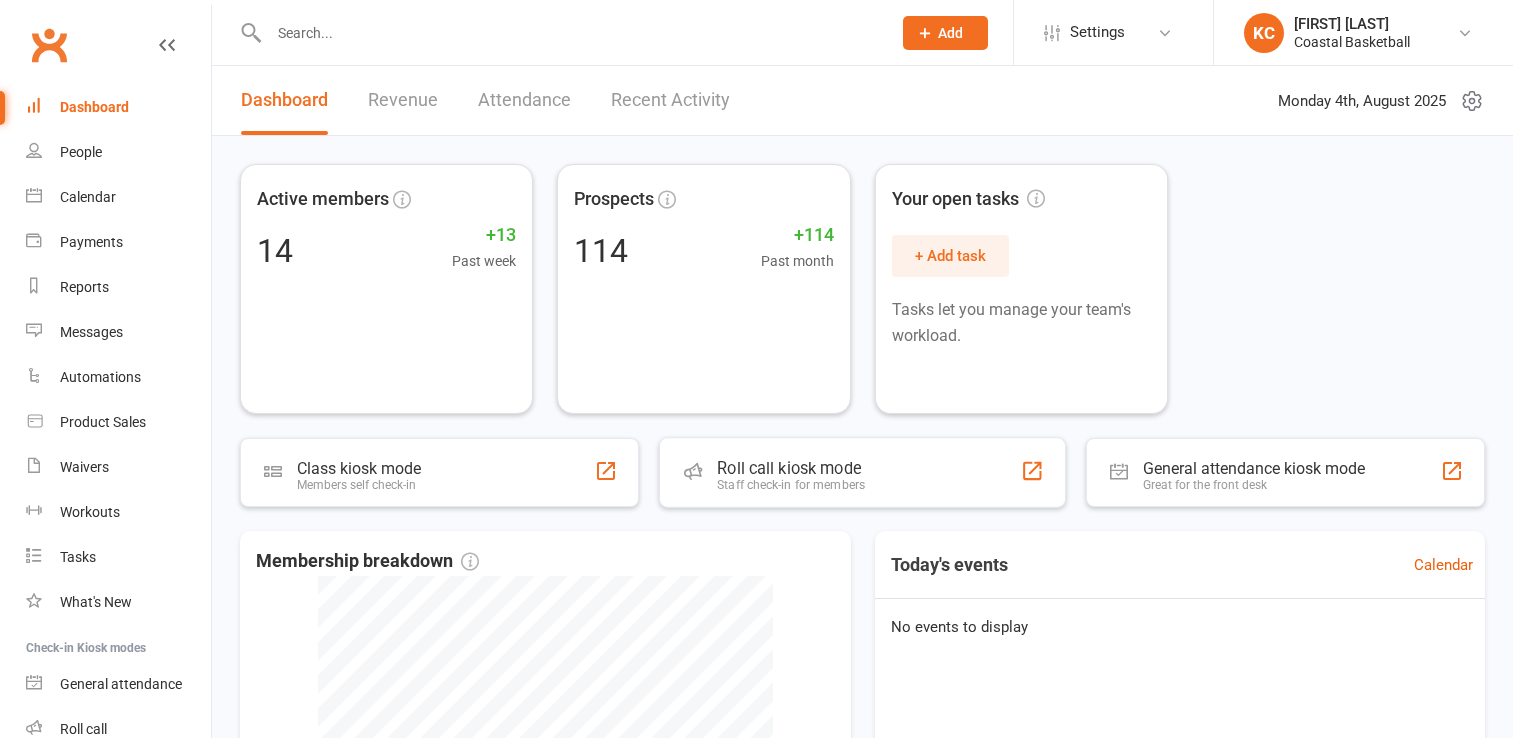 scroll, scrollTop: 0, scrollLeft: 0, axis: both 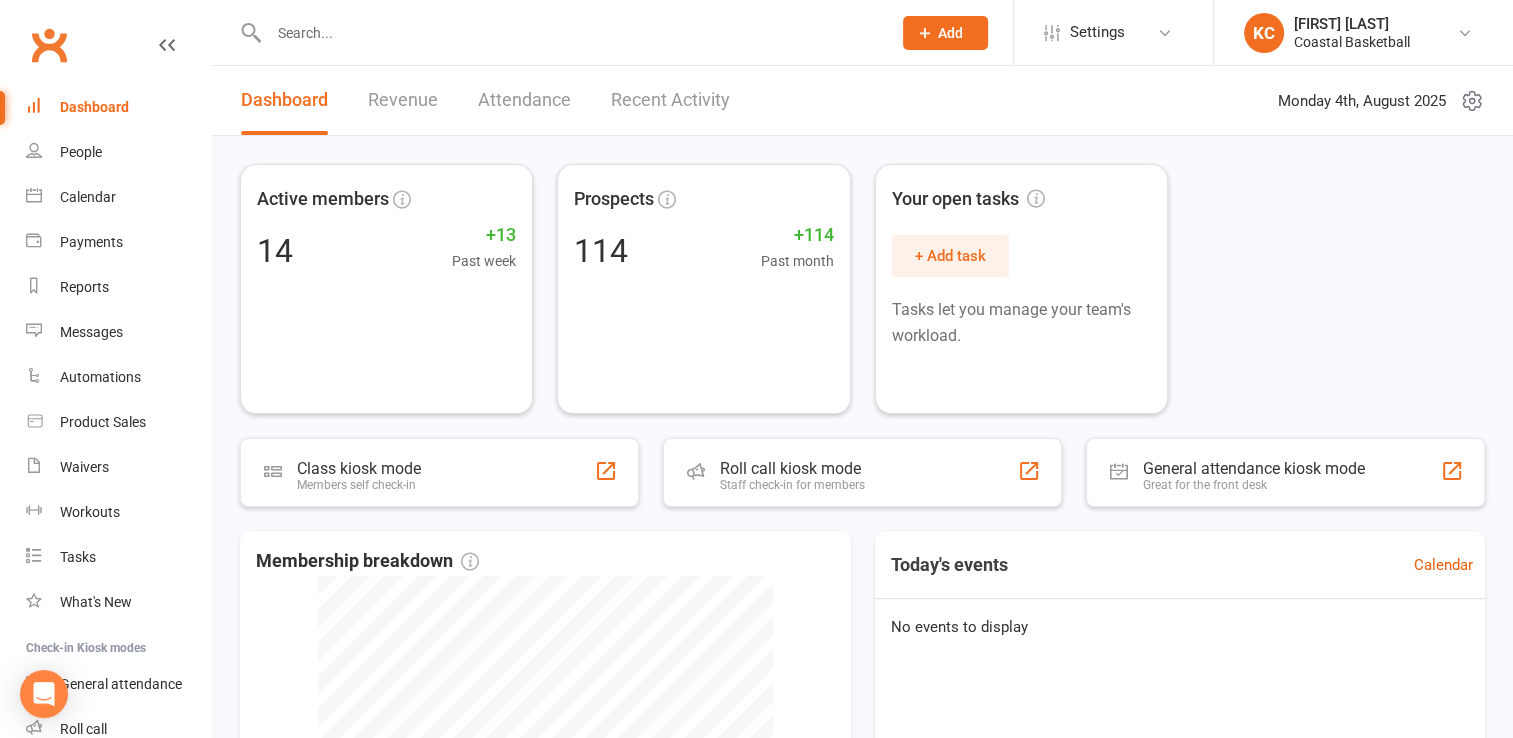 drag, startPoint x: 341, startPoint y: 21, endPoint x: 339, endPoint y: 34, distance: 13.152946 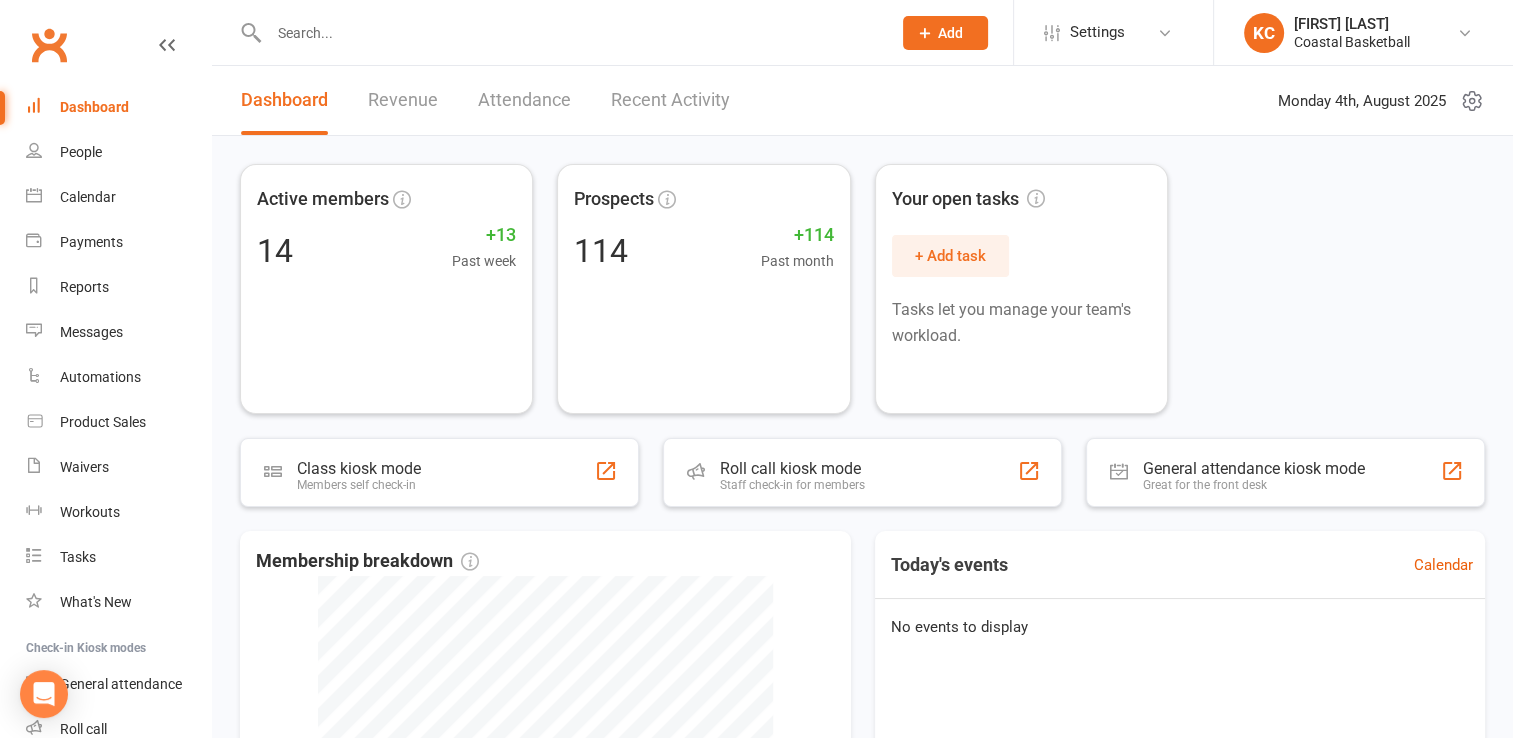 click at bounding box center (570, 33) 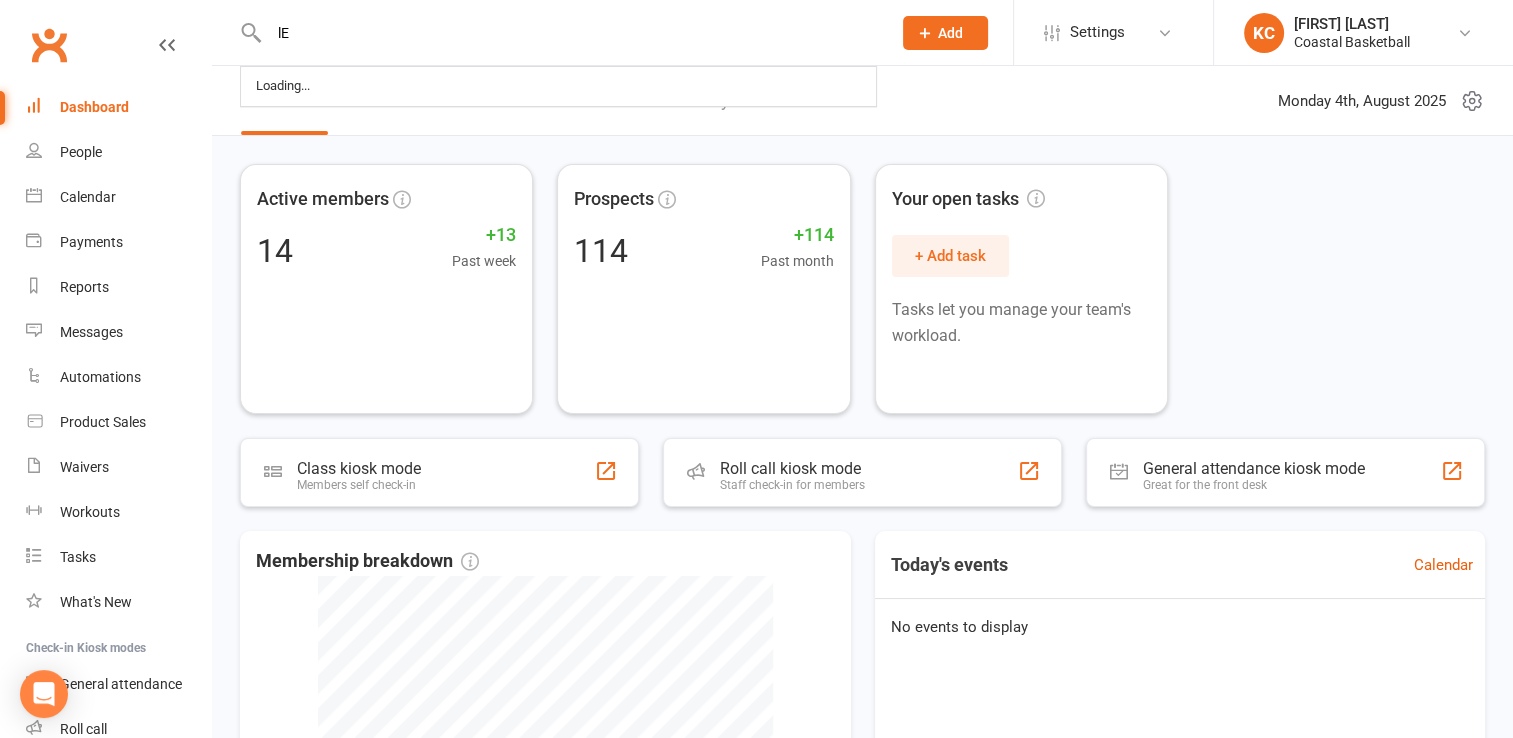 type on "l" 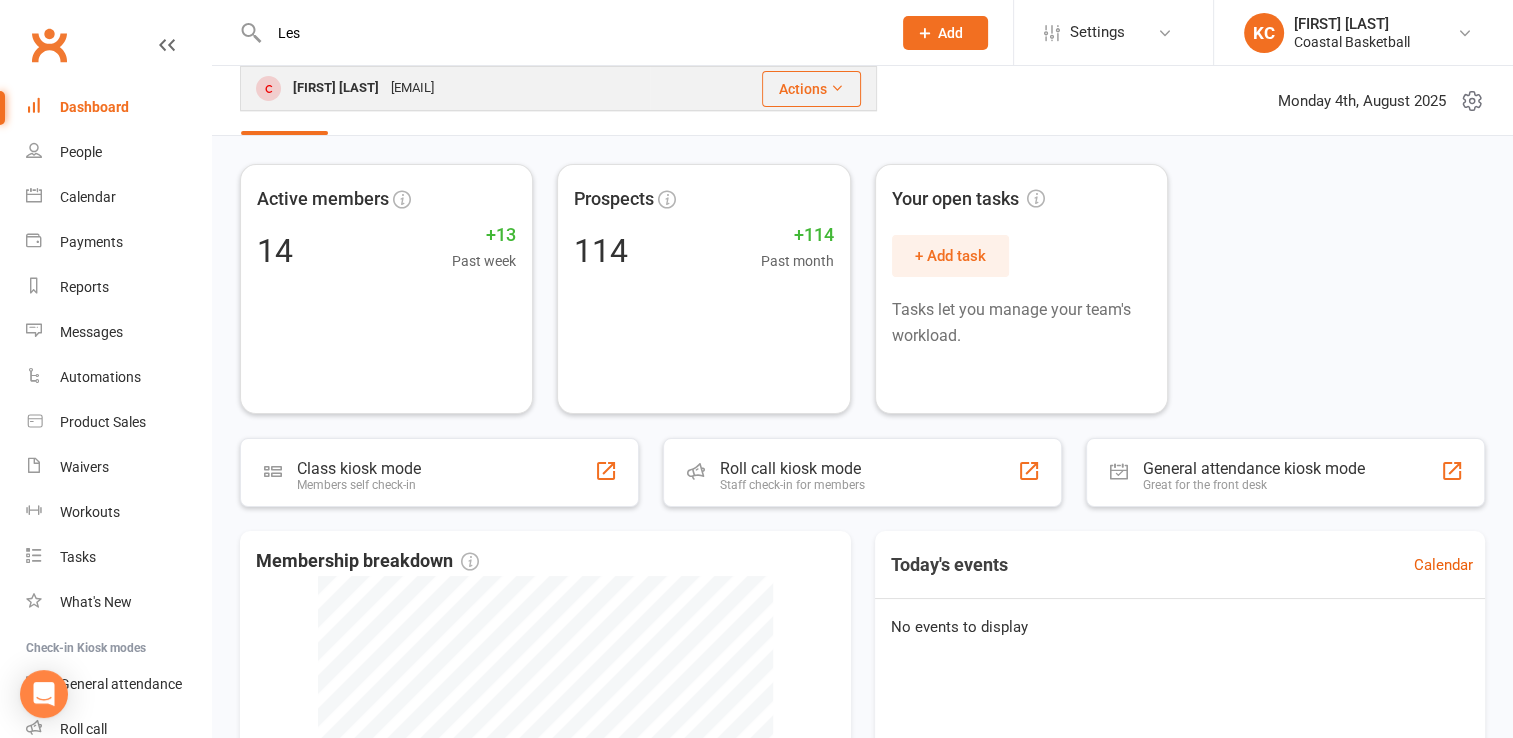 type on "Les" 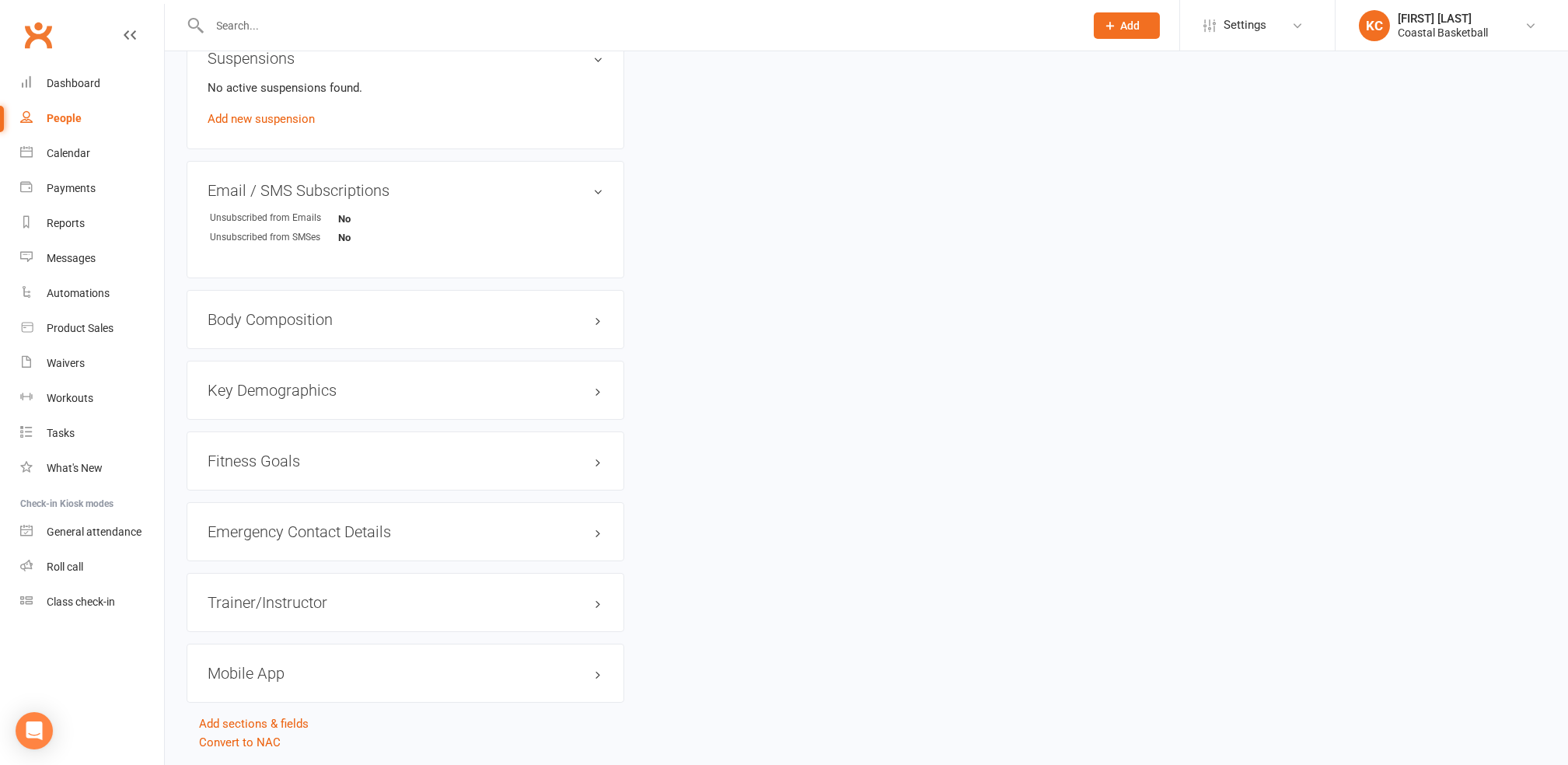 scroll, scrollTop: 933, scrollLeft: 0, axis: vertical 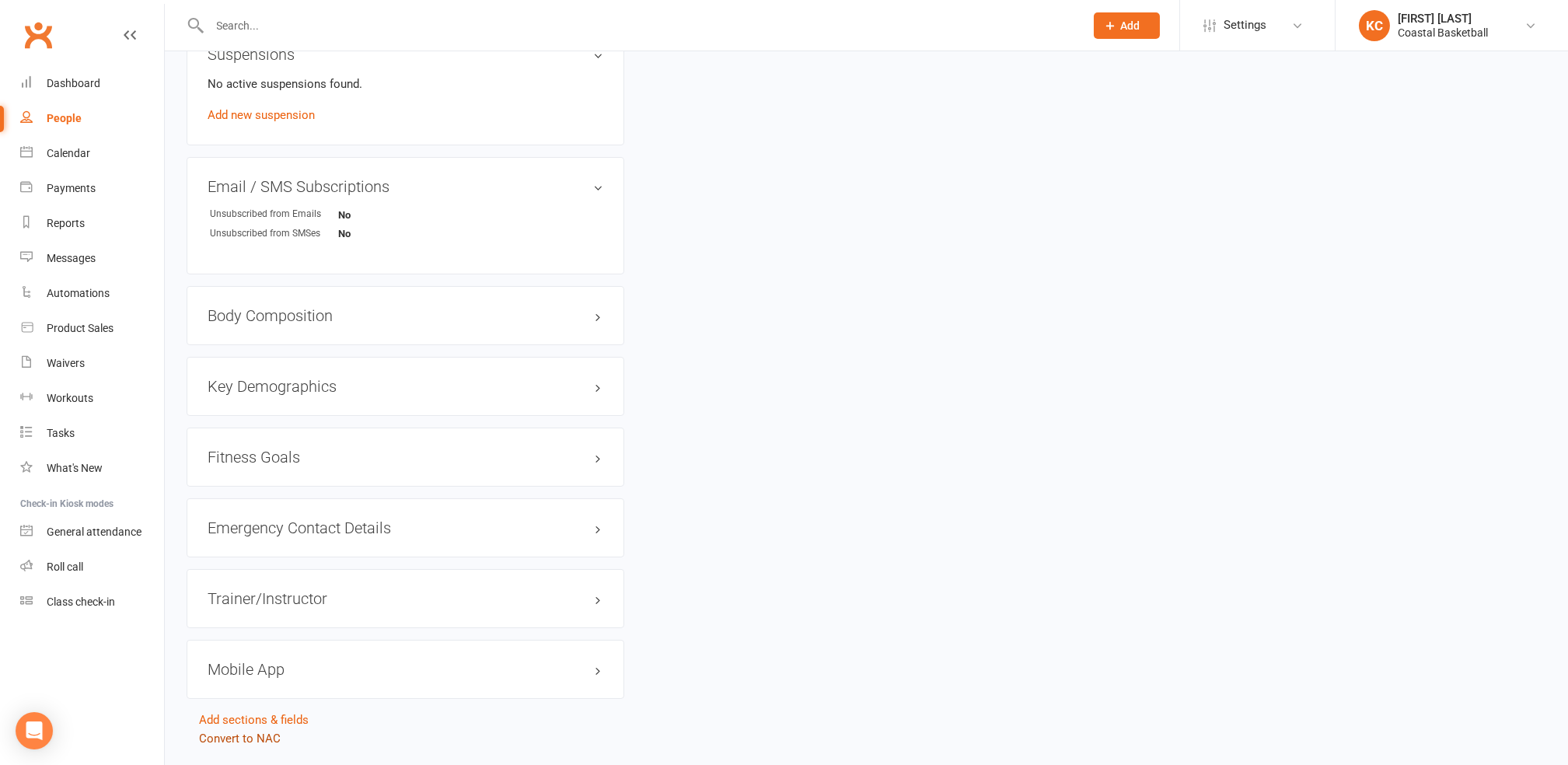 click on "Convert to NAC" at bounding box center (239, 739) 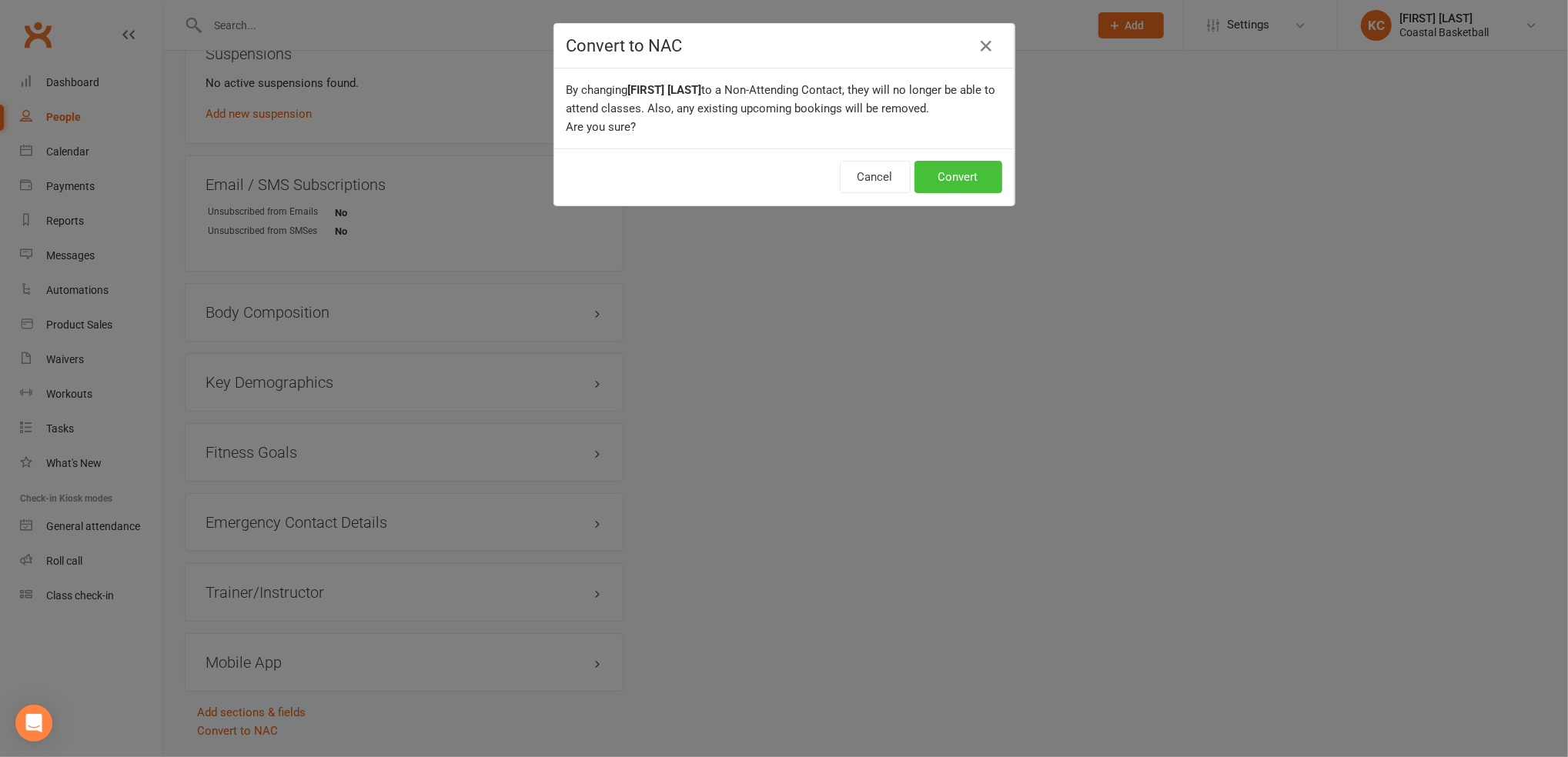 click on "Convert" at bounding box center [958, 177] 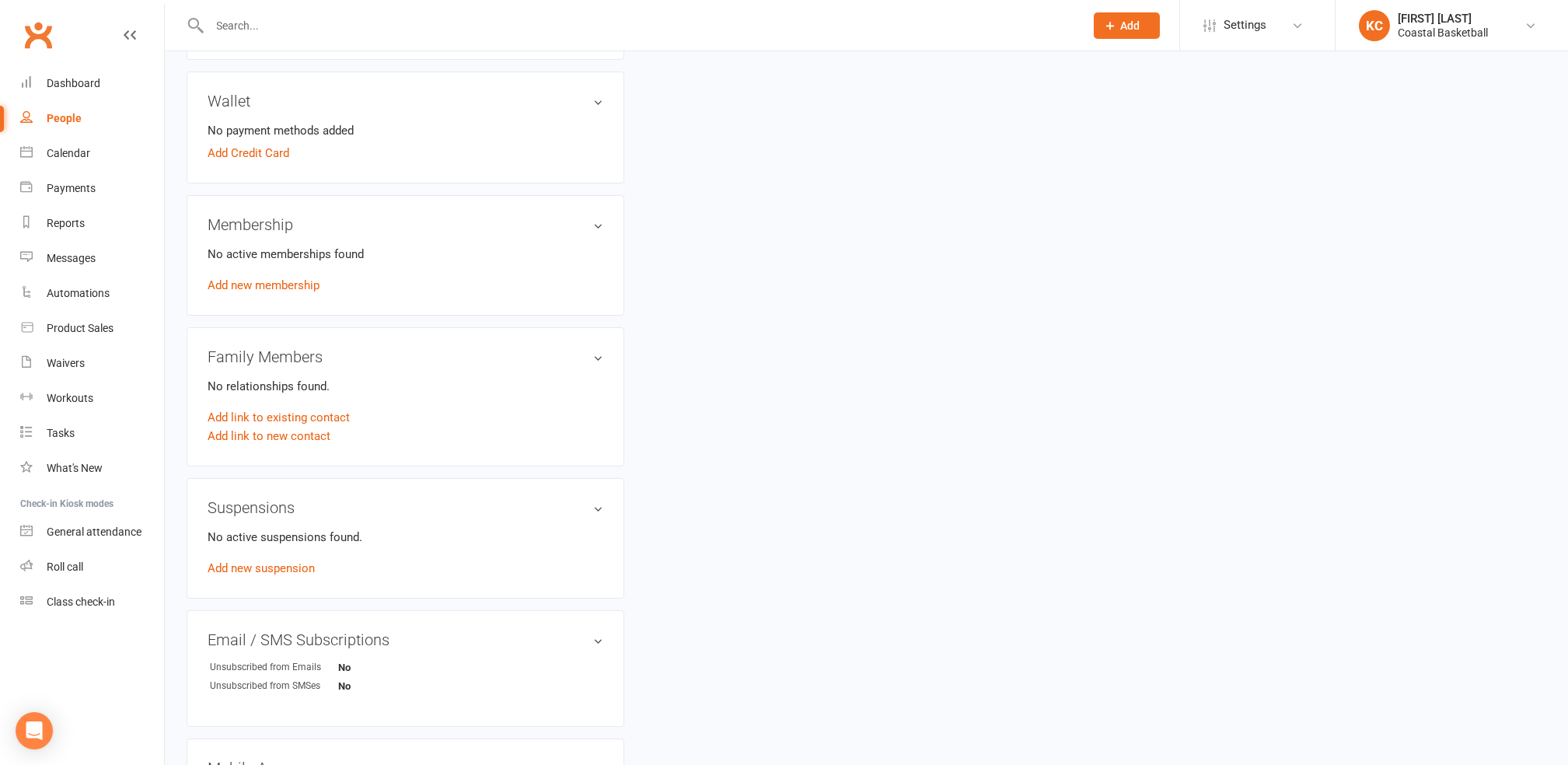 scroll, scrollTop: 518, scrollLeft: 0, axis: vertical 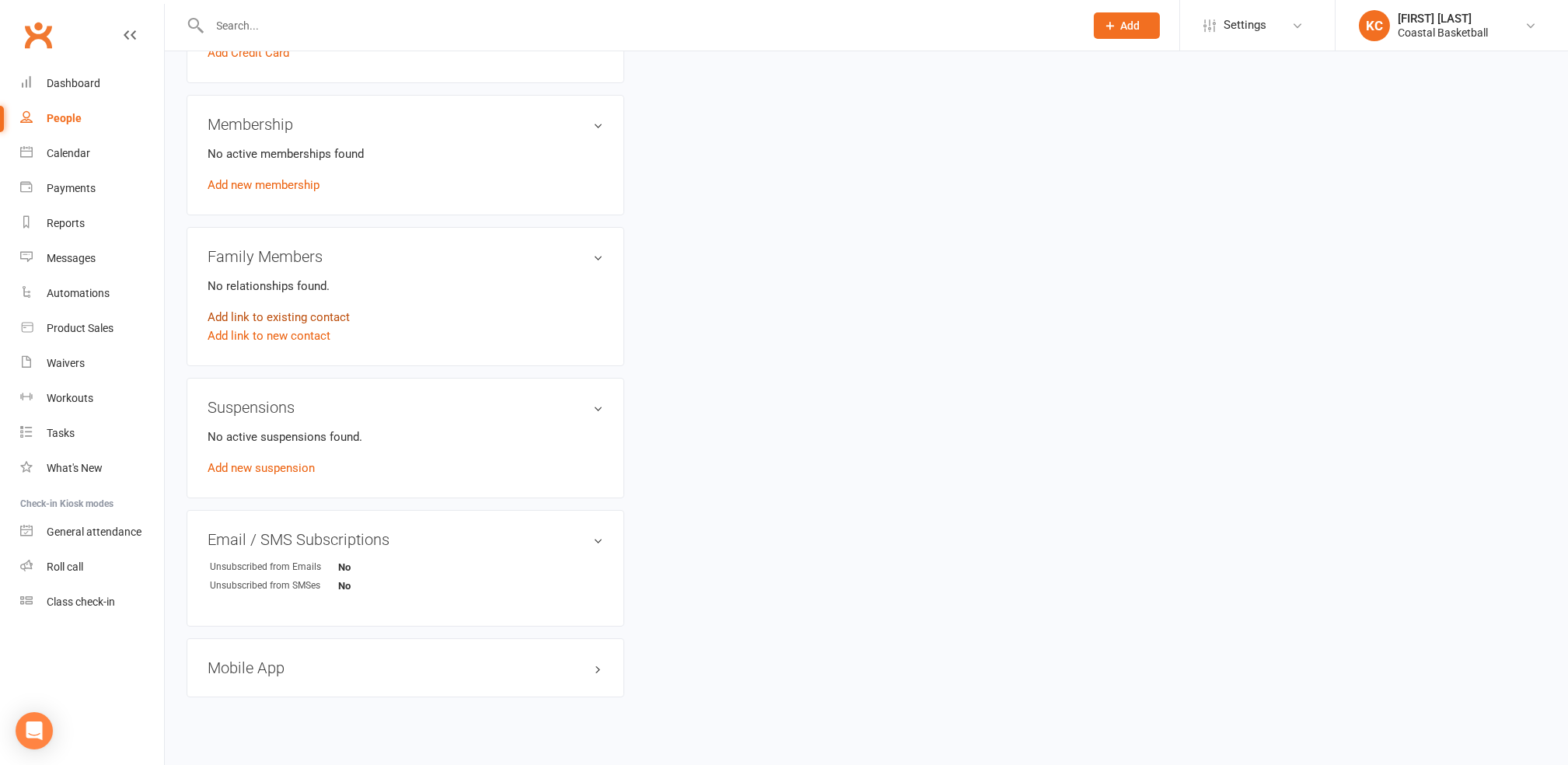 click on "Add link to existing contact" at bounding box center [278, 317] 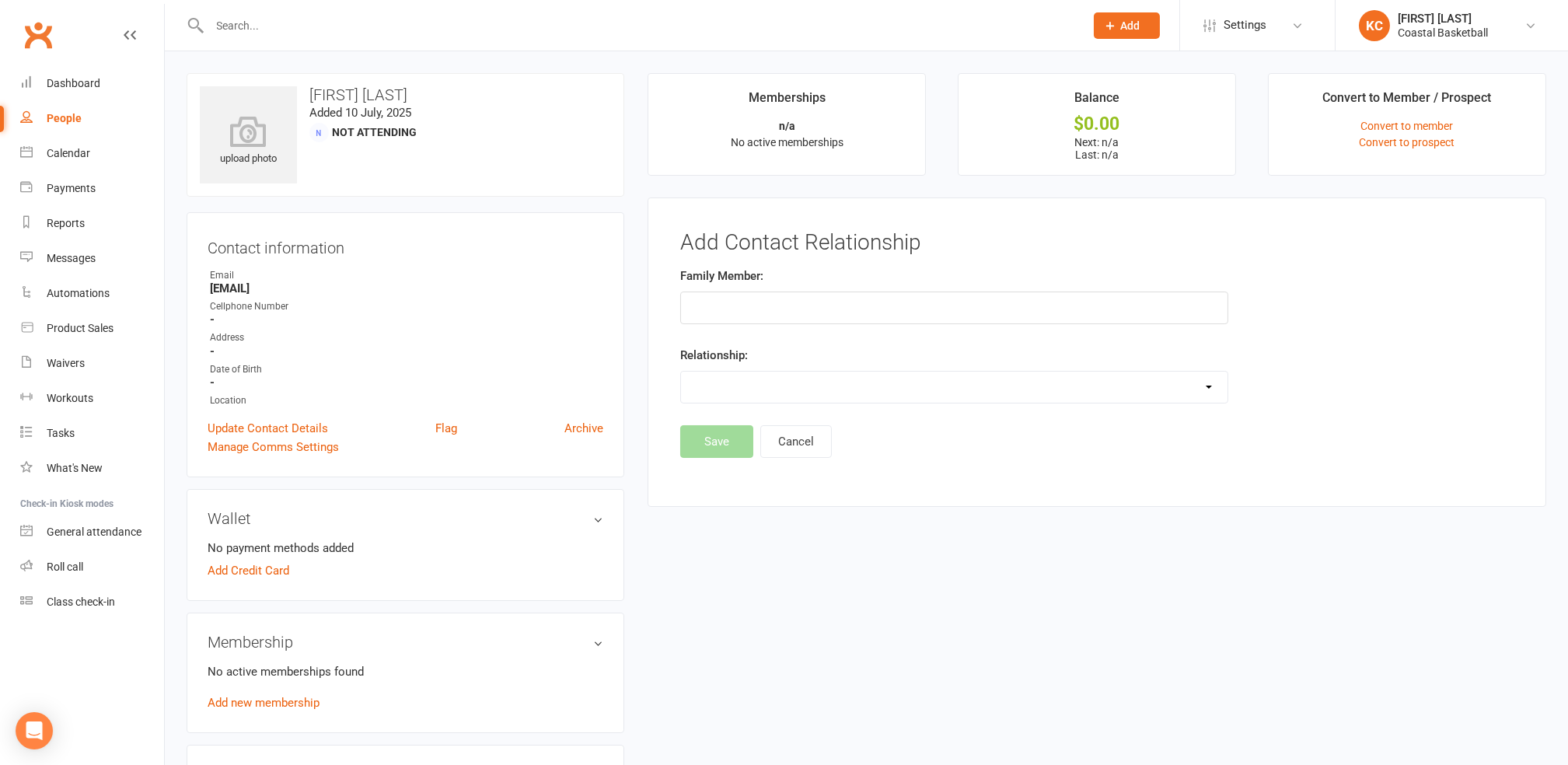 click at bounding box center (954, 308) 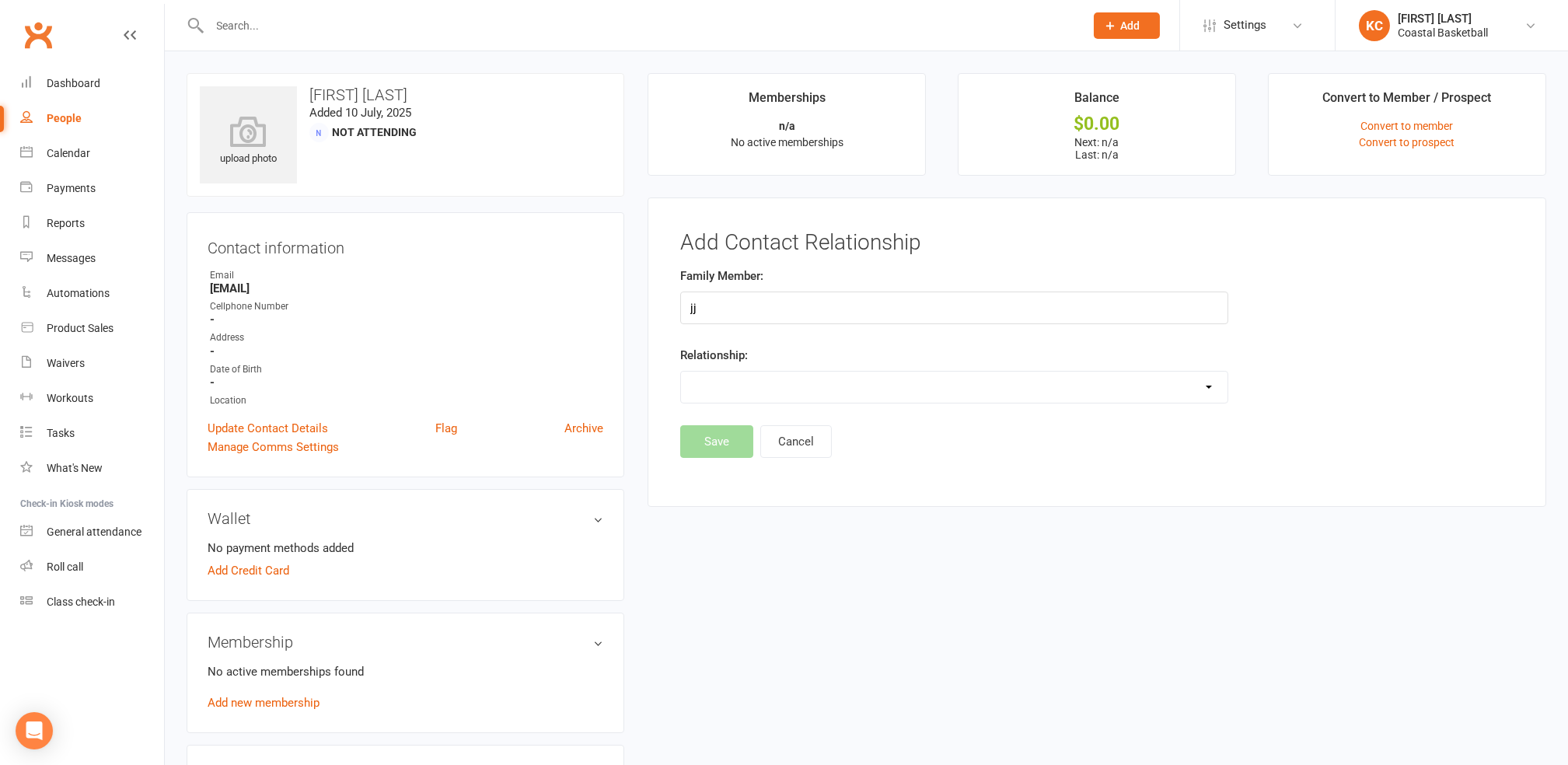 type on "j" 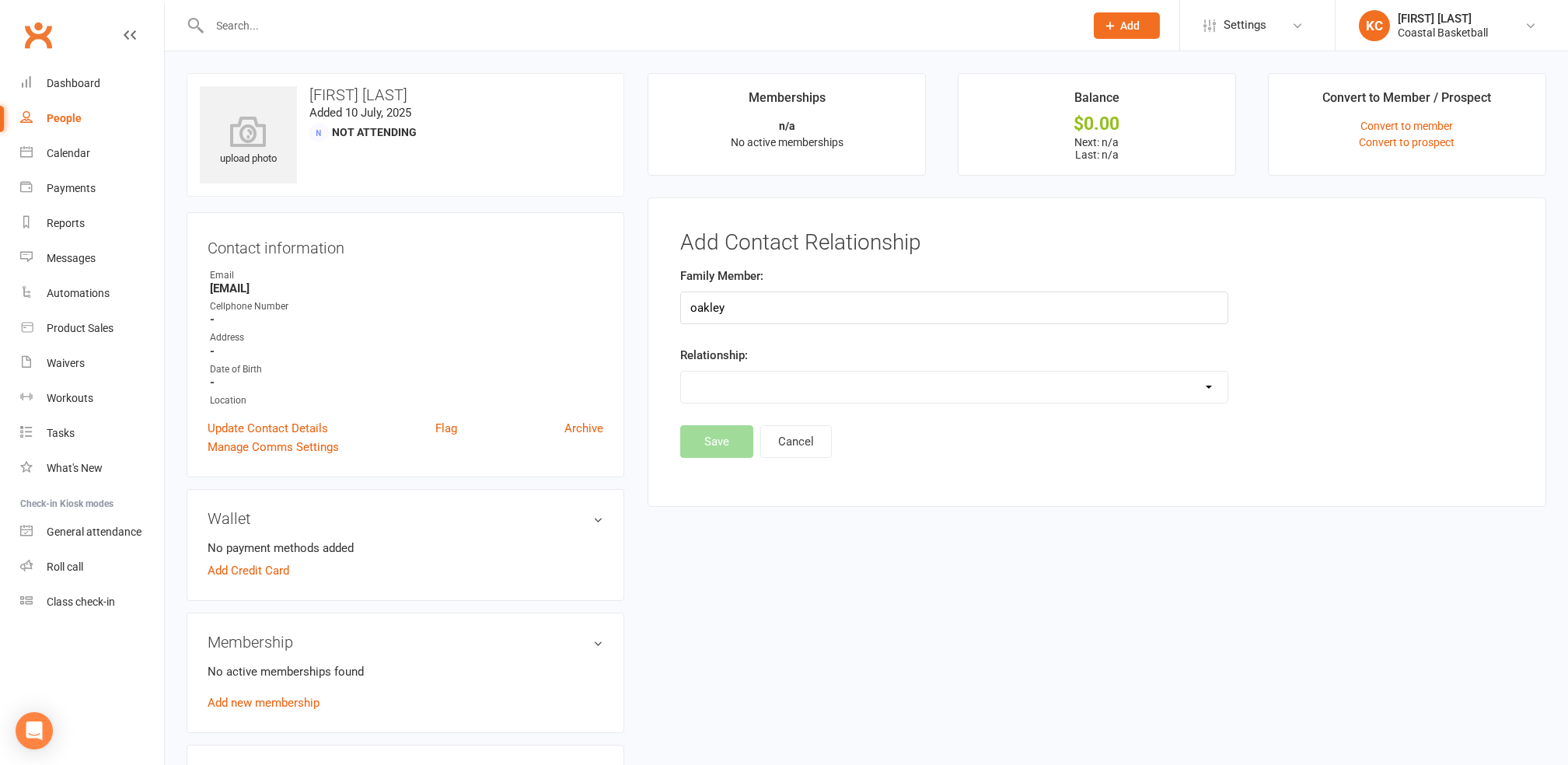 drag, startPoint x: 744, startPoint y: 306, endPoint x: 629, endPoint y: 306, distance: 115 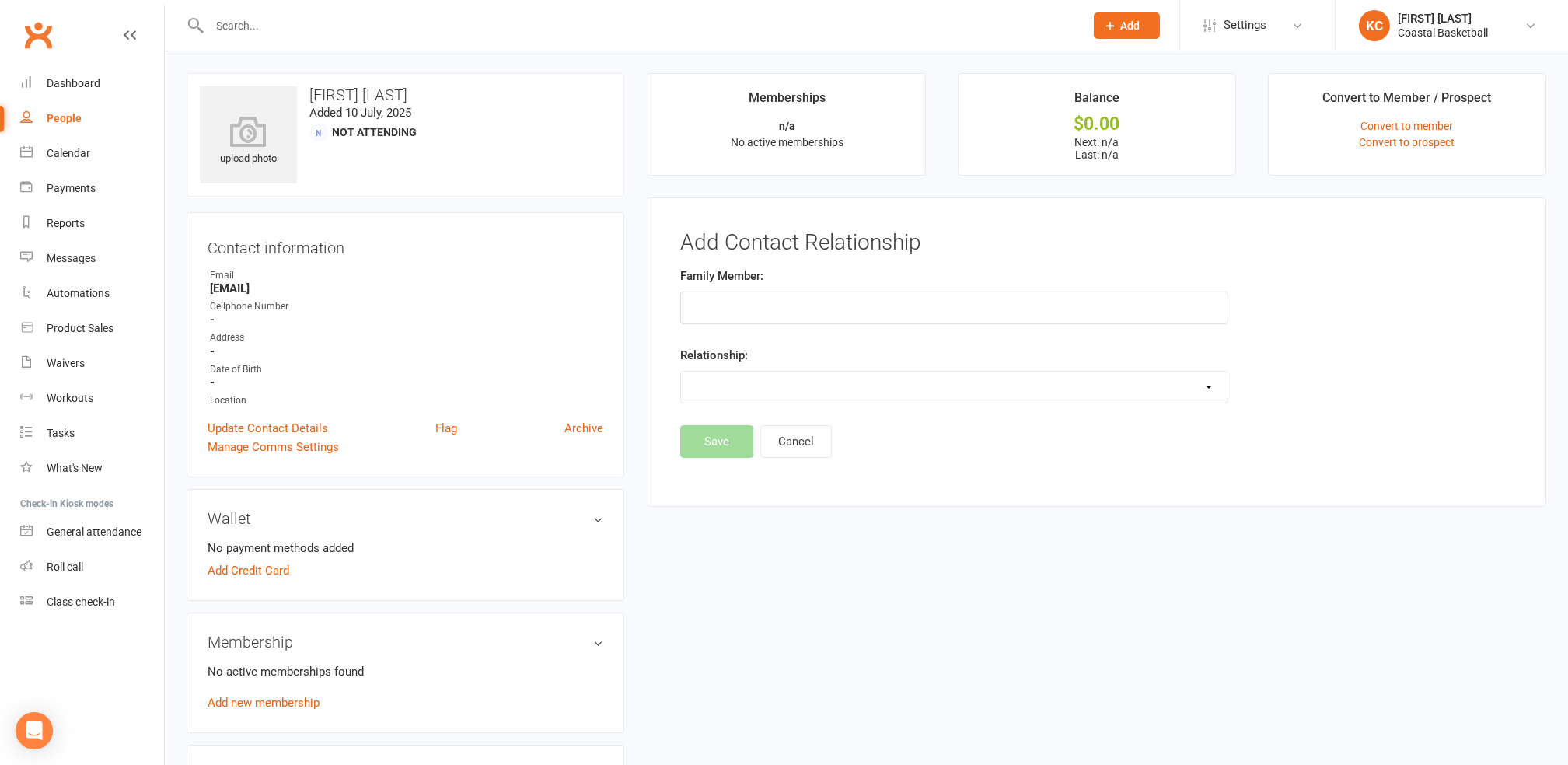 drag, startPoint x: 902, startPoint y: 607, endPoint x: 892, endPoint y: 617, distance: 14.142136 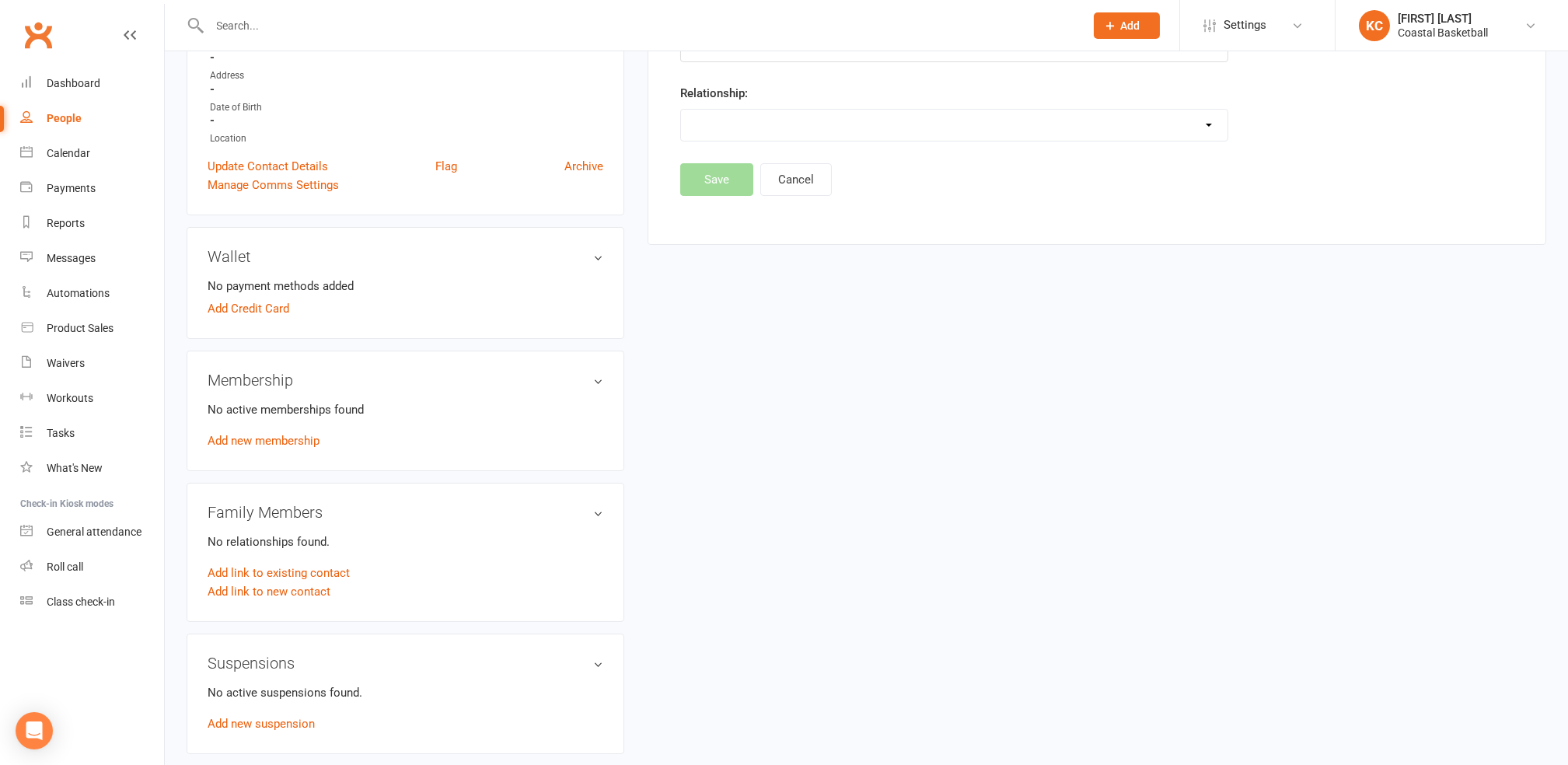 scroll, scrollTop: 543, scrollLeft: 0, axis: vertical 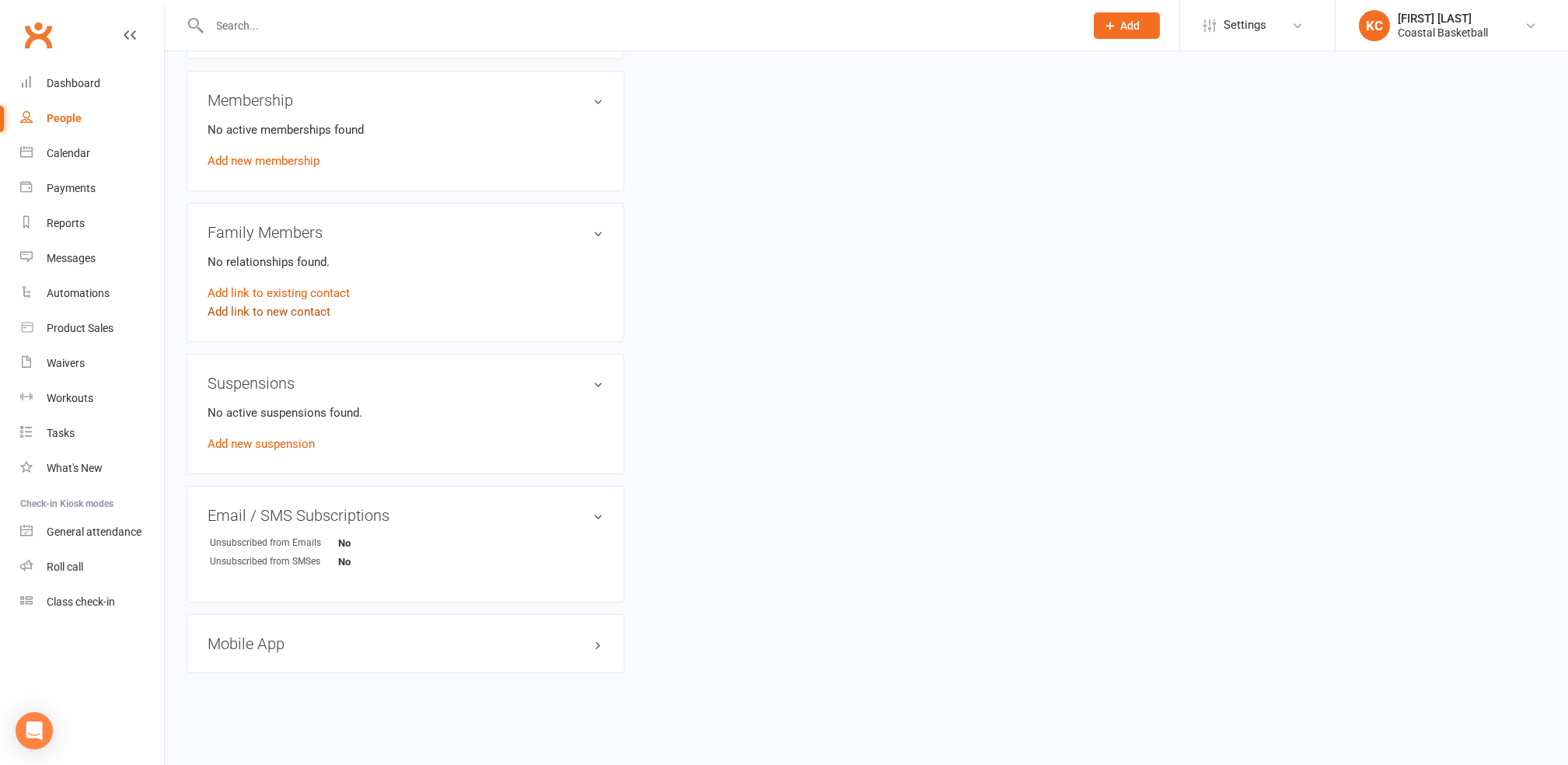 click on "Add link to new contact" at bounding box center (269, 312) 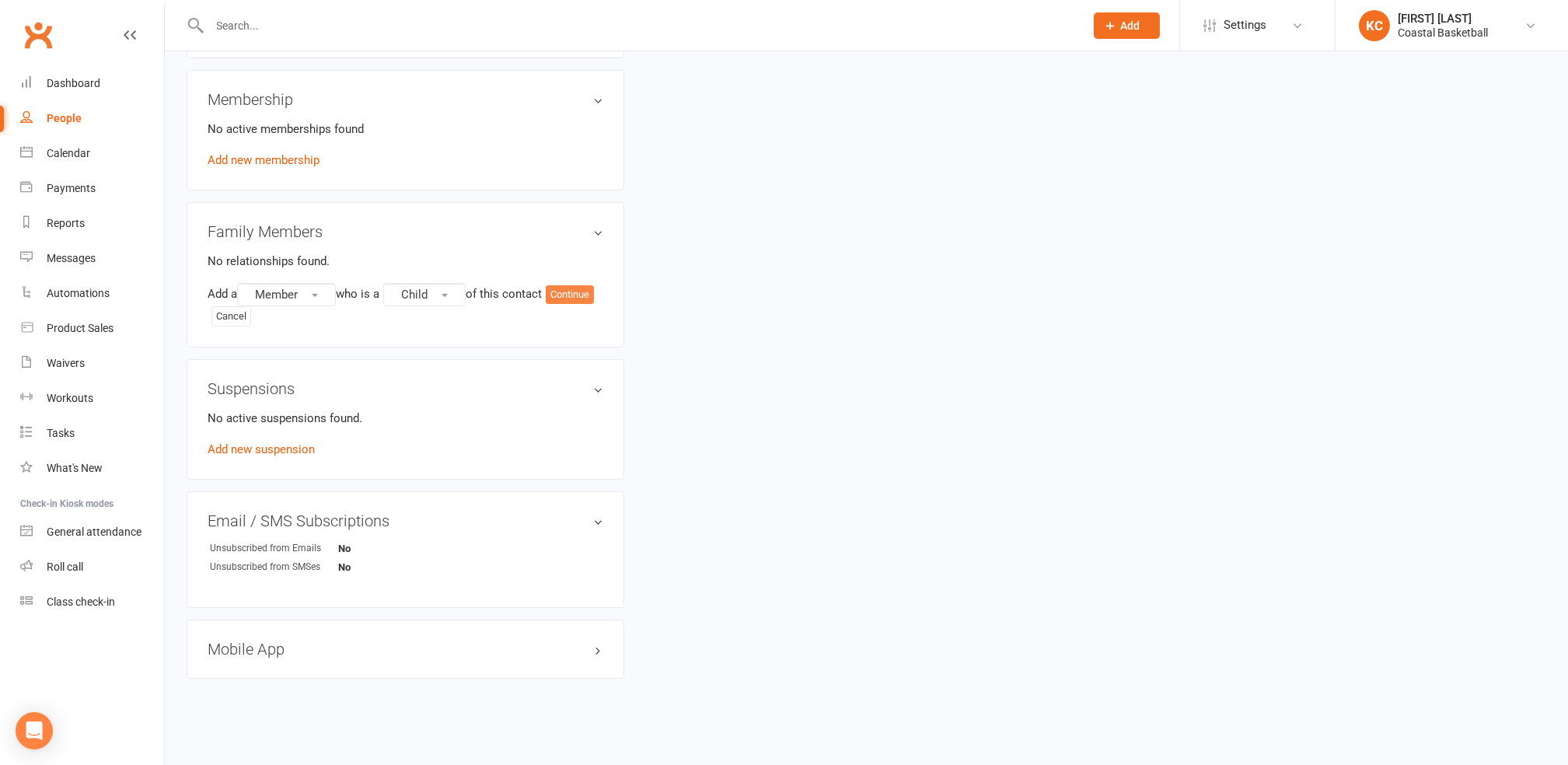 click on "Continue" at bounding box center (570, 295) 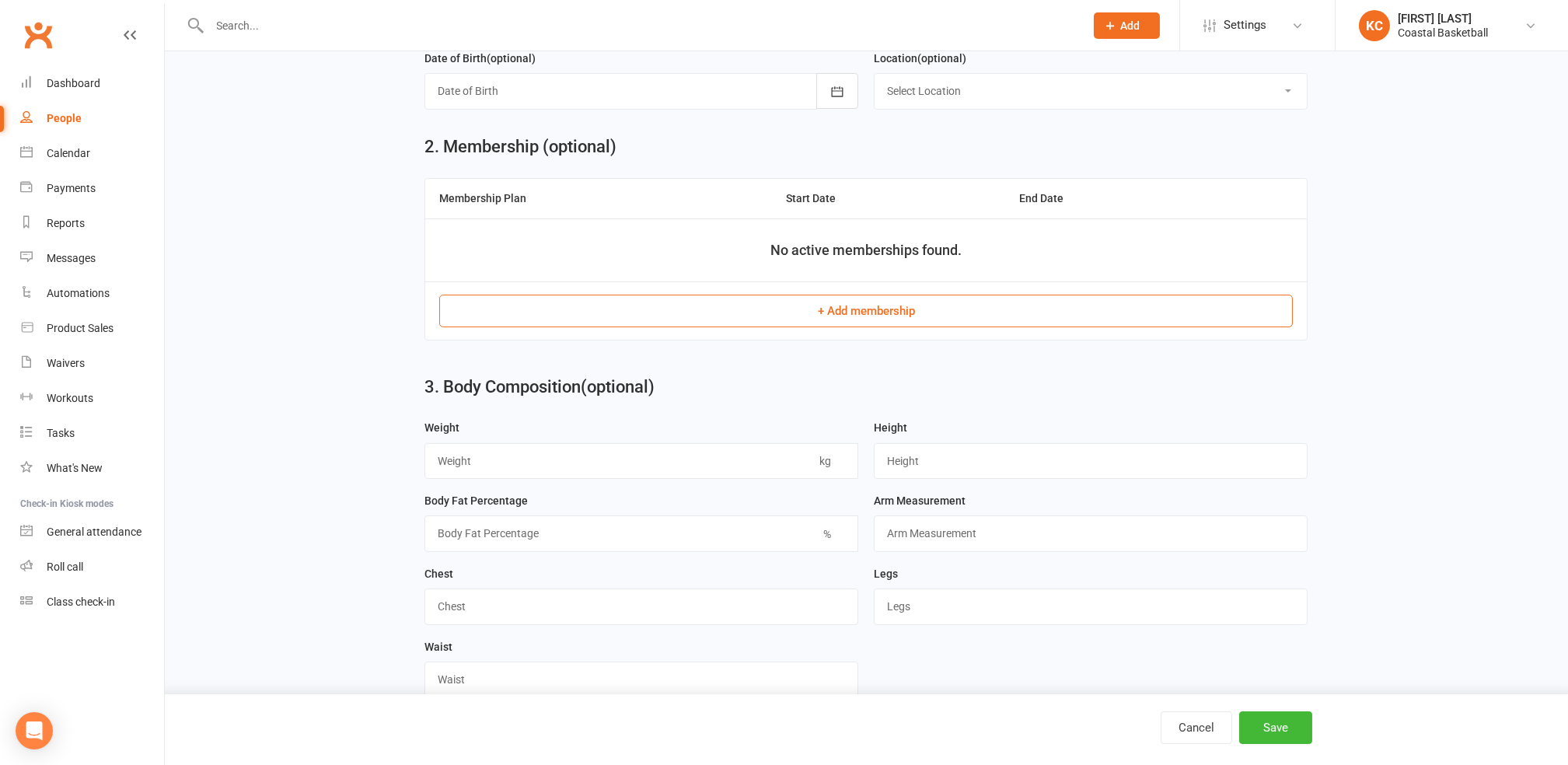 scroll, scrollTop: 0, scrollLeft: 0, axis: both 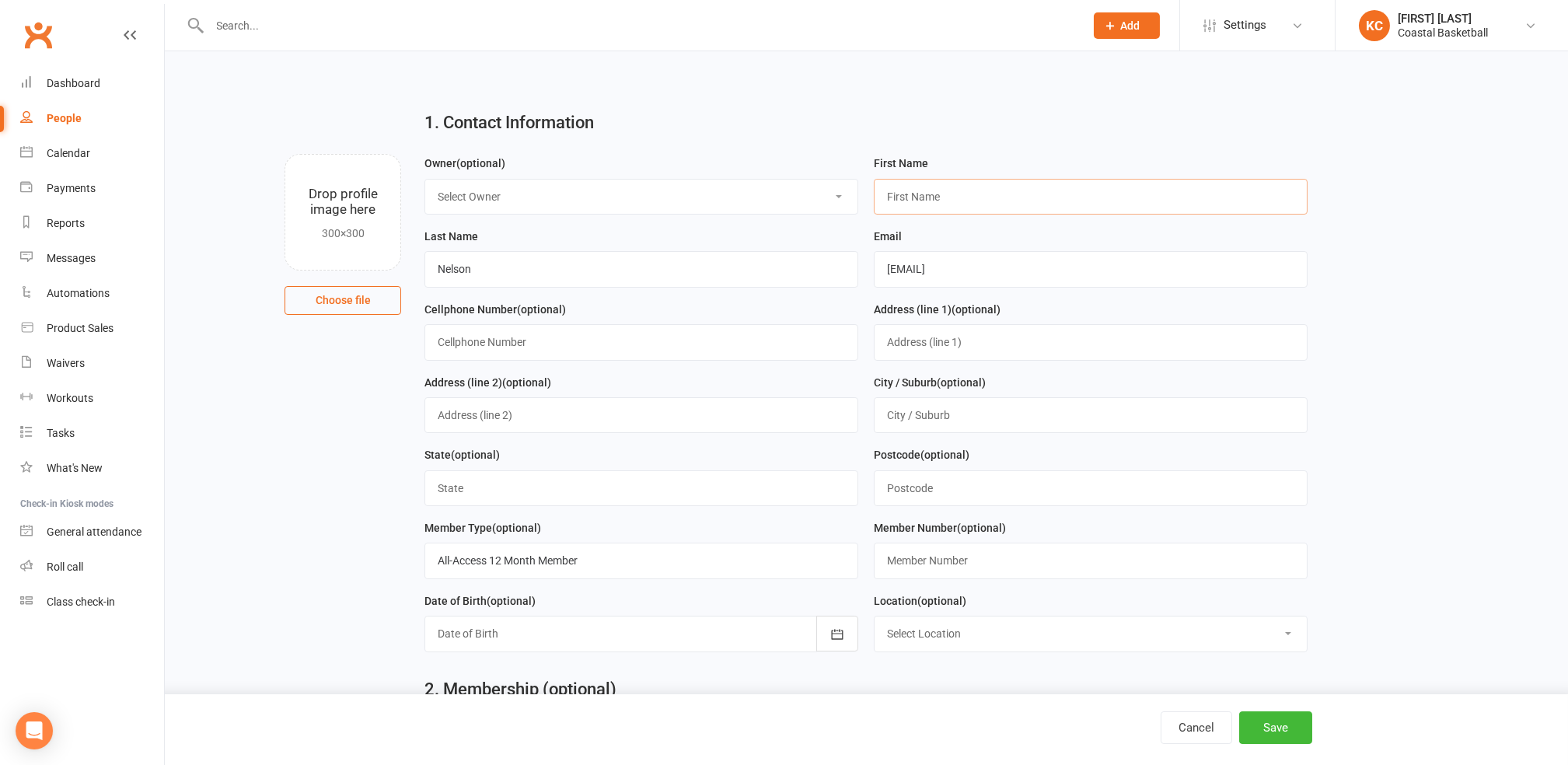click at bounding box center (1091, 197) 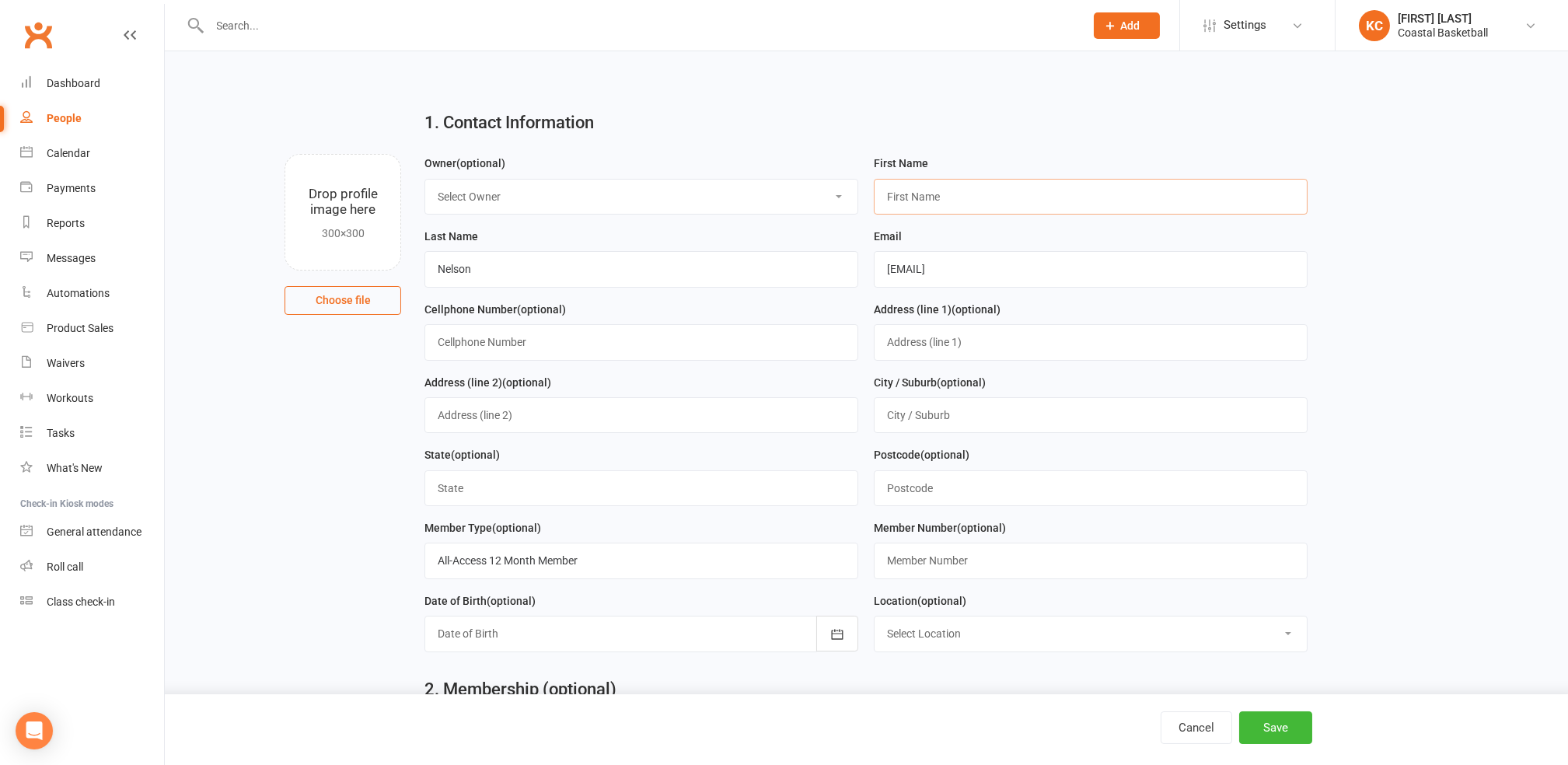 click at bounding box center (1091, 197) 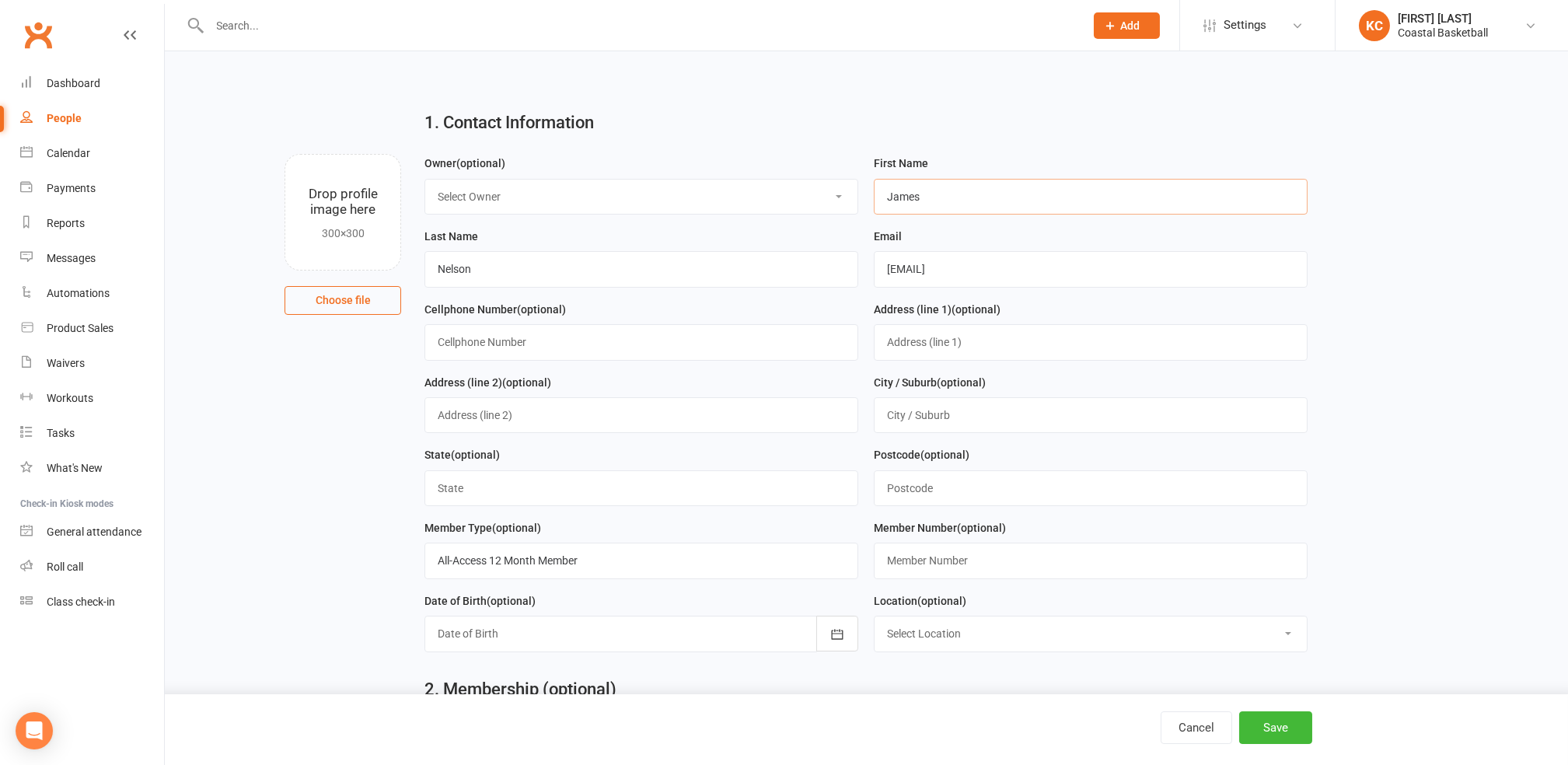 type on "James" 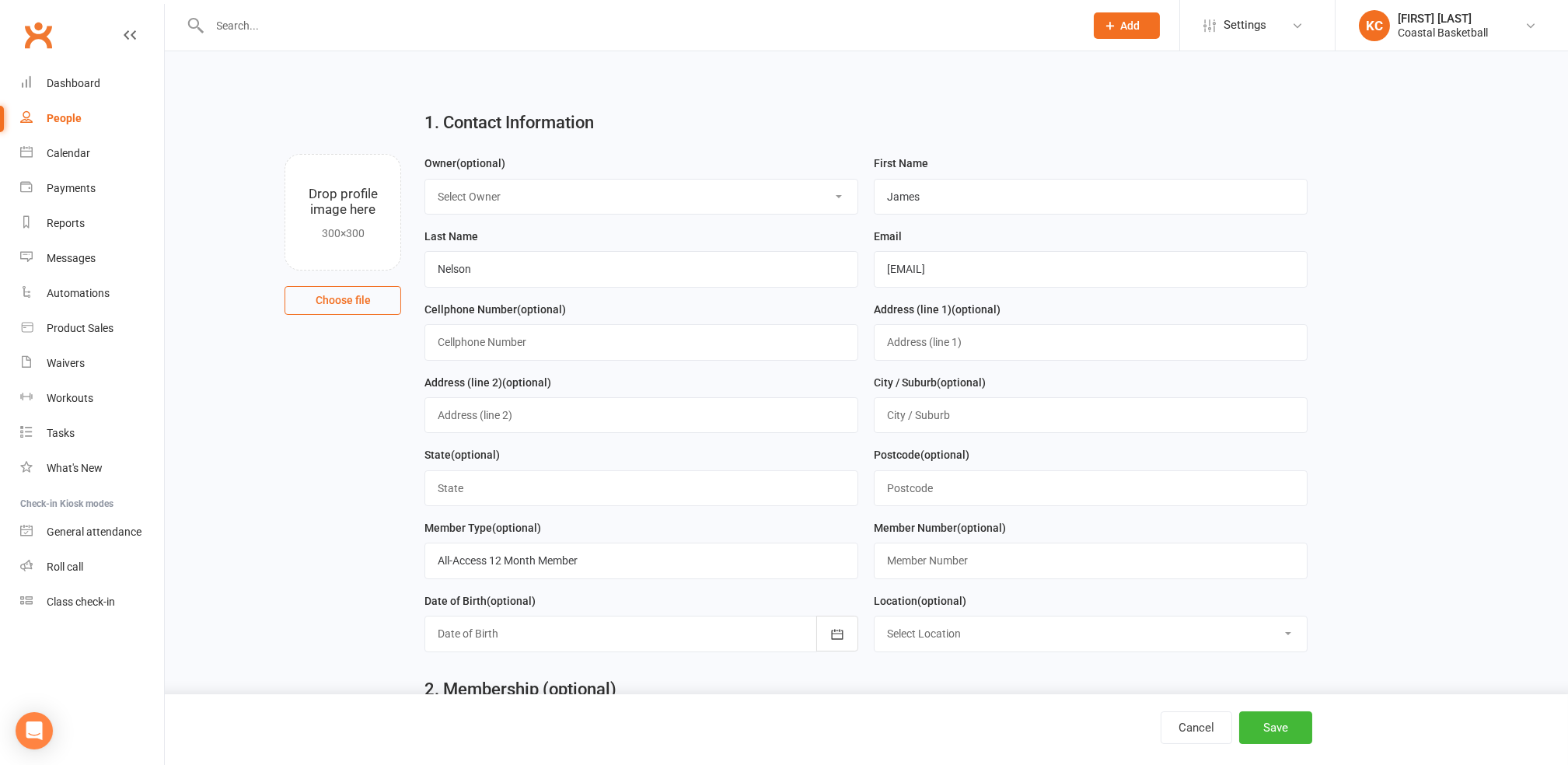 click on "Select Owner [FIRST] [LAST] [FIRST] [LAST] [FIRST] [LAST] Coastal Basketball" at bounding box center (641, 197) 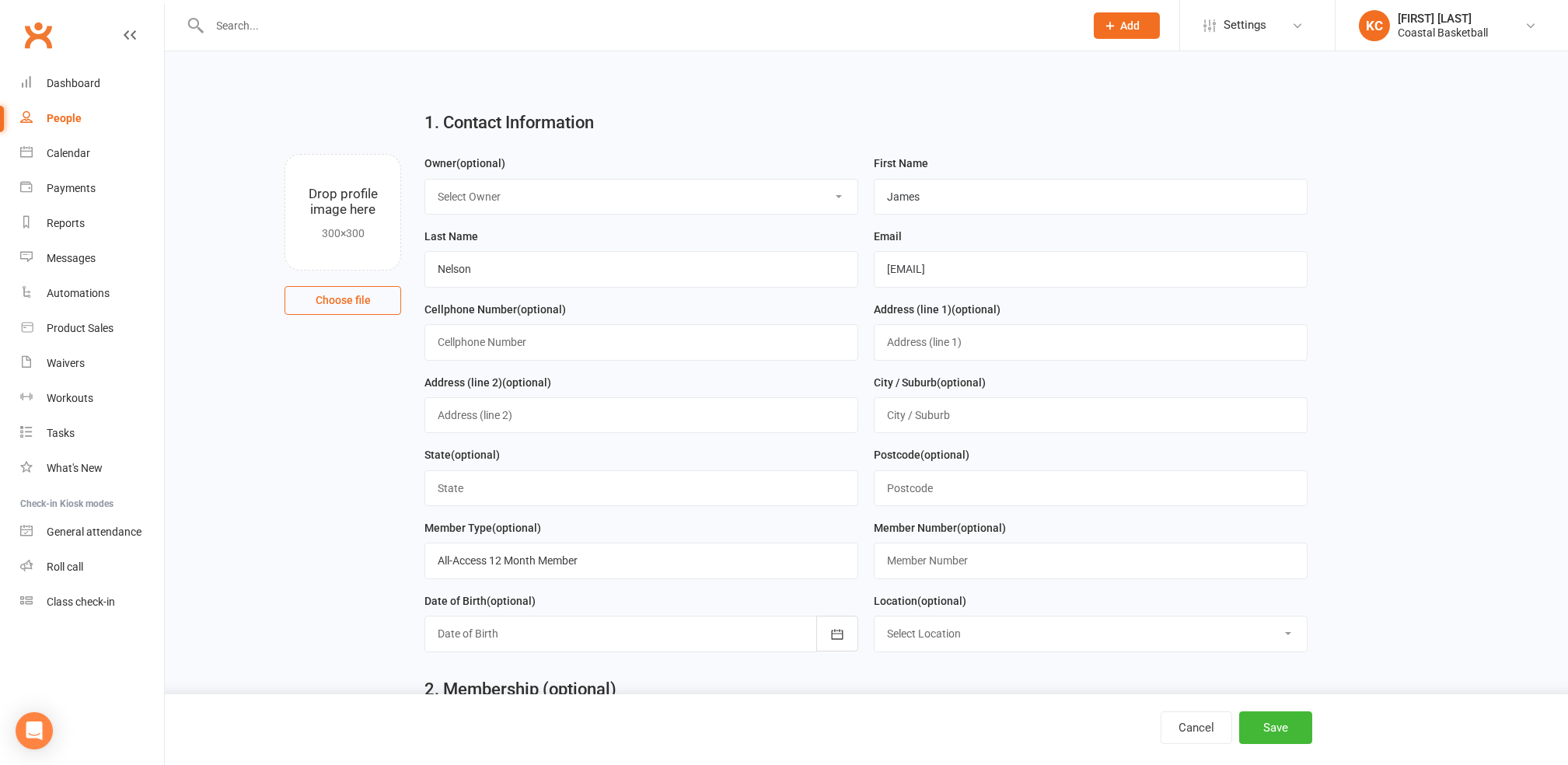 click on "Select Owner [FIRST] [LAST] [FIRST] [LAST] [FIRST] [LAST] Coastal Basketball" at bounding box center (641, 197) 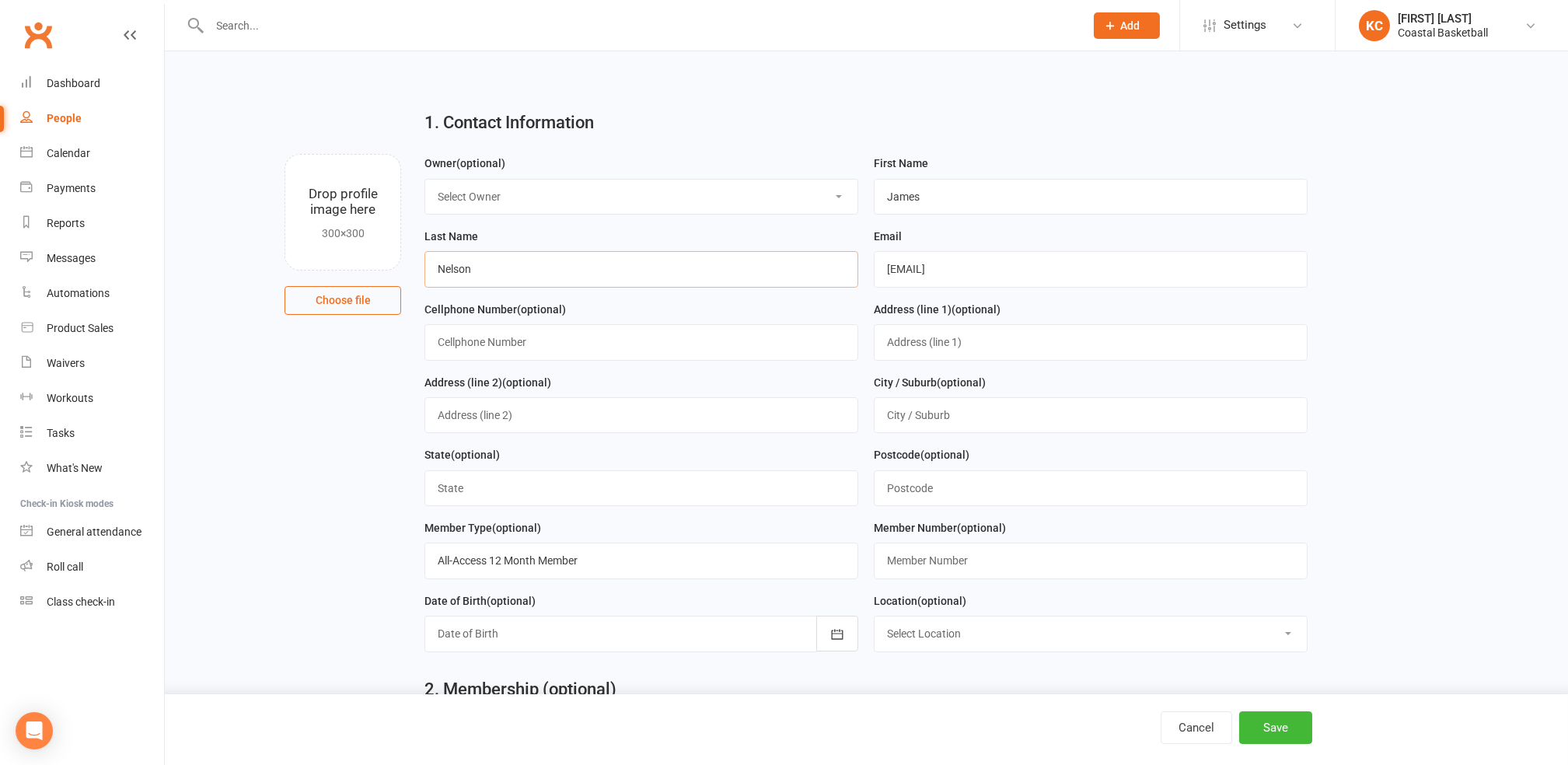 click on "Nelson" at bounding box center [641, 269] 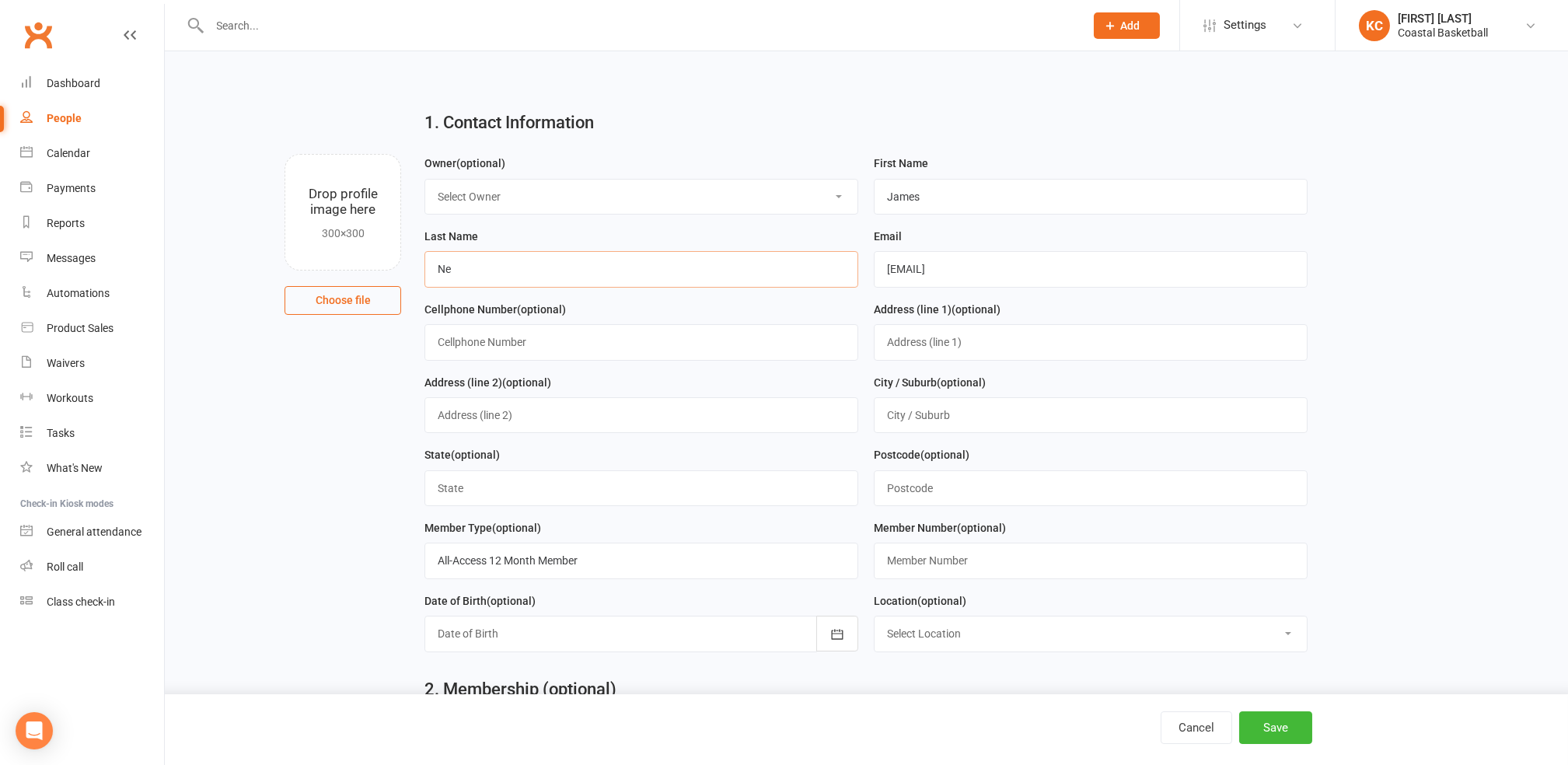 type on "N" 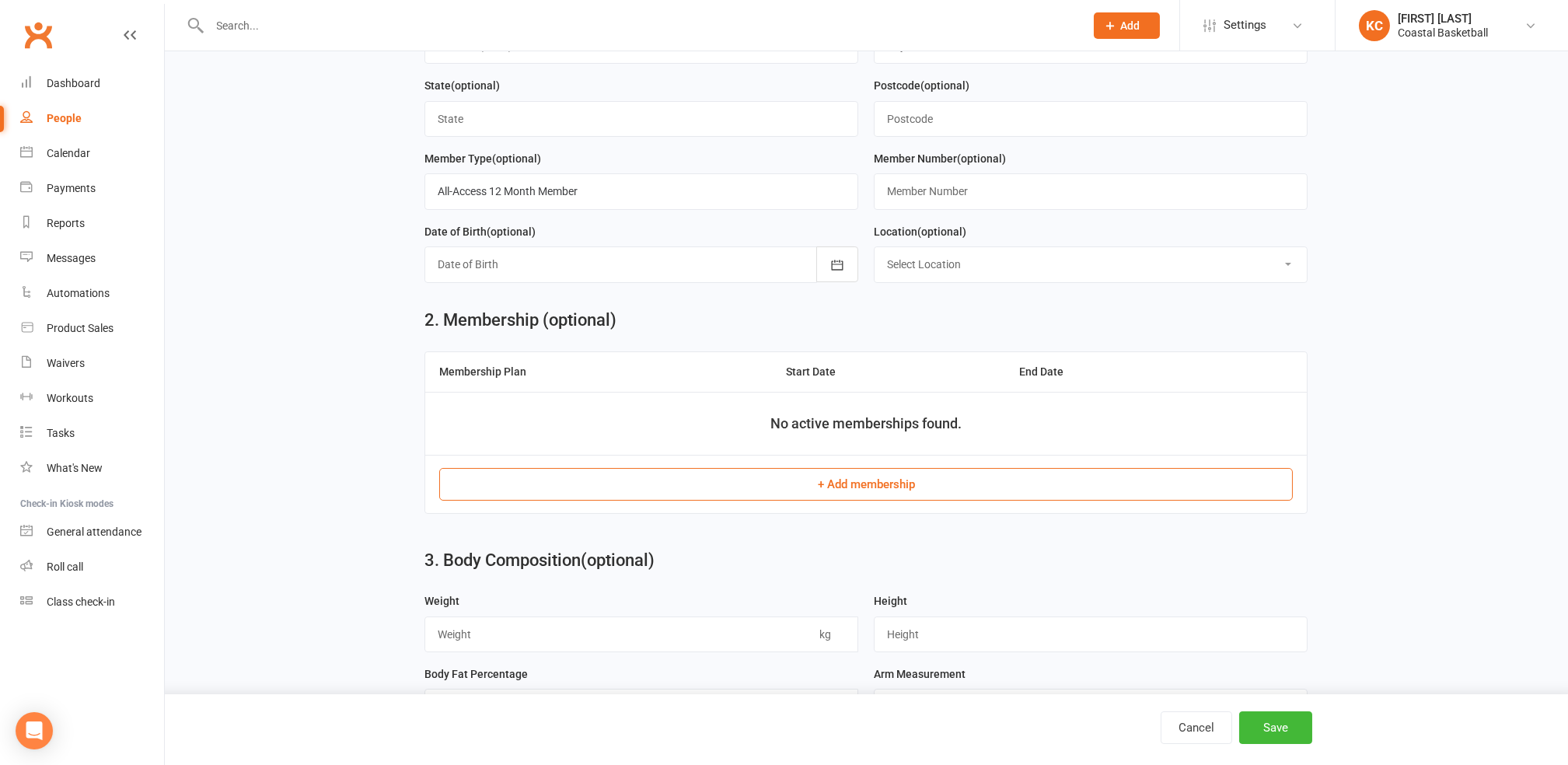 scroll, scrollTop: 414, scrollLeft: 0, axis: vertical 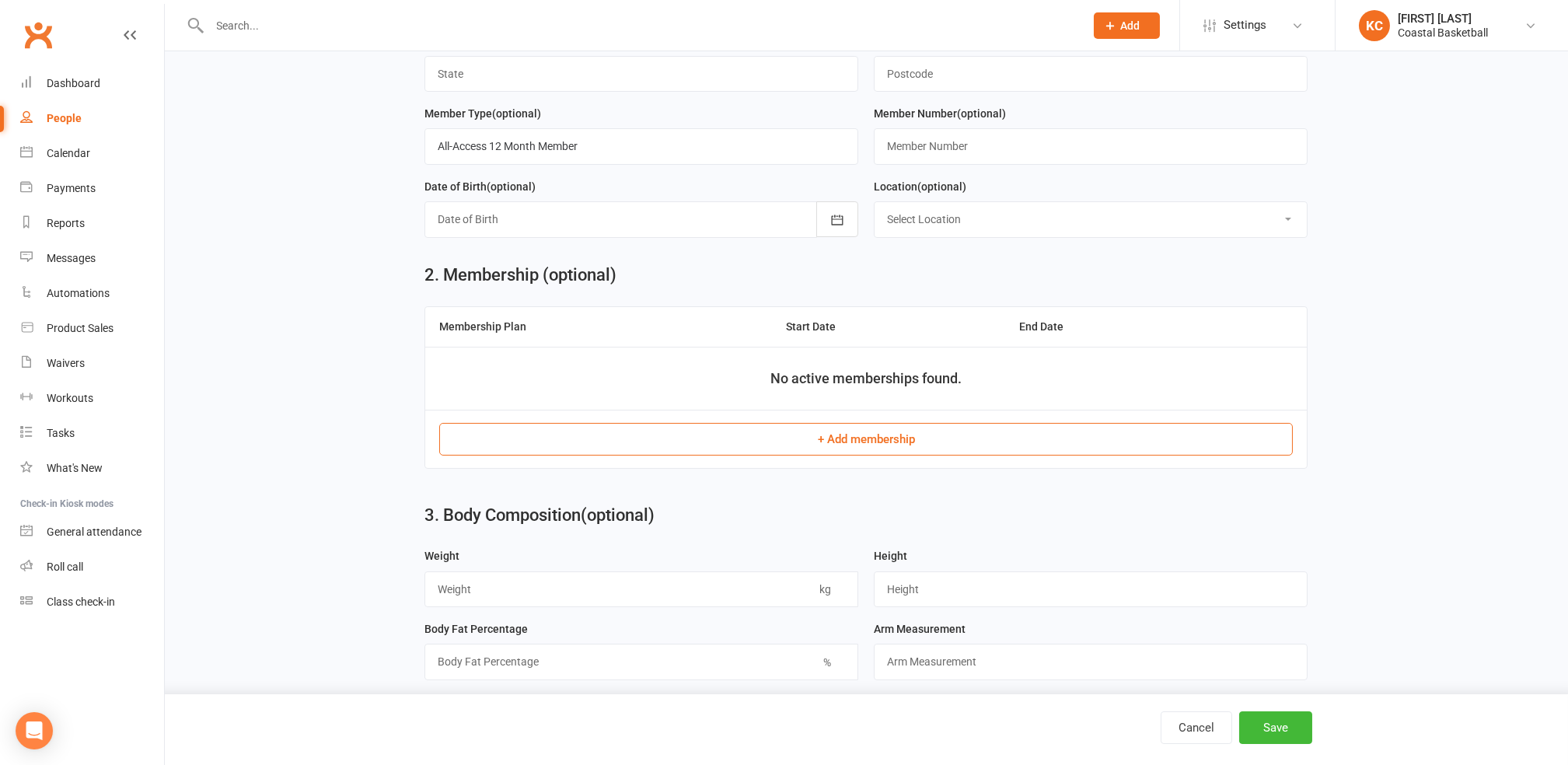 type on "Oakley" 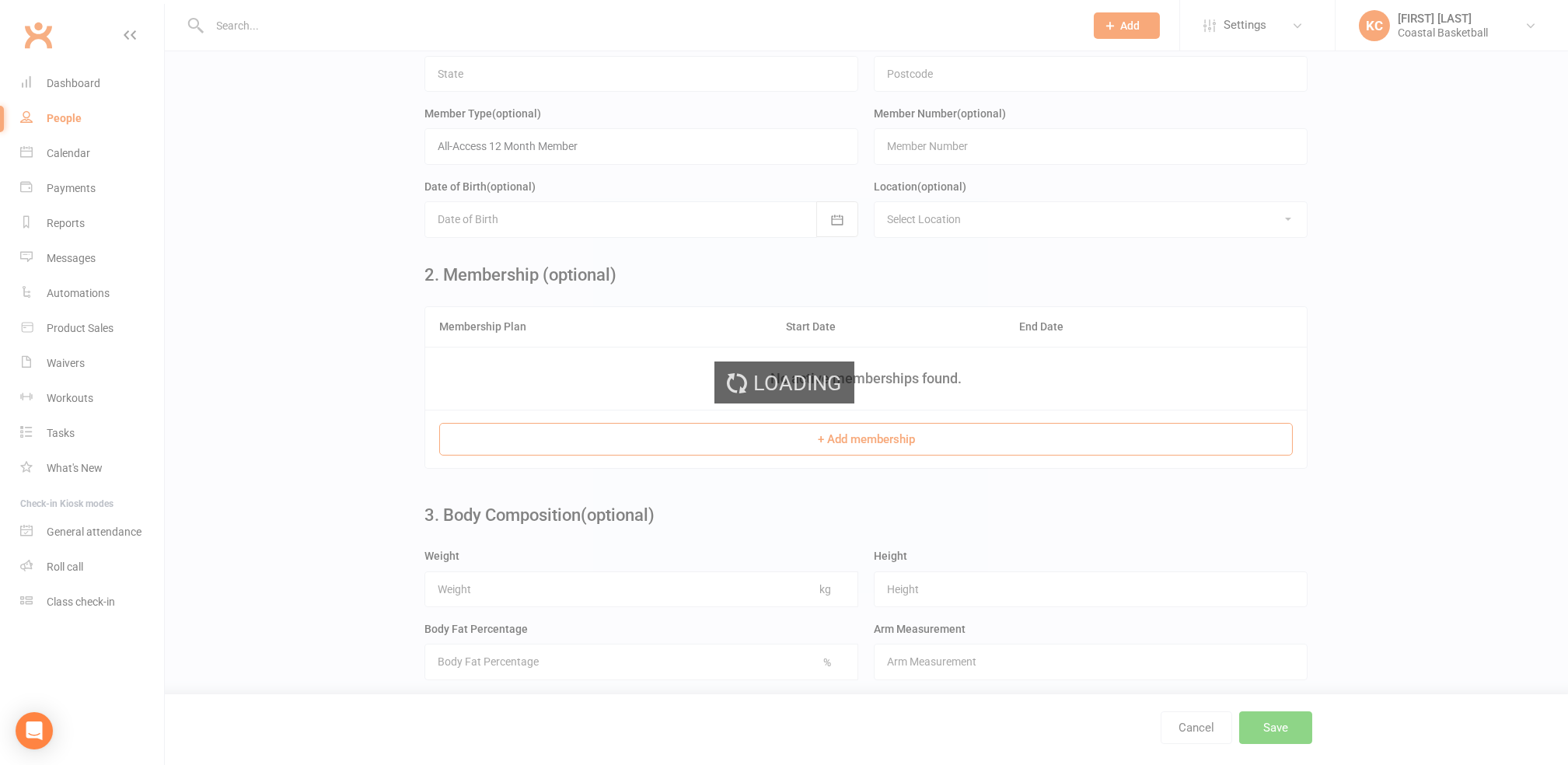 scroll, scrollTop: 0, scrollLeft: 0, axis: both 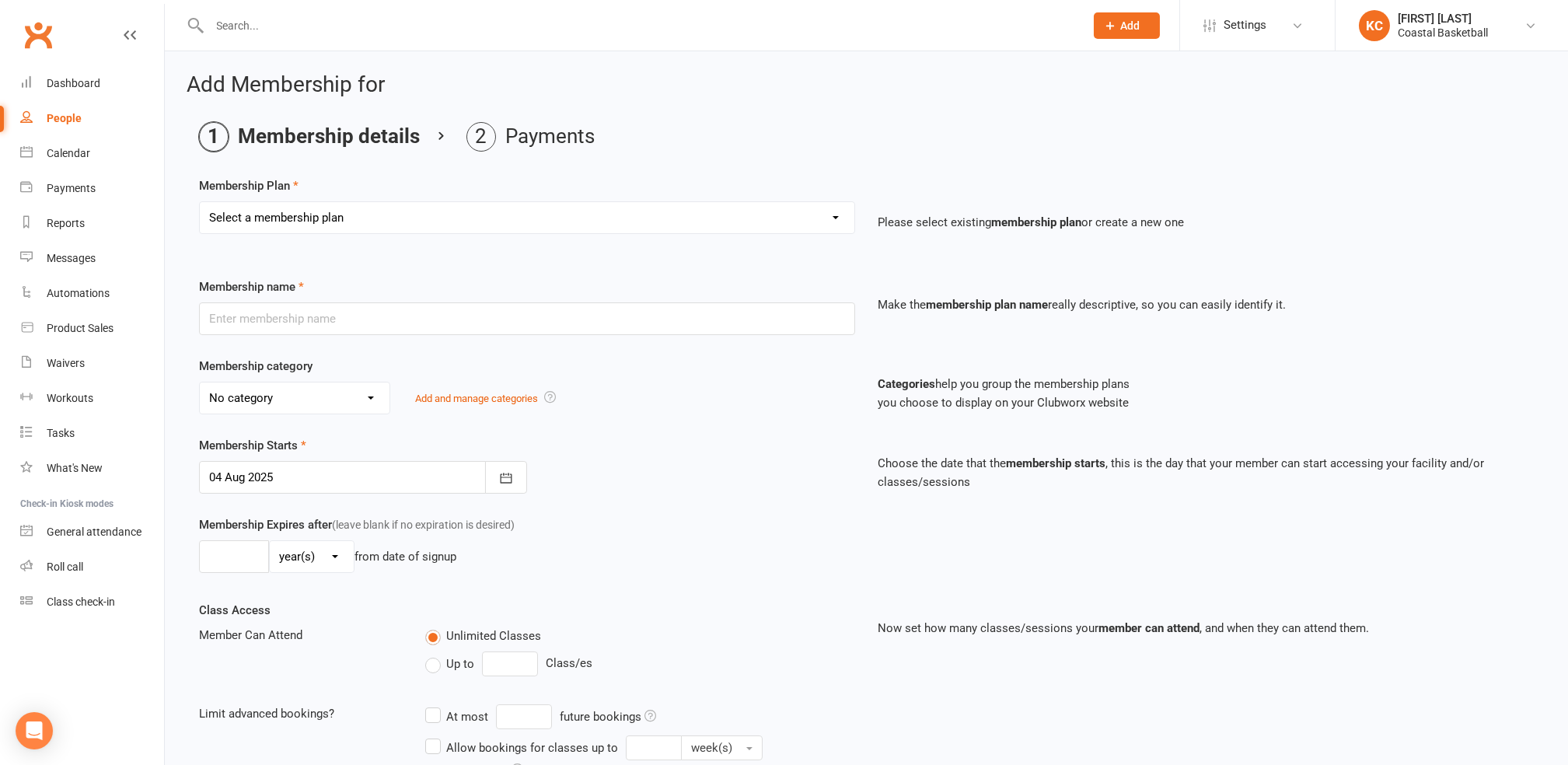 click on "Select a membership plan Create new Membership Plan All Access 12 Month (Excluding GST & Processing Fee) All Access 6 Month (Excluding GST & Processing Fee) All Access 3 Month (Excluding GST & Processing Fee) School Holiday One Week (Excluding GST & Processing Fee) School Holiday Two Week (Excluding GST & Processing Fee) Annual (Excluding GST & Processing Fee) Term 3 Academy 1 Day per Week - Payment Plan (Excluding GST & Processing Fee) Term 3 Academy 2 Days per Week - Upfront (Excluding GST & Processing Fee) Term 3 Academy 2 Days per Week - Payment Plan (Excluding GST & Processing Fee) All-Access Free Trial One Off (Excluding GST & Processing Fee) Term 3 Academy 1 Day per Week - Upfront (Excluding GST & Processing Fee)" at bounding box center (527, 218) 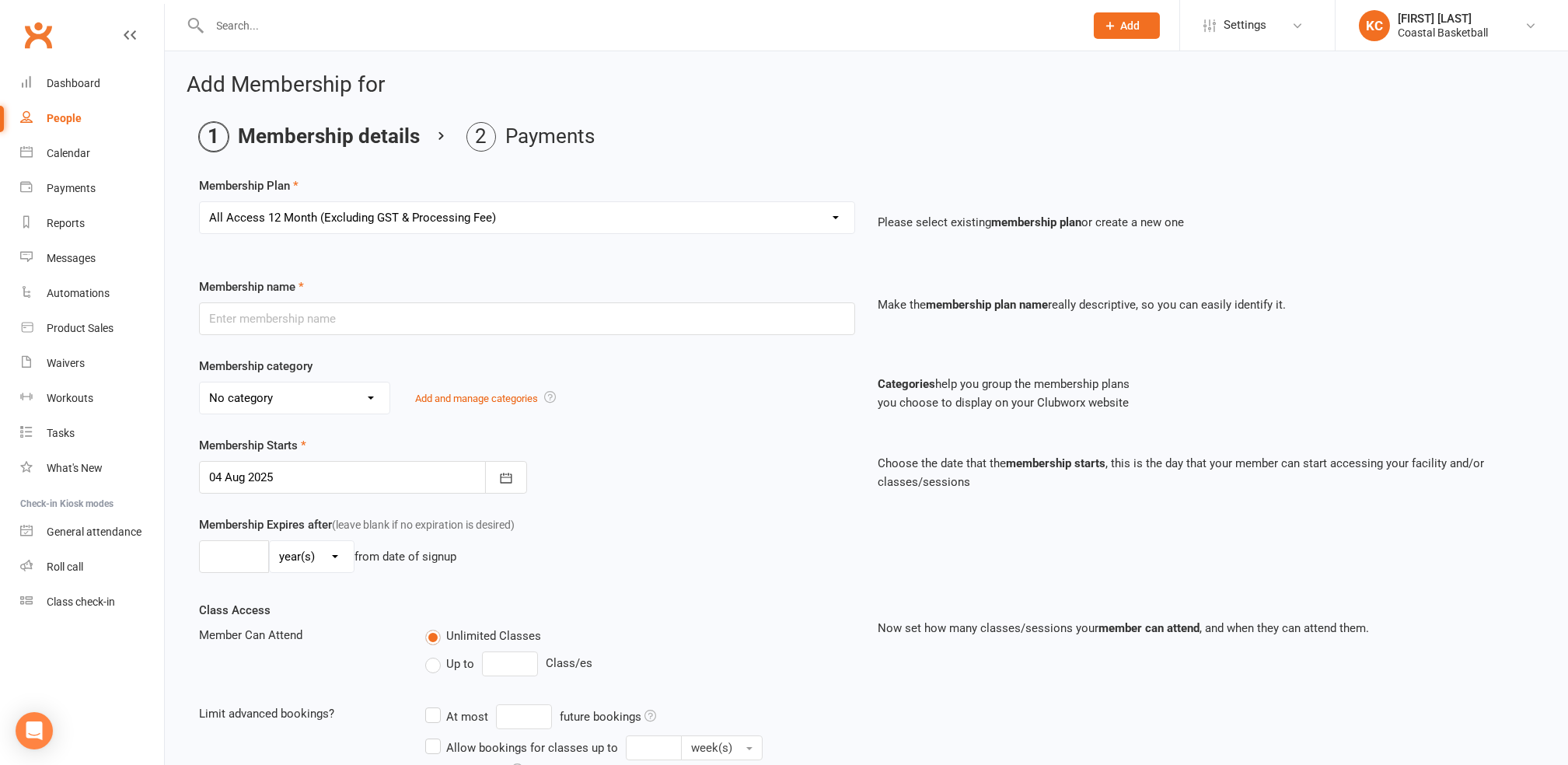 click on "Select a membership plan Create new Membership Plan All Access 12 Month (Excluding GST & Processing Fee) All Access 6 Month (Excluding GST & Processing Fee) All Access 3 Month (Excluding GST & Processing Fee) School Holiday One Week (Excluding GST & Processing Fee) School Holiday Two Week (Excluding GST & Processing Fee) Annual (Excluding GST & Processing Fee) Term 3 Academy 1 Day per Week - Payment Plan (Excluding GST & Processing Fee) Term 3 Academy 2 Days per Week - Upfront (Excluding GST & Processing Fee) Term 3 Academy 2 Days per Week - Payment Plan (Excluding GST & Processing Fee) All-Access Free Trial One Off (Excluding GST & Processing Fee) Term 3 Academy 1 Day per Week - Upfront (Excluding GST & Processing Fee)" at bounding box center [527, 218] 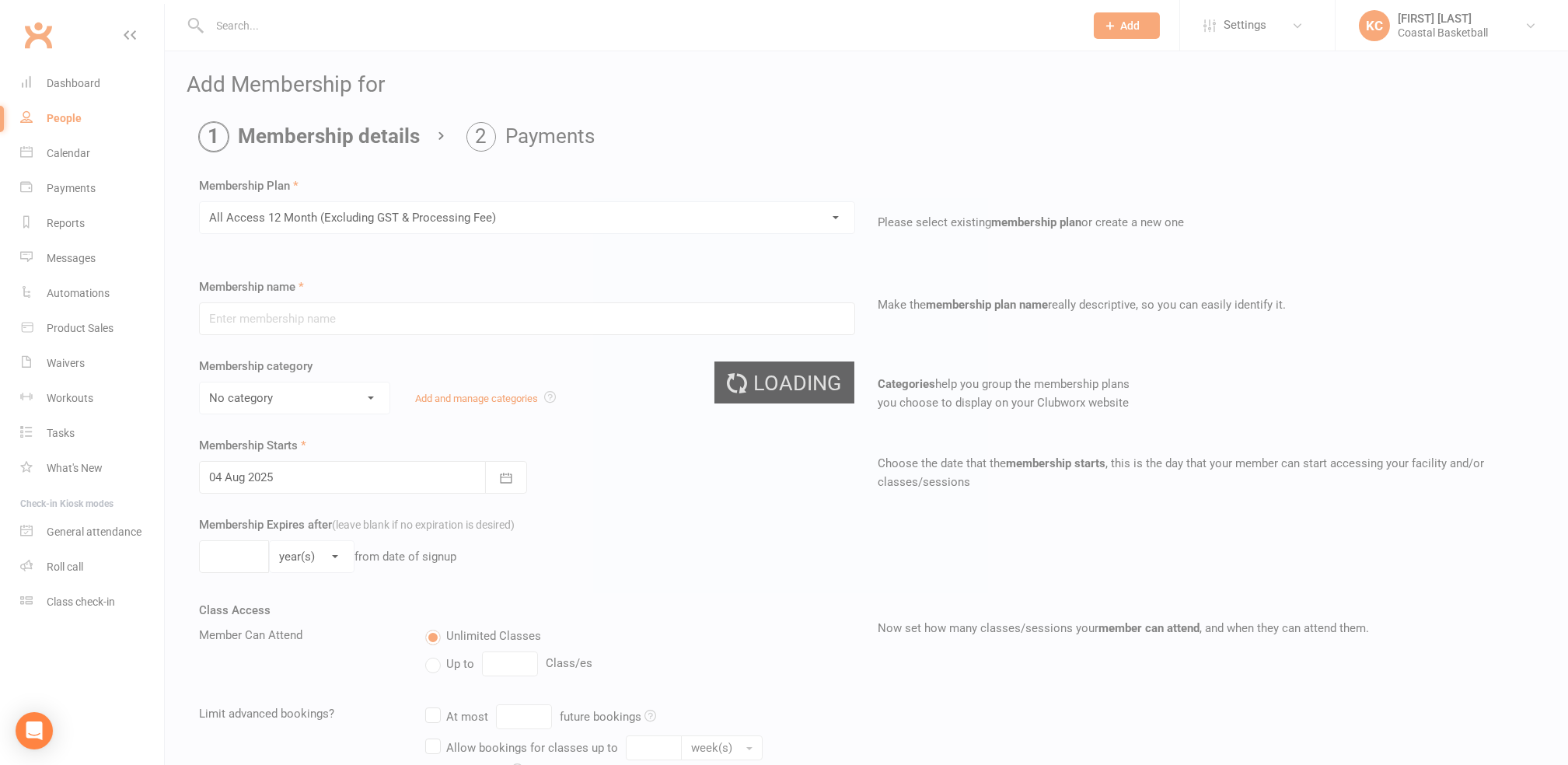 type on "All Access 12 Month (Excluding GST & Processing Fee)" 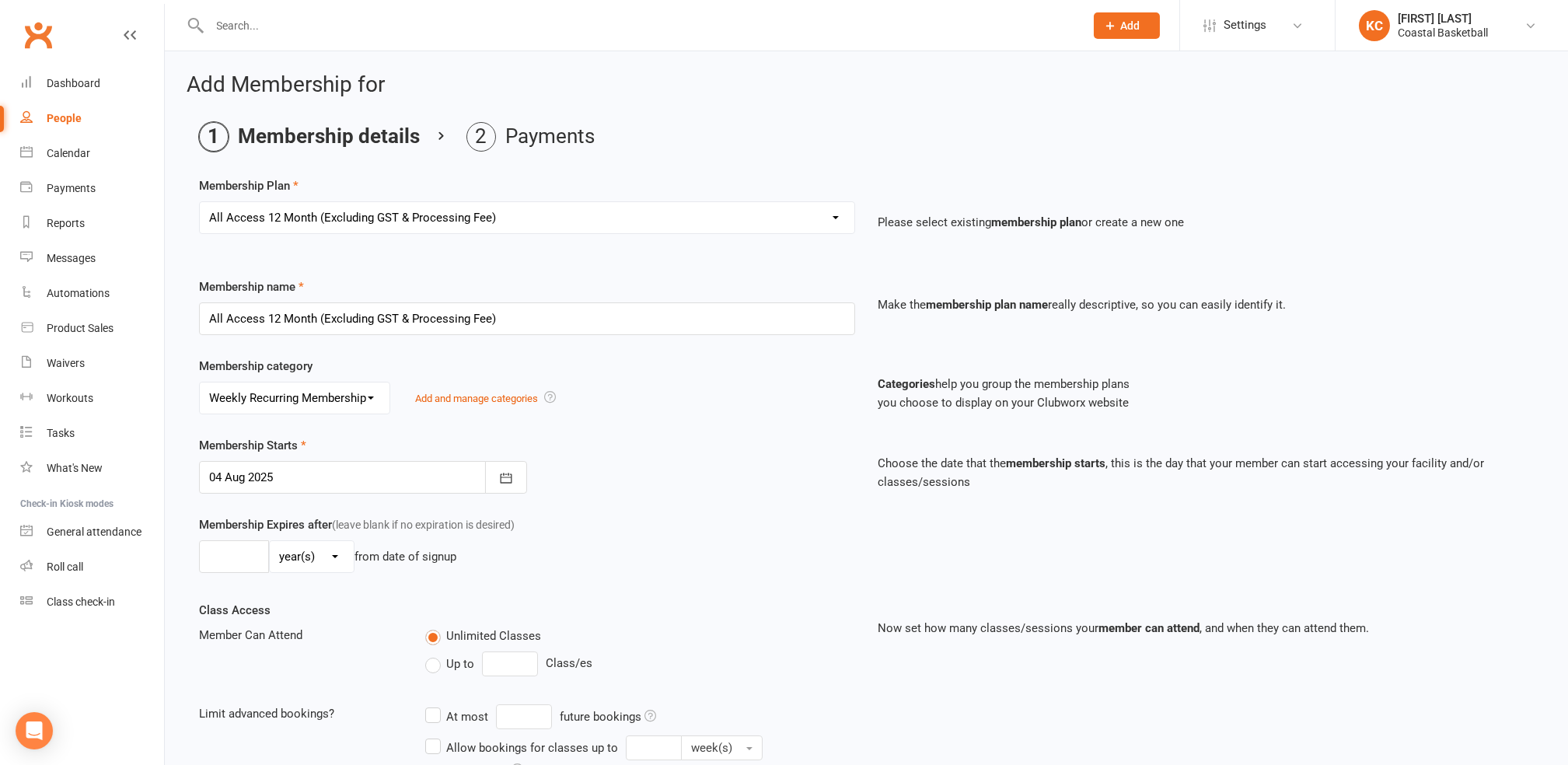 click on "No category All-Access Membership Annual Membership Casual Membership Weekly Recurring Membership" at bounding box center [295, 398] 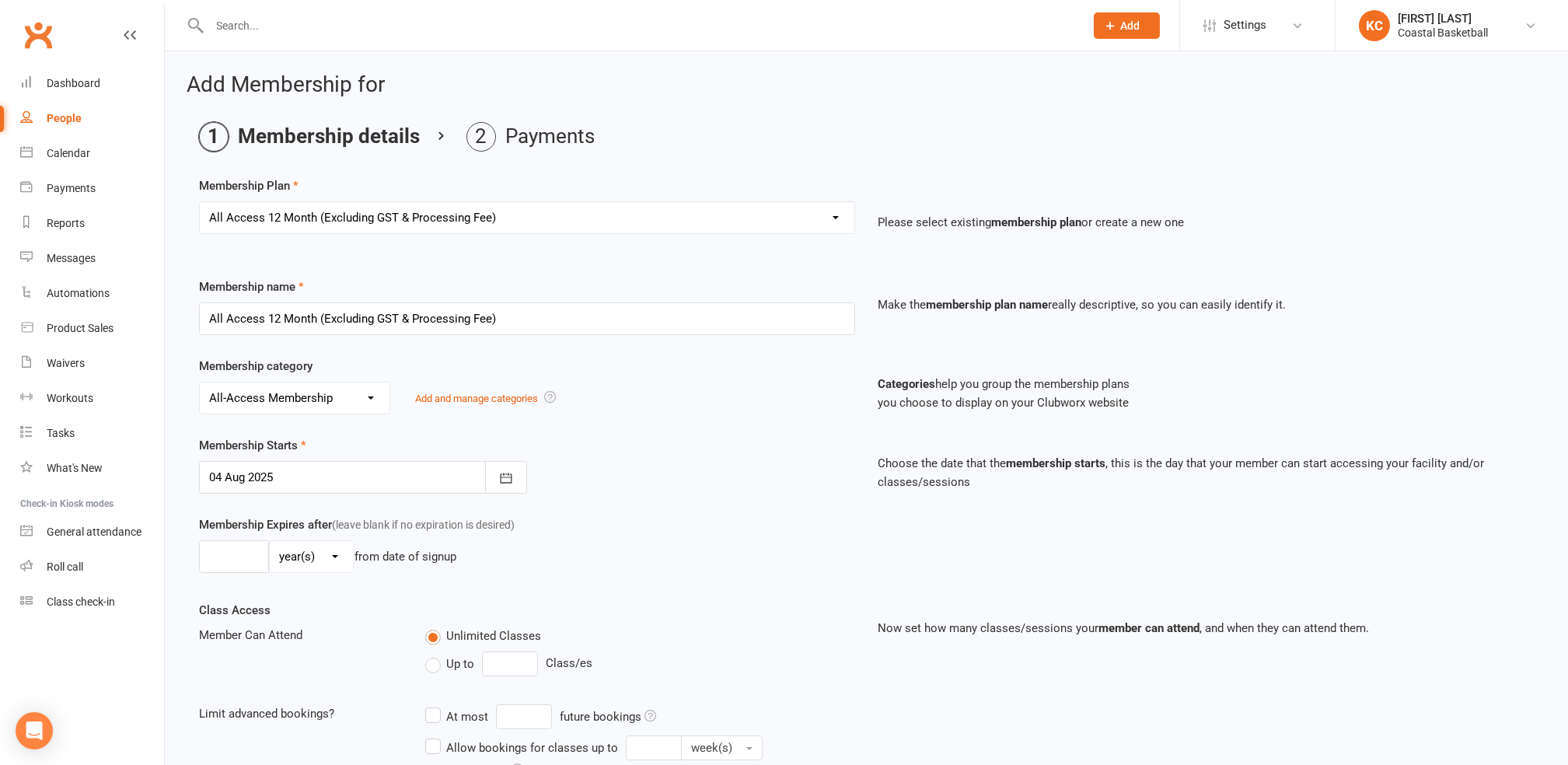 click on "No category All-Access Membership Annual Membership Casual Membership Weekly Recurring Membership" at bounding box center (295, 398) 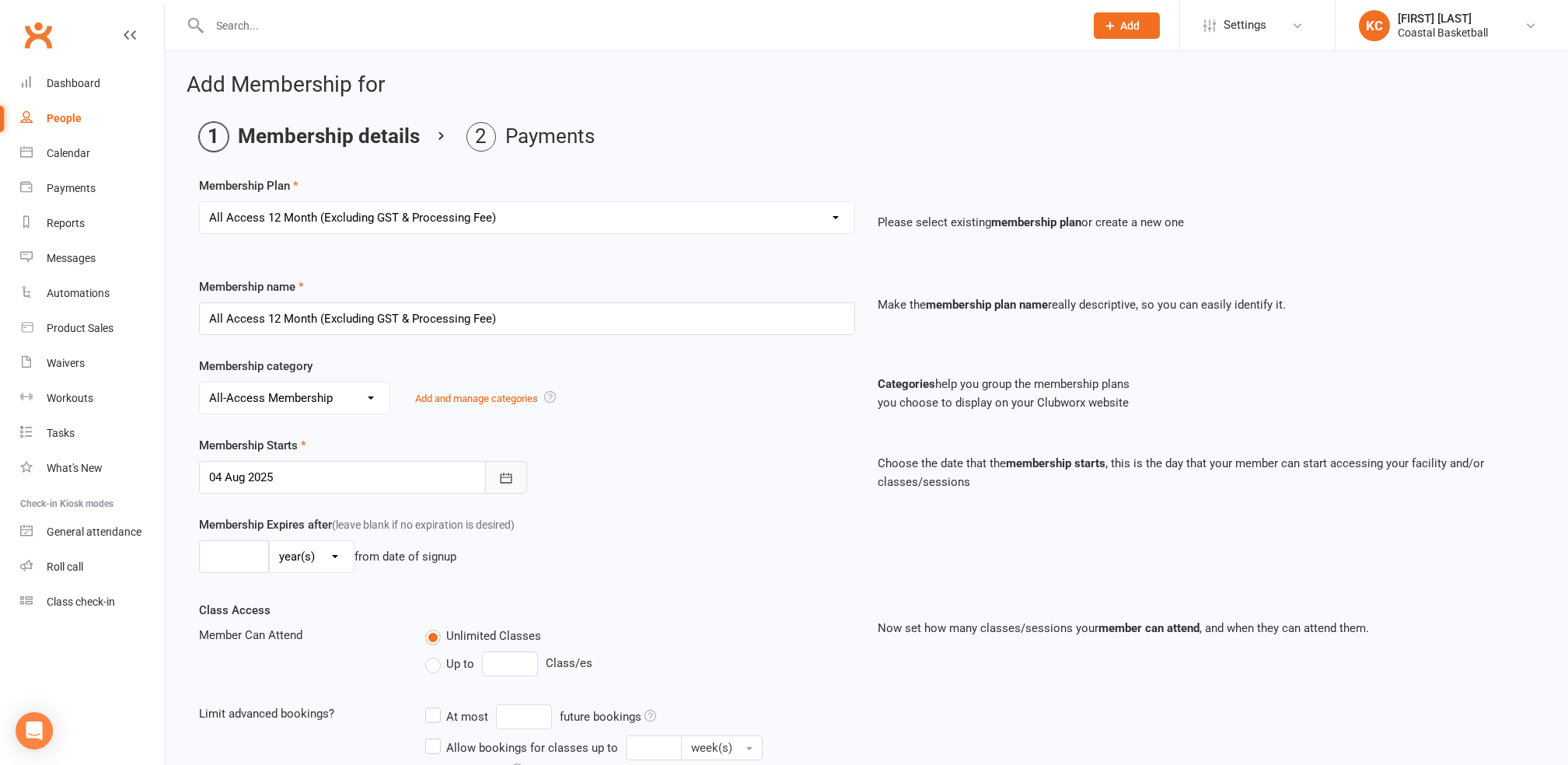 click 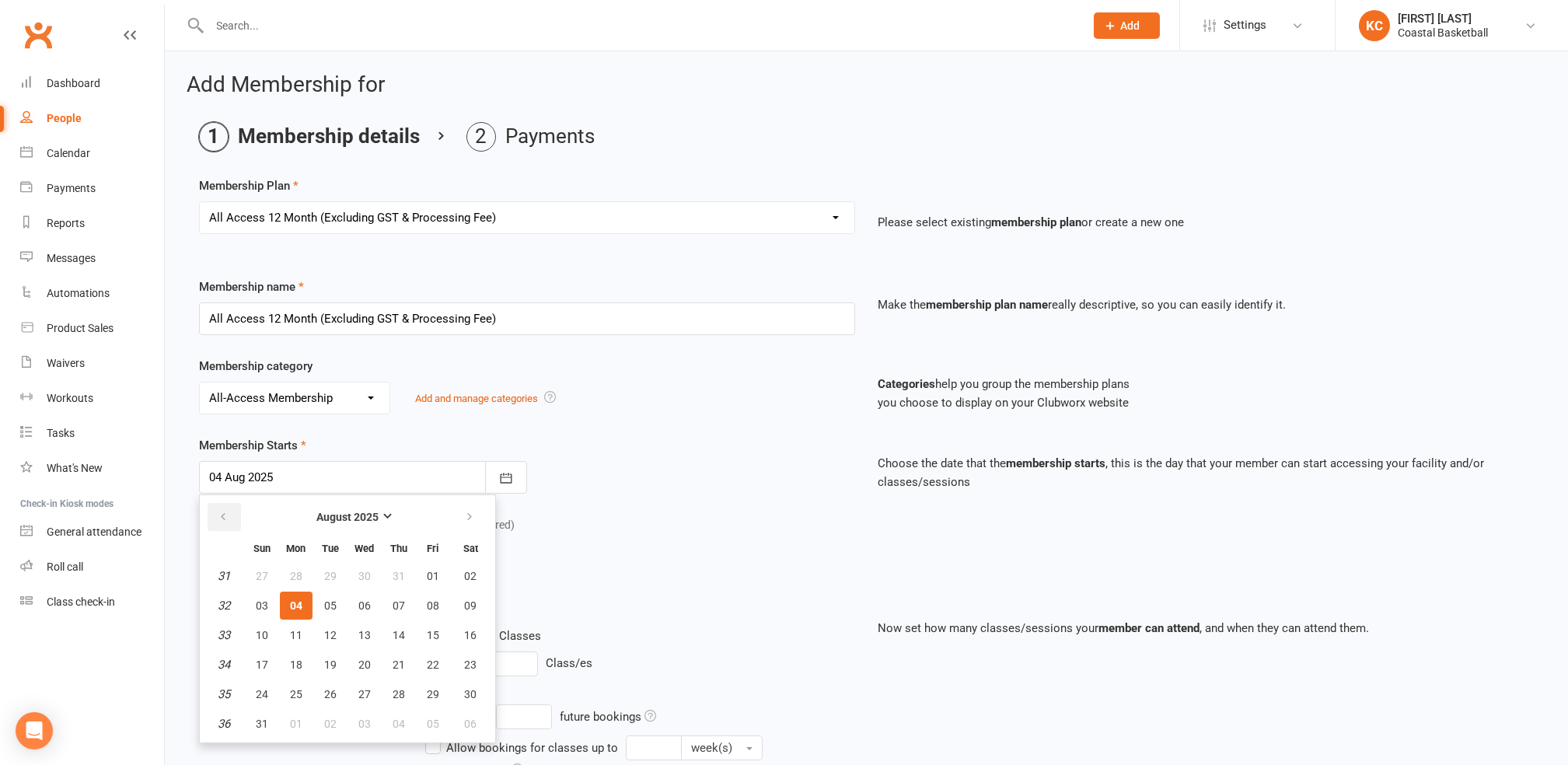 click at bounding box center [224, 517] 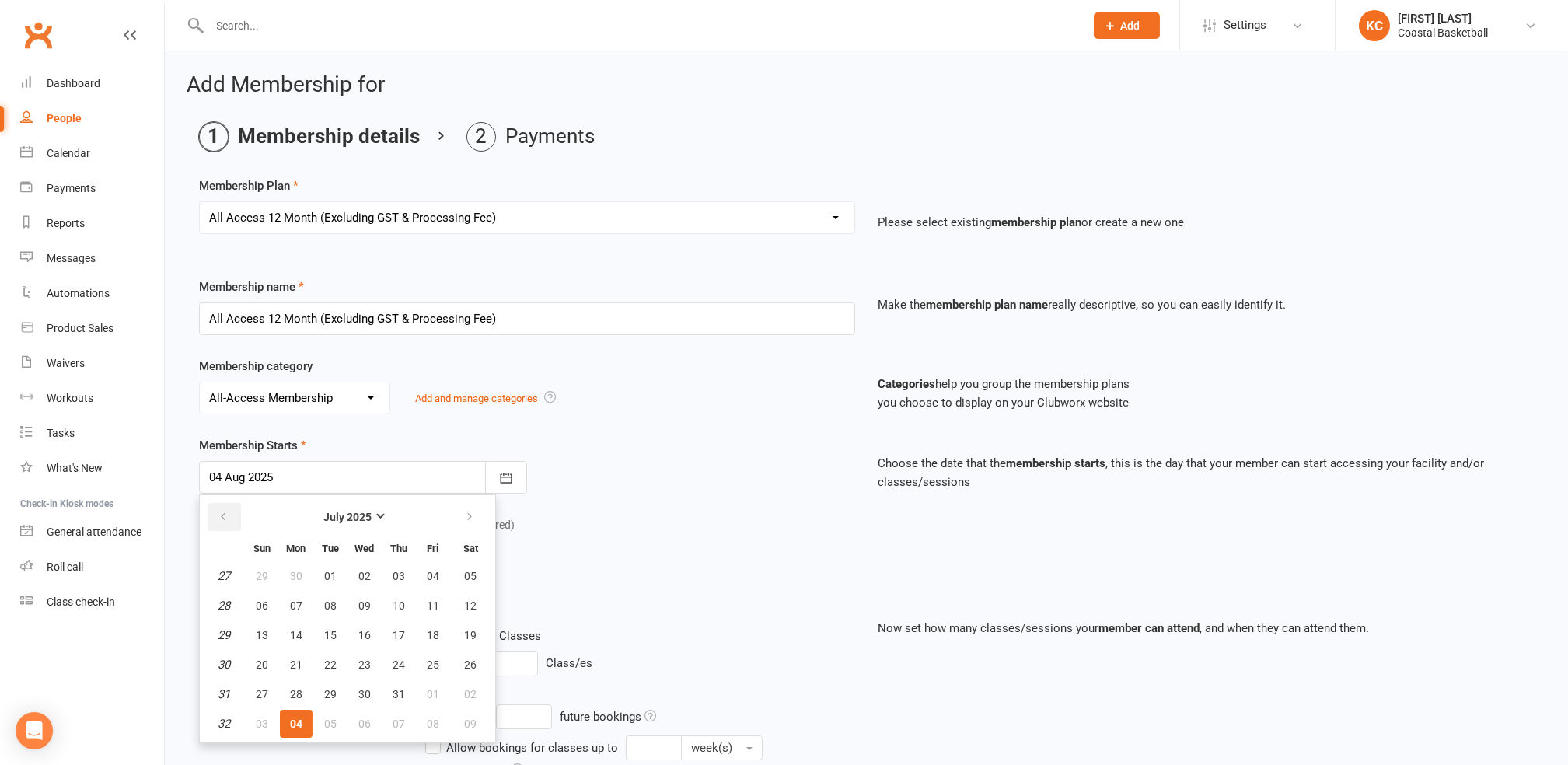 click at bounding box center [224, 517] 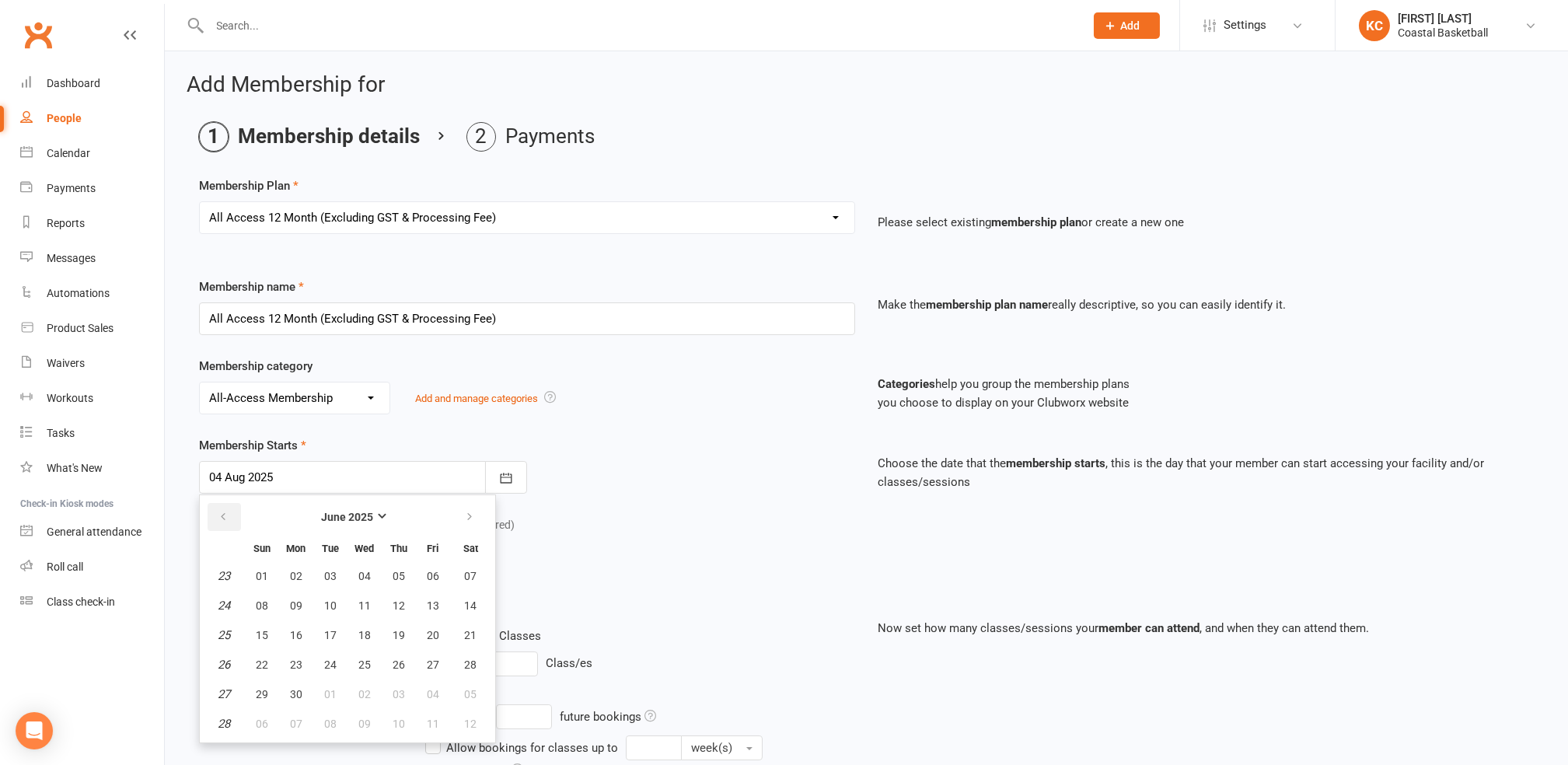 click at bounding box center [223, 517] 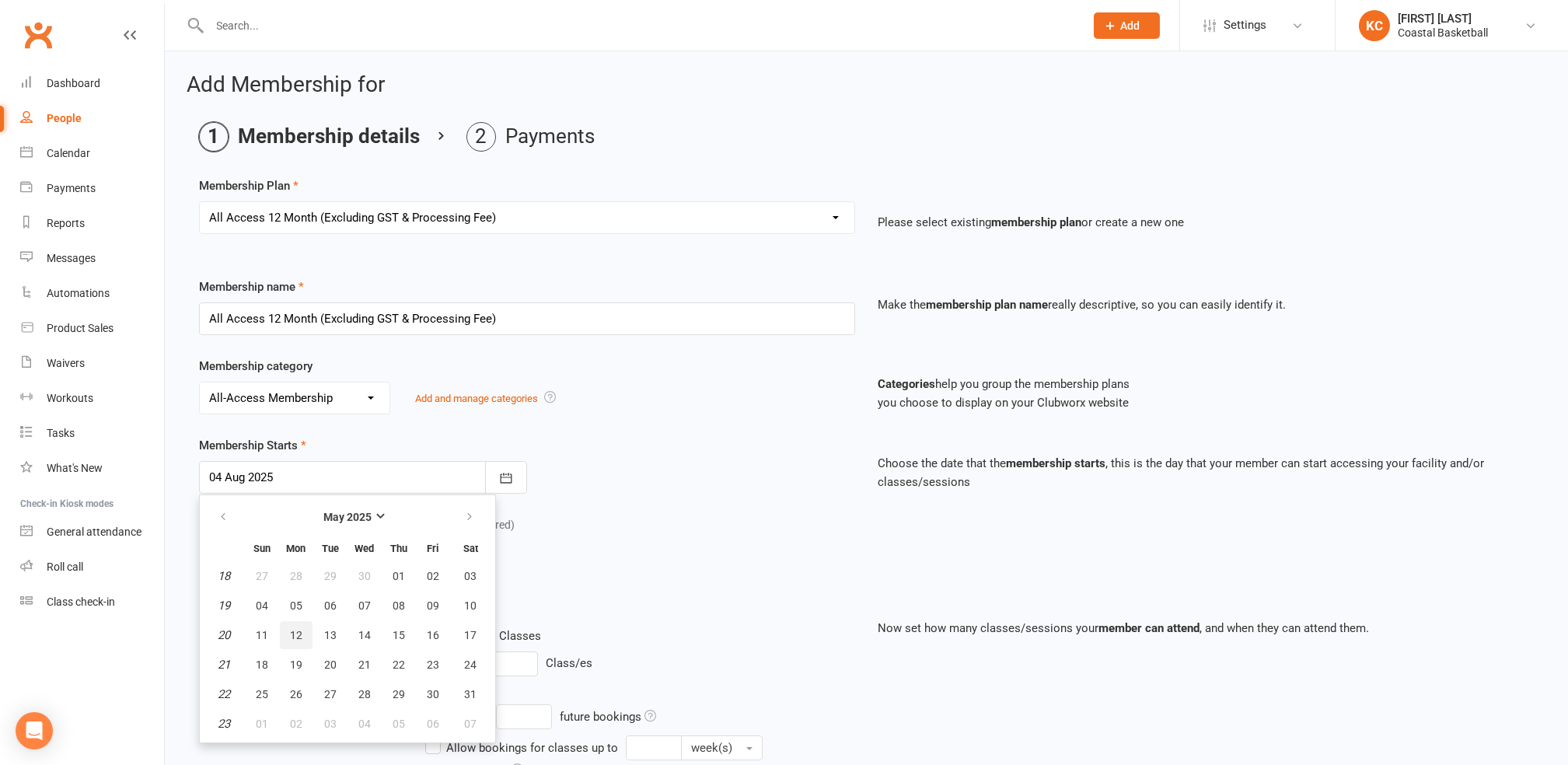 click on "12" at bounding box center (296, 635) 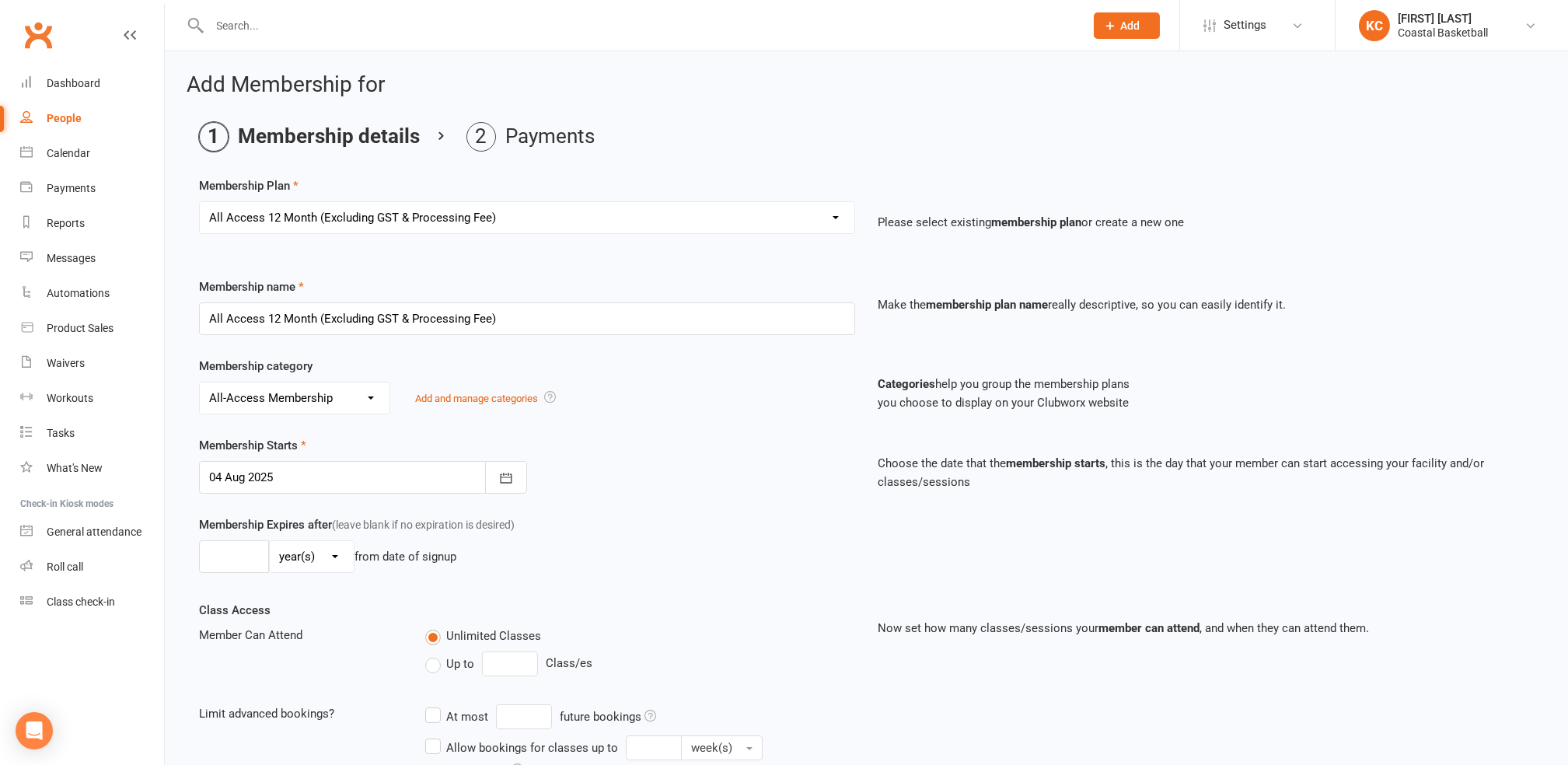 type on "[DAY] [MONTH] [YEAR]" 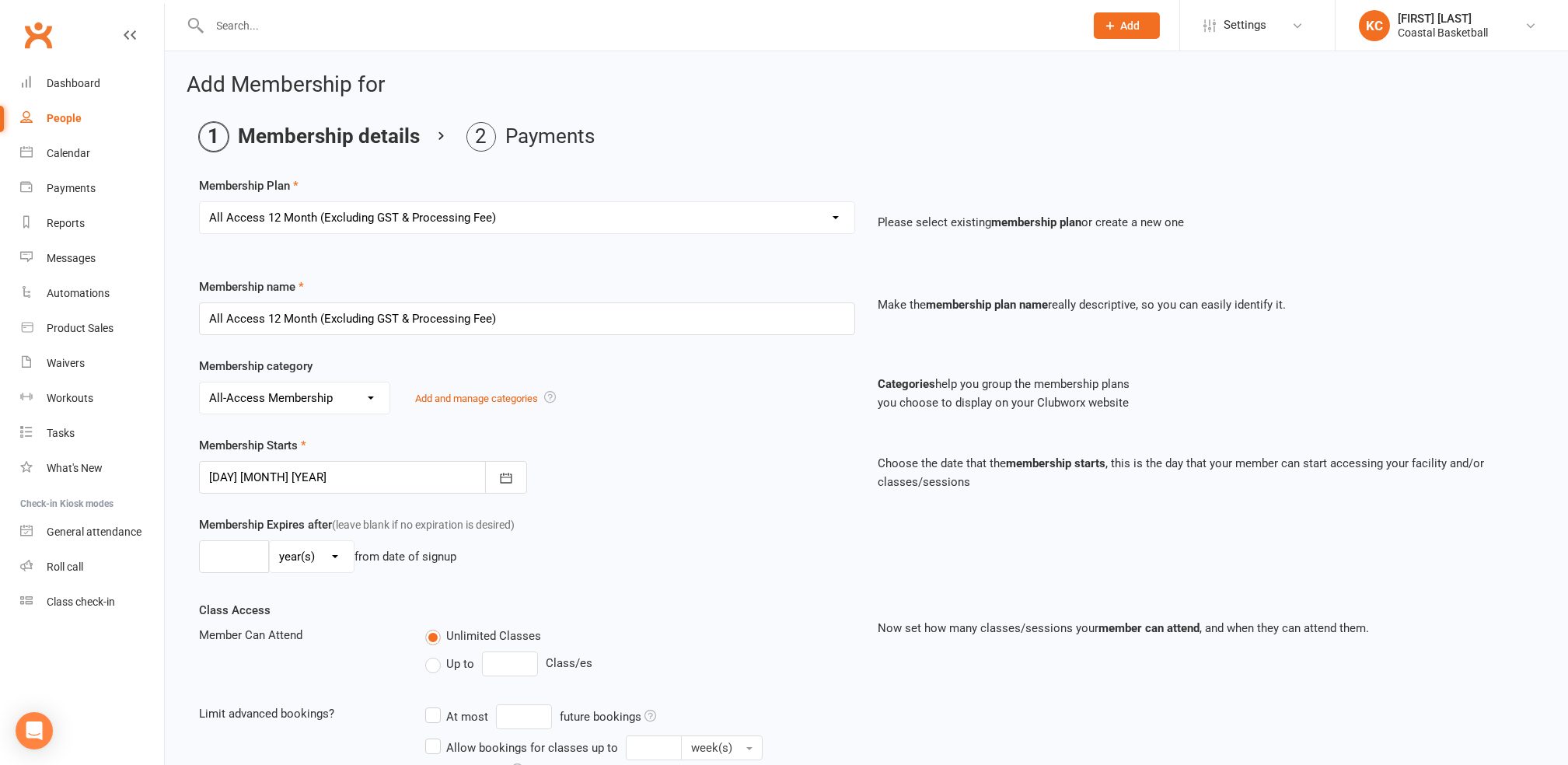 click on "day(s) week(s) month(s) year(s)" at bounding box center (312, 557) 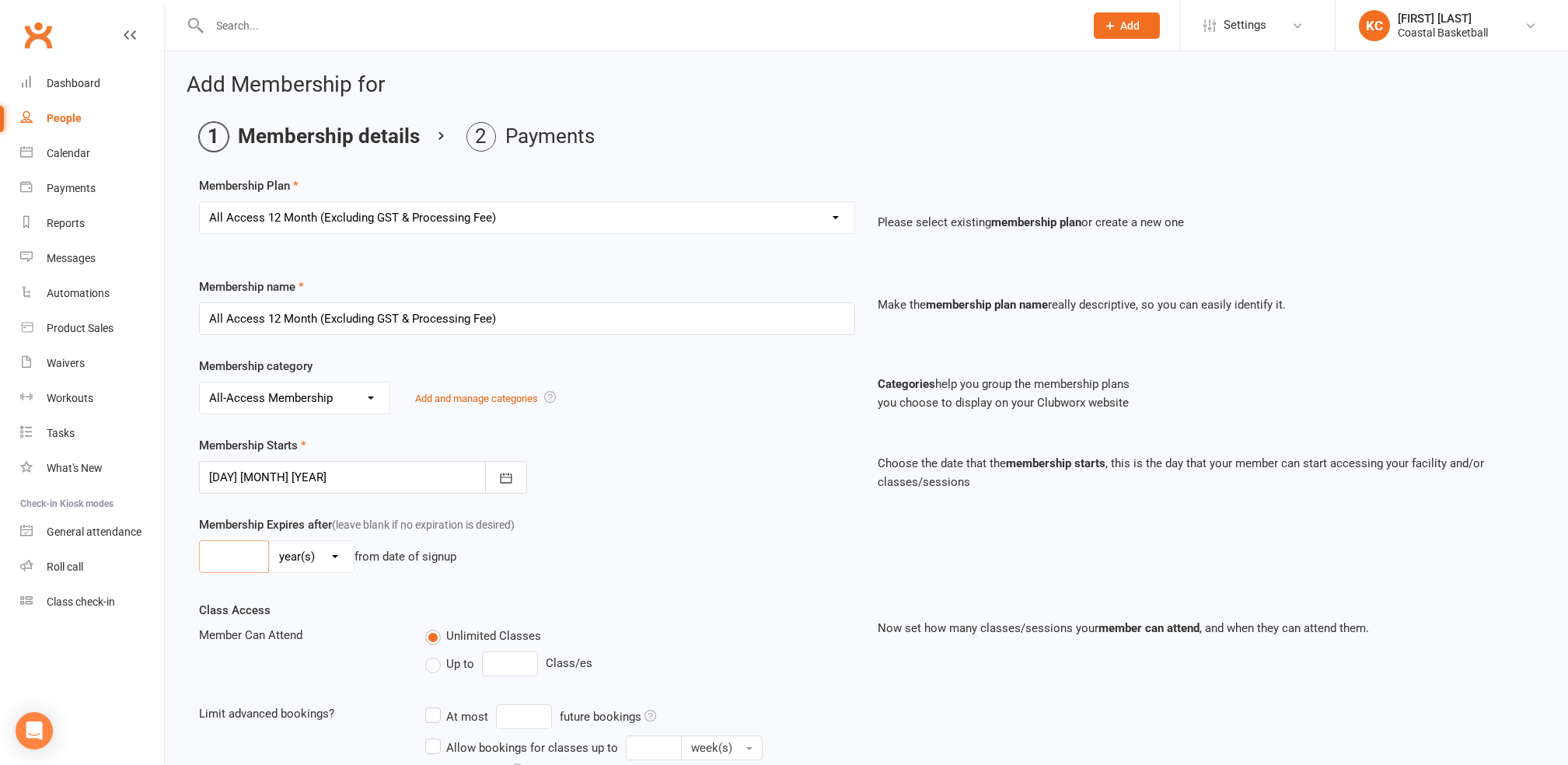 click at bounding box center (234, 557) 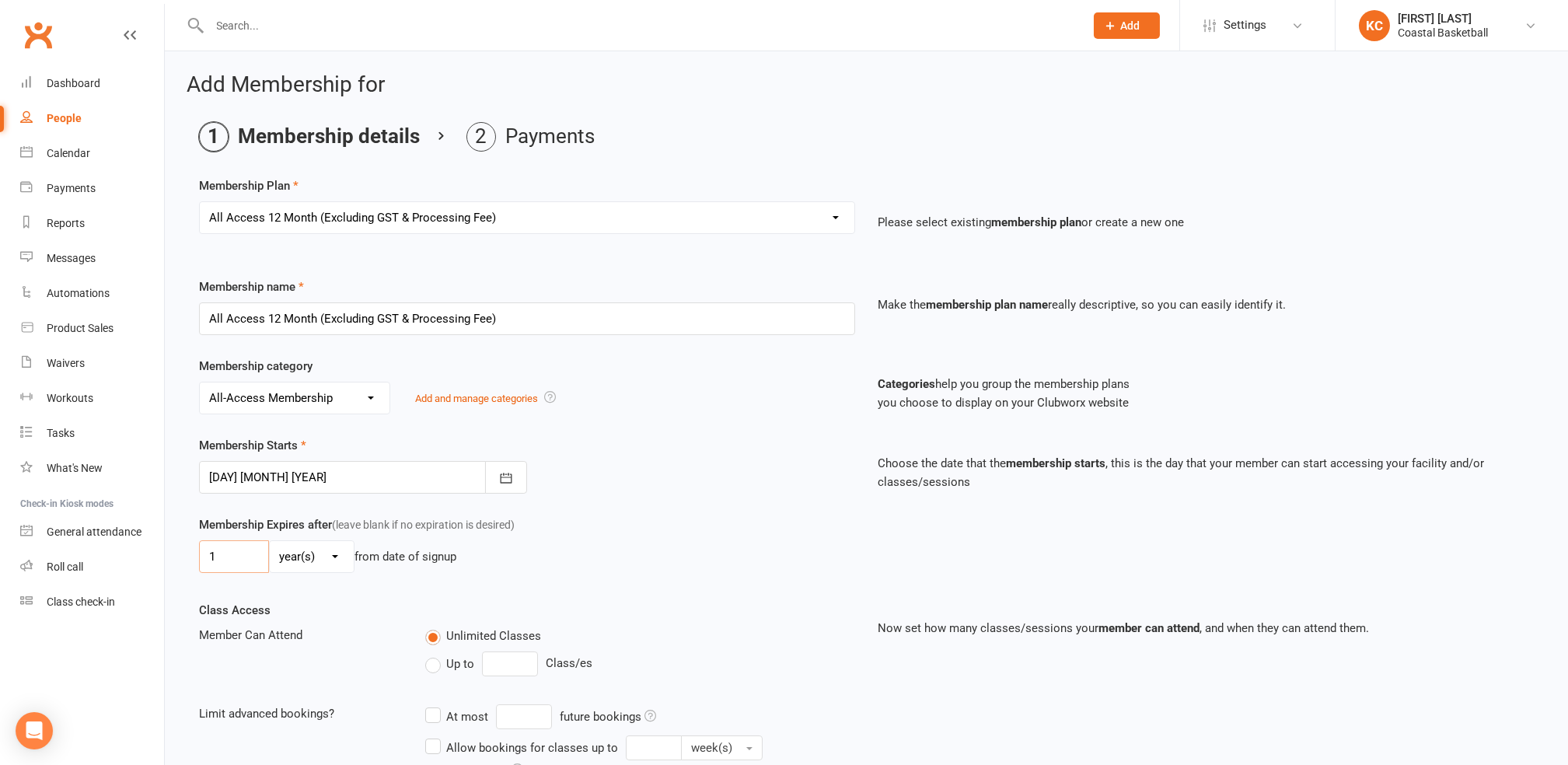 type on "1" 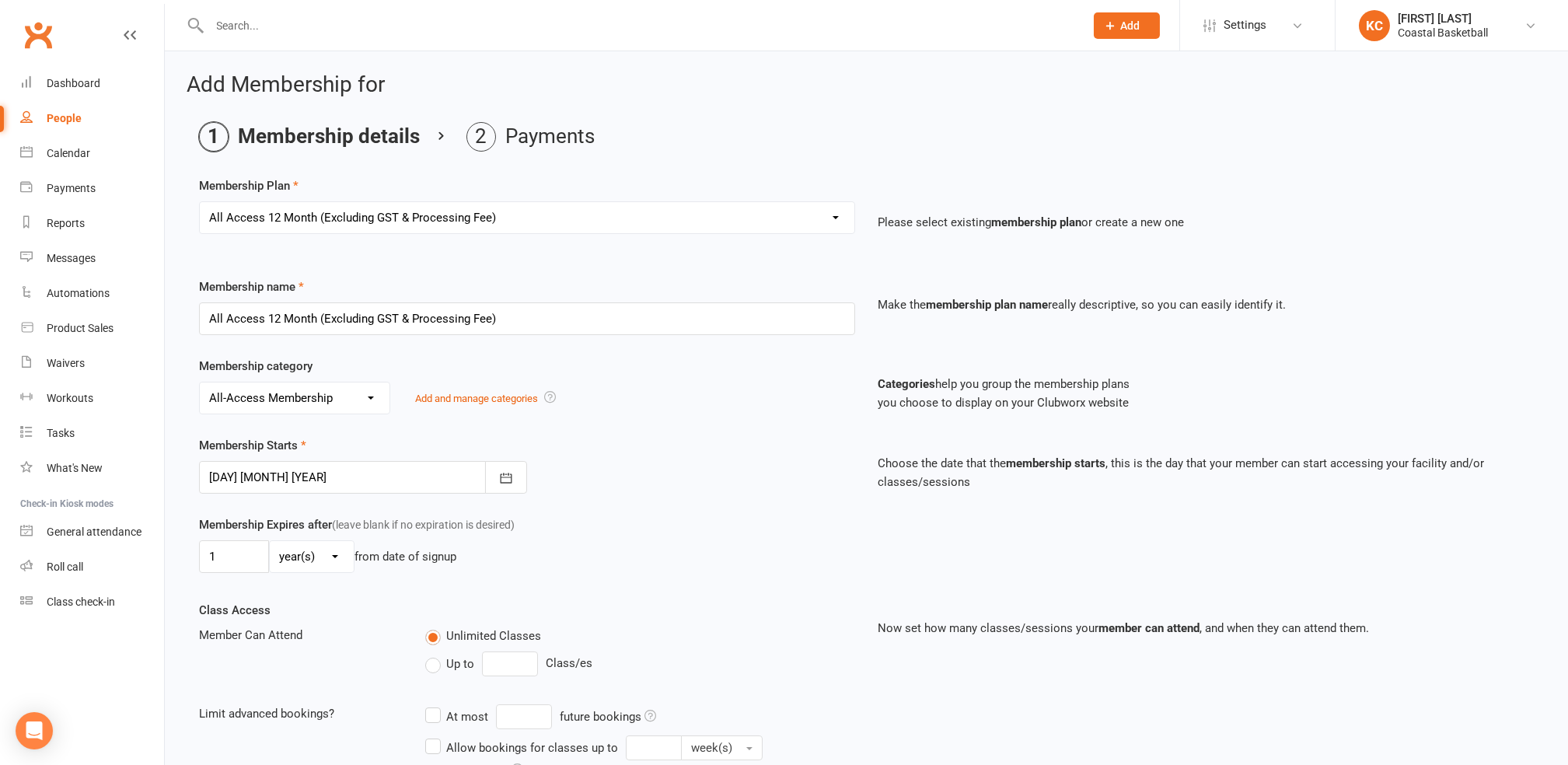 click on "Membership Expires after   (leave blank if no expiration is desired) 1 day(s) week(s) month(s) year(s)   from date of signup" at bounding box center (527, 547) 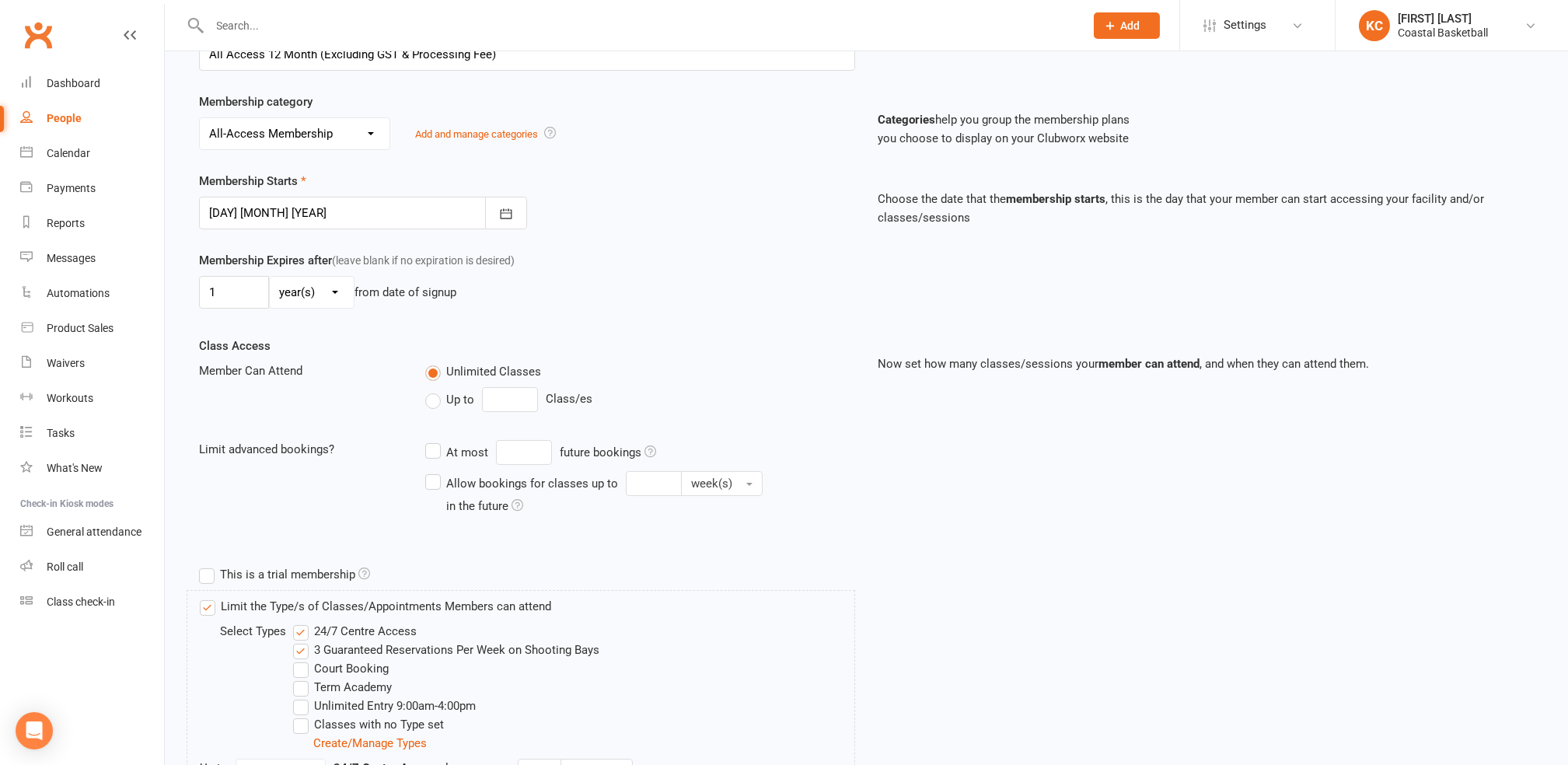 scroll, scrollTop: 311, scrollLeft: 0, axis: vertical 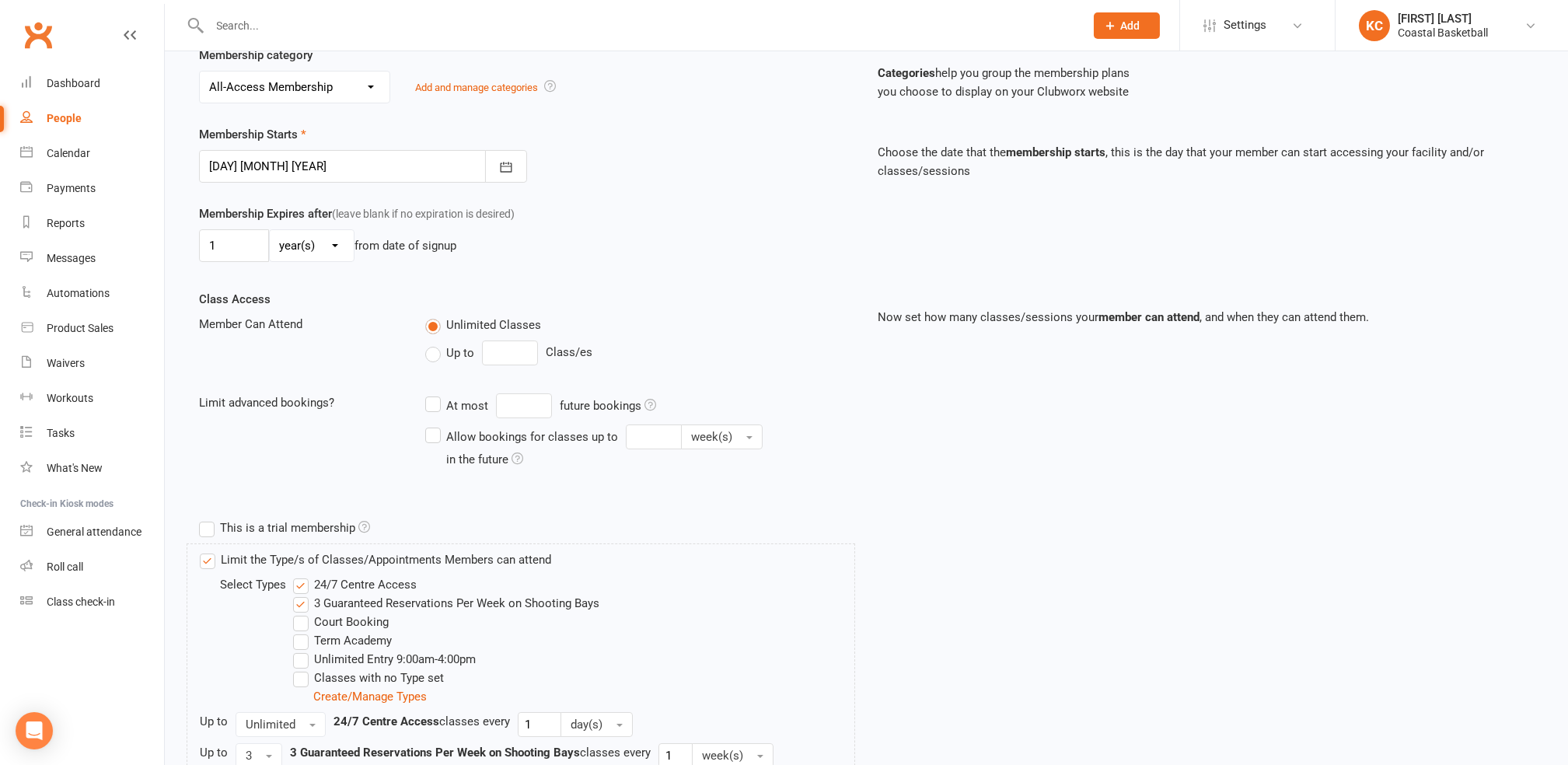 click on "24/7 Centre Access" at bounding box center [354, 585] 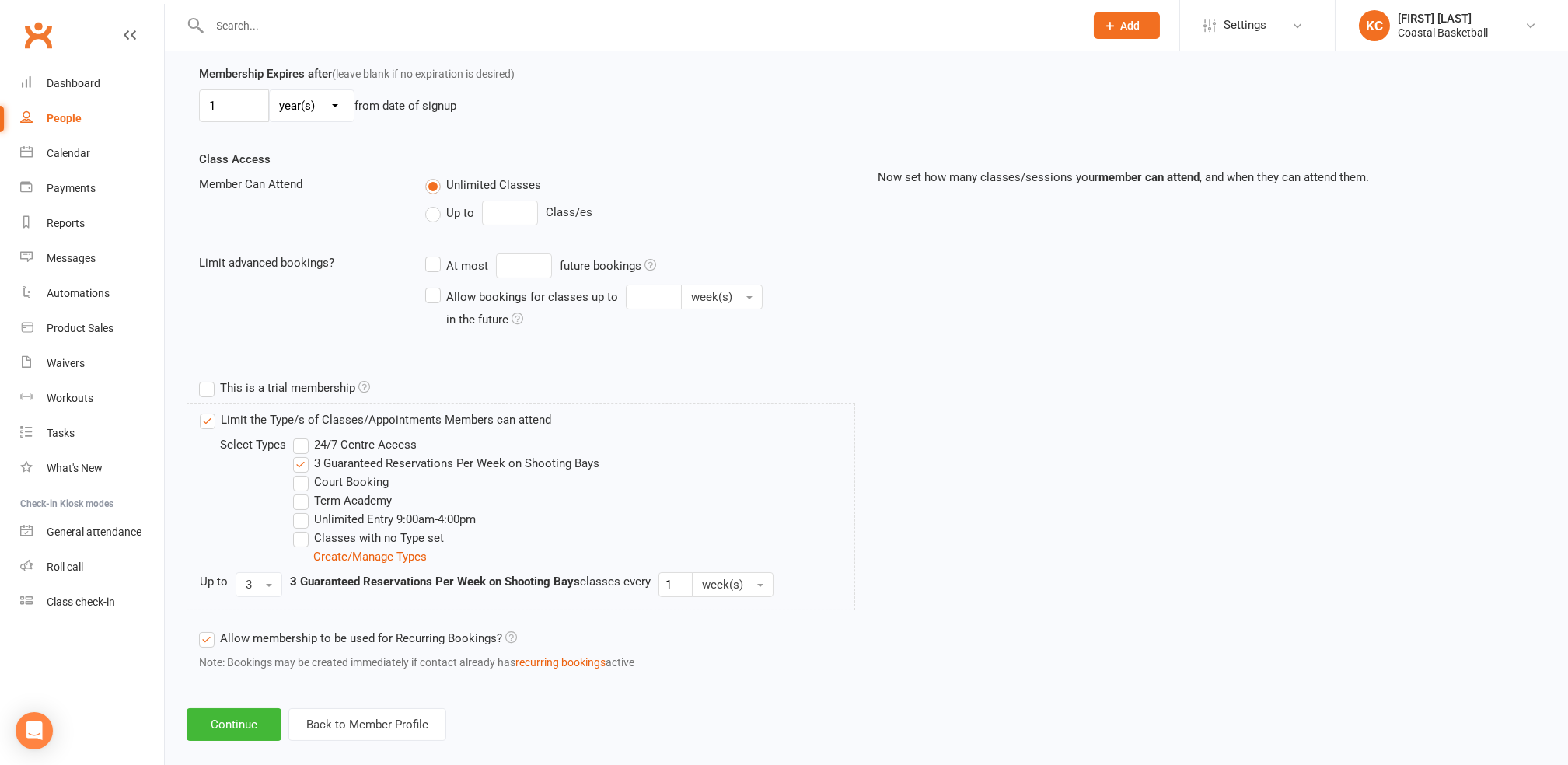 scroll, scrollTop: 452, scrollLeft: 0, axis: vertical 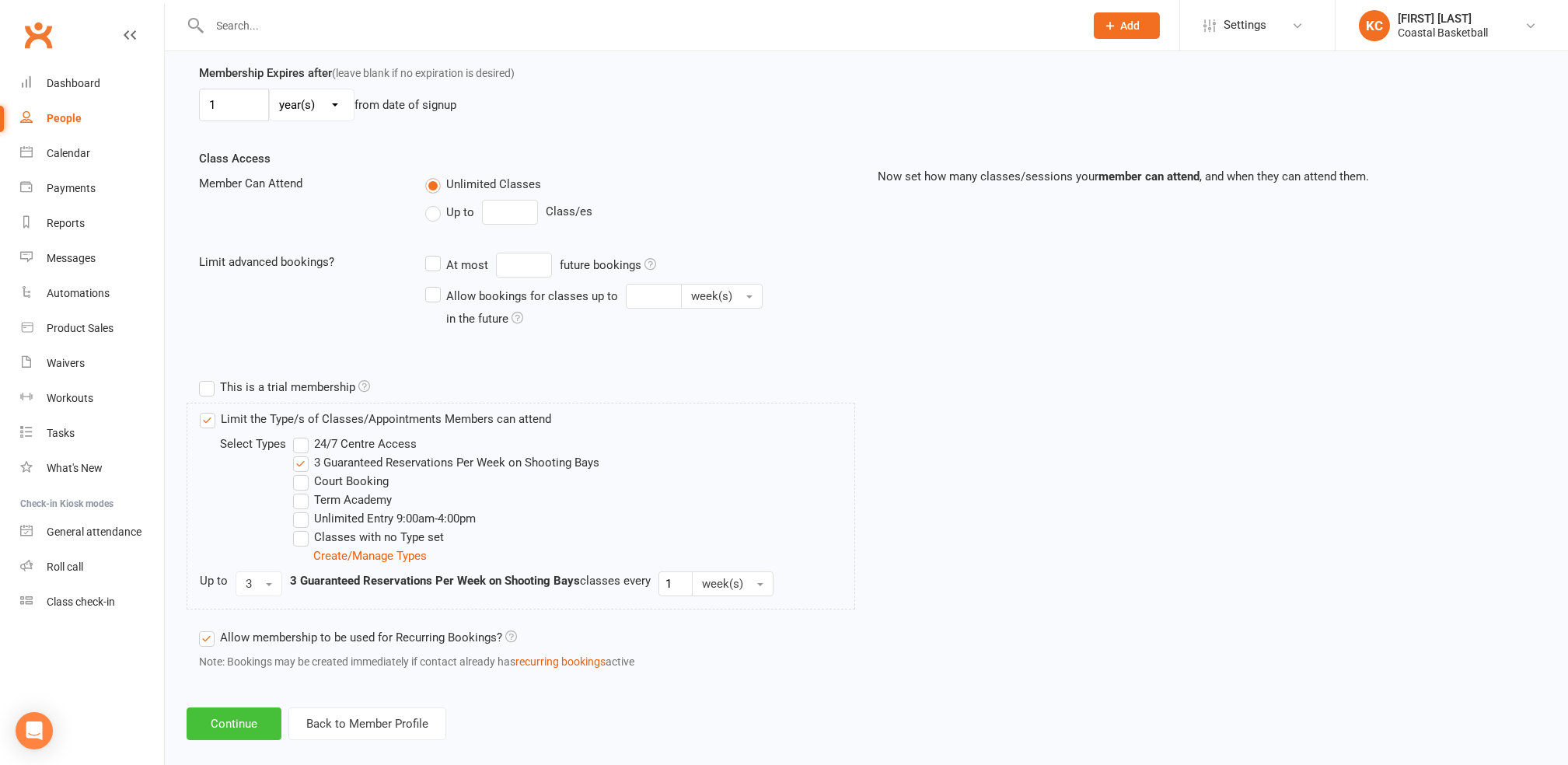 click on "Continue" at bounding box center (234, 724) 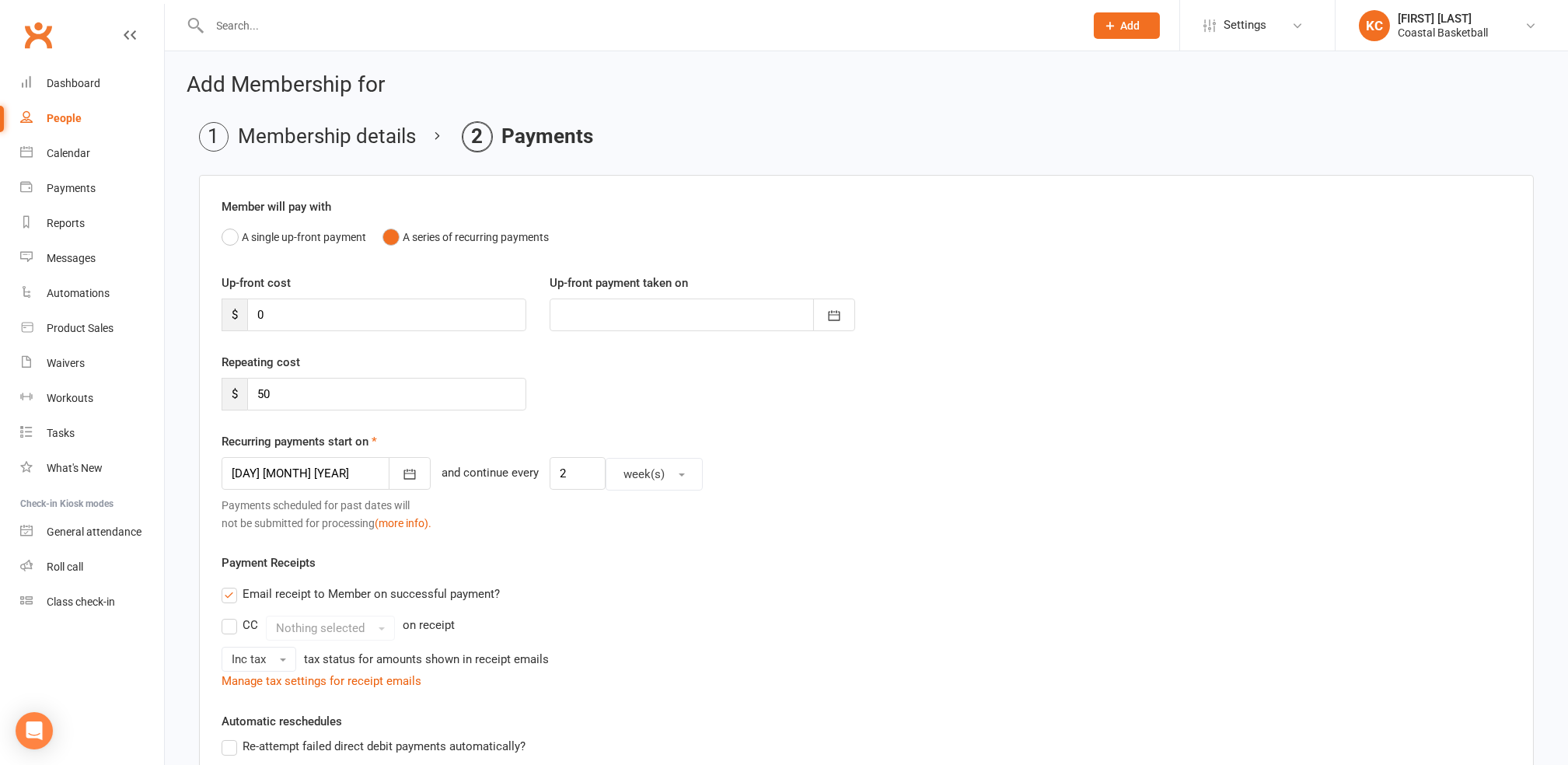 click on "Email receipt to Member on successful payment?" at bounding box center (860, 594) 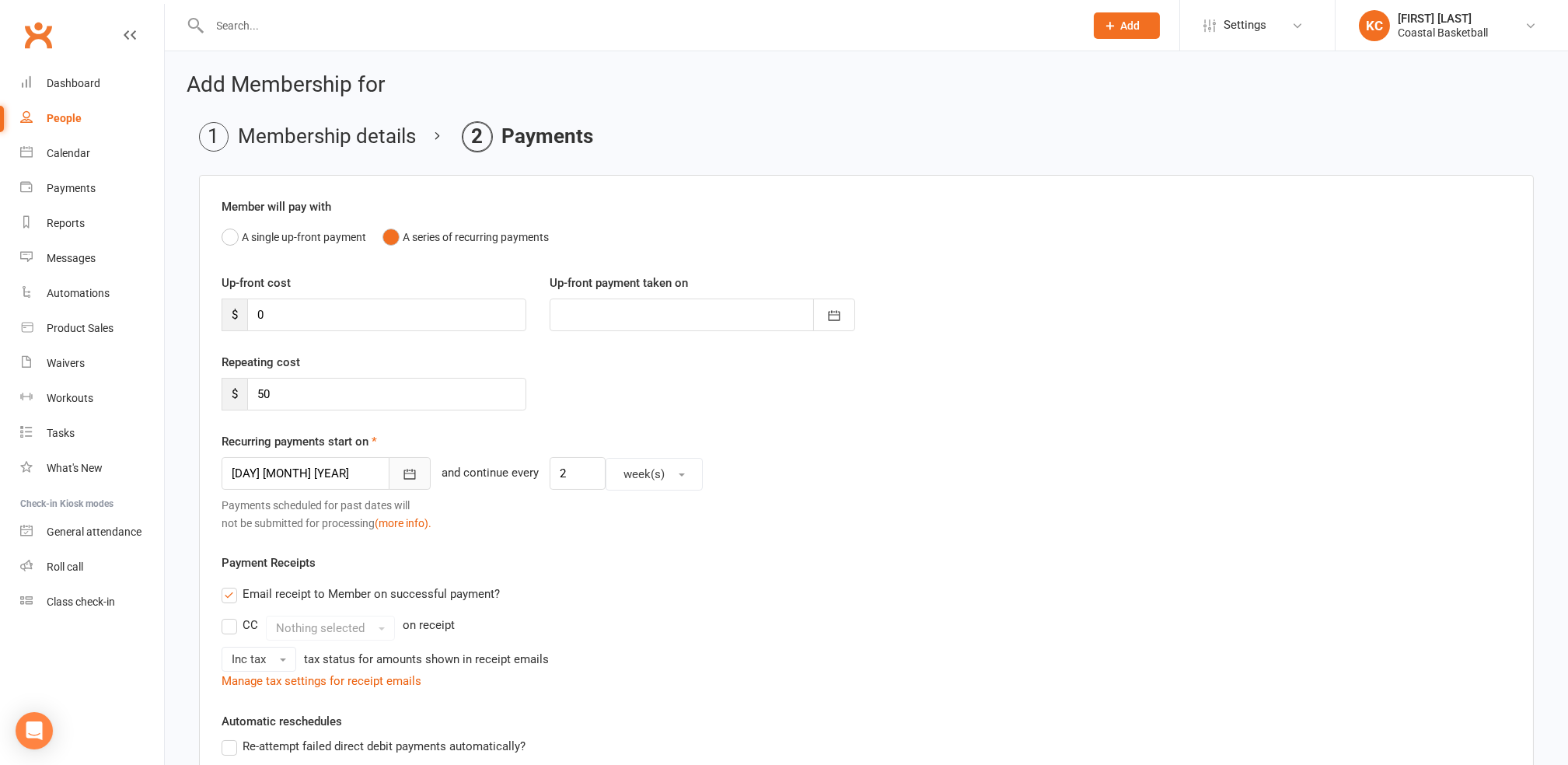 click 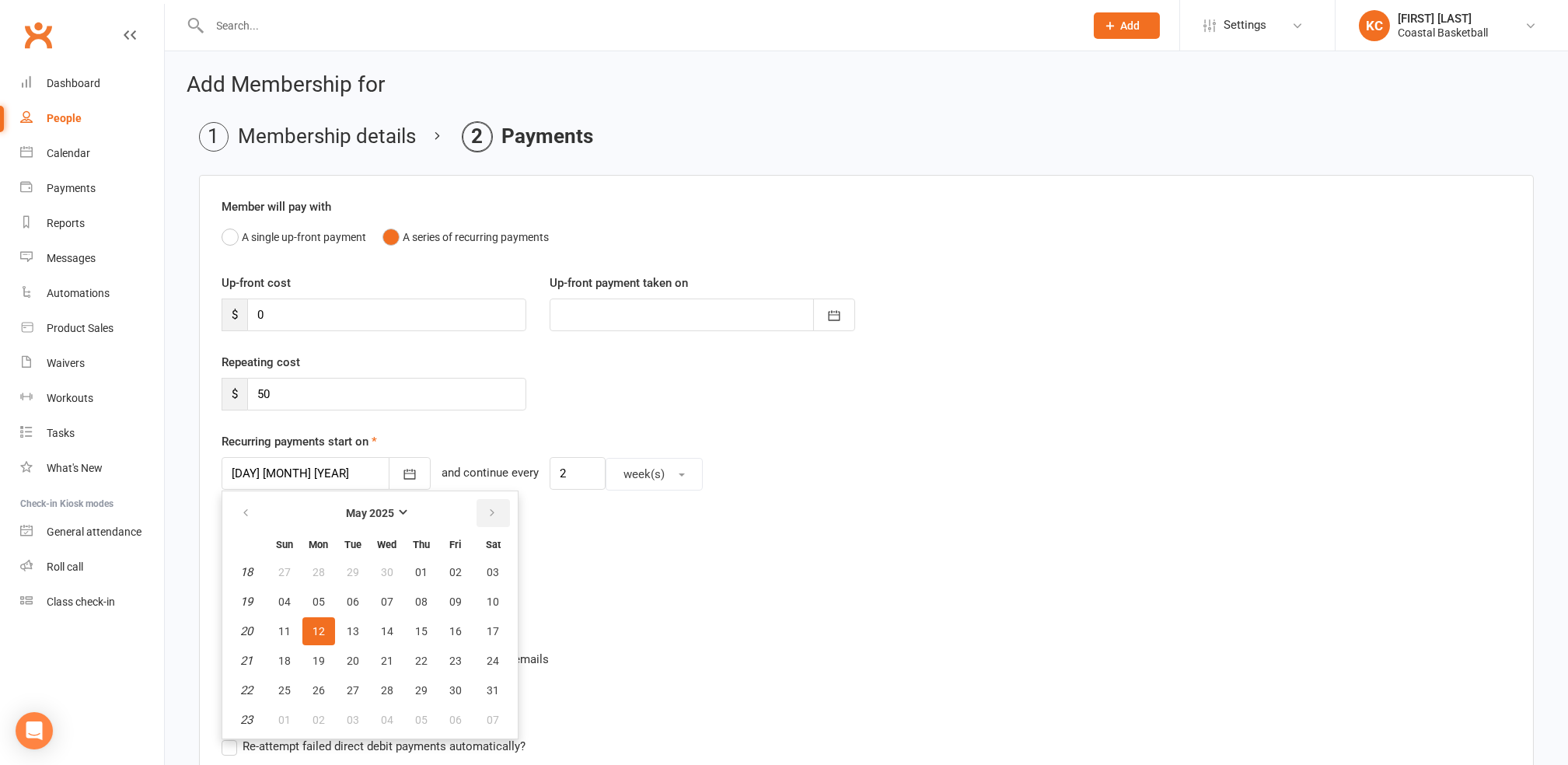 click at bounding box center [492, 513] 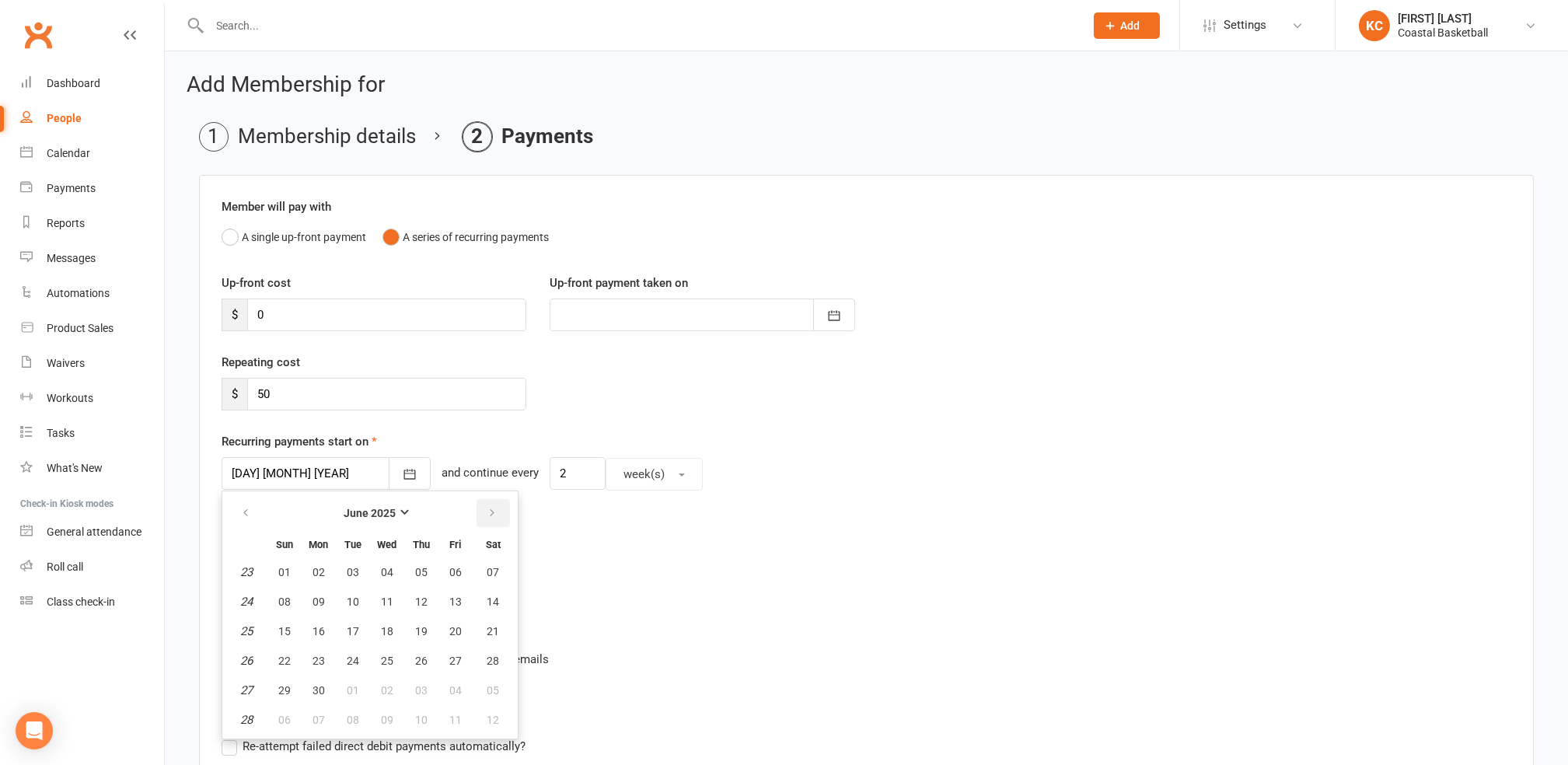 click at bounding box center [492, 513] 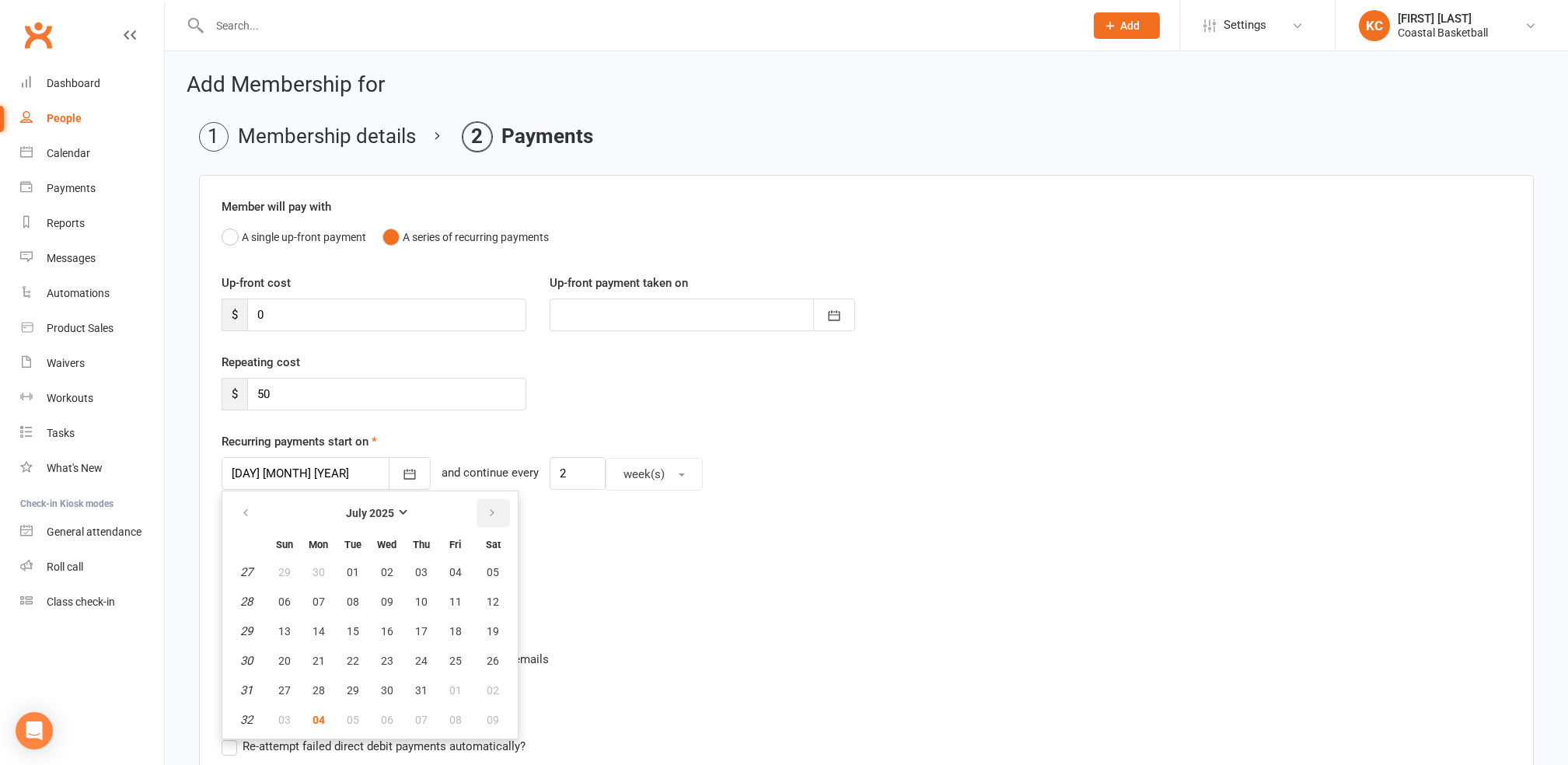 click at bounding box center [492, 513] 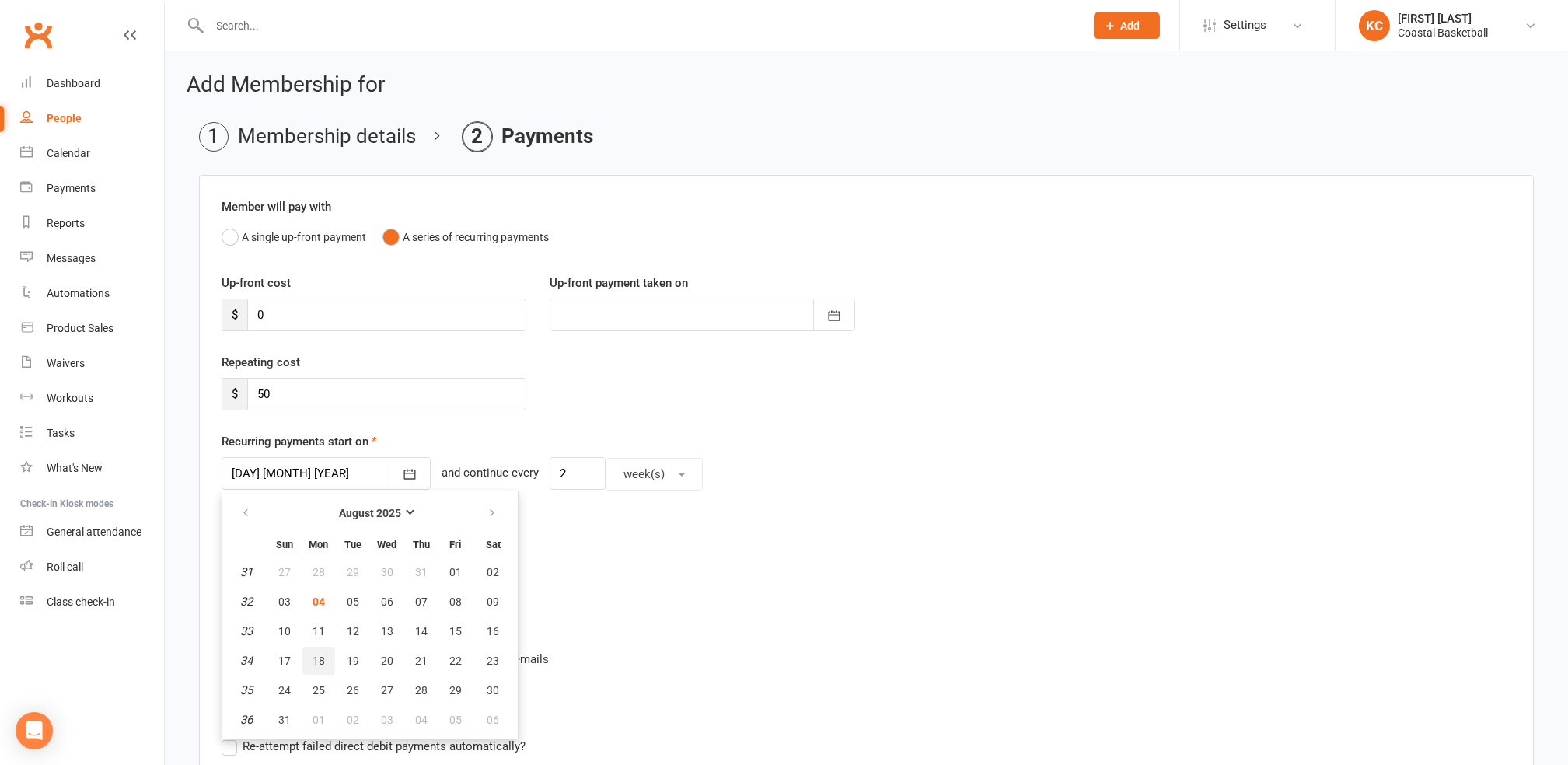 click on "18" at bounding box center (319, 661) 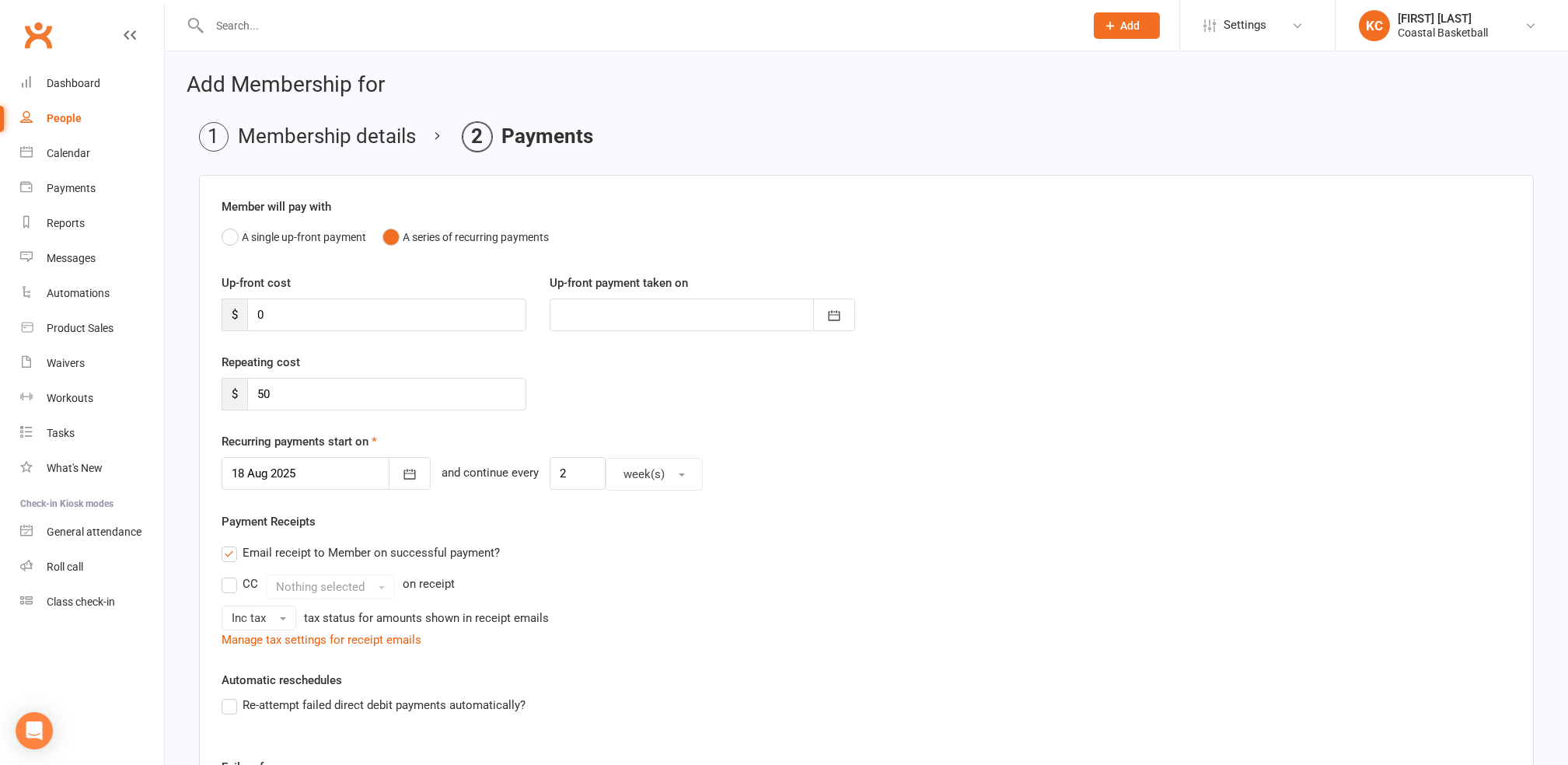 click on "Email receipt to Member on successful payment? CC
Nothing selected
on receipt
Inc tax
tax status for amounts shown in receipt emails Manage tax settings for receipt emails" at bounding box center (866, 593) 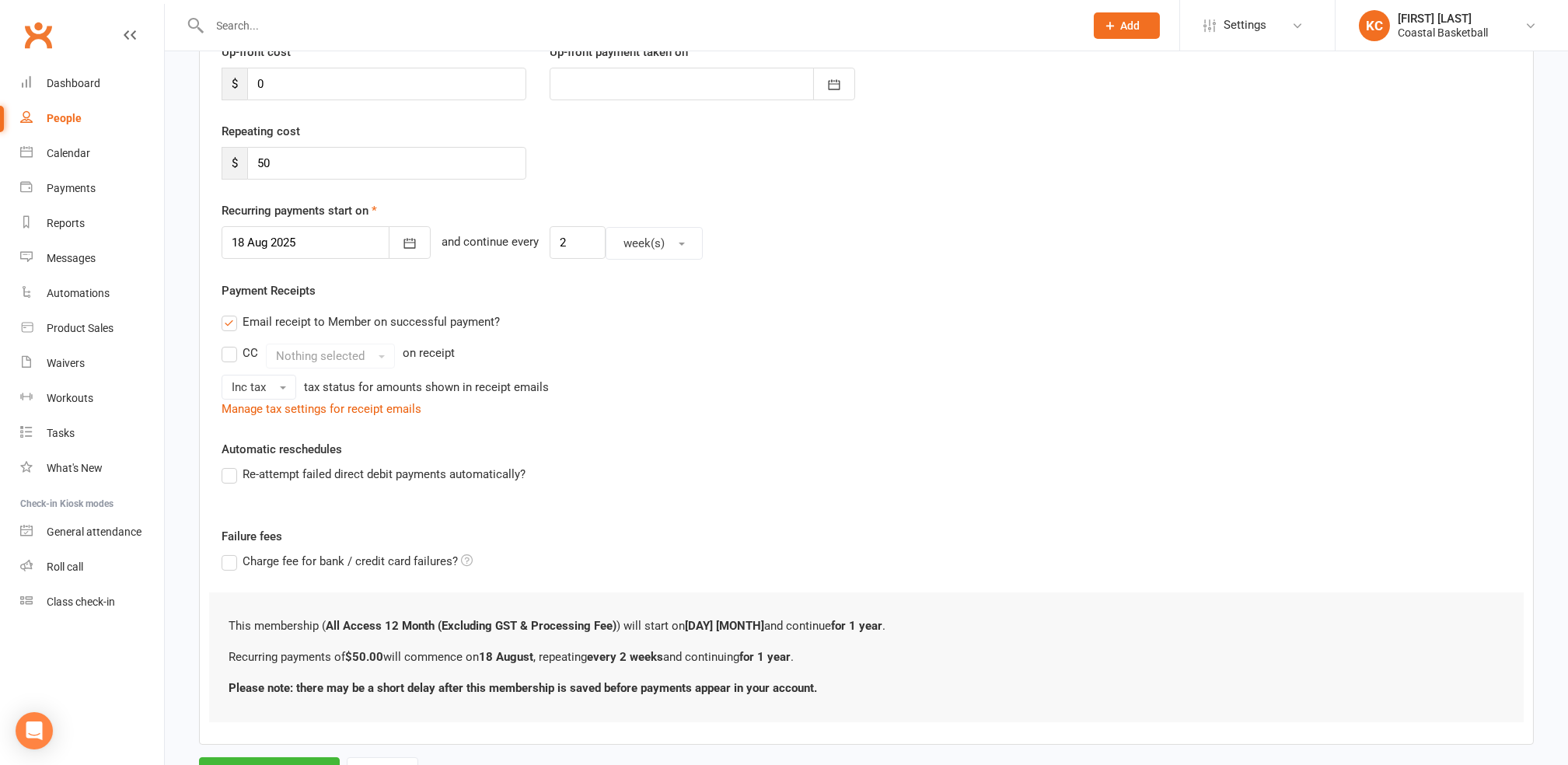 scroll, scrollTop: 302, scrollLeft: 0, axis: vertical 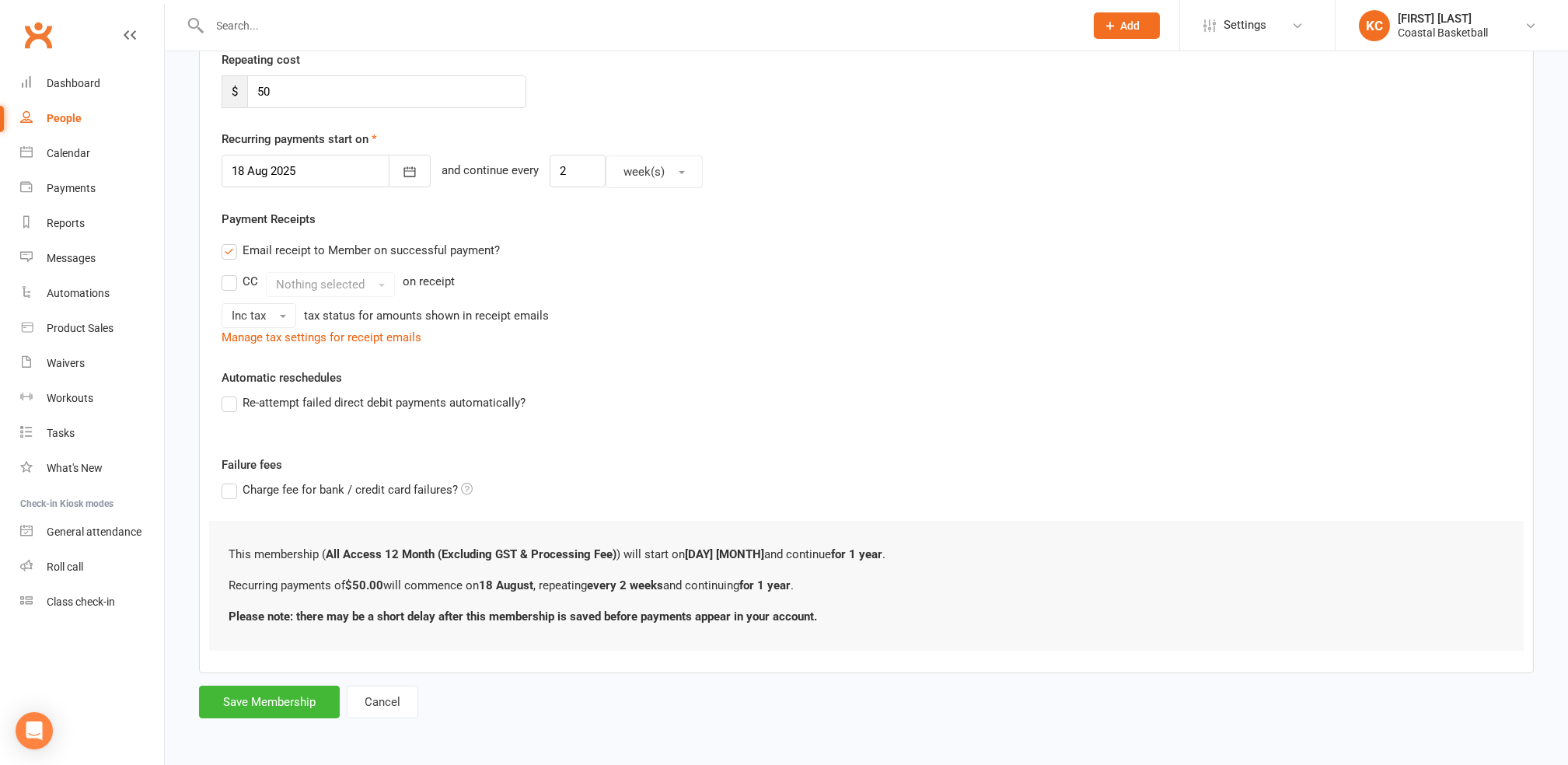 click on "Re-attempt failed direct debit payments automatically?" at bounding box center (373, 403) 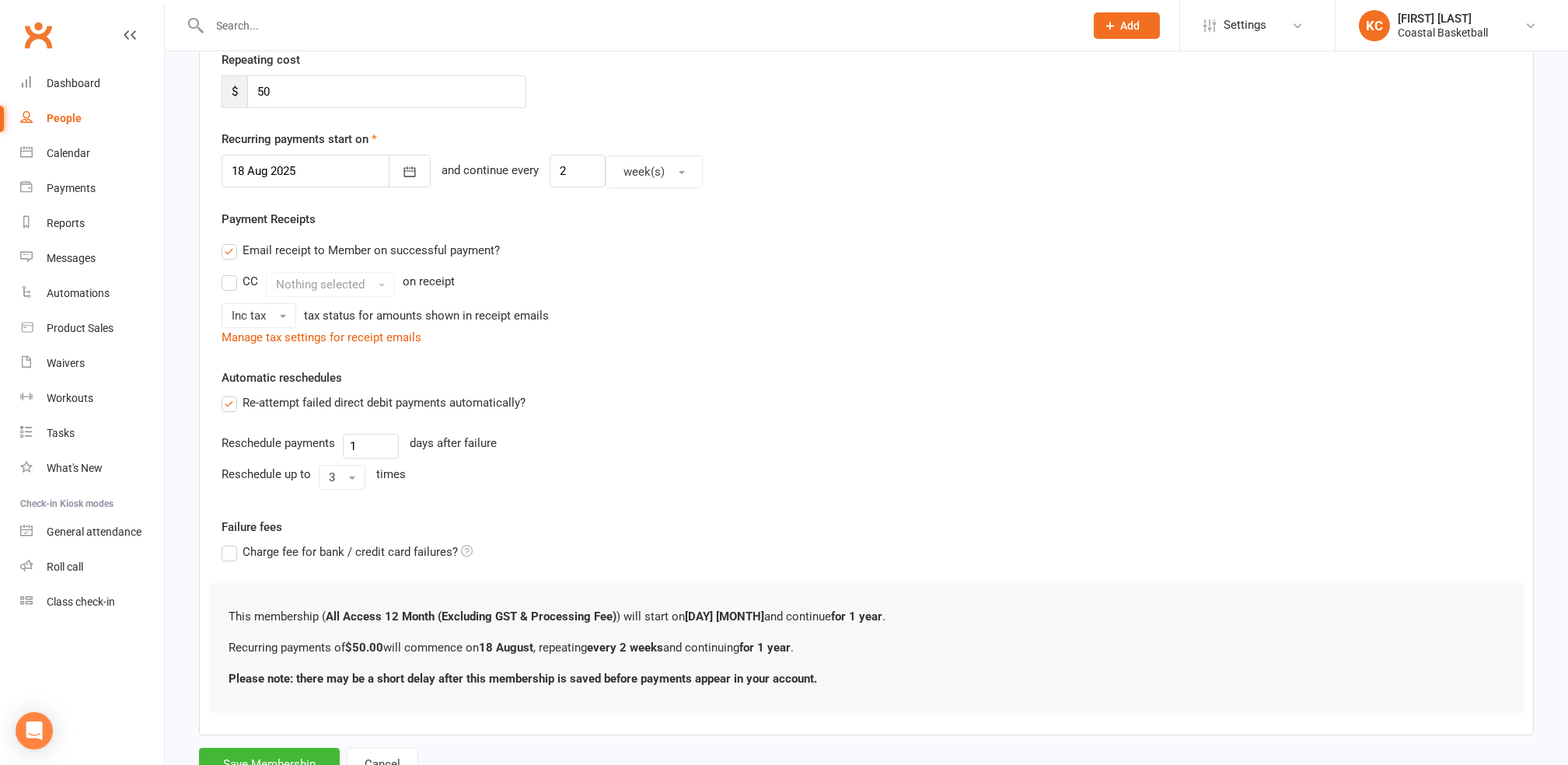 scroll, scrollTop: 365, scrollLeft: 0, axis: vertical 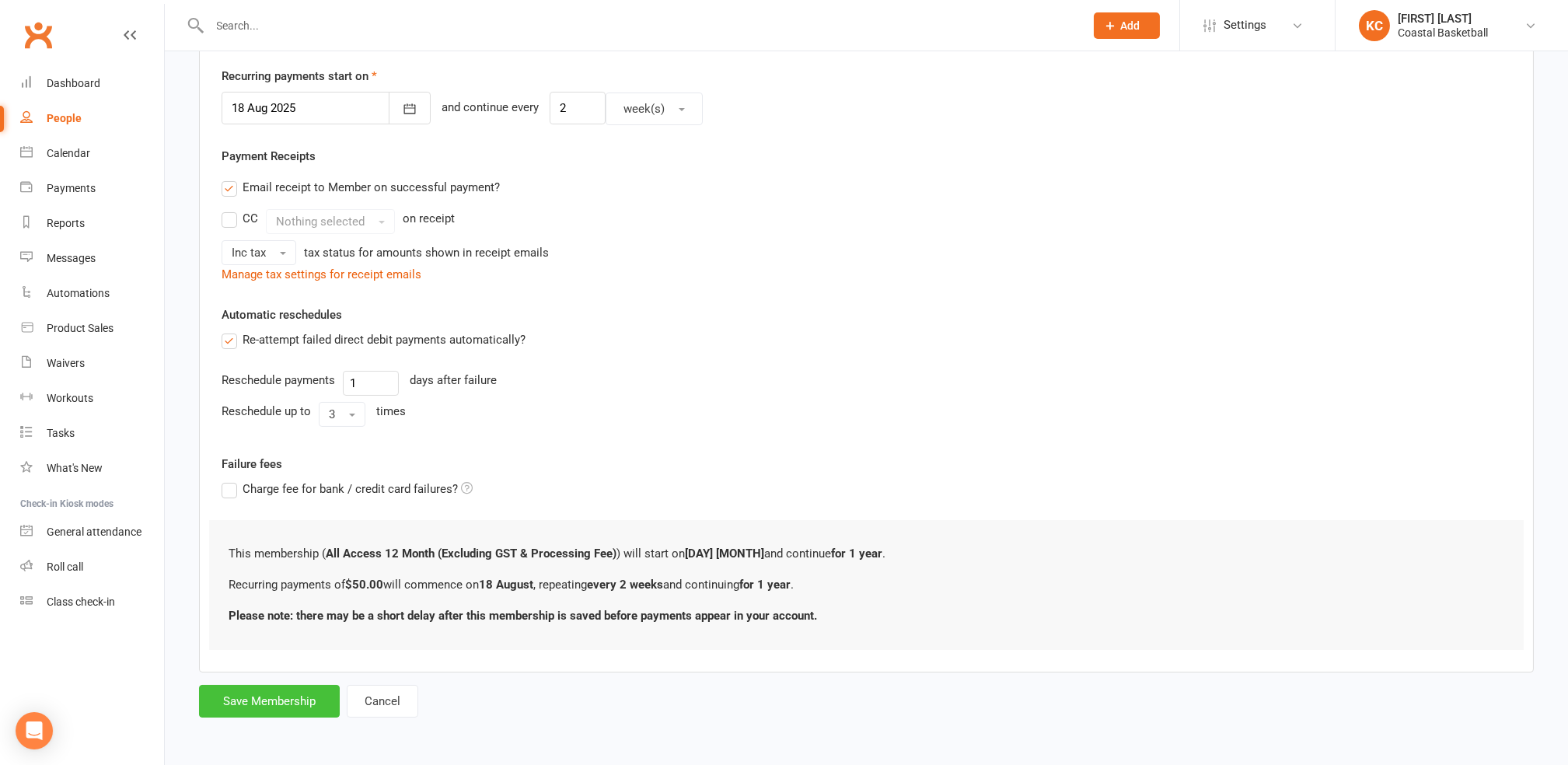 click on "Save Membership" at bounding box center [269, 701] 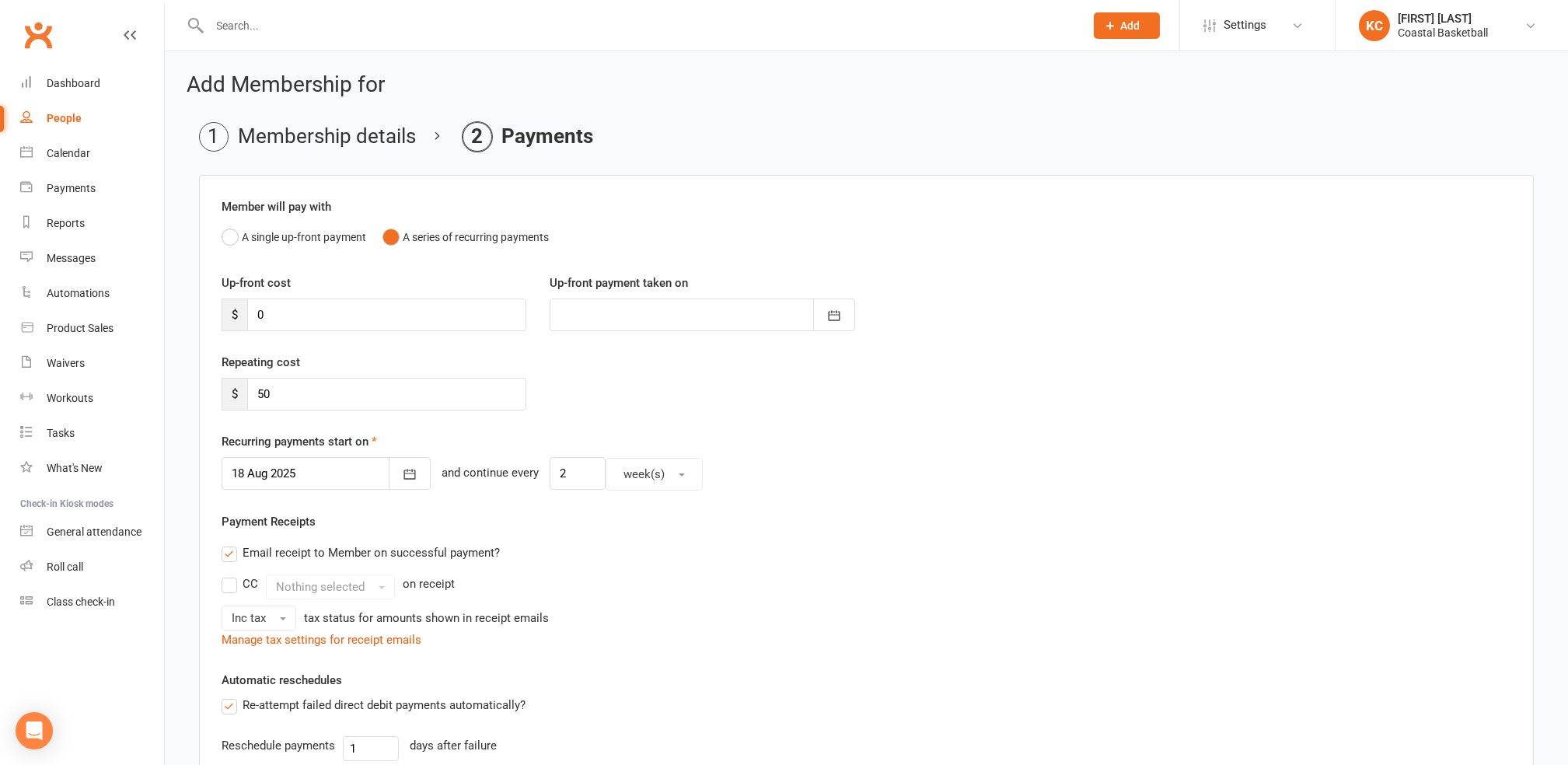 scroll, scrollTop: 660, scrollLeft: 0, axis: vertical 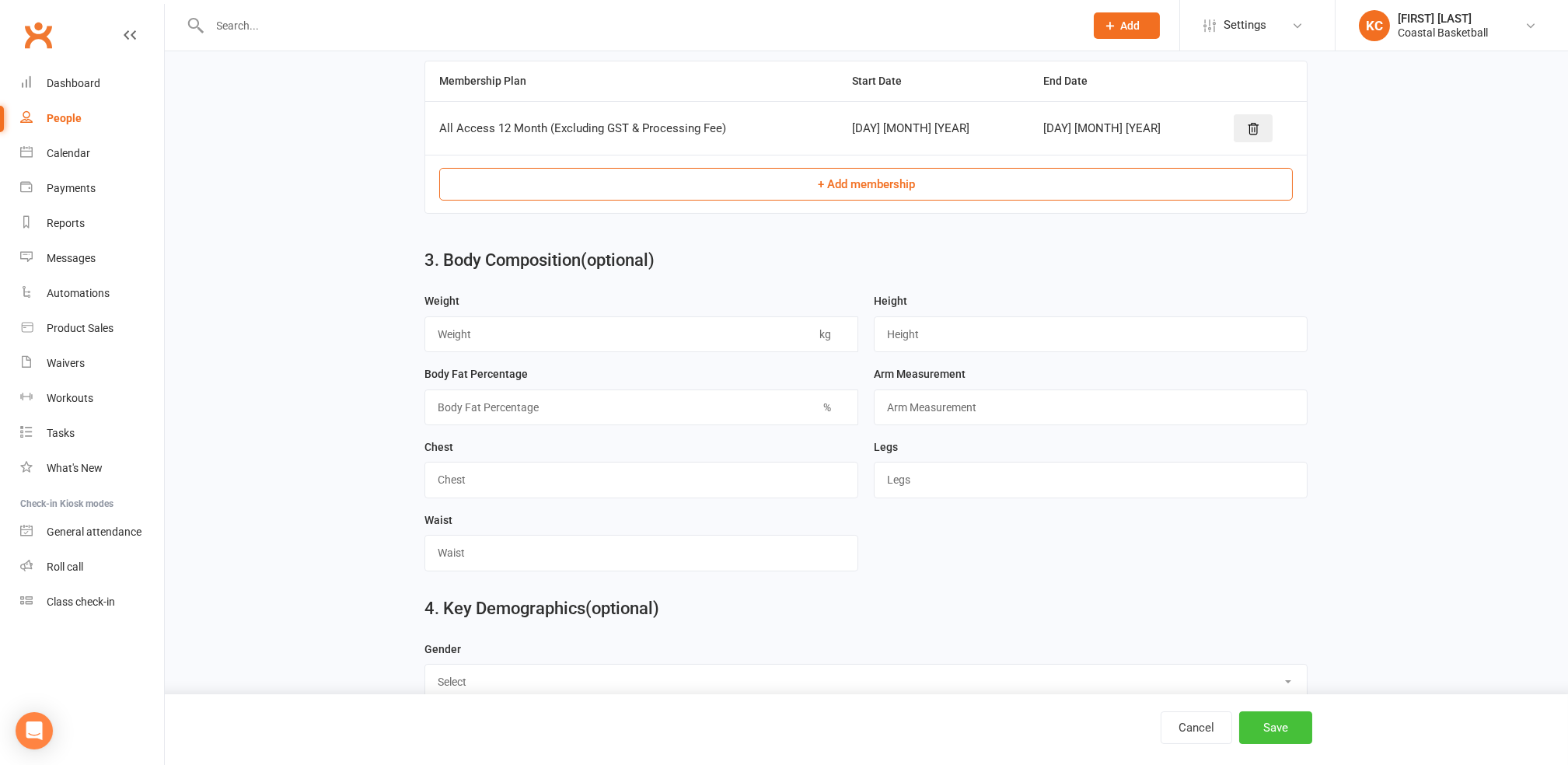 click on "Save" at bounding box center [1276, 728] 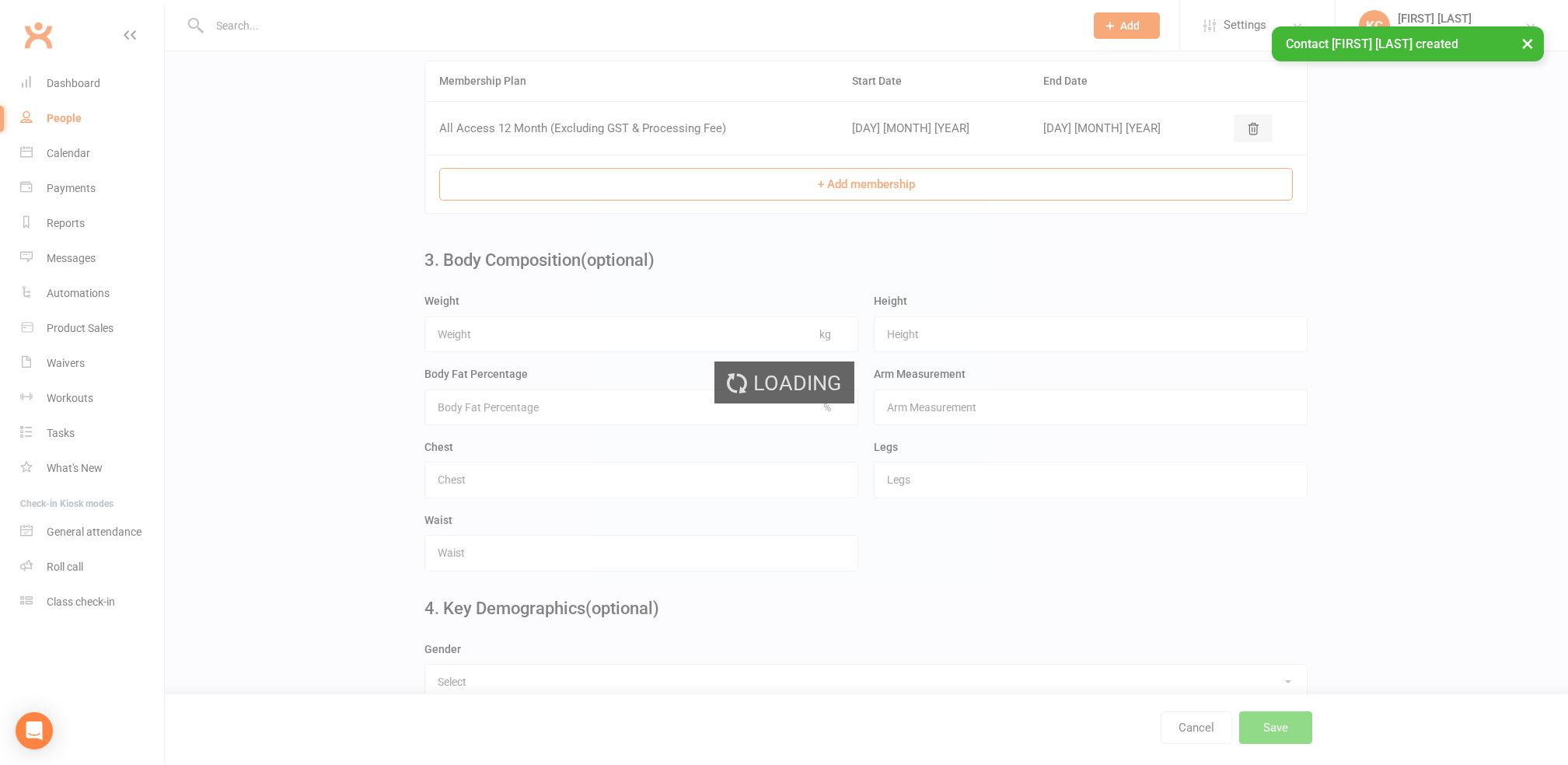 scroll, scrollTop: 0, scrollLeft: 0, axis: both 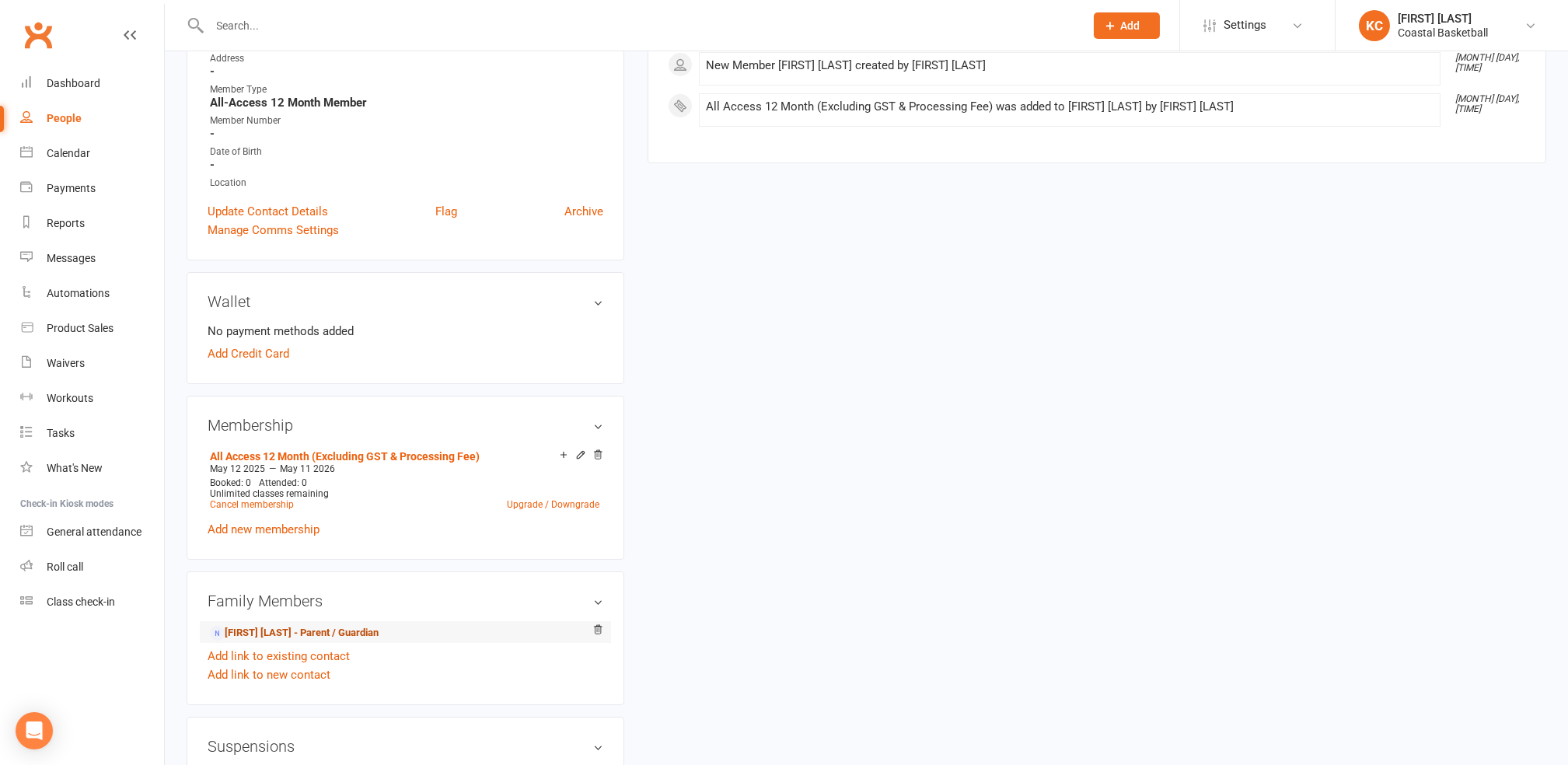 click on "[FIRST] [LAST] - Parent / Guardian" at bounding box center (294, 633) 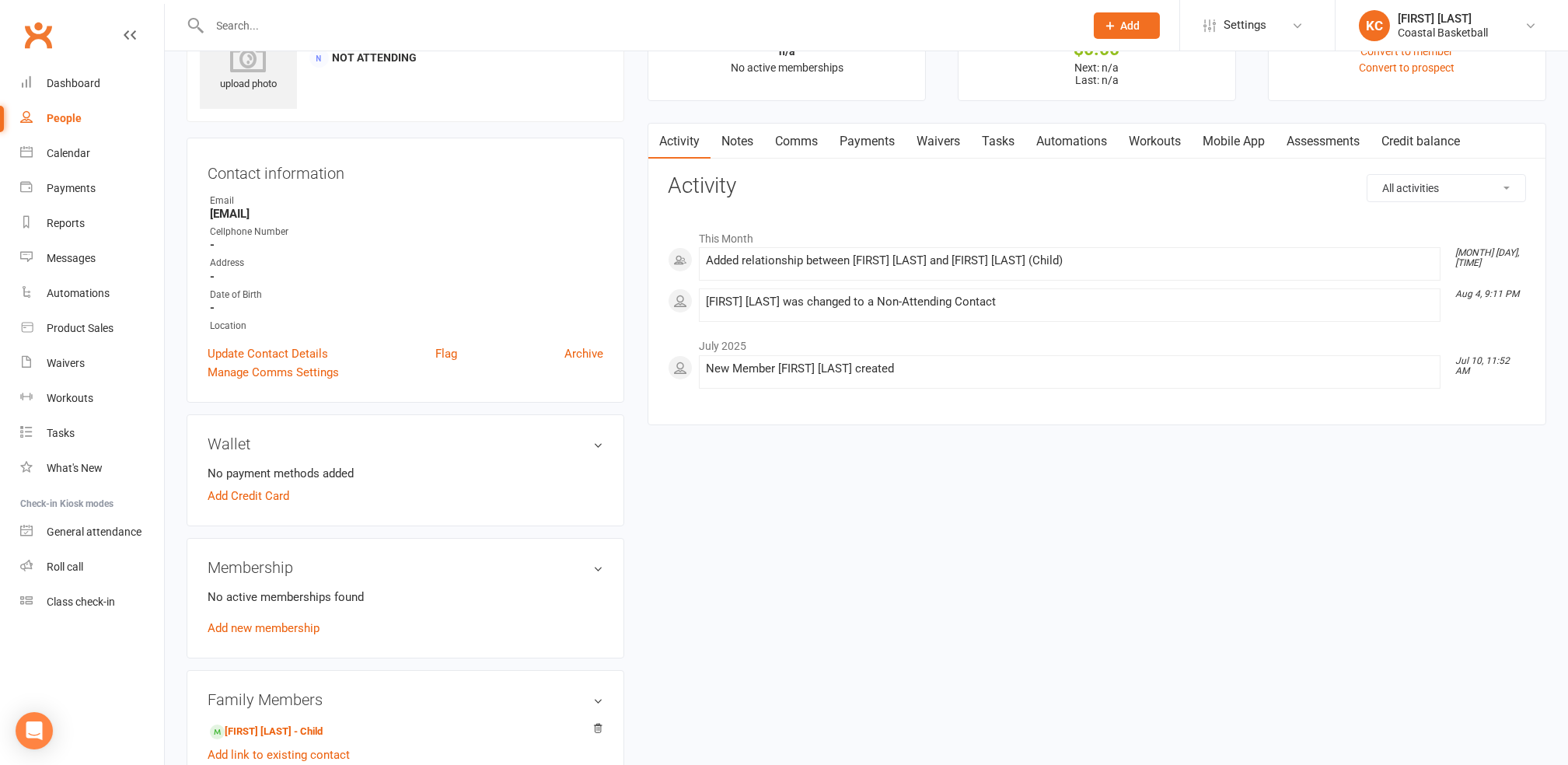 scroll, scrollTop: 0, scrollLeft: 0, axis: both 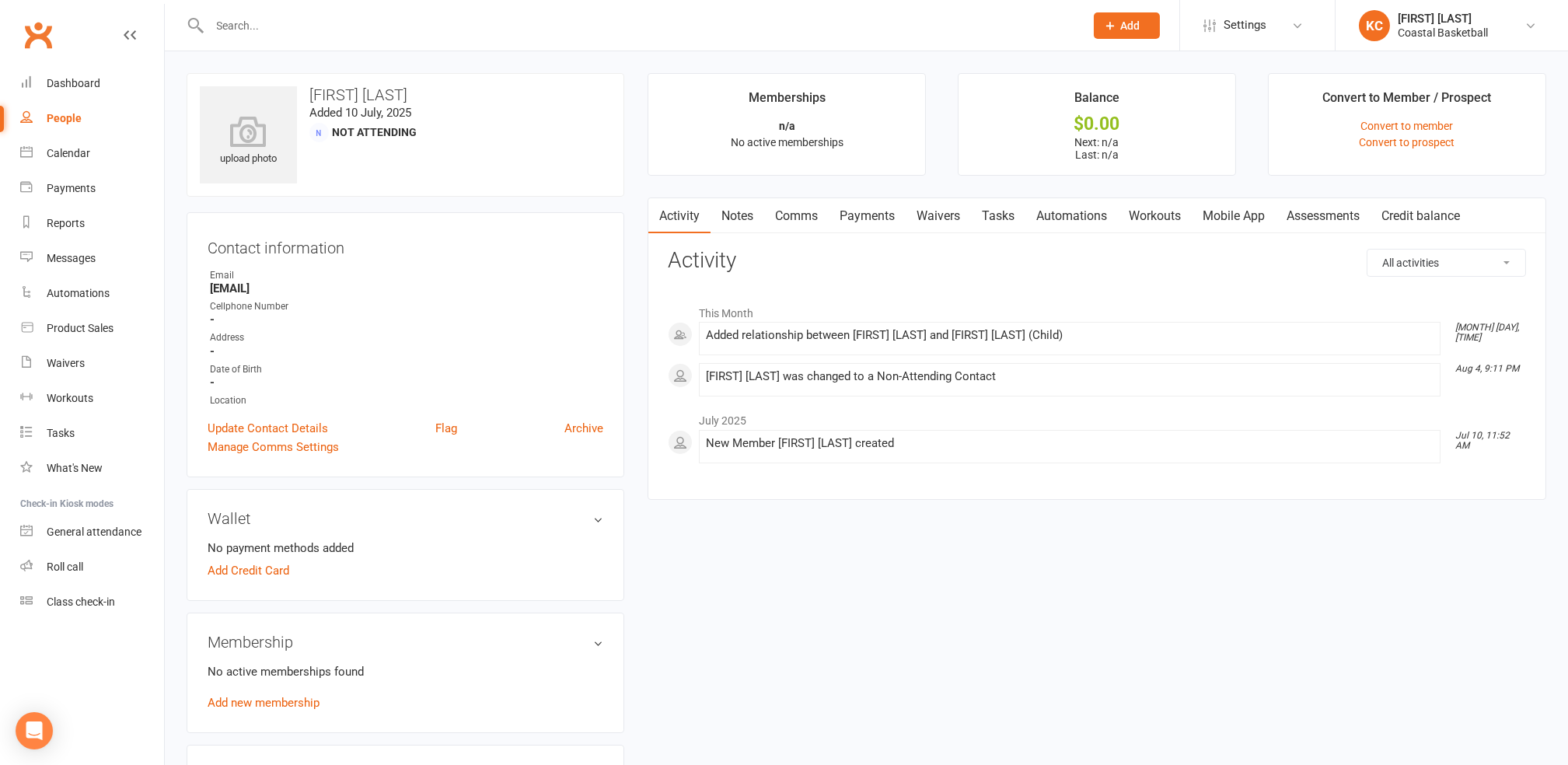 click at bounding box center [640, 26] 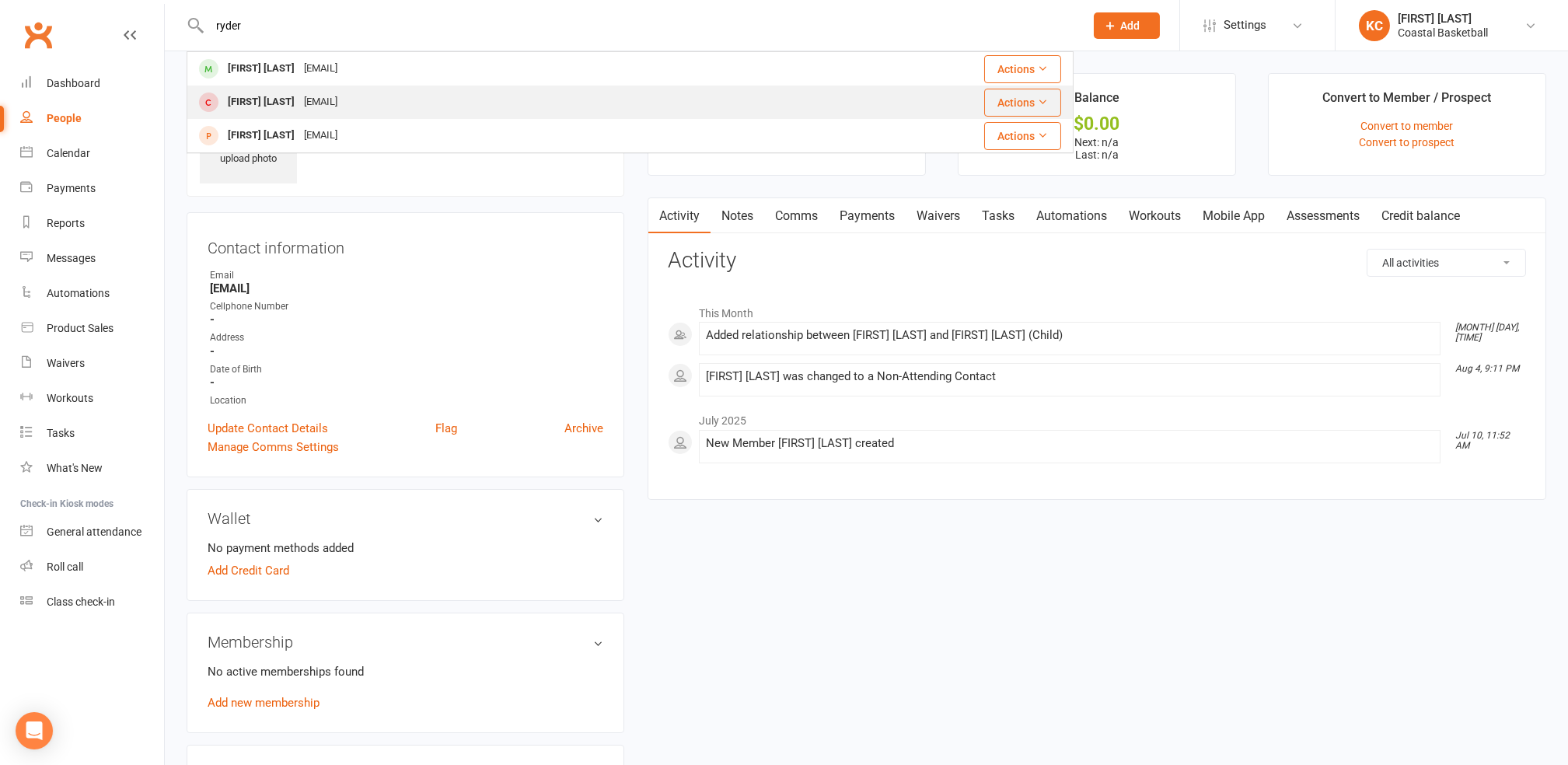 type on "ryder" 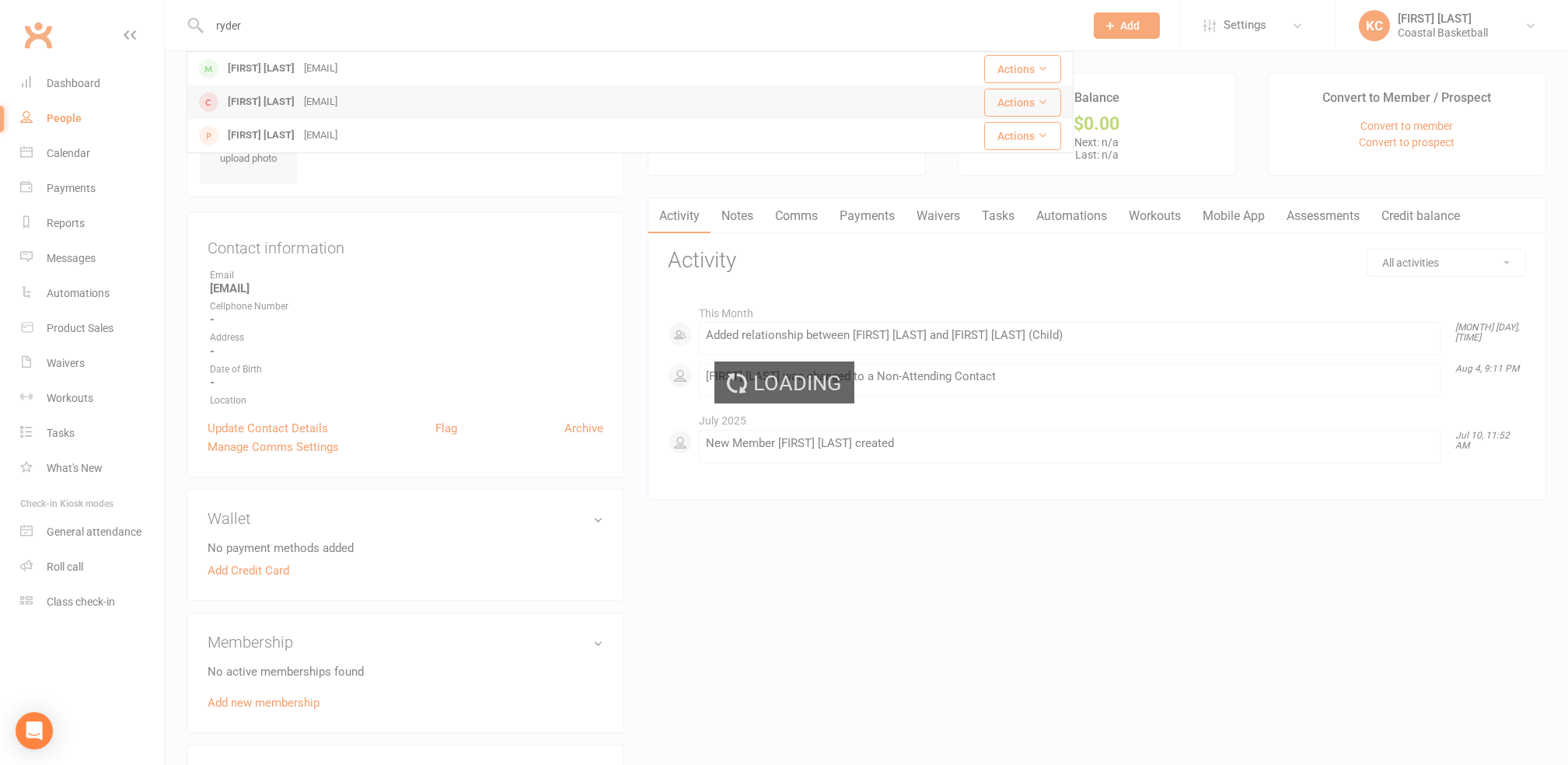type 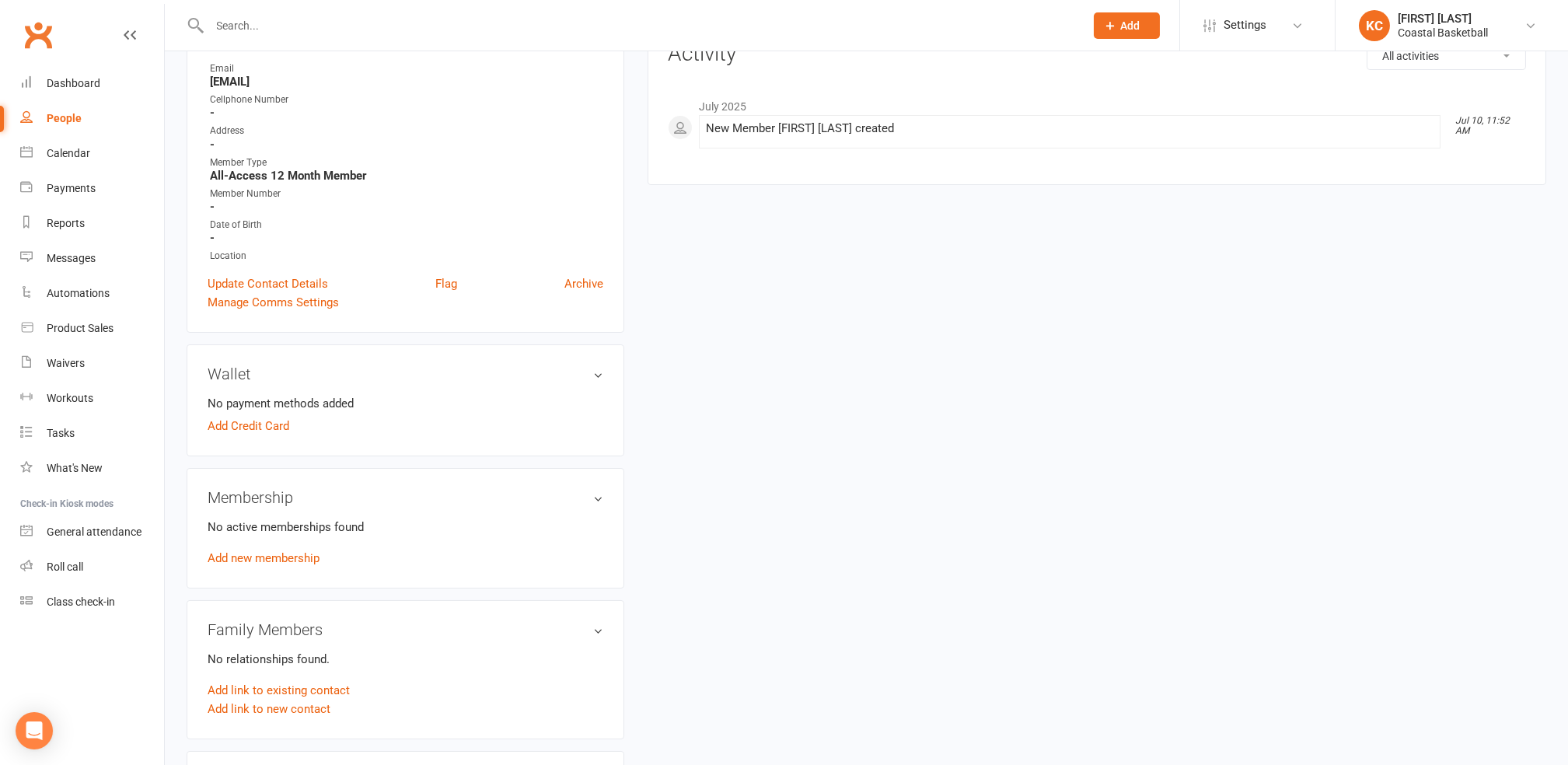 scroll, scrollTop: 253, scrollLeft: 0, axis: vertical 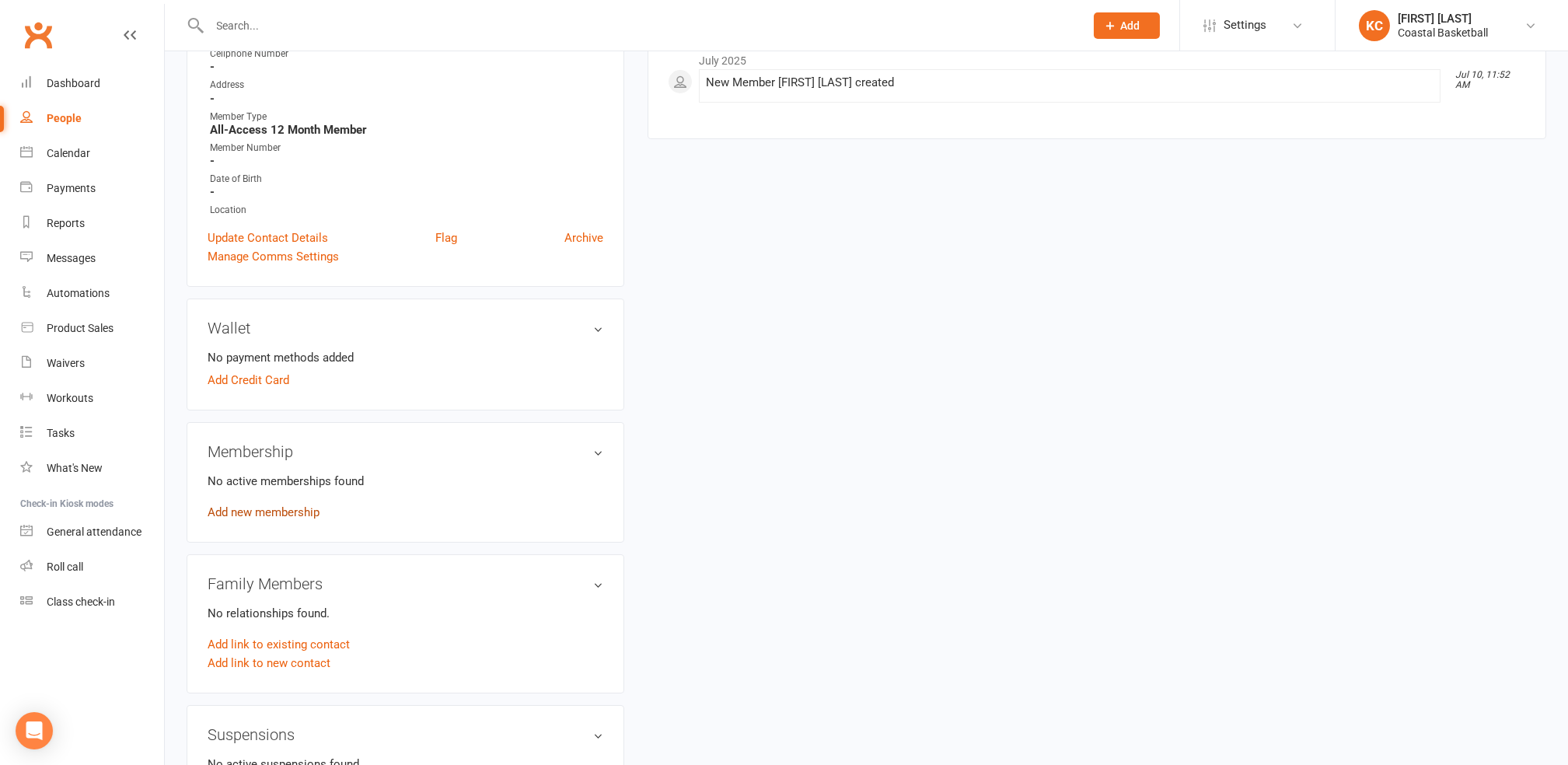 click on "Add new membership" at bounding box center [264, 512] 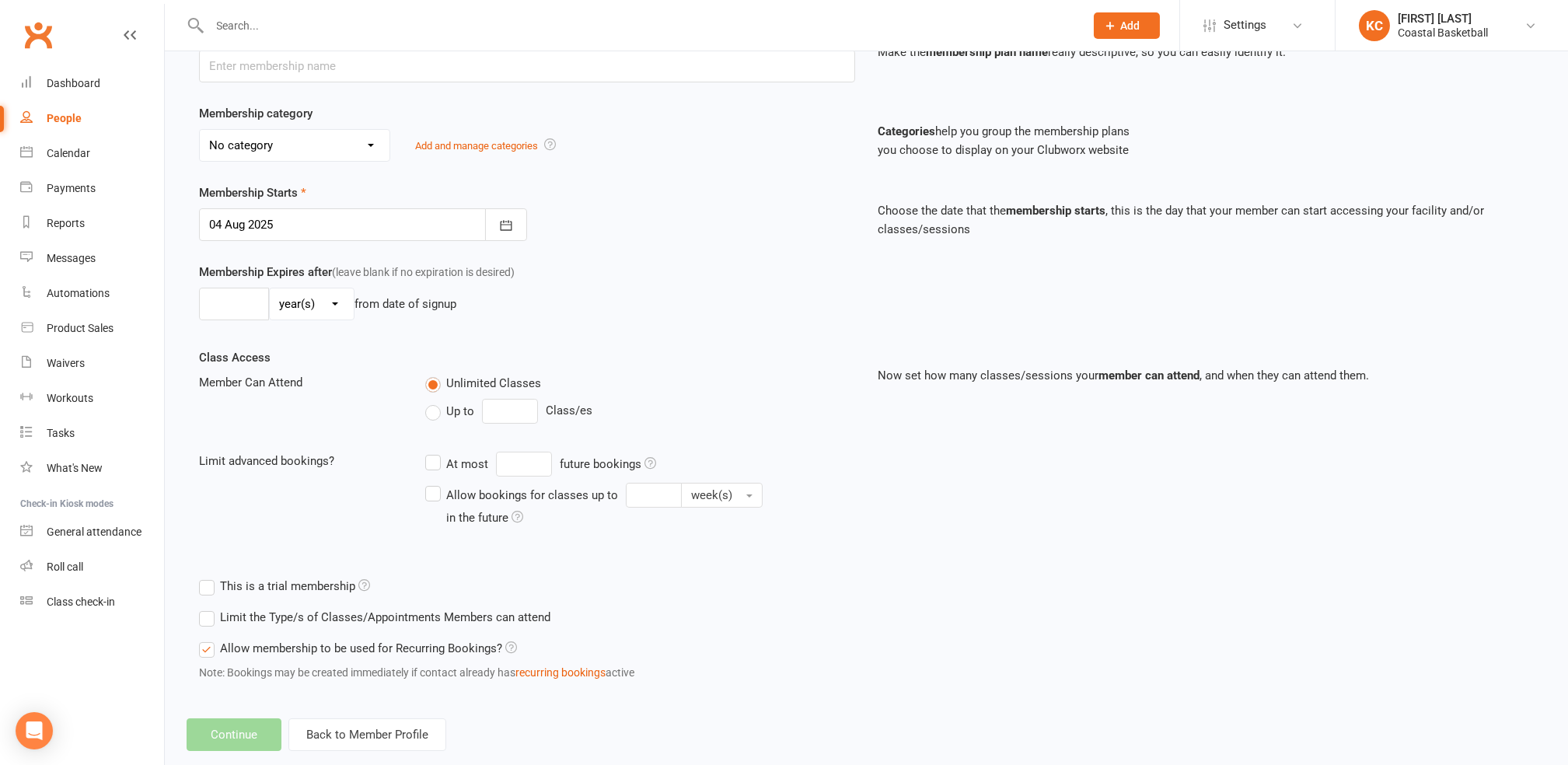 scroll, scrollTop: 0, scrollLeft: 0, axis: both 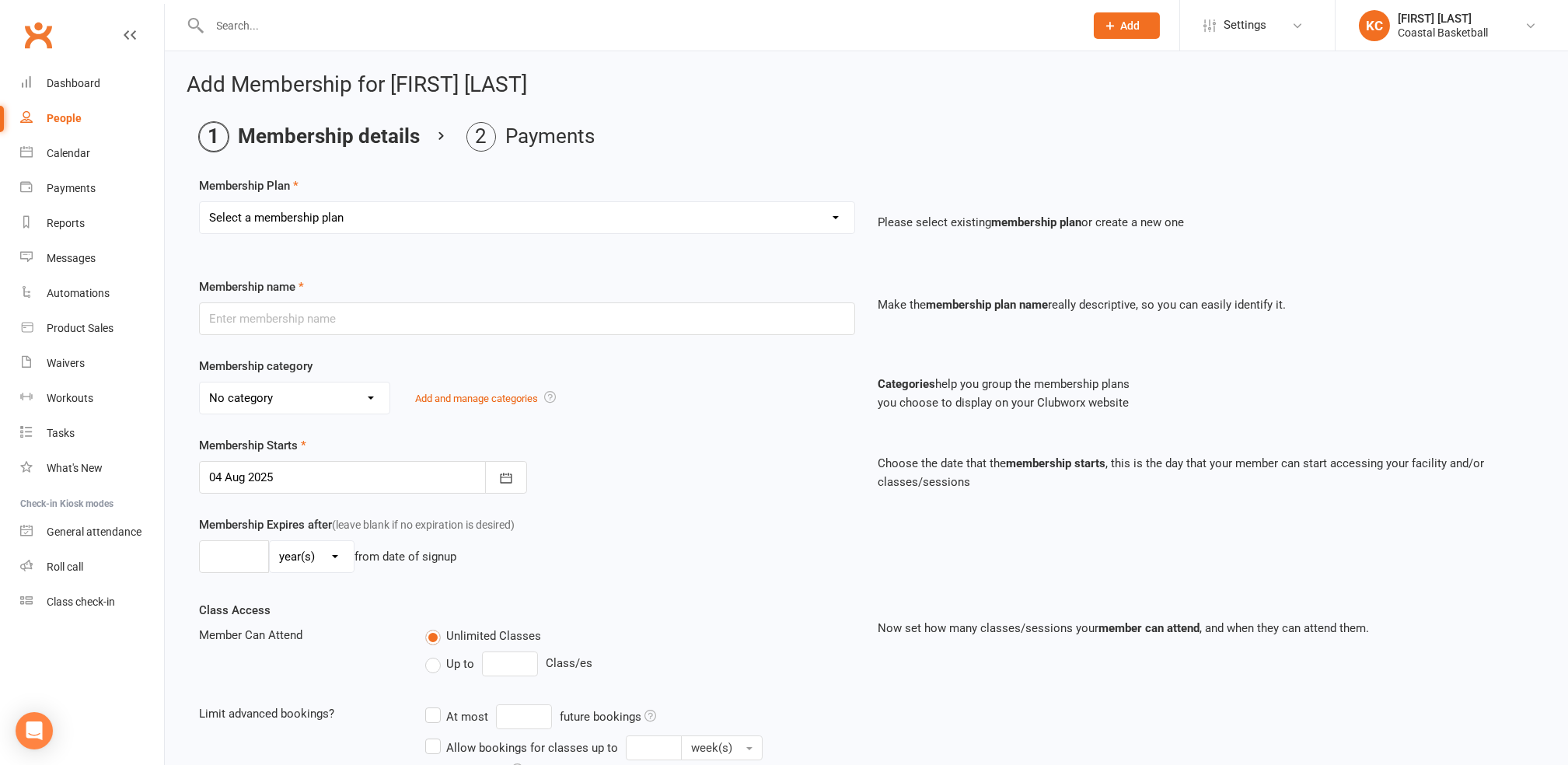 click on "Select a membership plan Create new Membership Plan All Access 12 Month (Excluding GST & Processing Fee) All Access 6 Month (Excluding GST & Processing Fee) All Access 3 Month (Excluding GST & Processing Fee) School Holiday One Week (Excluding GST & Processing Fee) School Holiday Two Week (Excluding GST & Processing Fee) Annual (Excluding GST & Processing Fee) Term 3 Academy 1 Day per Week - Payment Plan (Excluding GST & Processing Fee) Term 3 Academy 2 Days per Week - Upfront (Excluding GST & Processing Fee) Term 3 Academy 2 Days per Week - Payment Plan (Excluding GST & Processing Fee) All-Access Free Trial One Off (Excluding GST & Processing Fee) Term 3 Academy 1 Day per Week - Upfront (Excluding GST & Processing Fee)" at bounding box center (527, 218) 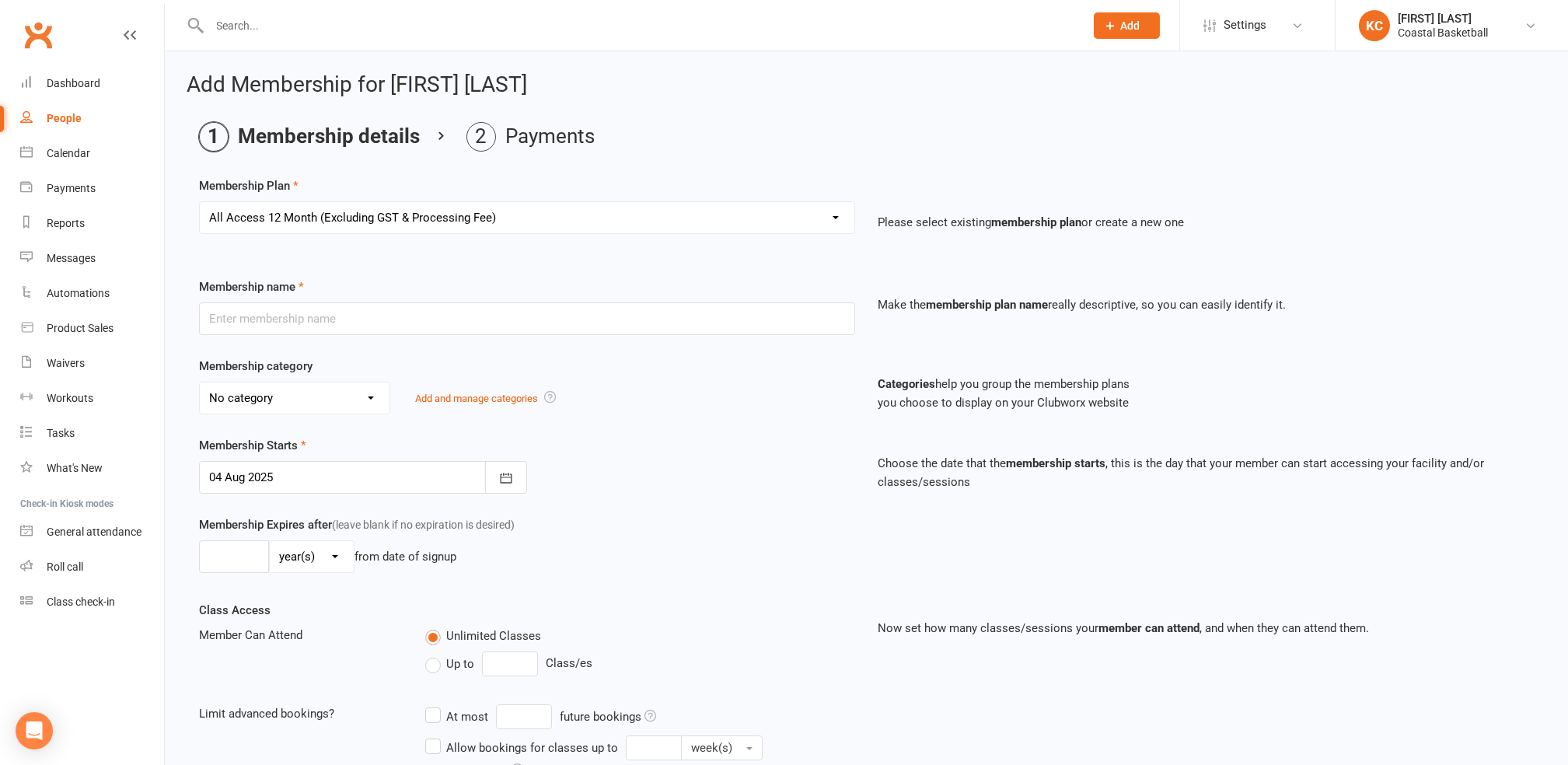 click on "Select a membership plan Create new Membership Plan All Access 12 Month (Excluding GST & Processing Fee) All Access 6 Month (Excluding GST & Processing Fee) All Access 3 Month (Excluding GST & Processing Fee) School Holiday One Week (Excluding GST & Processing Fee) School Holiday Two Week (Excluding GST & Processing Fee) Annual (Excluding GST & Processing Fee) Term 3 Academy 1 Day per Week - Payment Plan (Excluding GST & Processing Fee) Term 3 Academy 2 Days per Week - Upfront (Excluding GST & Processing Fee) Term 3 Academy 2 Days per Week - Payment Plan (Excluding GST & Processing Fee) All-Access Free Trial One Off (Excluding GST & Processing Fee) Term 3 Academy 1 Day per Week - Upfront (Excluding GST & Processing Fee)" at bounding box center [527, 218] 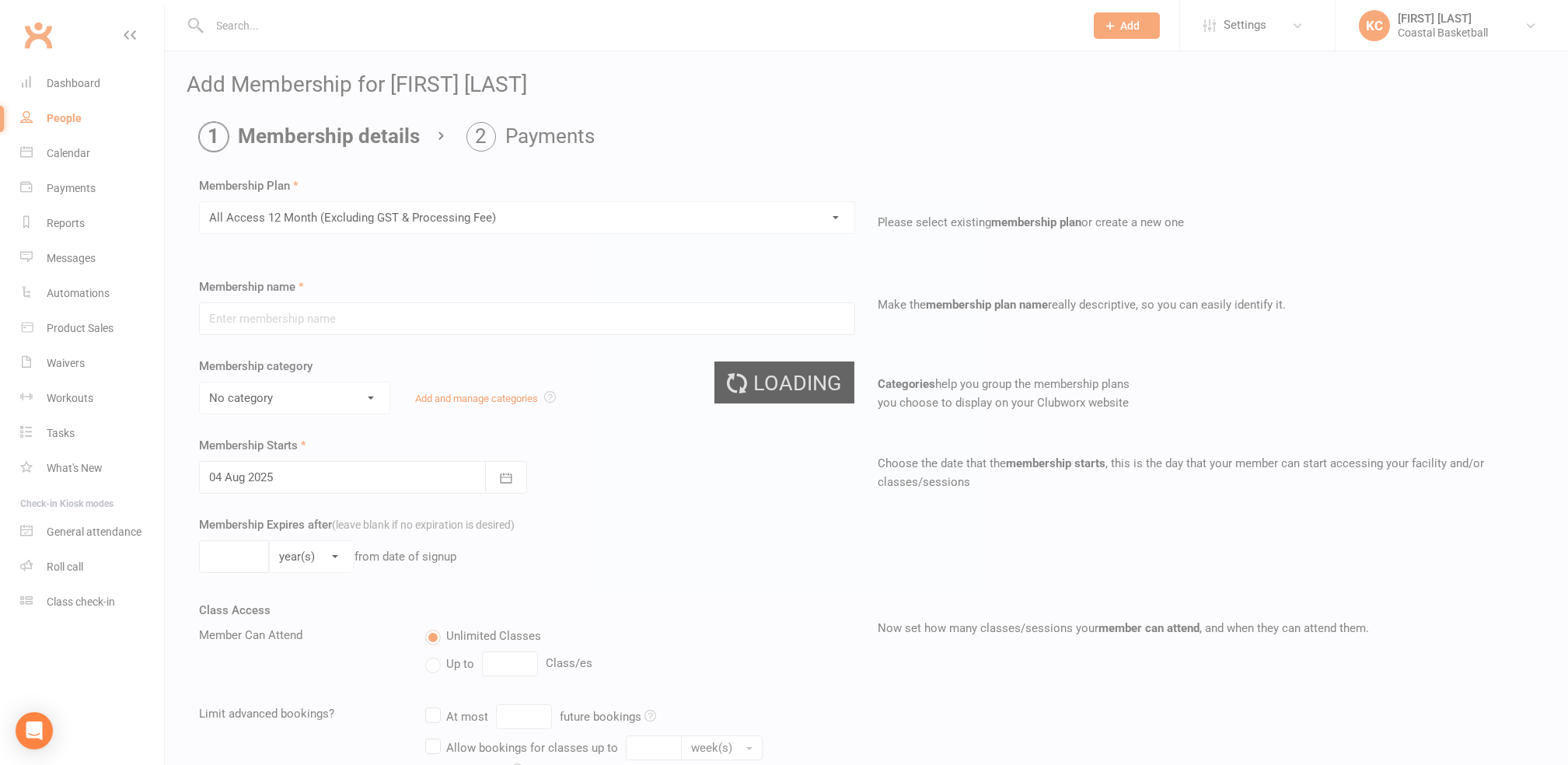 type on "All Access 12 Month (Excluding GST & Processing Fee)" 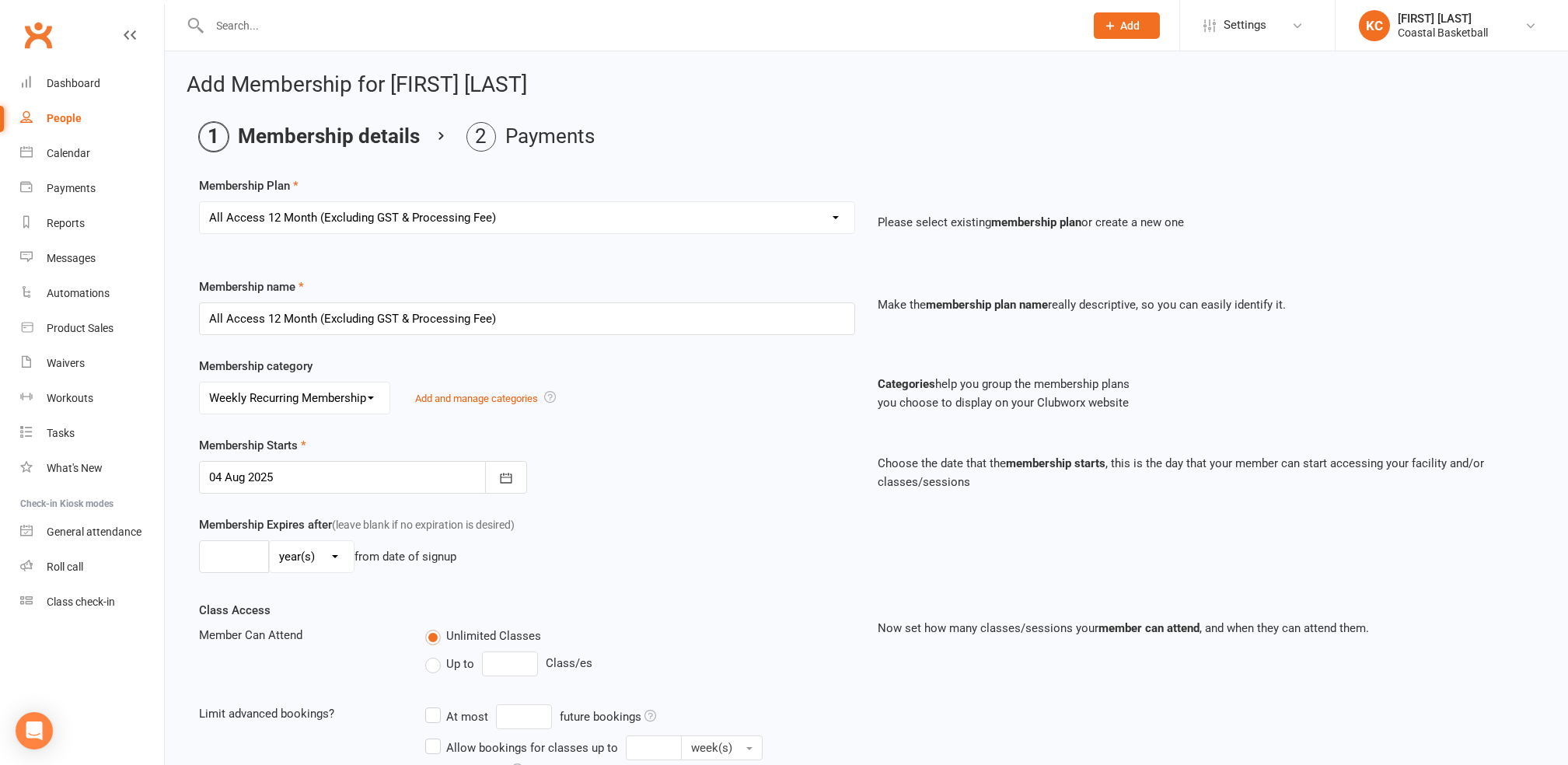 click on "No category All-Access Membership Annual Membership Casual Membership Weekly Recurring Membership" at bounding box center [295, 398] 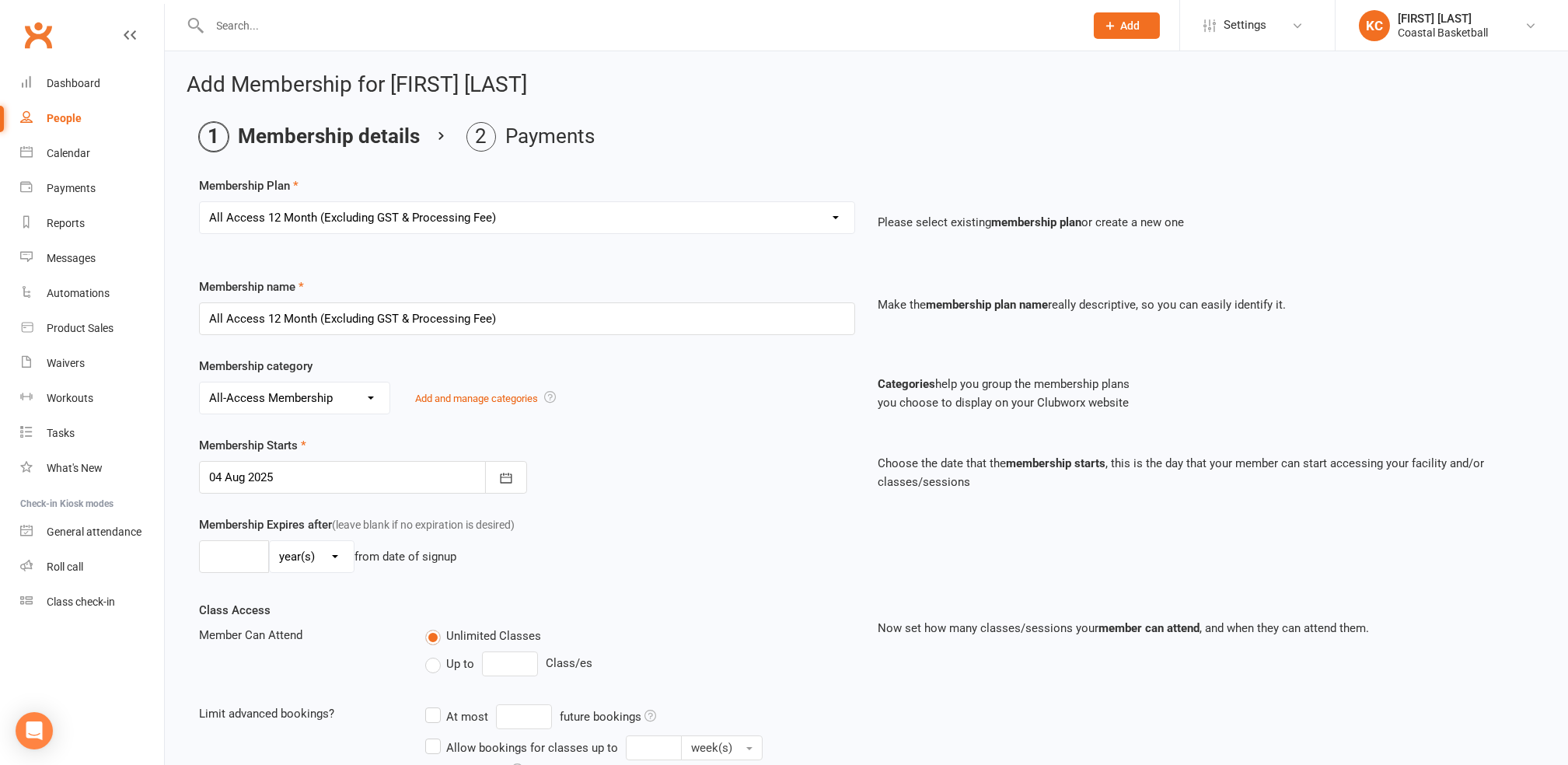 click on "No category All-Access Membership Annual Membership Casual Membership Weekly Recurring Membership" at bounding box center [295, 398] 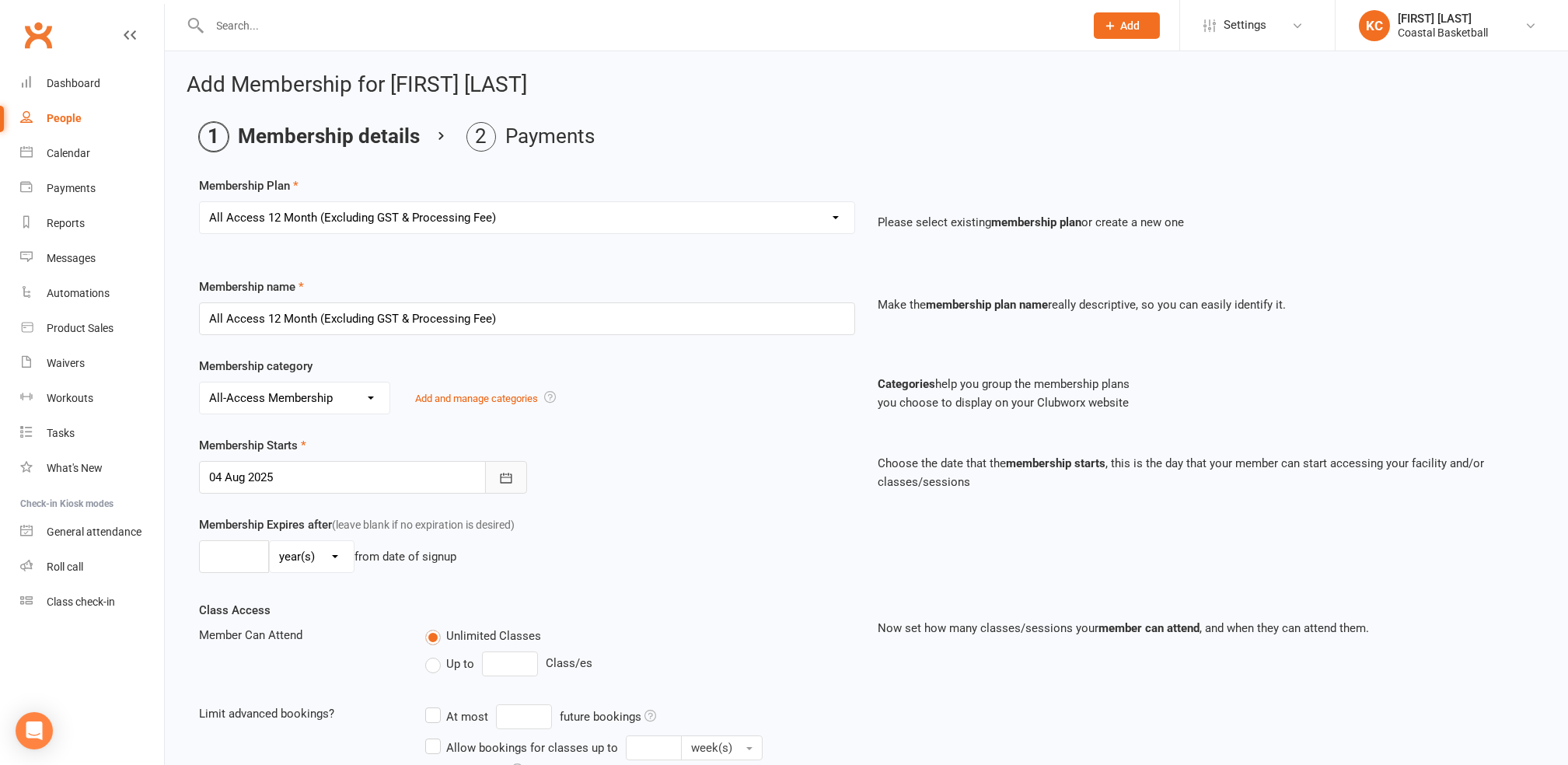 click 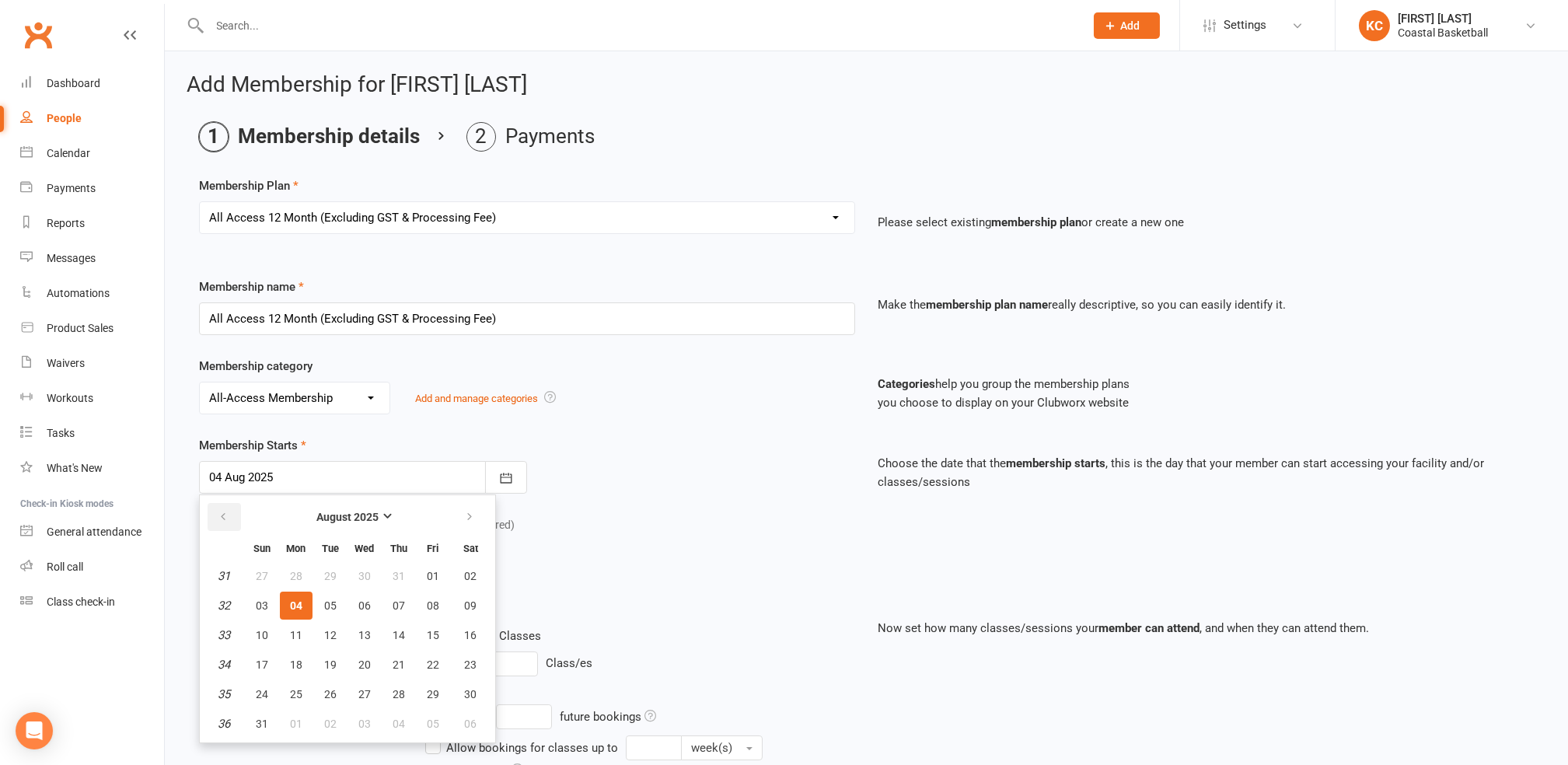 click at bounding box center [223, 517] 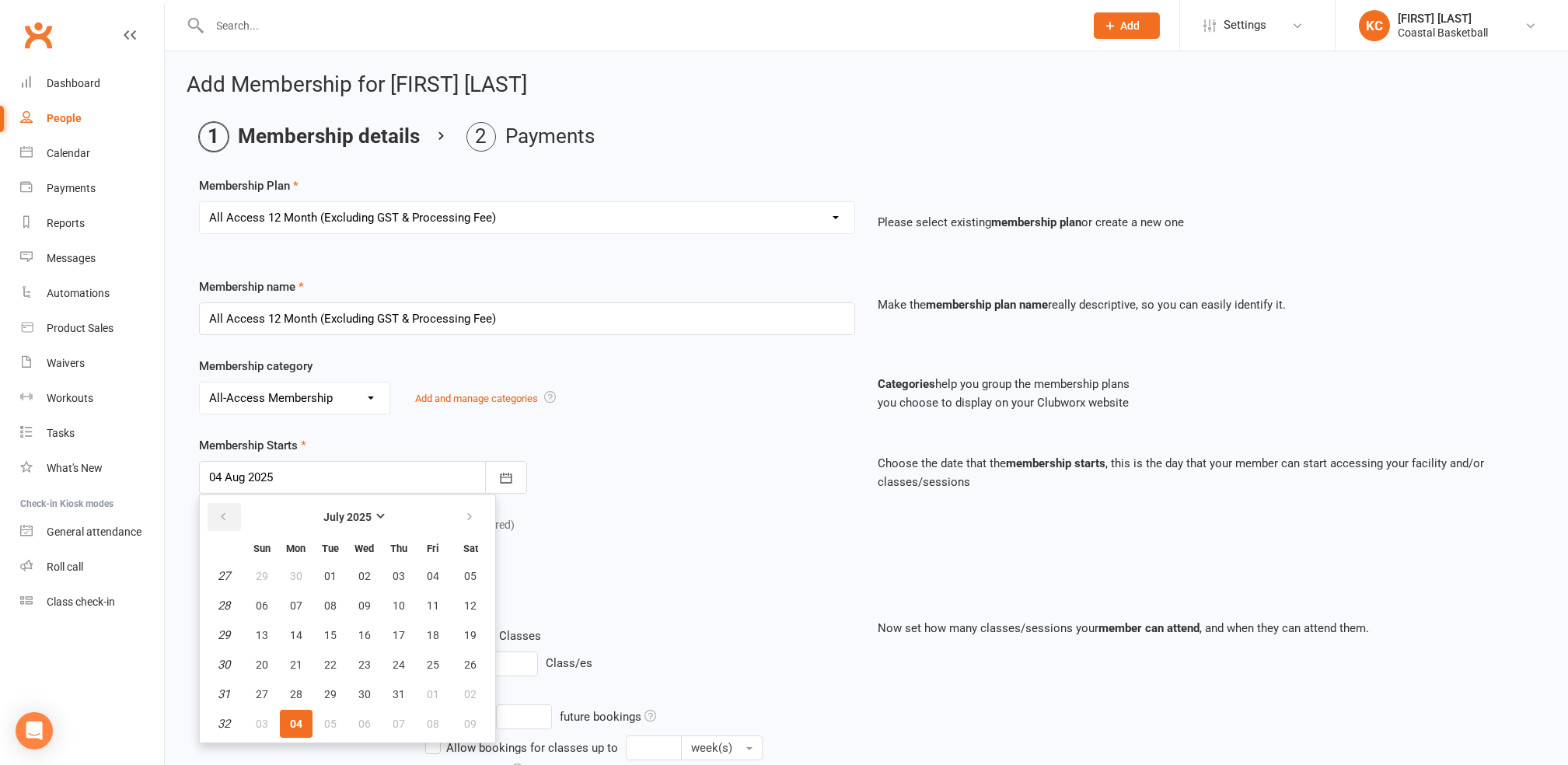 click at bounding box center [223, 517] 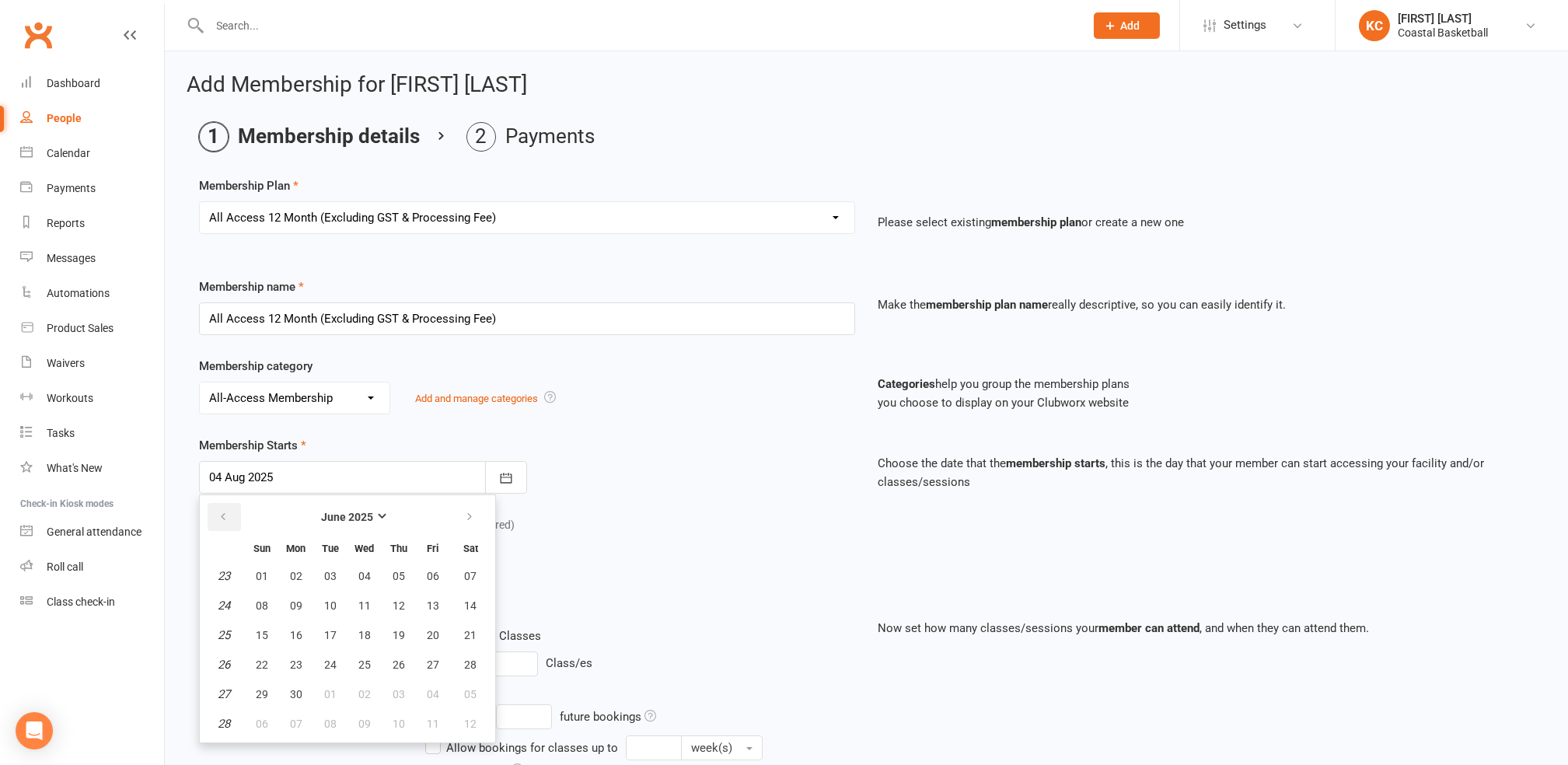 click at bounding box center (223, 517) 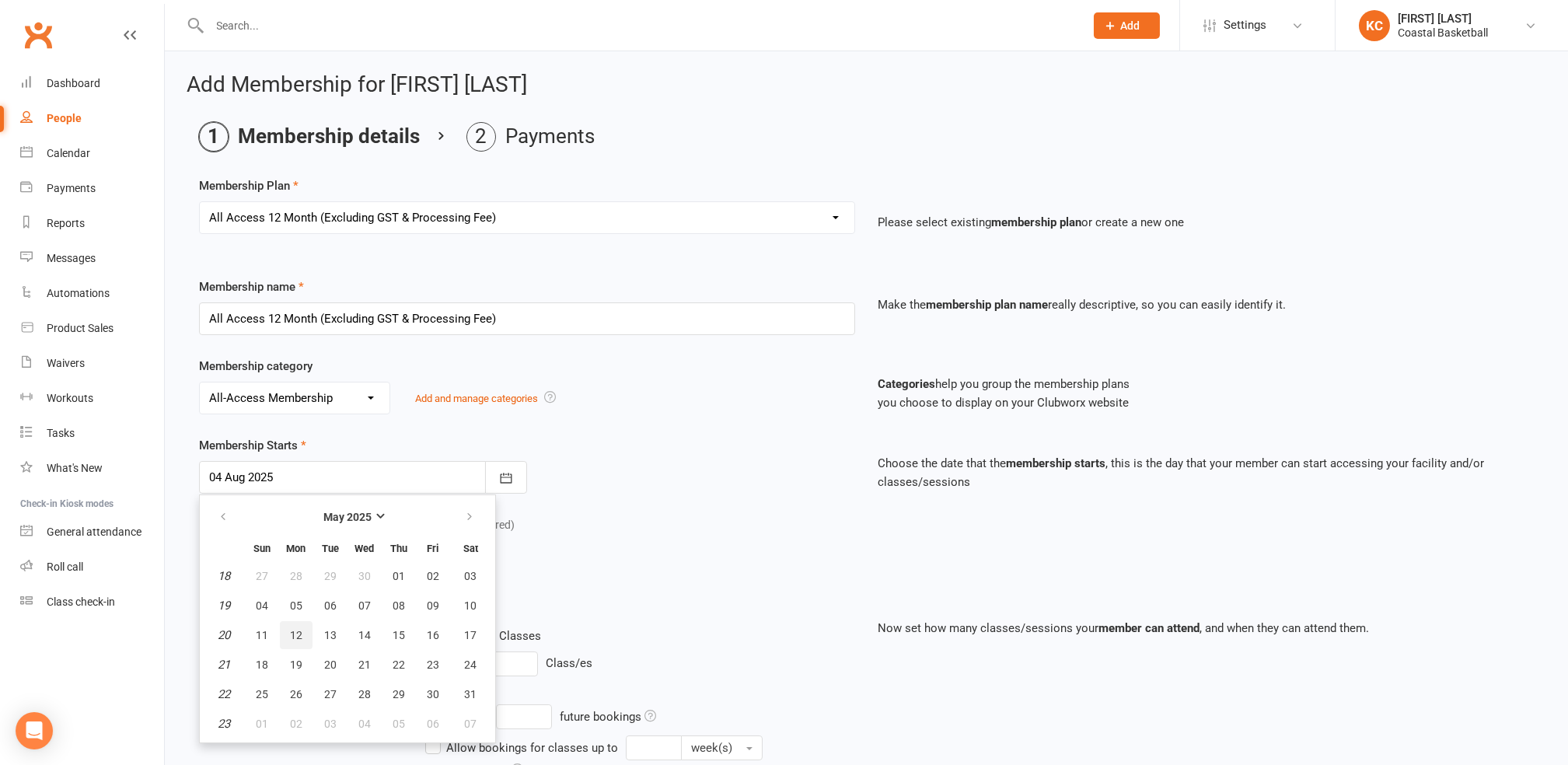 click on "12" at bounding box center (296, 635) 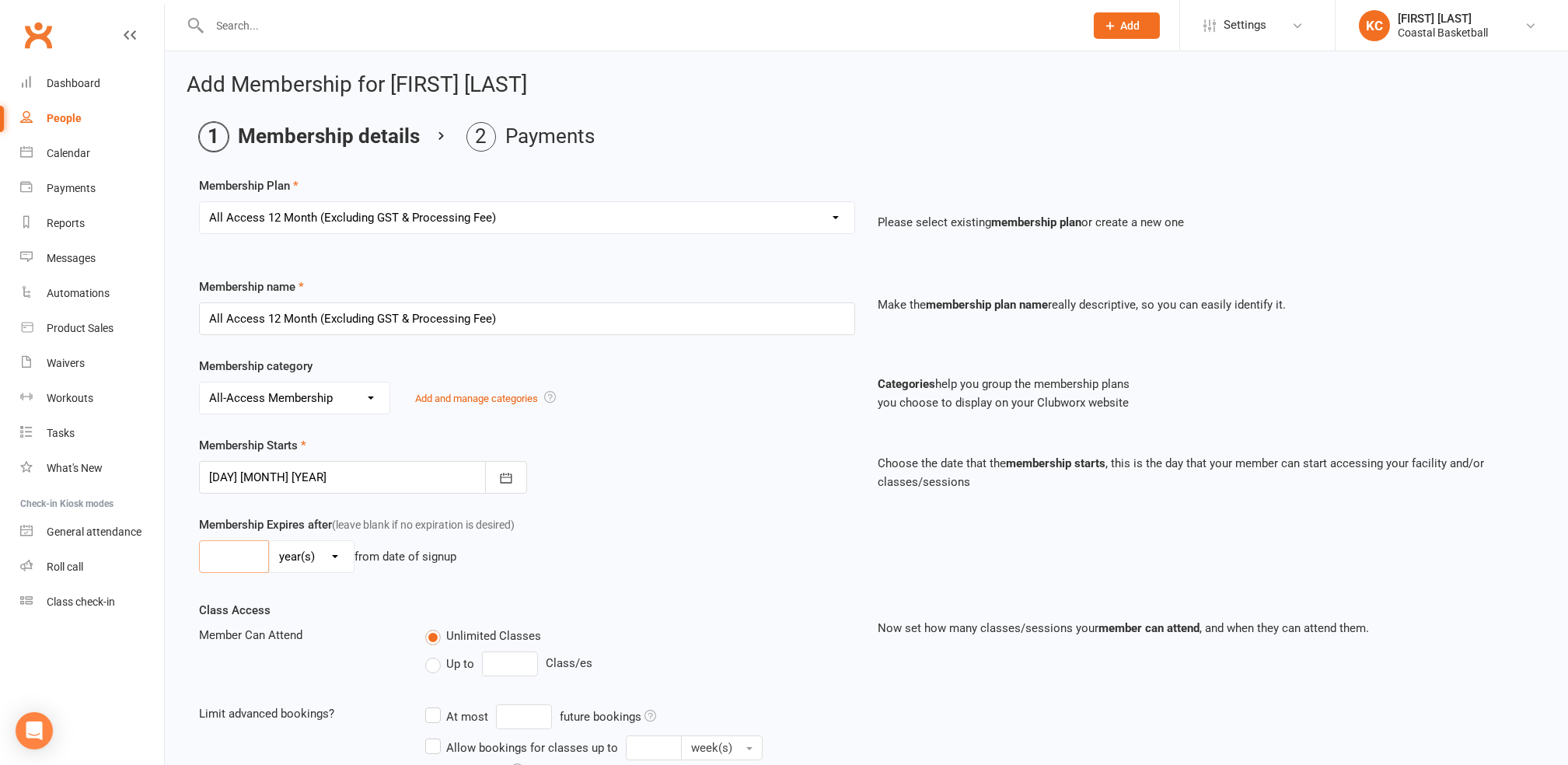 click at bounding box center (234, 557) 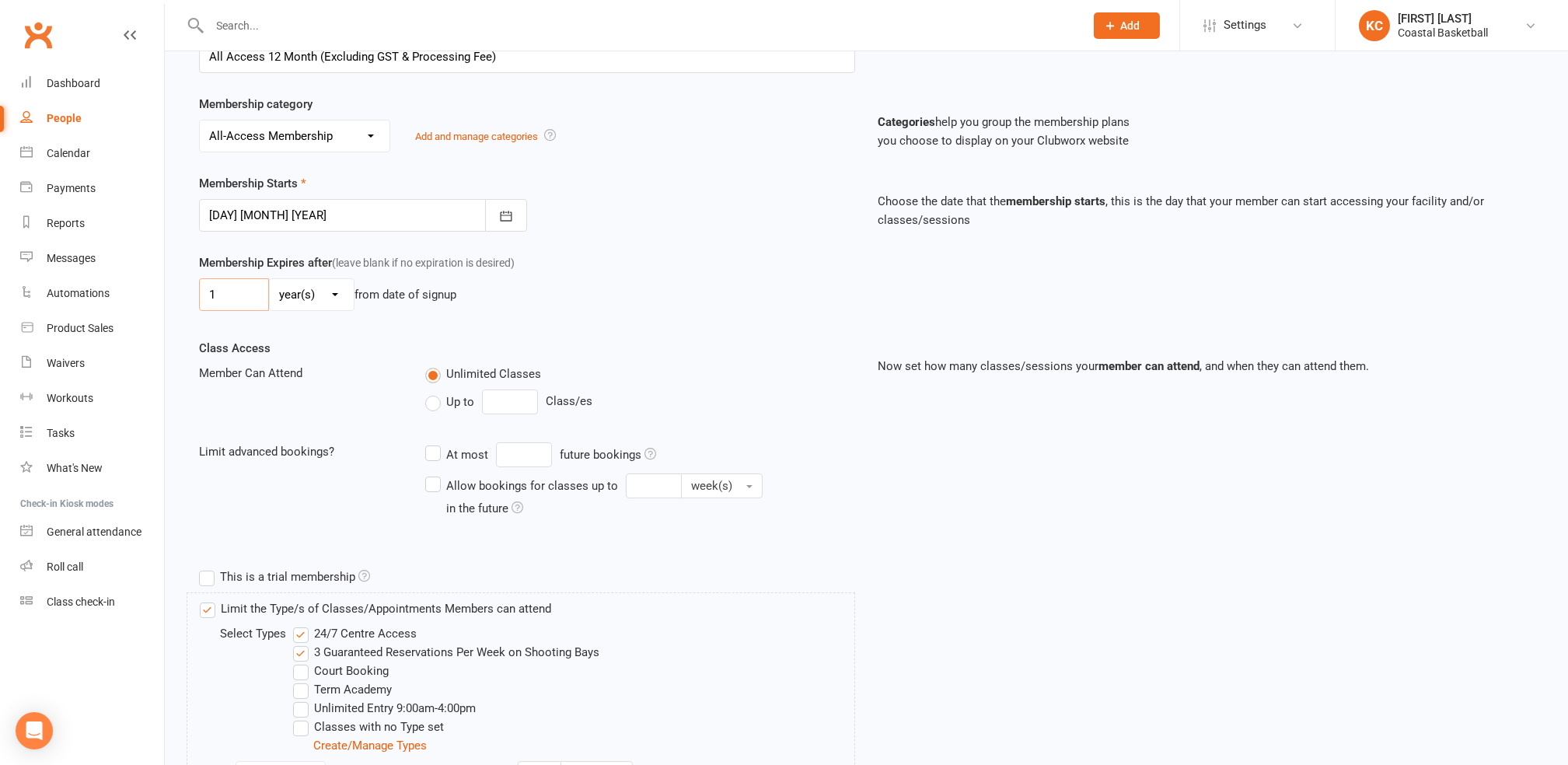 scroll, scrollTop: 311, scrollLeft: 0, axis: vertical 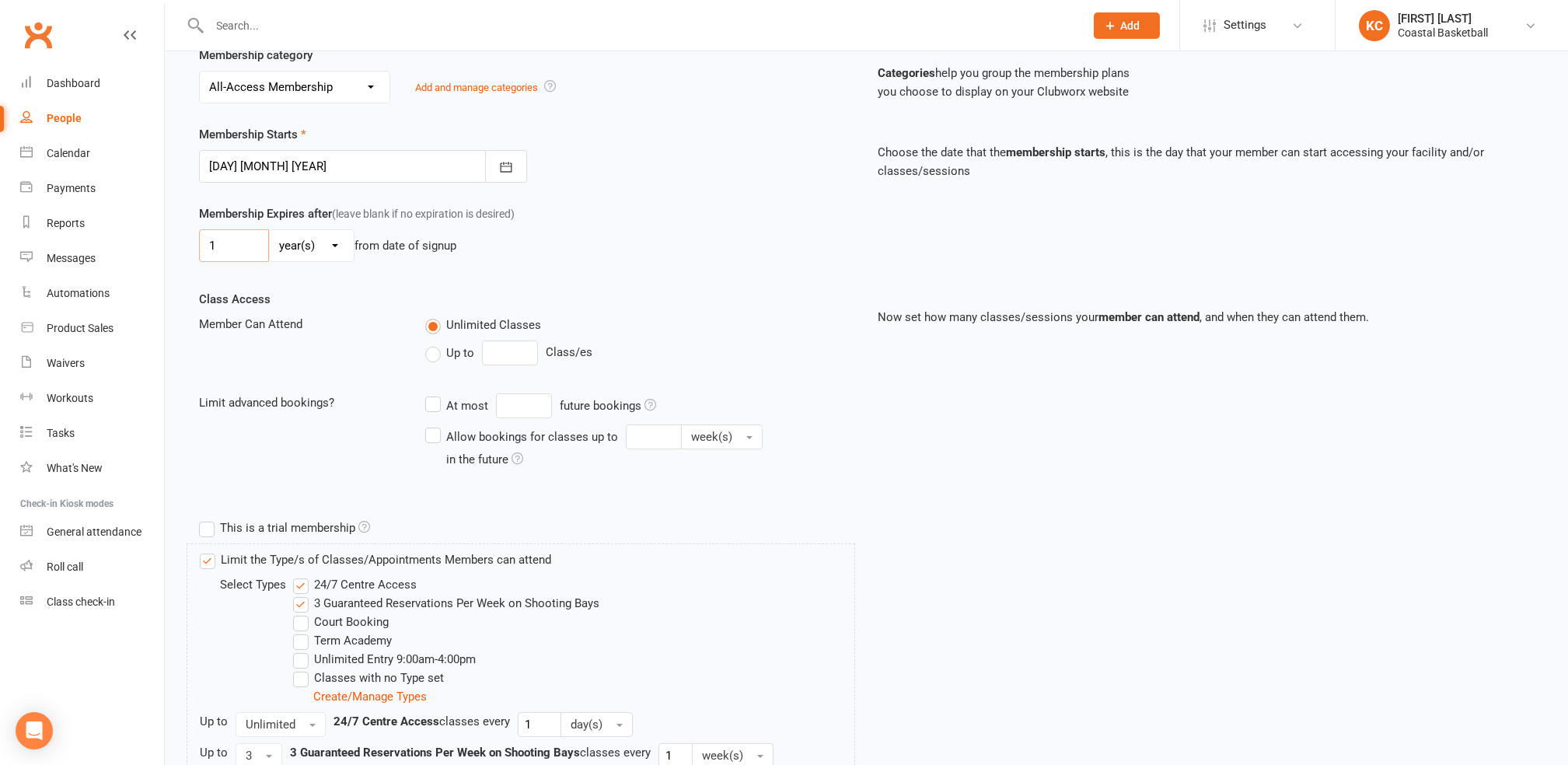type on "1" 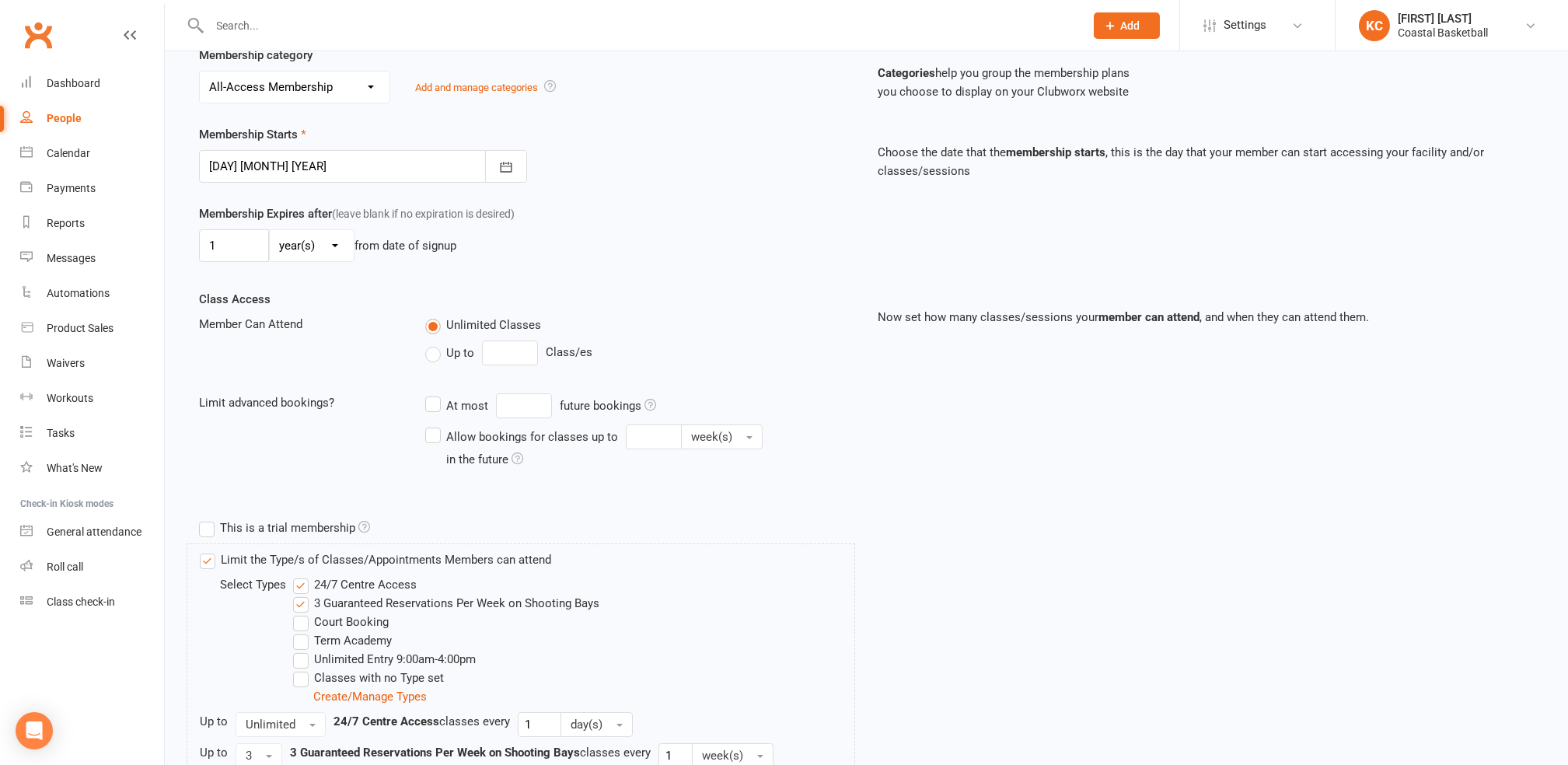 click on "24/7 Centre Access" at bounding box center [354, 585] 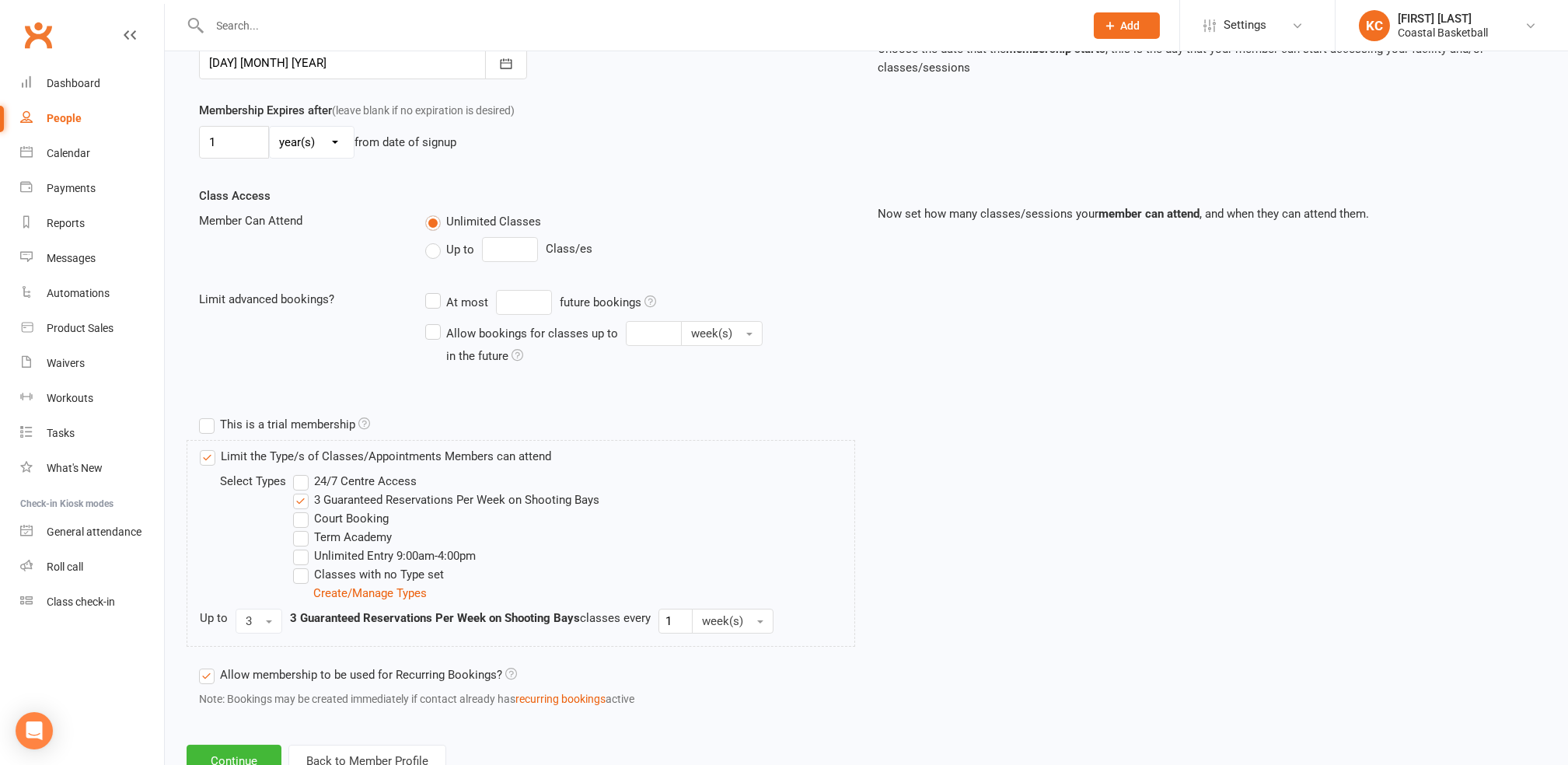 scroll, scrollTop: 452, scrollLeft: 0, axis: vertical 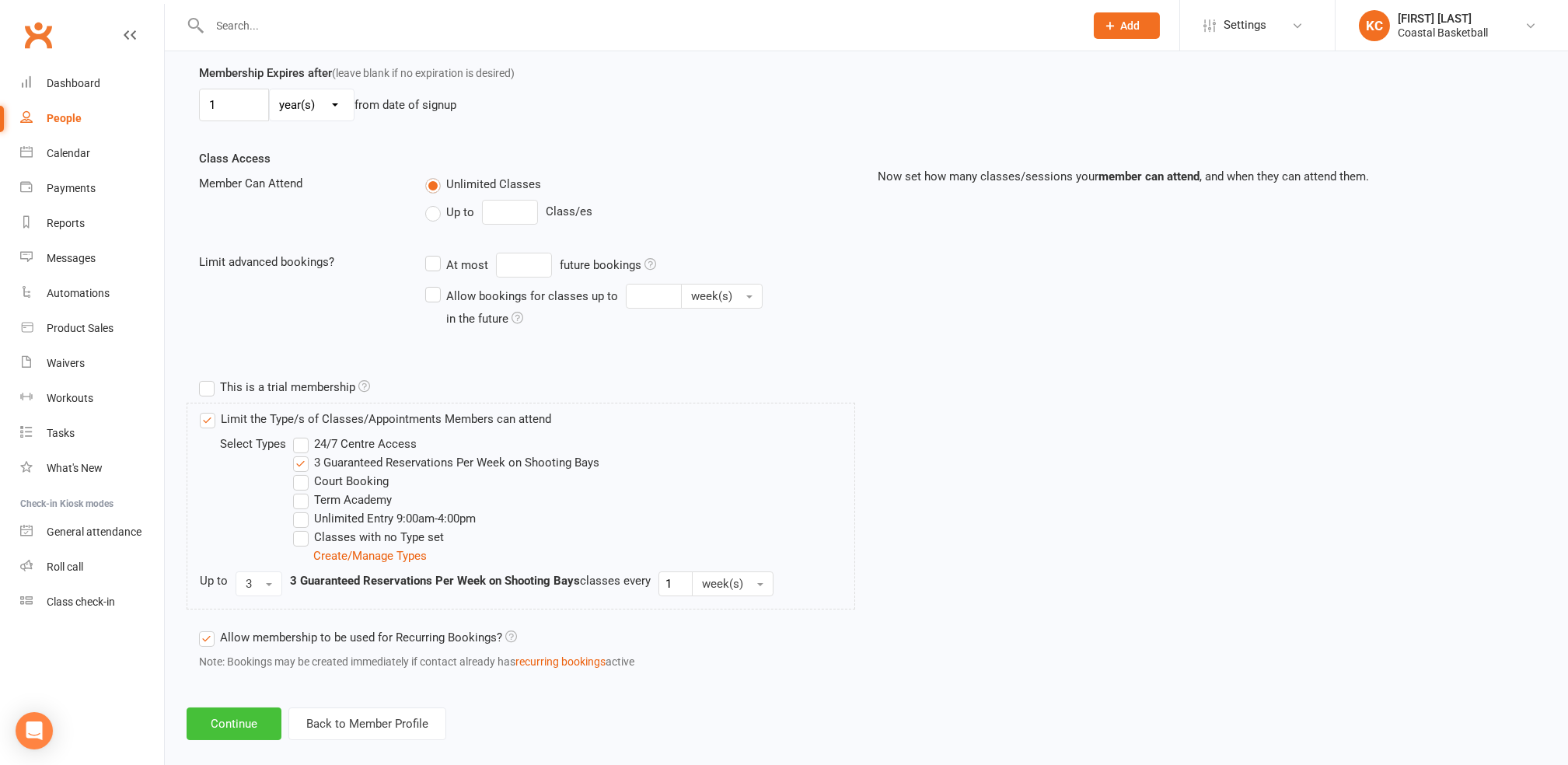 click on "Continue" at bounding box center [234, 724] 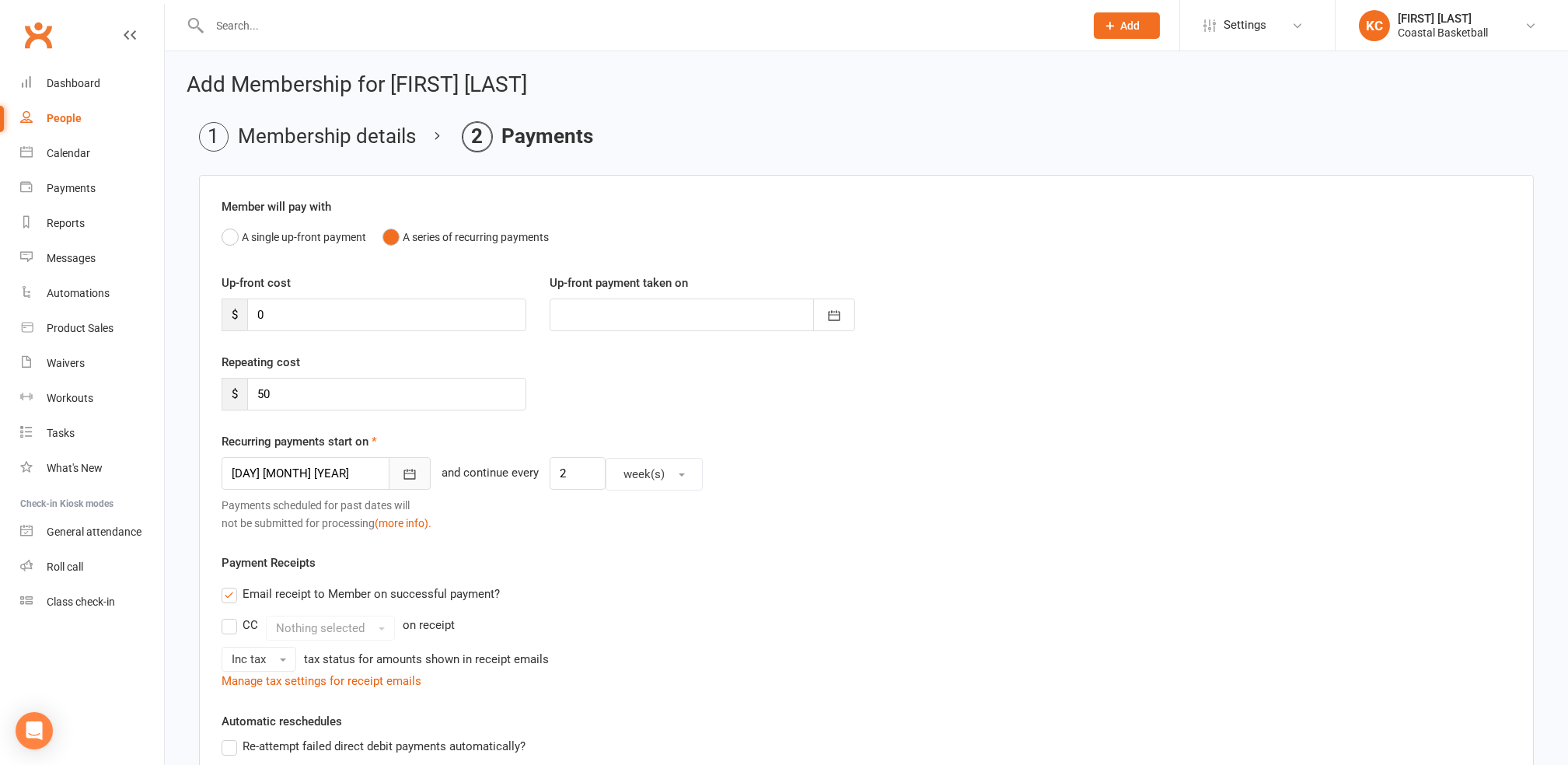 click 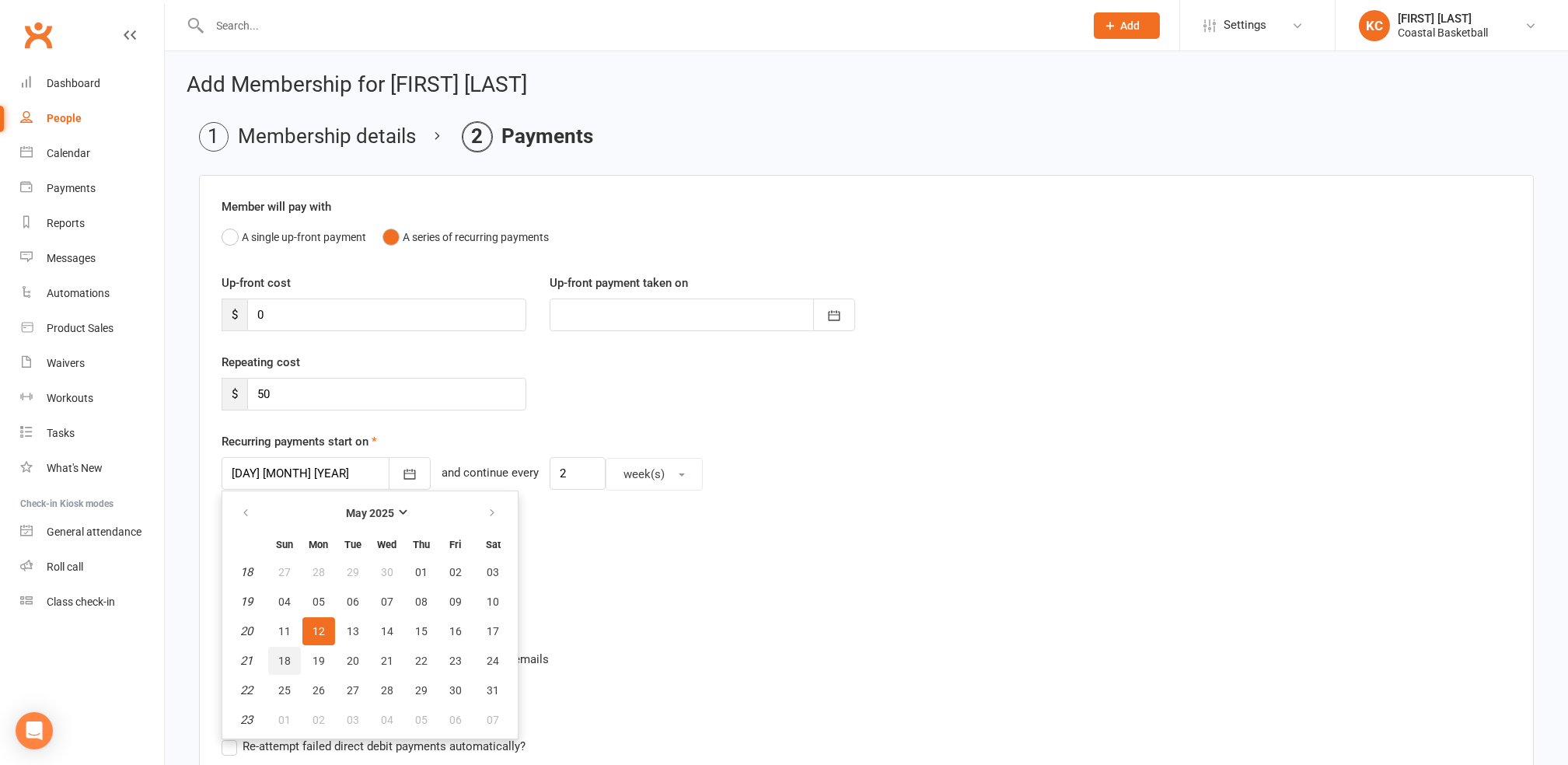 click on "18" at bounding box center (285, 661) 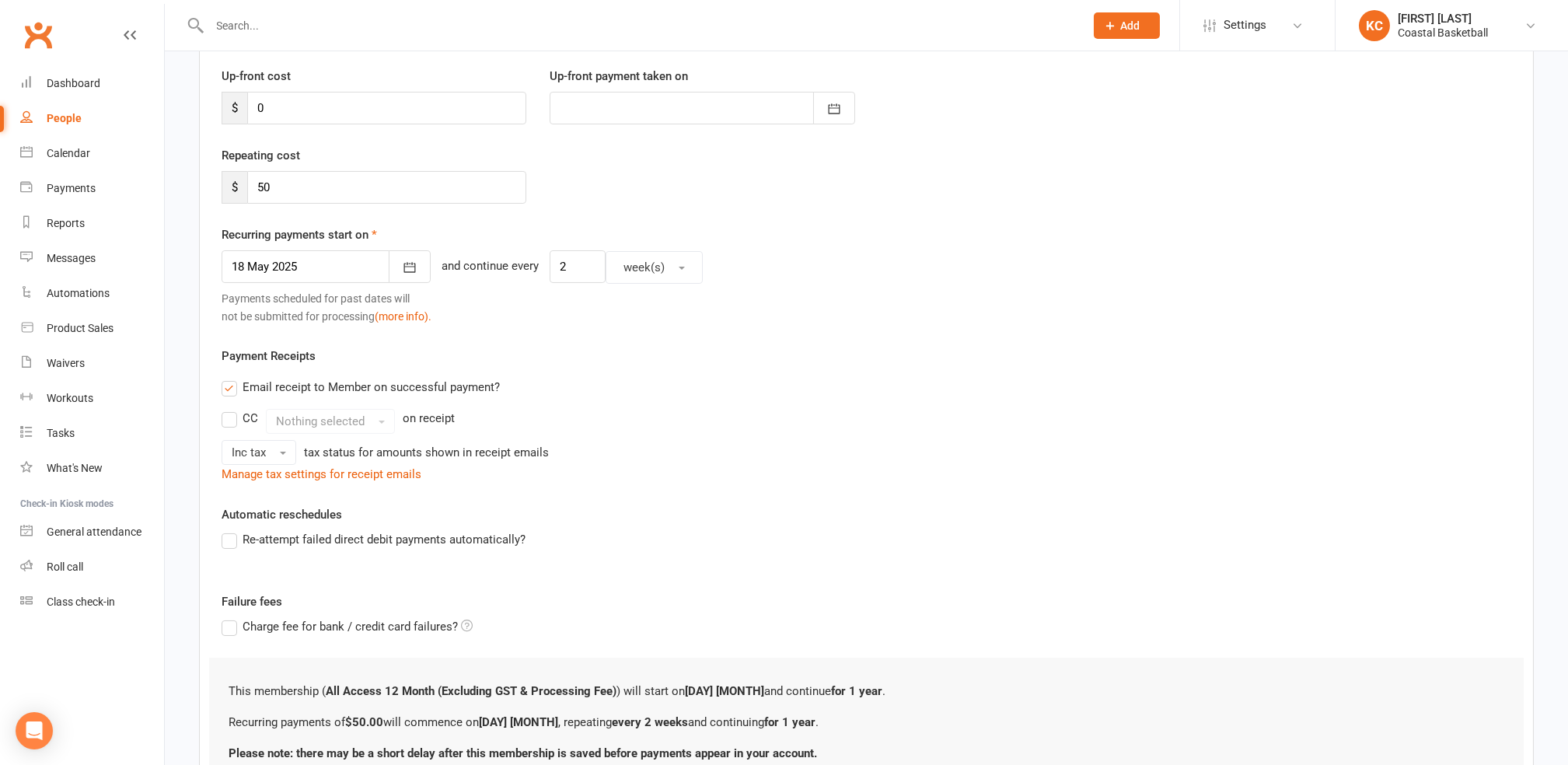 scroll, scrollTop: 311, scrollLeft: 0, axis: vertical 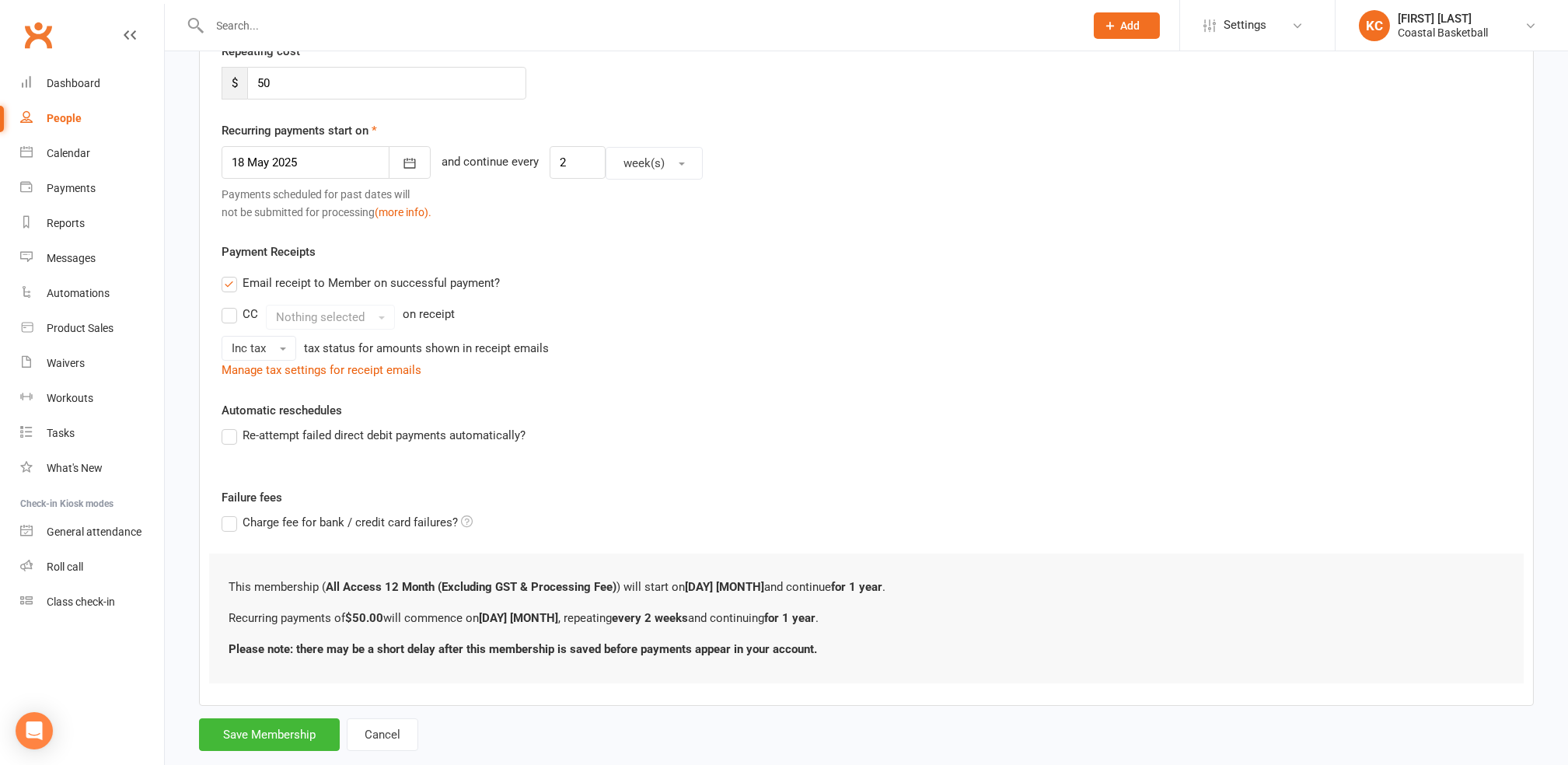 click on "Re-attempt failed direct debit payments automatically?" at bounding box center [373, 435] 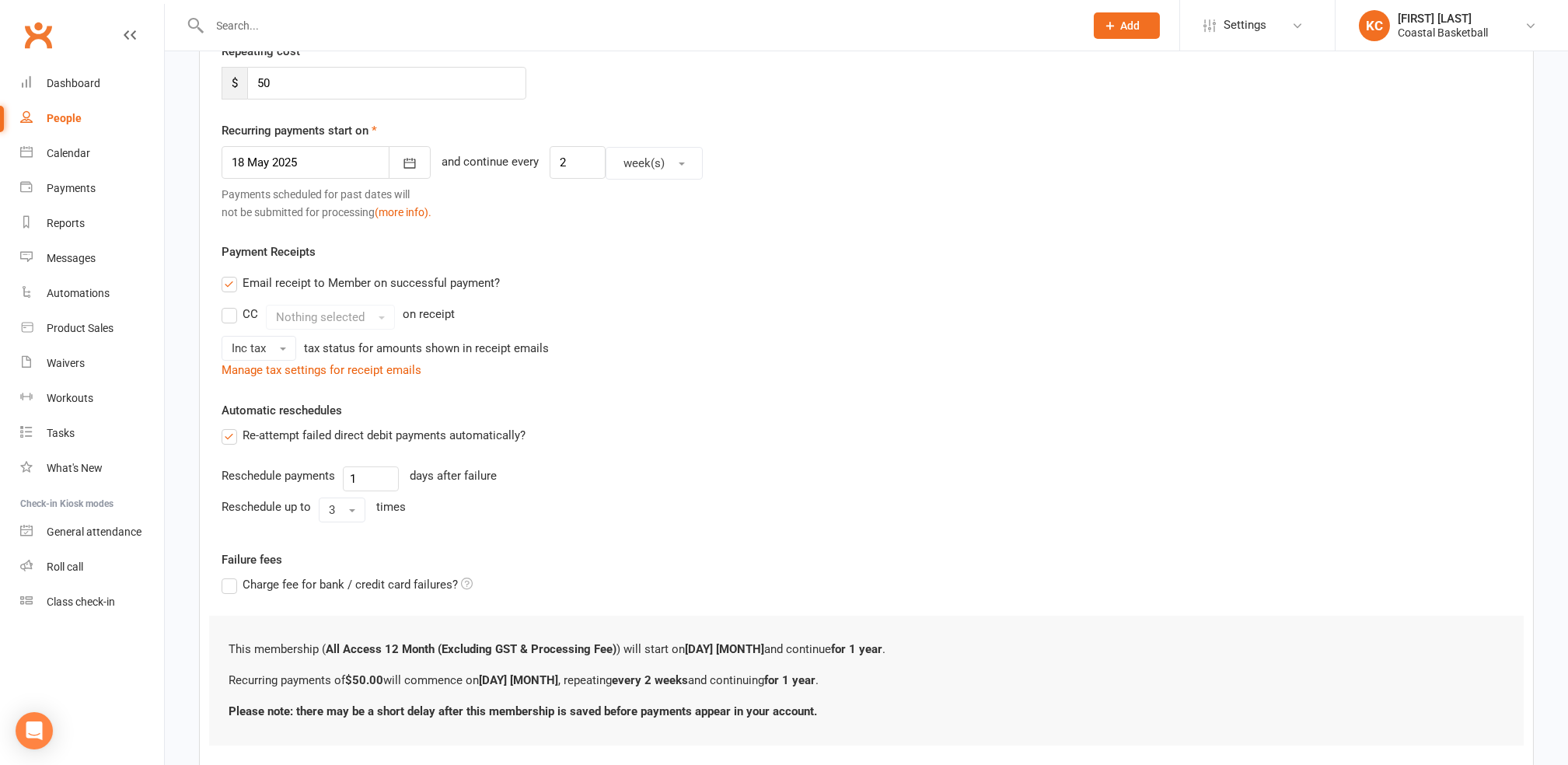 scroll, scrollTop: 406, scrollLeft: 0, axis: vertical 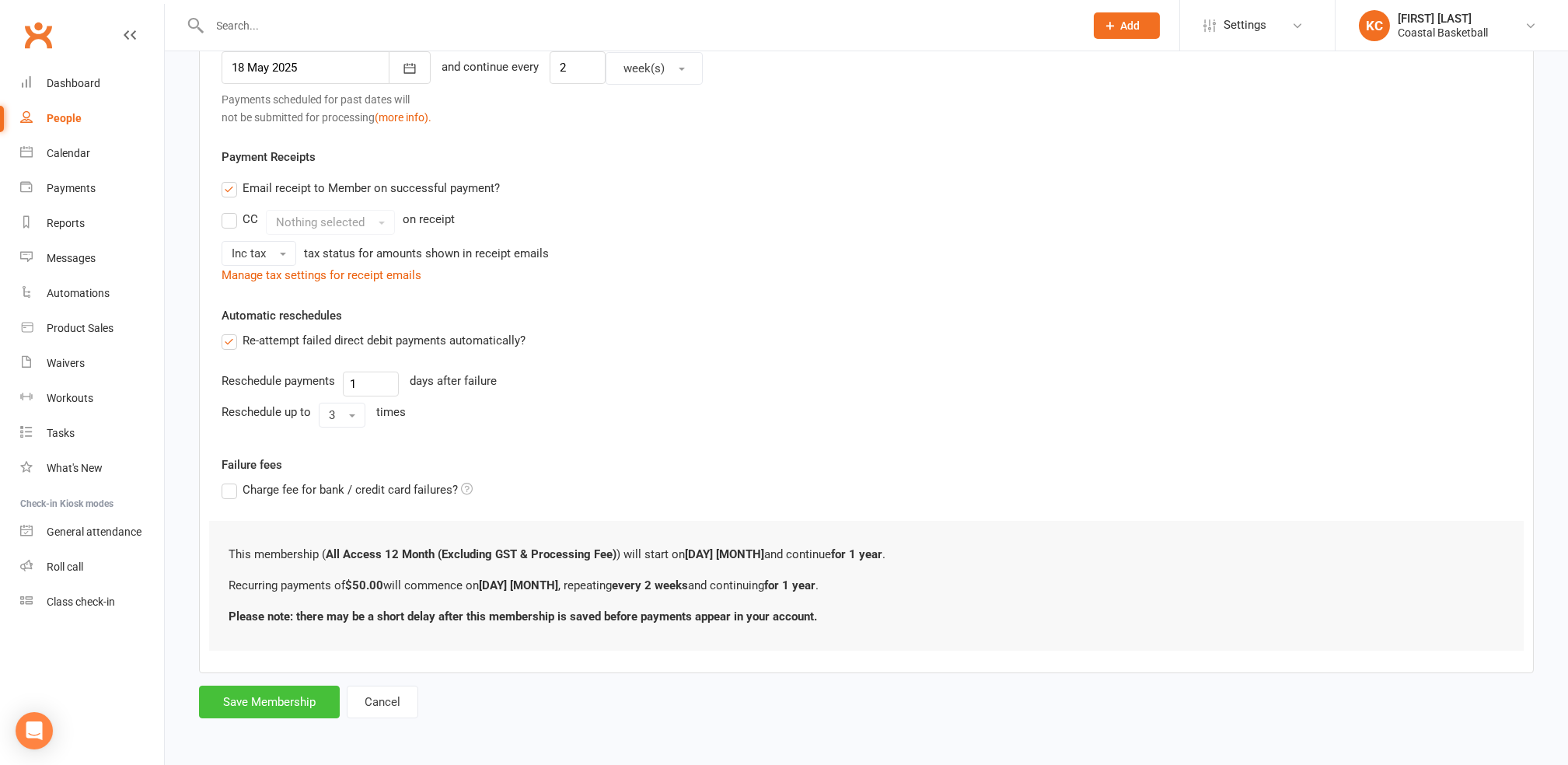 click on "Save Membership" at bounding box center [269, 702] 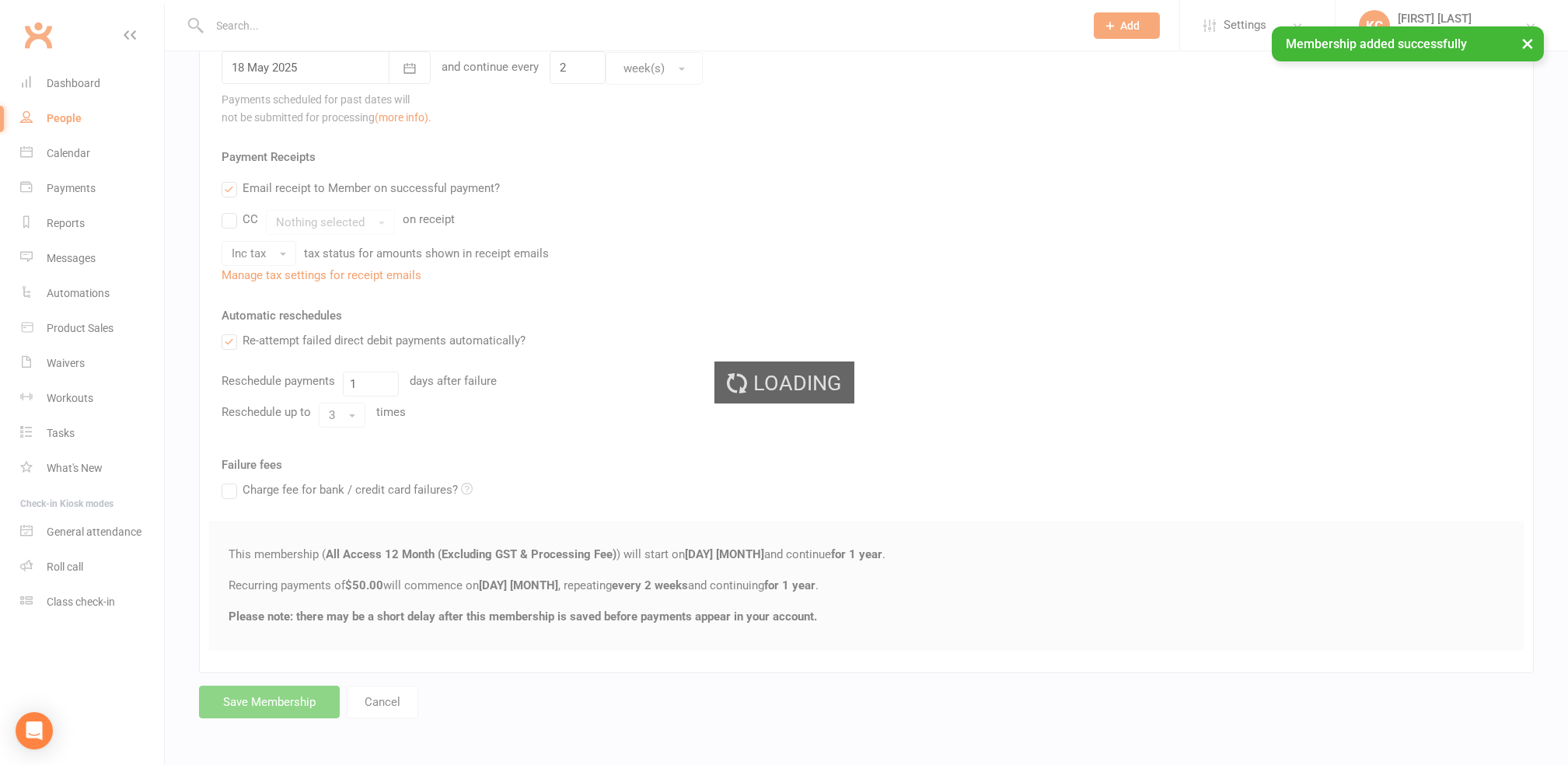 scroll, scrollTop: 0, scrollLeft: 0, axis: both 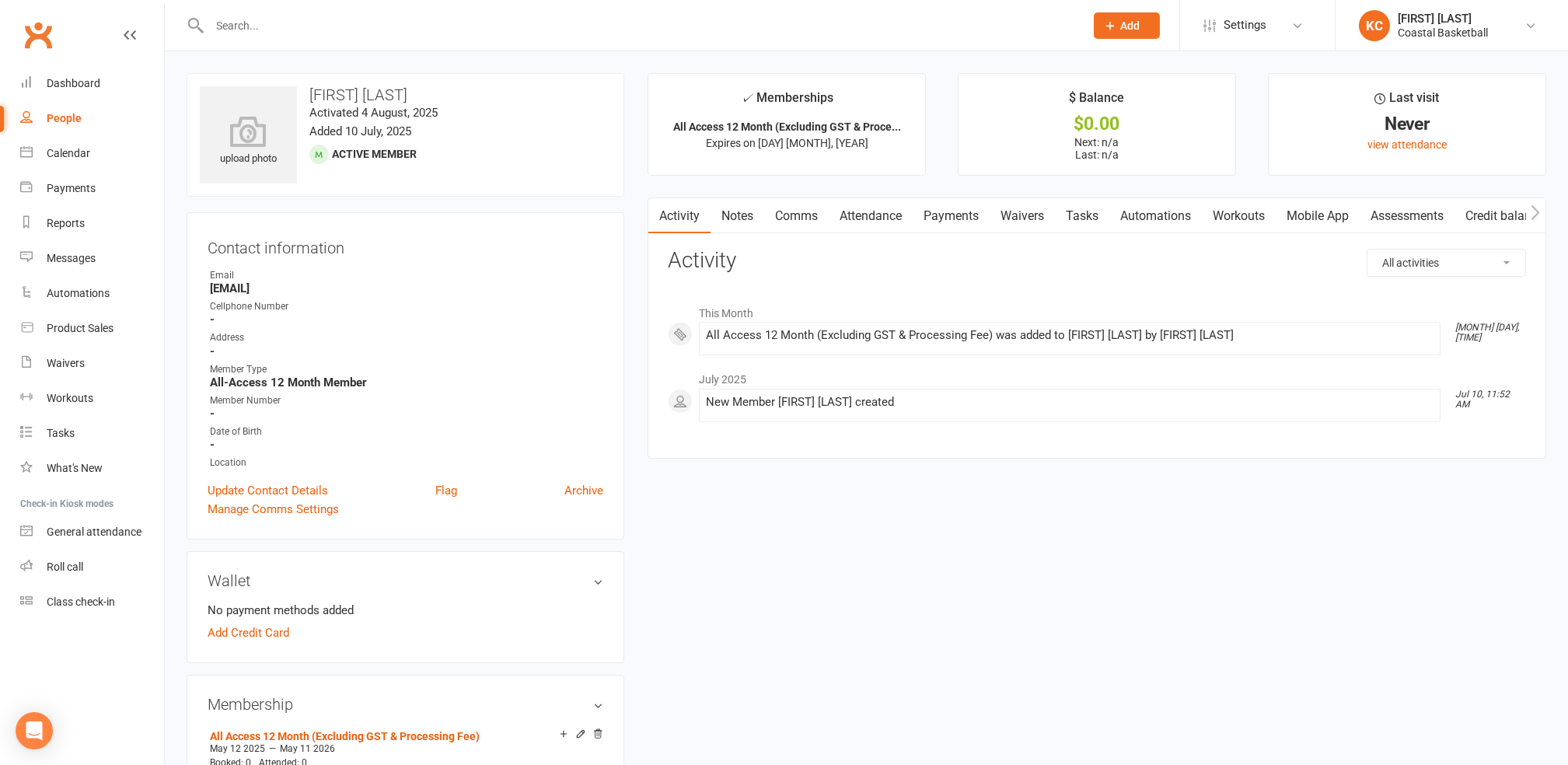 click at bounding box center [640, 26] 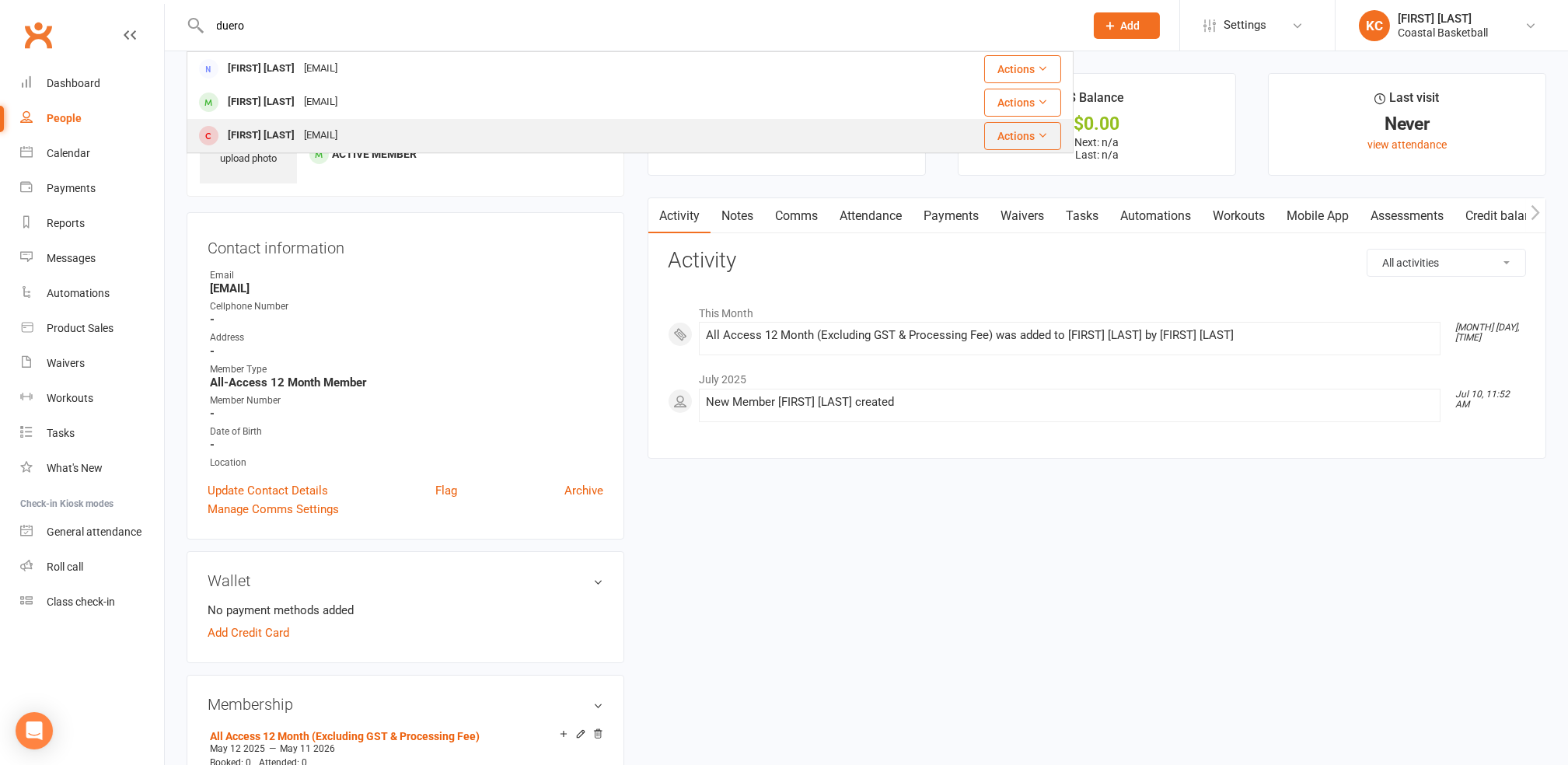 type on "duero" 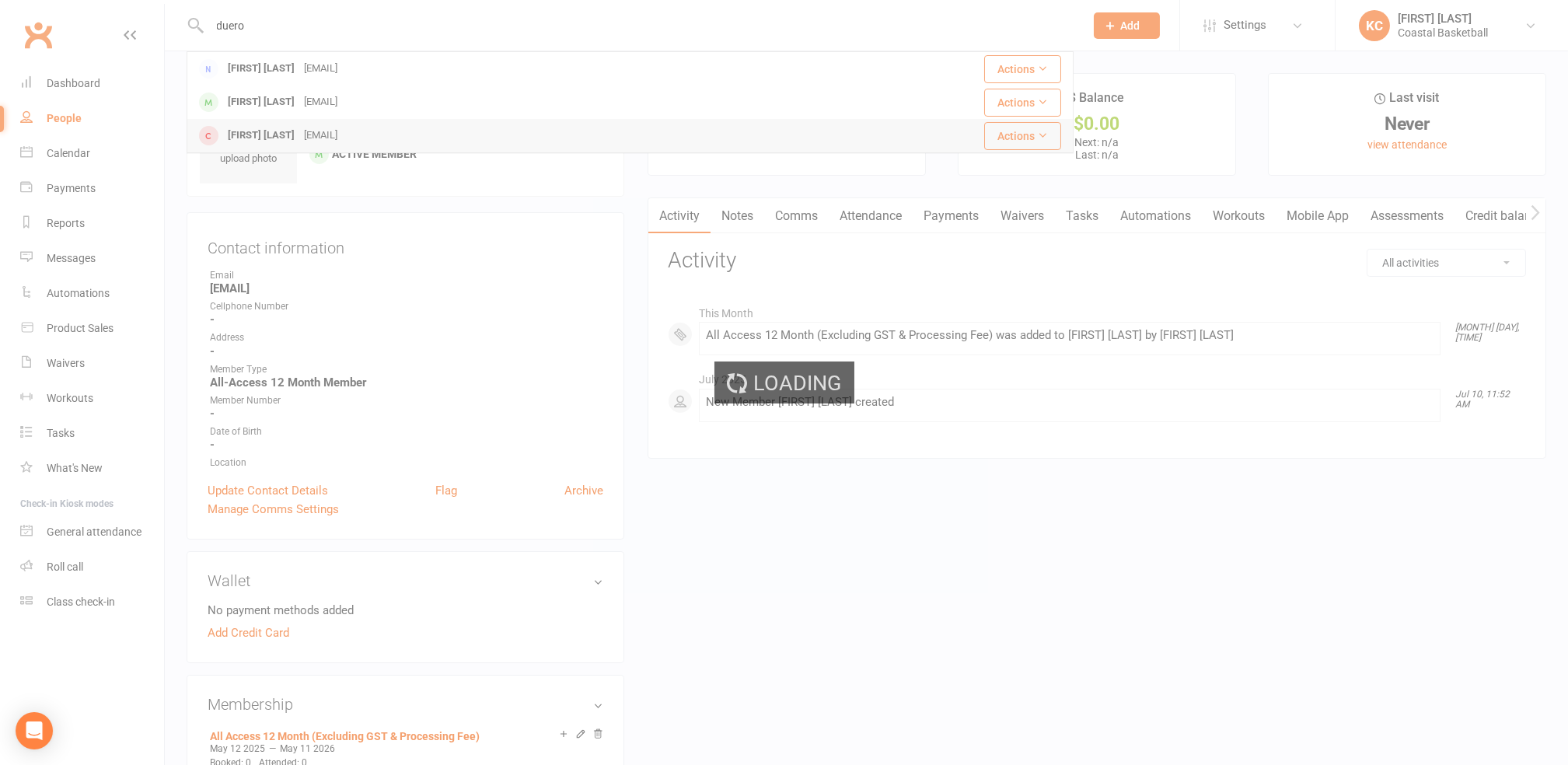 type 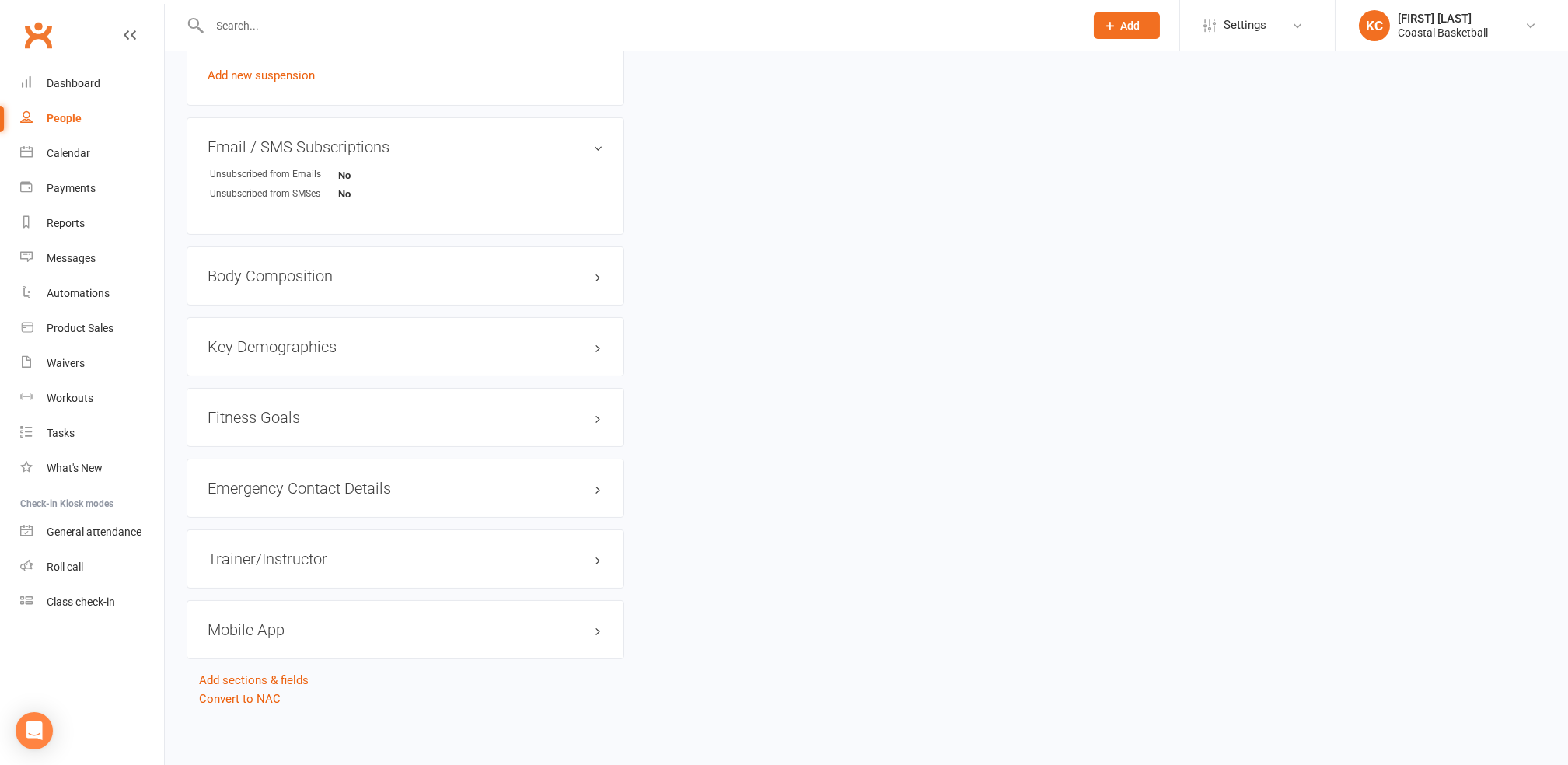 scroll, scrollTop: 978, scrollLeft: 0, axis: vertical 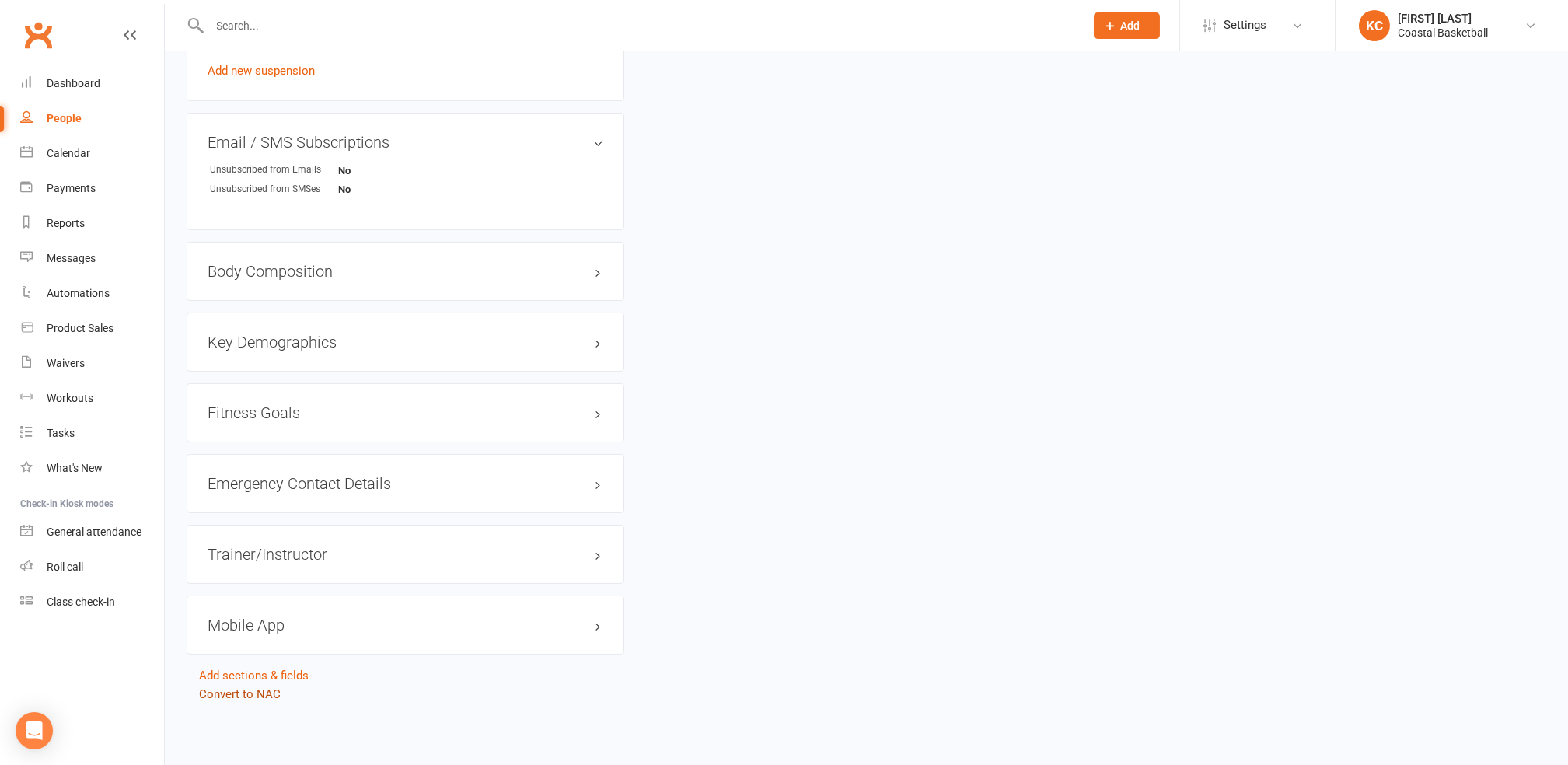 click on "Convert to NAC" at bounding box center [239, 694] 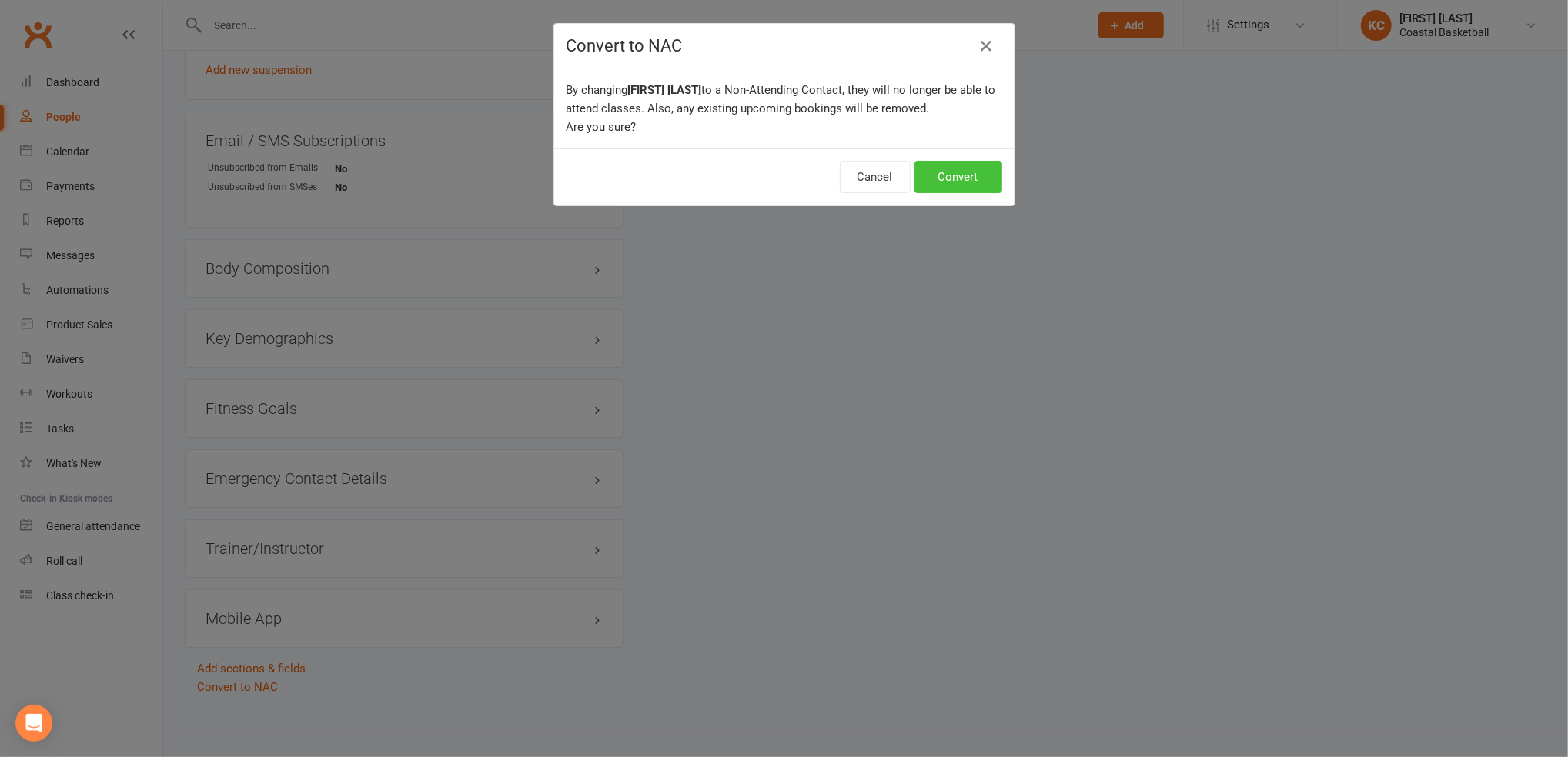 click on "Convert" at bounding box center (958, 177) 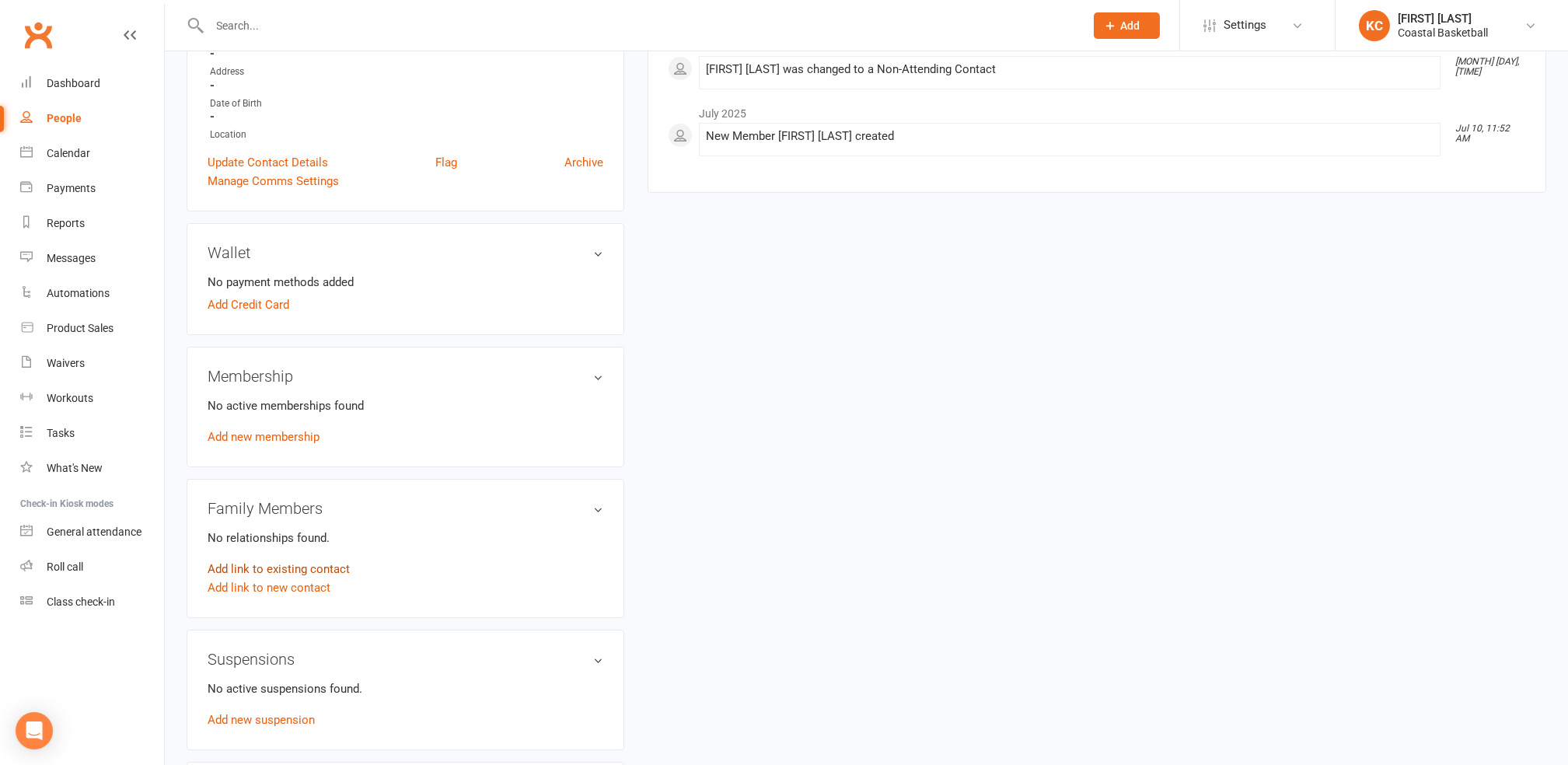 scroll, scrollTop: 311, scrollLeft: 0, axis: vertical 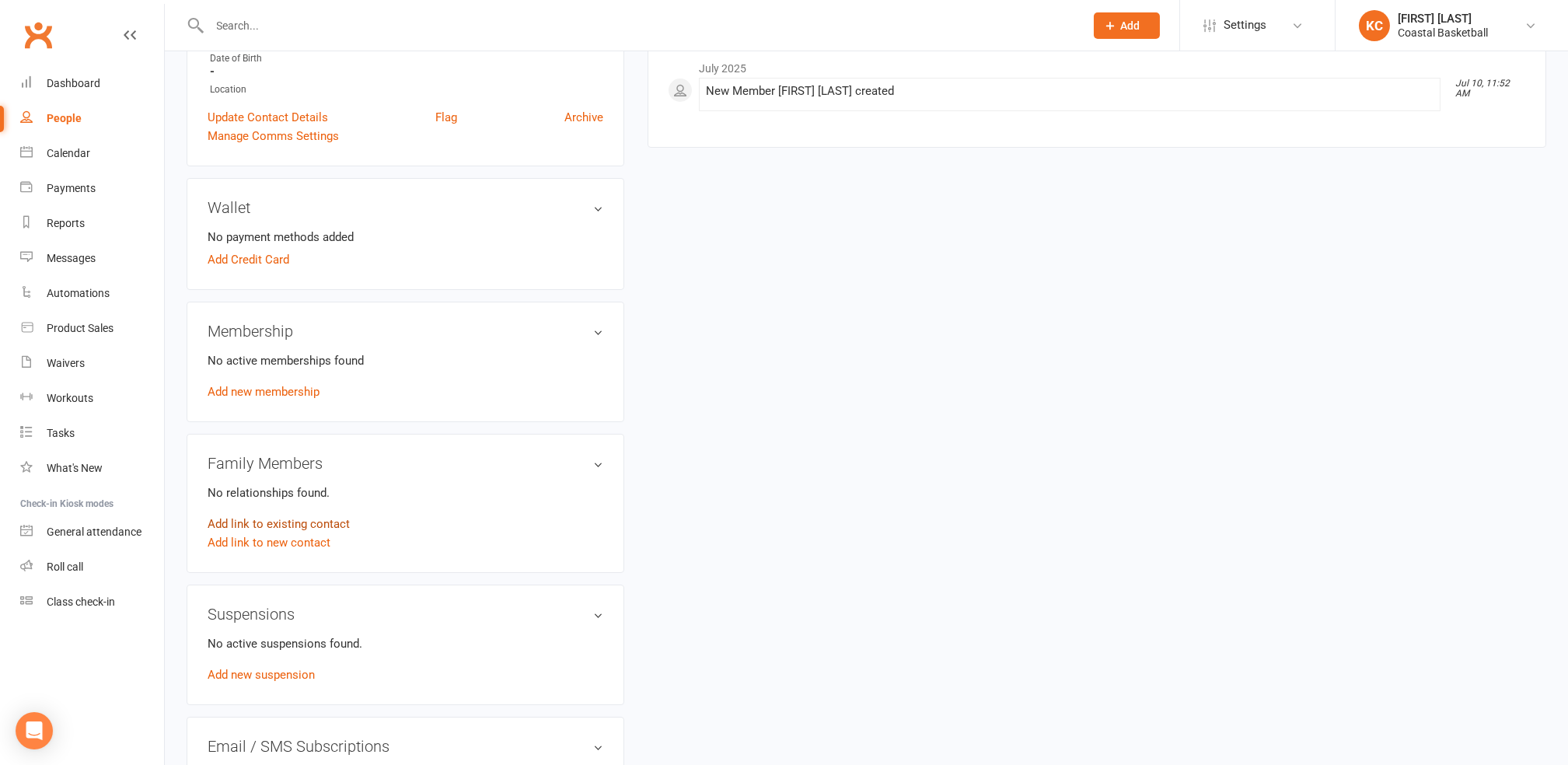 click on "Add link to existing contact" at bounding box center [278, 524] 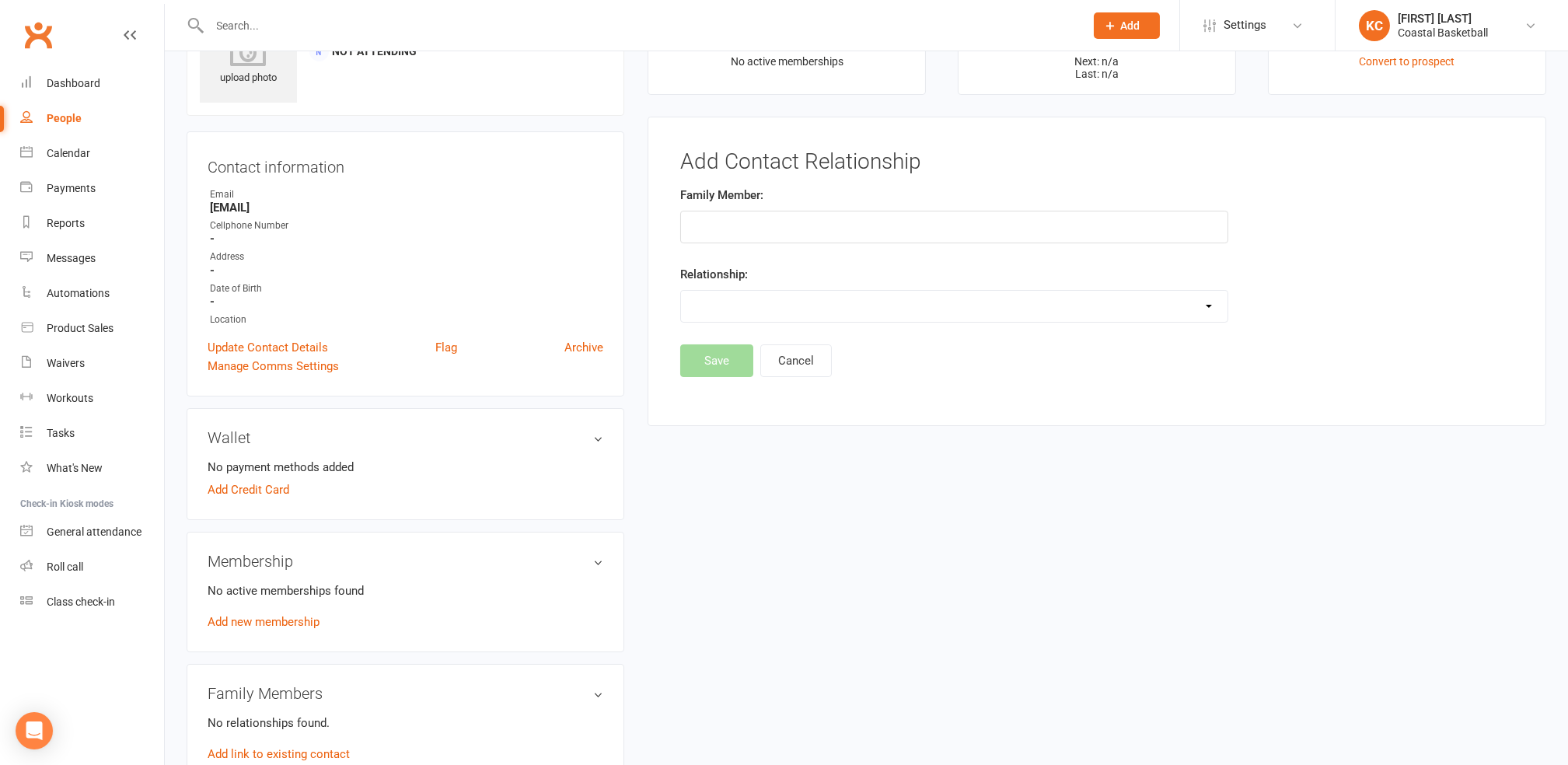 scroll, scrollTop: 0, scrollLeft: 0, axis: both 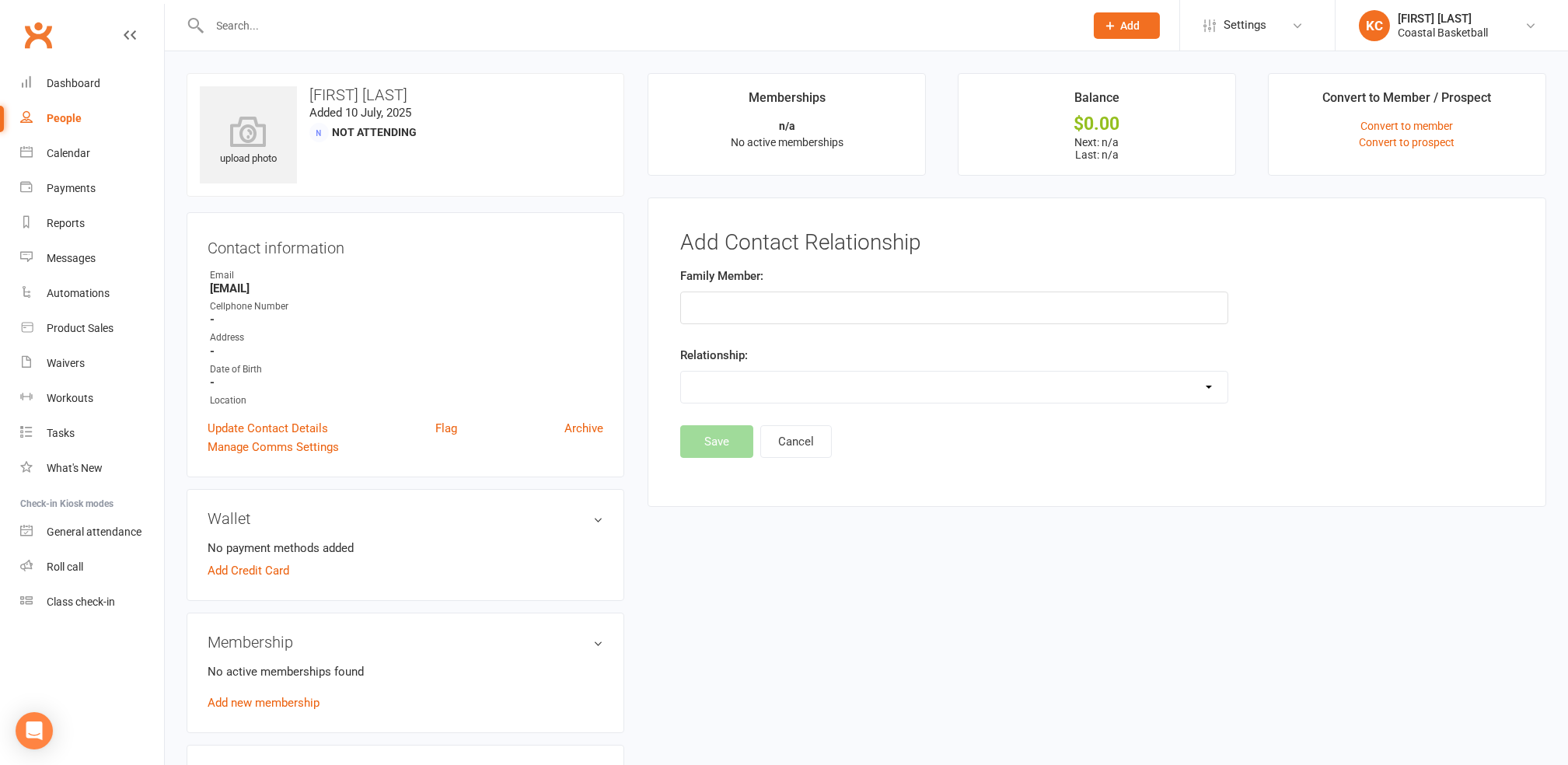 click at bounding box center (640, 26) 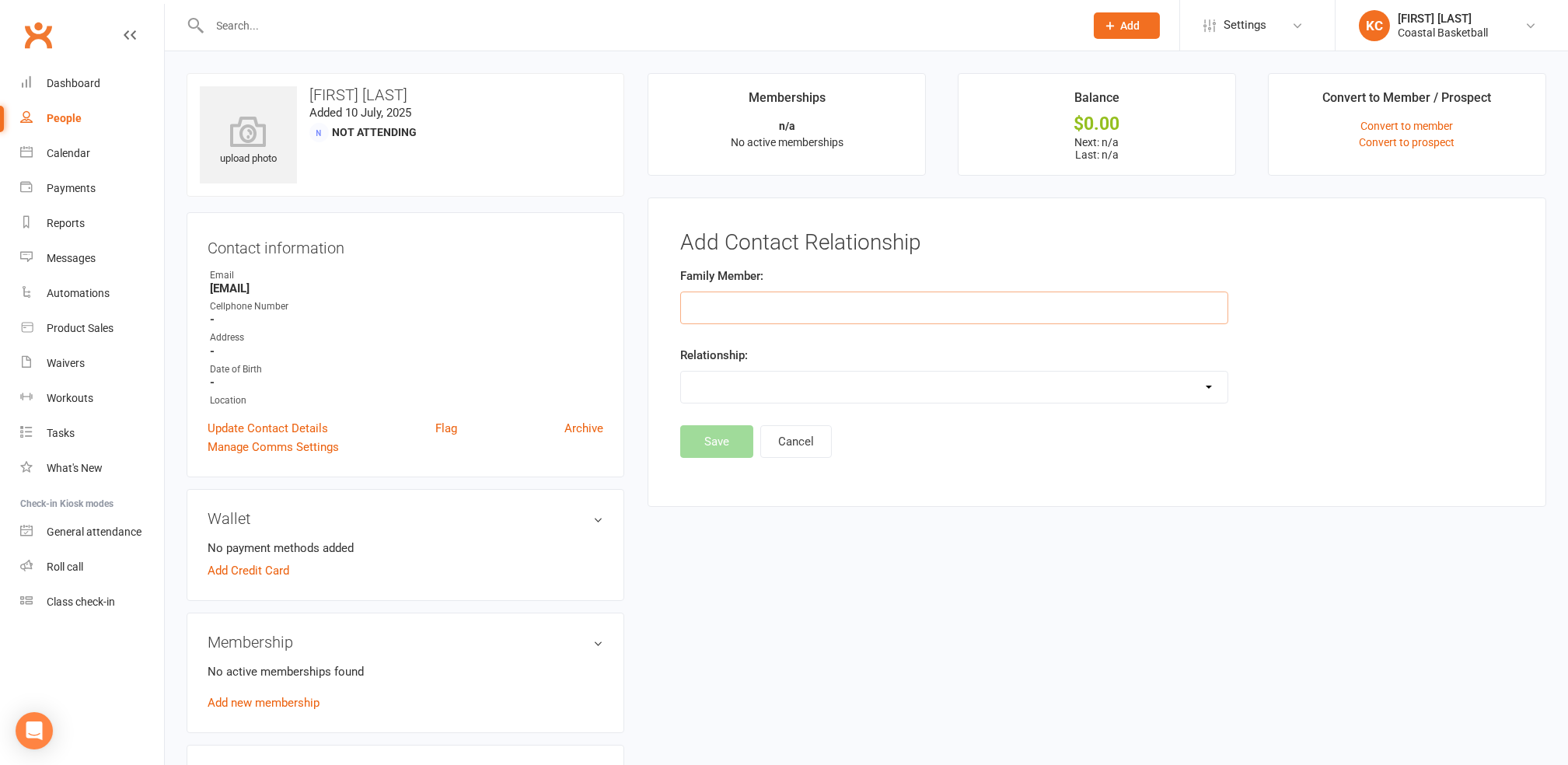 click at bounding box center [954, 308] 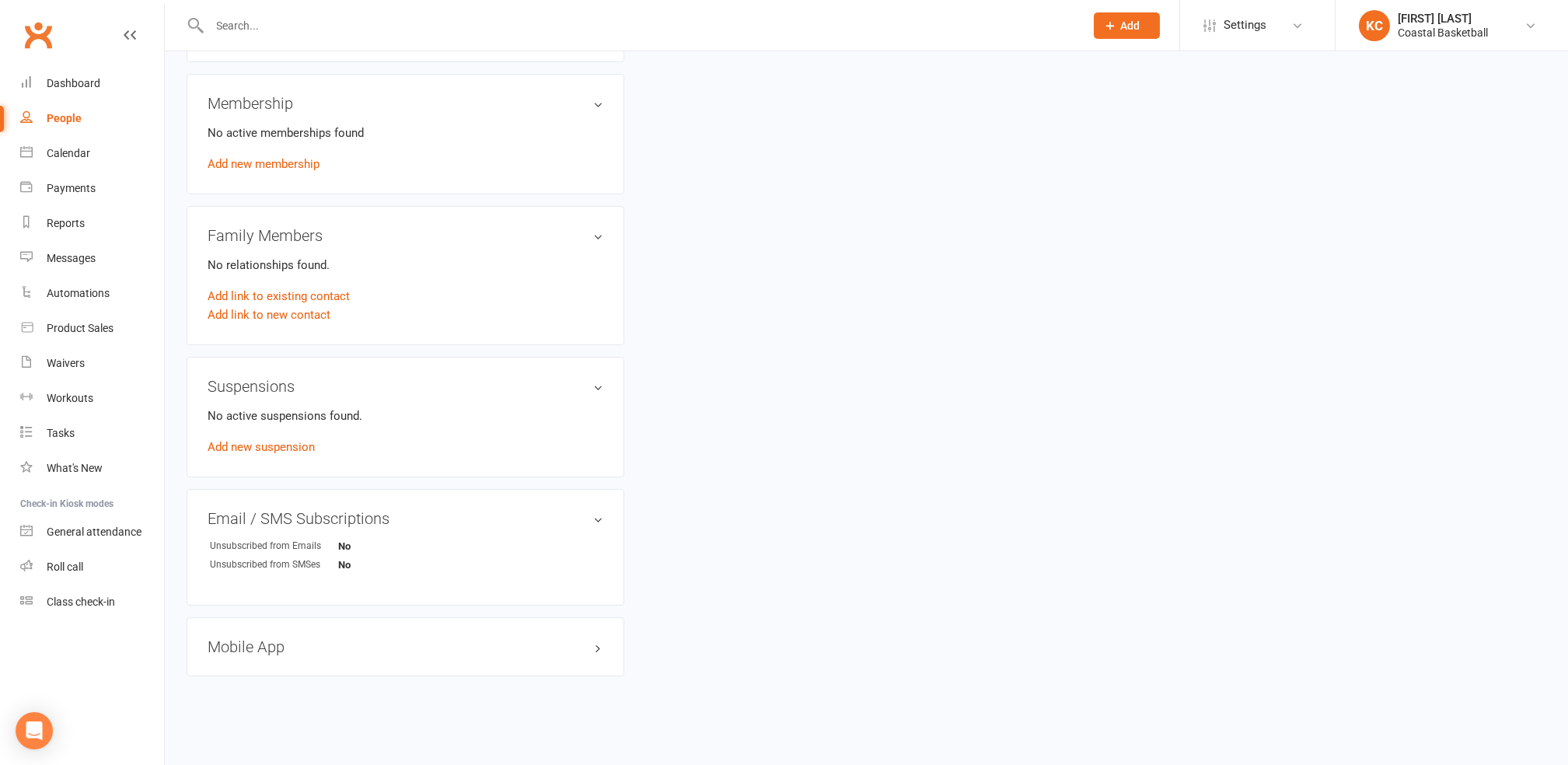 scroll, scrollTop: 543, scrollLeft: 0, axis: vertical 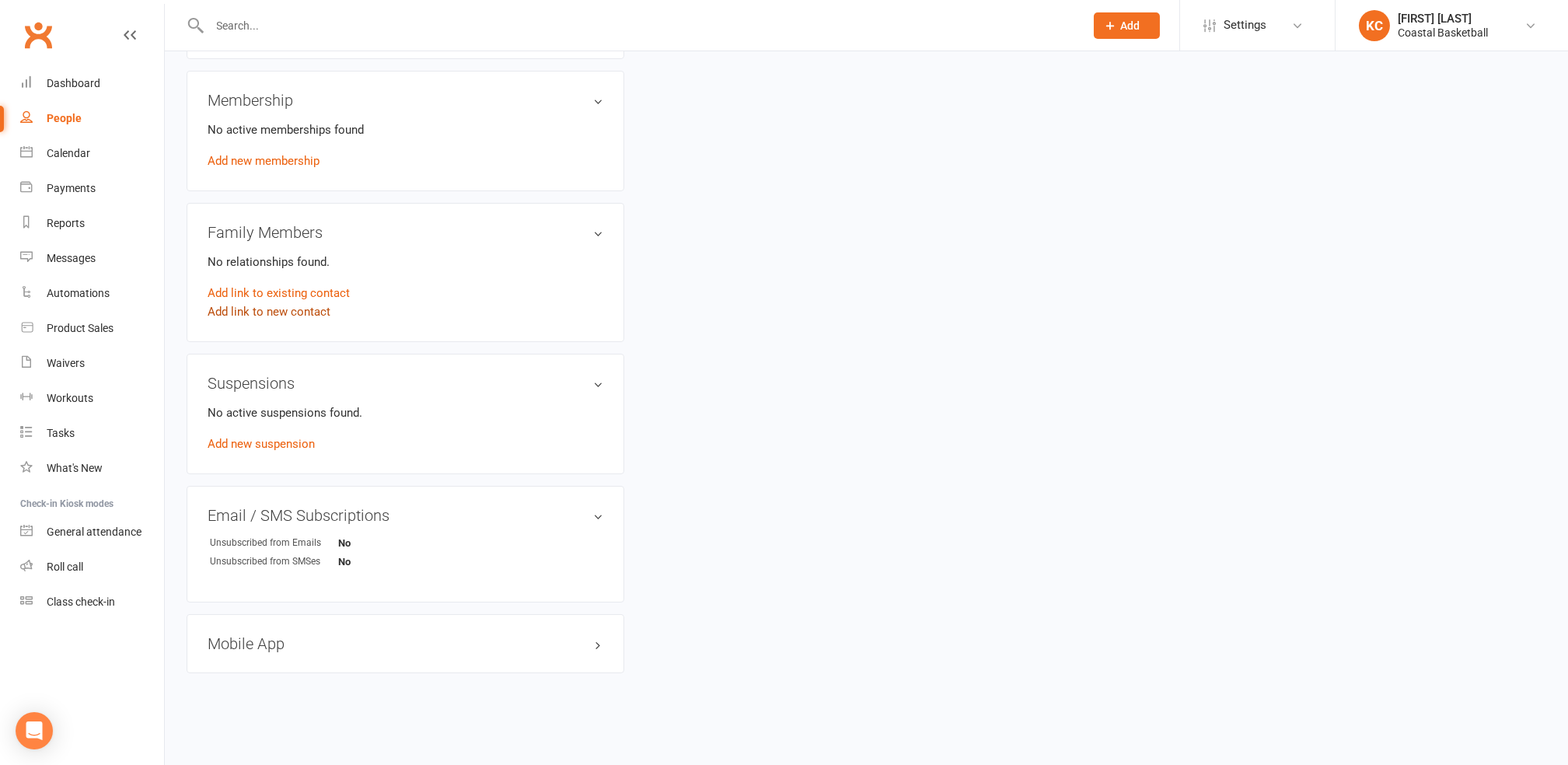 type on "eman" 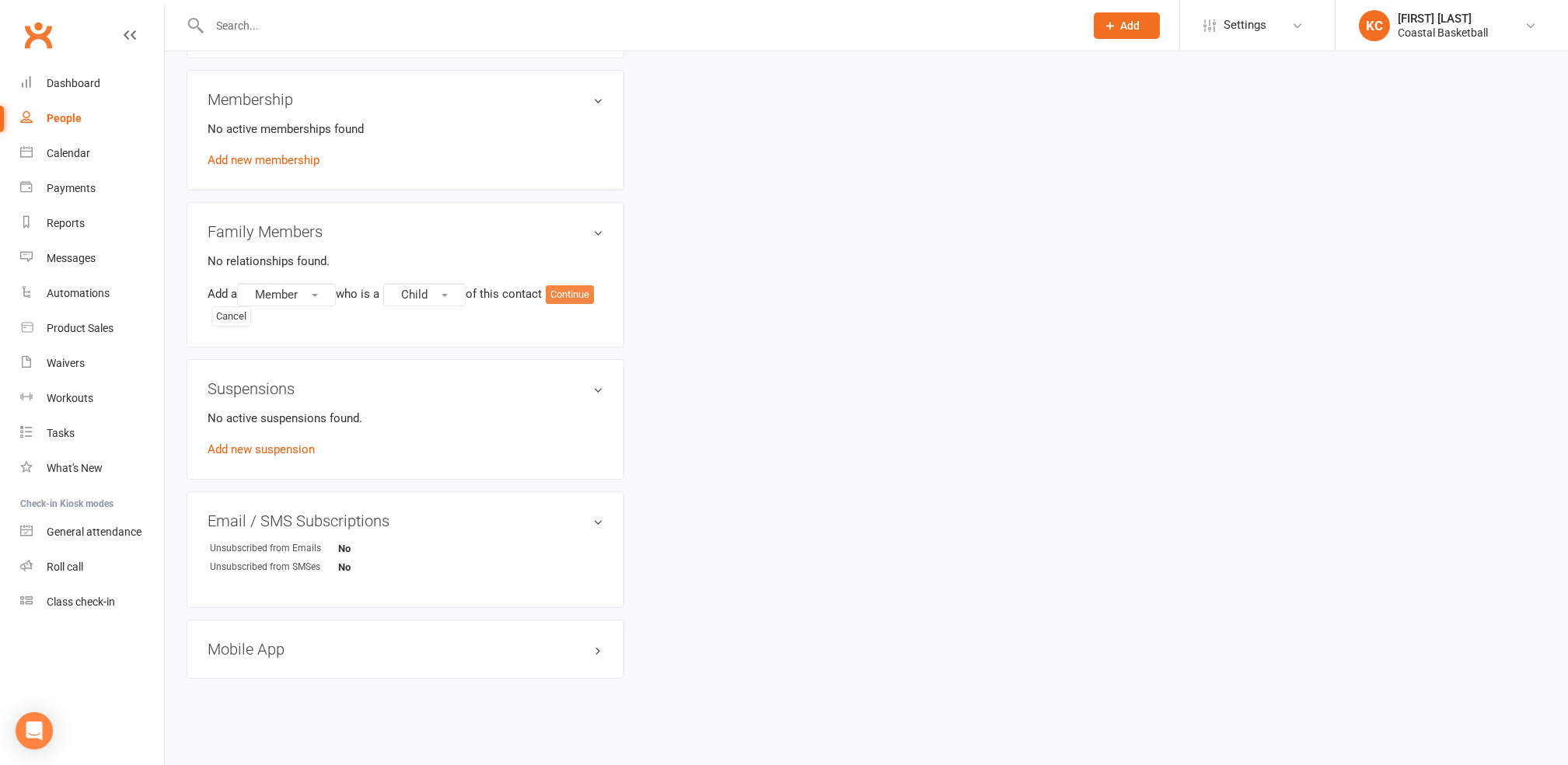 click on "Continue" at bounding box center (570, 295) 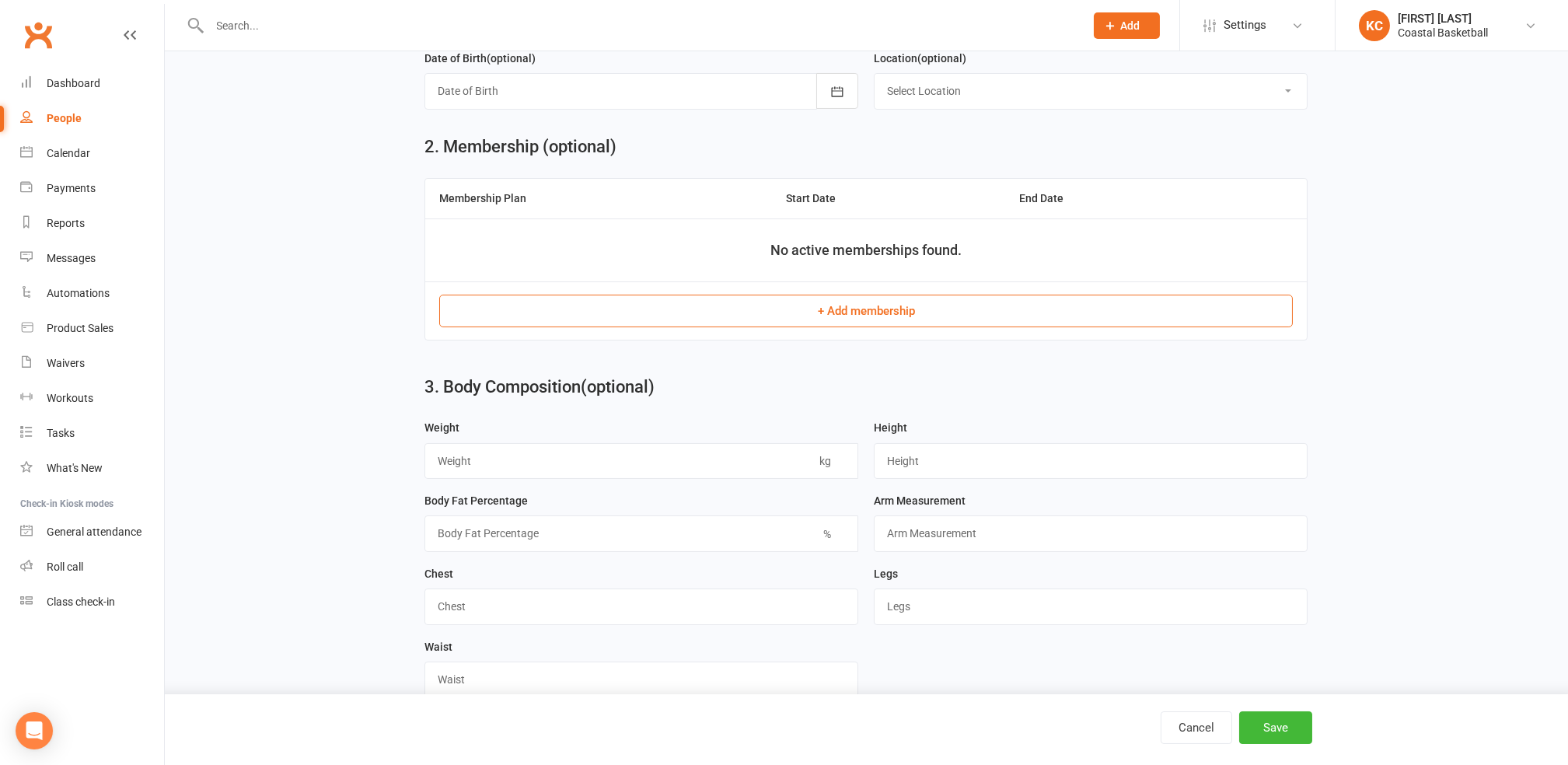 scroll, scrollTop: 0, scrollLeft: 0, axis: both 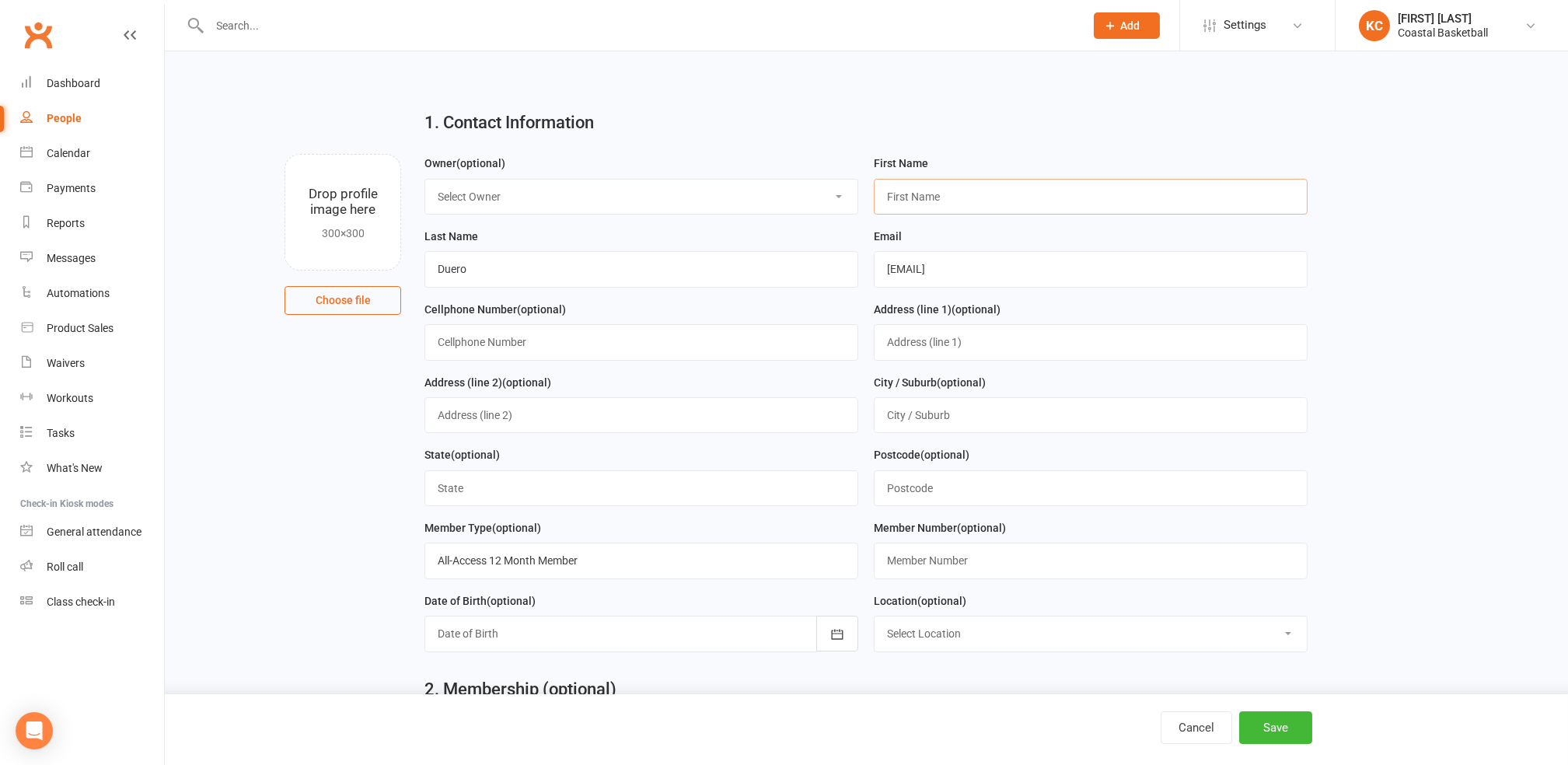 click at bounding box center [1091, 197] 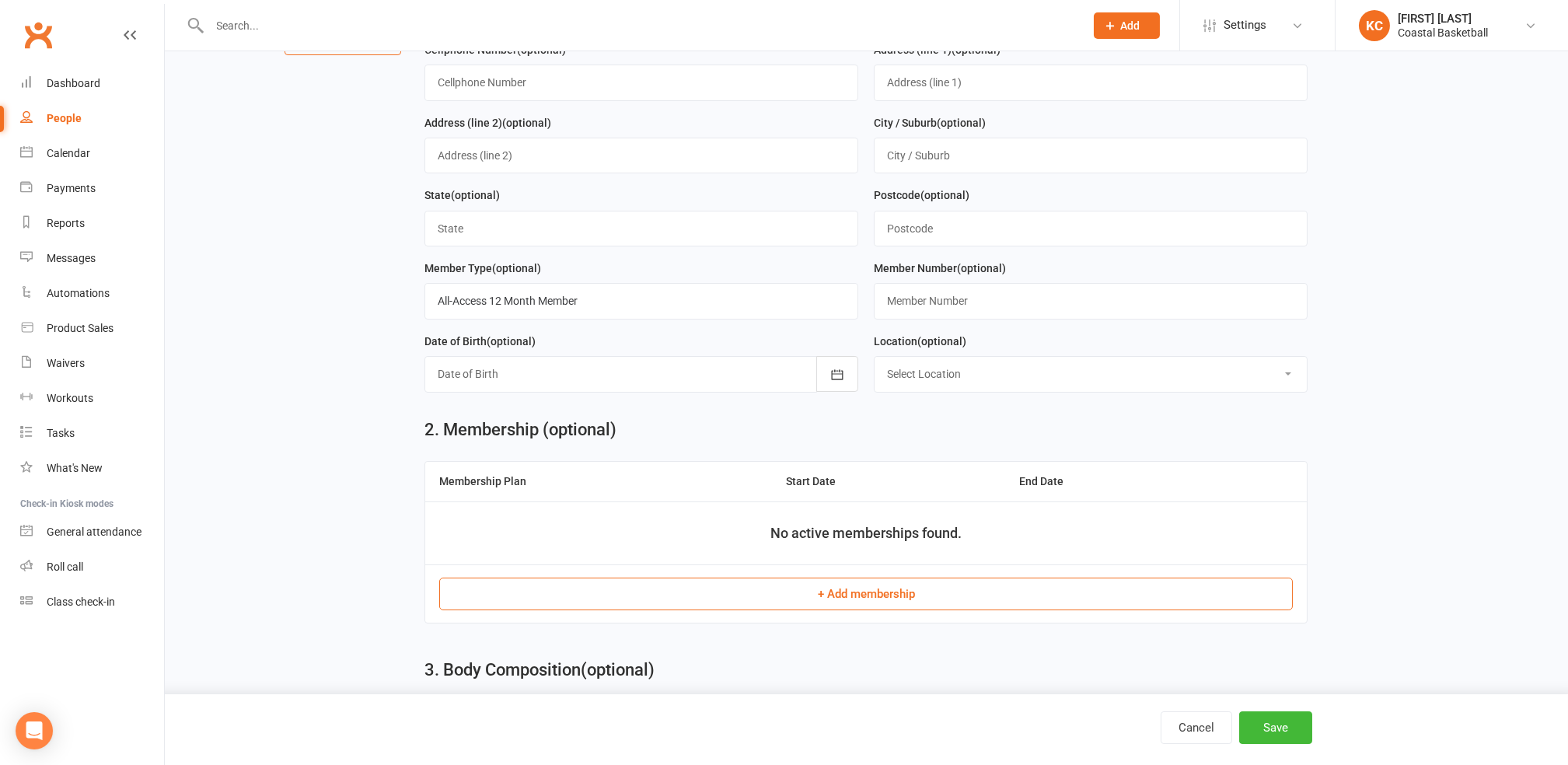 scroll, scrollTop: 311, scrollLeft: 0, axis: vertical 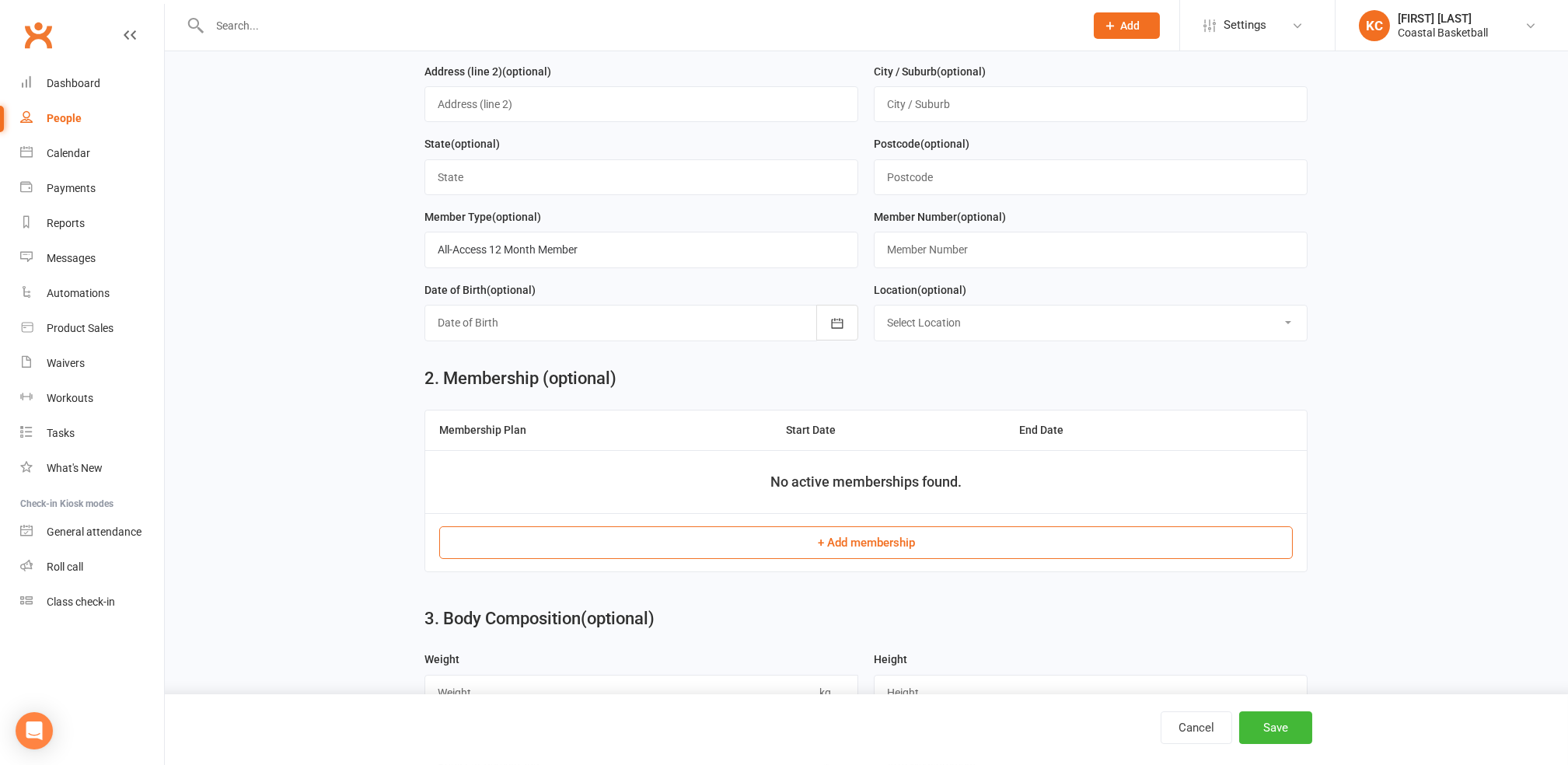 type on "[FIRST]" 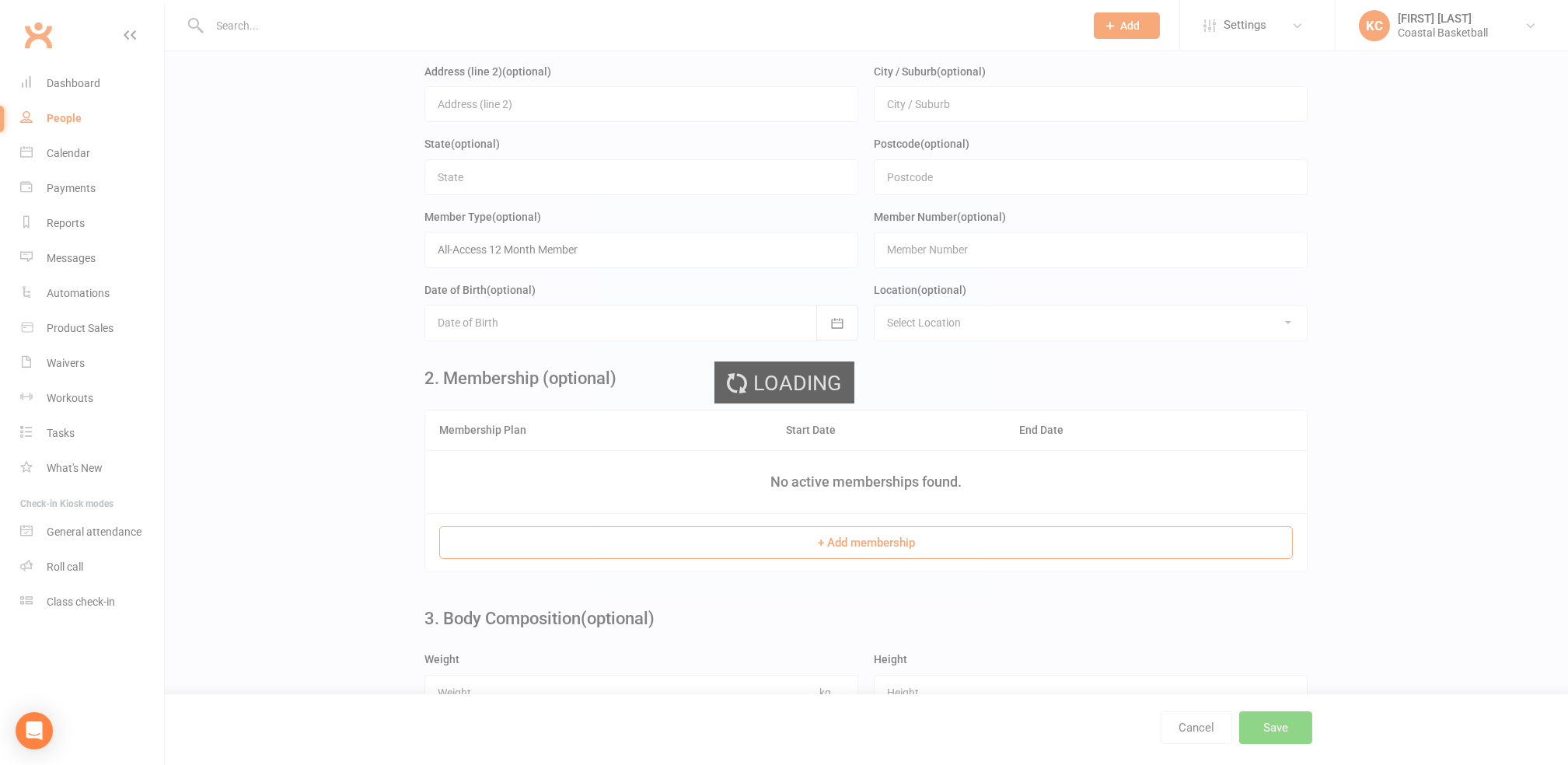 scroll, scrollTop: 0, scrollLeft: 0, axis: both 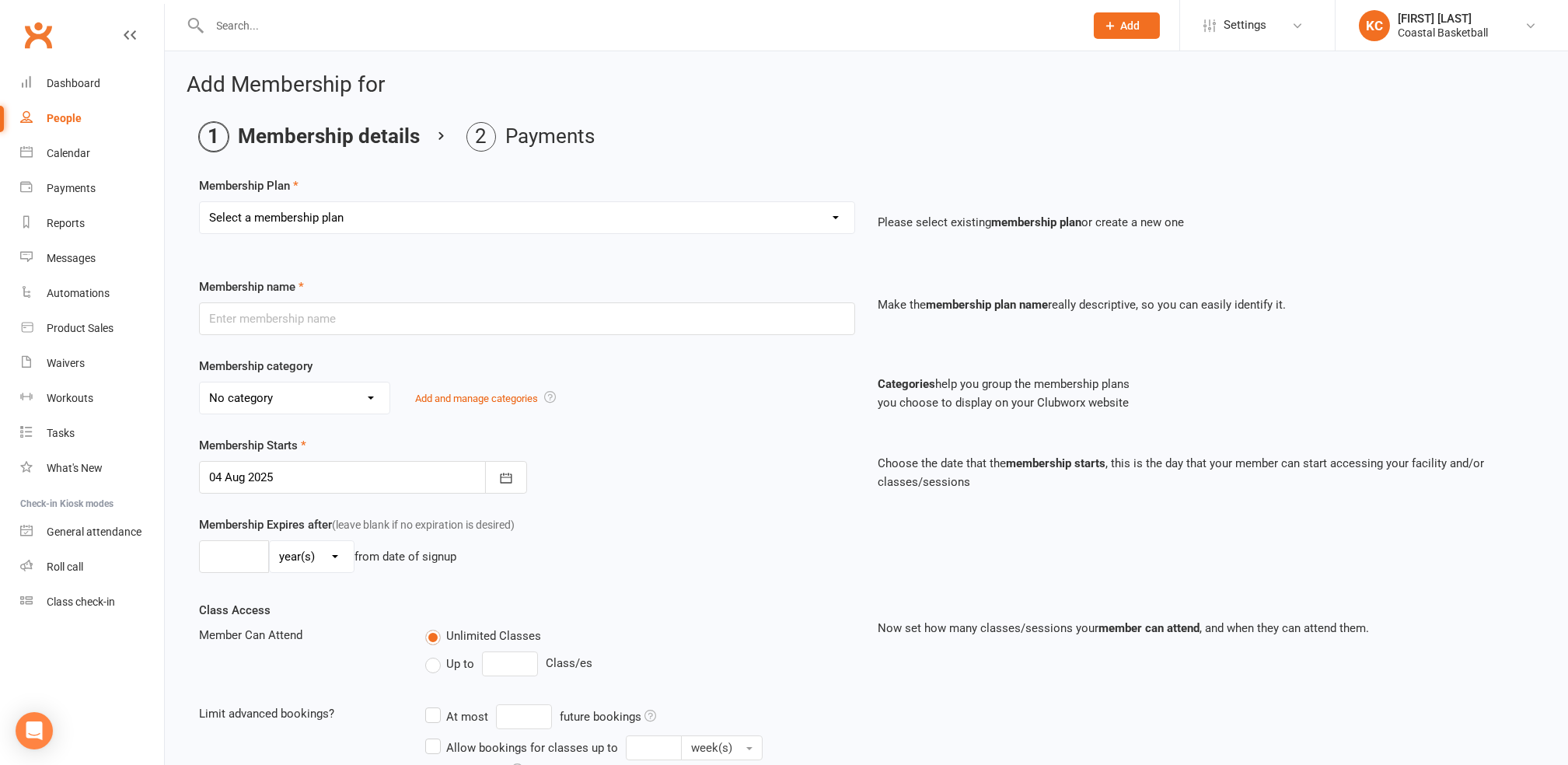 click on "Select a membership plan Create new Membership Plan All Access 12 Month (Excluding GST & Processing Fee) All Access 6 Month (Excluding GST & Processing Fee) All Access 3 Month (Excluding GST & Processing Fee) School Holiday One Week (Excluding GST & Processing Fee) School Holiday Two Week (Excluding GST & Processing Fee) Annual (Excluding GST & Processing Fee) Term 3 Academy 1 Day per Week - Payment Plan (Excluding GST & Processing Fee) Term 3 Academy 2 Days per Week - Upfront (Excluding GST & Processing Fee) Term 3 Academy 2 Days per Week - Payment Plan (Excluding GST & Processing Fee) All-Access Free Trial One Off (Excluding GST & Processing Fee) Term 3 Academy 1 Day per Week - Upfront (Excluding GST & Processing Fee)" at bounding box center (527, 218) 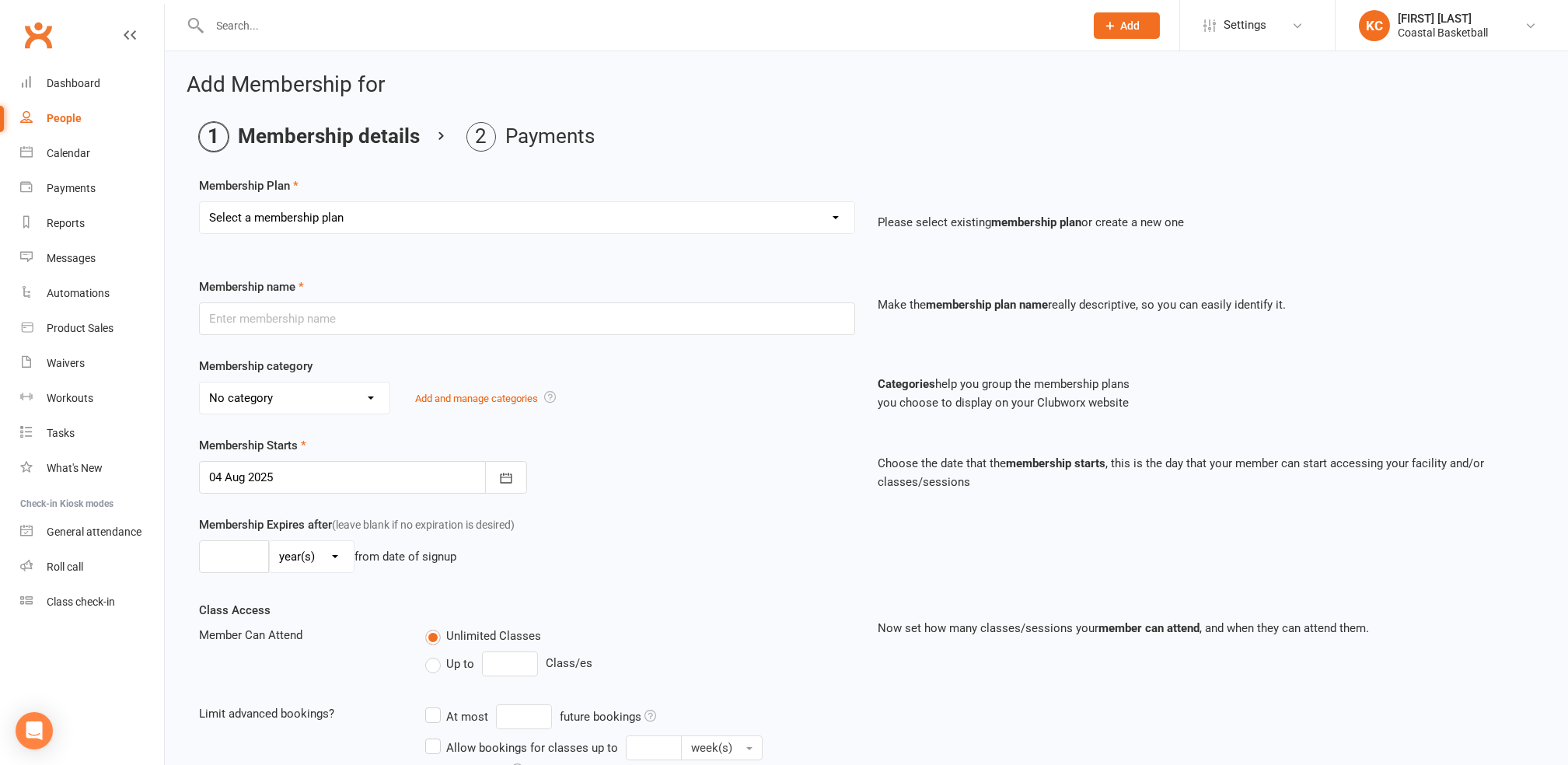 select on "1" 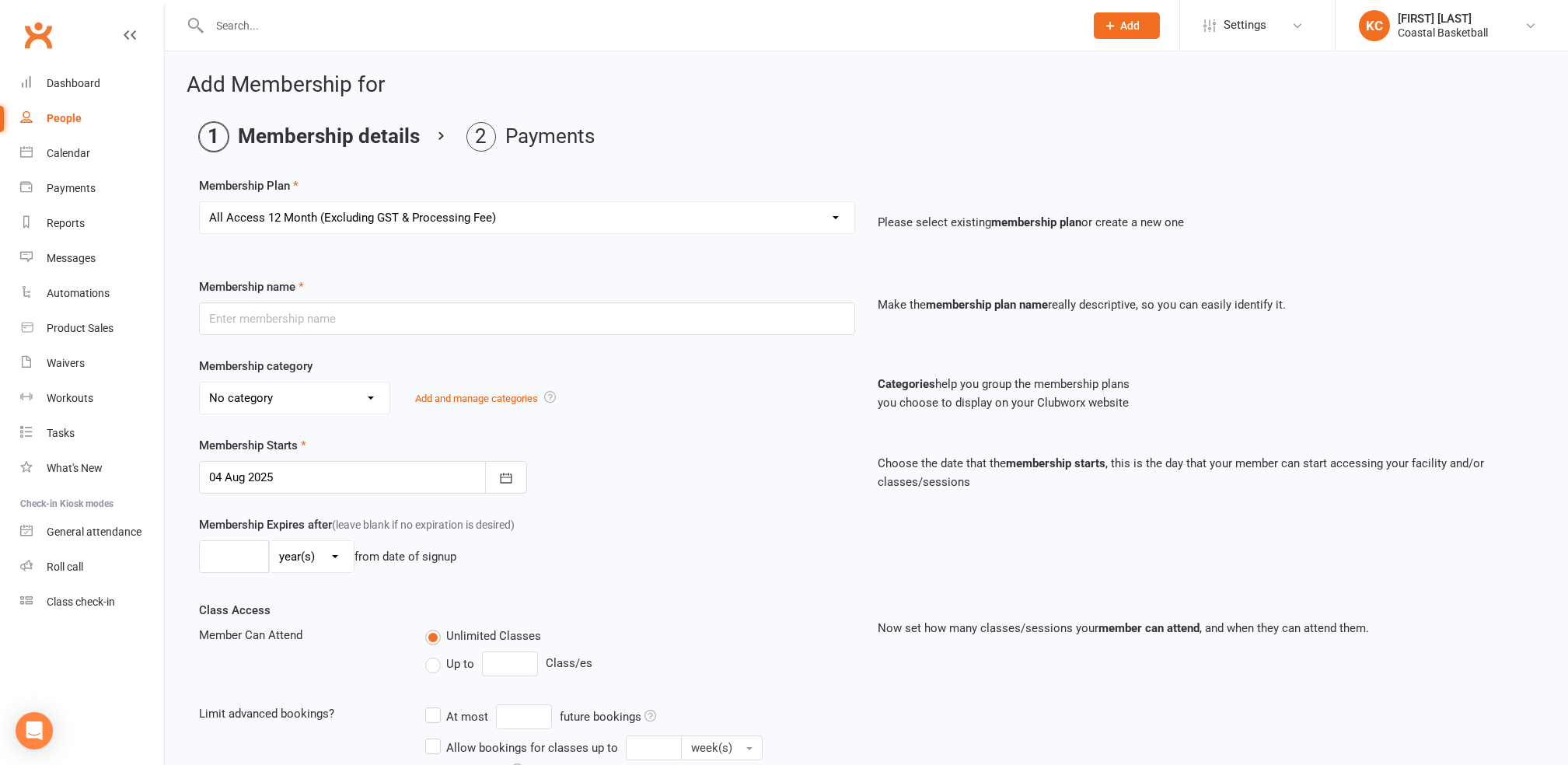 click on "Select a membership plan Create new Membership Plan All Access 12 Month (Excluding GST & Processing Fee) All Access 6 Month (Excluding GST & Processing Fee) All Access 3 Month (Excluding GST & Processing Fee) School Holiday One Week (Excluding GST & Processing Fee) School Holiday Two Week (Excluding GST & Processing Fee) Annual (Excluding GST & Processing Fee) Term 3 Academy 1 Day per Week - Payment Plan (Excluding GST & Processing Fee) Term 3 Academy 2 Days per Week - Upfront (Excluding GST & Processing Fee) Term 3 Academy 2 Days per Week - Payment Plan (Excluding GST & Processing Fee) All-Access Free Trial One Off (Excluding GST & Processing Fee) Term 3 Academy 1 Day per Week - Upfront (Excluding GST & Processing Fee)" at bounding box center (527, 218) 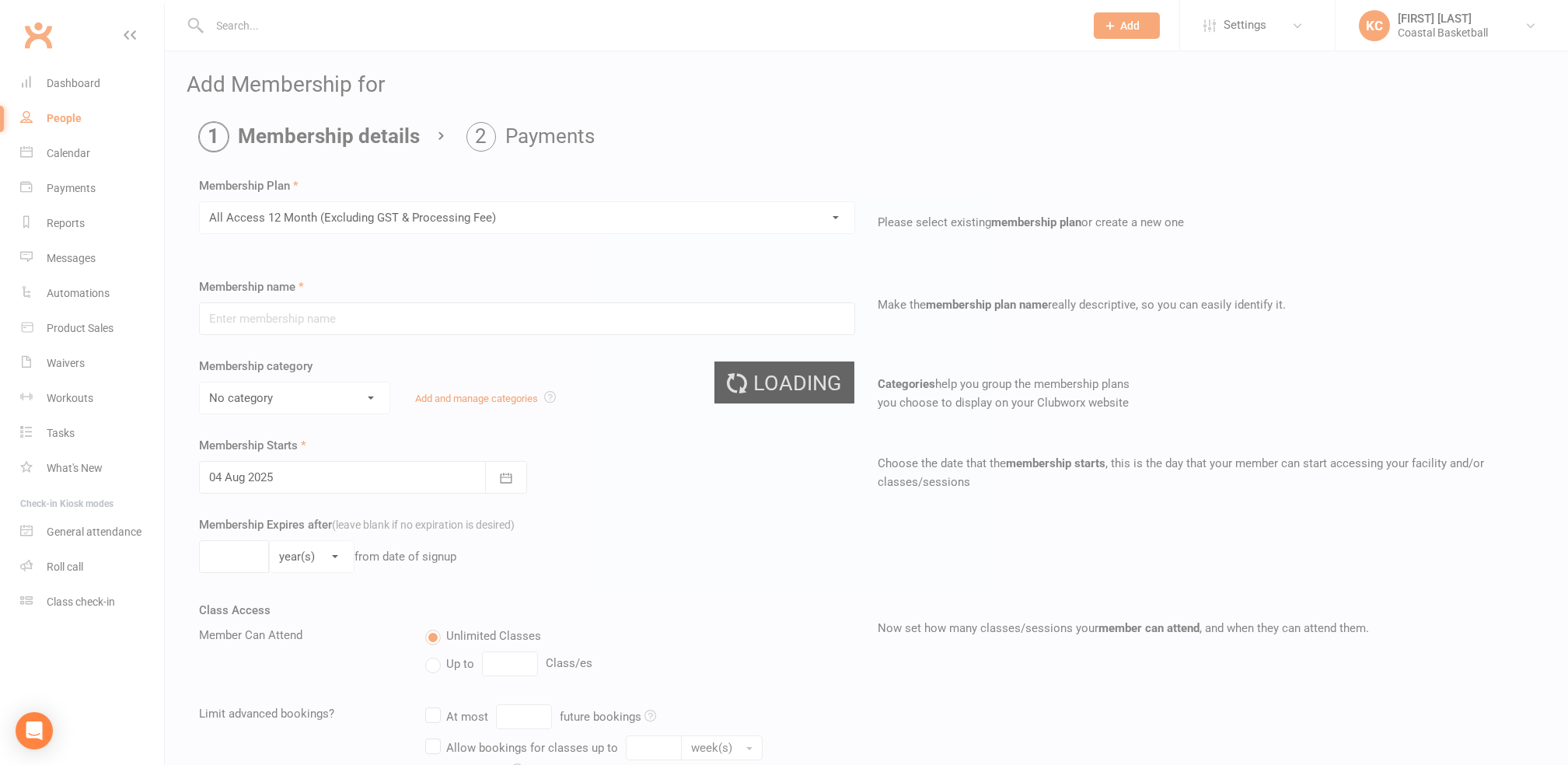 type on "All Access 12 Month (Excluding GST & Processing Fee)" 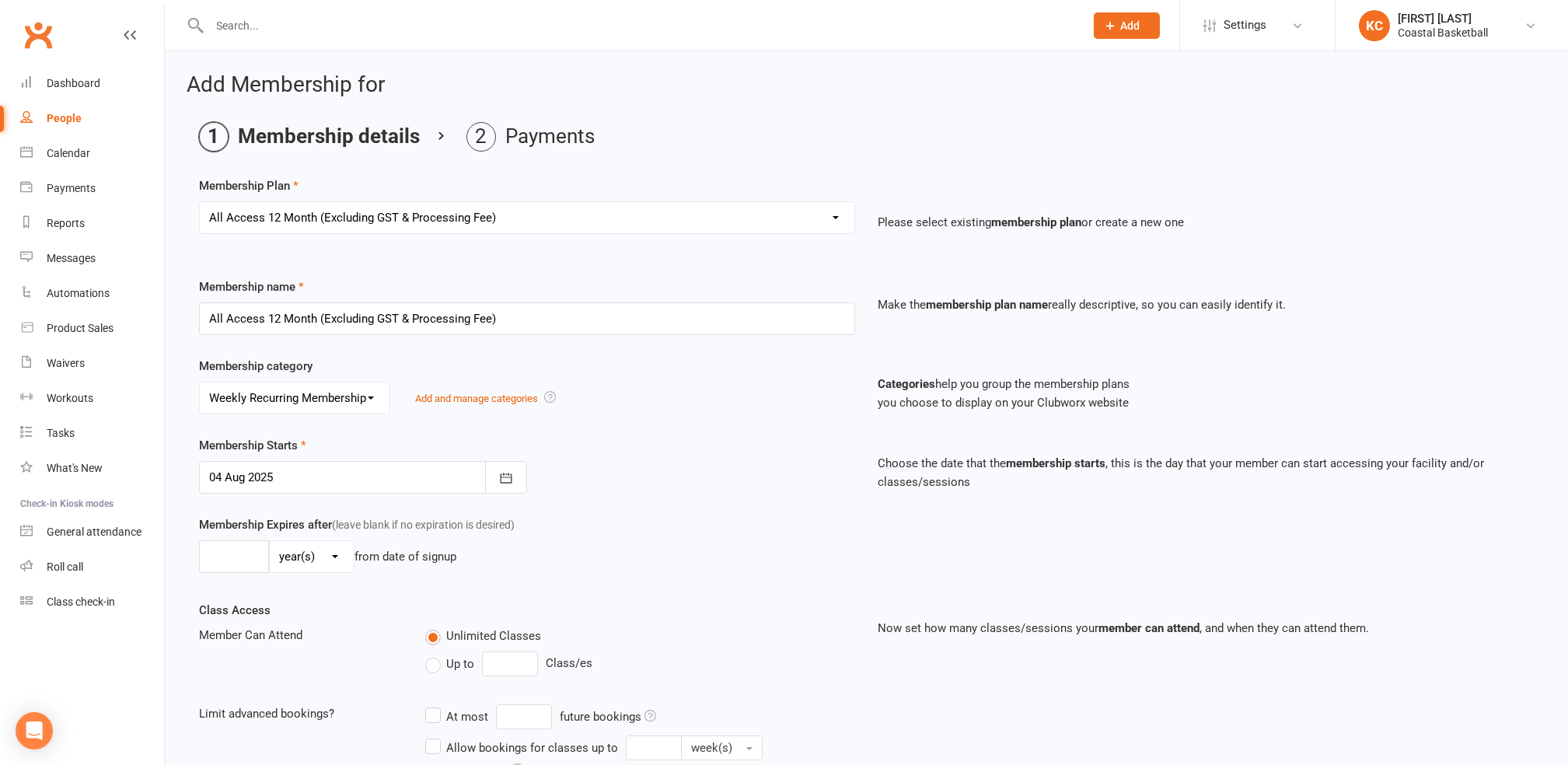 click on "No category All-Access Membership Annual Membership Casual Membership Weekly Recurring Membership" at bounding box center (295, 398) 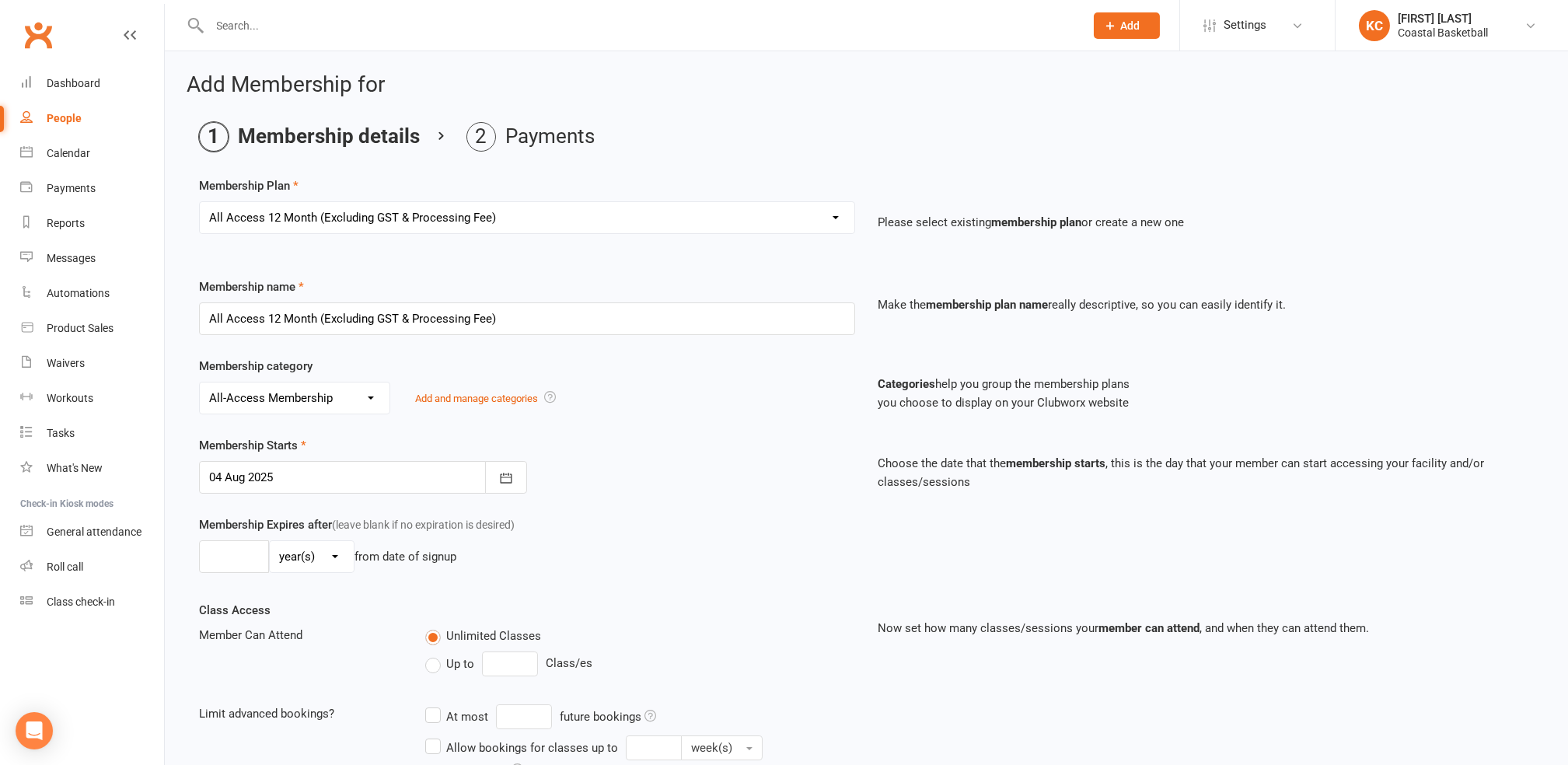 click on "No category All-Access Membership Annual Membership Casual Membership Weekly Recurring Membership" at bounding box center [295, 398] 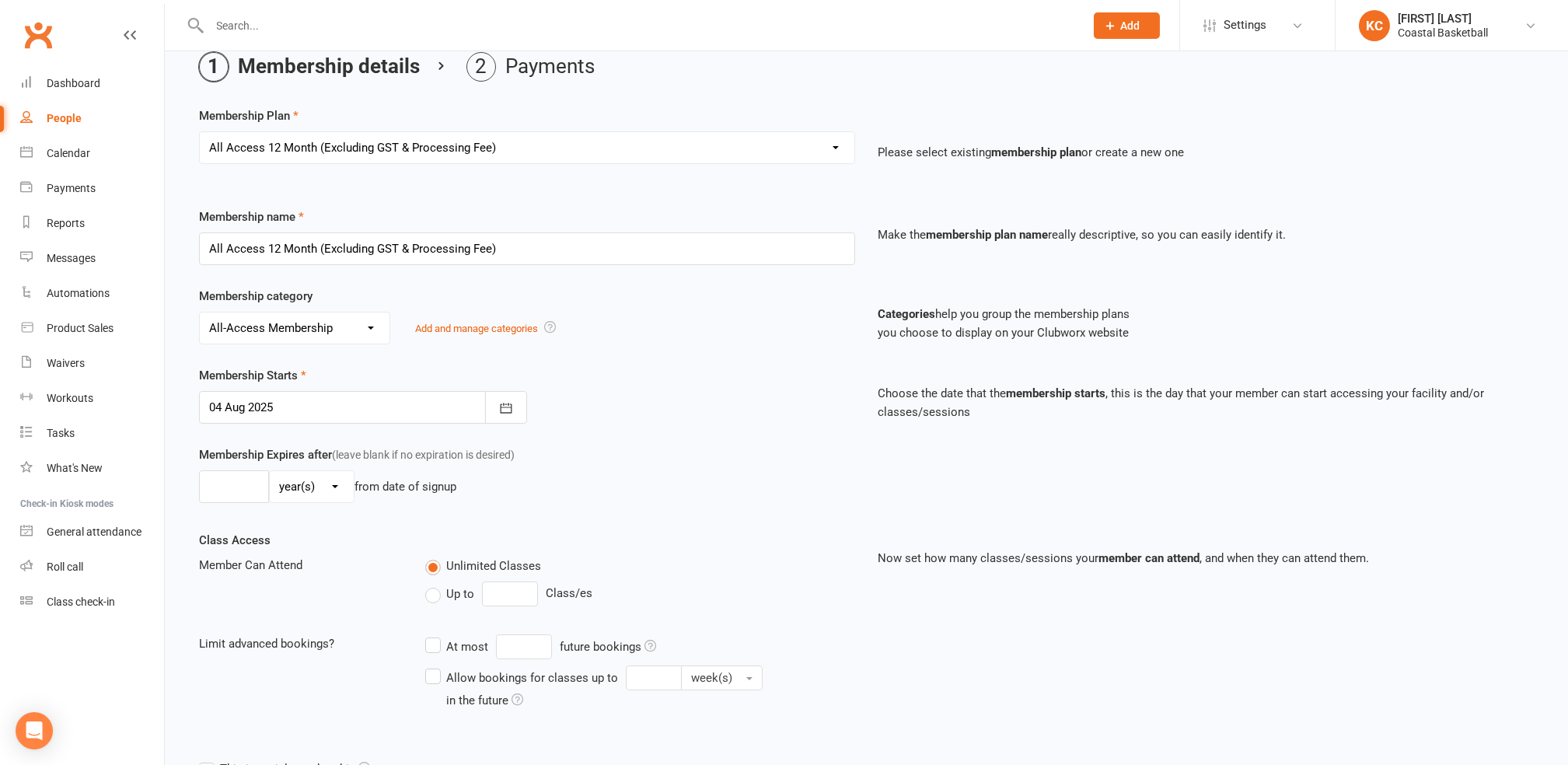 scroll, scrollTop: 103, scrollLeft: 0, axis: vertical 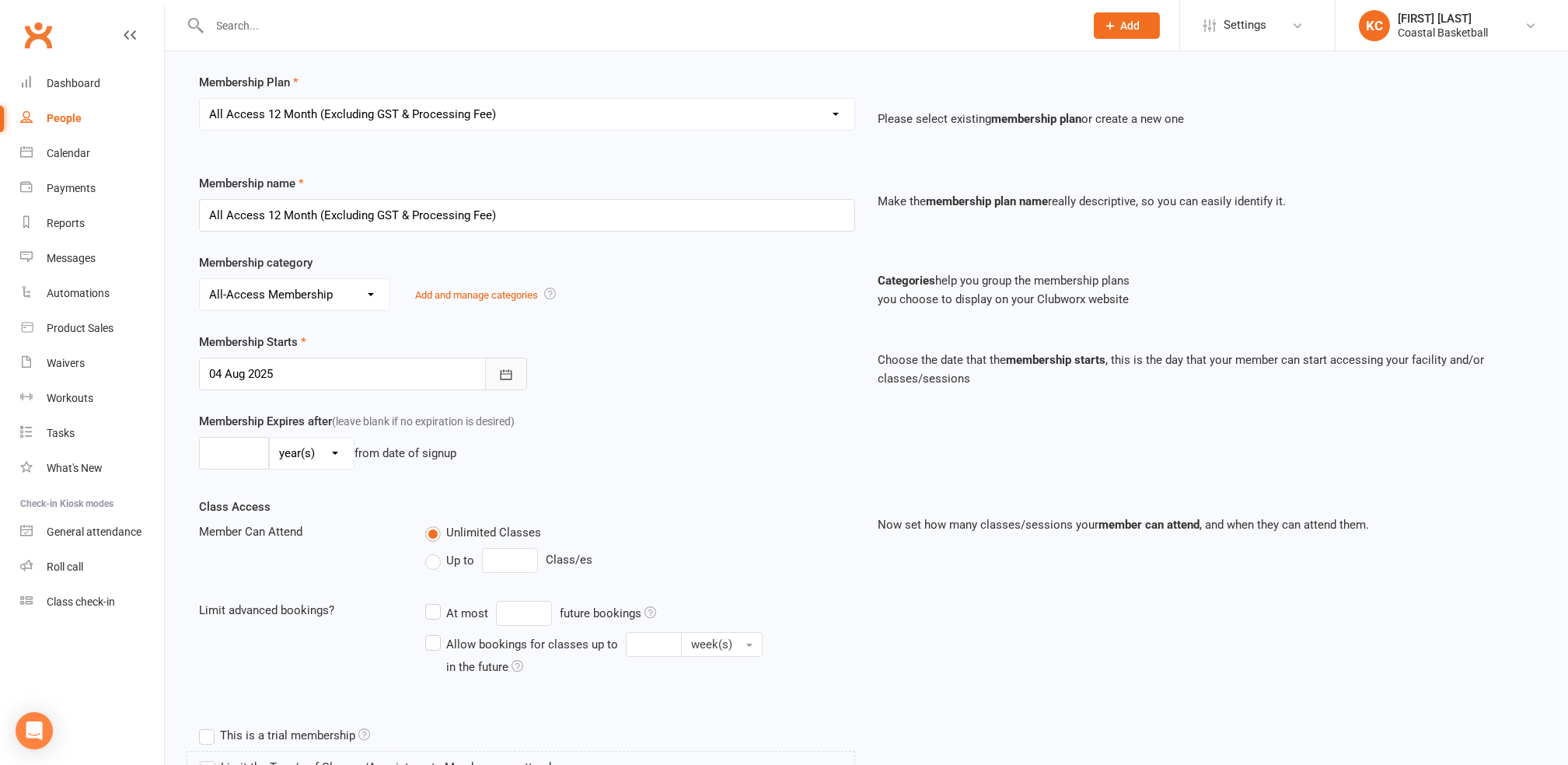 click 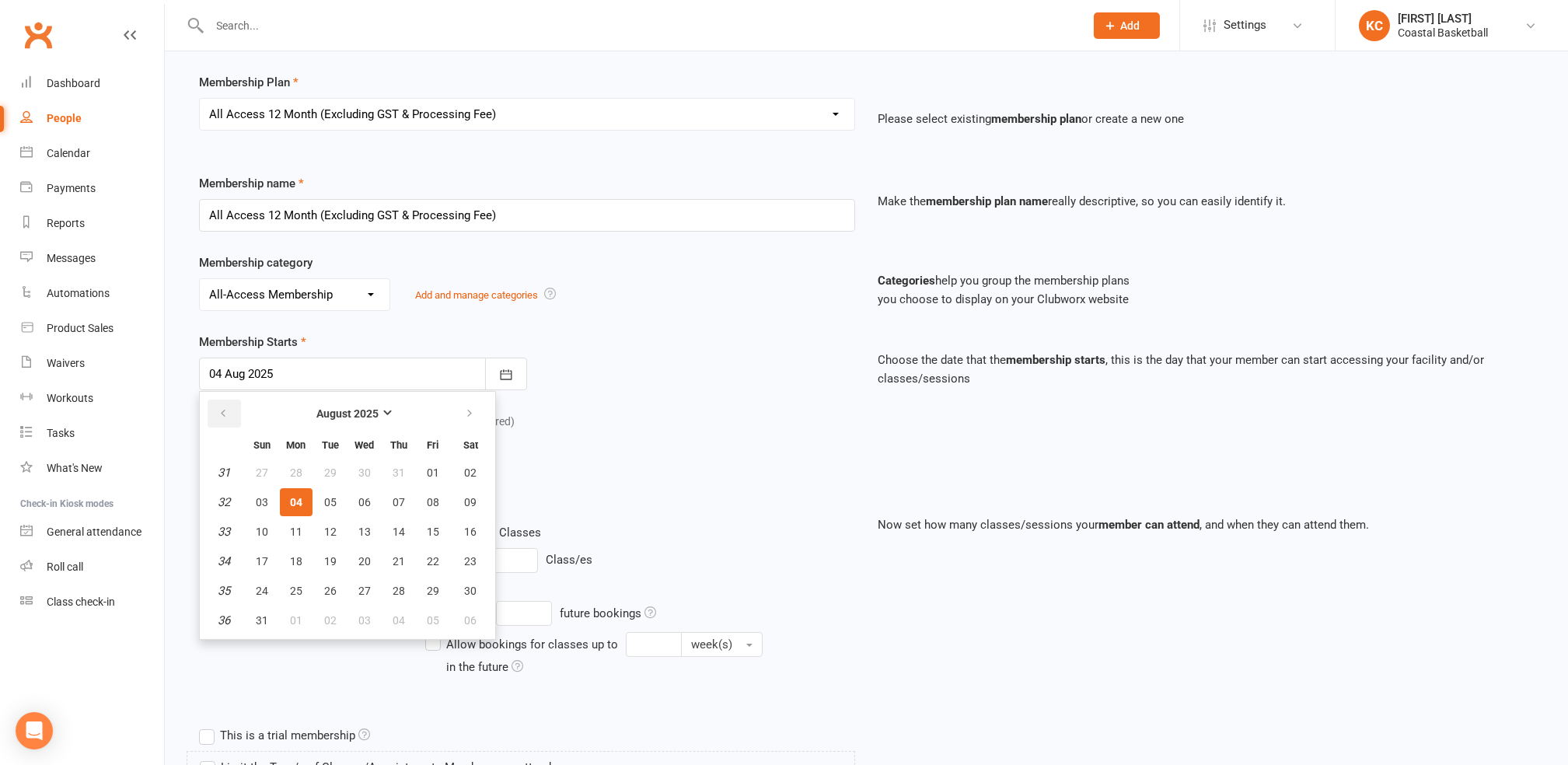 click at bounding box center (224, 414) 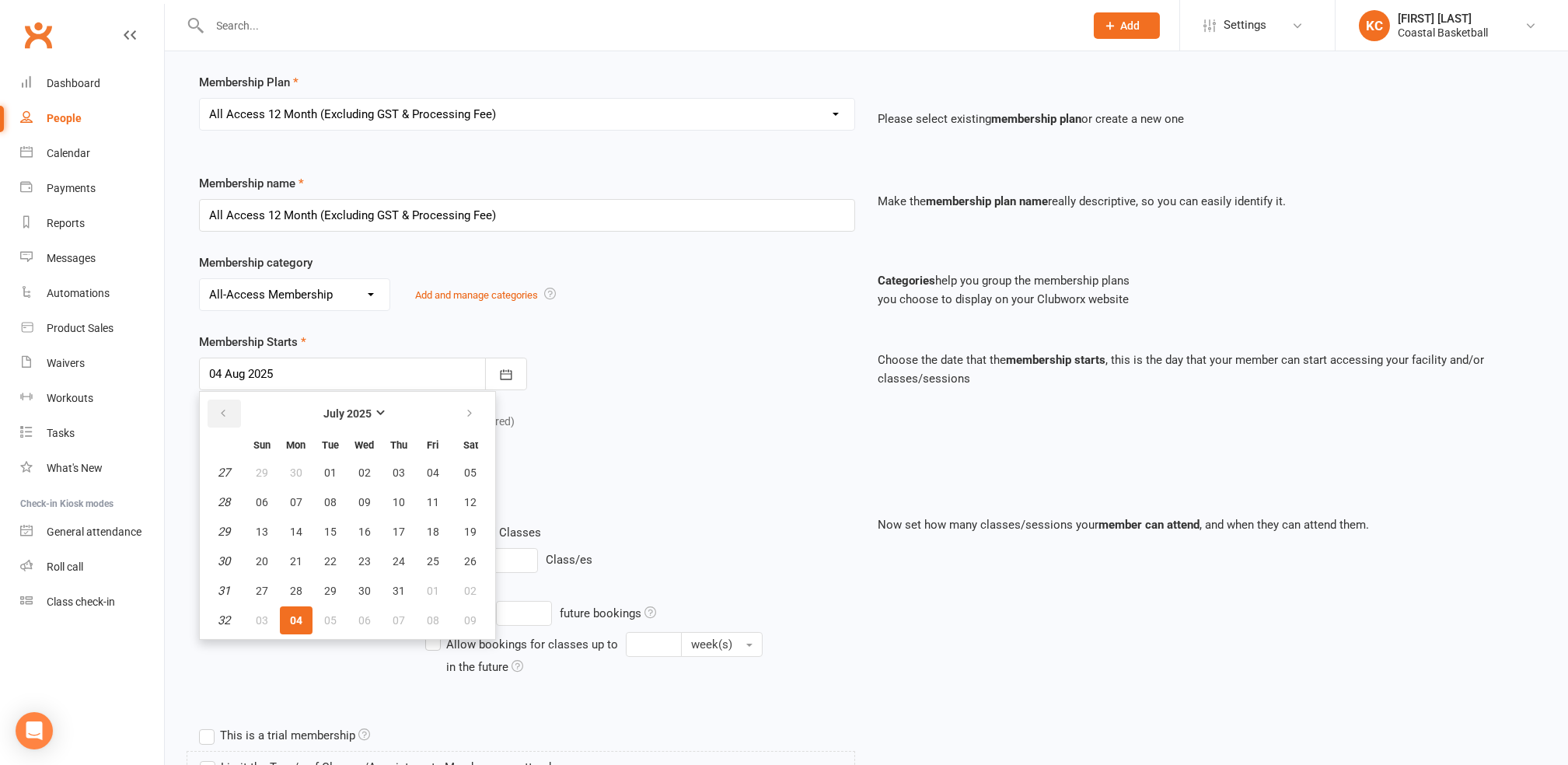 click at bounding box center [224, 414] 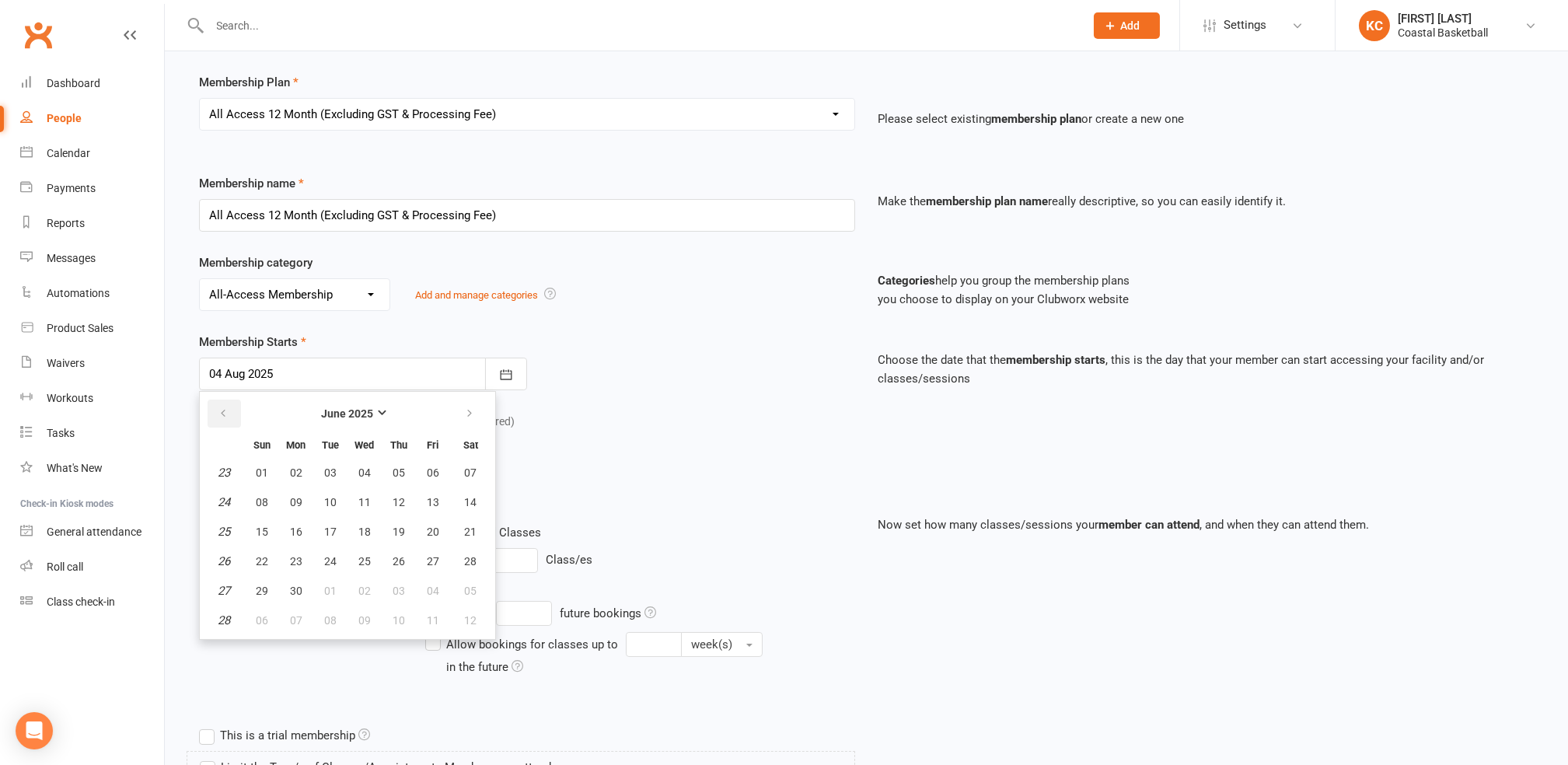 click at bounding box center (224, 414) 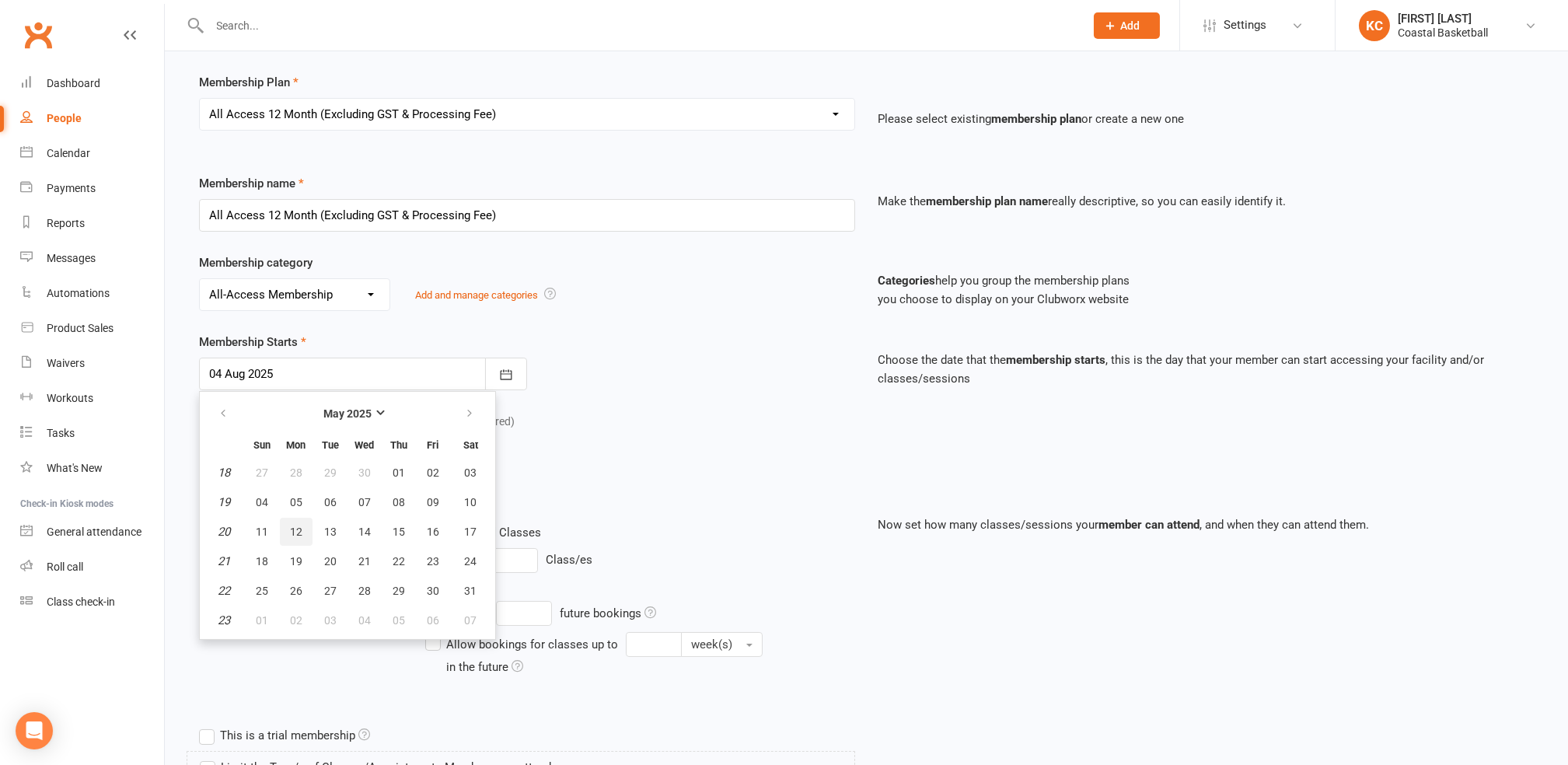 click on "12" at bounding box center [296, 532] 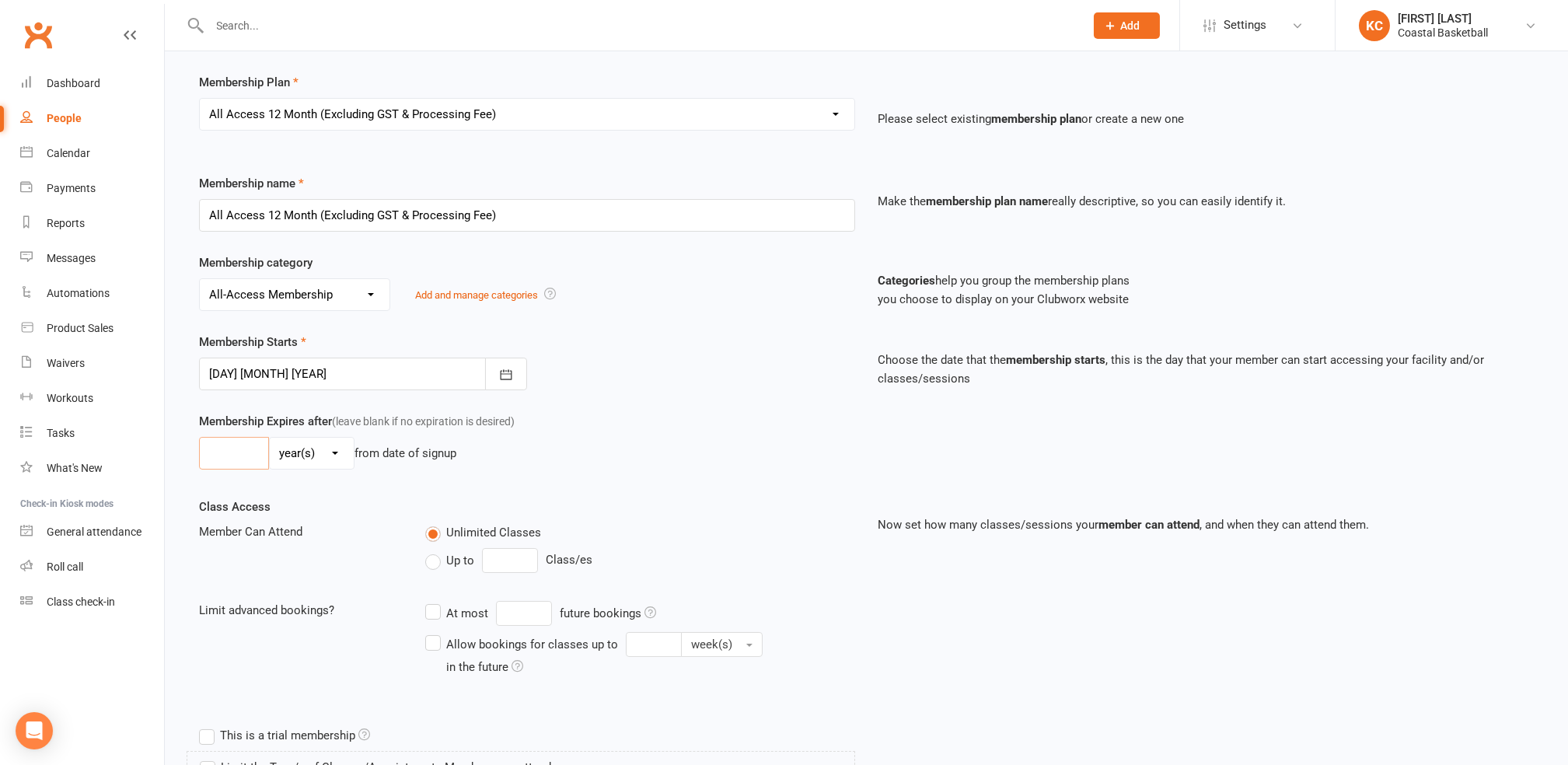 click at bounding box center [234, 453] 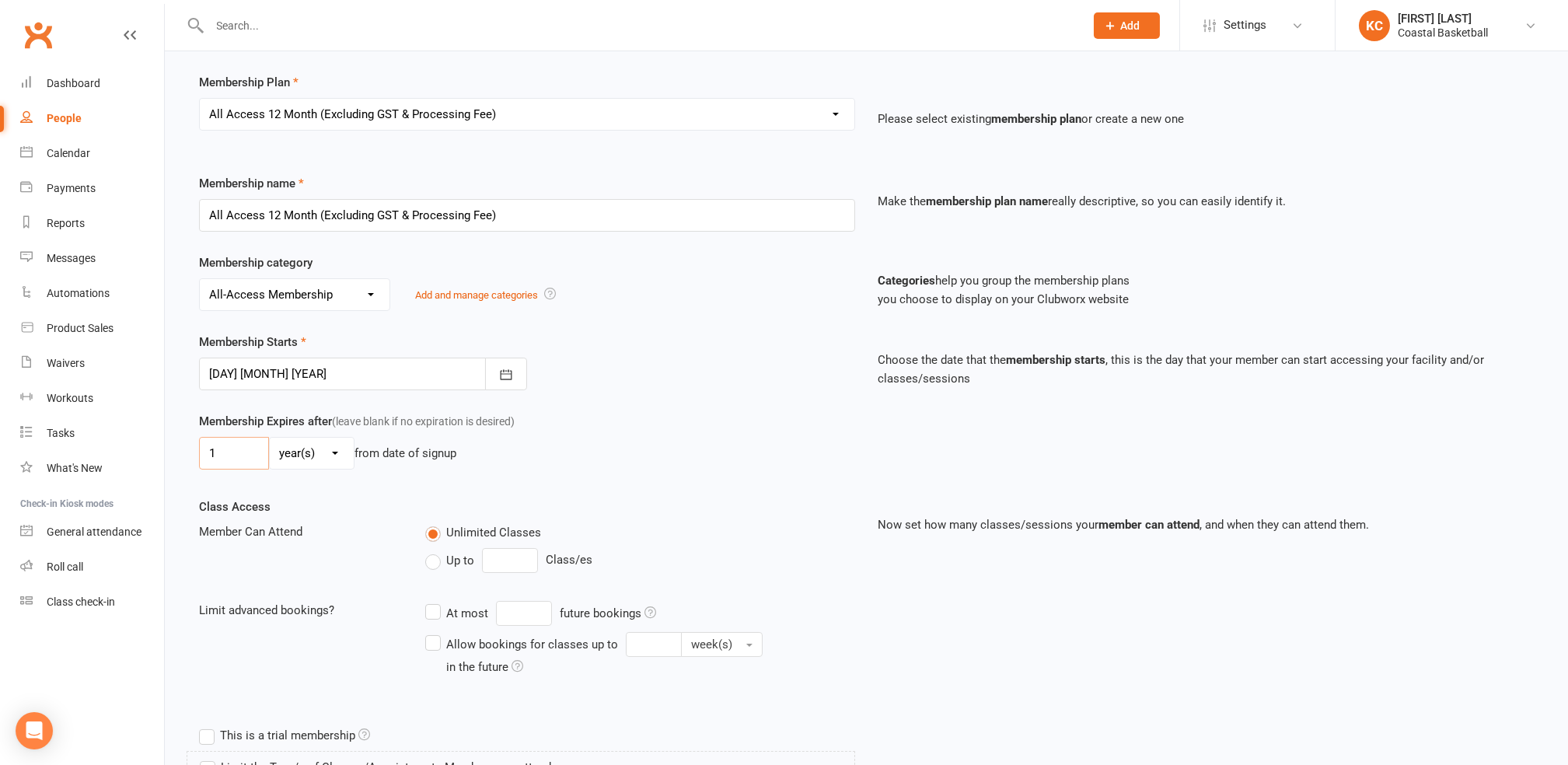 type on "1" 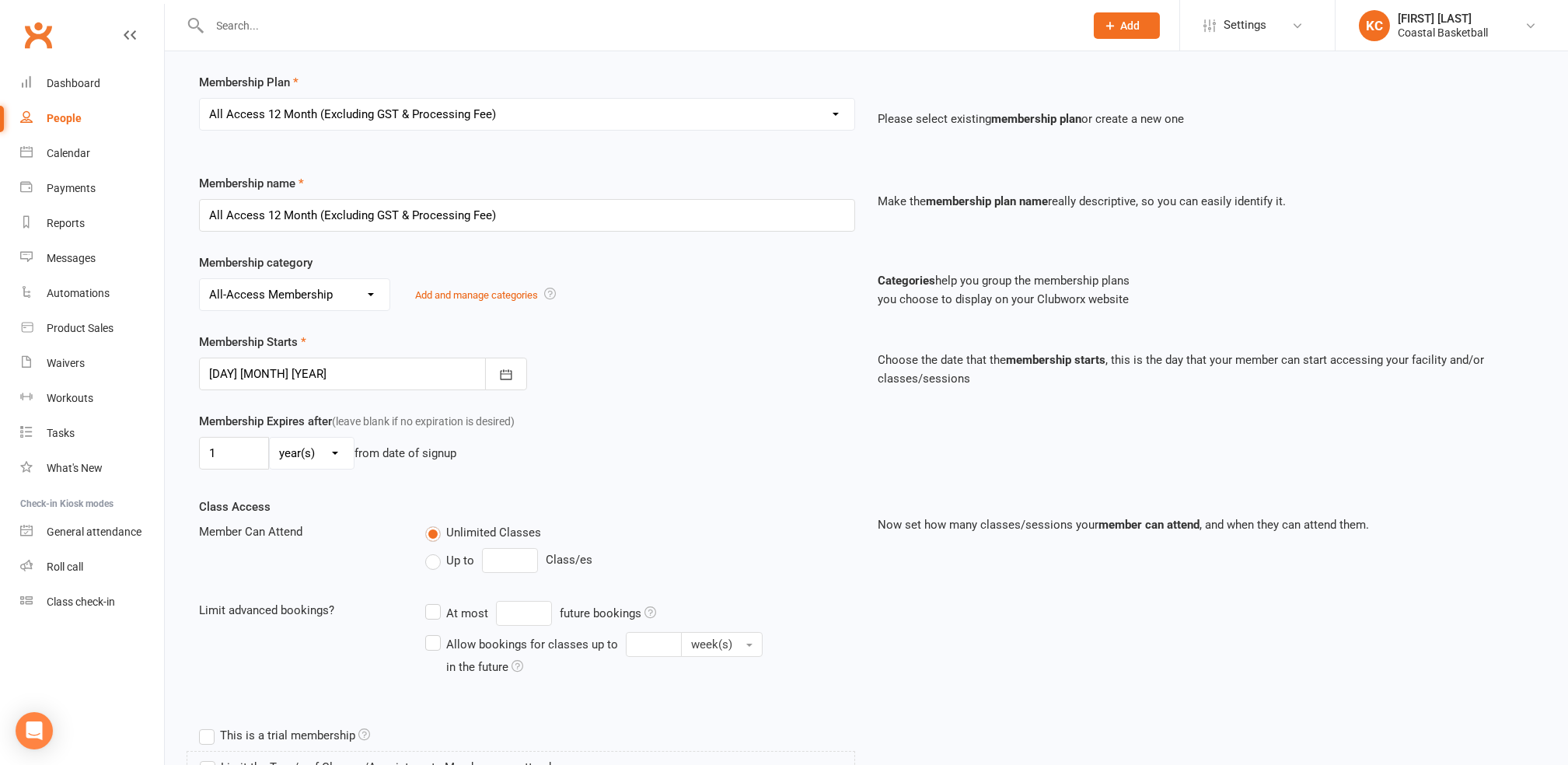 click on "Class Access Member Can Attend Unlimited Classes Up to Class/es Limit advanced bookings? At most future bookings  Allow bookings for classes up to
week(s)
in the future" at bounding box center (527, 598) 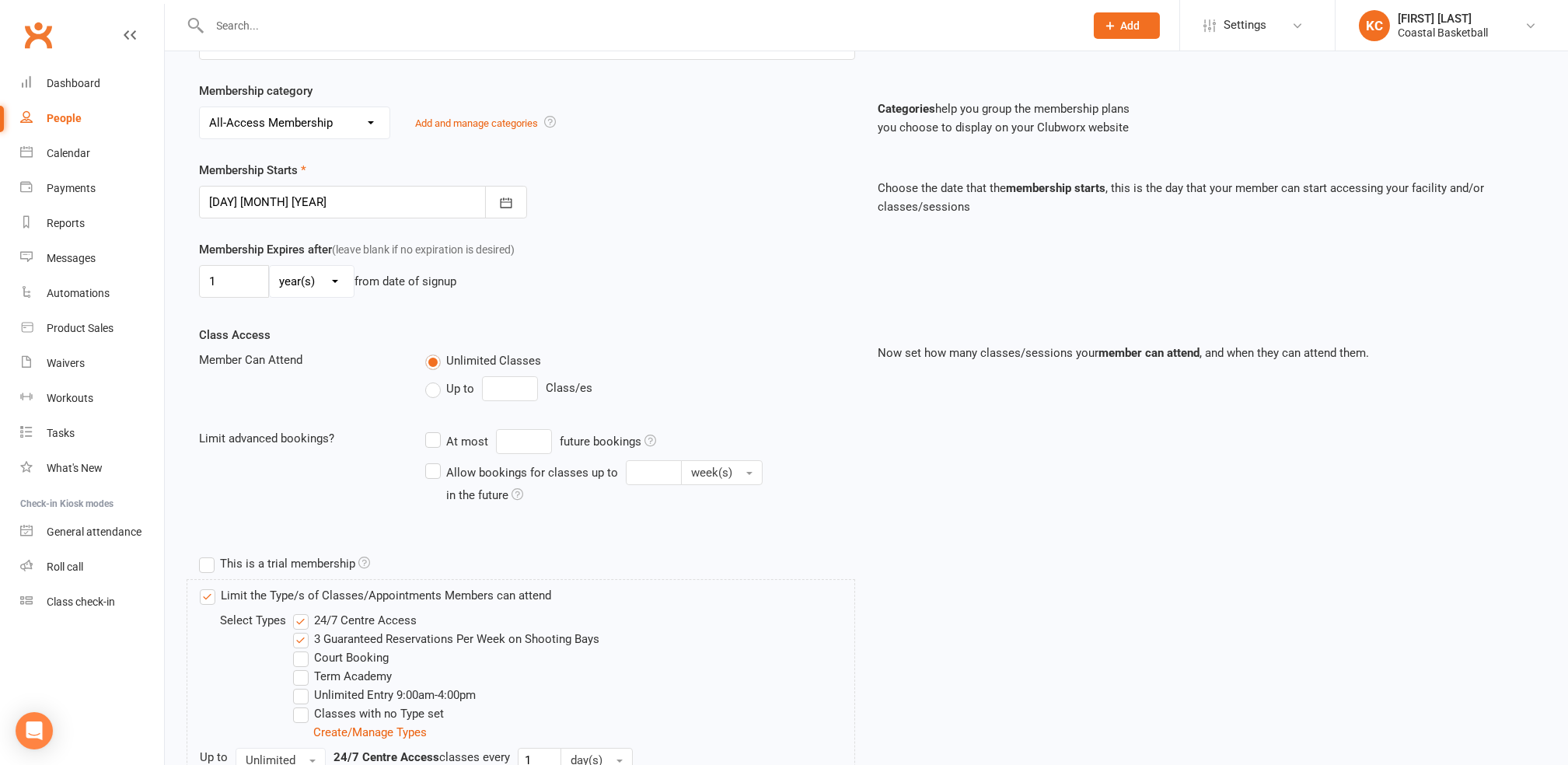 scroll, scrollTop: 311, scrollLeft: 0, axis: vertical 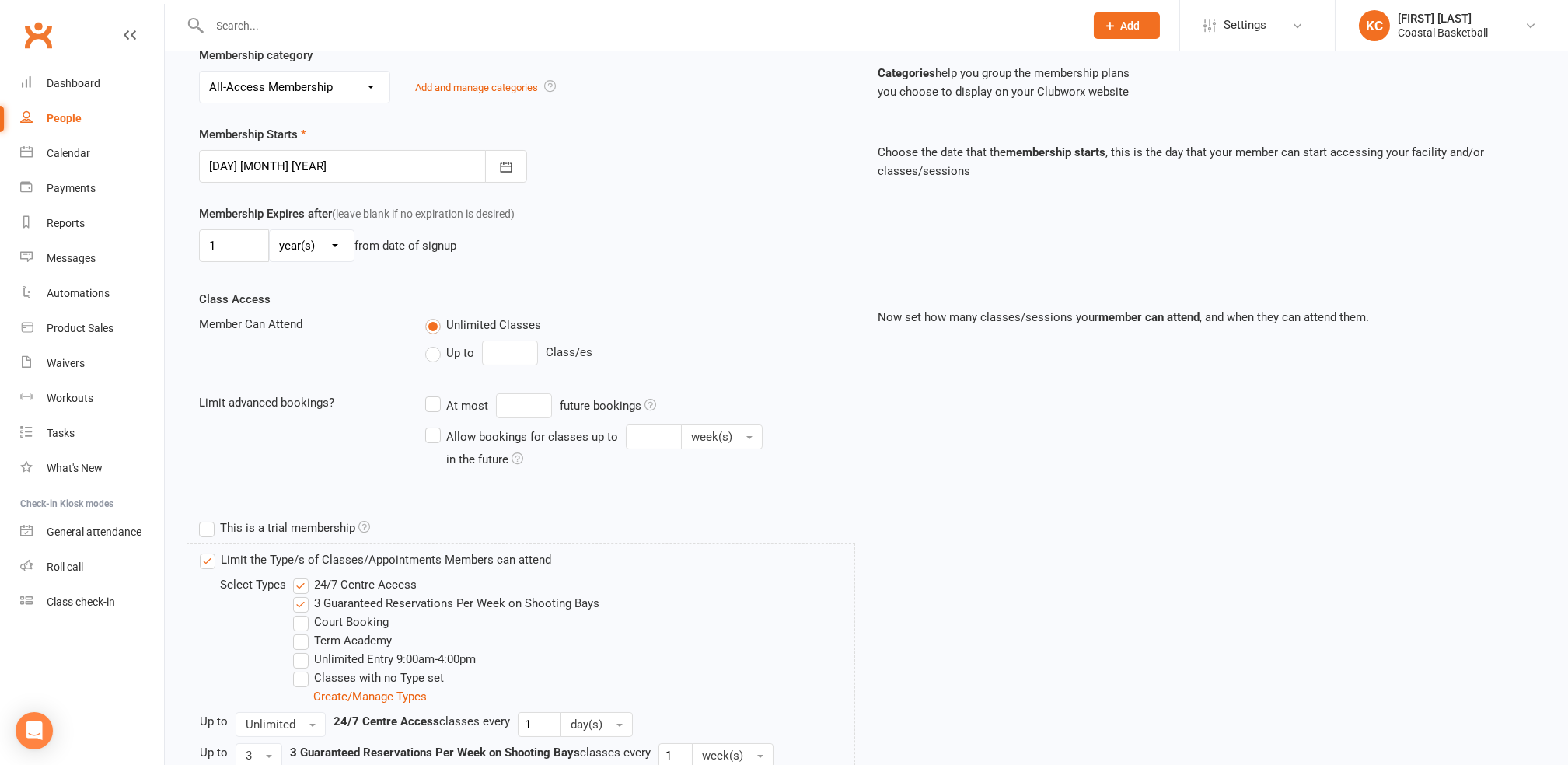 click on "24/7 Centre Access" at bounding box center [354, 585] 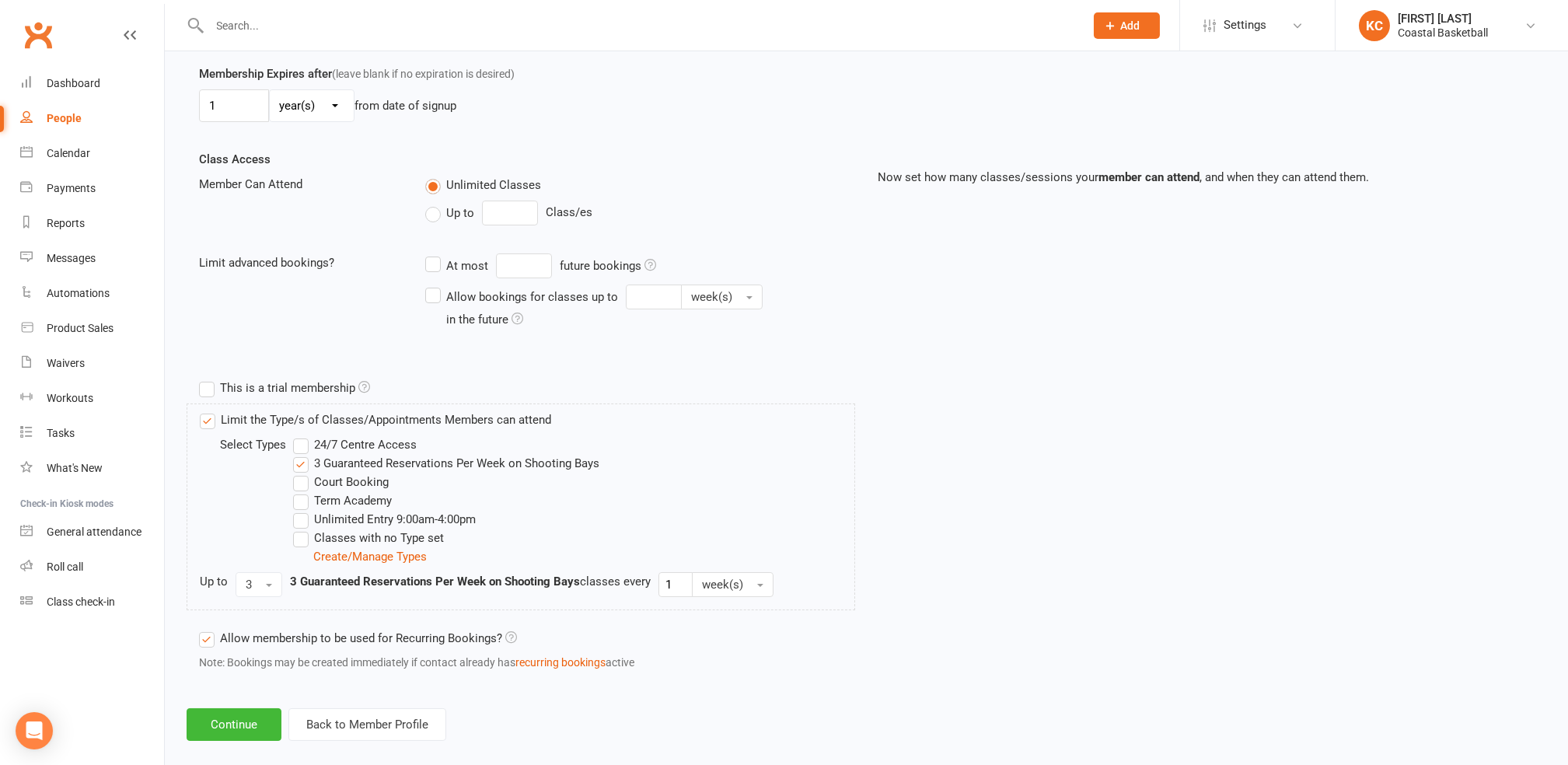scroll, scrollTop: 452, scrollLeft: 0, axis: vertical 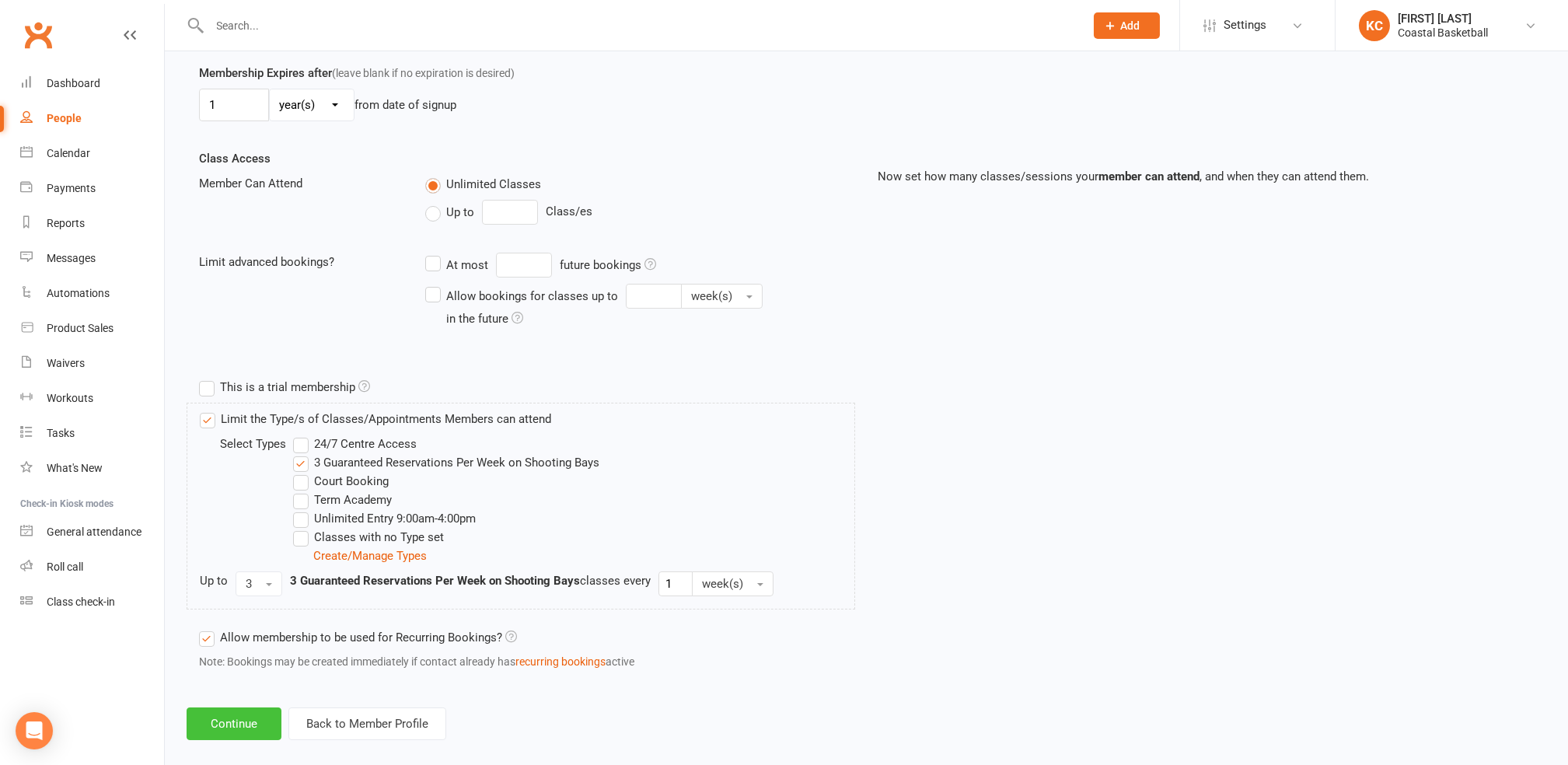click on "Continue" at bounding box center [234, 724] 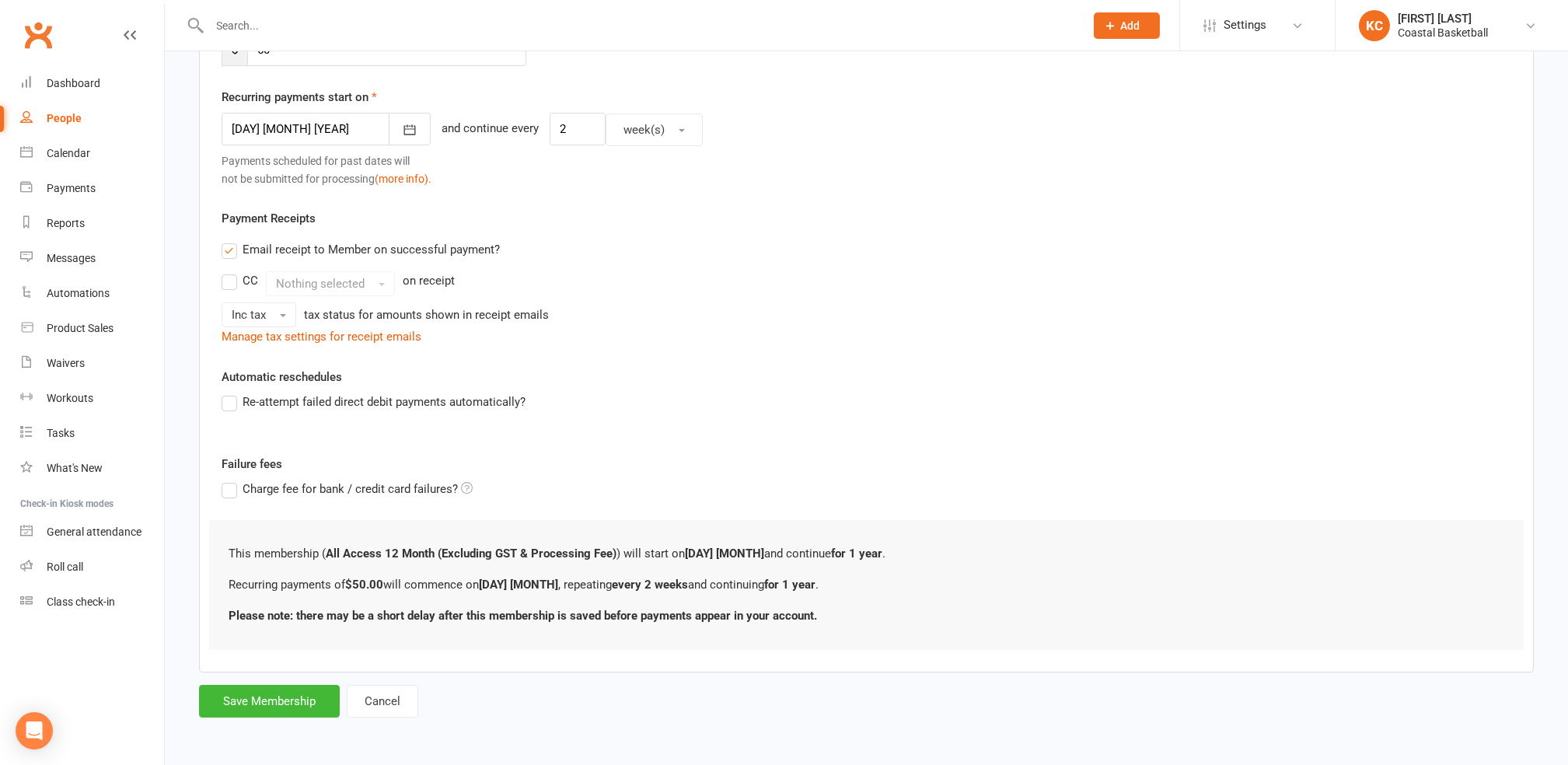 scroll, scrollTop: 0, scrollLeft: 0, axis: both 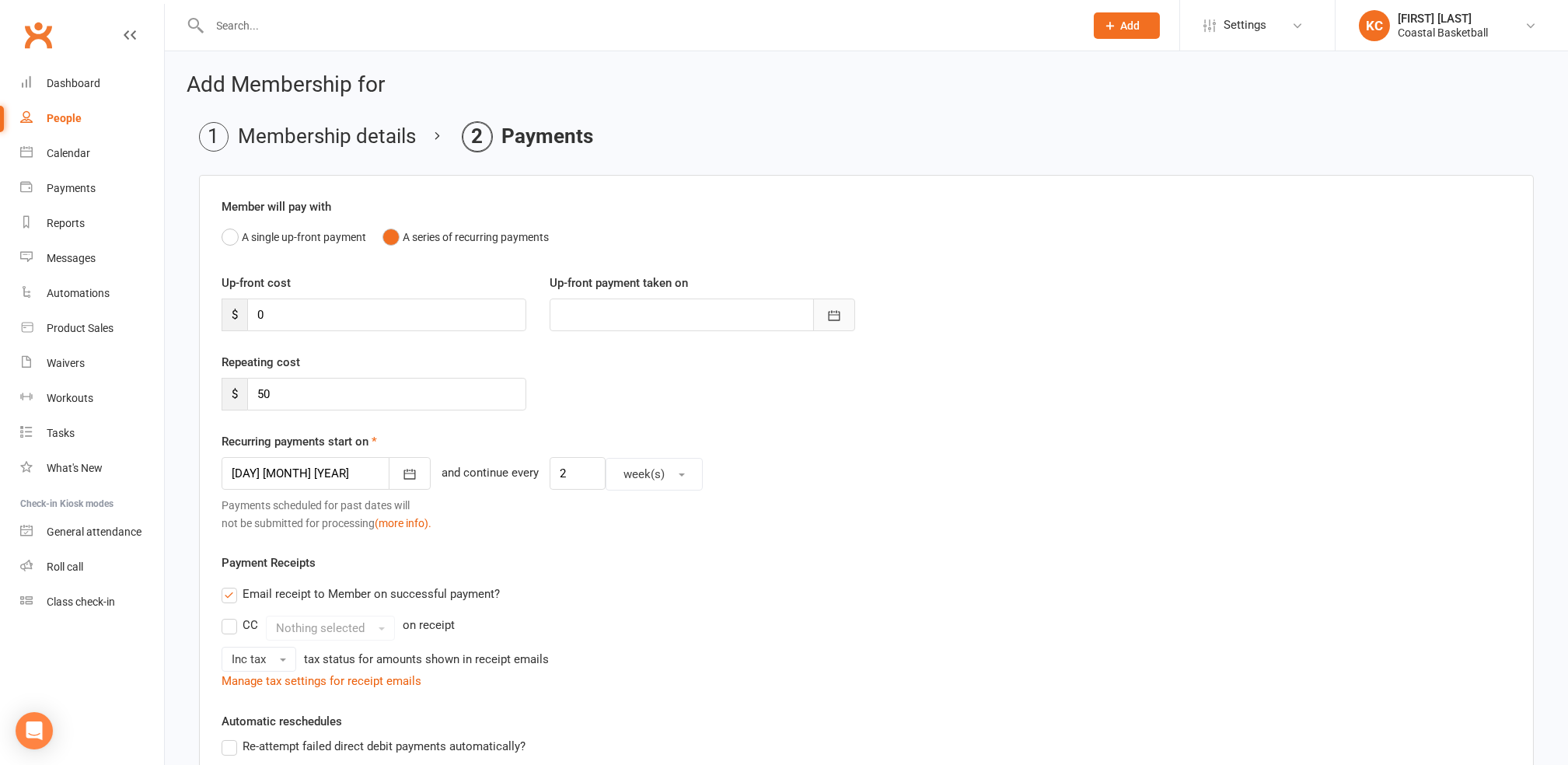 click at bounding box center (834, 315) 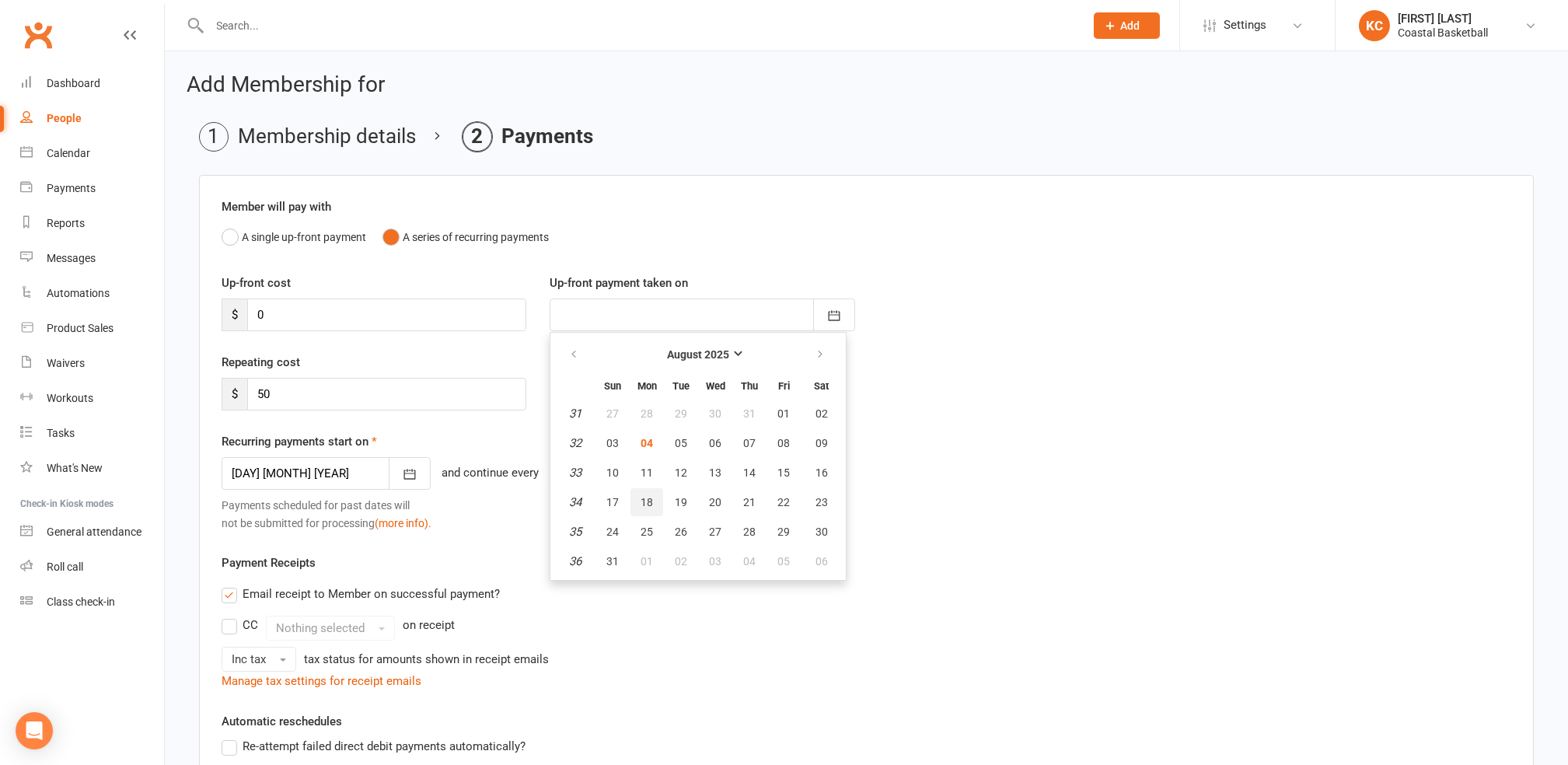 click on "18" at bounding box center [647, 502] 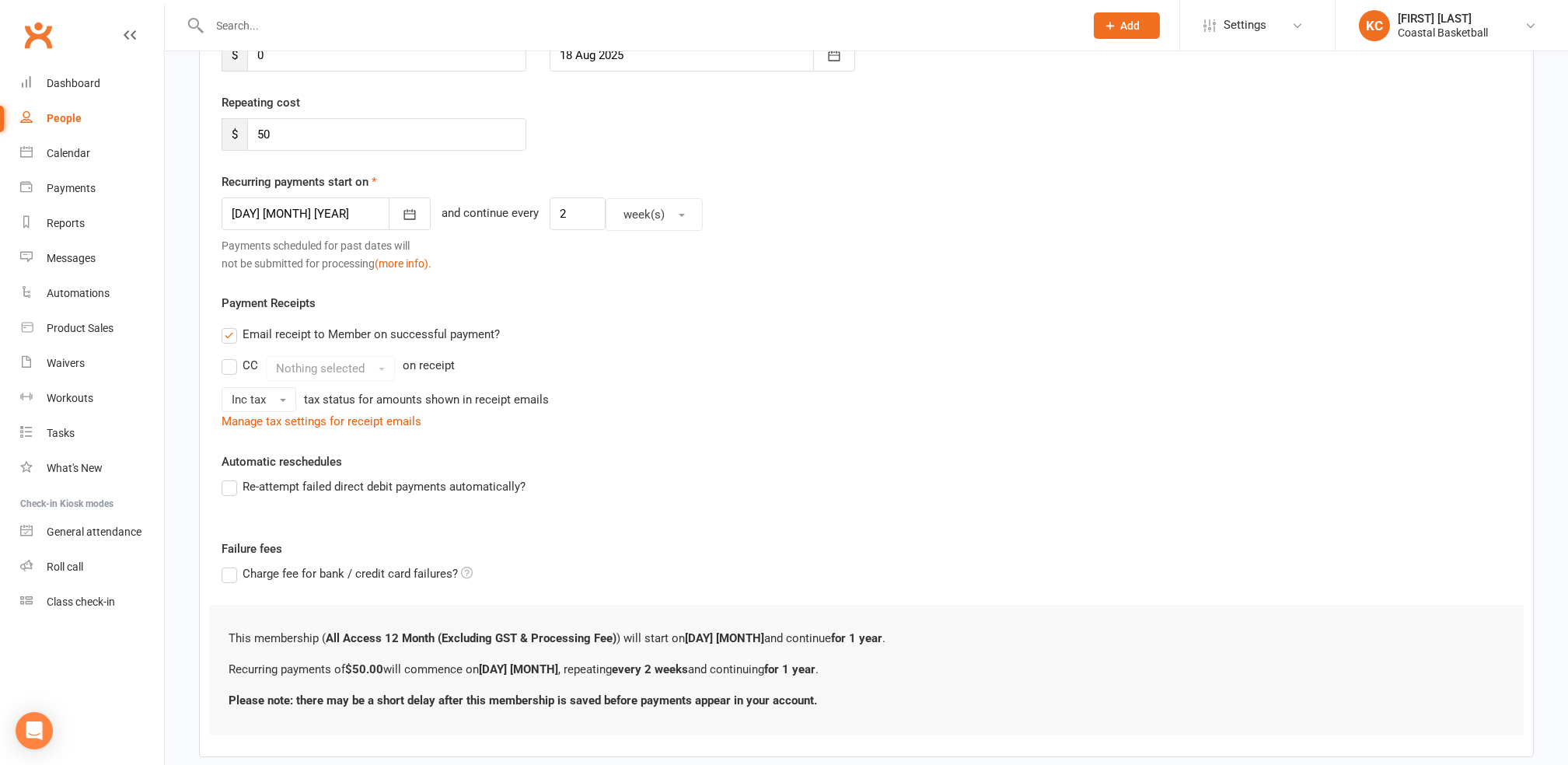 scroll, scrollTop: 311, scrollLeft: 0, axis: vertical 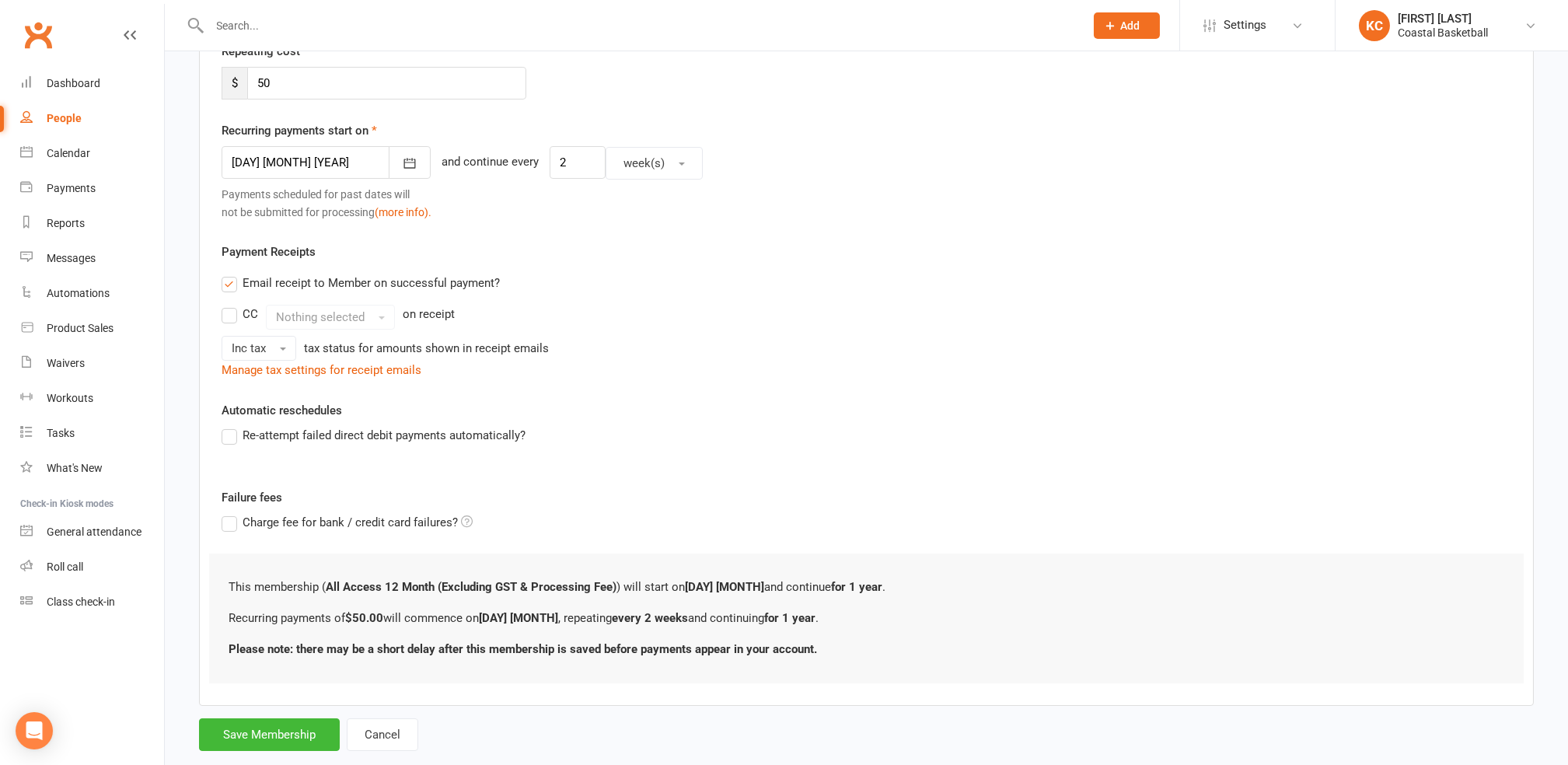 click on "Re-attempt failed direct debit payments automatically?" at bounding box center (373, 435) 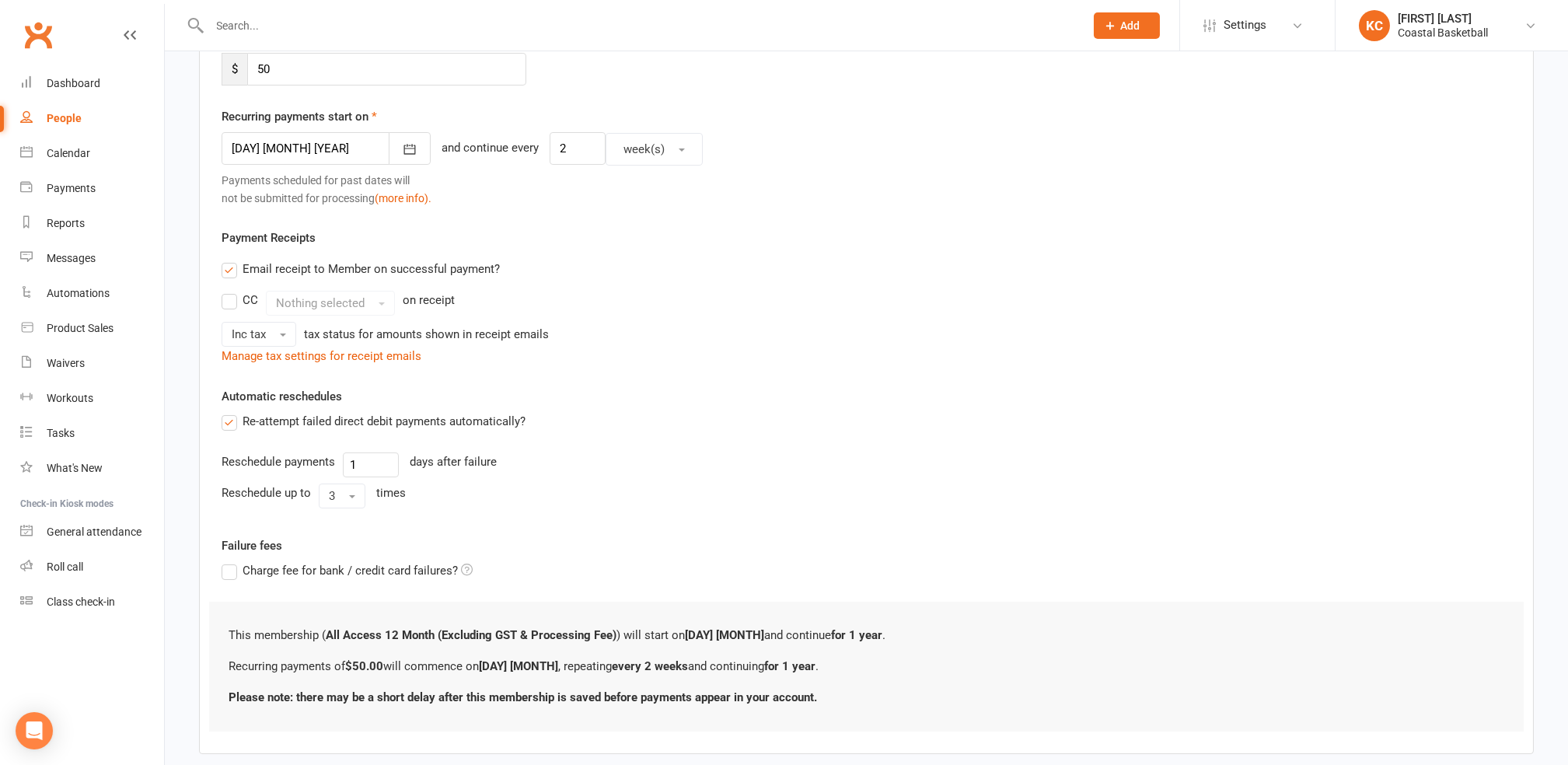 scroll, scrollTop: 406, scrollLeft: 0, axis: vertical 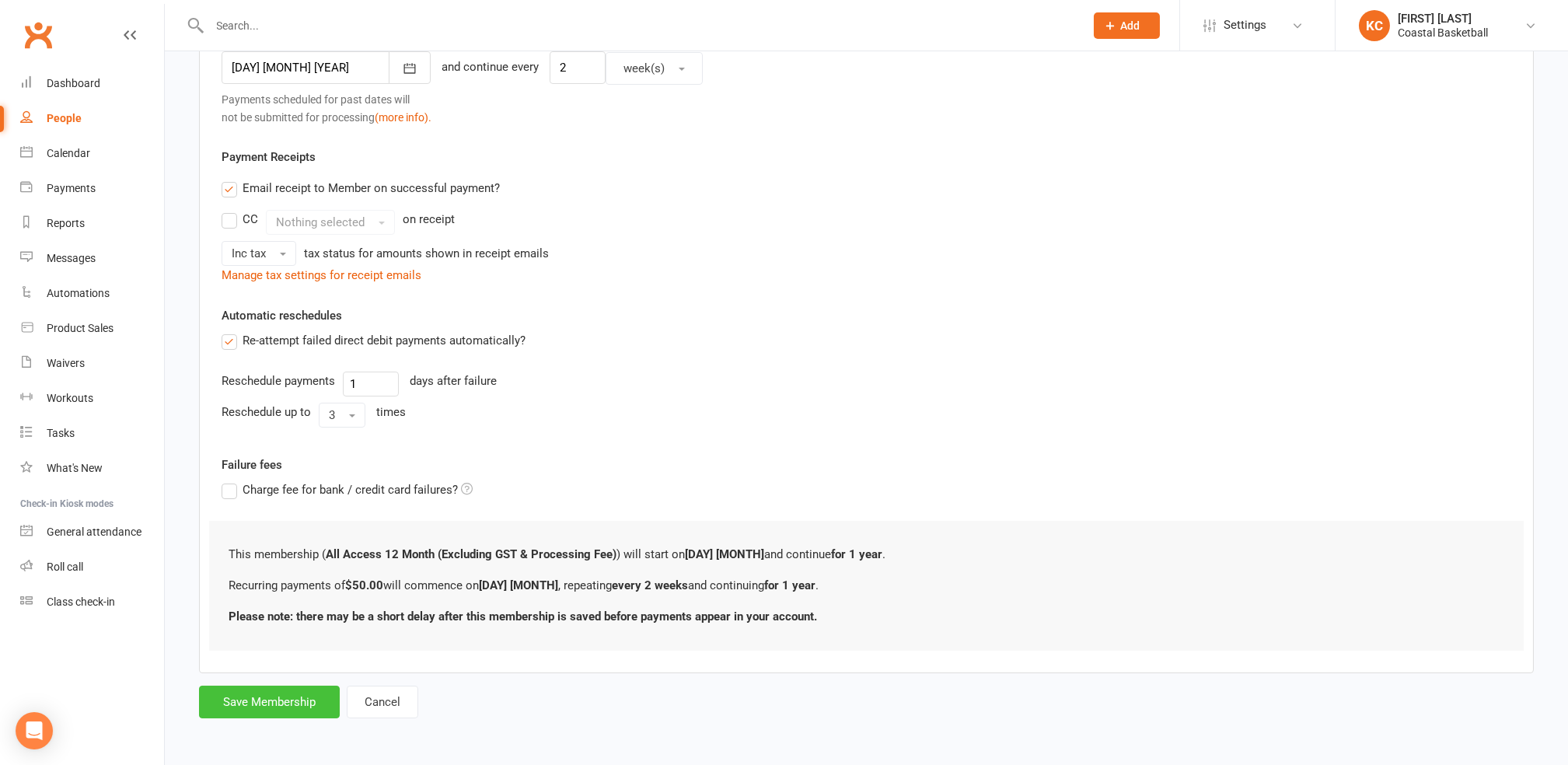click on "Save Membership" at bounding box center (269, 702) 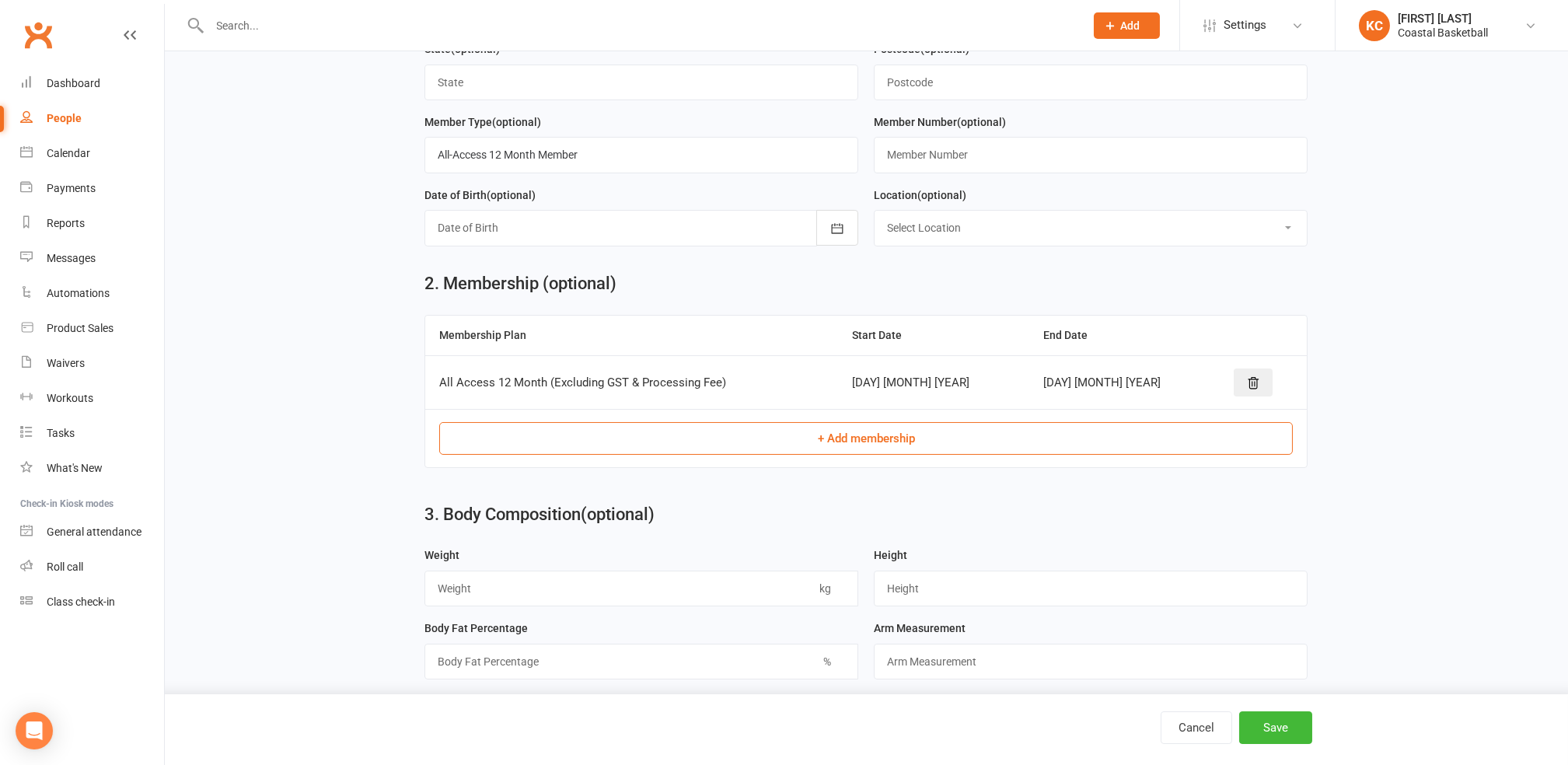 scroll, scrollTop: 660, scrollLeft: 0, axis: vertical 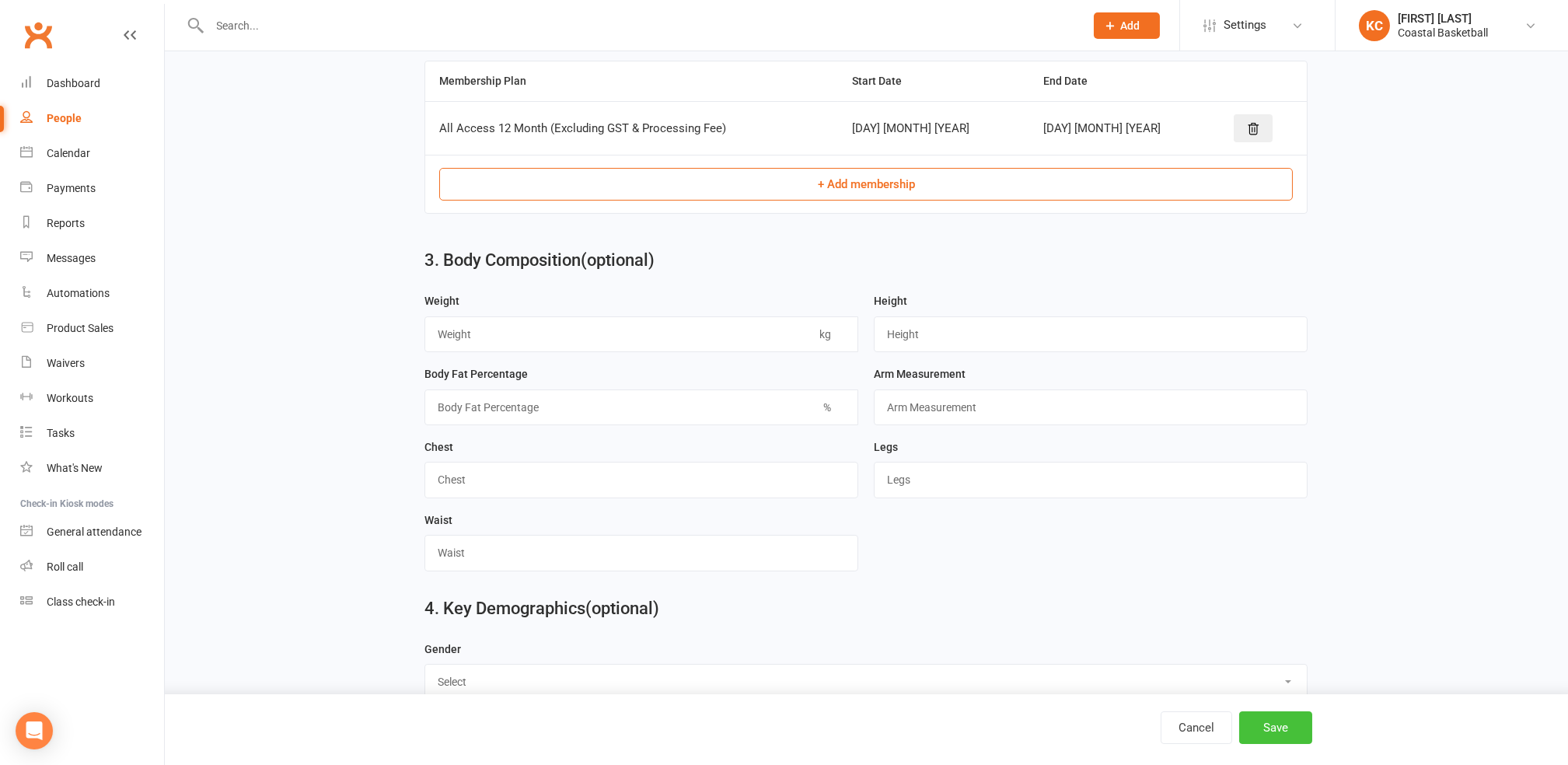 click on "Save" at bounding box center [1276, 728] 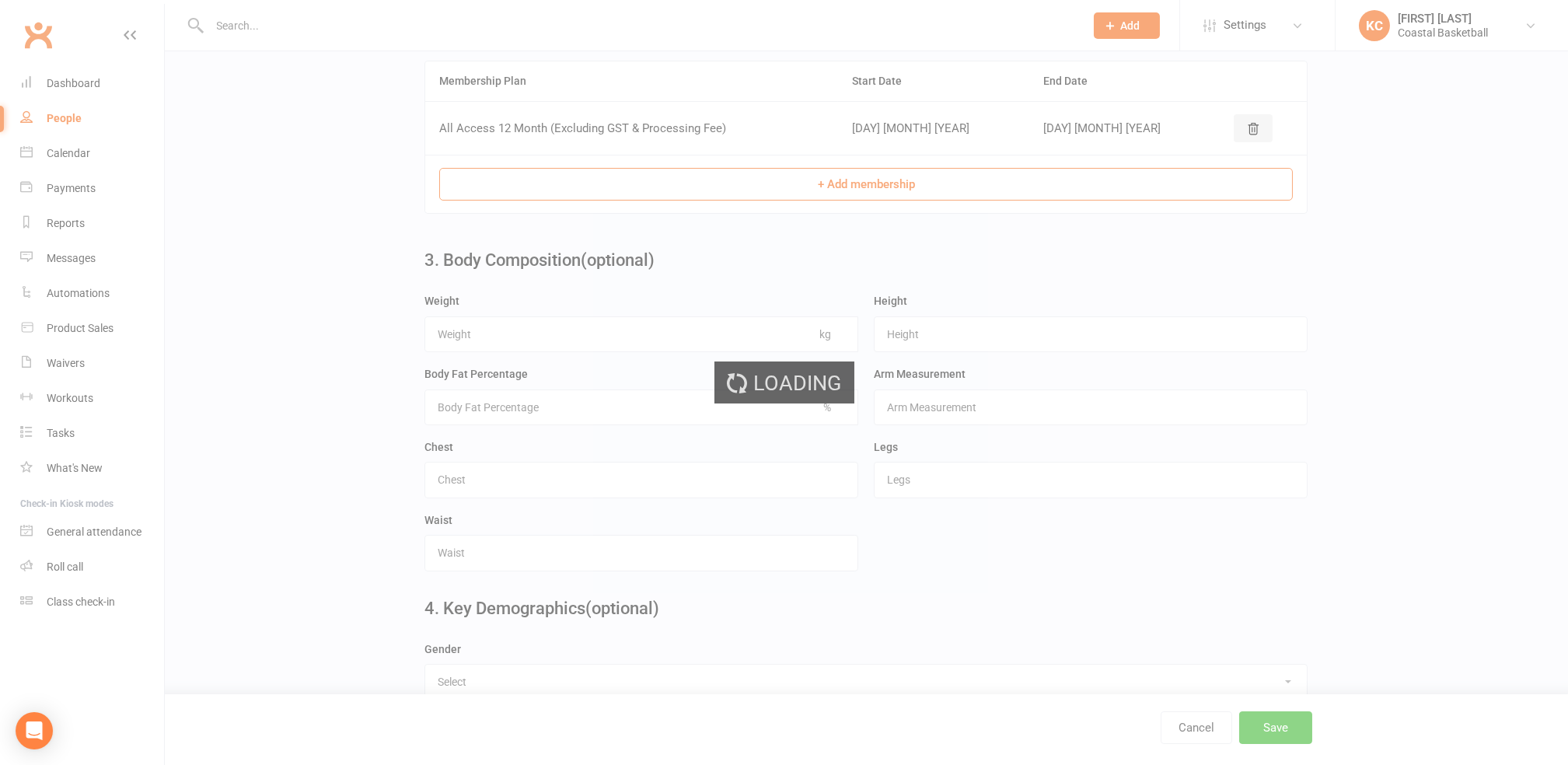 scroll, scrollTop: 0, scrollLeft: 0, axis: both 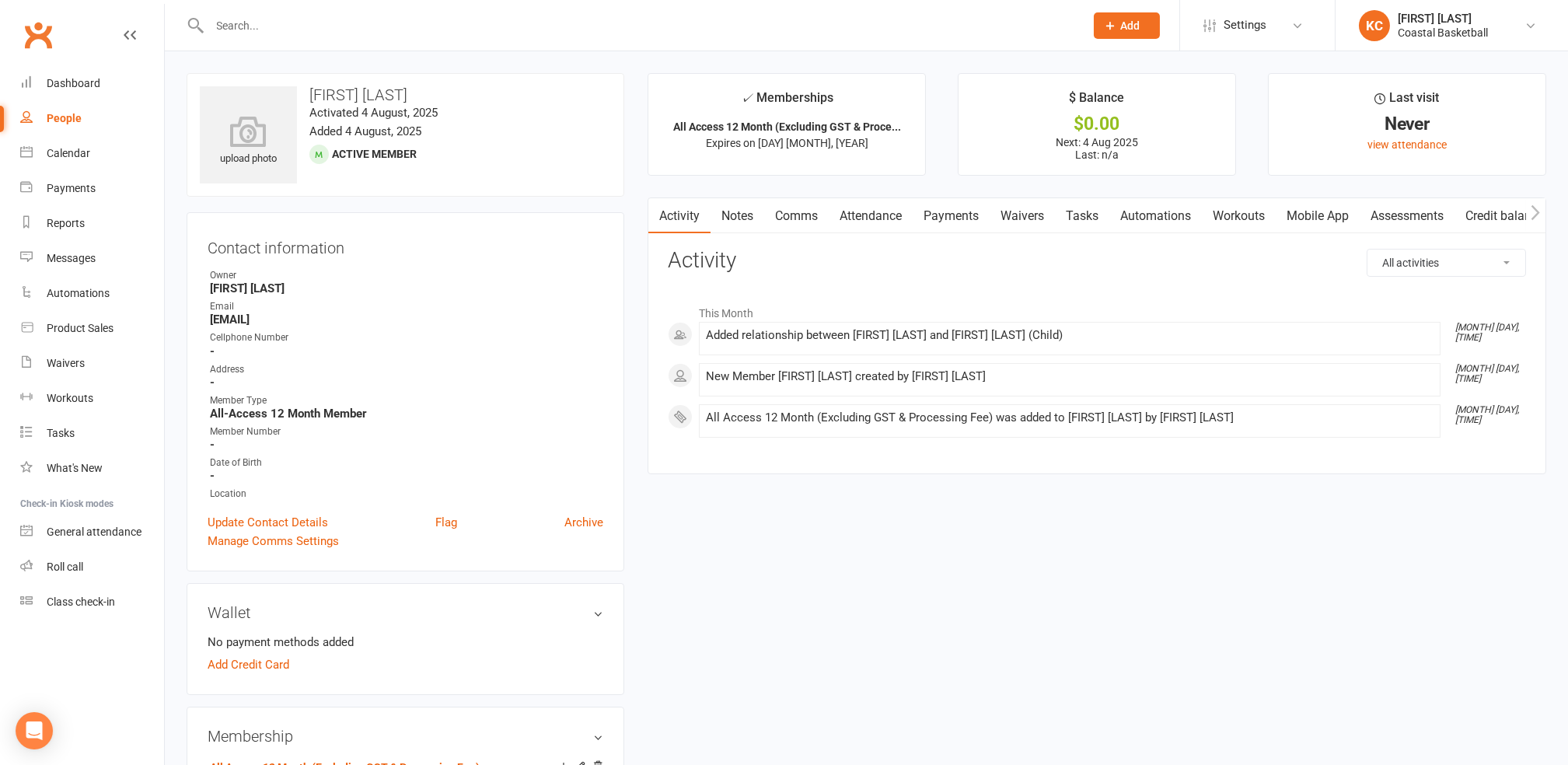 click at bounding box center (640, 26) 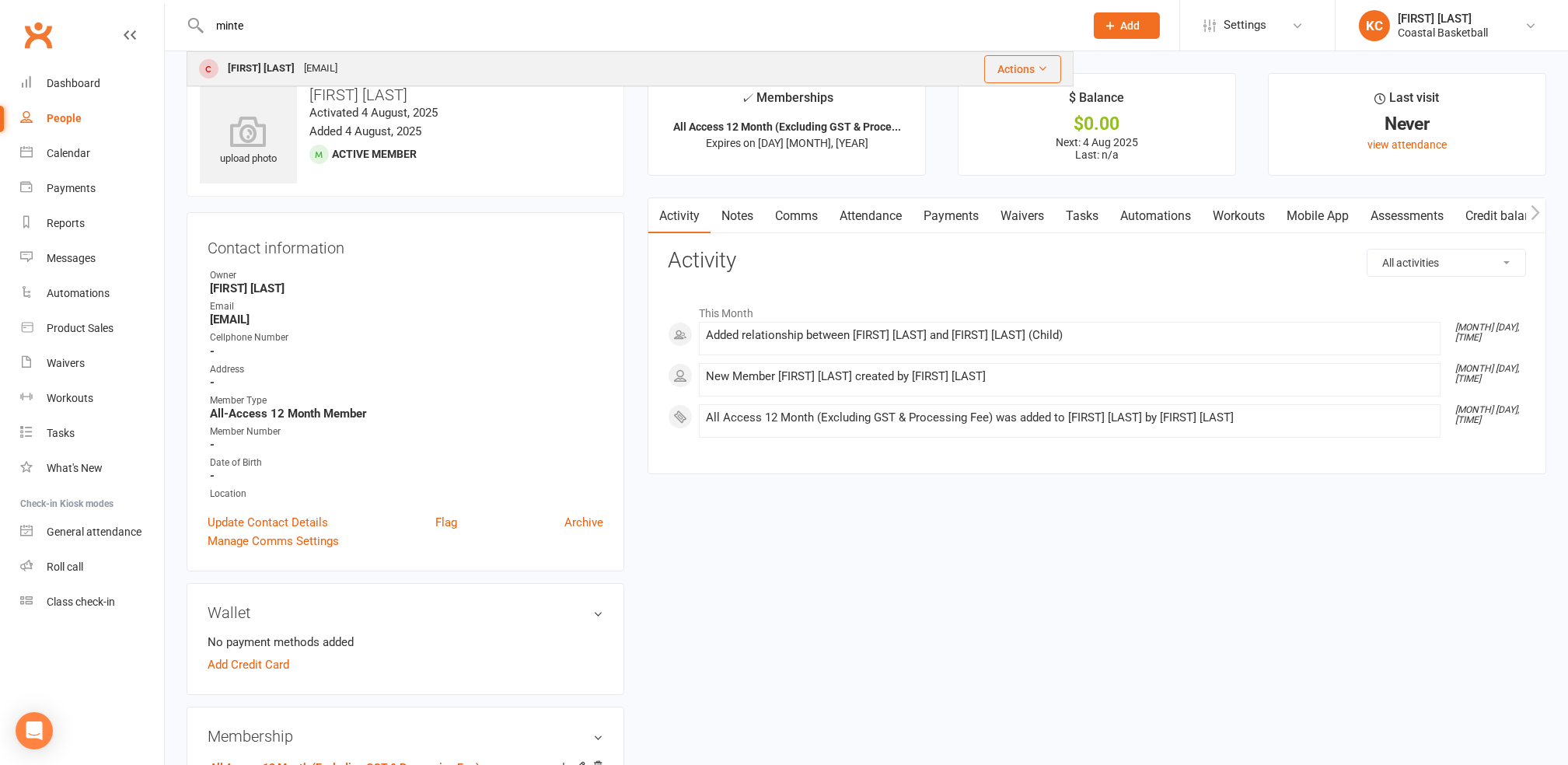 type on "minte" 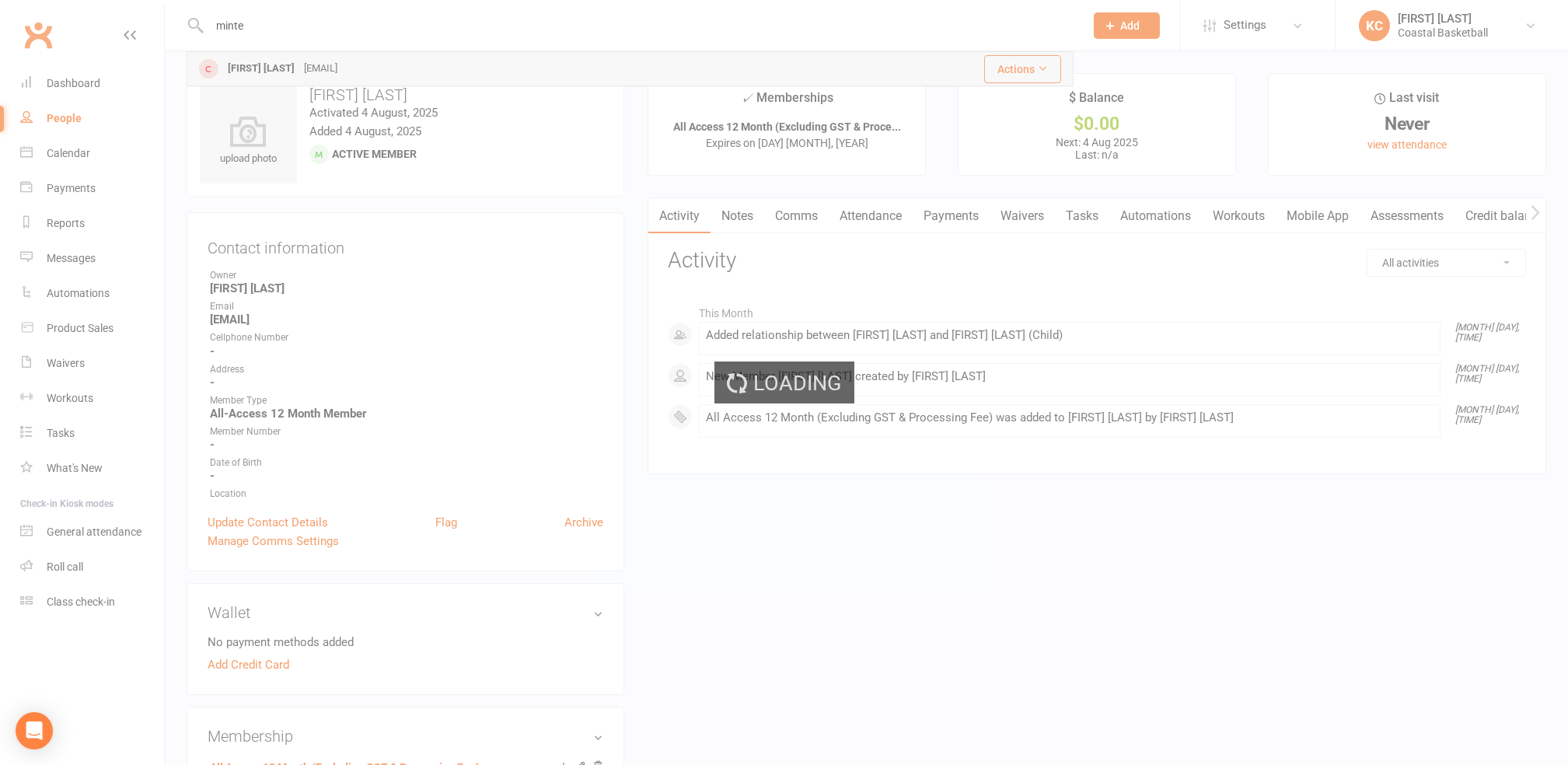 type 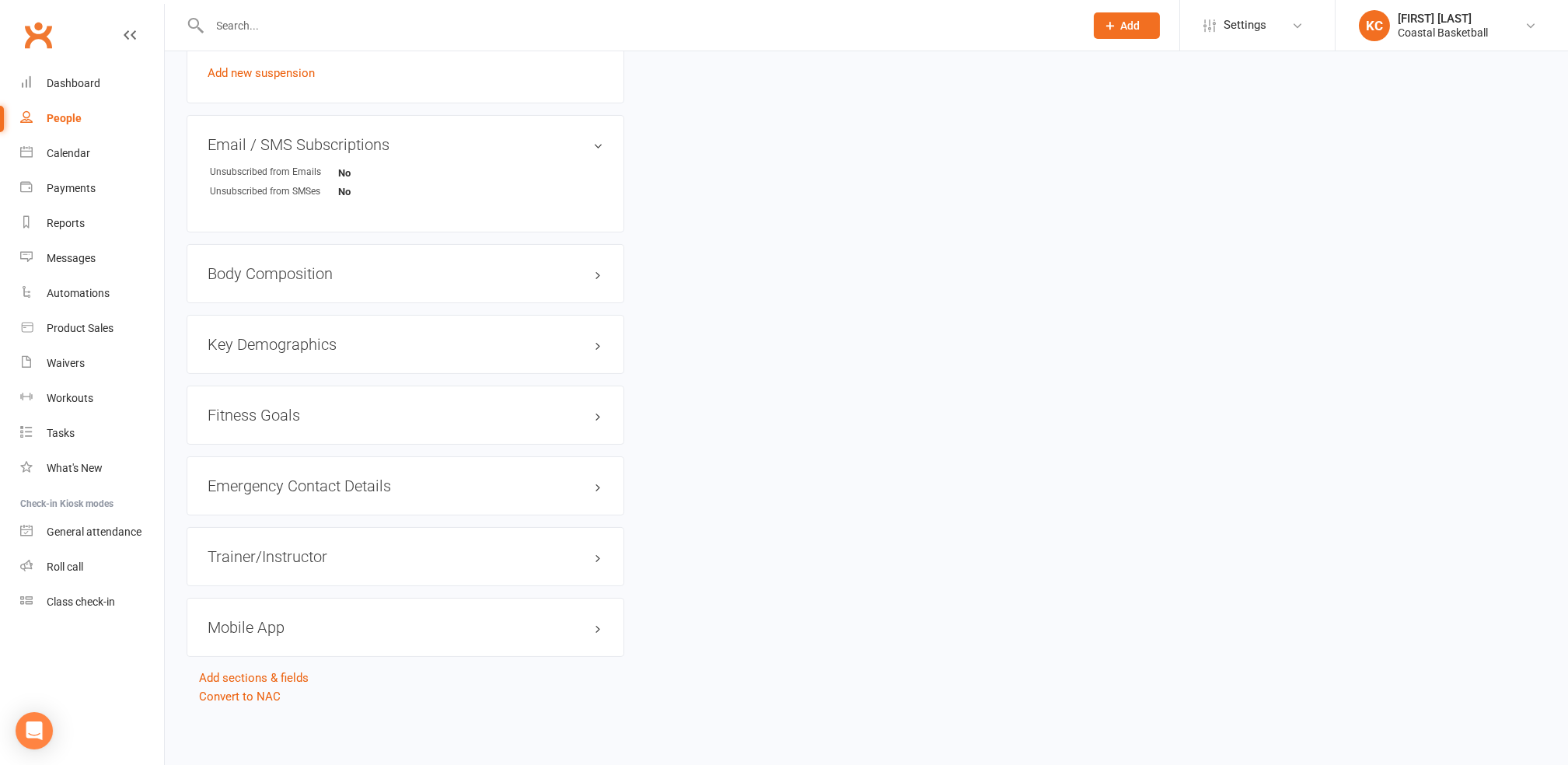 scroll, scrollTop: 978, scrollLeft: 0, axis: vertical 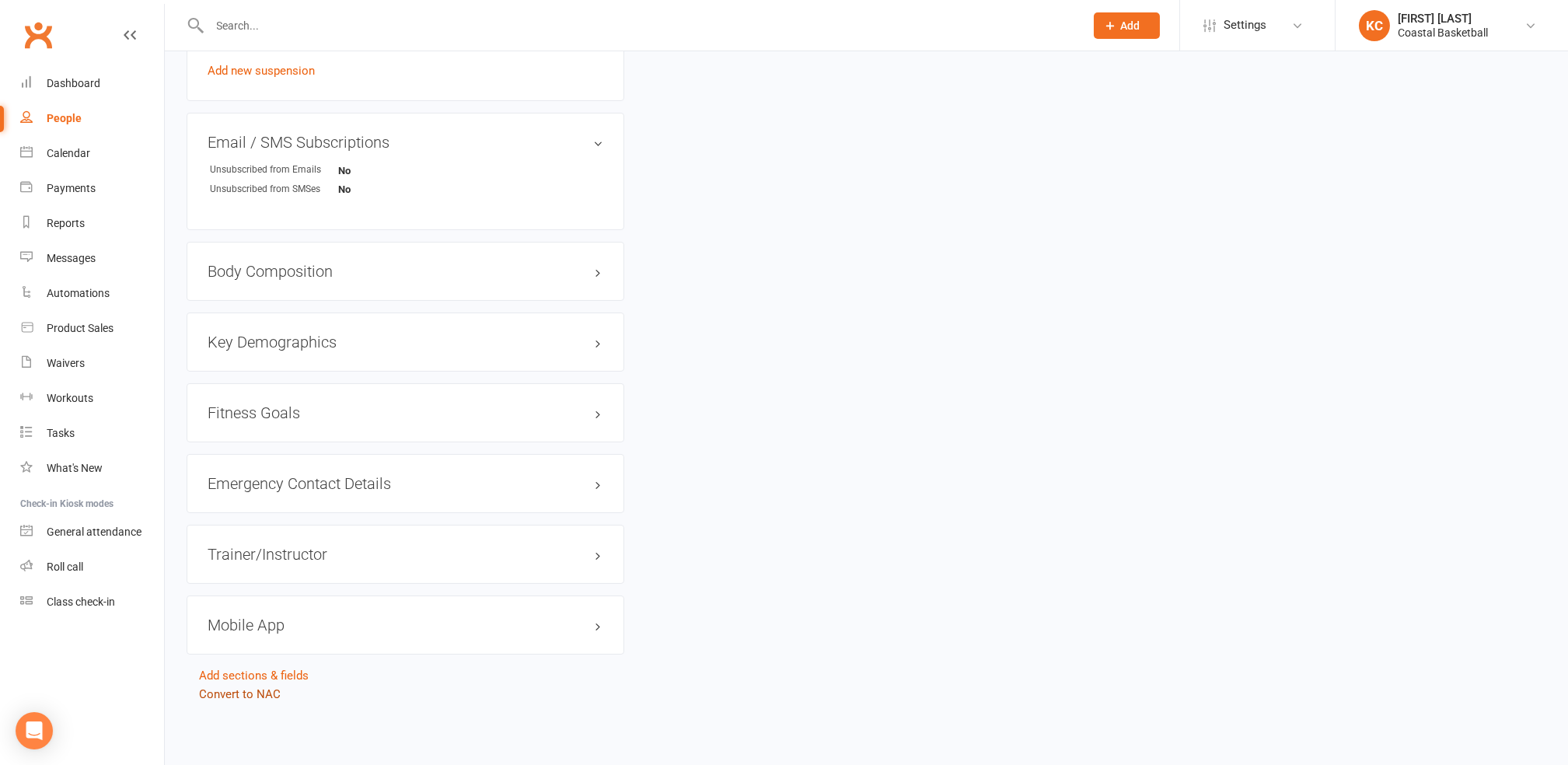 click on "Convert to NAC" at bounding box center (239, 694) 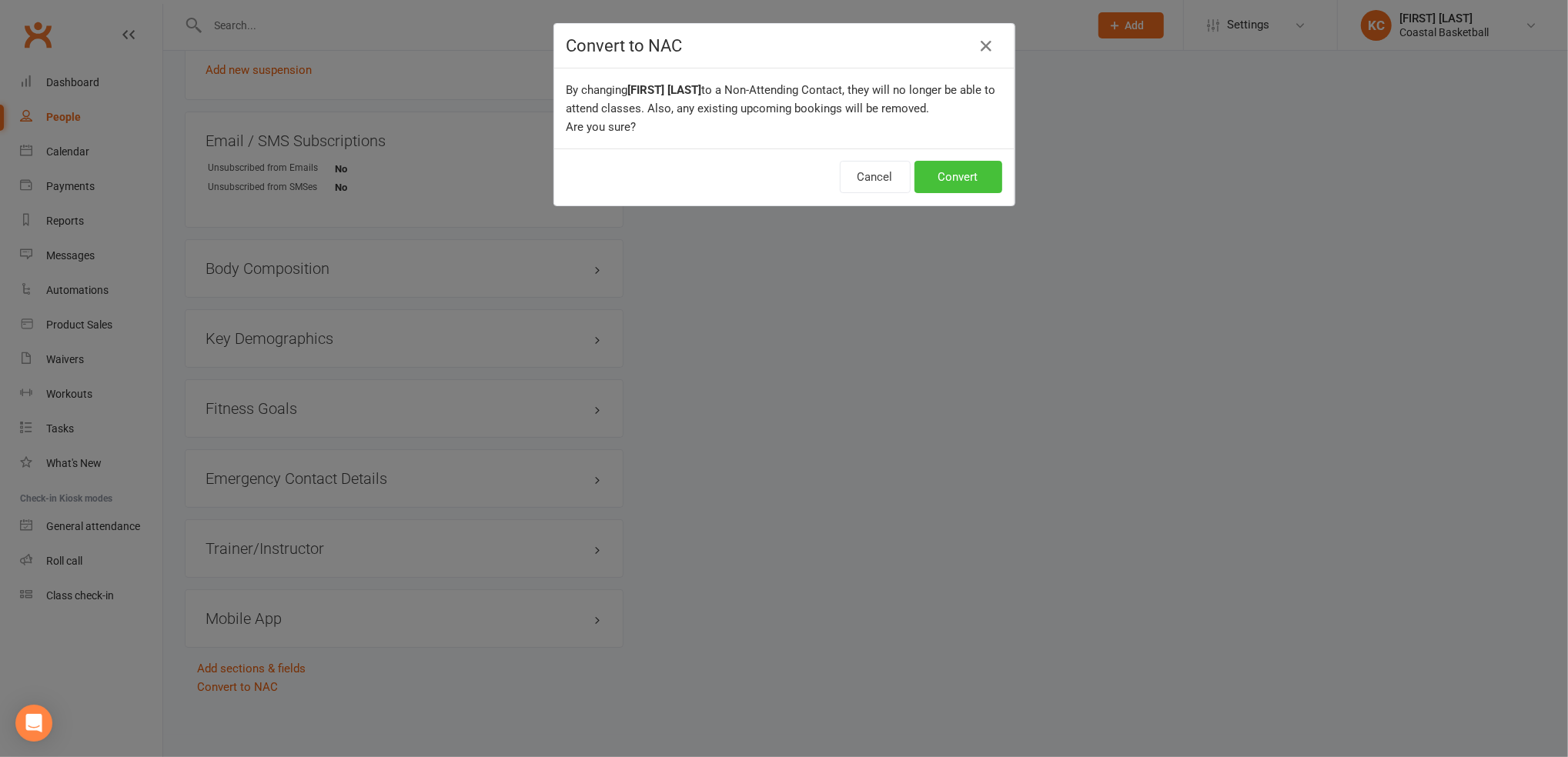 click on "Convert" at bounding box center (958, 177) 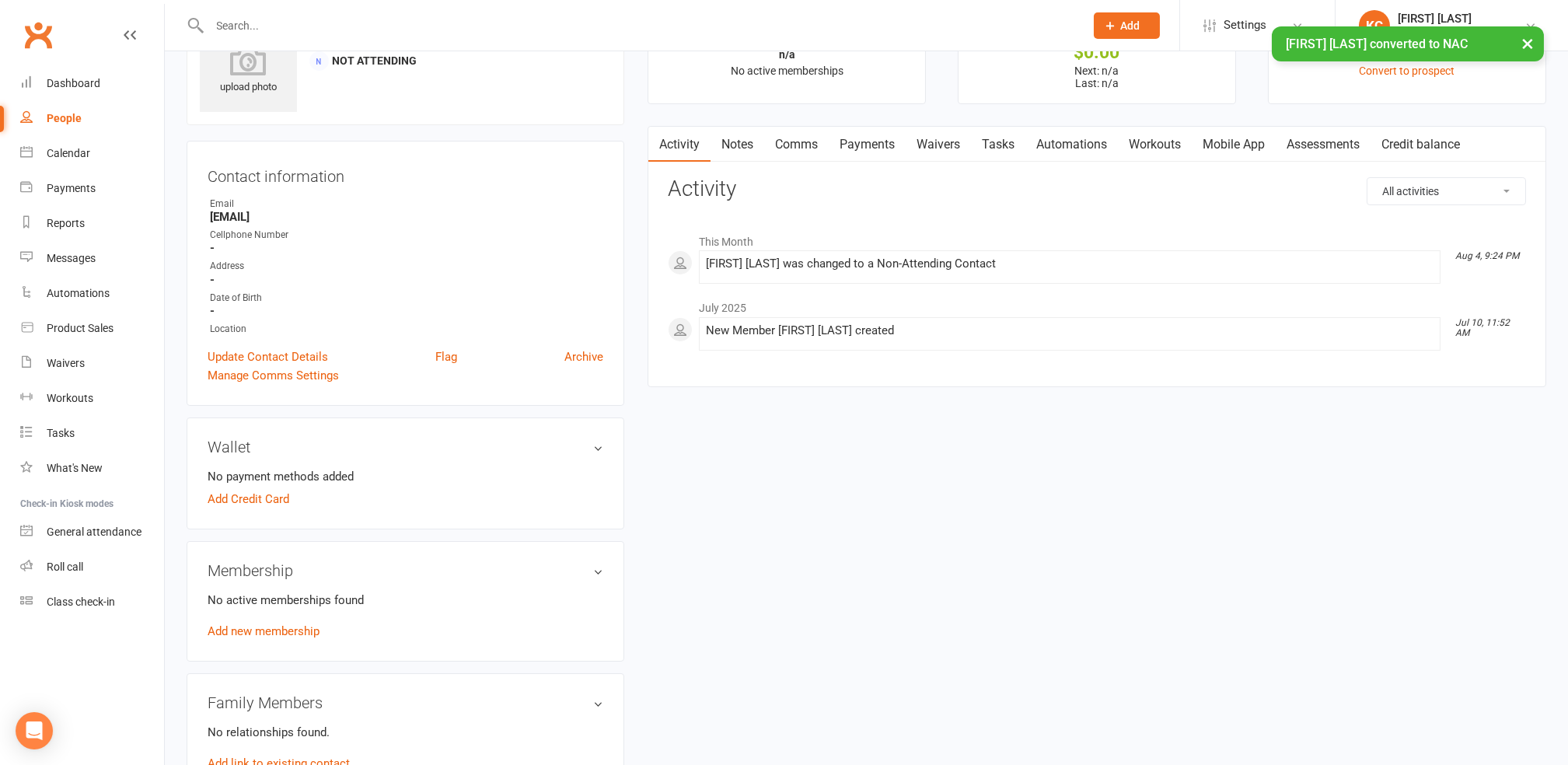 scroll, scrollTop: 311, scrollLeft: 0, axis: vertical 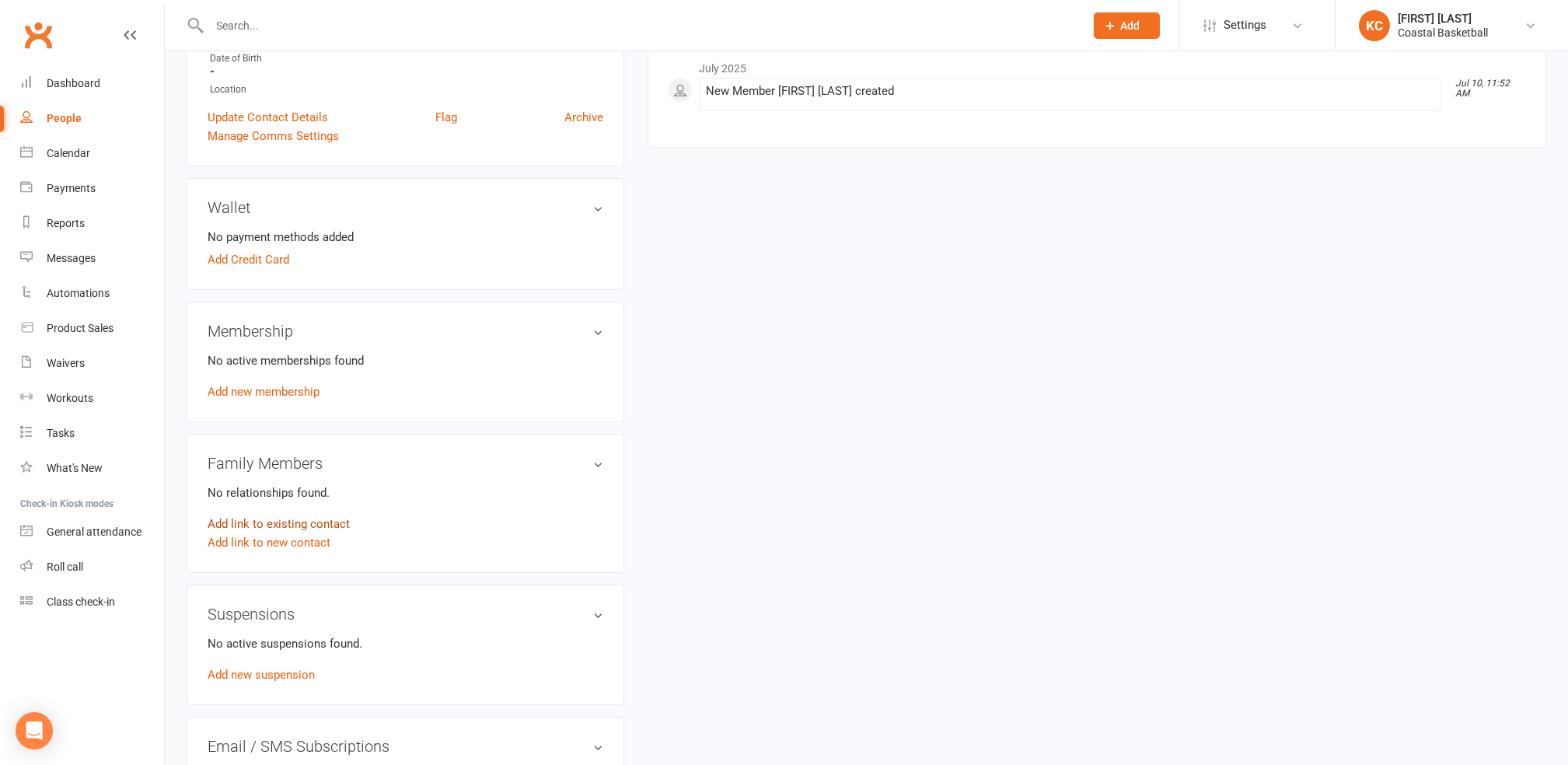 click on "Add link to existing contact" at bounding box center (278, 524) 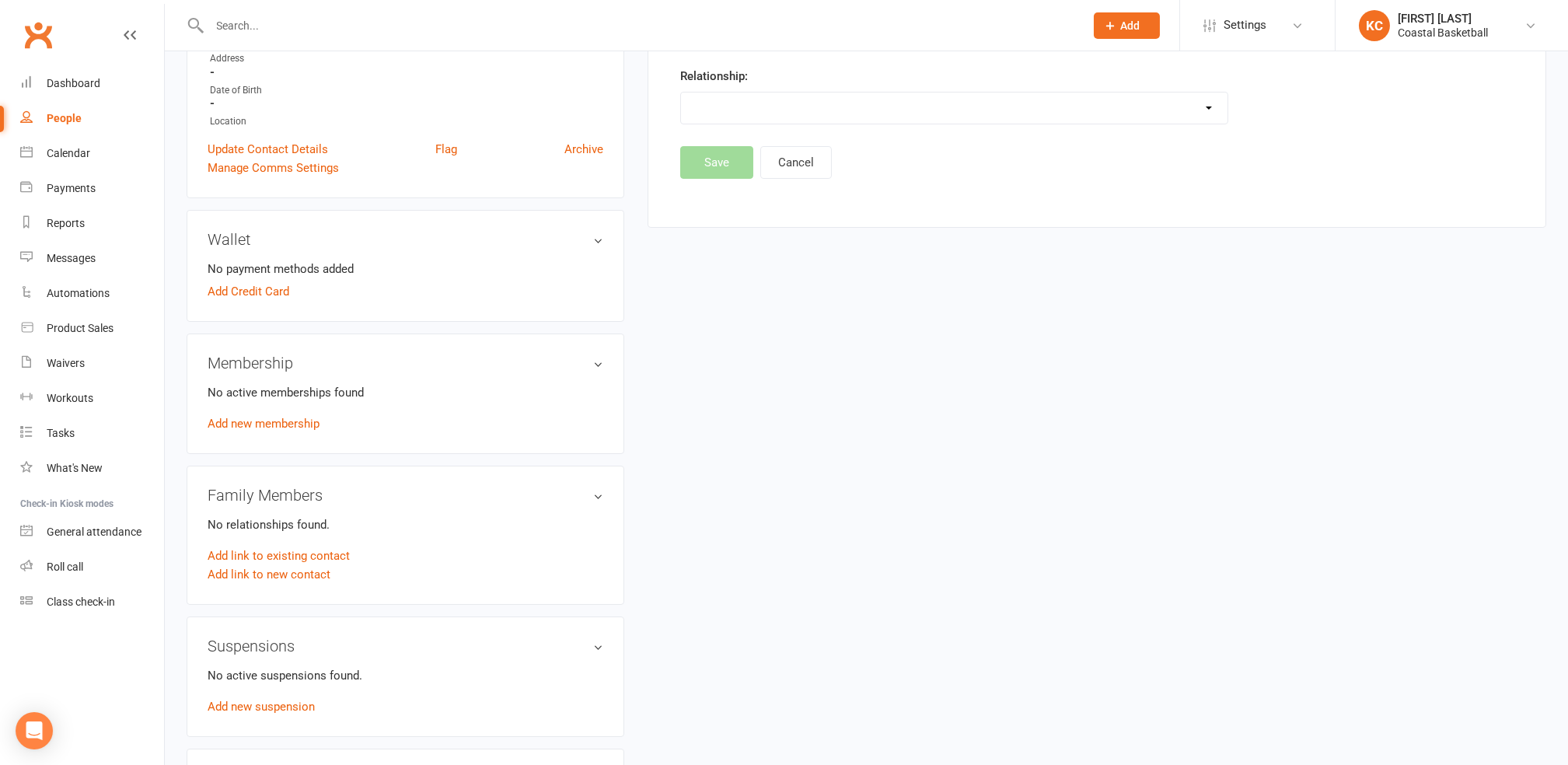 scroll, scrollTop: 0, scrollLeft: 0, axis: both 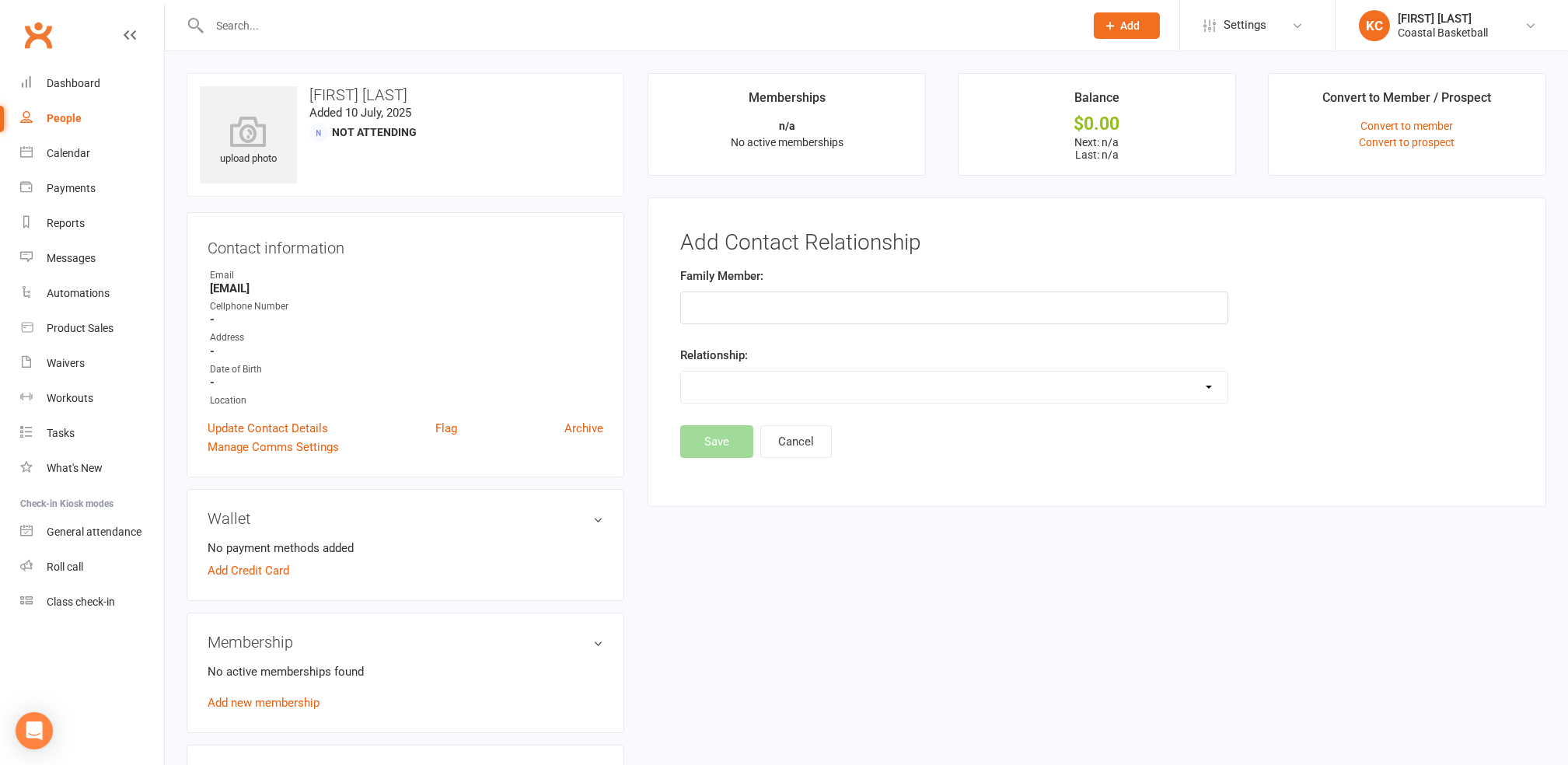 click at bounding box center (954, 308) 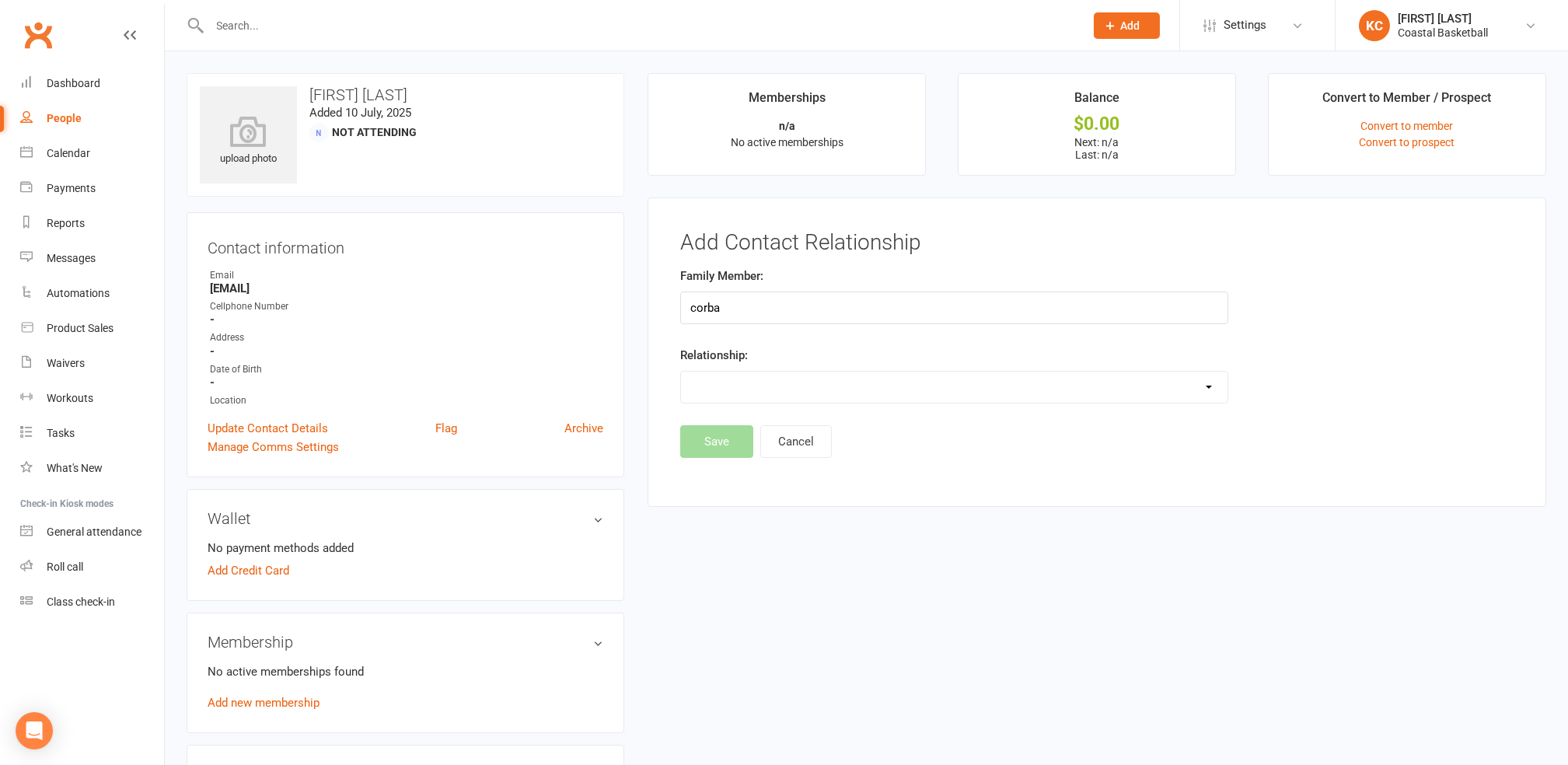 type on "corban" 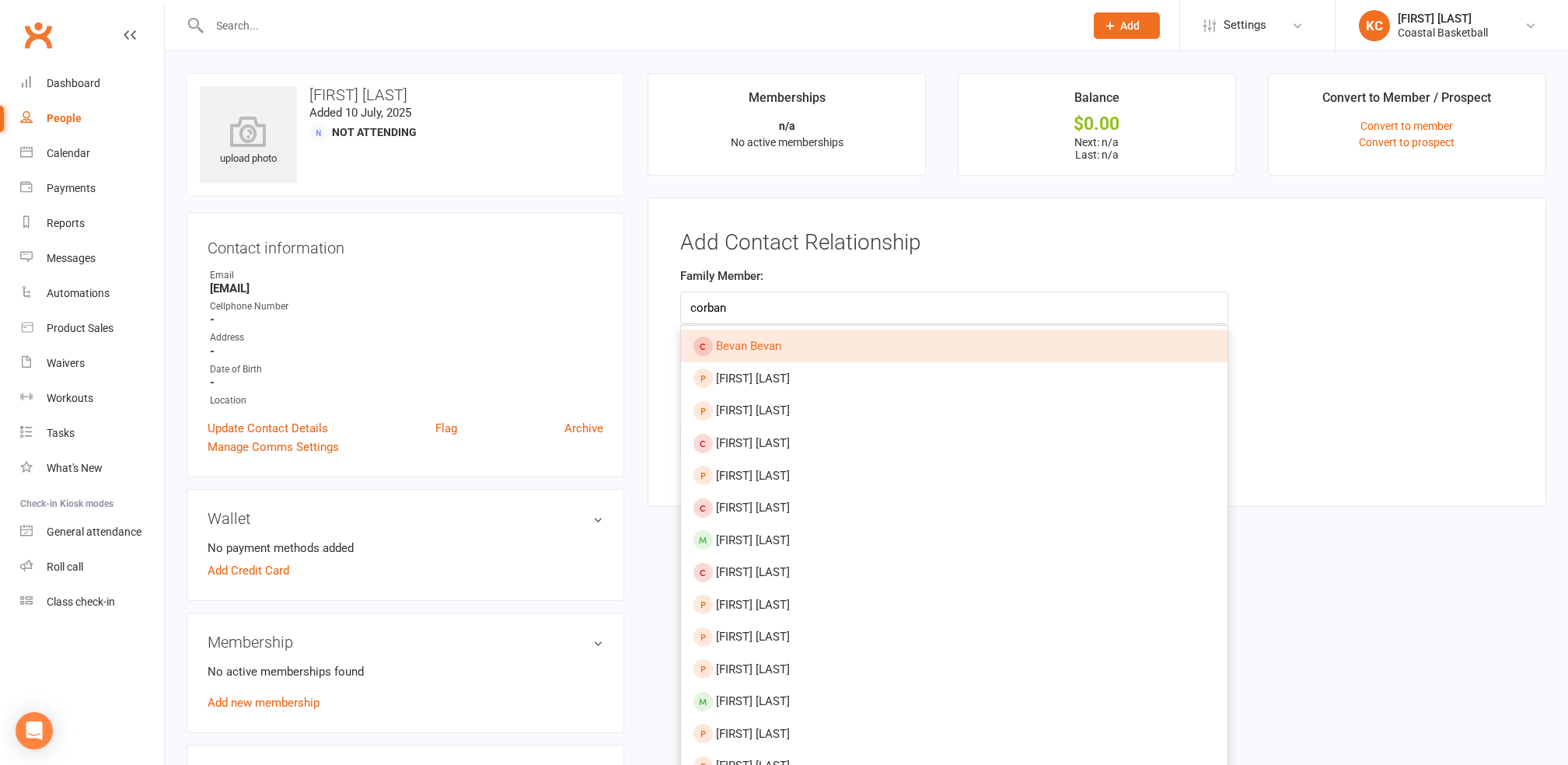 drag, startPoint x: 828, startPoint y: 312, endPoint x: 527, endPoint y: 262, distance: 305.1246 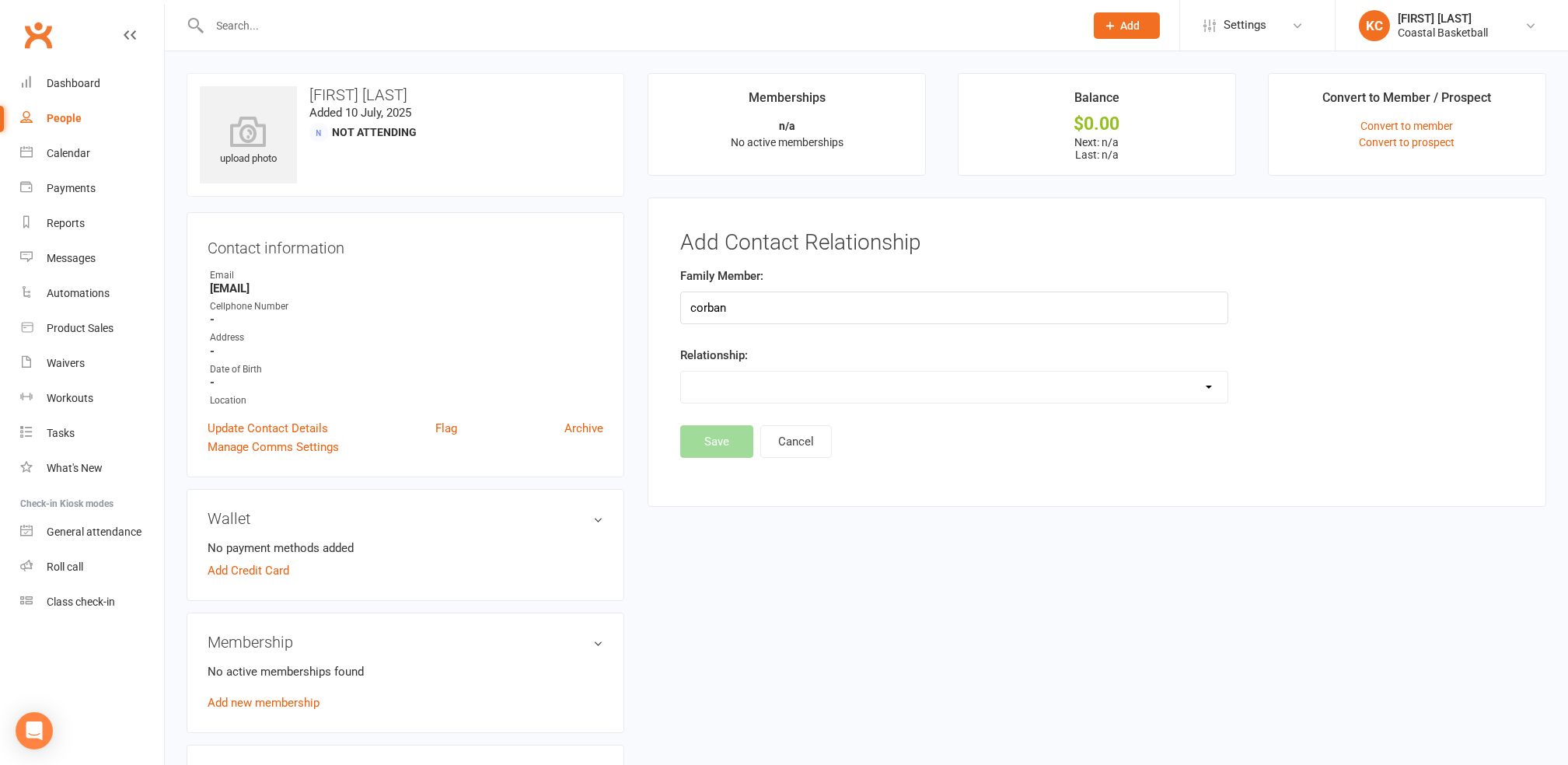 type 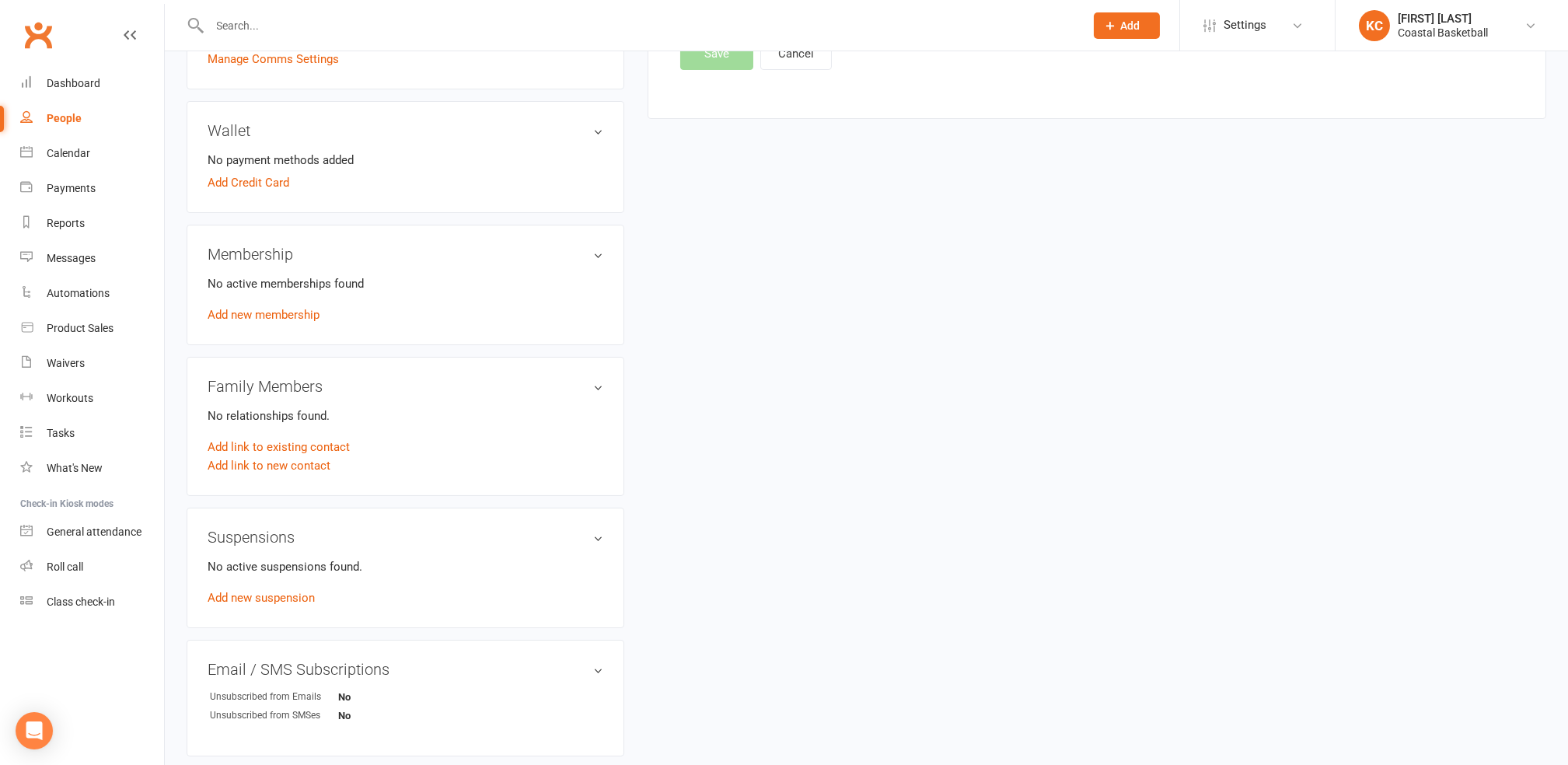 scroll, scrollTop: 414, scrollLeft: 0, axis: vertical 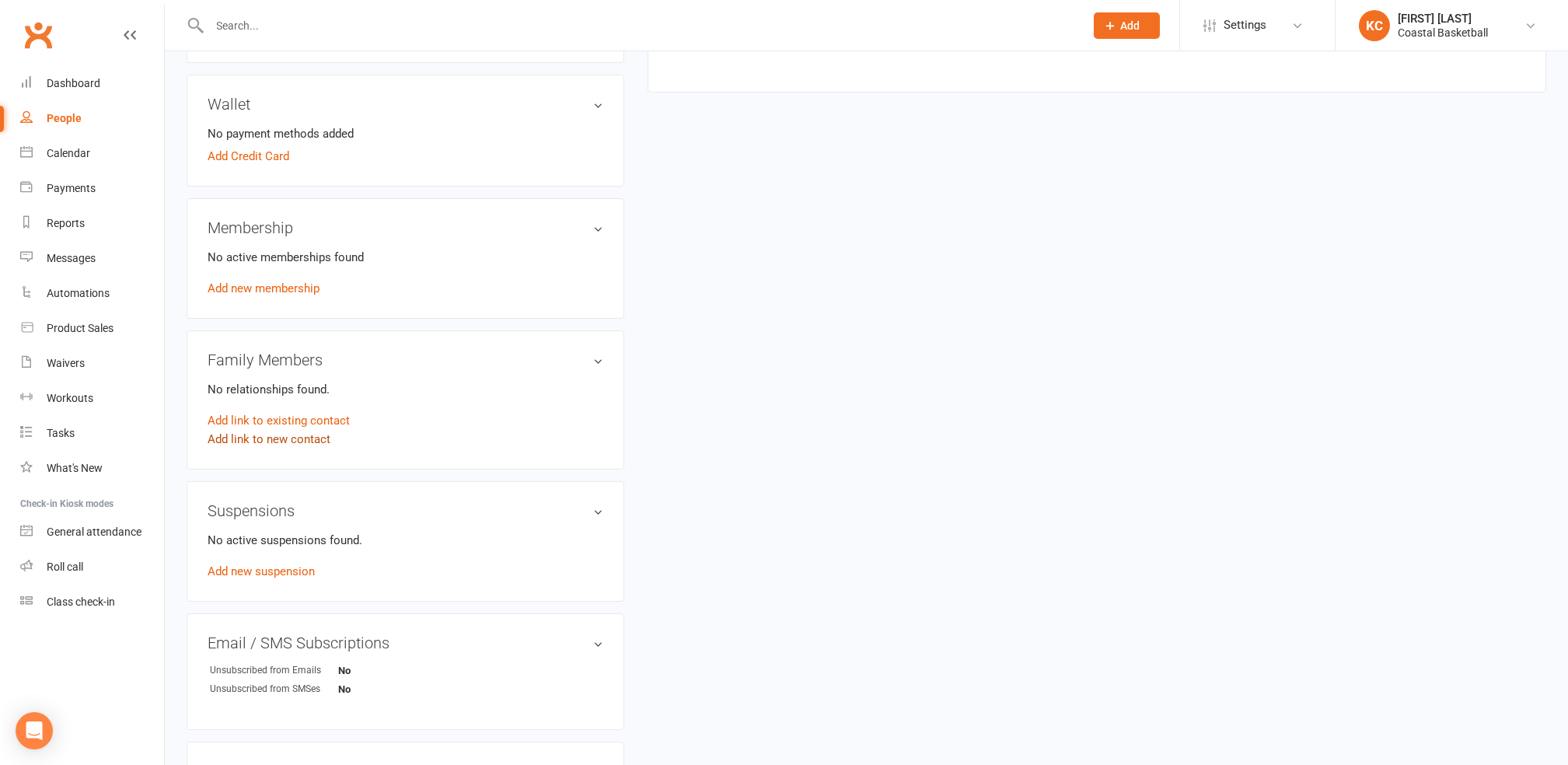 click on "Add link to new contact" at bounding box center (269, 439) 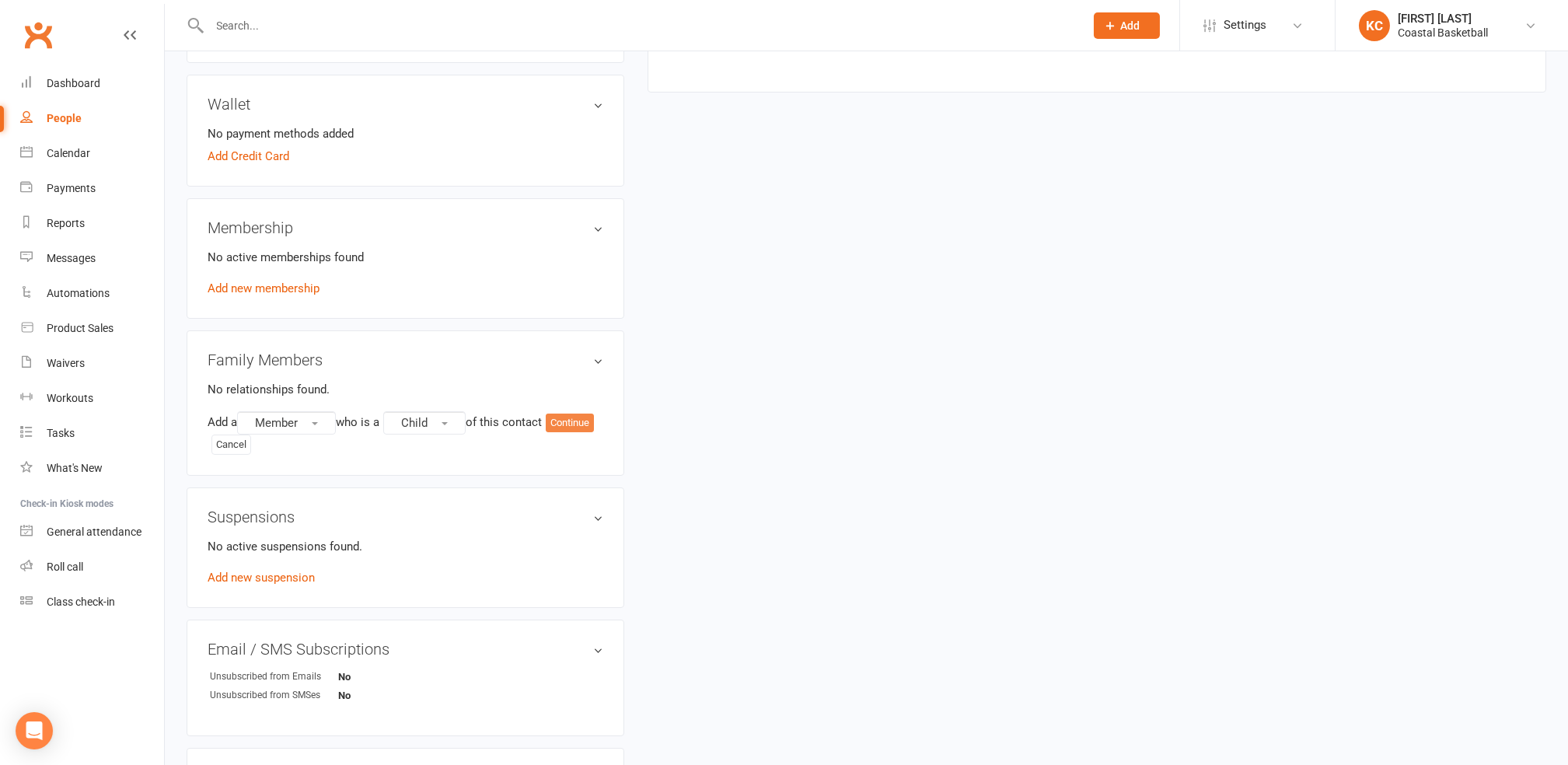 click on "Continue" at bounding box center [570, 423] 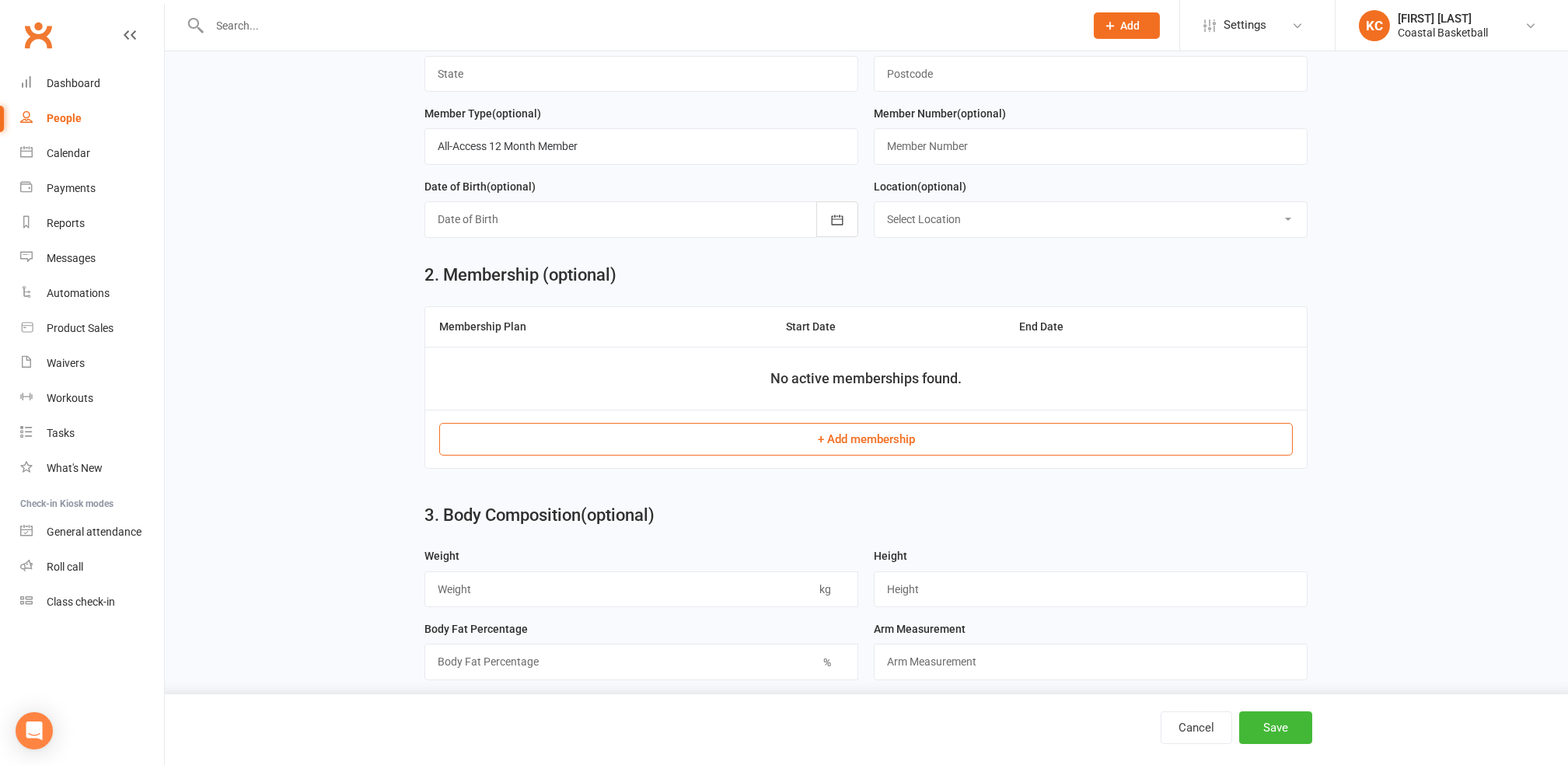 scroll, scrollTop: 0, scrollLeft: 0, axis: both 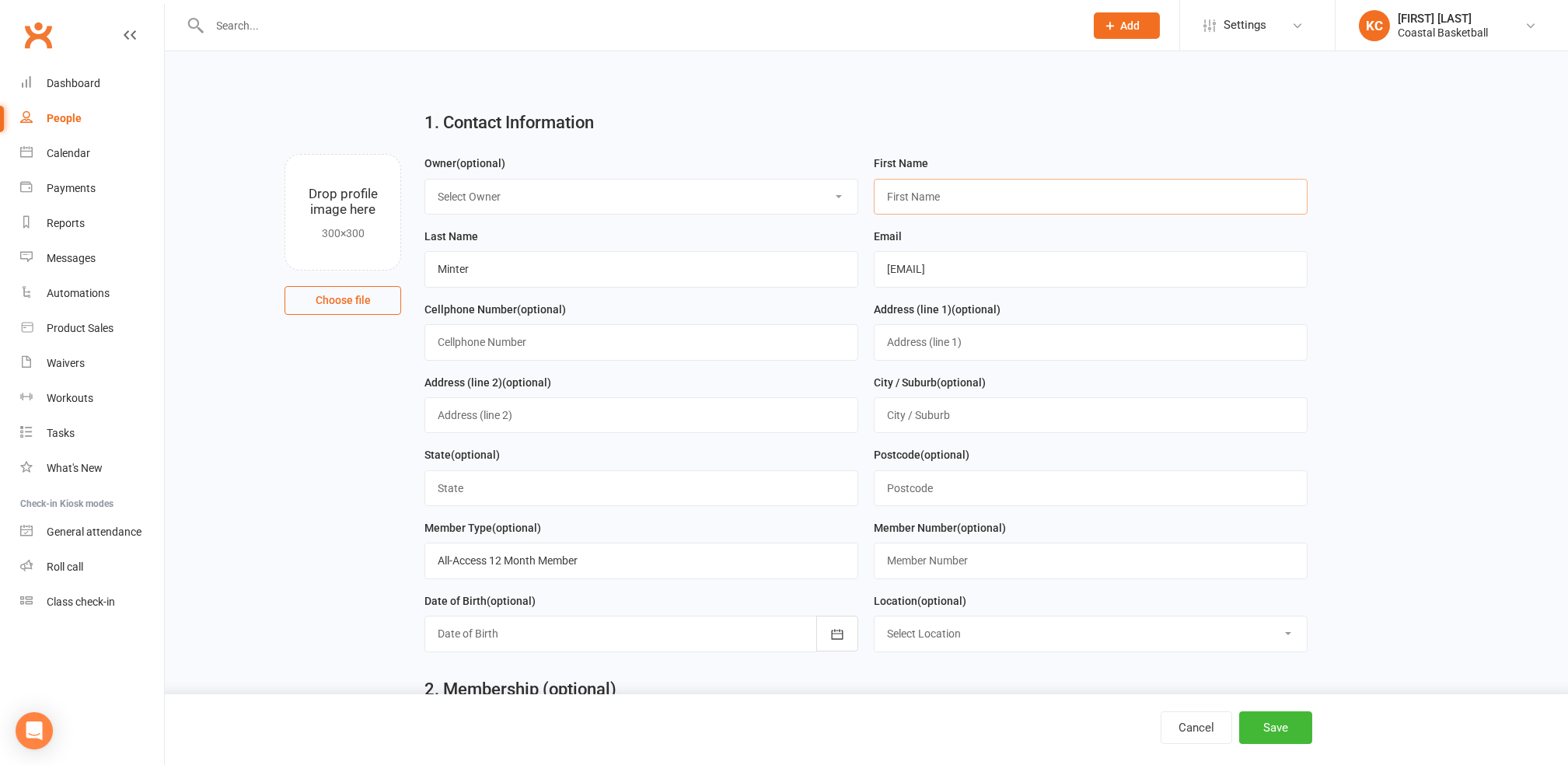 click at bounding box center (1091, 197) 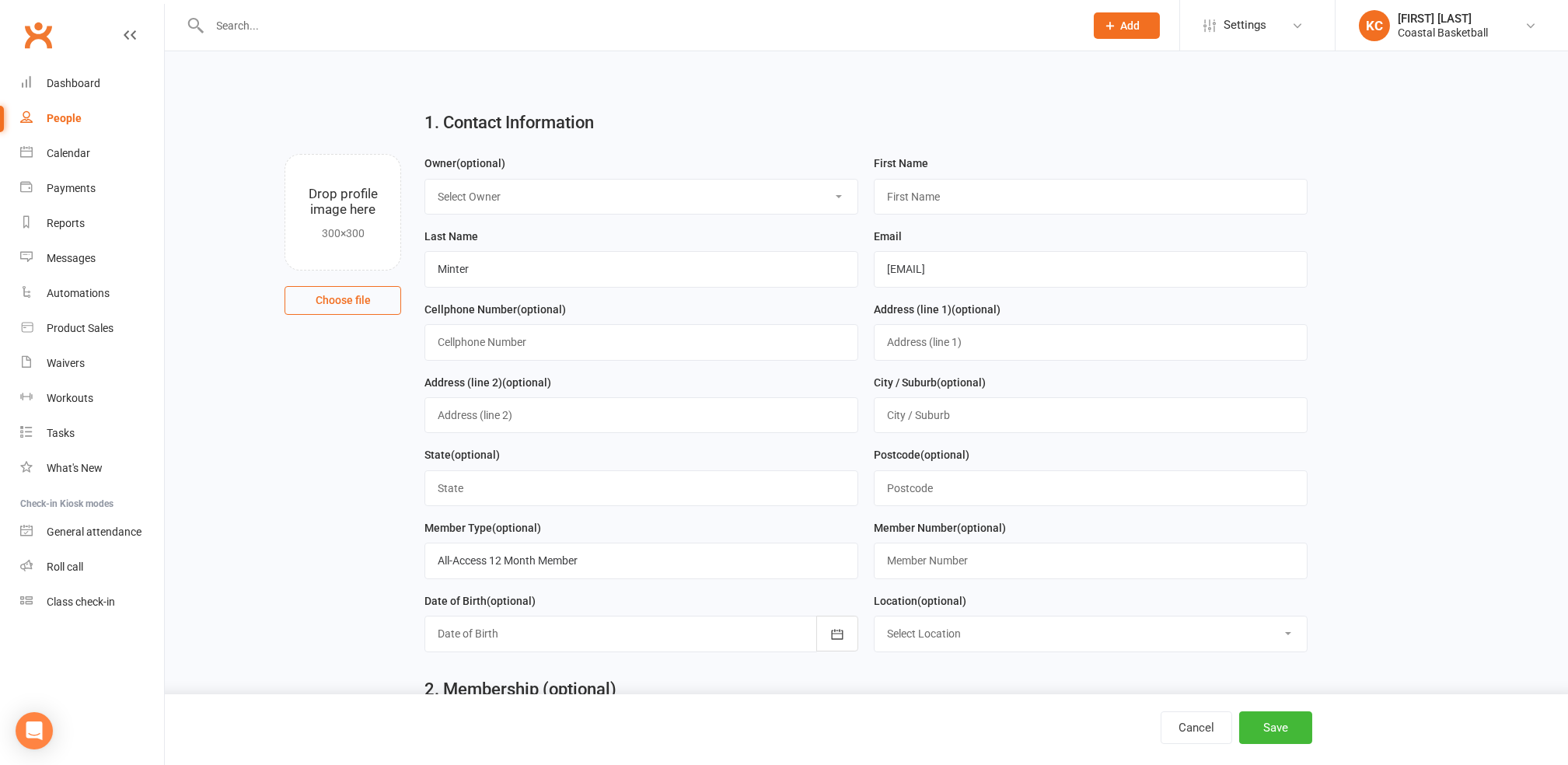 click on "Select Owner [FIRST] [LAST] [FIRST] [LAST] [FIRST] [LAST] Coastal Basketball" at bounding box center [641, 197] 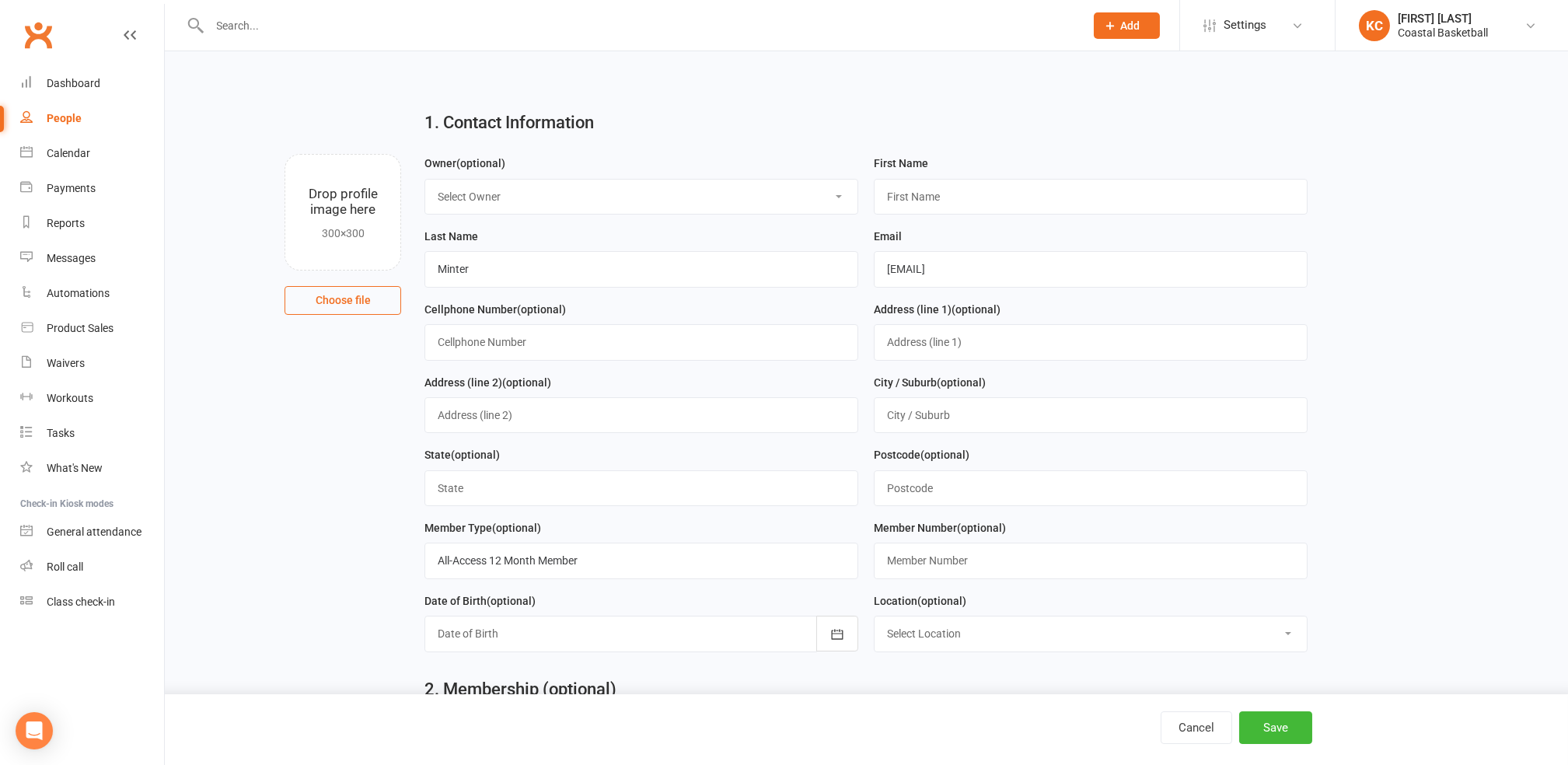 click on "Select Owner [FIRST] [LAST] [FIRST] [LAST] [FIRST] [LAST] Coastal Basketball" at bounding box center [641, 197] 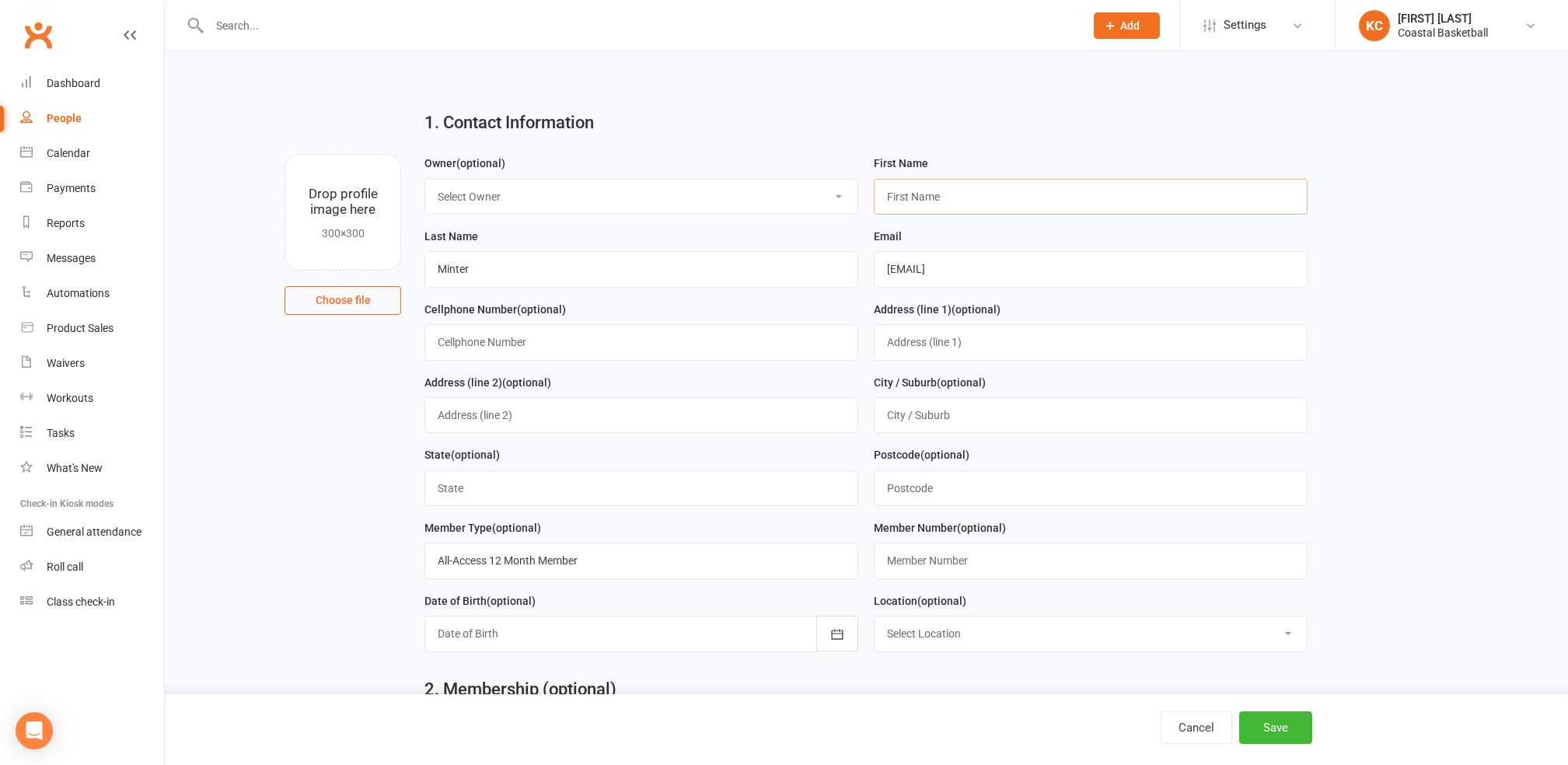 click at bounding box center (1091, 197) 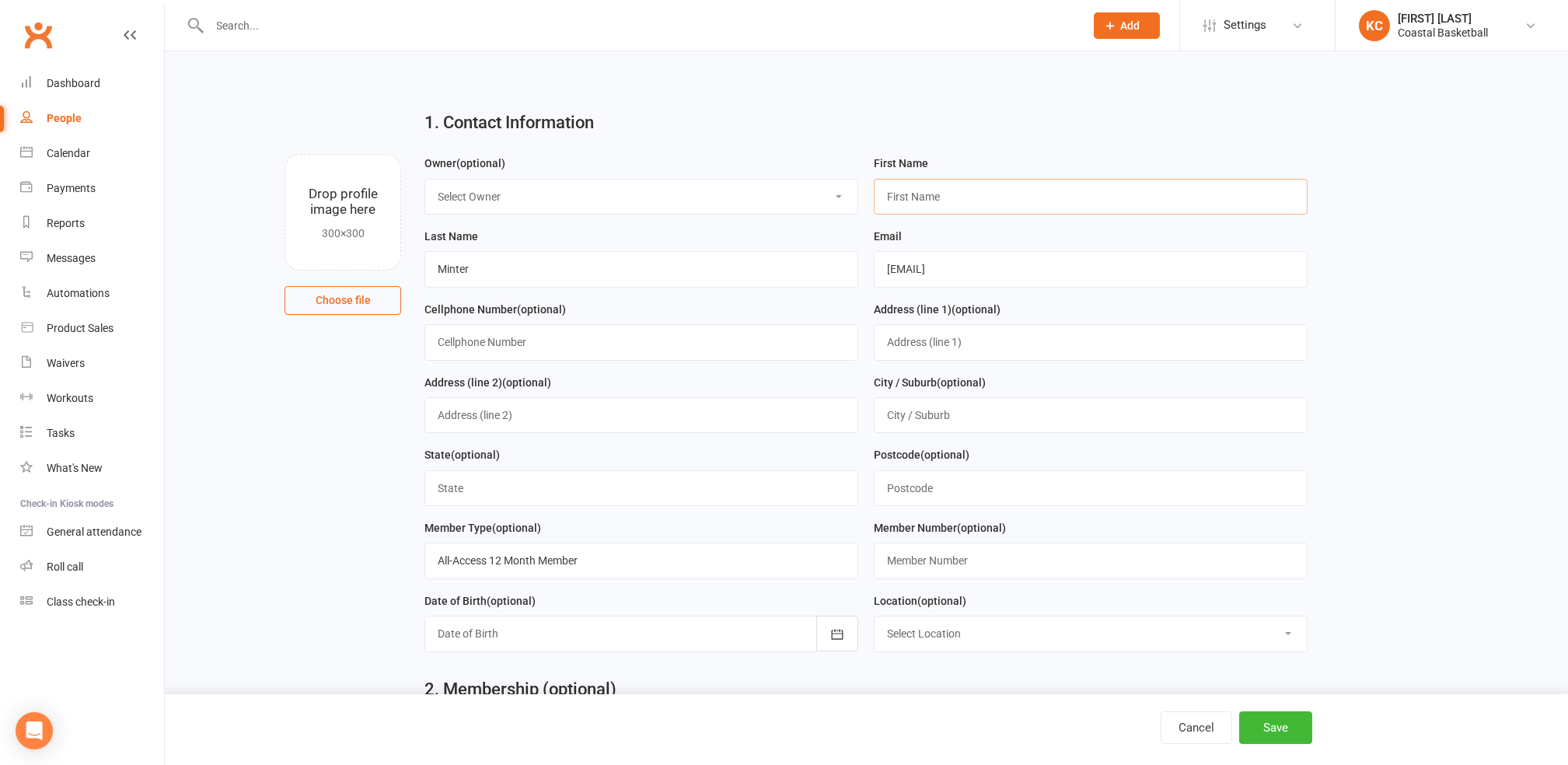 click at bounding box center [1091, 197] 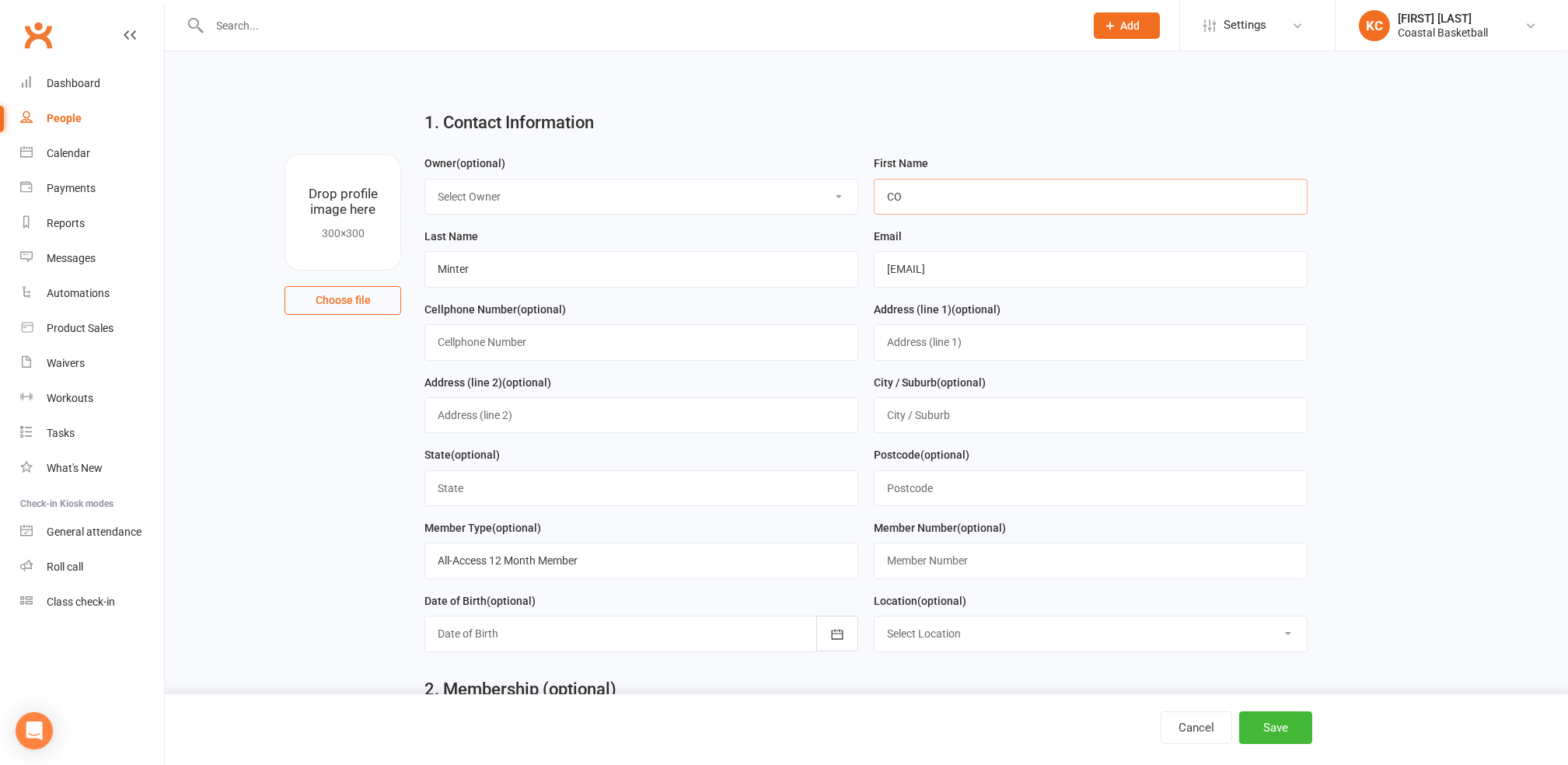 type on "C" 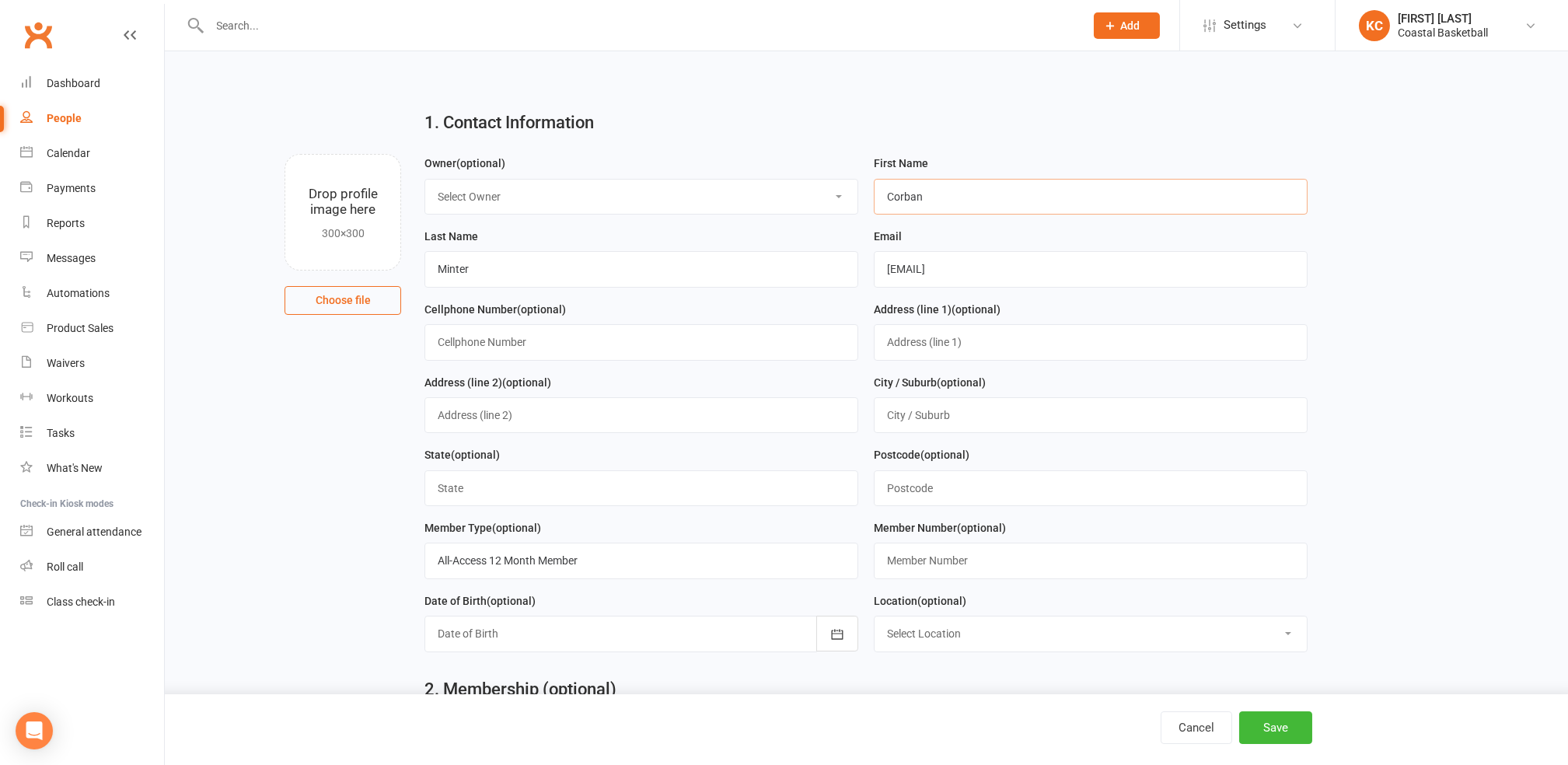 type on "Corban" 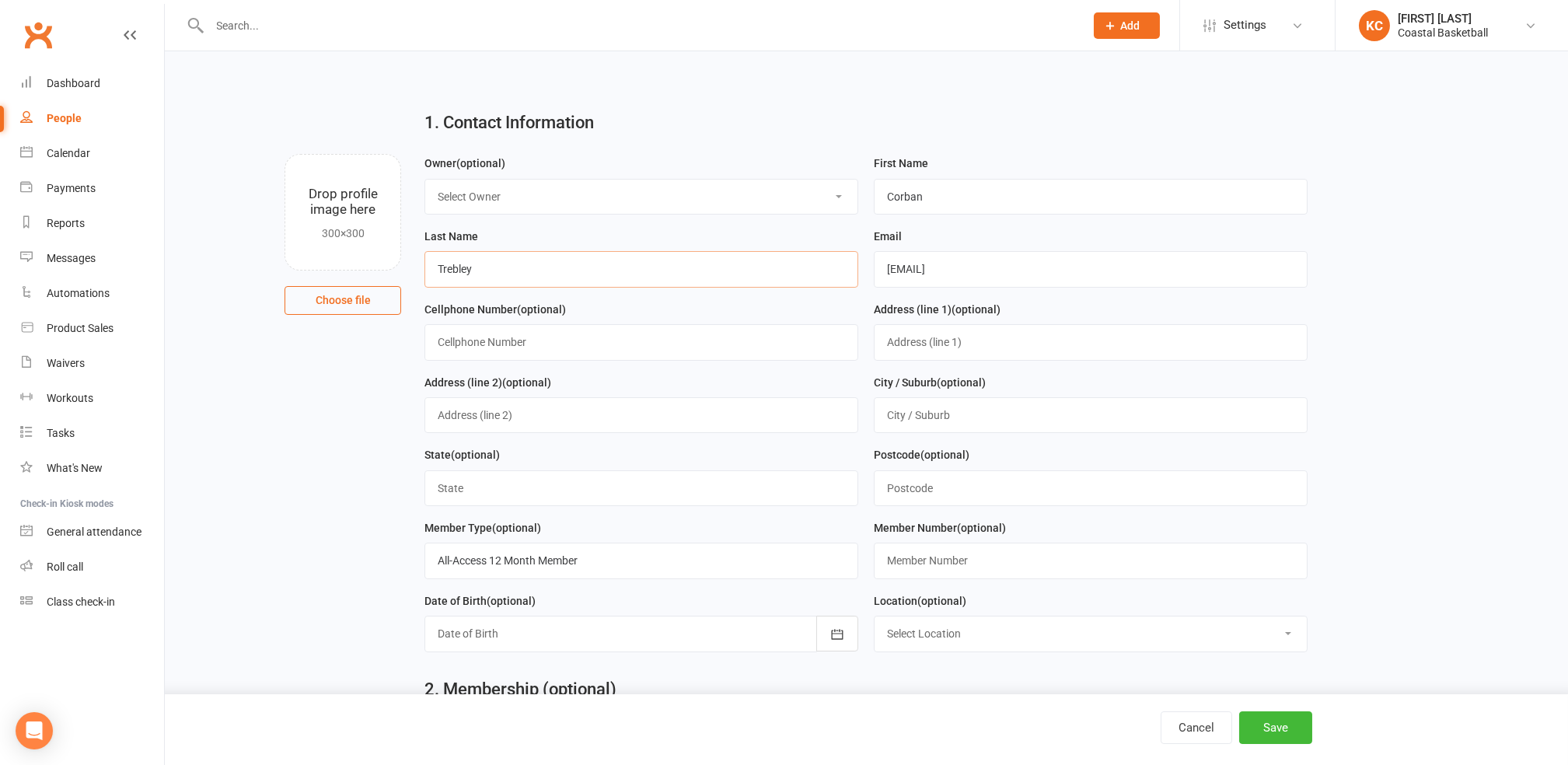 type on "Trebley" 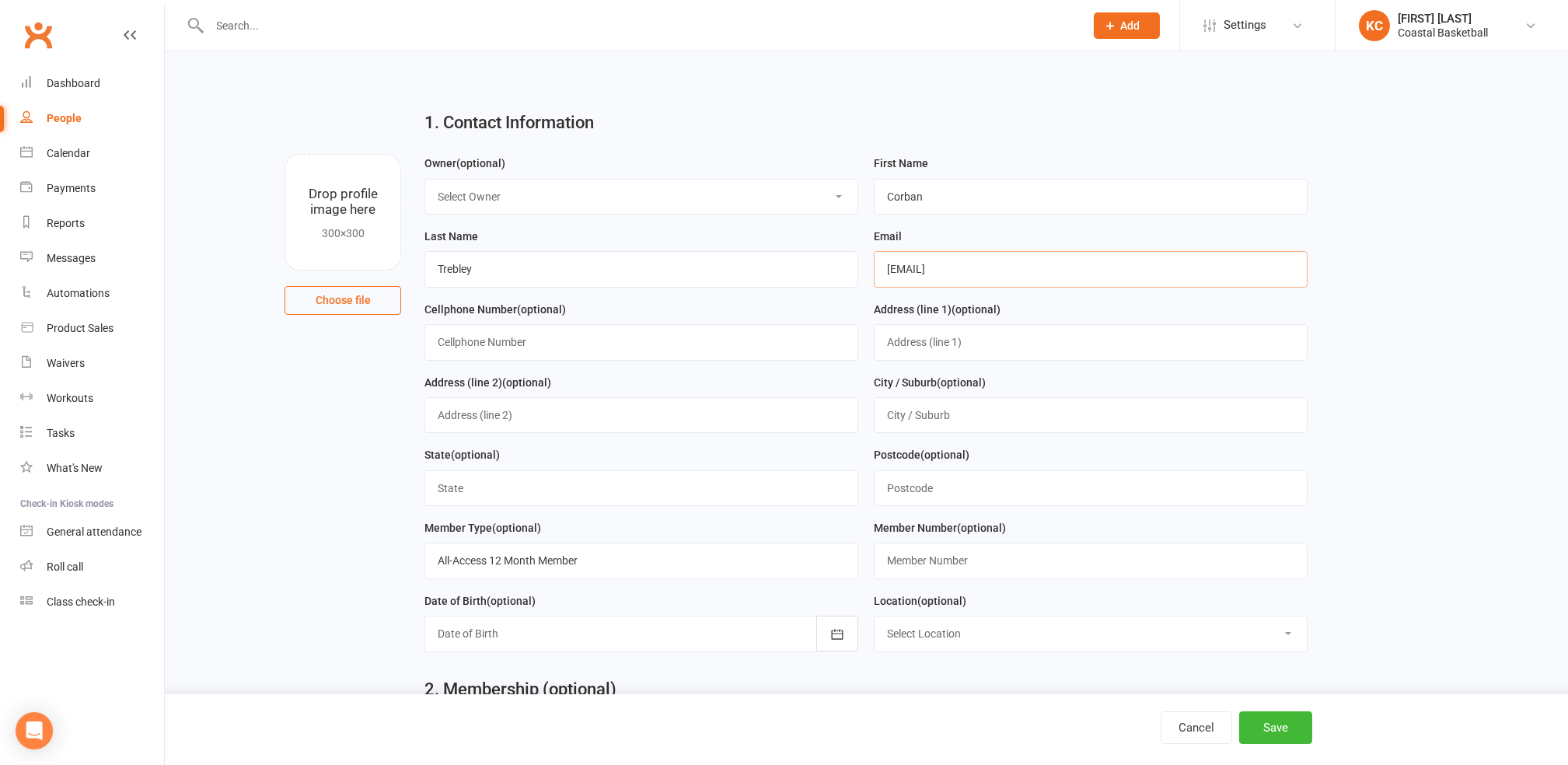 click on "[EMAIL]" at bounding box center [1091, 269] 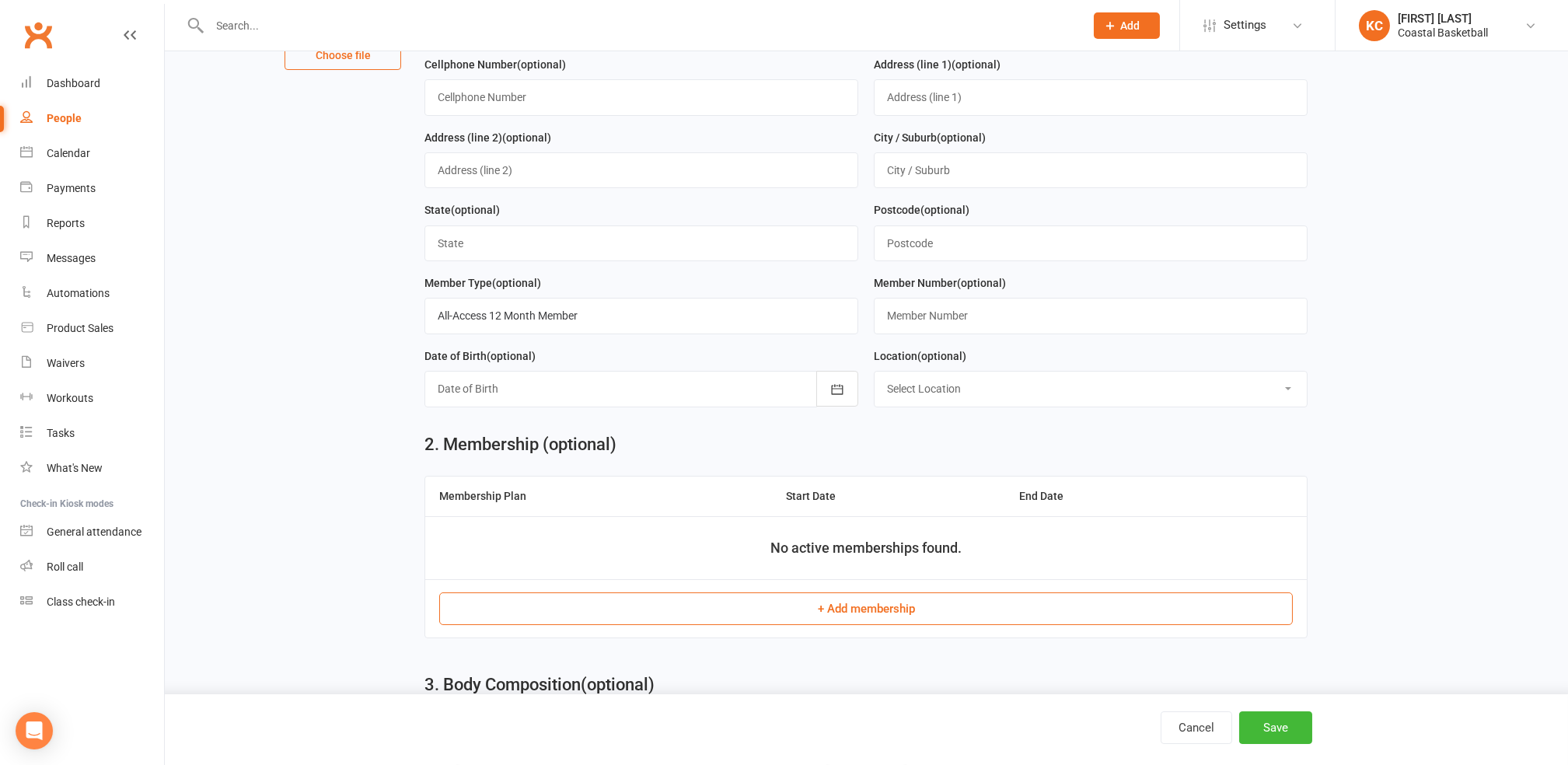 scroll, scrollTop: 311, scrollLeft: 0, axis: vertical 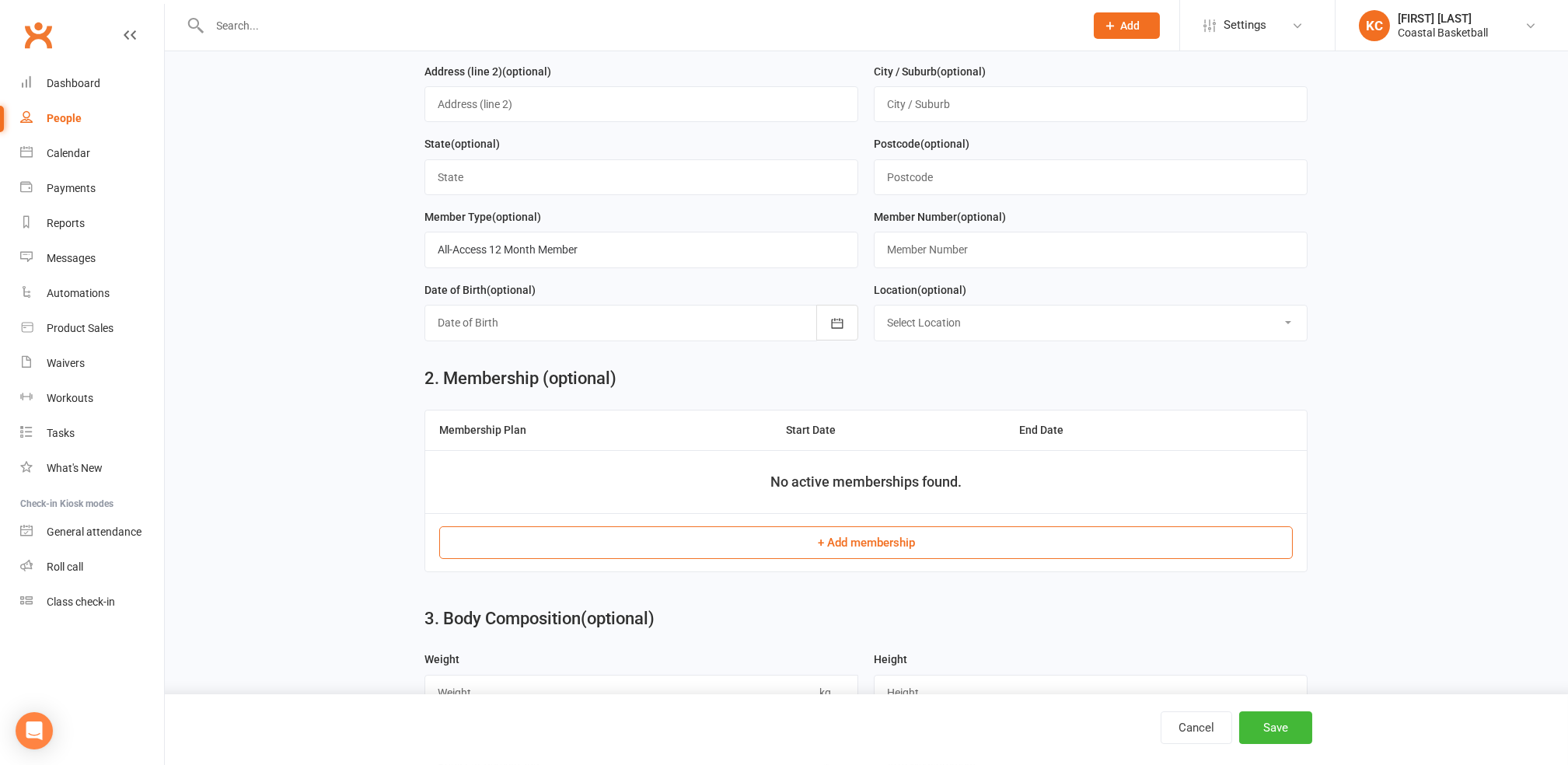 type on "[EMAIL]" 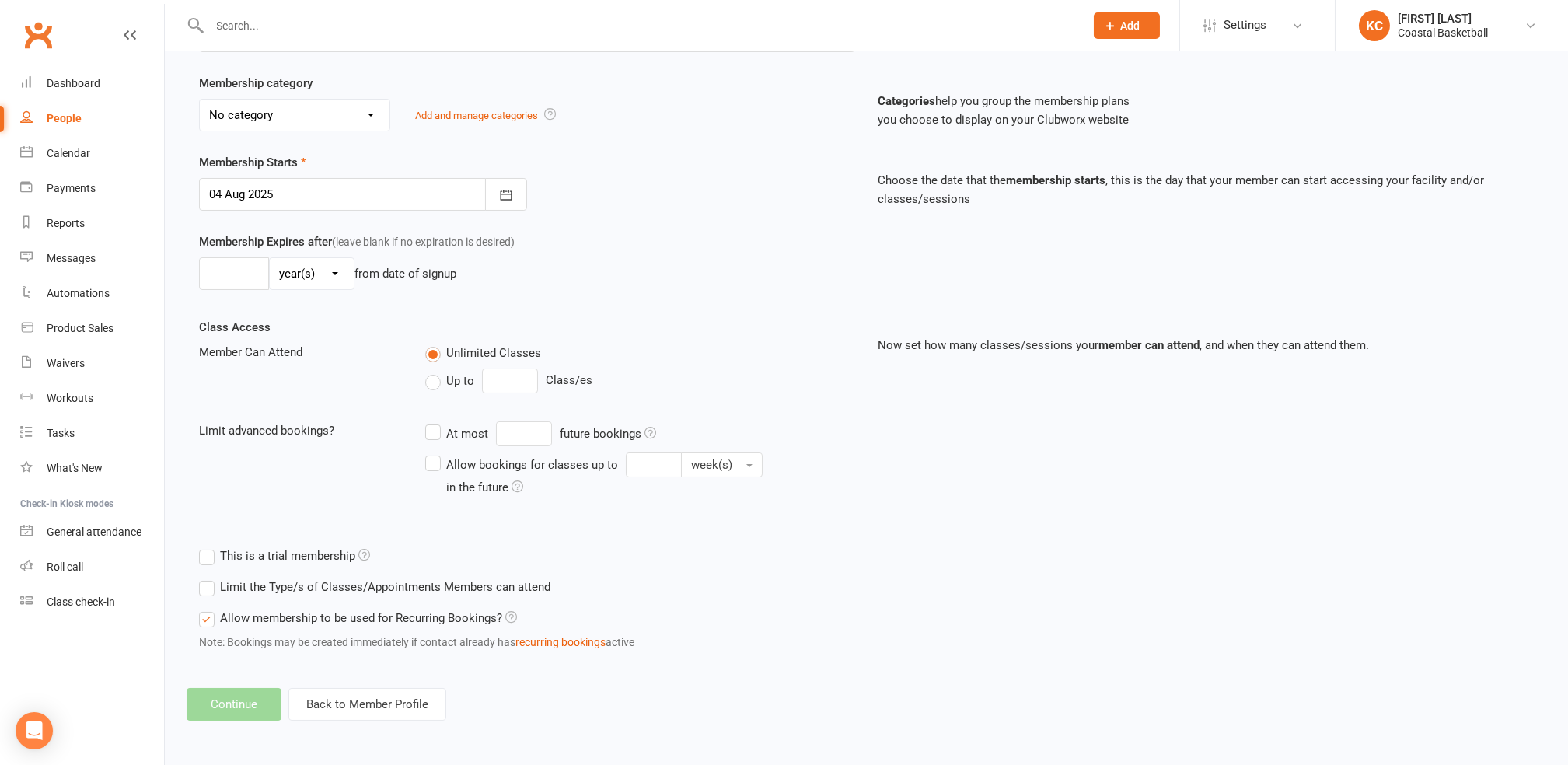 scroll, scrollTop: 0, scrollLeft: 0, axis: both 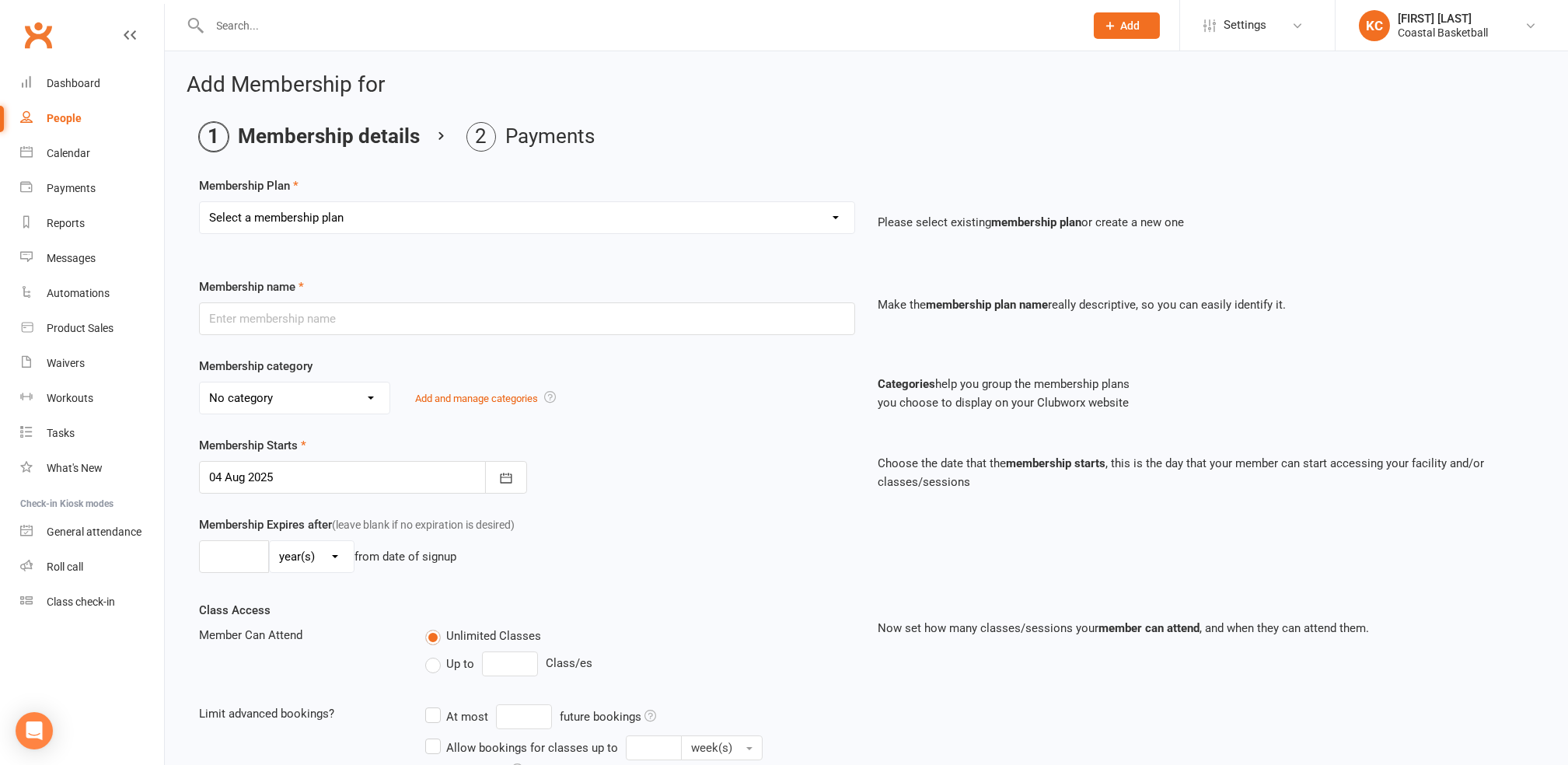 click on "Select a membership plan Create new Membership Plan All Access 12 Month (Excluding GST & Processing Fee) All Access 6 Month (Excluding GST & Processing Fee) All Access 3 Month (Excluding GST & Processing Fee) School Holiday One Week (Excluding GST & Processing Fee) School Holiday Two Week (Excluding GST & Processing Fee) Annual (Excluding GST & Processing Fee) Term 3 Academy 1 Day per Week - Payment Plan (Excluding GST & Processing Fee) Term 3 Academy 2 Days per Week - Upfront (Excluding GST & Processing Fee) Term 3 Academy 2 Days per Week - Payment Plan (Excluding GST & Processing Fee) All-Access Free Trial One Off (Excluding GST & Processing Fee) Term 3 Academy 1 Day per Week - Upfront (Excluding GST & Processing Fee)" at bounding box center (527, 218) 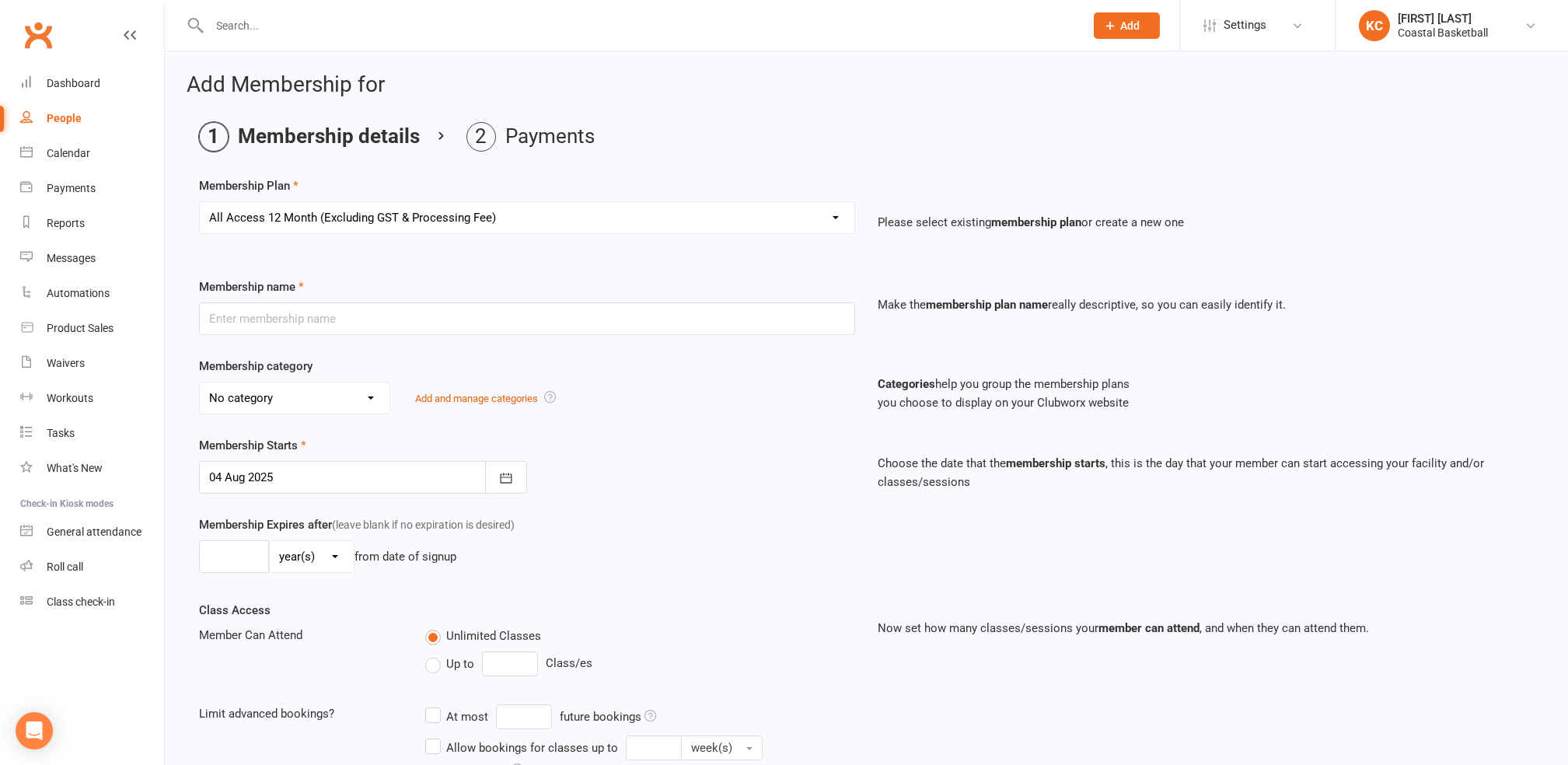 click on "Select a membership plan Create new Membership Plan All Access 12 Month (Excluding GST & Processing Fee) All Access 6 Month (Excluding GST & Processing Fee) All Access 3 Month (Excluding GST & Processing Fee) School Holiday One Week (Excluding GST & Processing Fee) School Holiday Two Week (Excluding GST & Processing Fee) Annual (Excluding GST & Processing Fee) Term 3 Academy 1 Day per Week - Payment Plan (Excluding GST & Processing Fee) Term 3 Academy 2 Days per Week - Upfront (Excluding GST & Processing Fee) Term 3 Academy 2 Days per Week - Payment Plan (Excluding GST & Processing Fee) All-Access Free Trial One Off (Excluding GST & Processing Fee) Term 3 Academy 1 Day per Week - Upfront (Excluding GST & Processing Fee)" at bounding box center (527, 218) 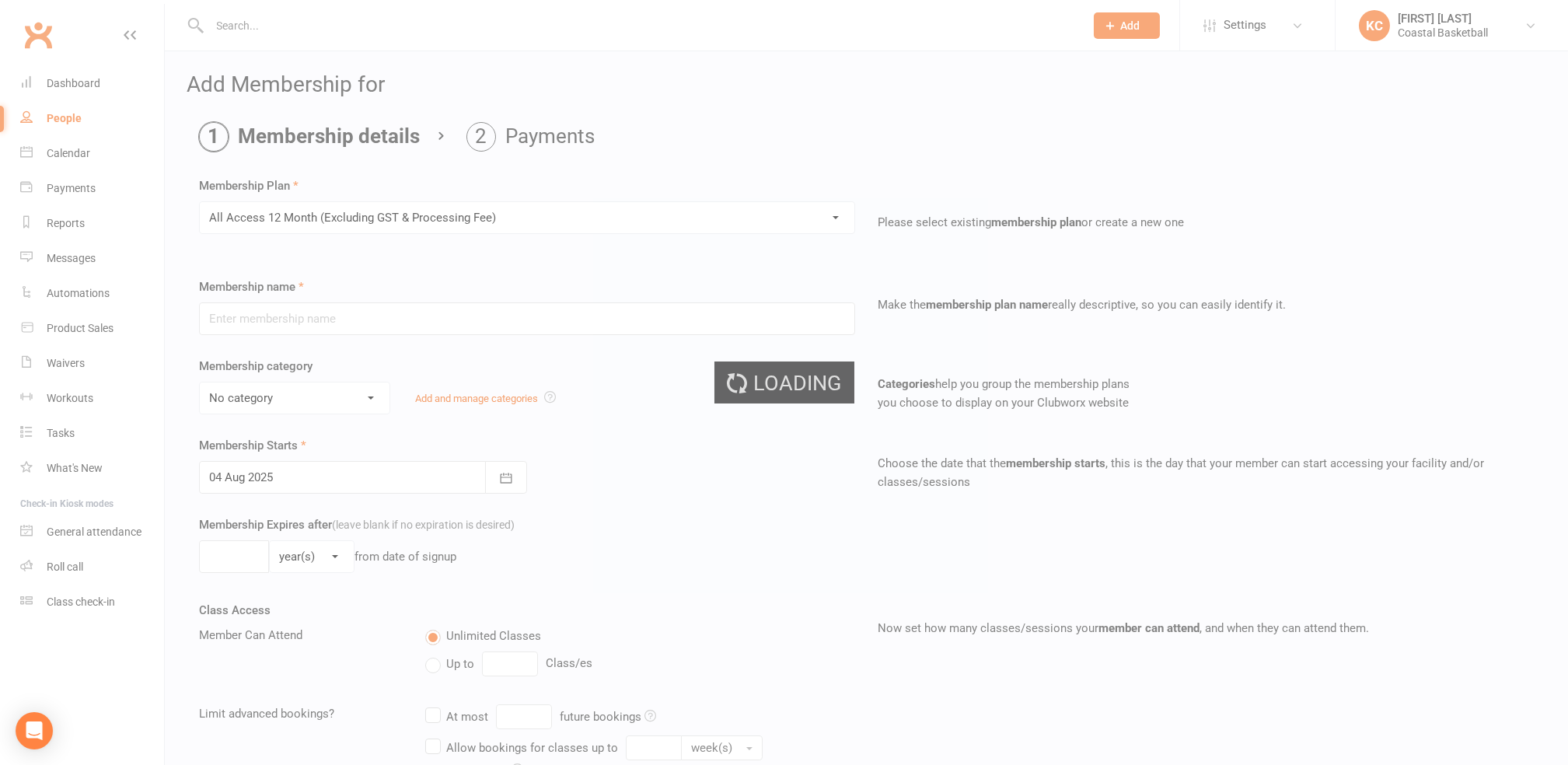 type on "All Access 12 Month (Excluding GST & Processing Fee)" 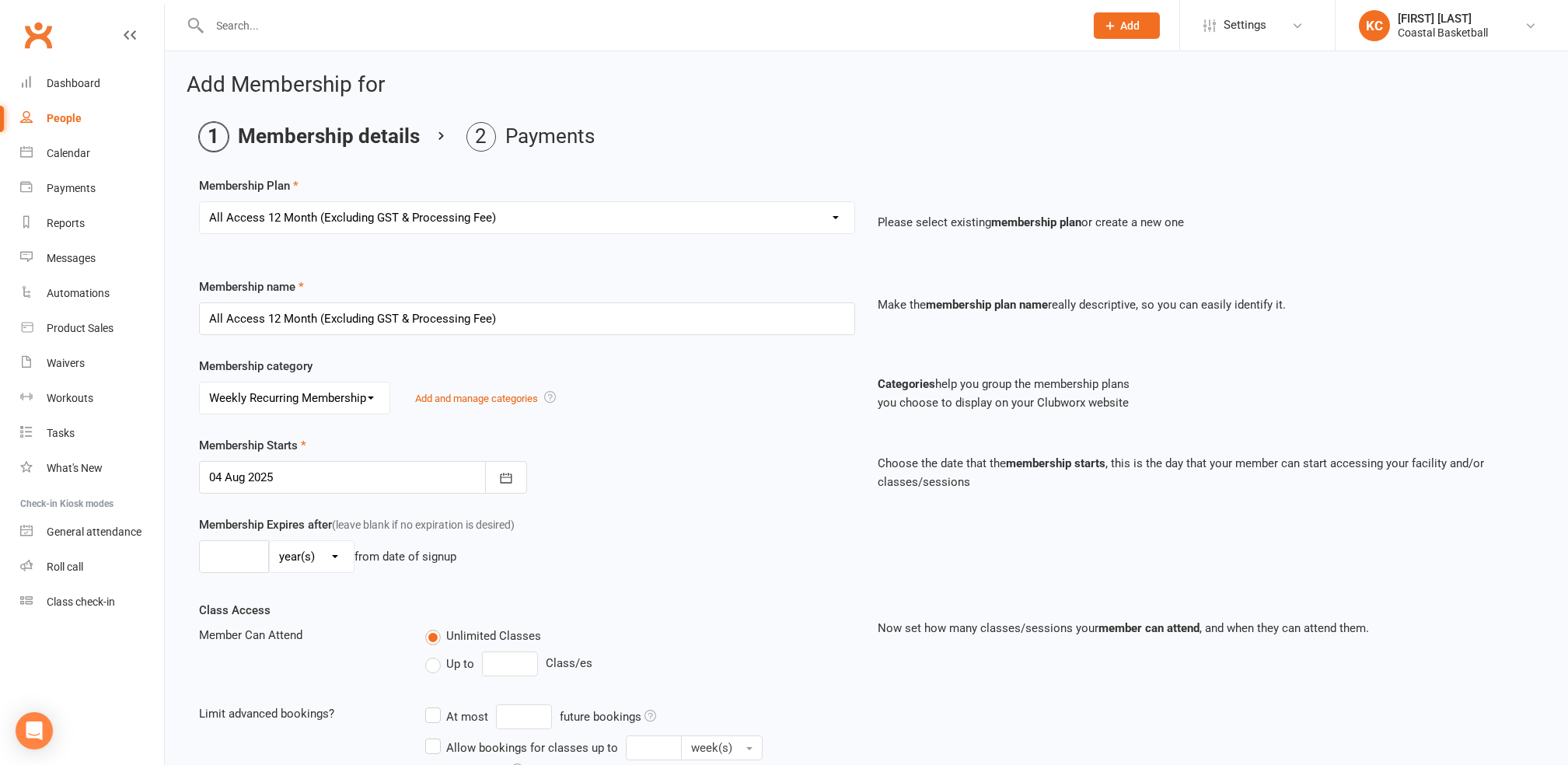 click on "No category All-Access Membership Annual Membership Casual Membership Weekly Recurring Membership" at bounding box center (295, 398) 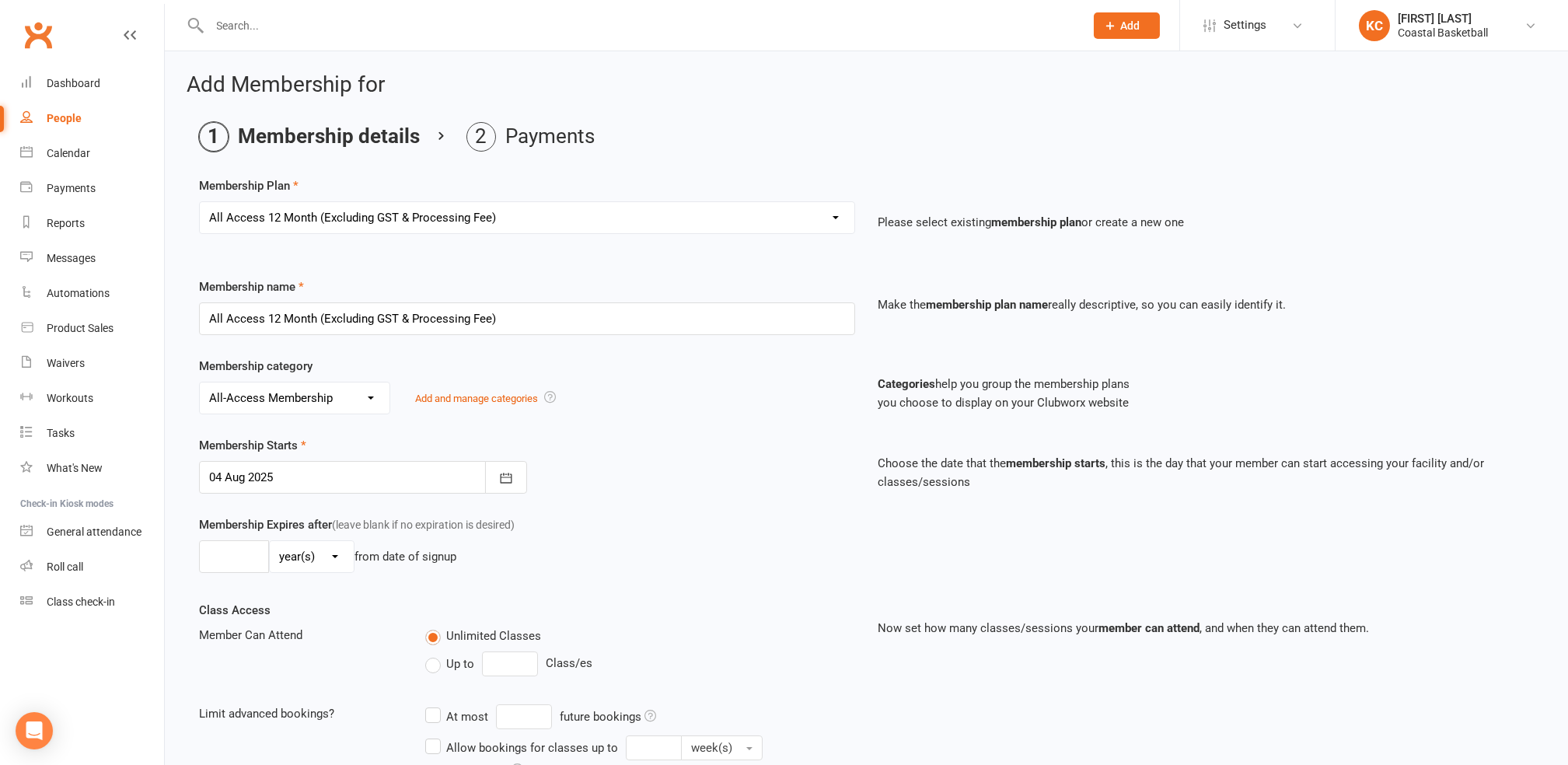 click on "No category All-Access Membership Annual Membership Casual Membership Weekly Recurring Membership" at bounding box center [295, 398] 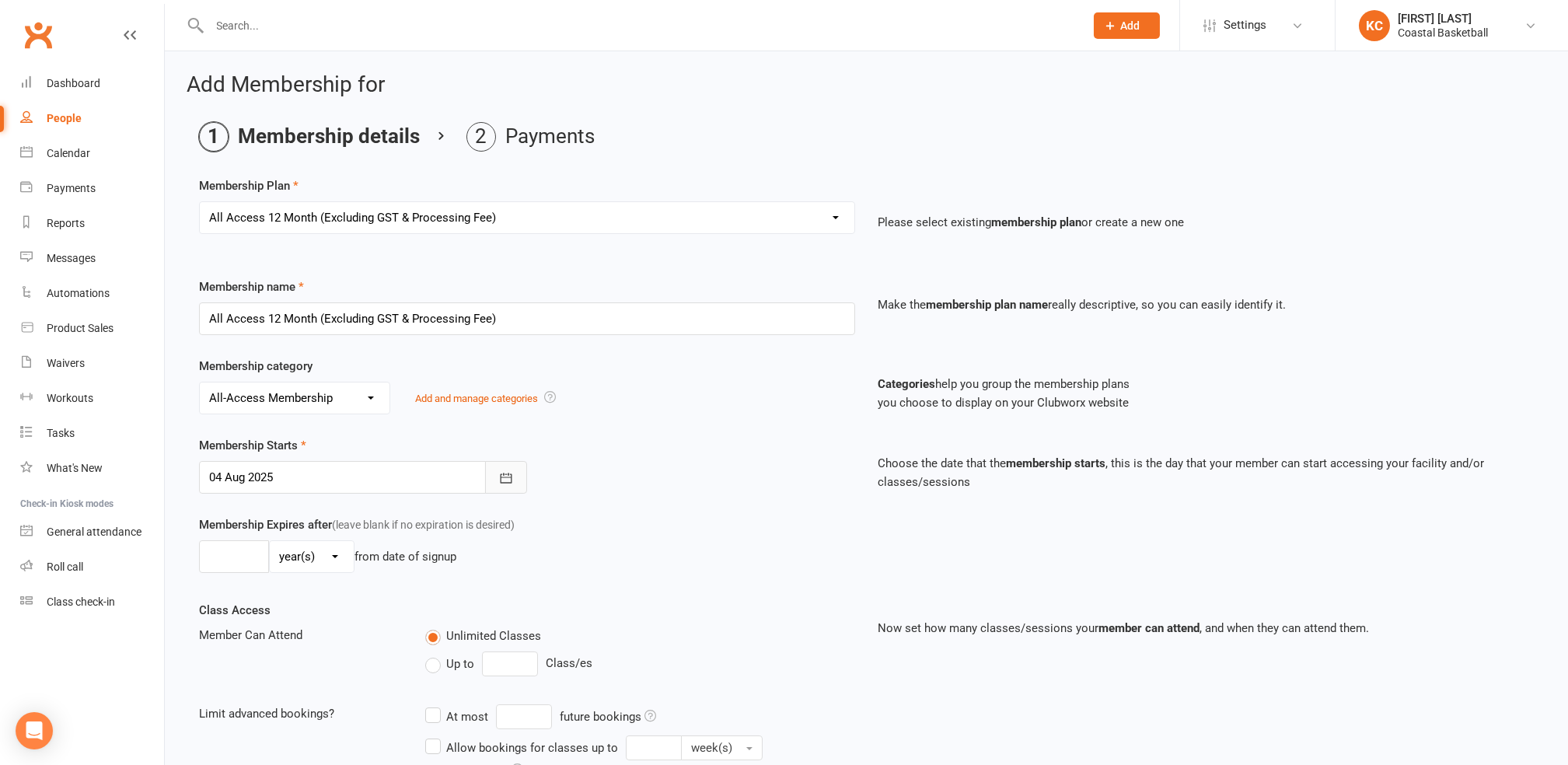 click at bounding box center [506, 477] 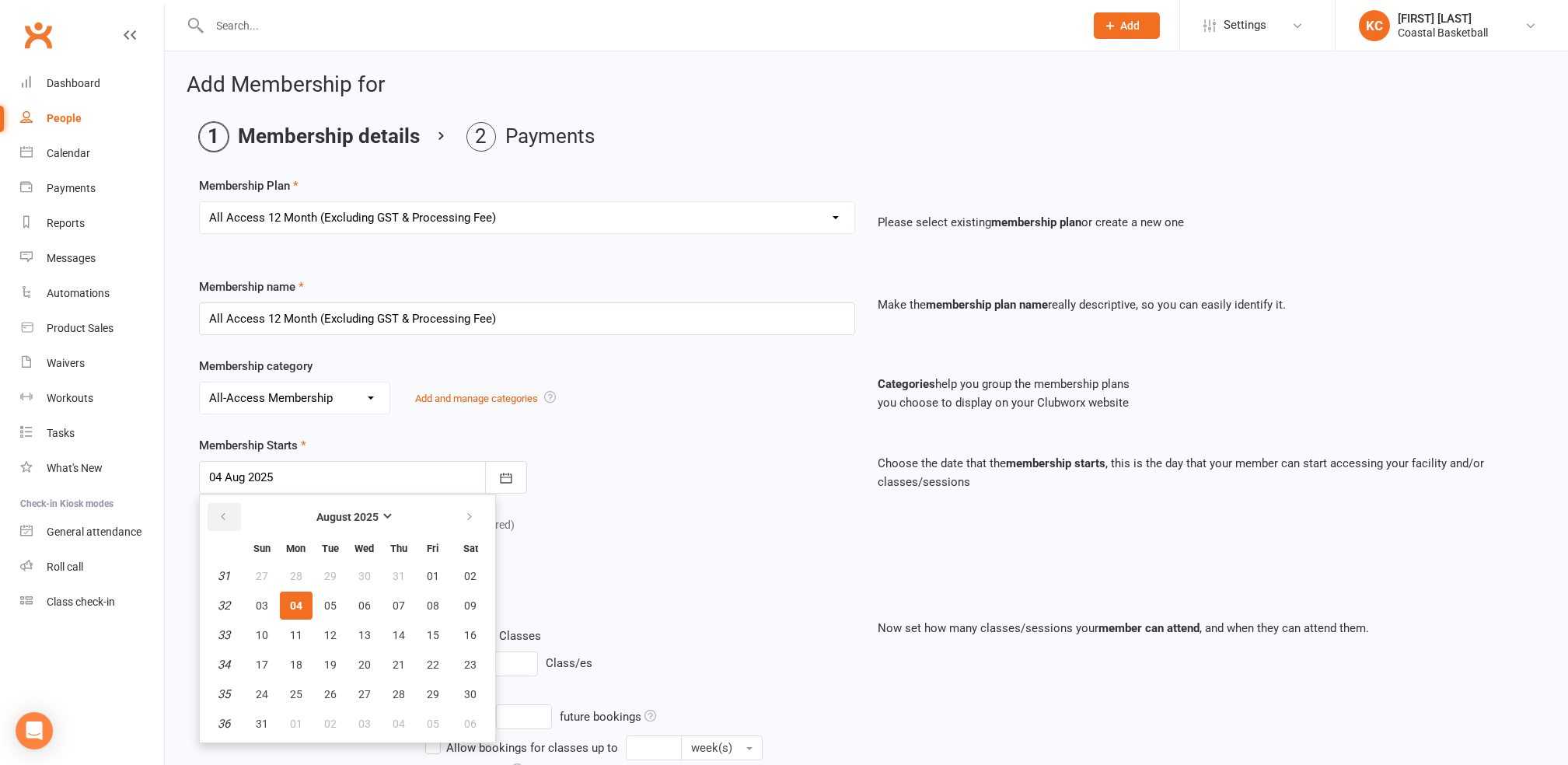 click at bounding box center (224, 517) 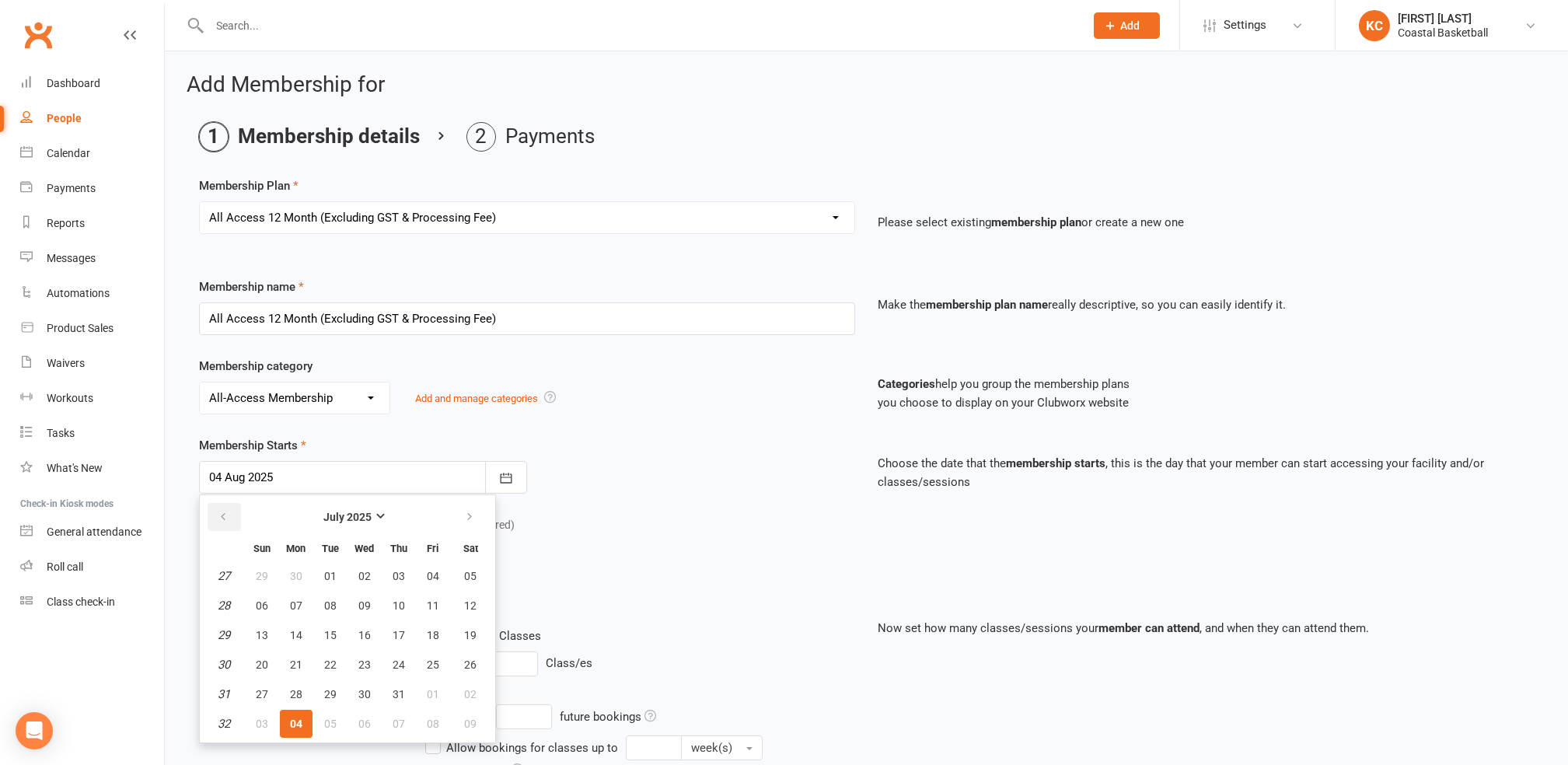 click at bounding box center (224, 517) 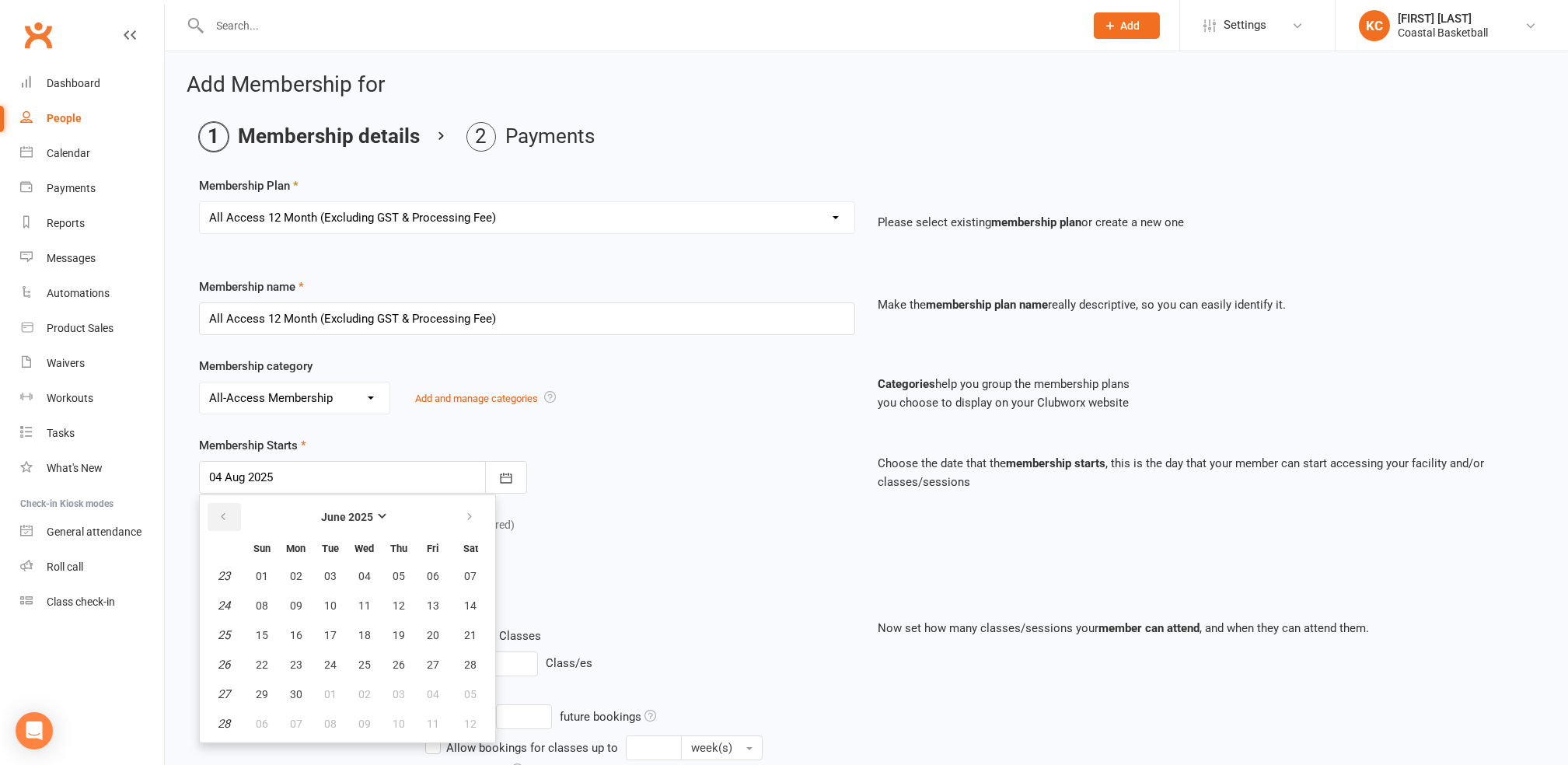 click at bounding box center [224, 517] 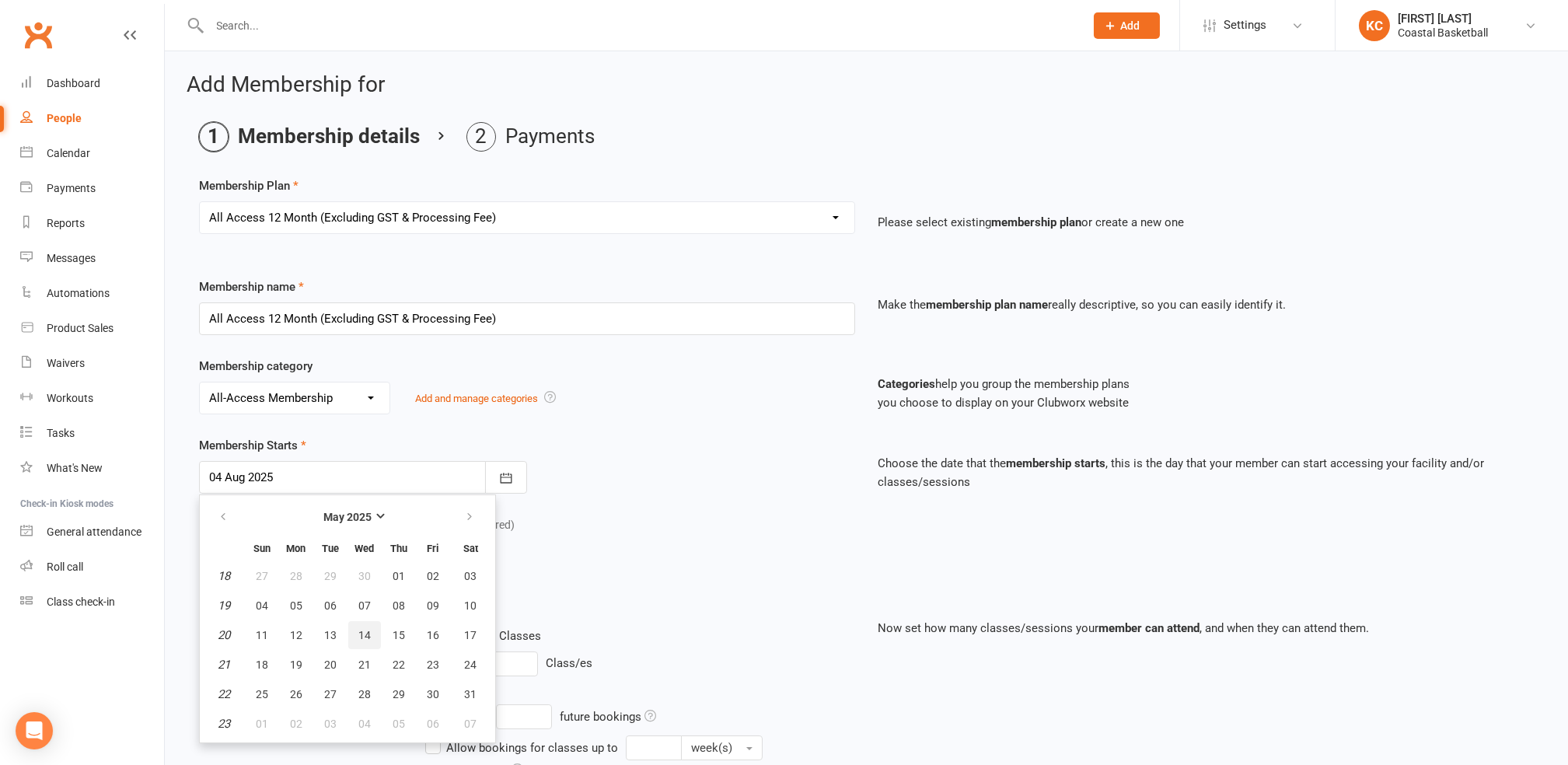click on "14" at bounding box center [365, 635] 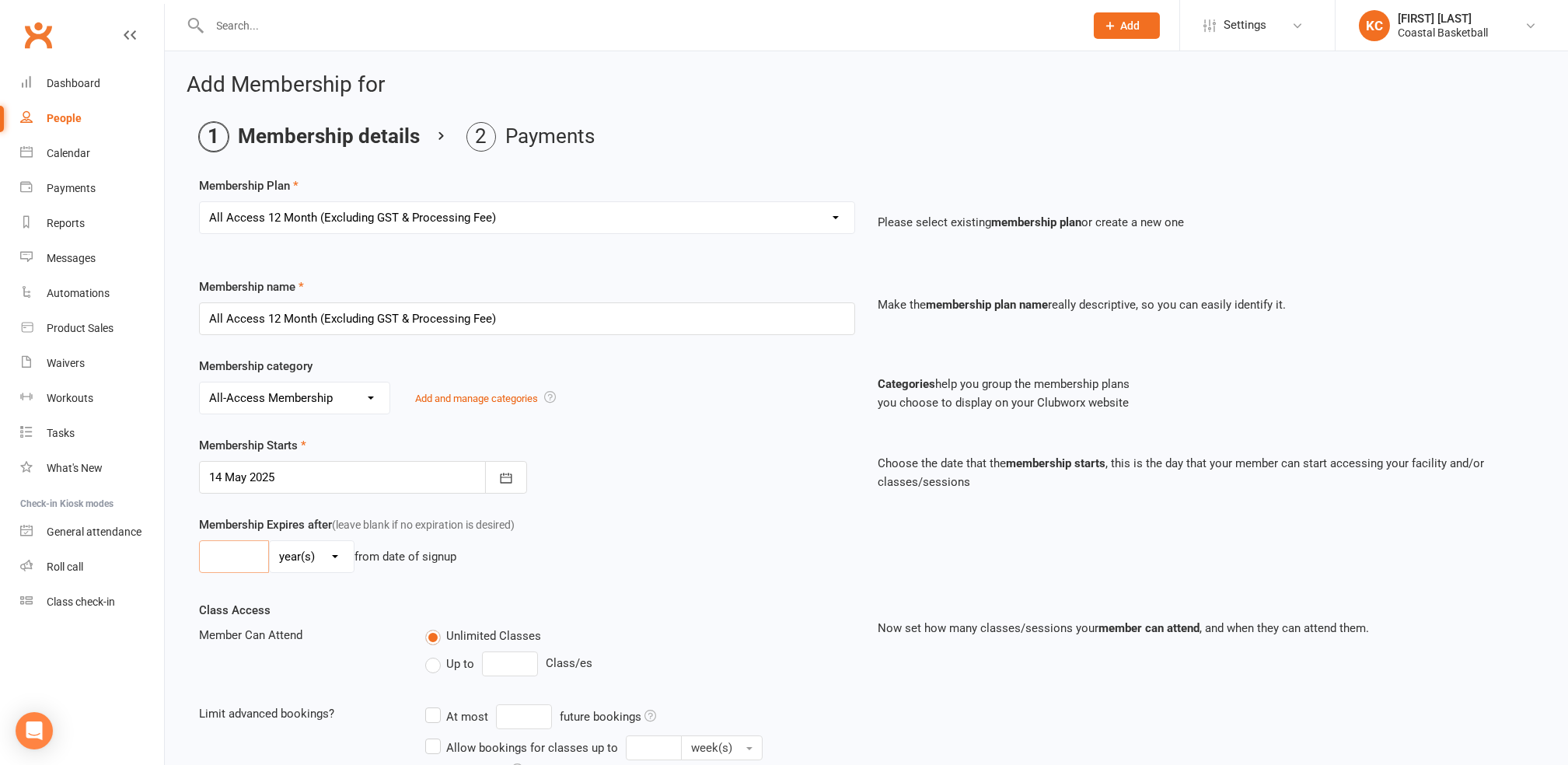 click at bounding box center [234, 557] 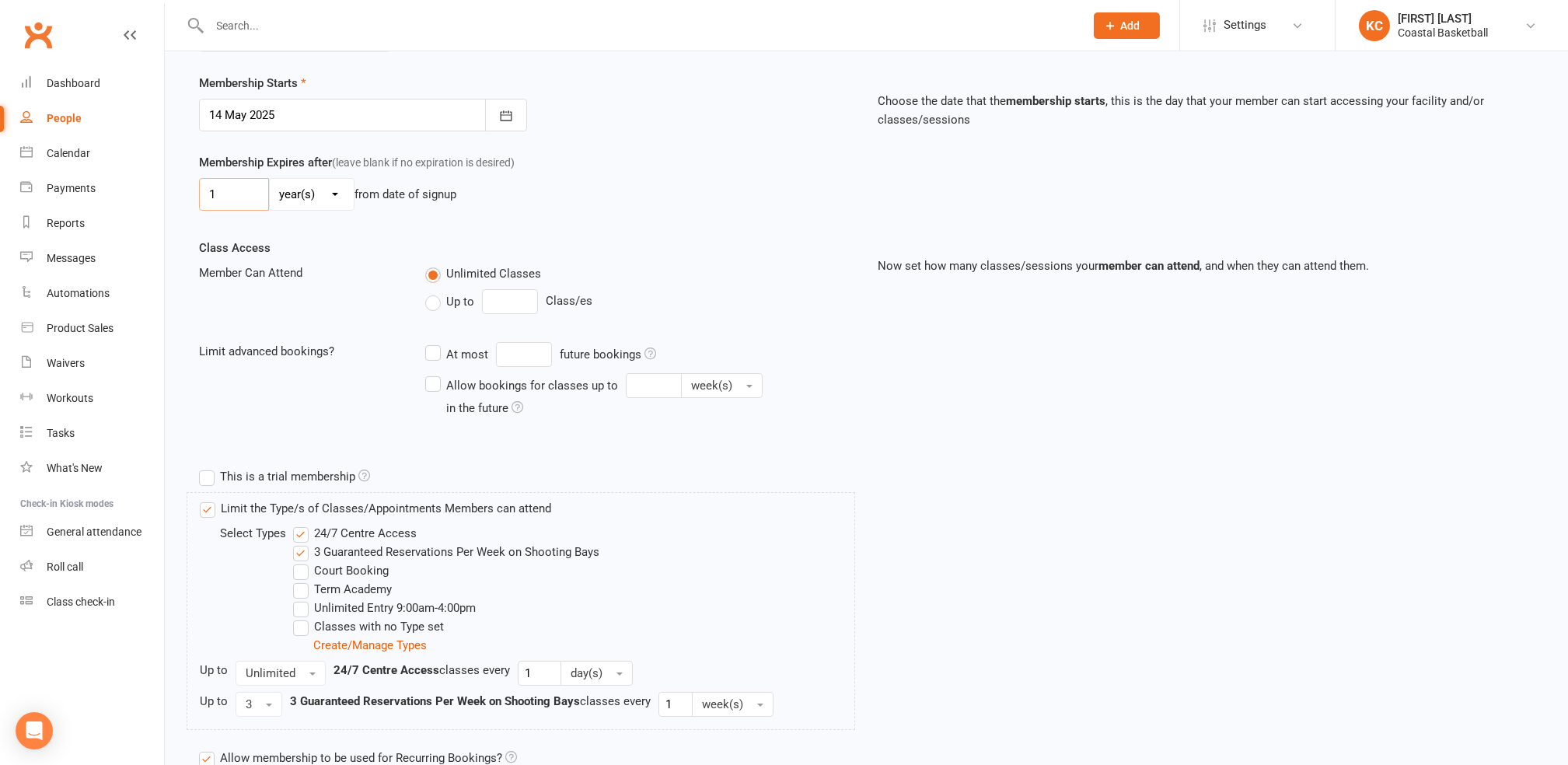 scroll, scrollTop: 414, scrollLeft: 0, axis: vertical 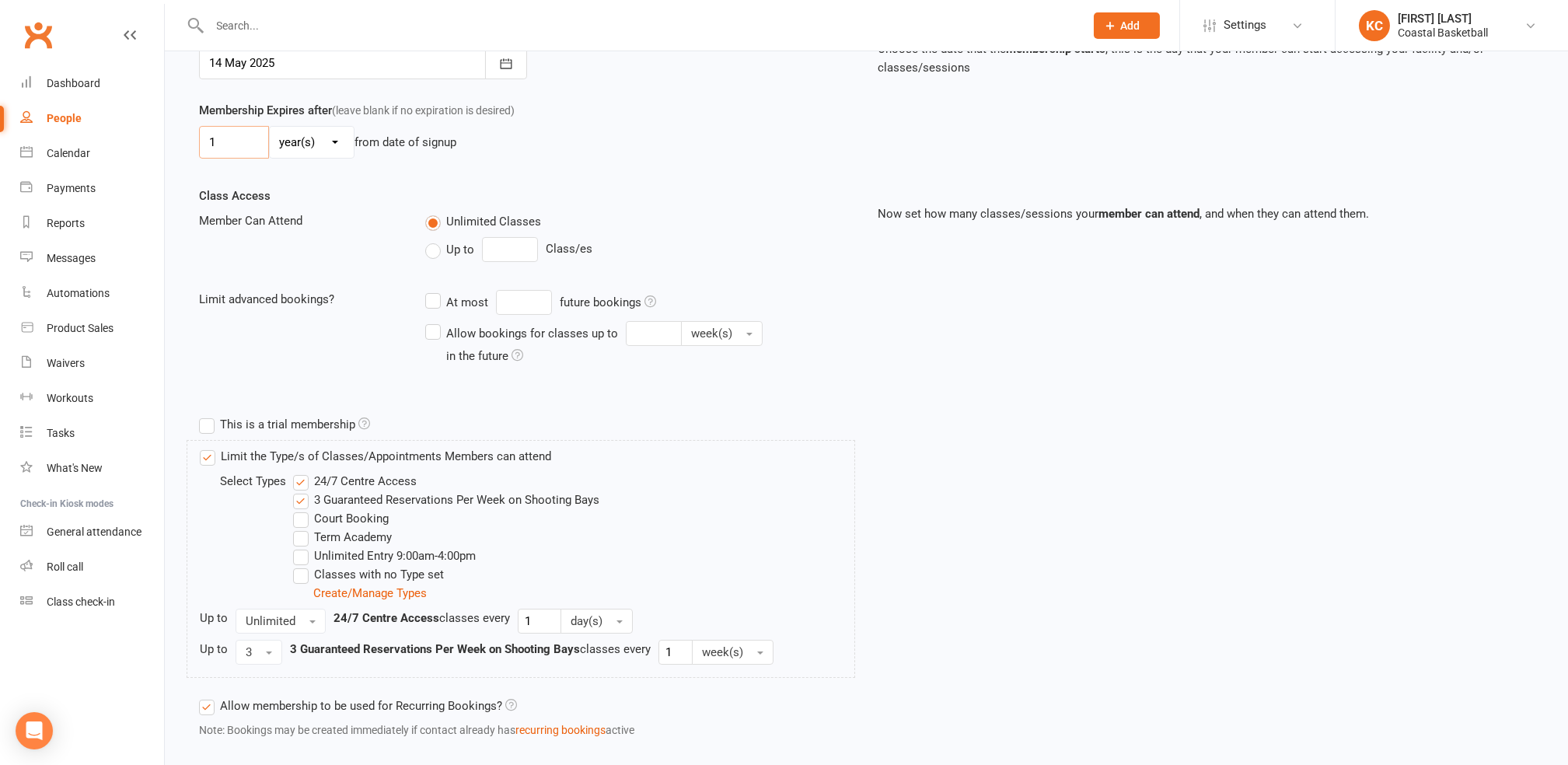 type on "1" 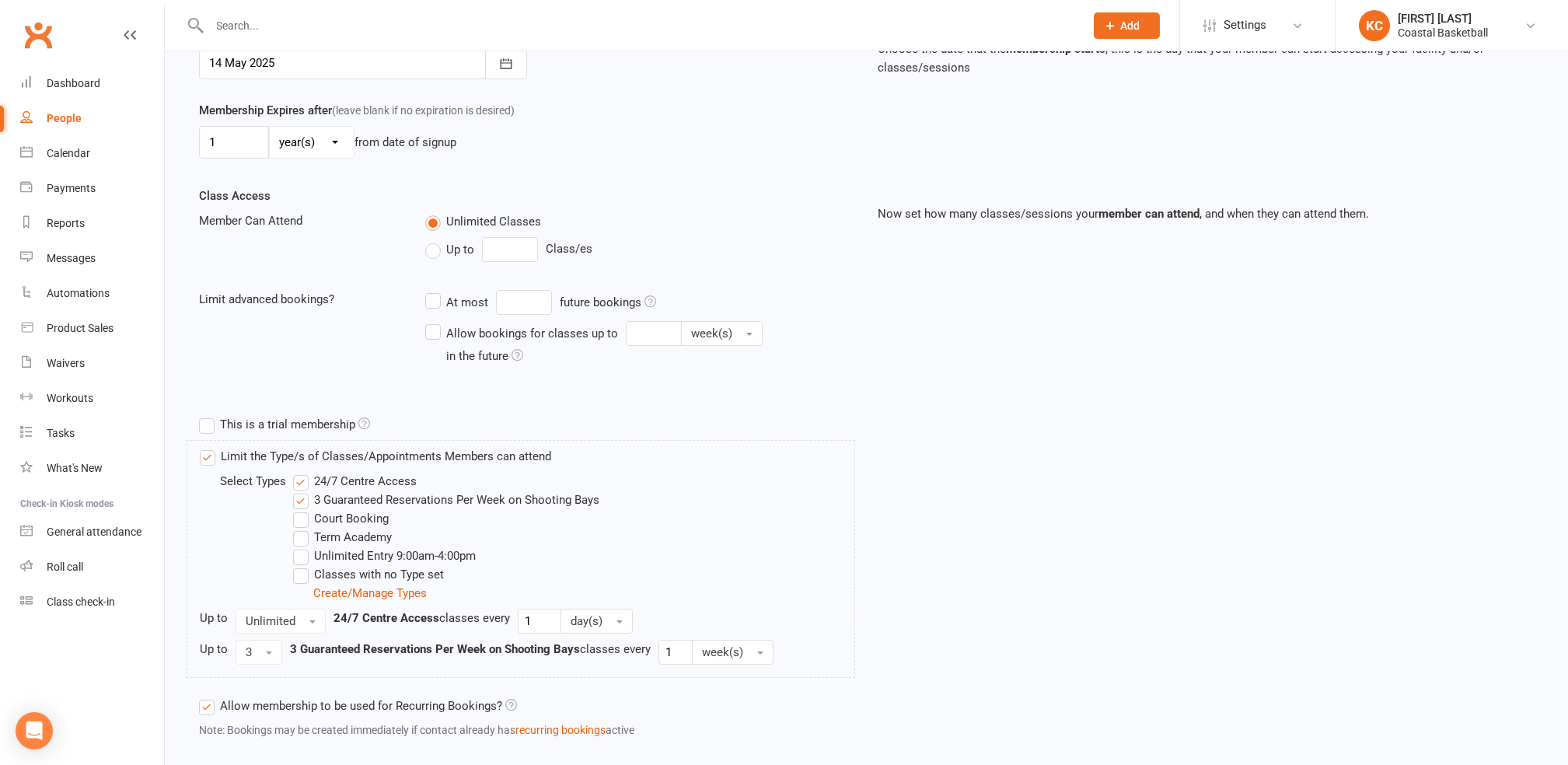 click on "24/7 Centre Access" at bounding box center (354, 481) 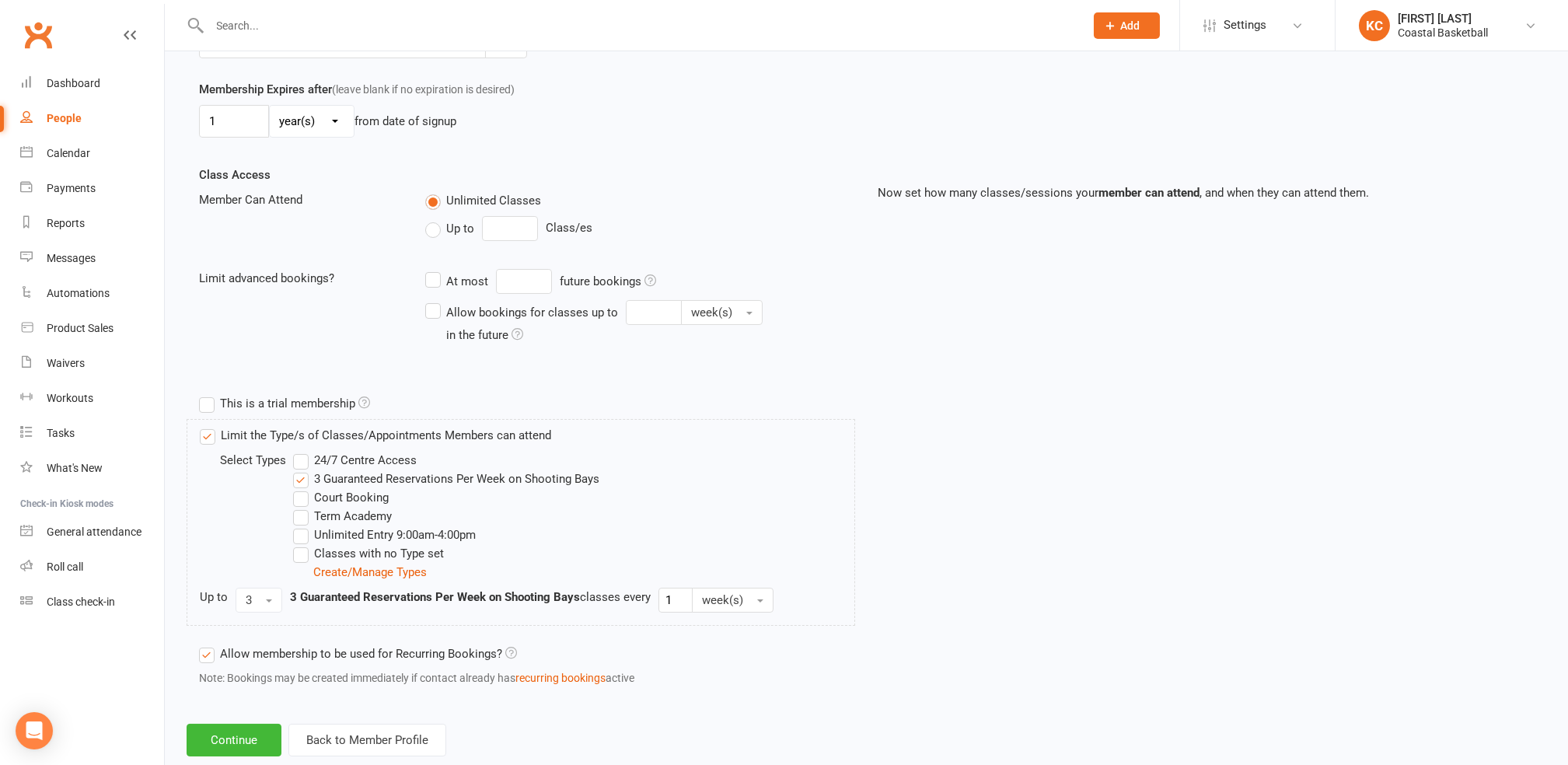 scroll, scrollTop: 452, scrollLeft: 0, axis: vertical 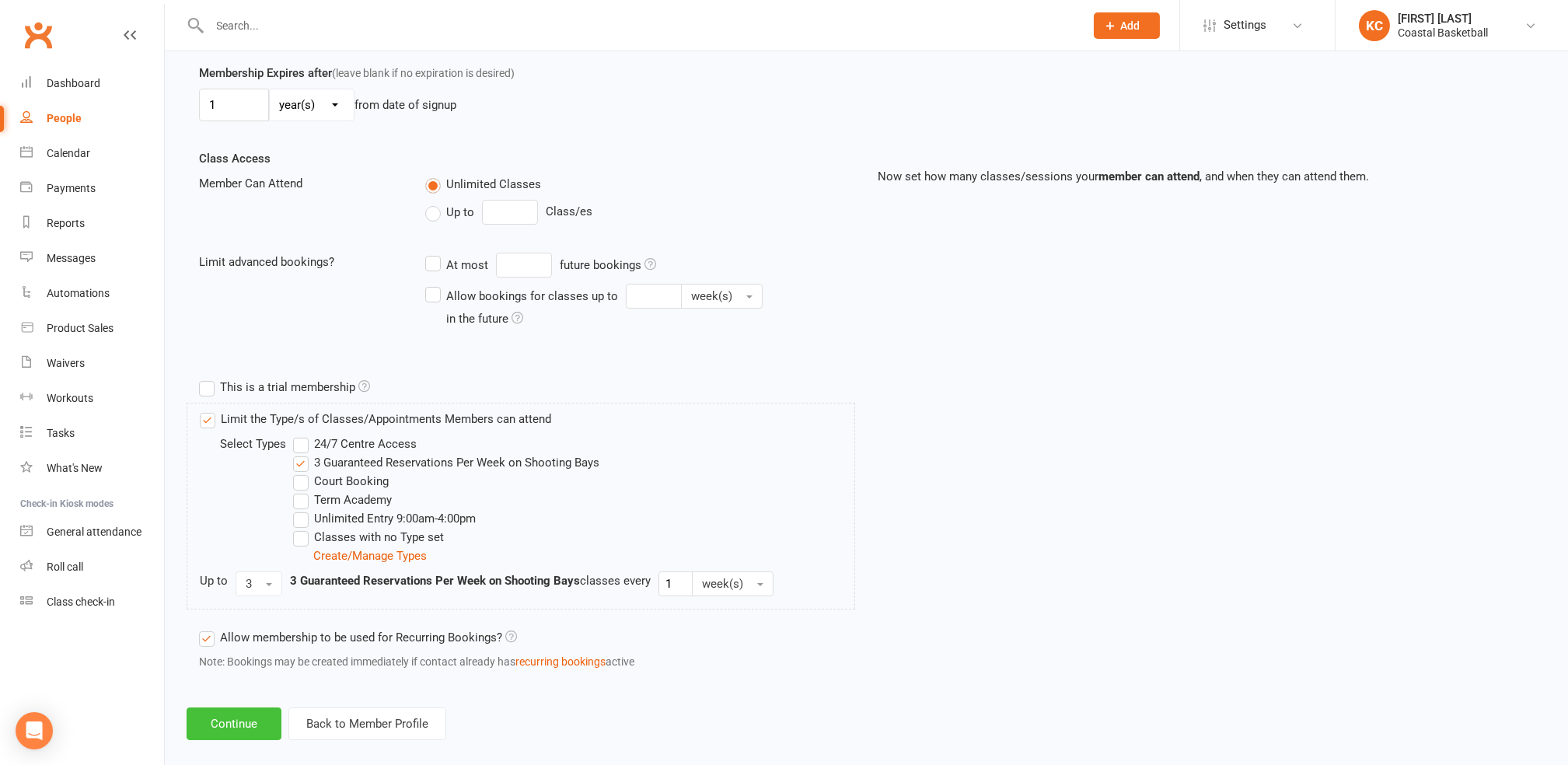 click on "Continue" at bounding box center [234, 724] 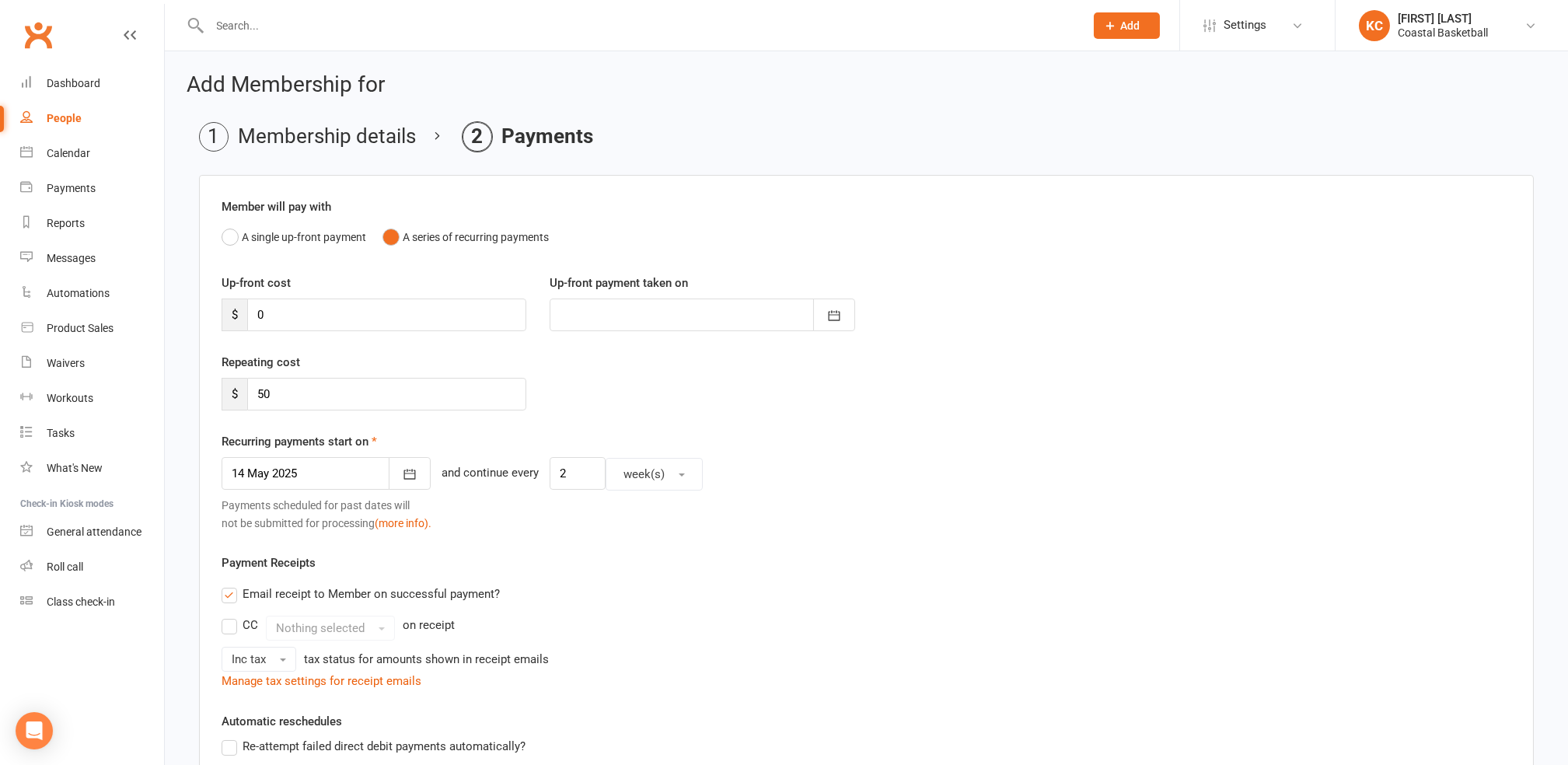 drag, startPoint x: 1004, startPoint y: 424, endPoint x: 768, endPoint y: 370, distance: 242.09915 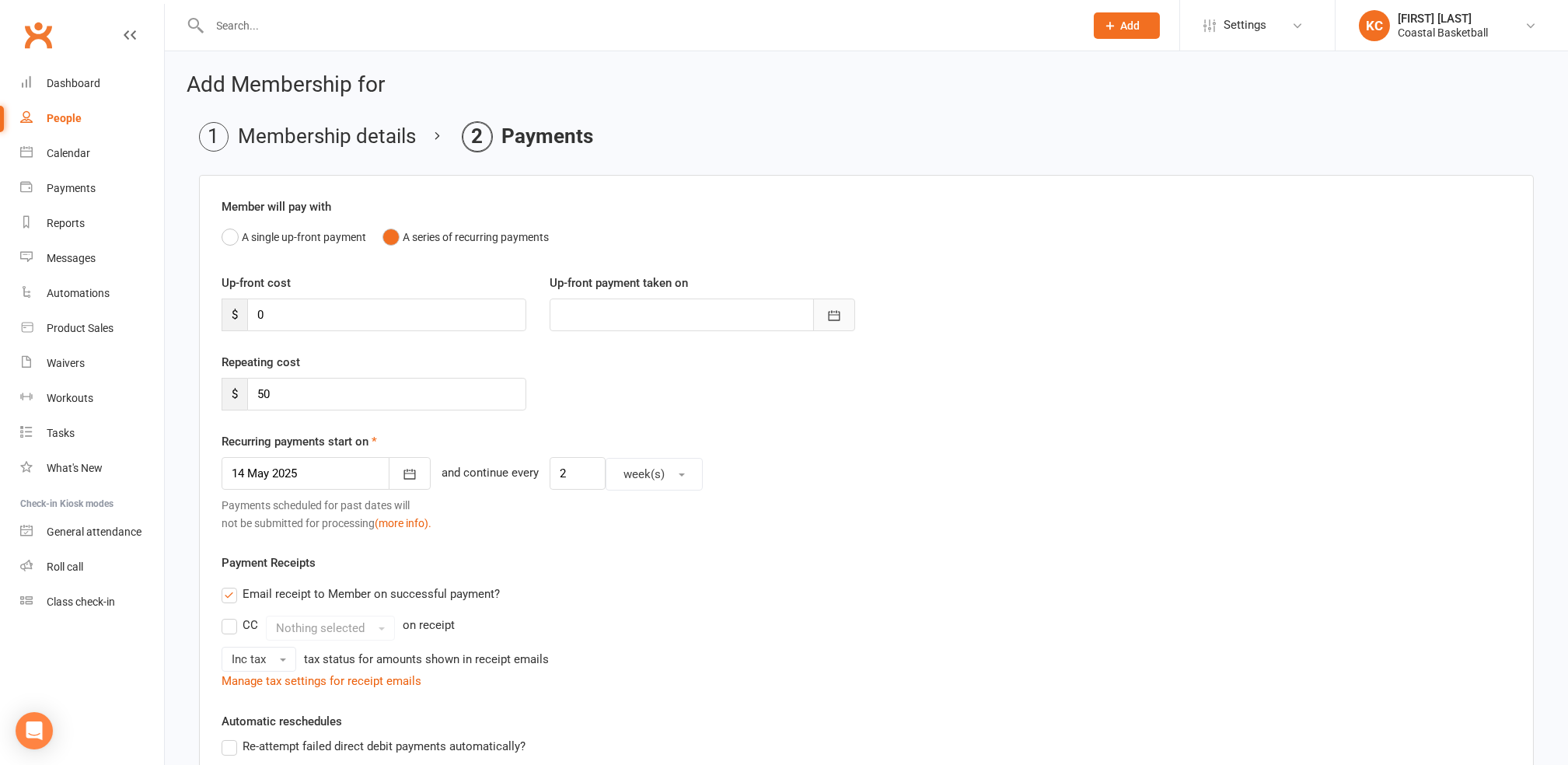 click 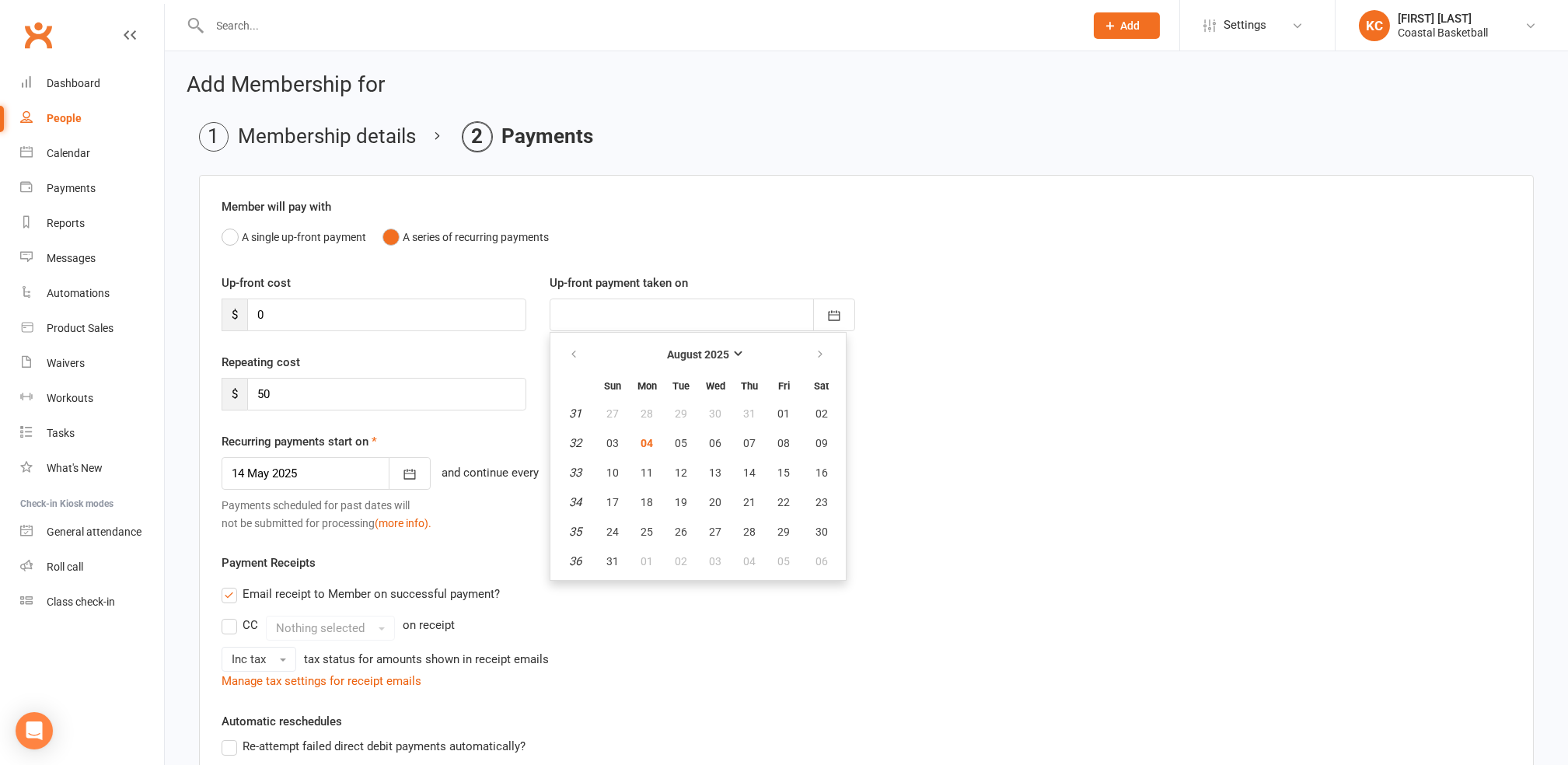 click on "Payments scheduled for past dates will not be submitted for processing  (more info)." at bounding box center [866, 514] 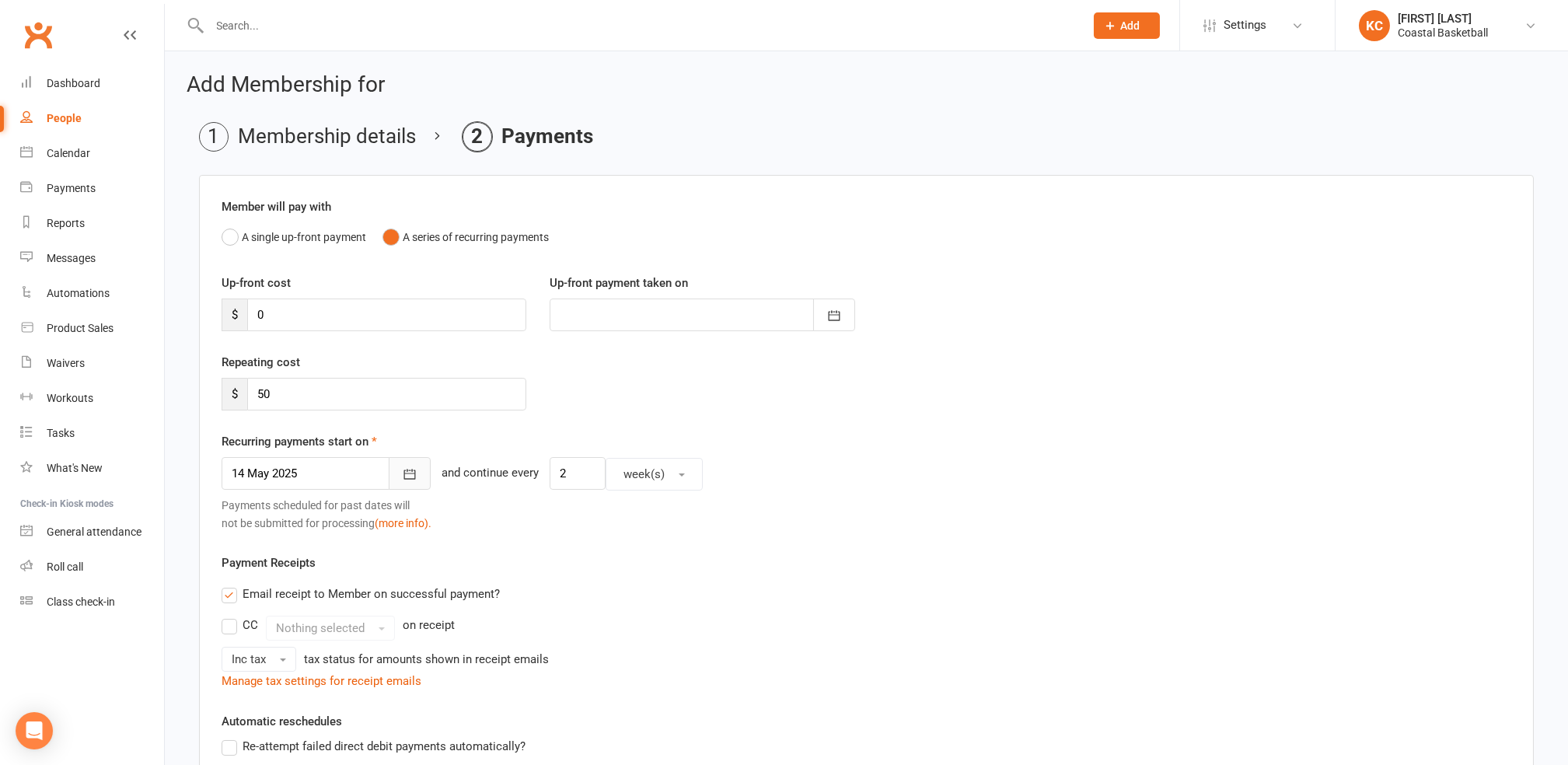 click 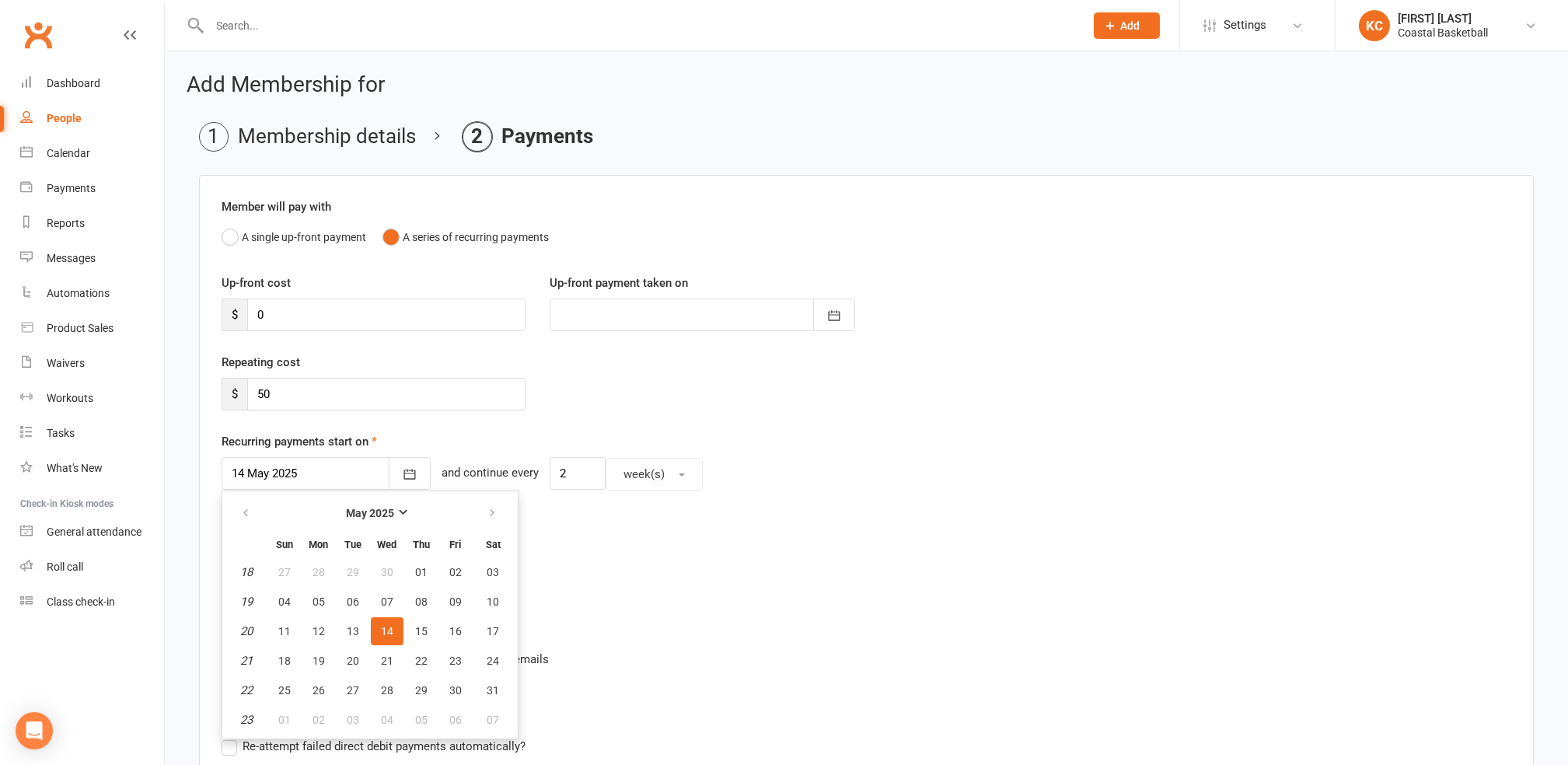 click on "Member will pay with A single up-front payment A series of recurring payments Up-front cost  $ 0 Up-front payment taken on
August 2025
Sun Mon Tue Wed Thu Fri Sat
31
27
28
29
30
31
01
02
32
03
04
05
06
07
08
09
33
10
11
12
13
14
15
16
34
17
18
19
20
21
22
23
35
24
25
26
27" at bounding box center [866, 596] 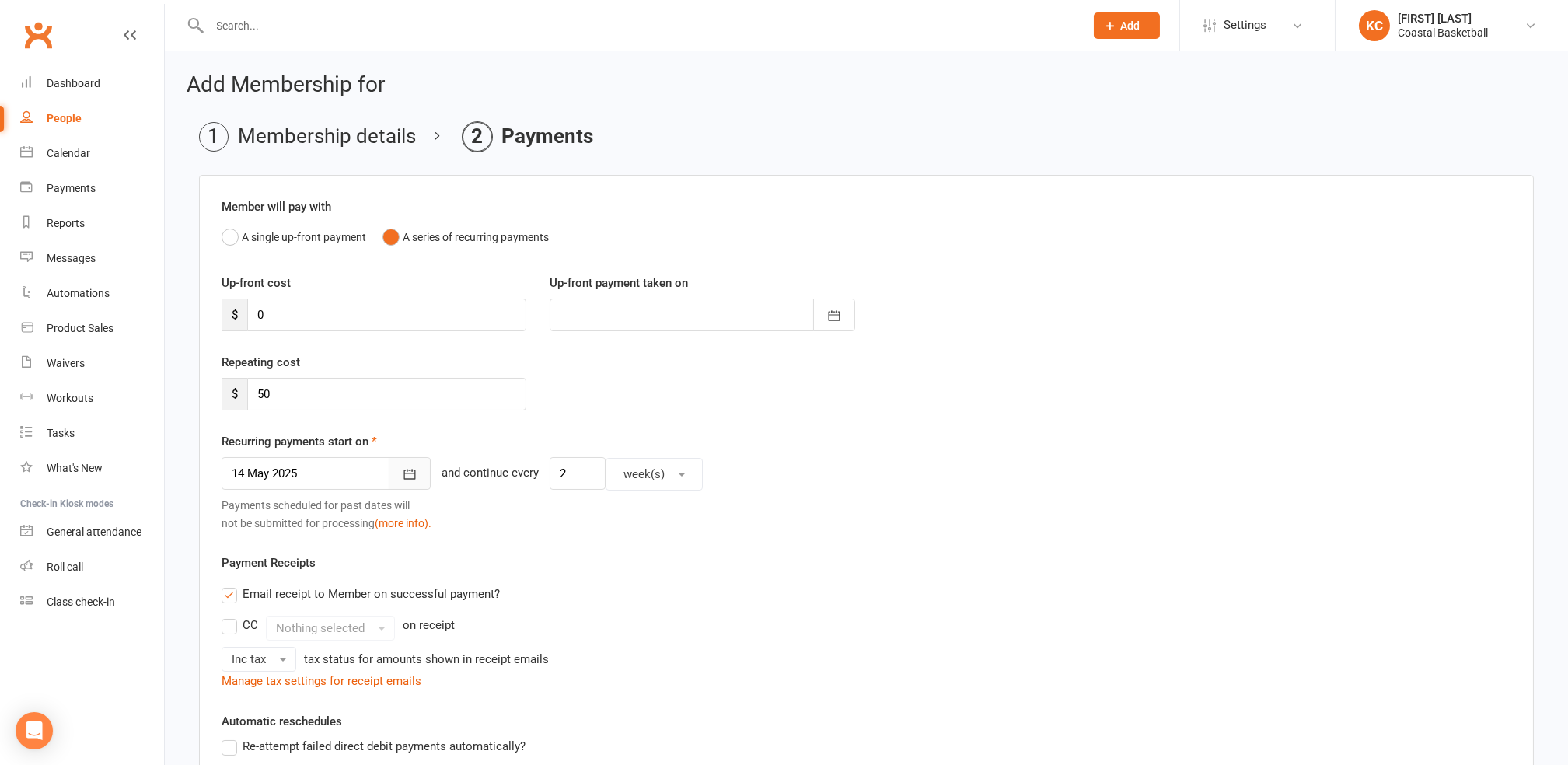 click at bounding box center (410, 473) 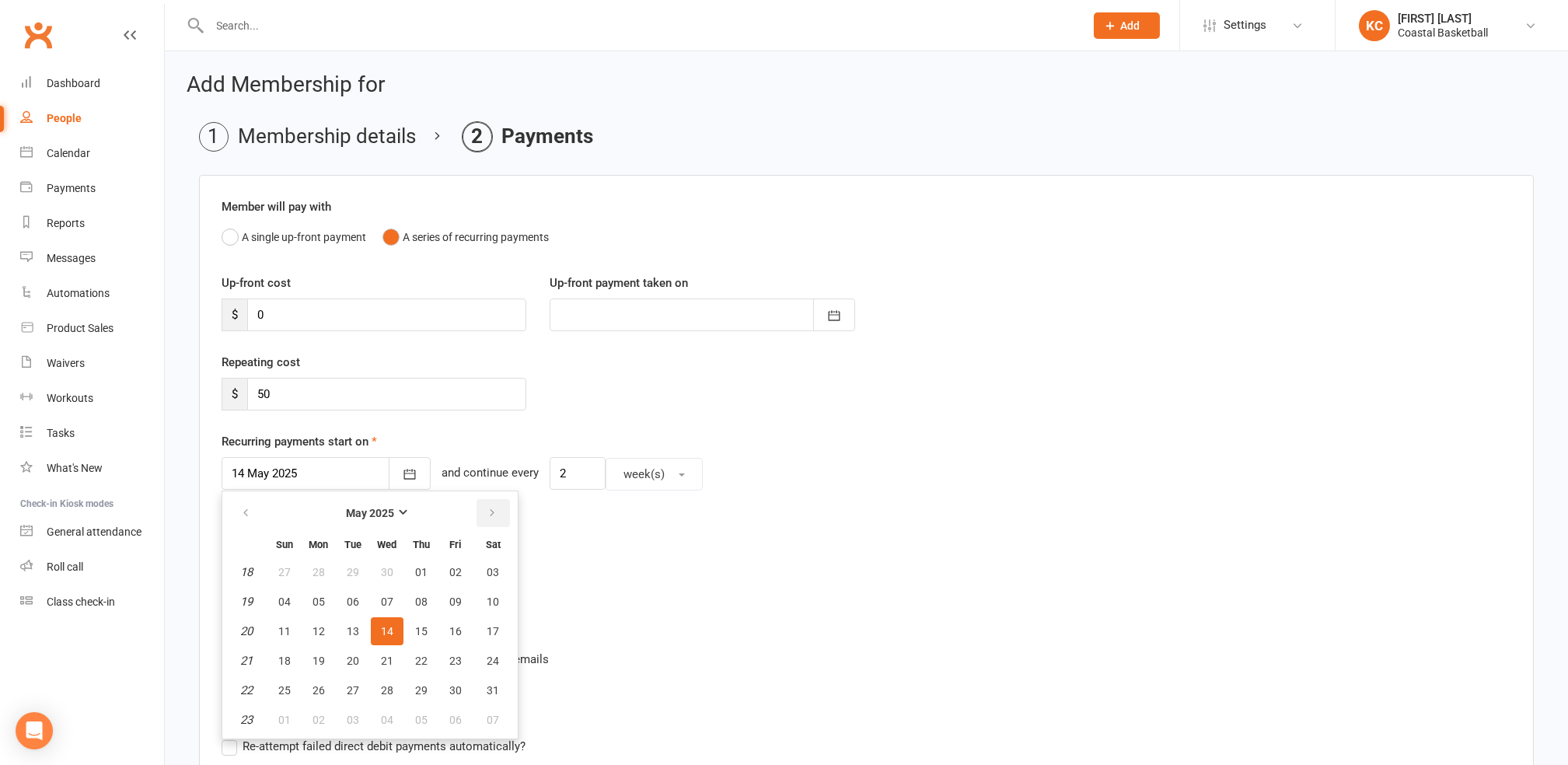 click at bounding box center (492, 513) 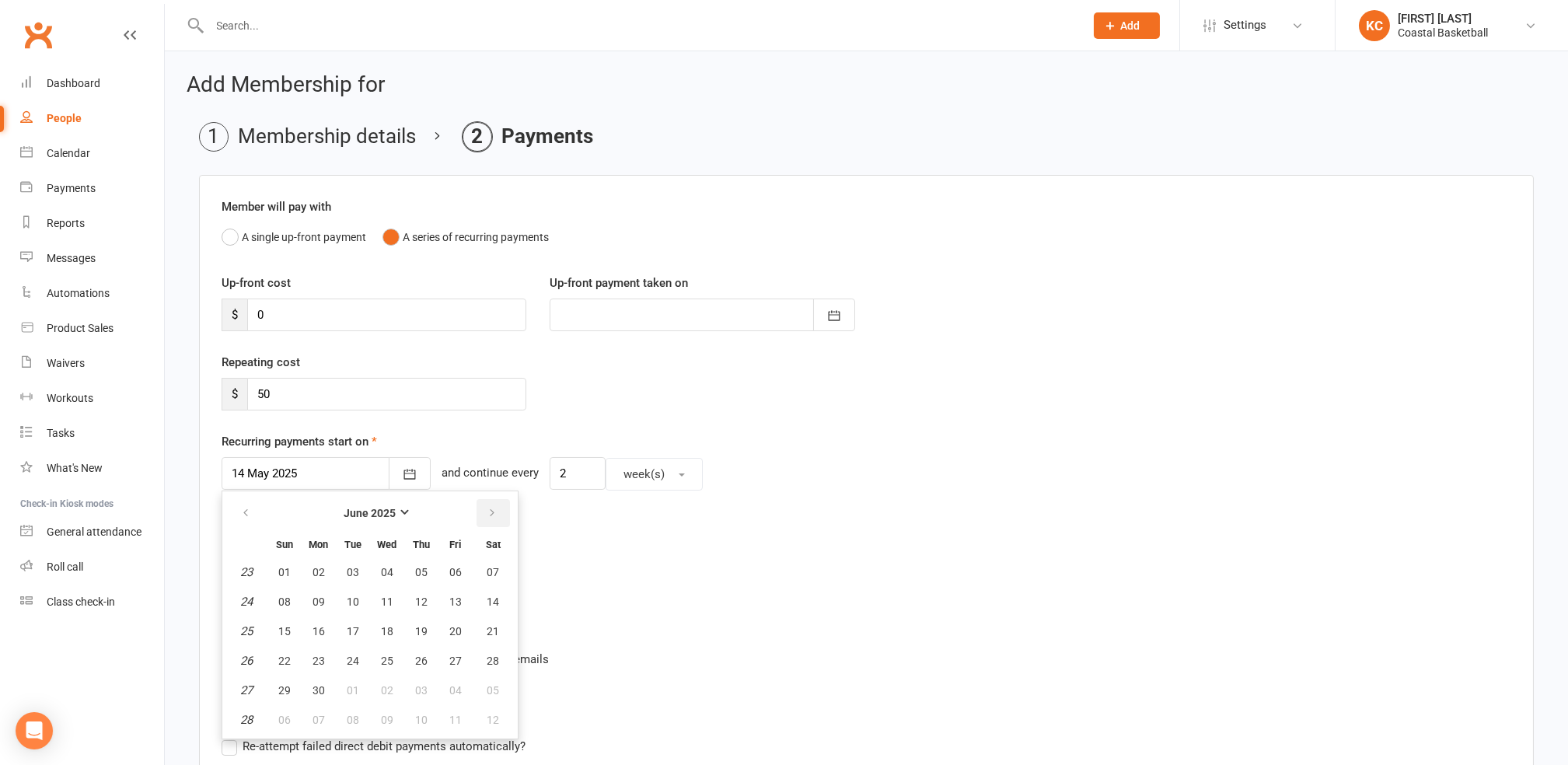 click at bounding box center [492, 513] 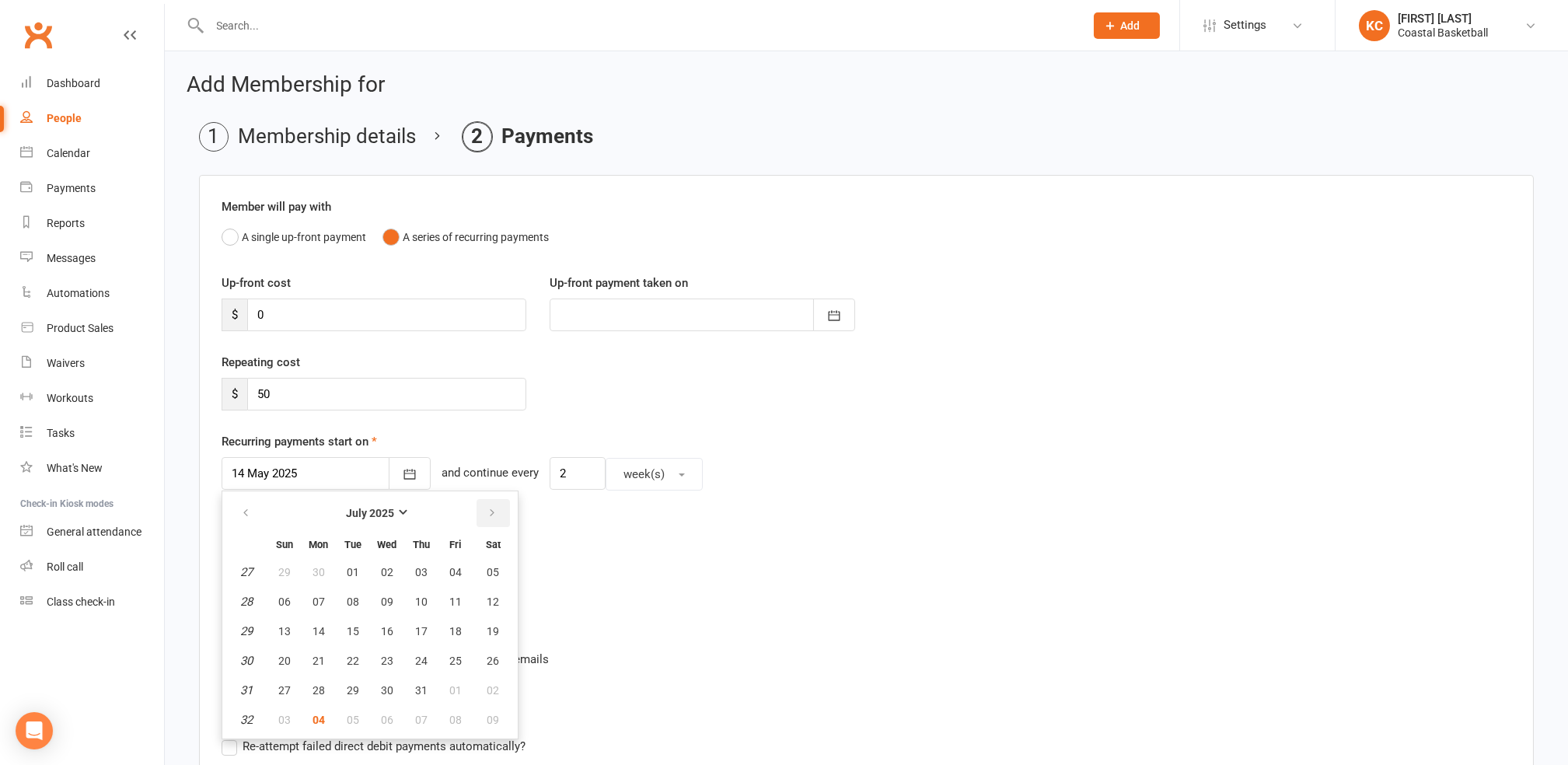 click at bounding box center [492, 513] 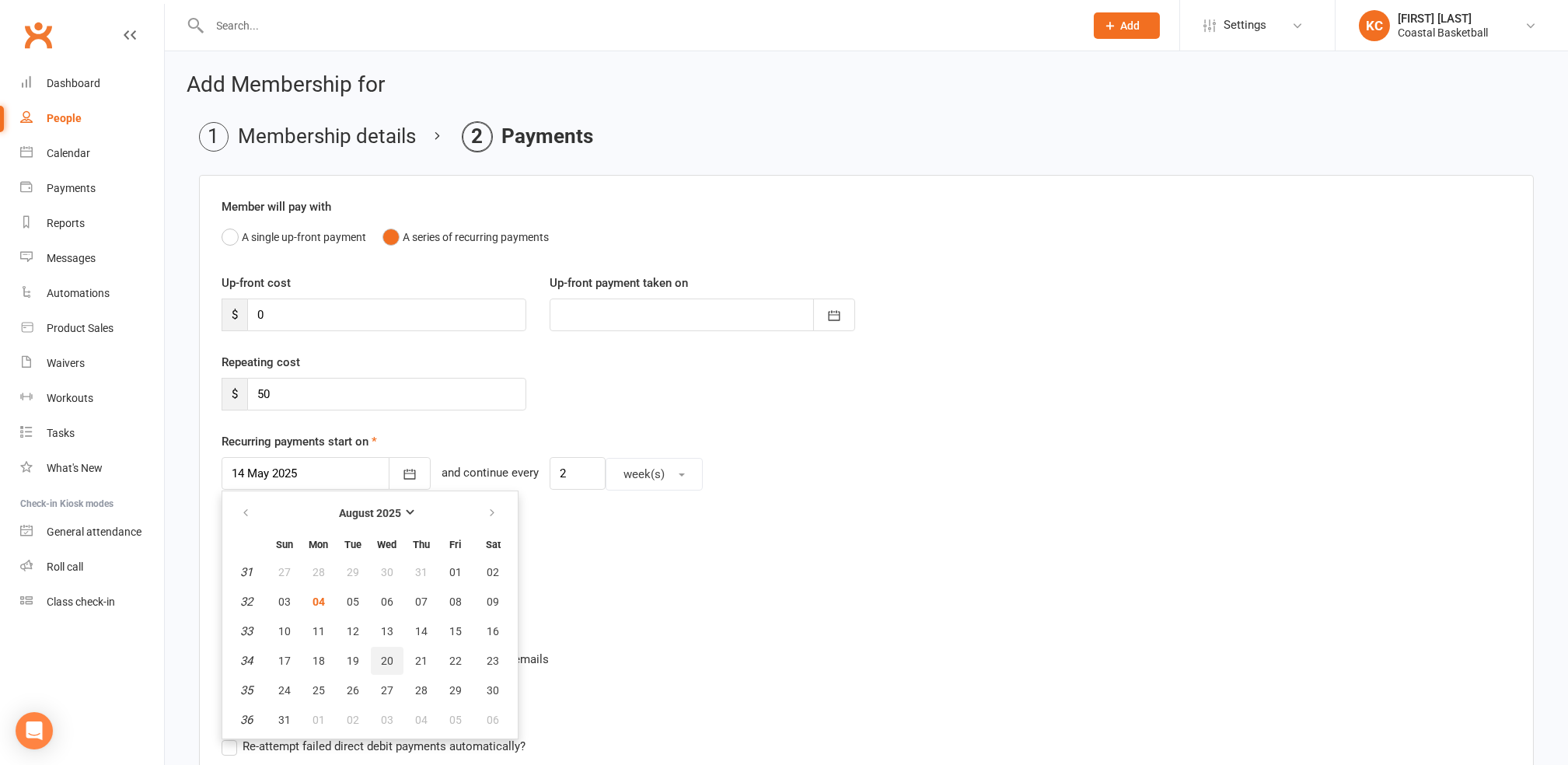 click on "20" at bounding box center (387, 661) 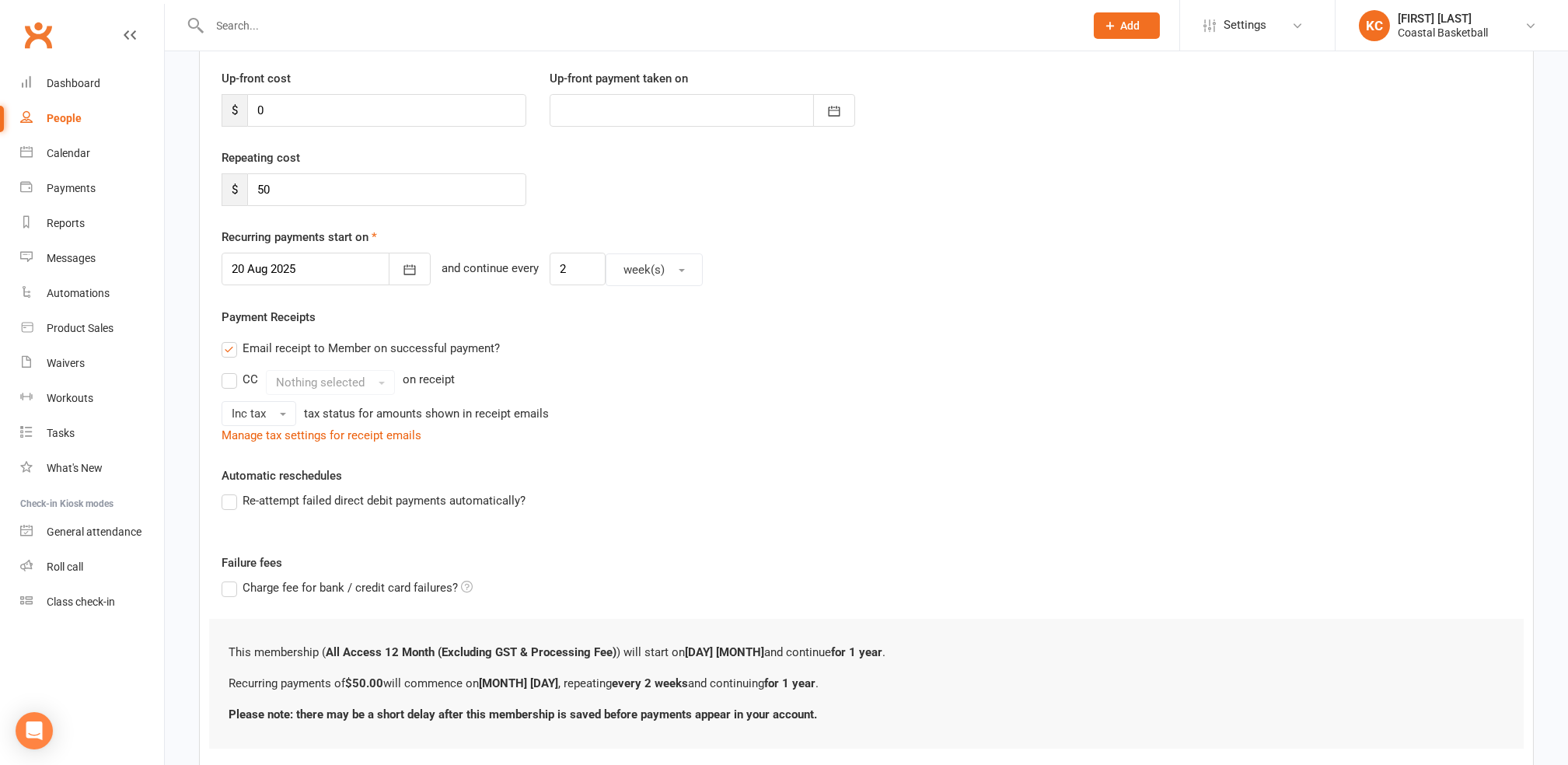 scroll, scrollTop: 302, scrollLeft: 0, axis: vertical 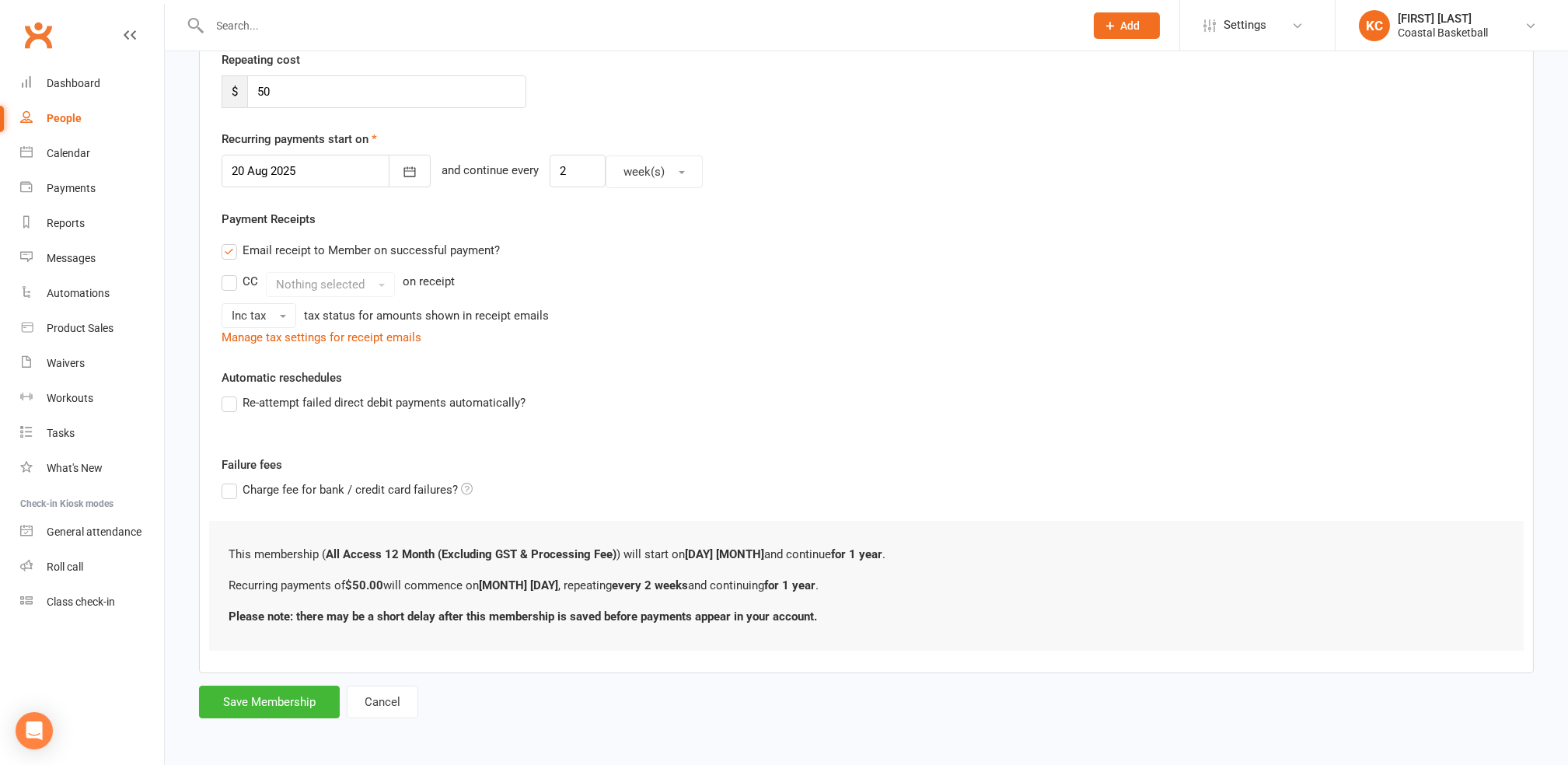 click on "Charge fee for bank / credit card failures?" at bounding box center [347, 490] 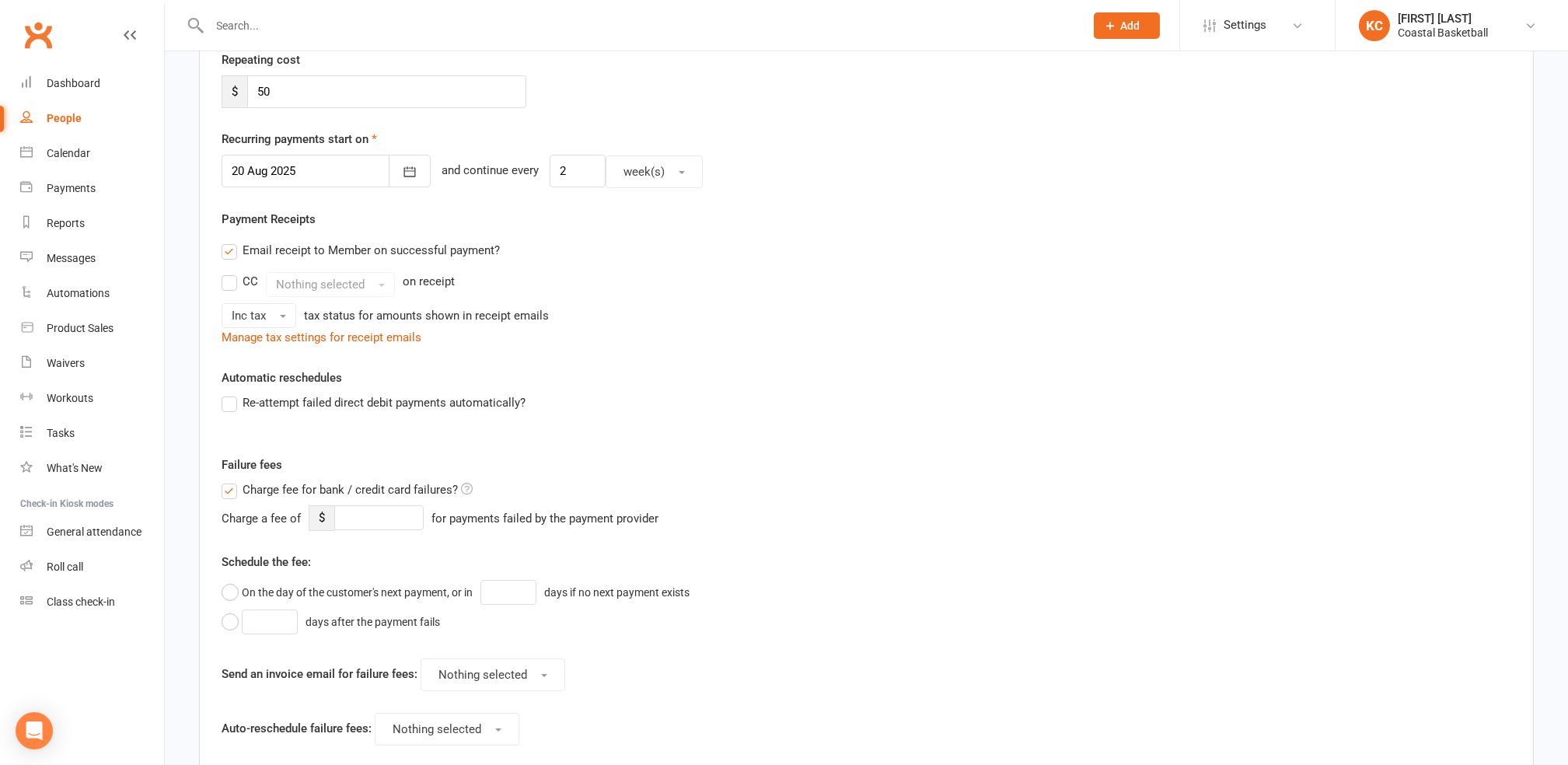 click on "Charge fee for bank / credit card failures?" at bounding box center [347, 490] 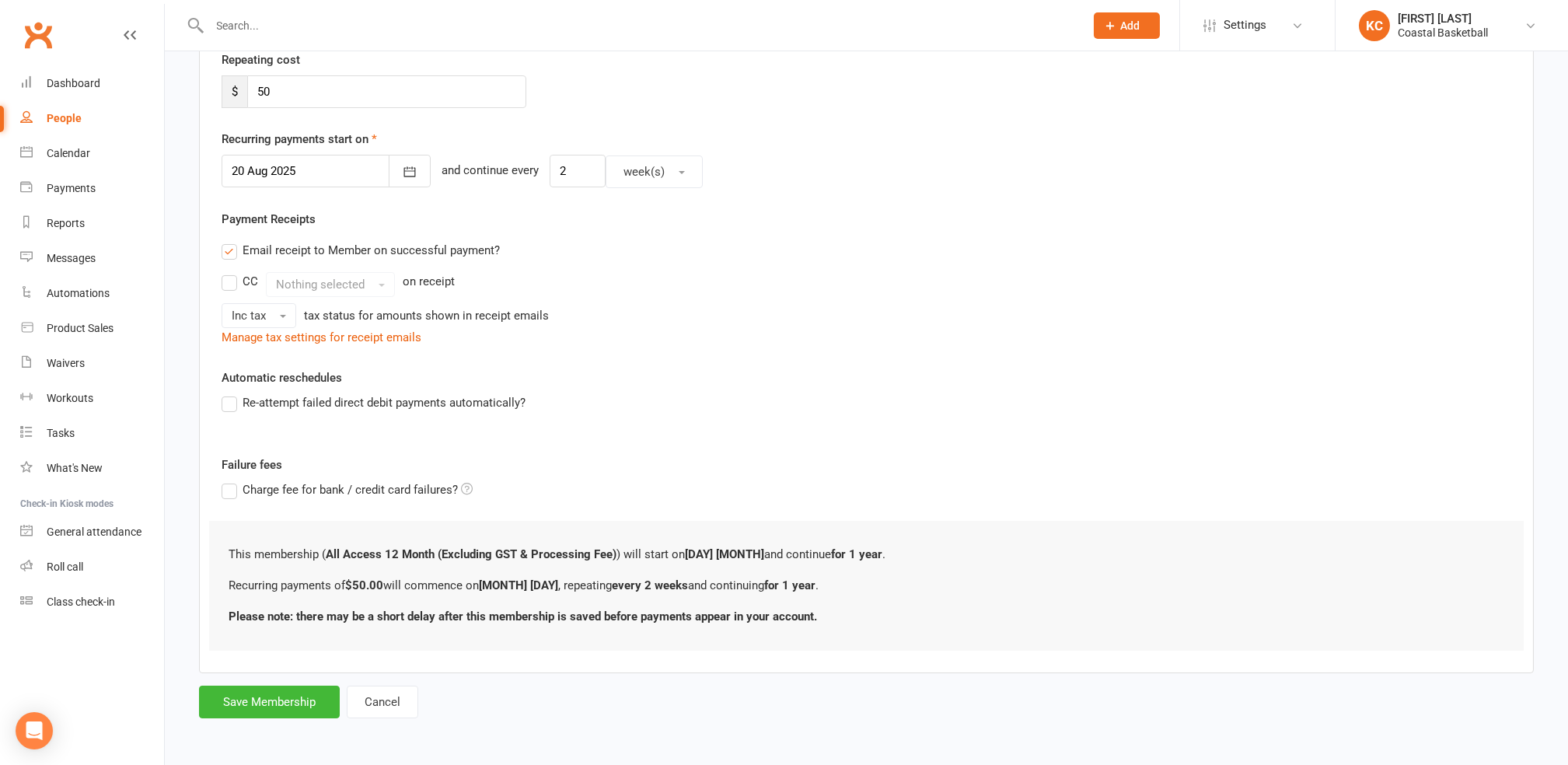 click on "Re-attempt failed direct debit payments automatically?" at bounding box center [373, 403] 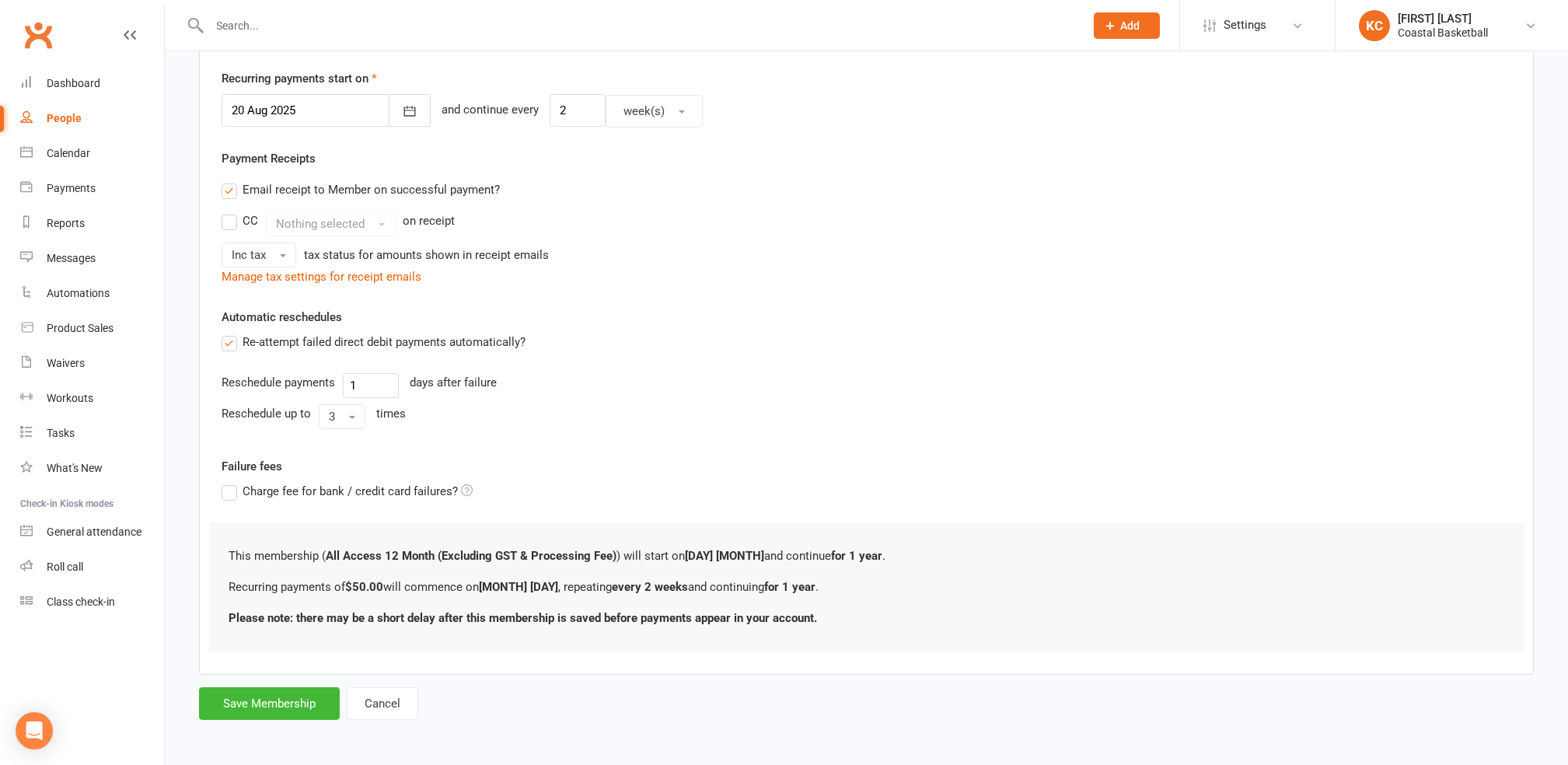 scroll, scrollTop: 365, scrollLeft: 0, axis: vertical 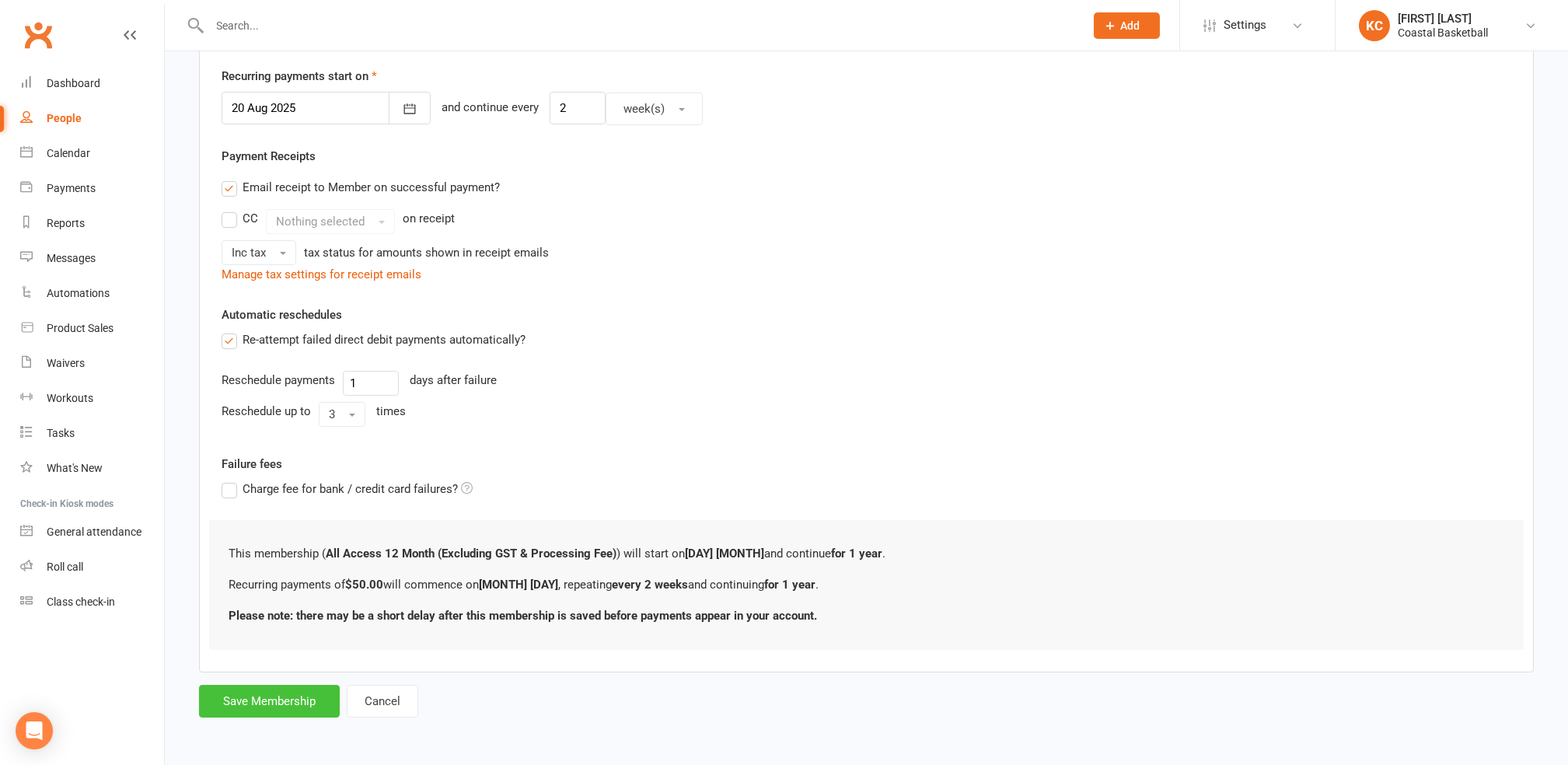 click on "Save Membership" at bounding box center (269, 701) 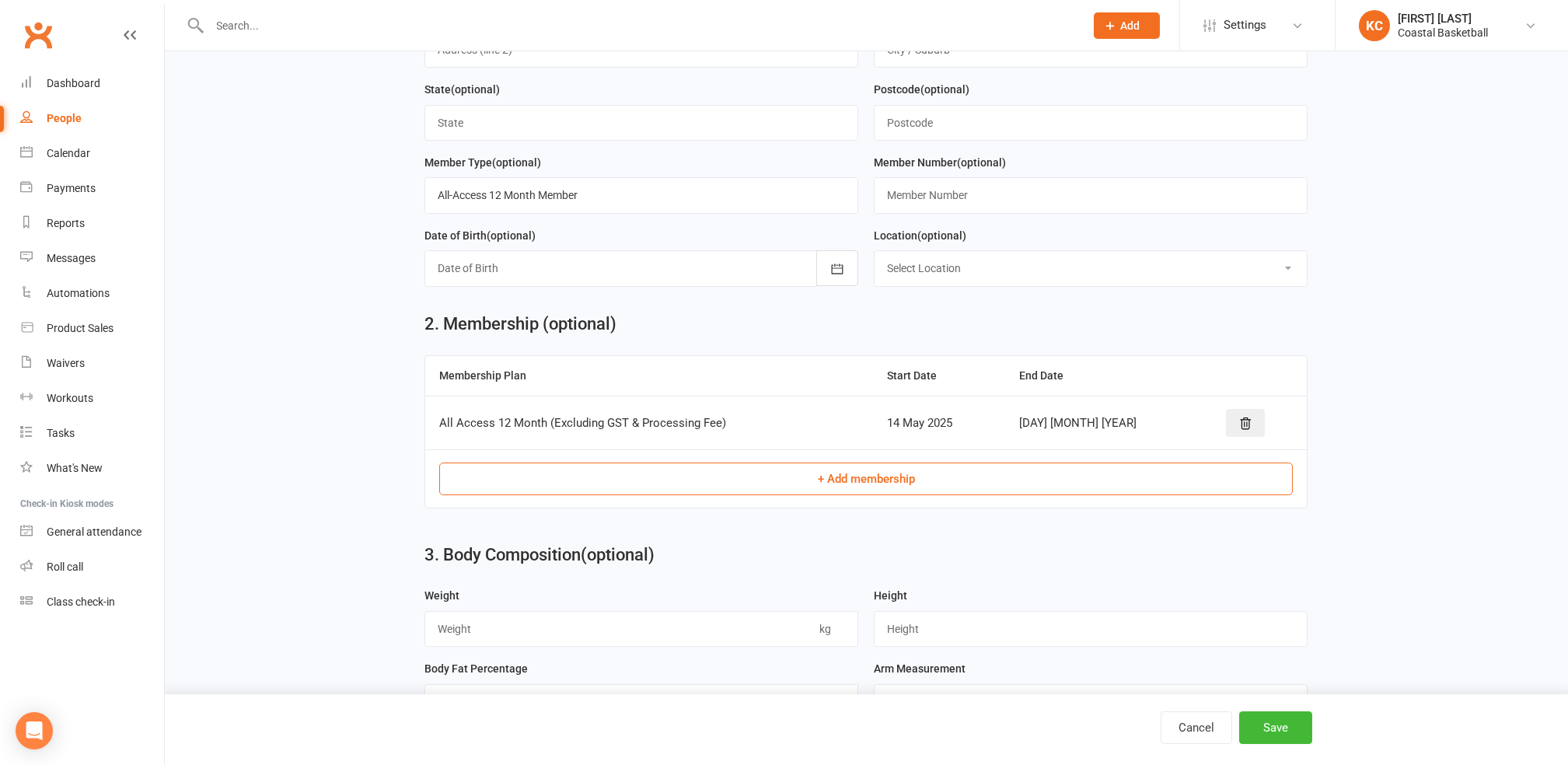 scroll, scrollTop: 660, scrollLeft: 0, axis: vertical 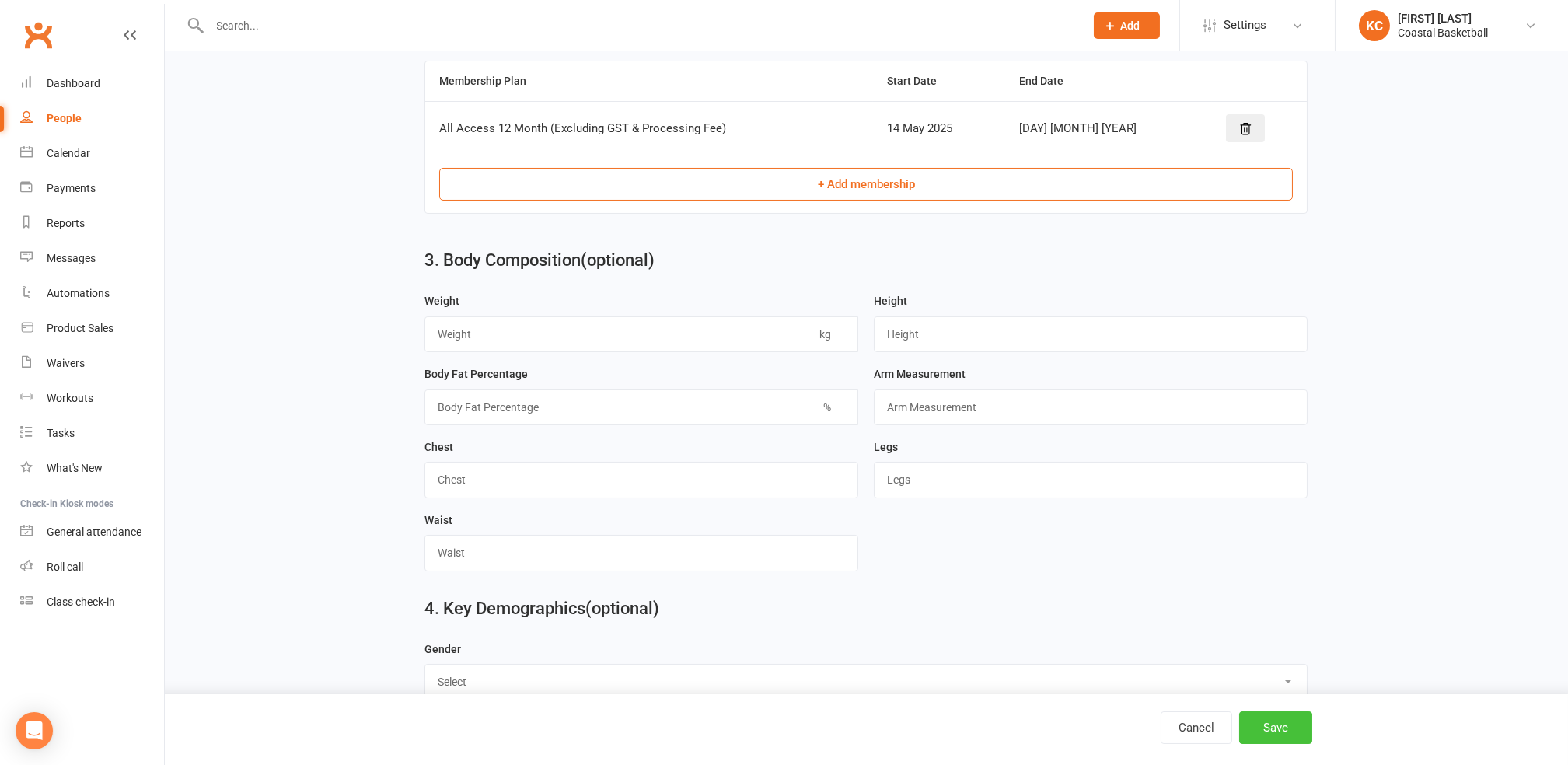 click on "Save" at bounding box center [1276, 728] 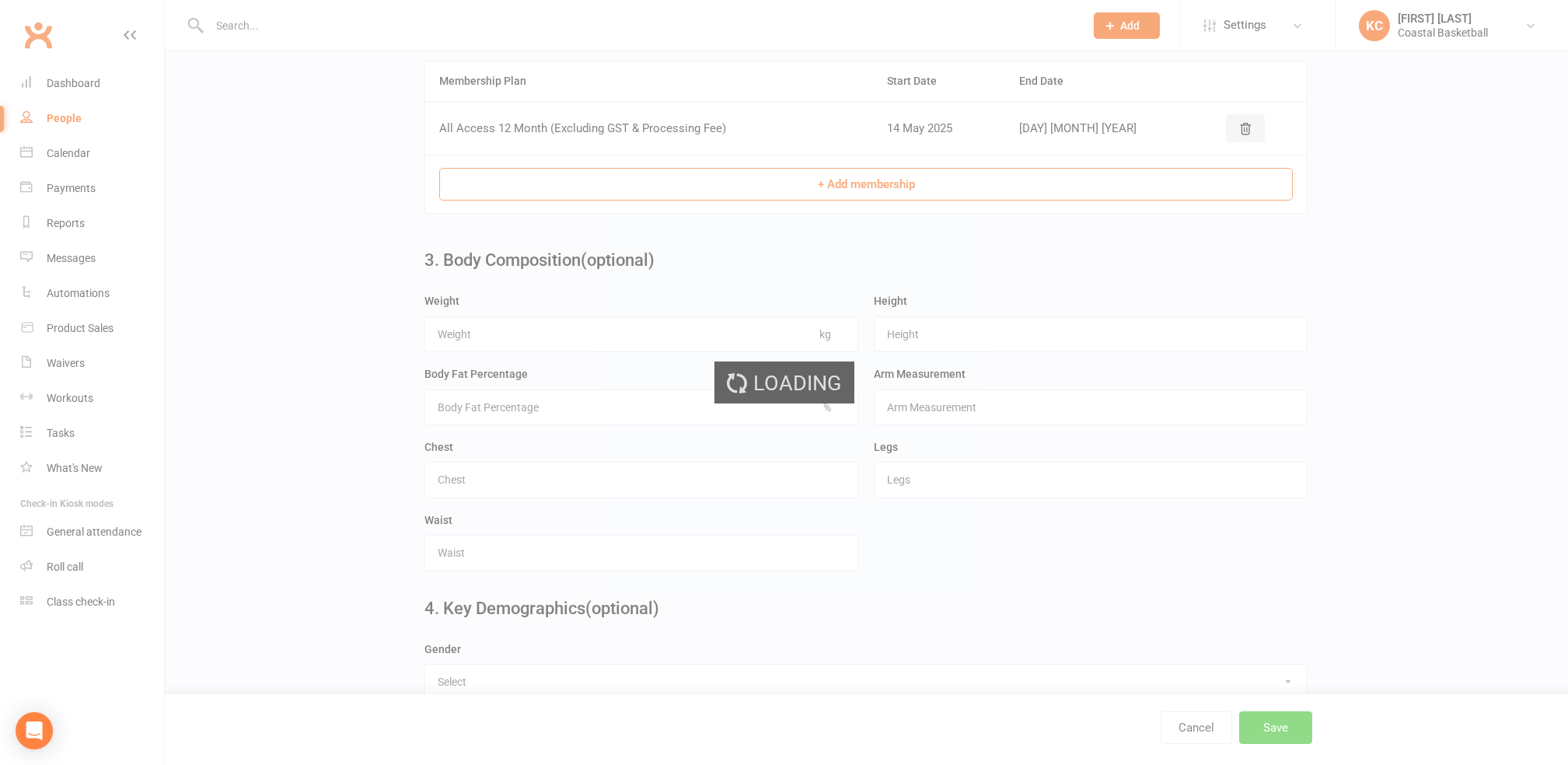 scroll, scrollTop: 0, scrollLeft: 0, axis: both 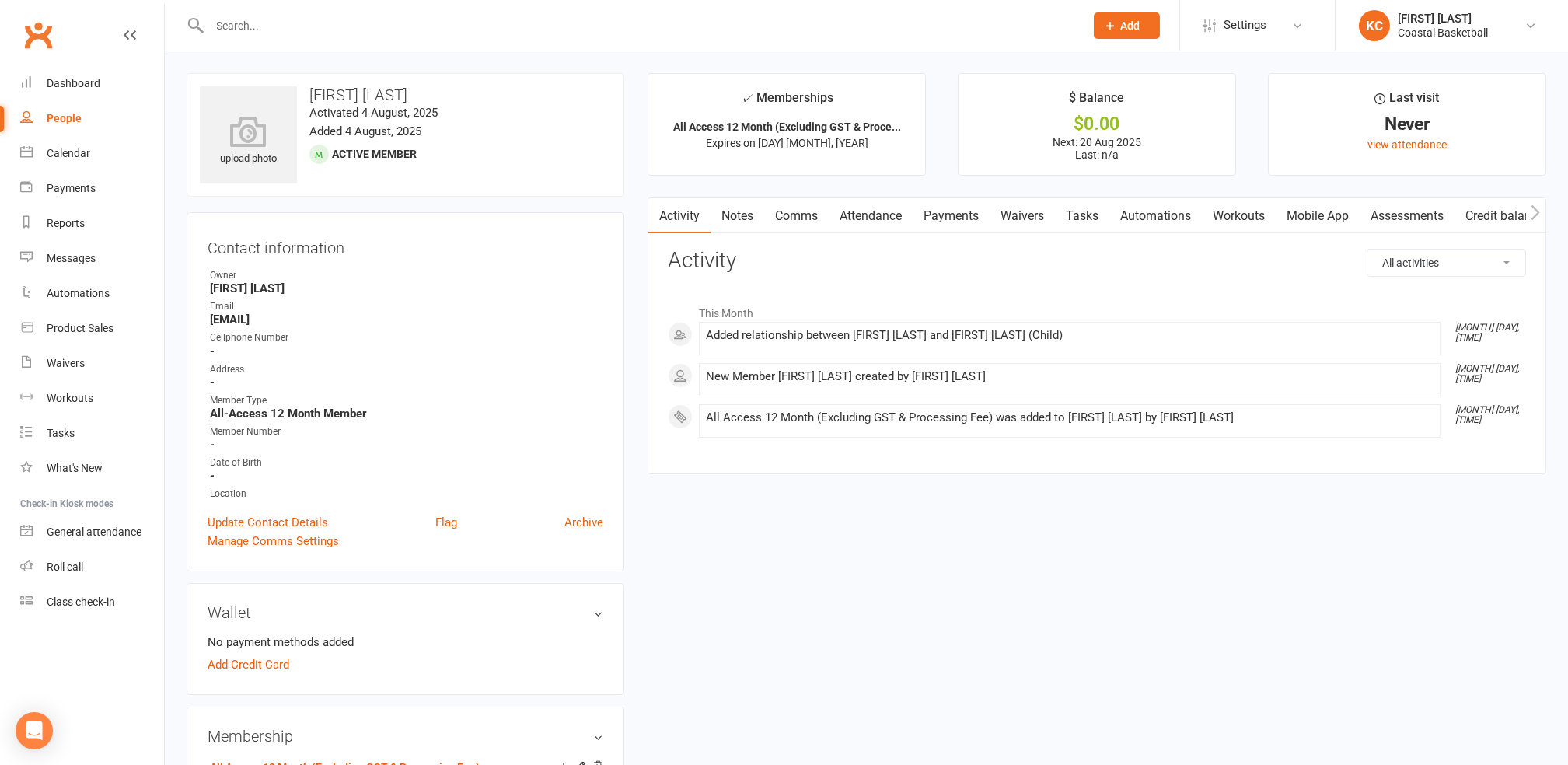 click at bounding box center [640, 26] 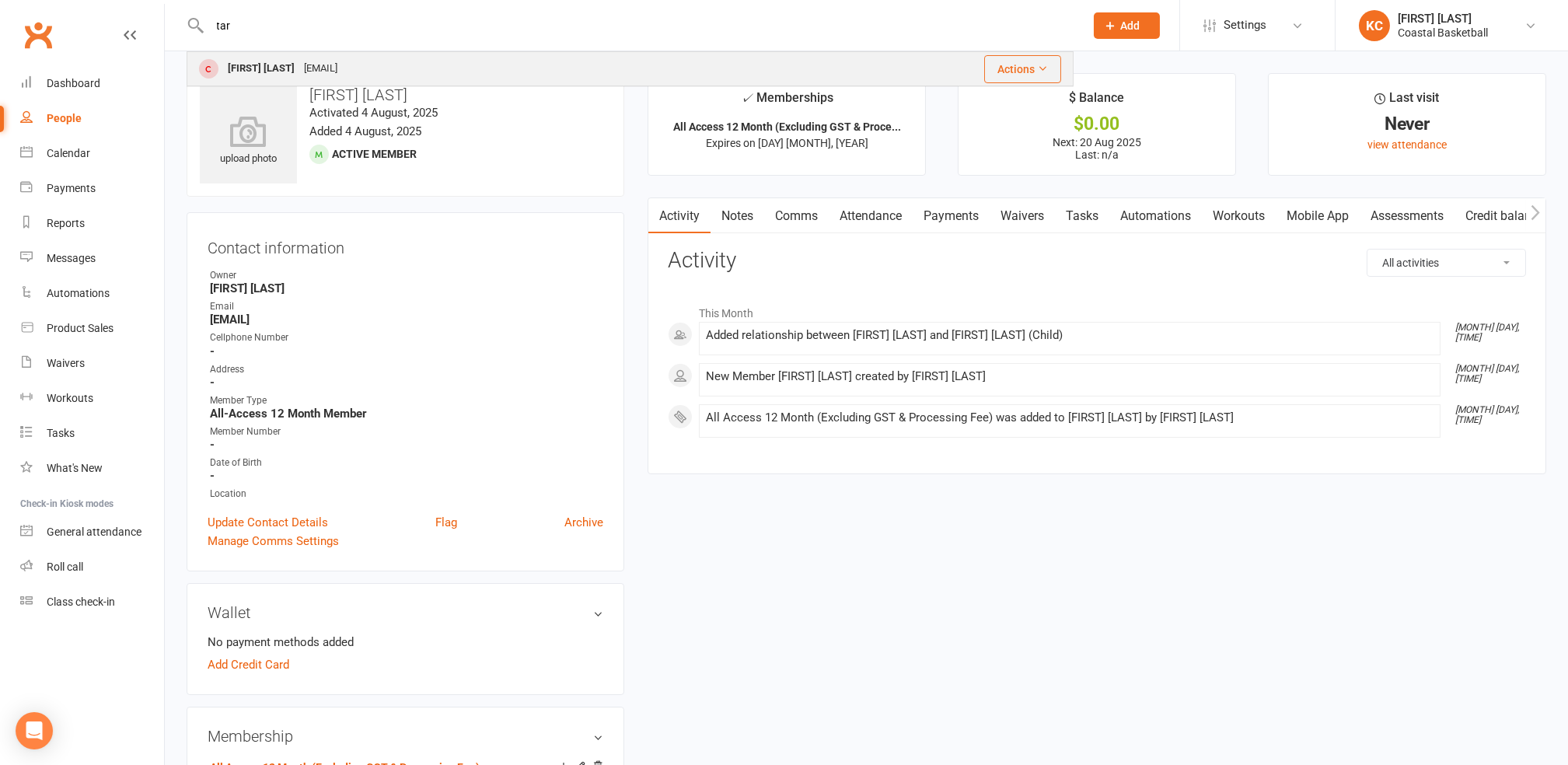 type on "tar" 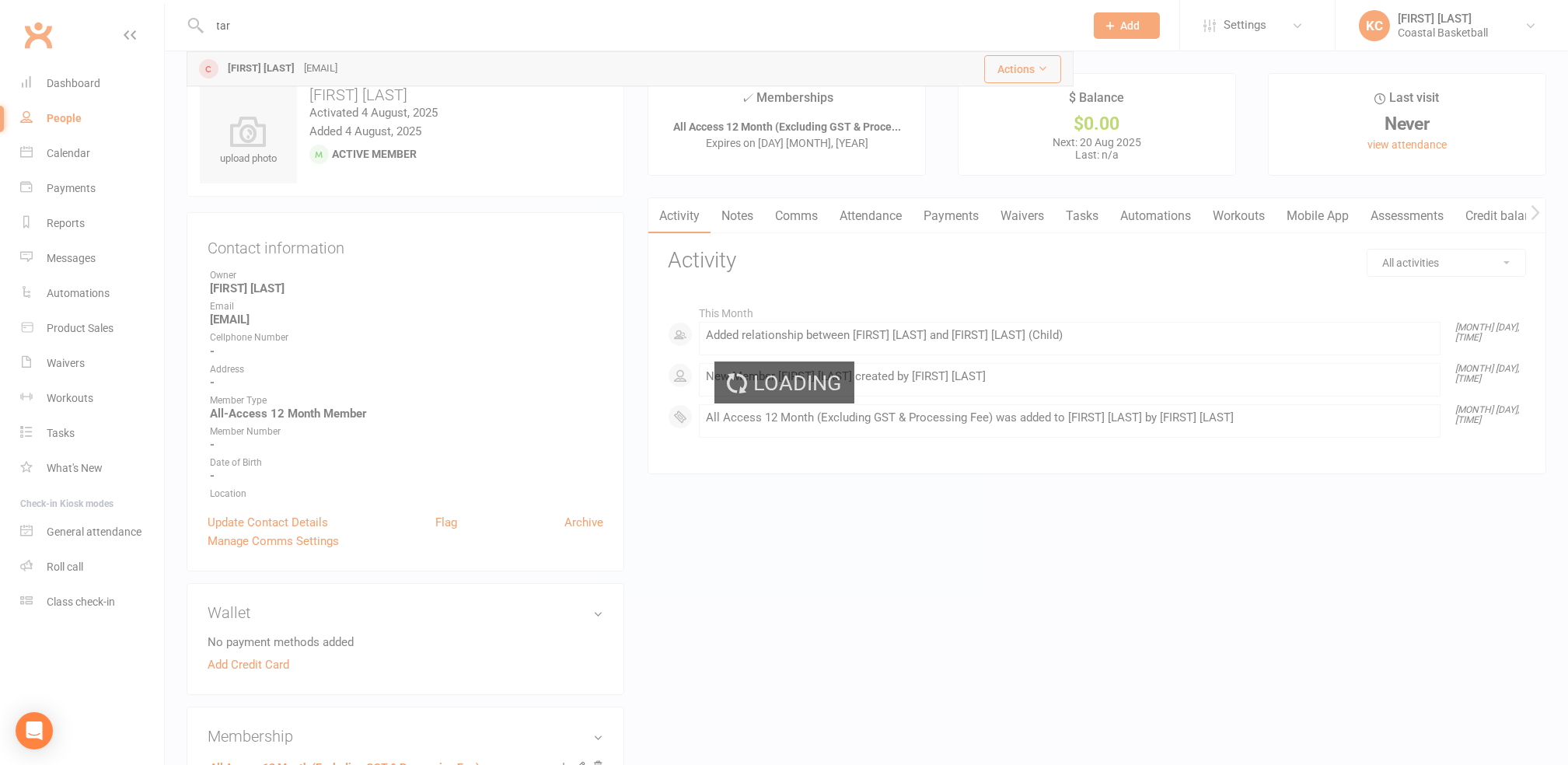type 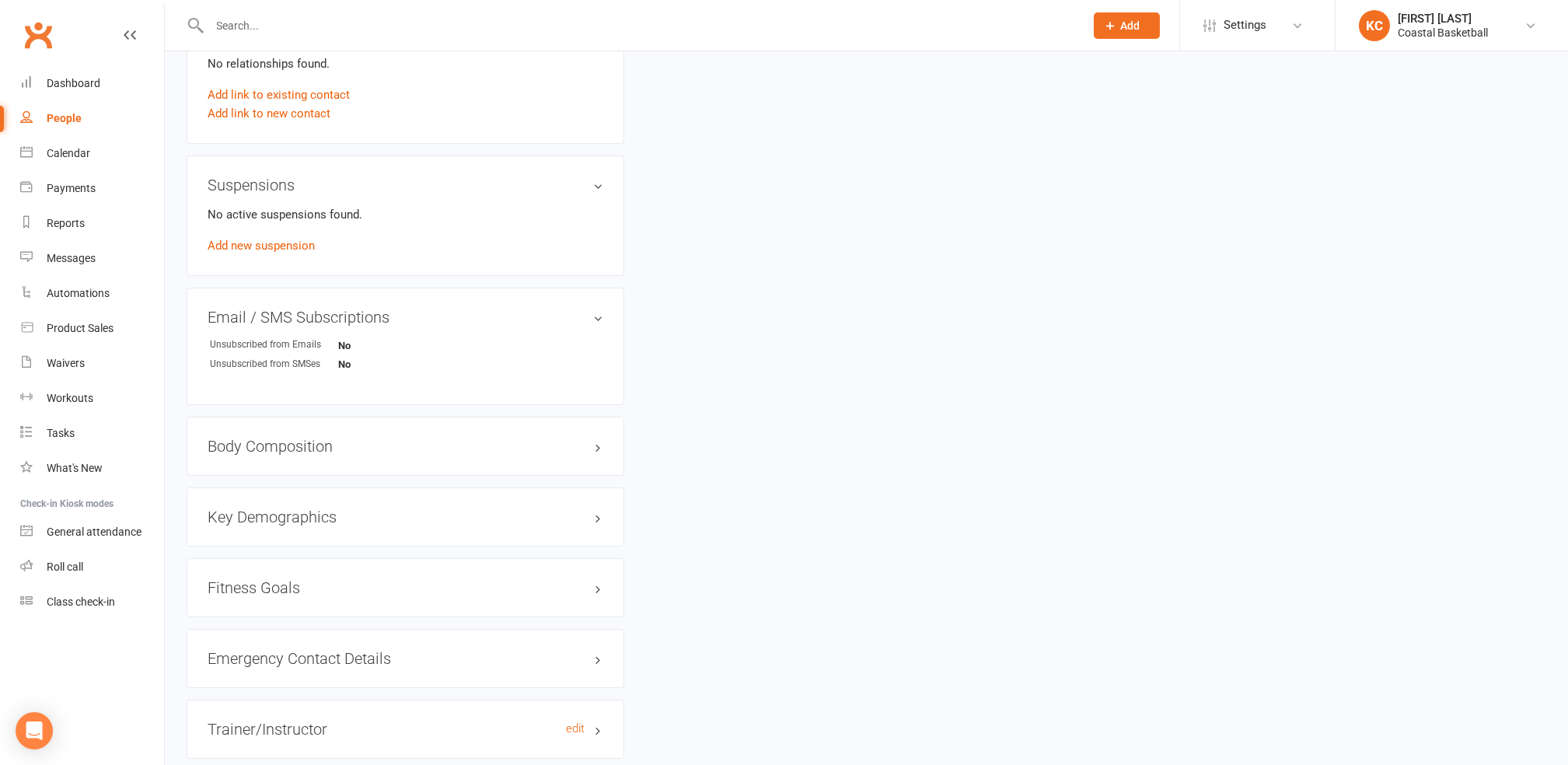scroll, scrollTop: 978, scrollLeft: 0, axis: vertical 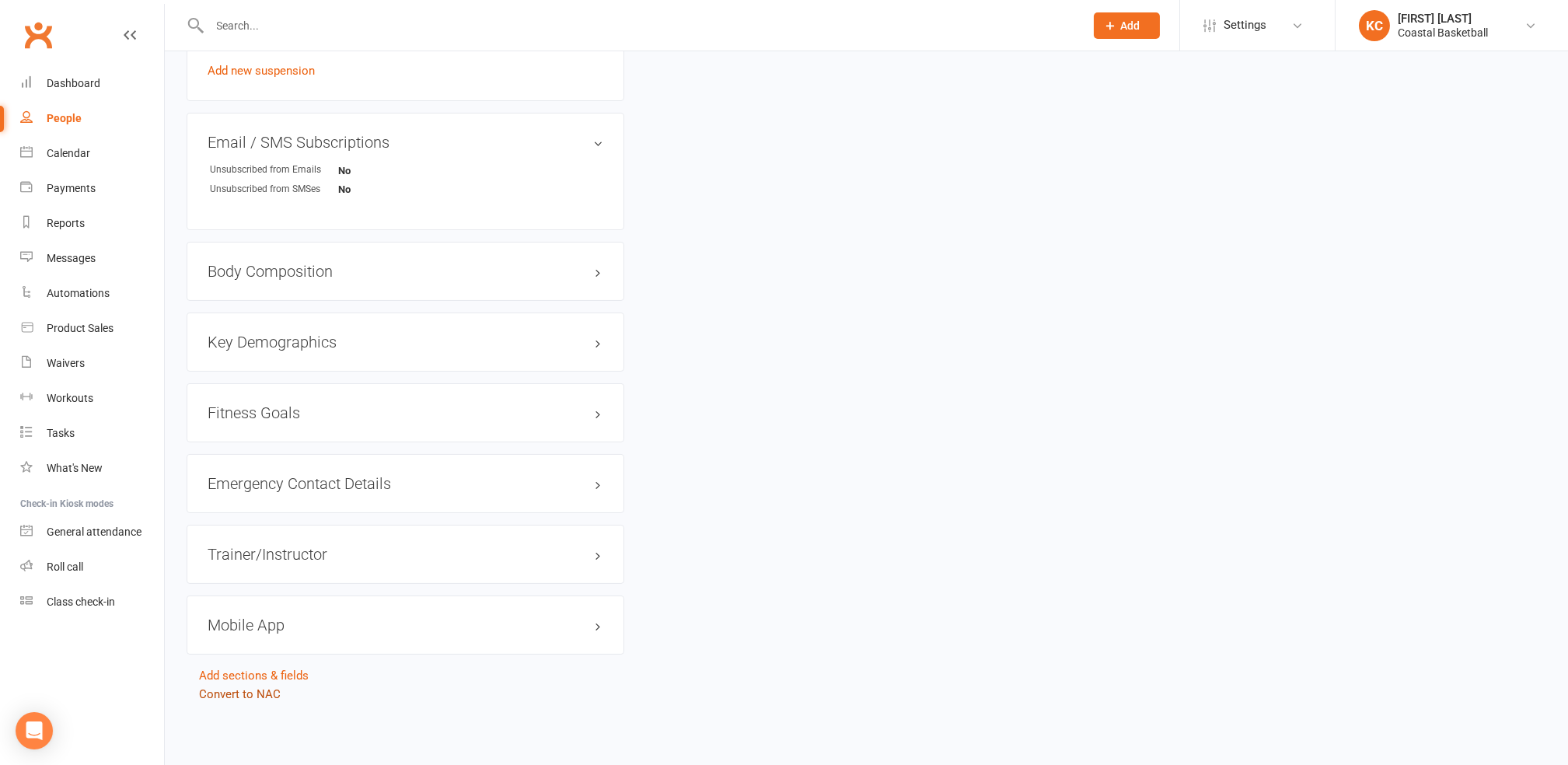 click on "Convert to NAC" at bounding box center [239, 694] 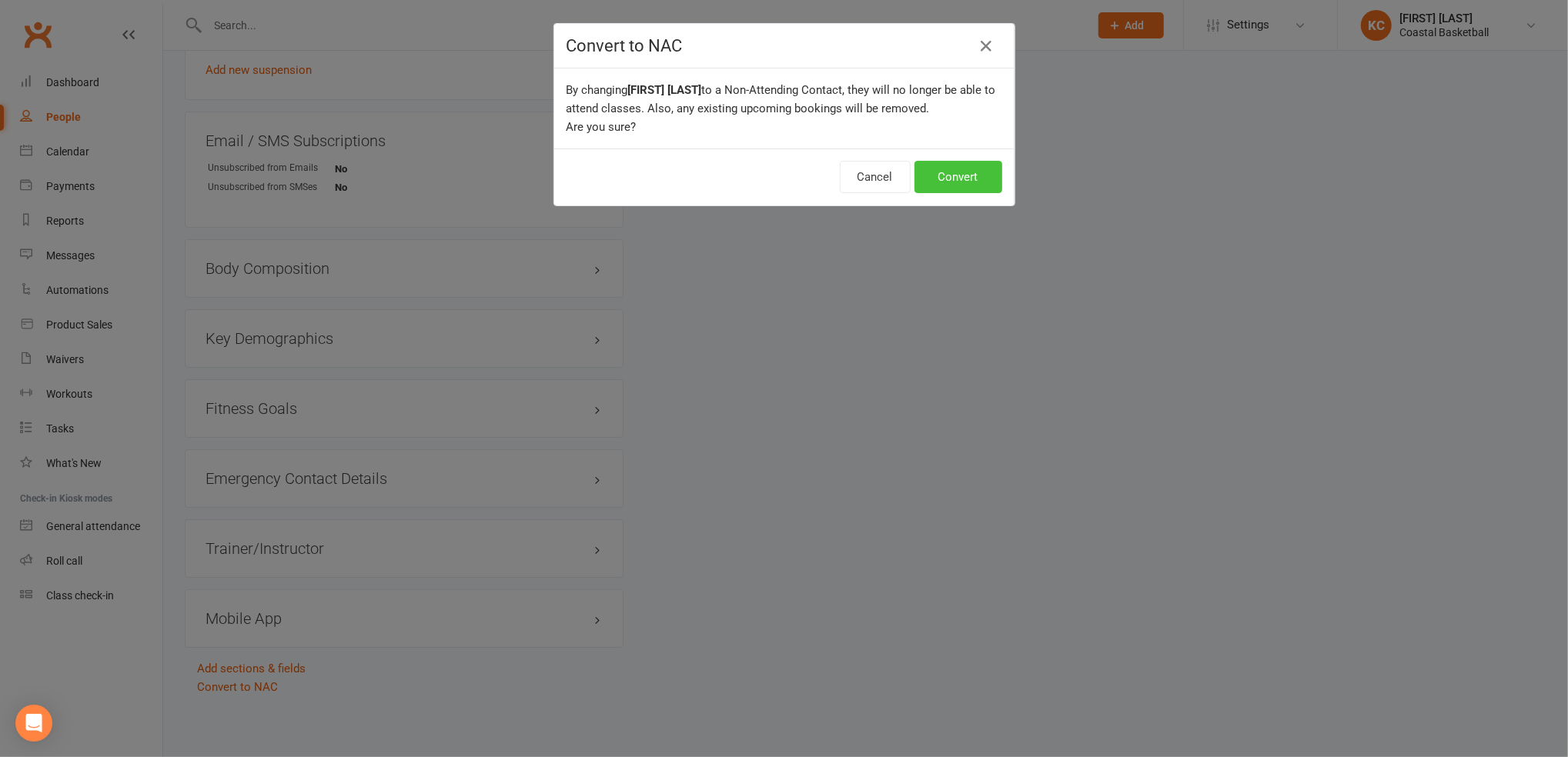 click on "Convert" at bounding box center [958, 177] 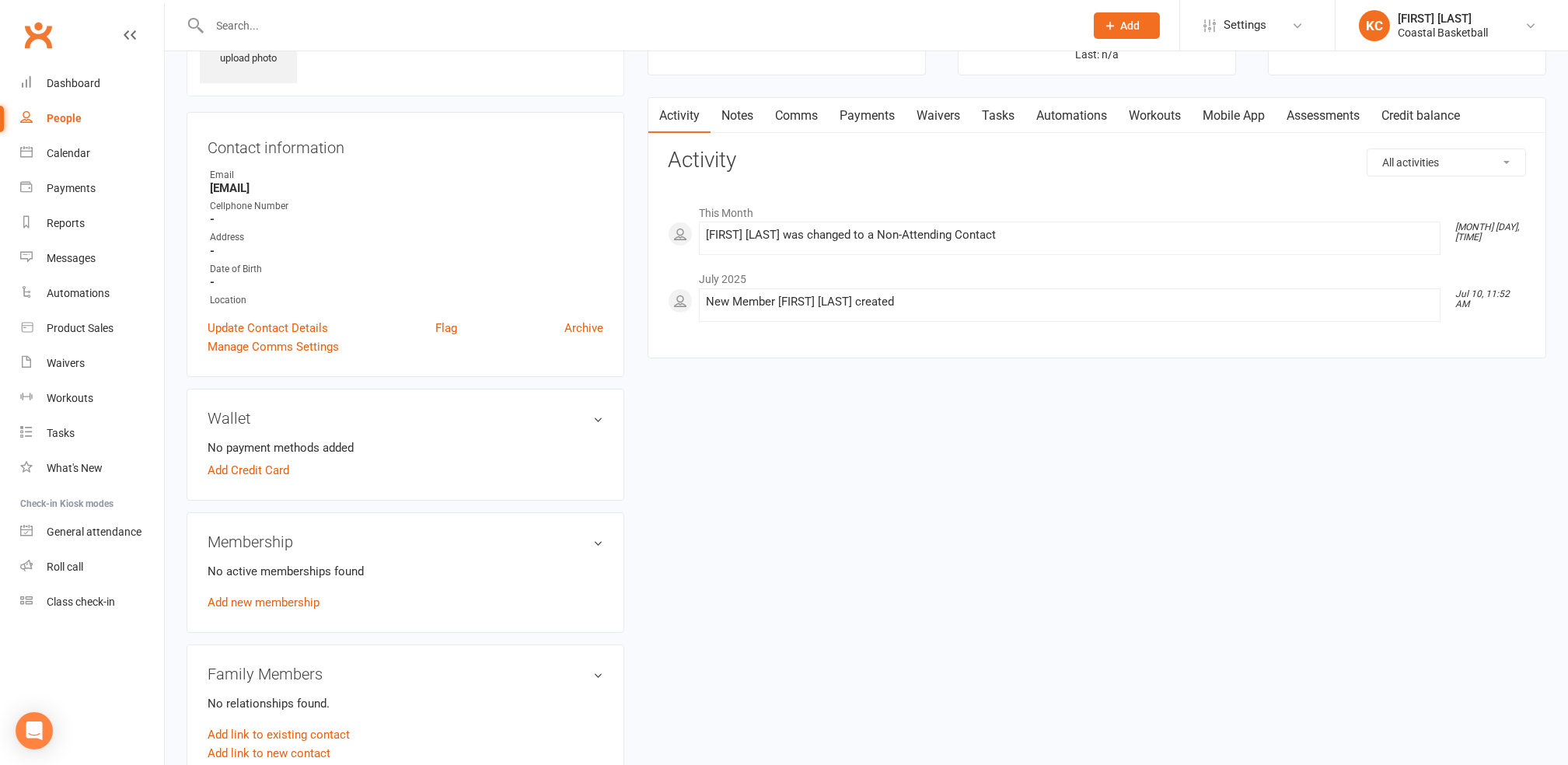 scroll, scrollTop: 207, scrollLeft: 0, axis: vertical 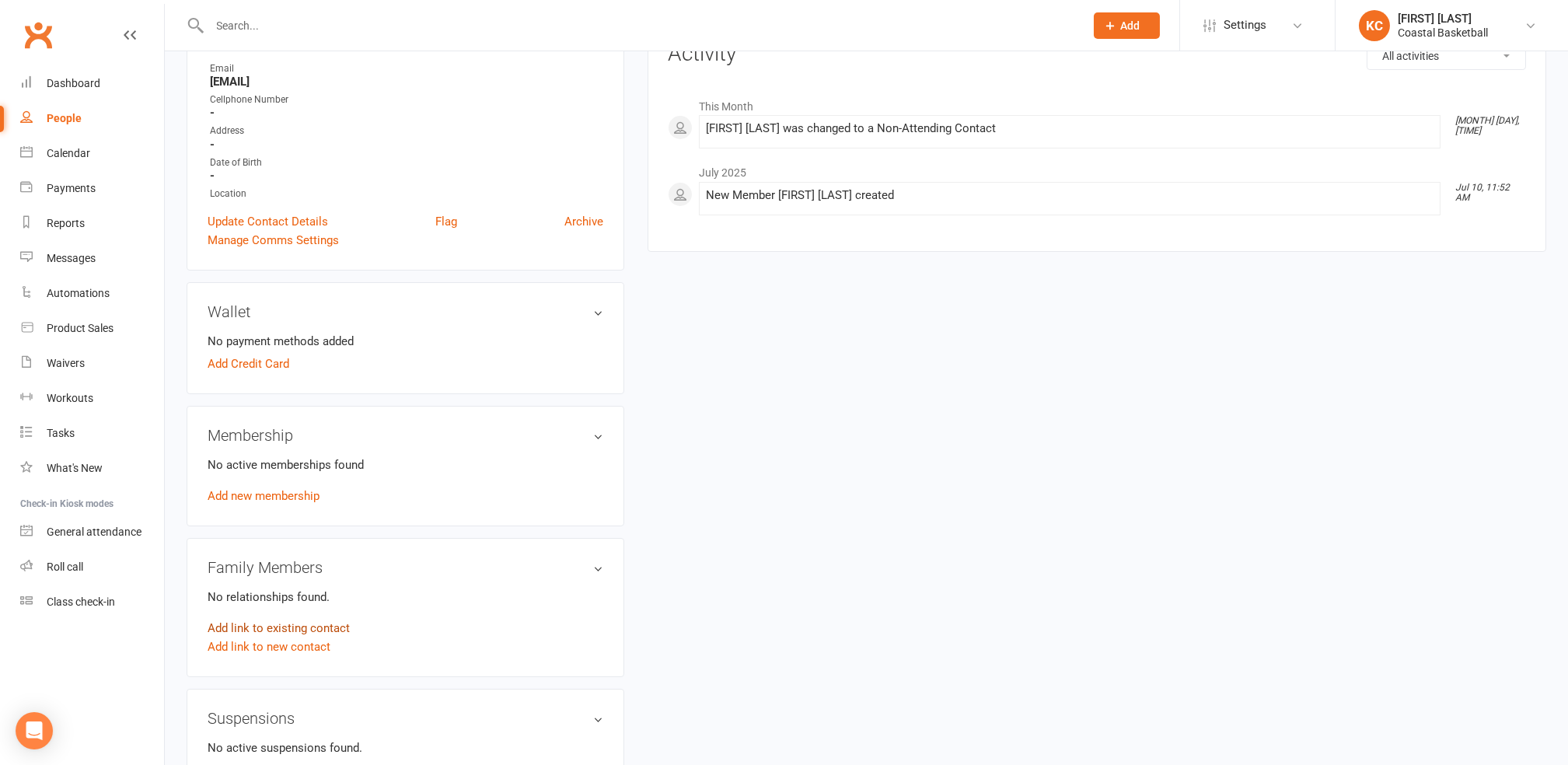 click on "Add link to existing contact" at bounding box center [278, 628] 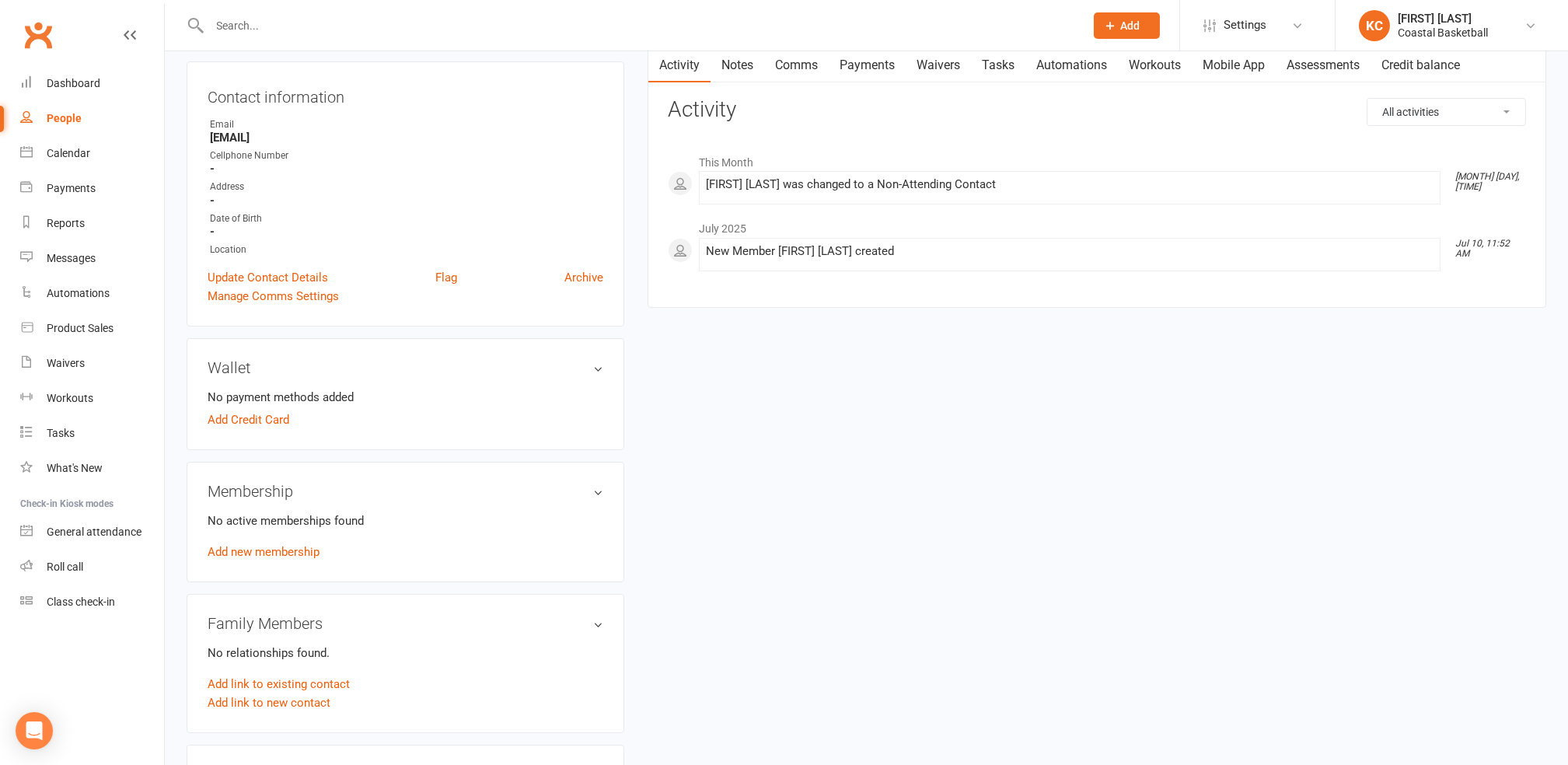scroll, scrollTop: 119, scrollLeft: 0, axis: vertical 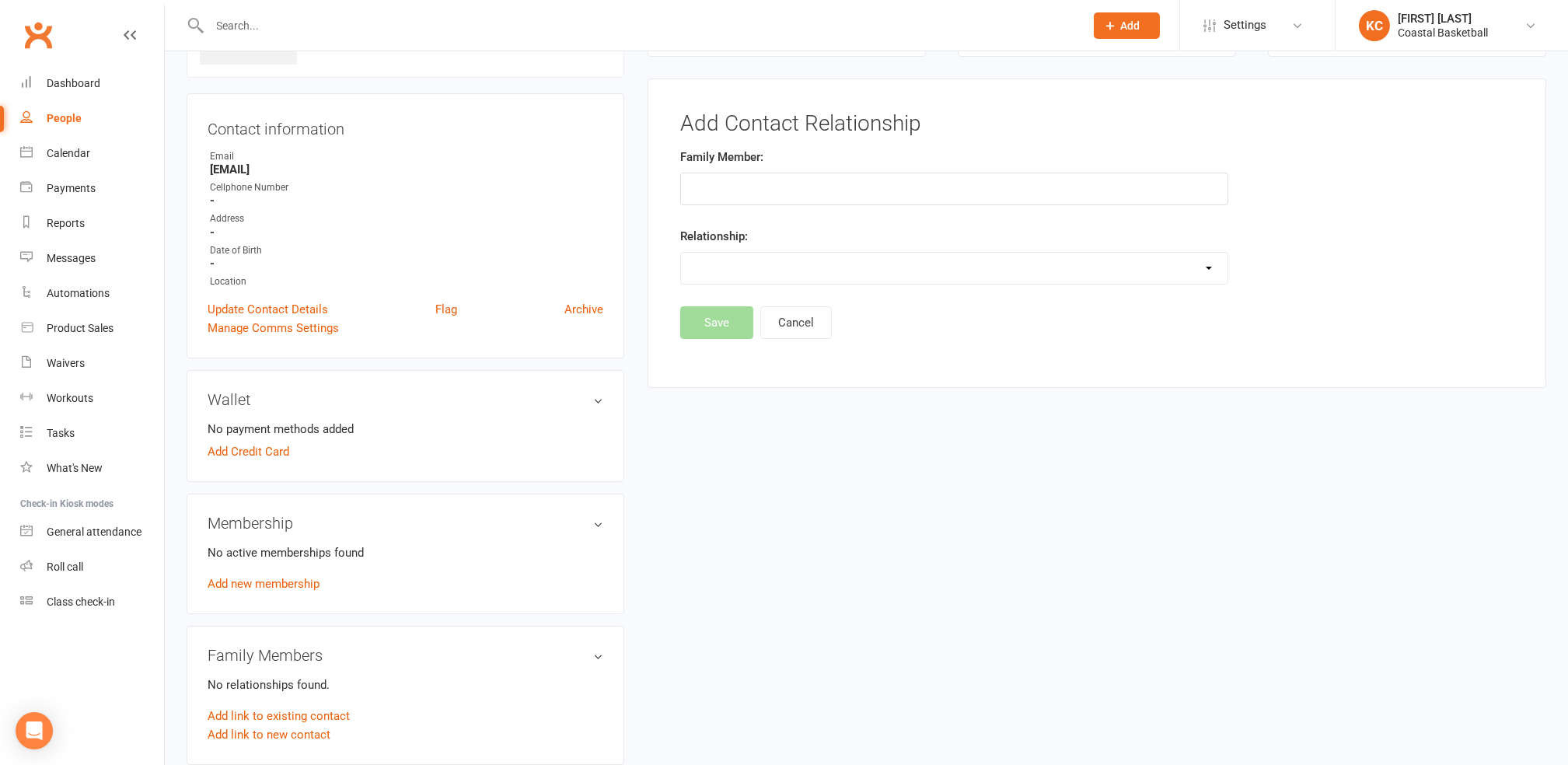 click at bounding box center (954, 189) 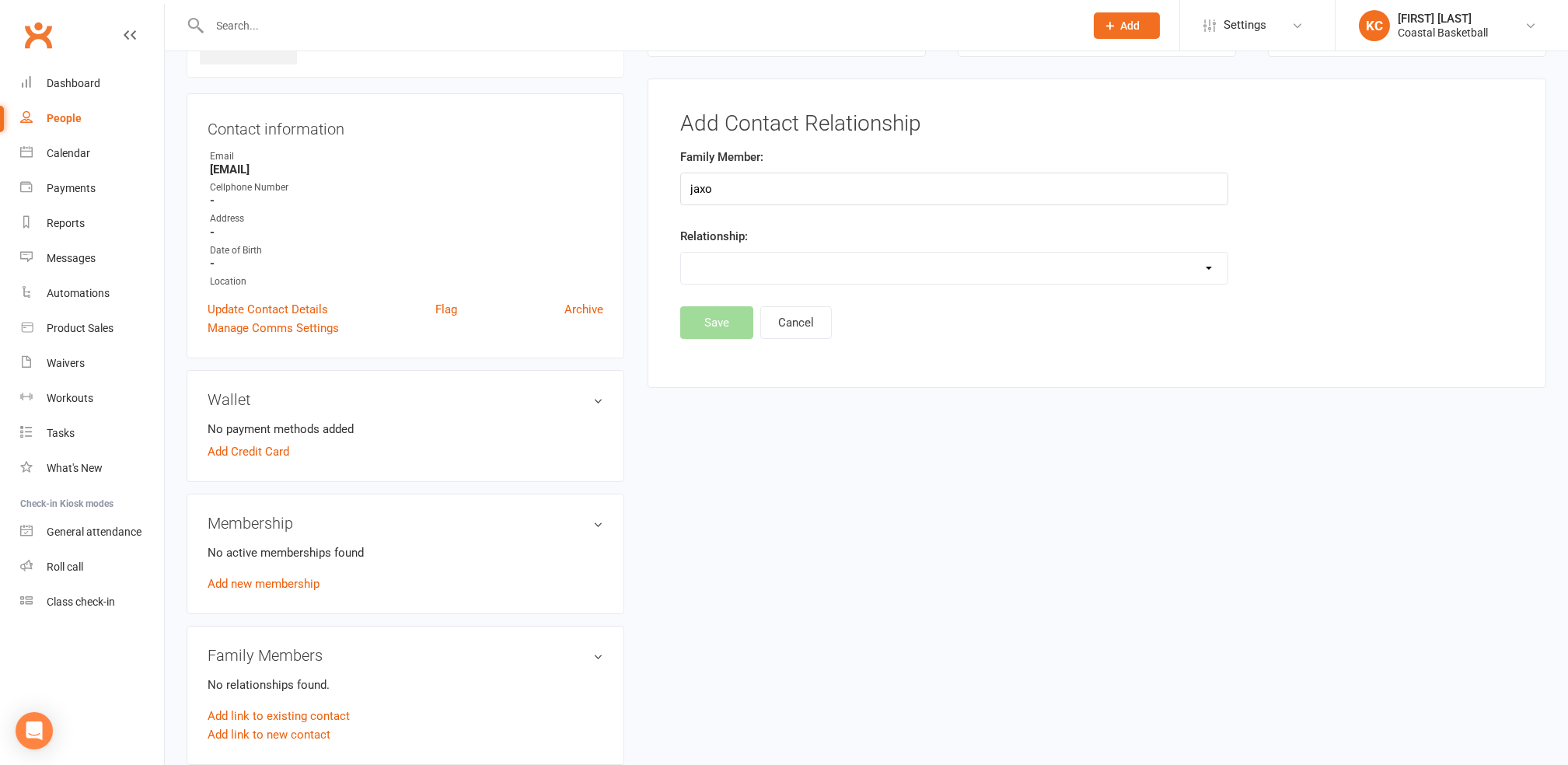 type on "jaxon" 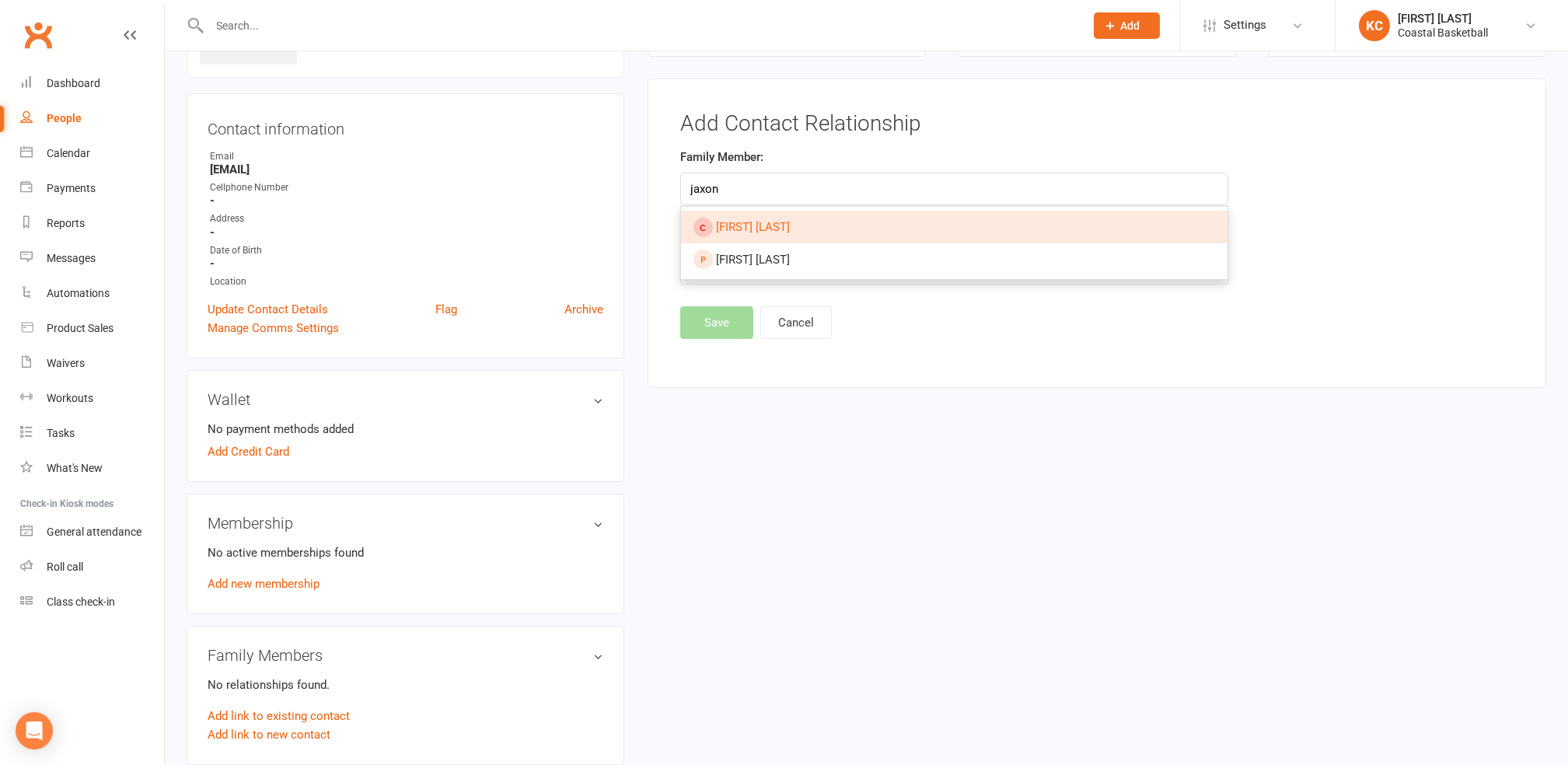 drag, startPoint x: 732, startPoint y: 188, endPoint x: 644, endPoint y: 173, distance: 89.26926 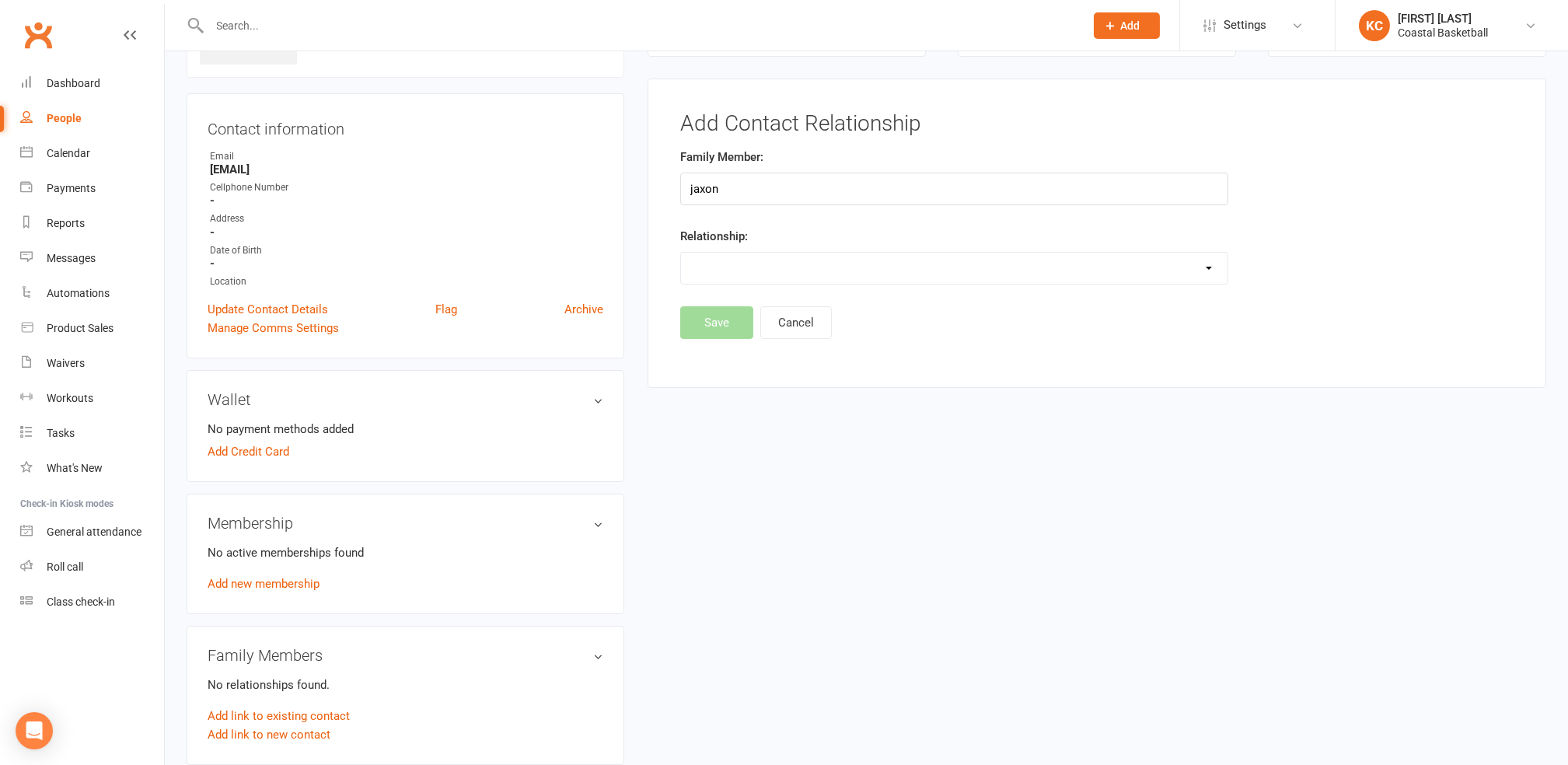 type 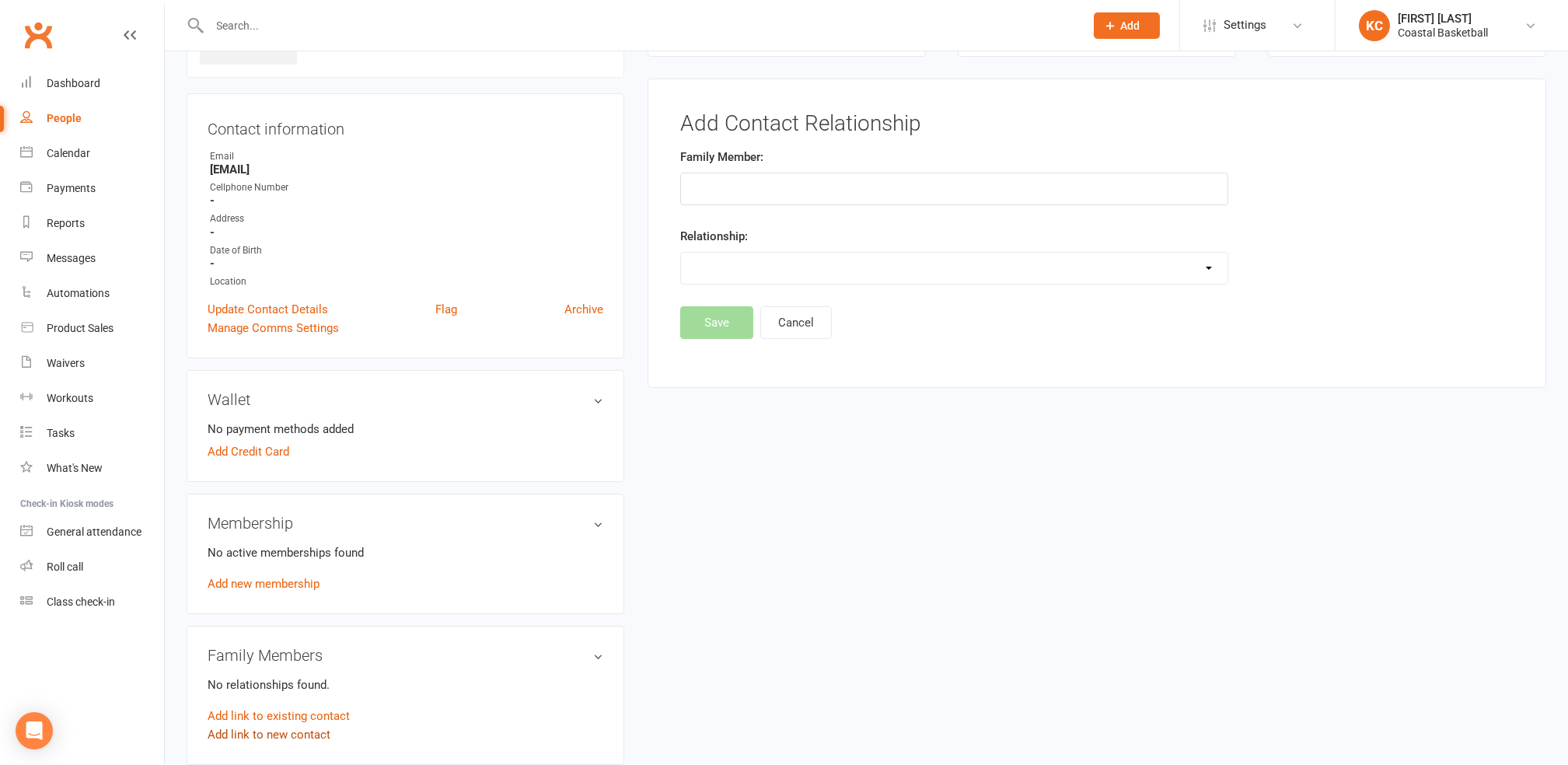 click on "Add link to new contact" at bounding box center [269, 735] 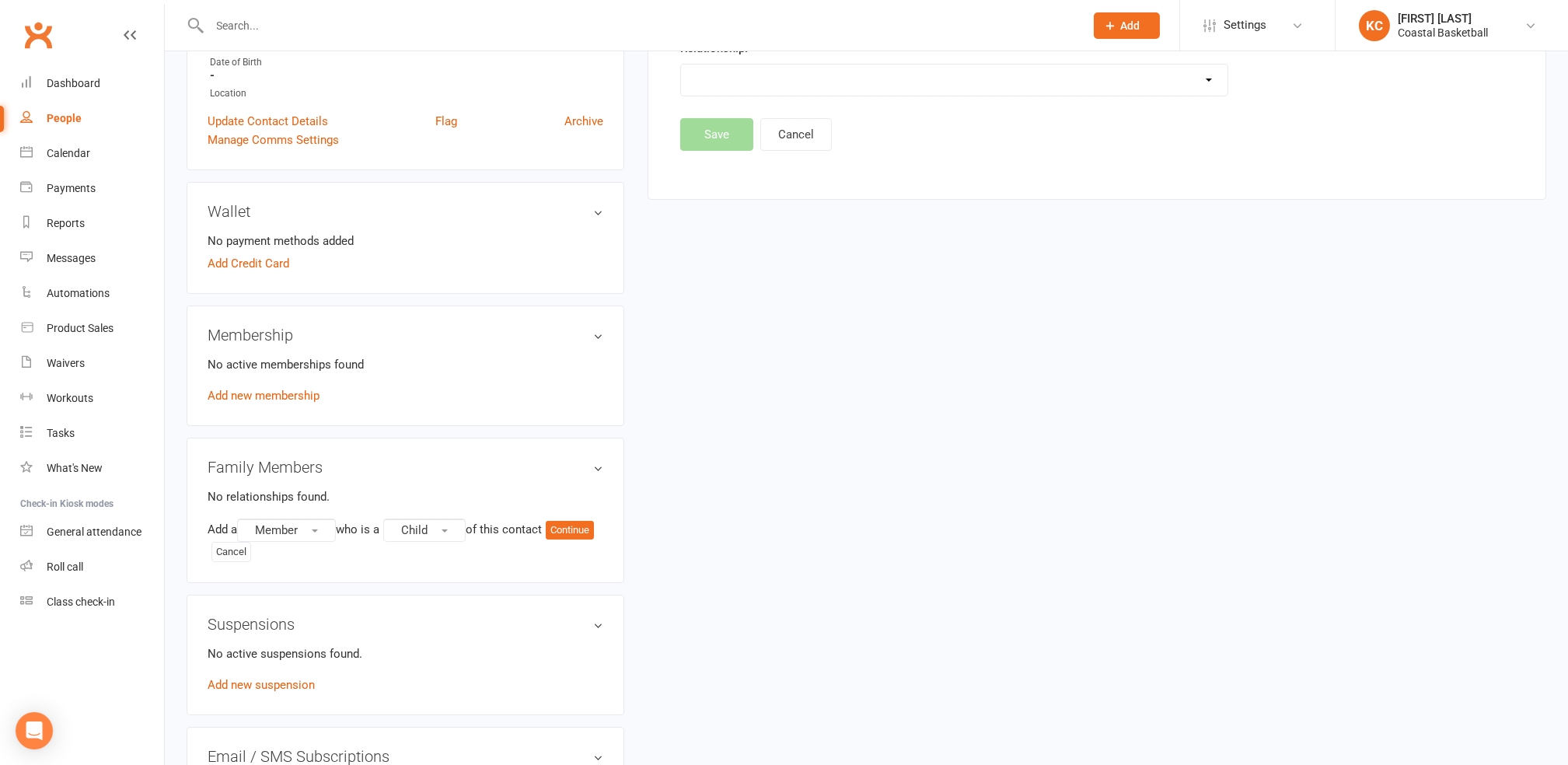 scroll, scrollTop: 327, scrollLeft: 0, axis: vertical 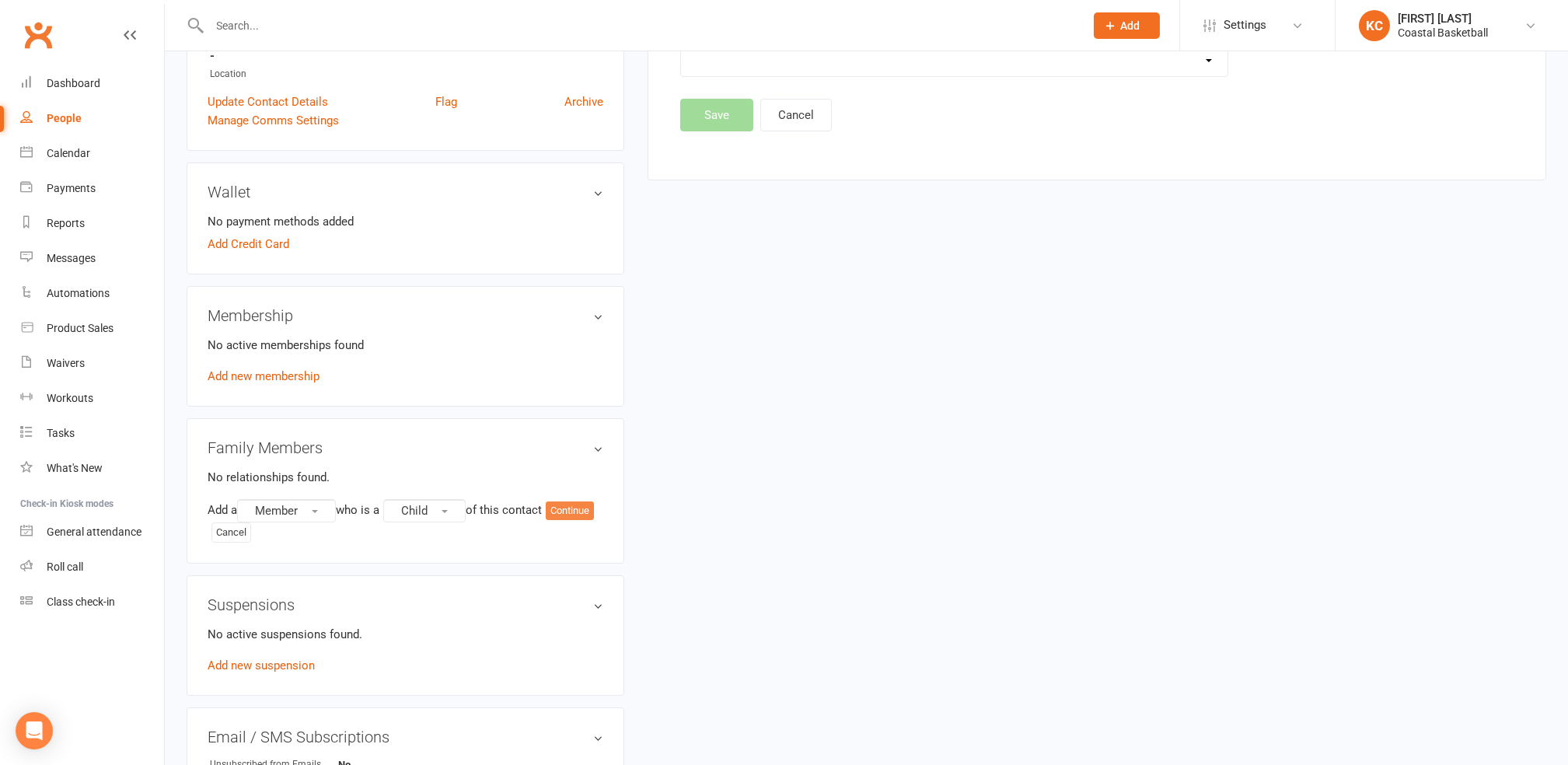 click on "Continue" at bounding box center (570, 511) 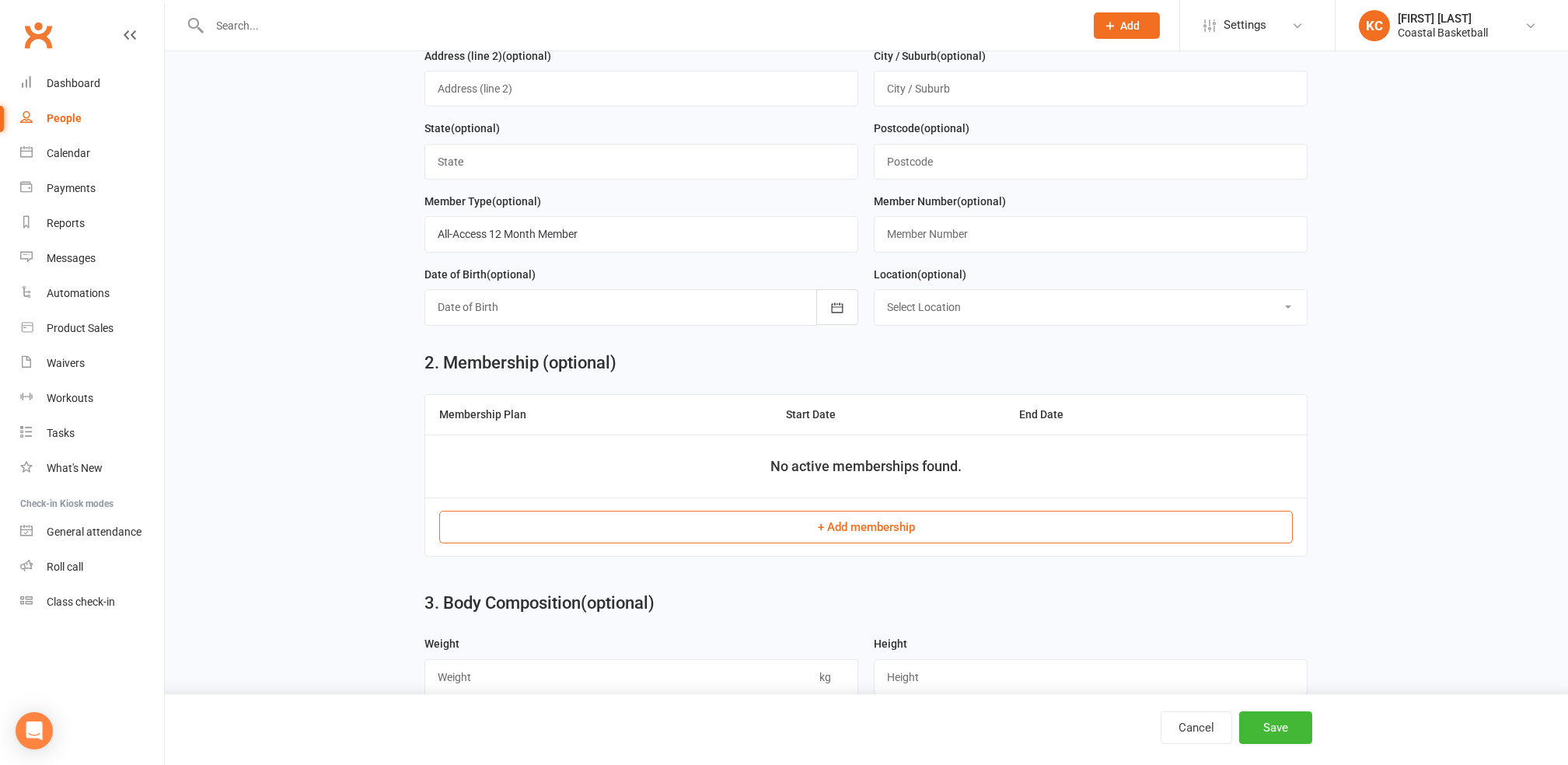 scroll, scrollTop: 0, scrollLeft: 0, axis: both 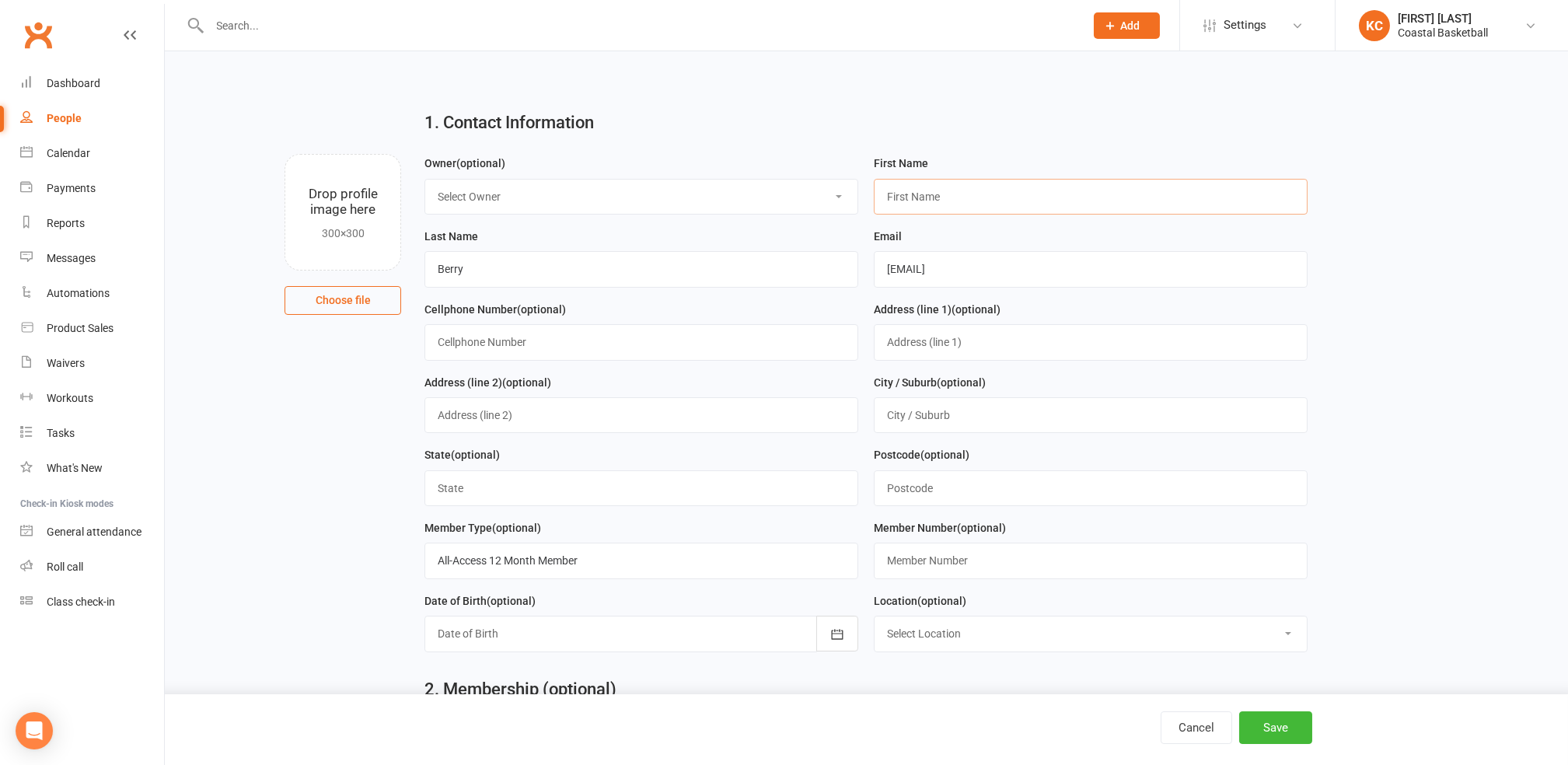 click at bounding box center [1091, 197] 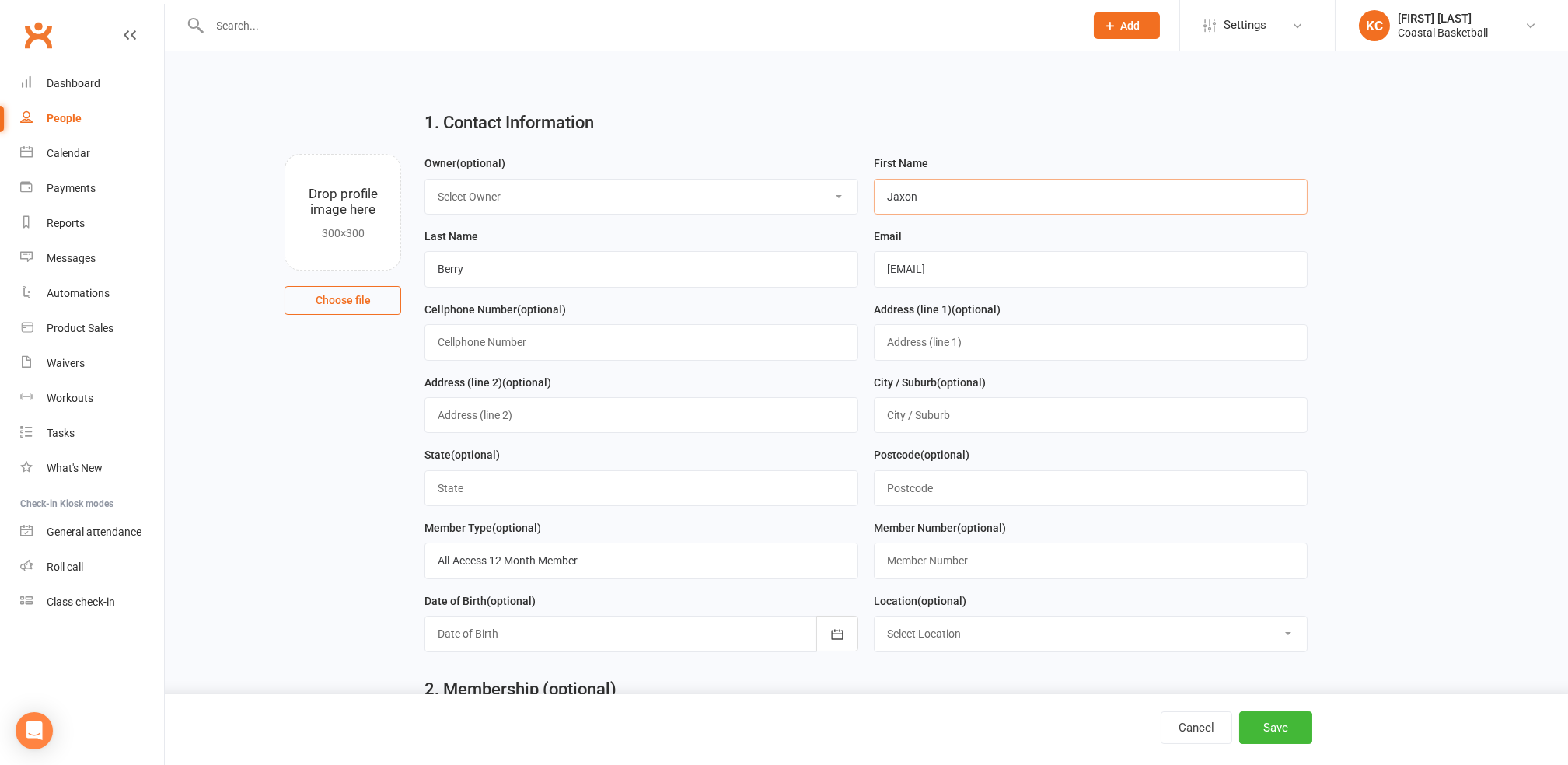 type on "Jaxon" 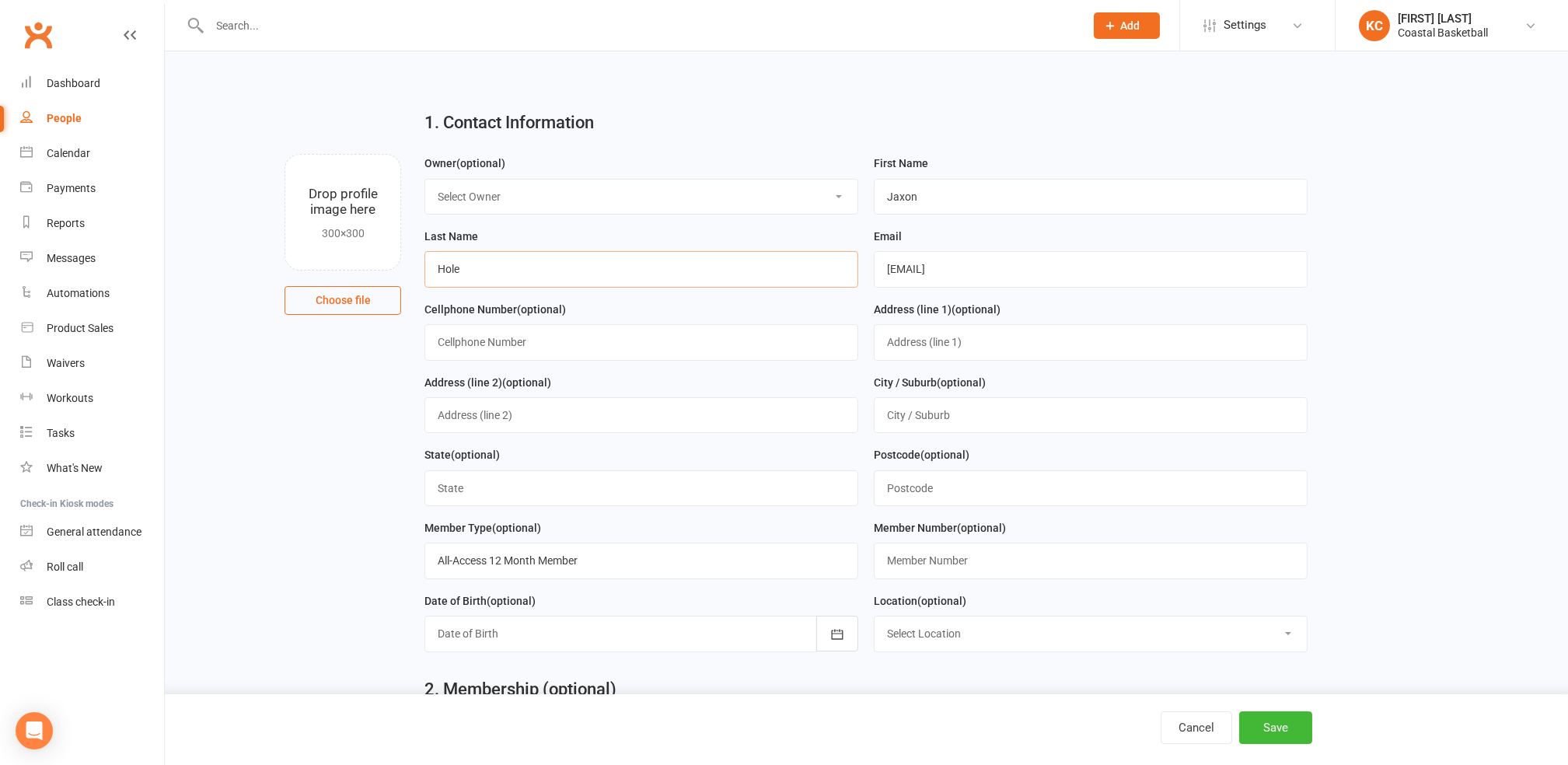 click on "Hole" at bounding box center [641, 269] 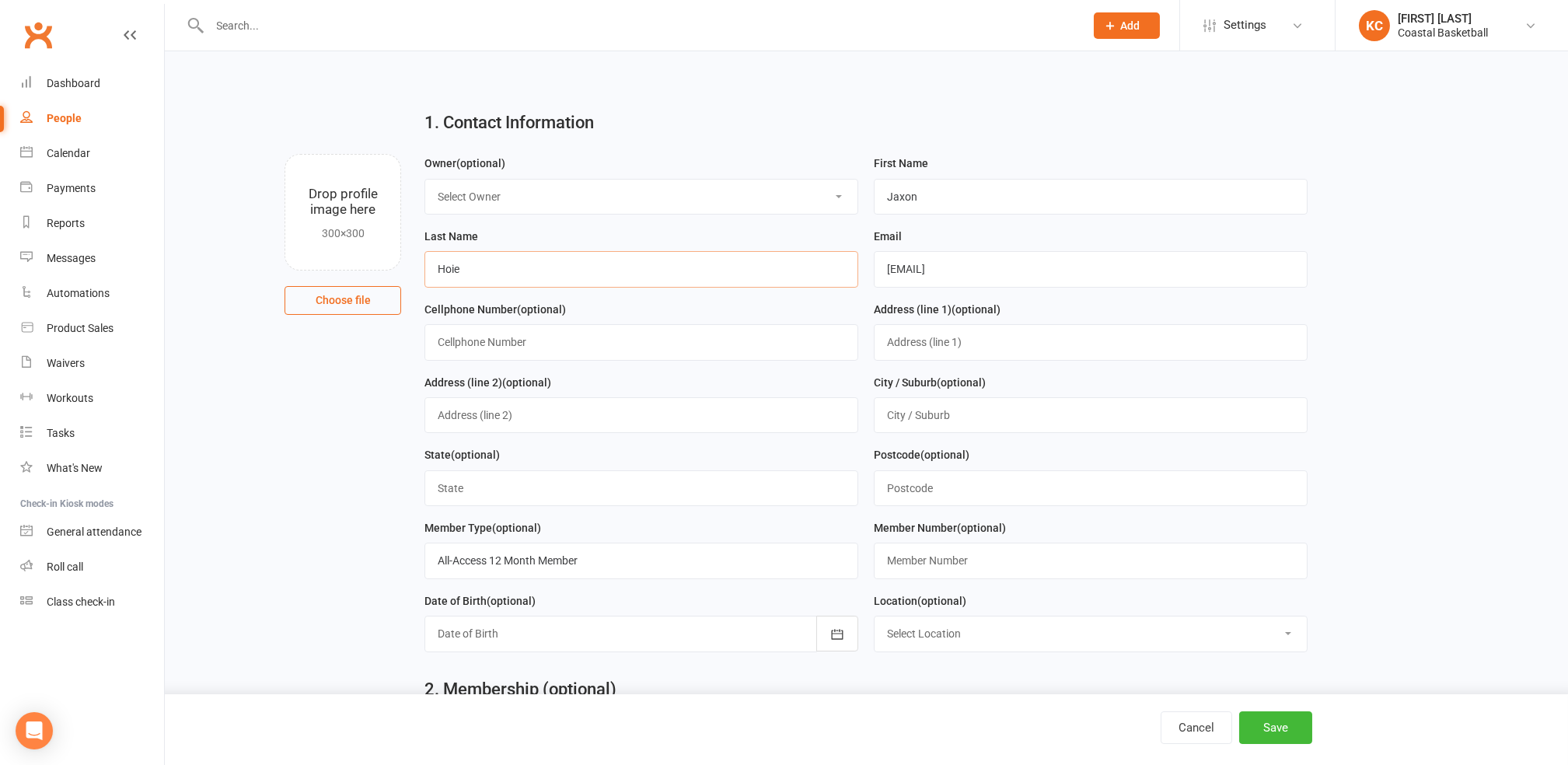 type on "Hoie" 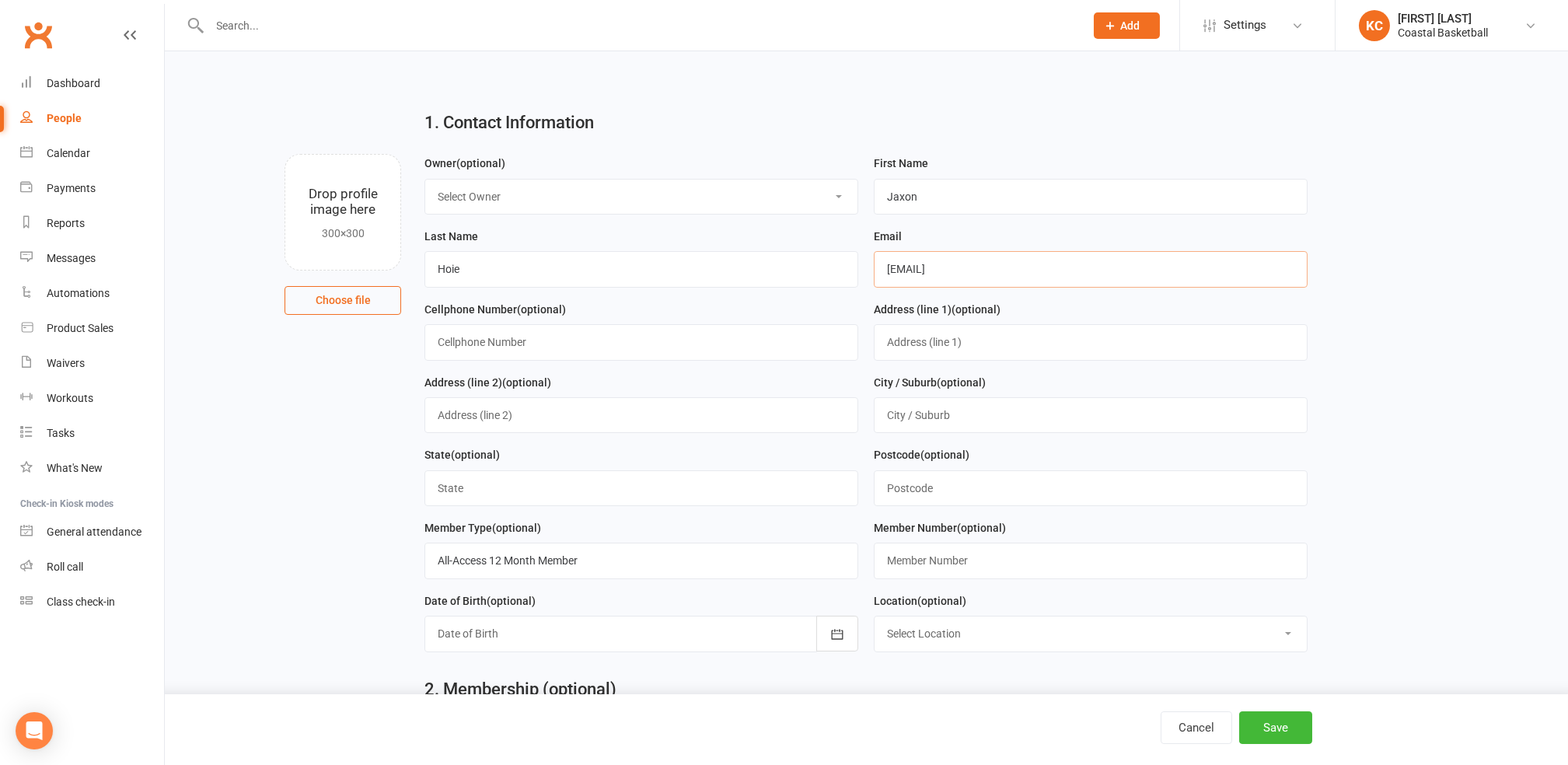 click on "[EMAIL]" at bounding box center [1091, 269] 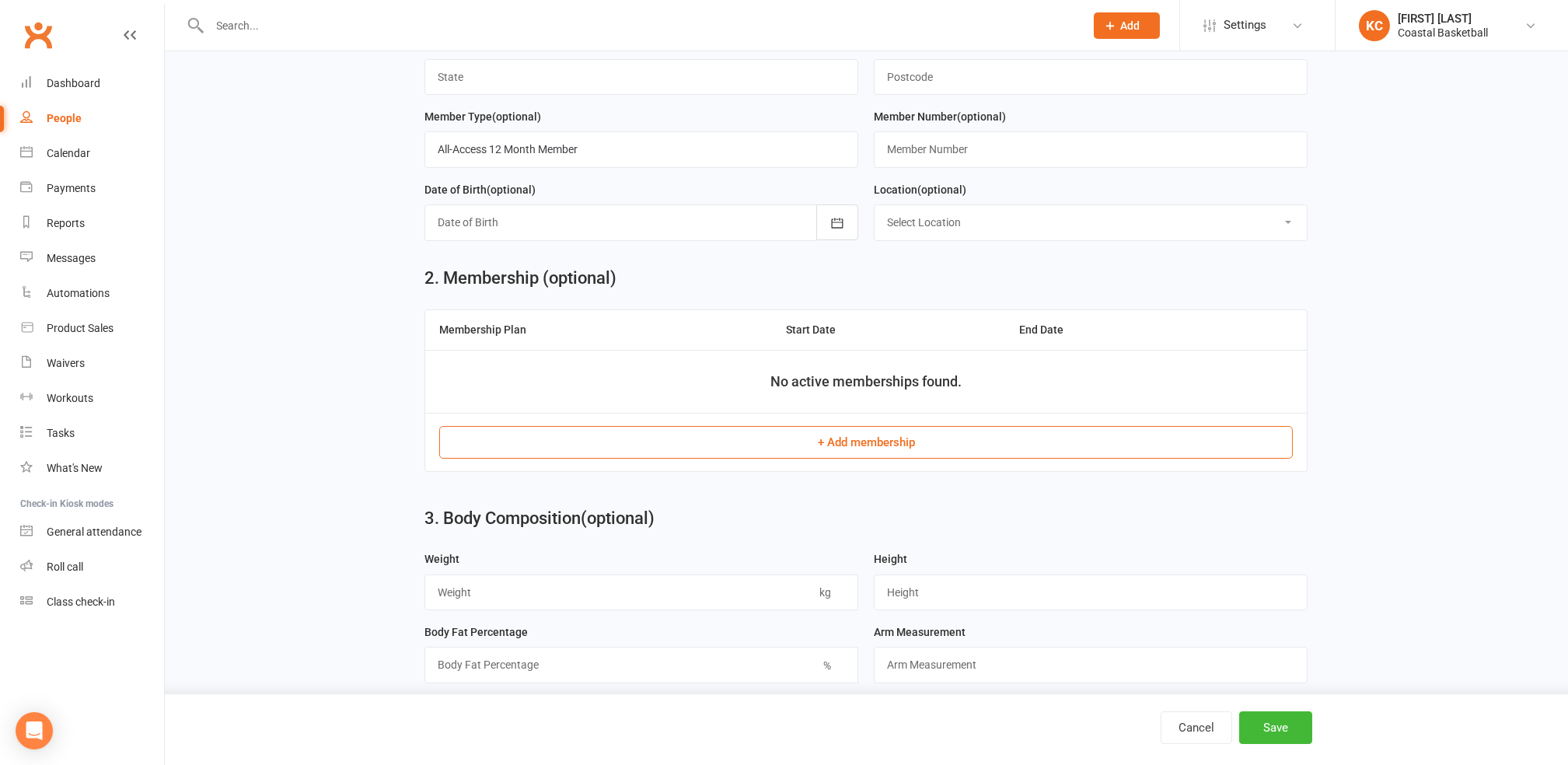 scroll, scrollTop: 414, scrollLeft: 0, axis: vertical 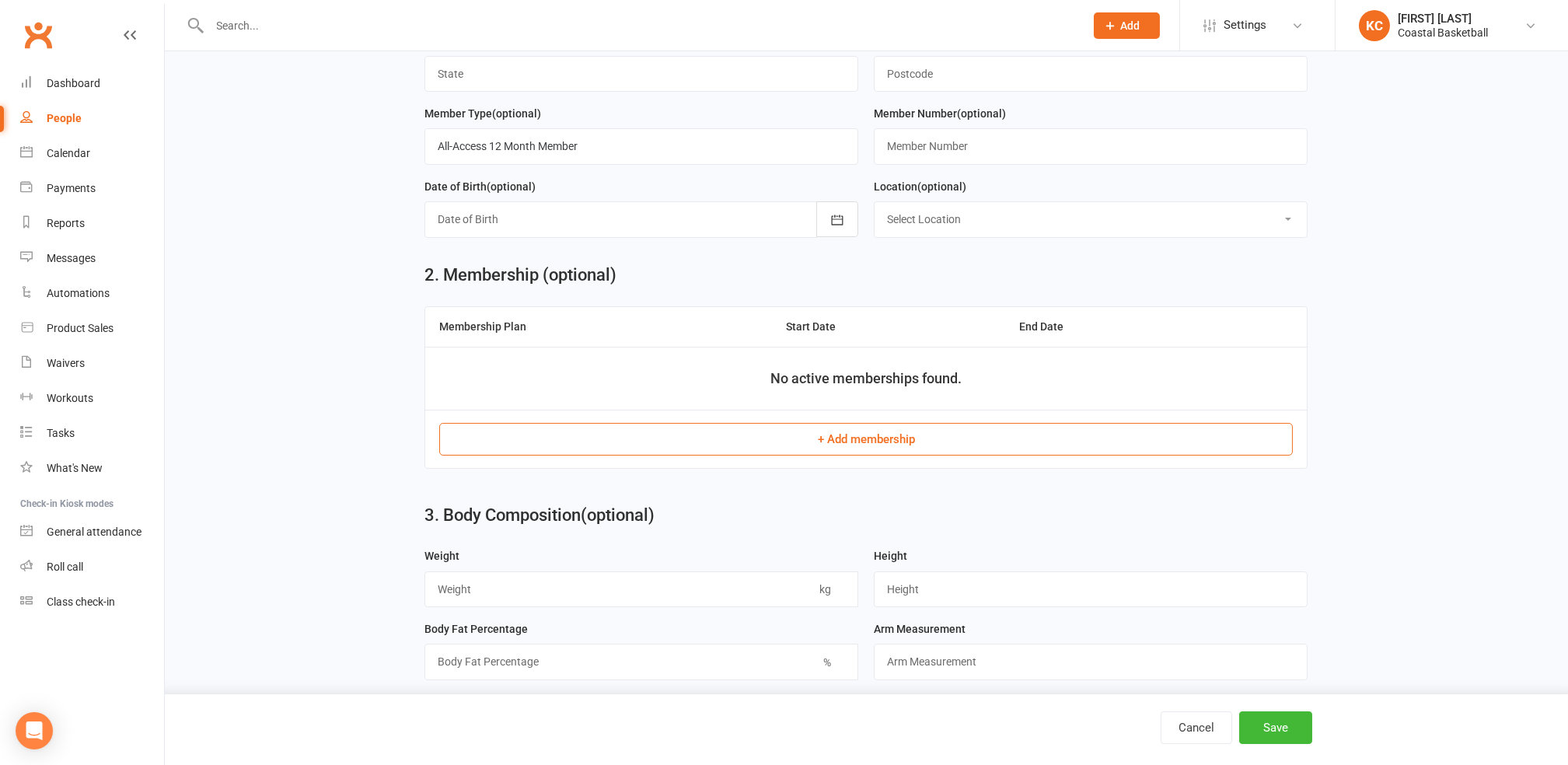 type on "[EMAIL]" 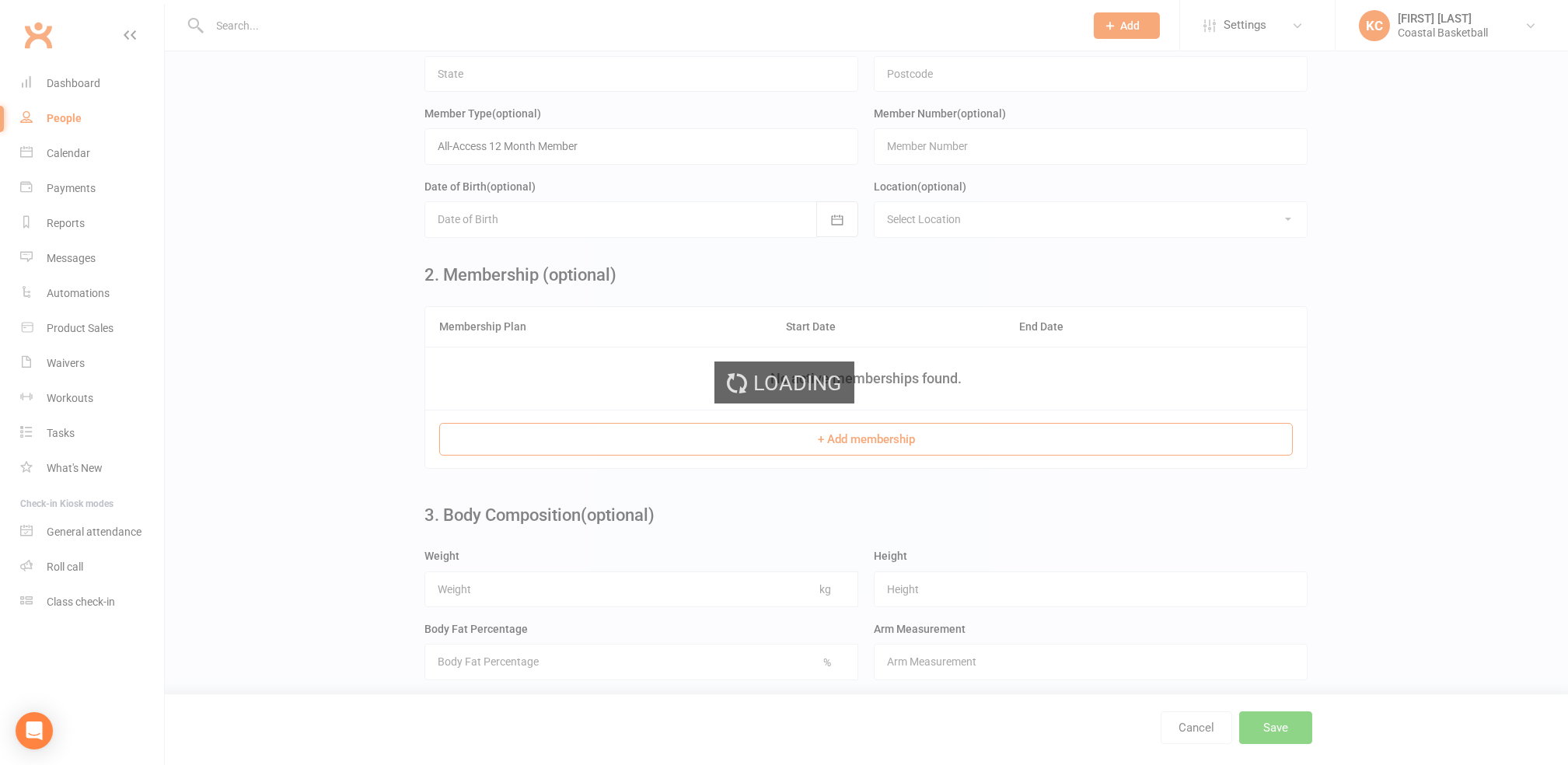 scroll, scrollTop: 0, scrollLeft: 0, axis: both 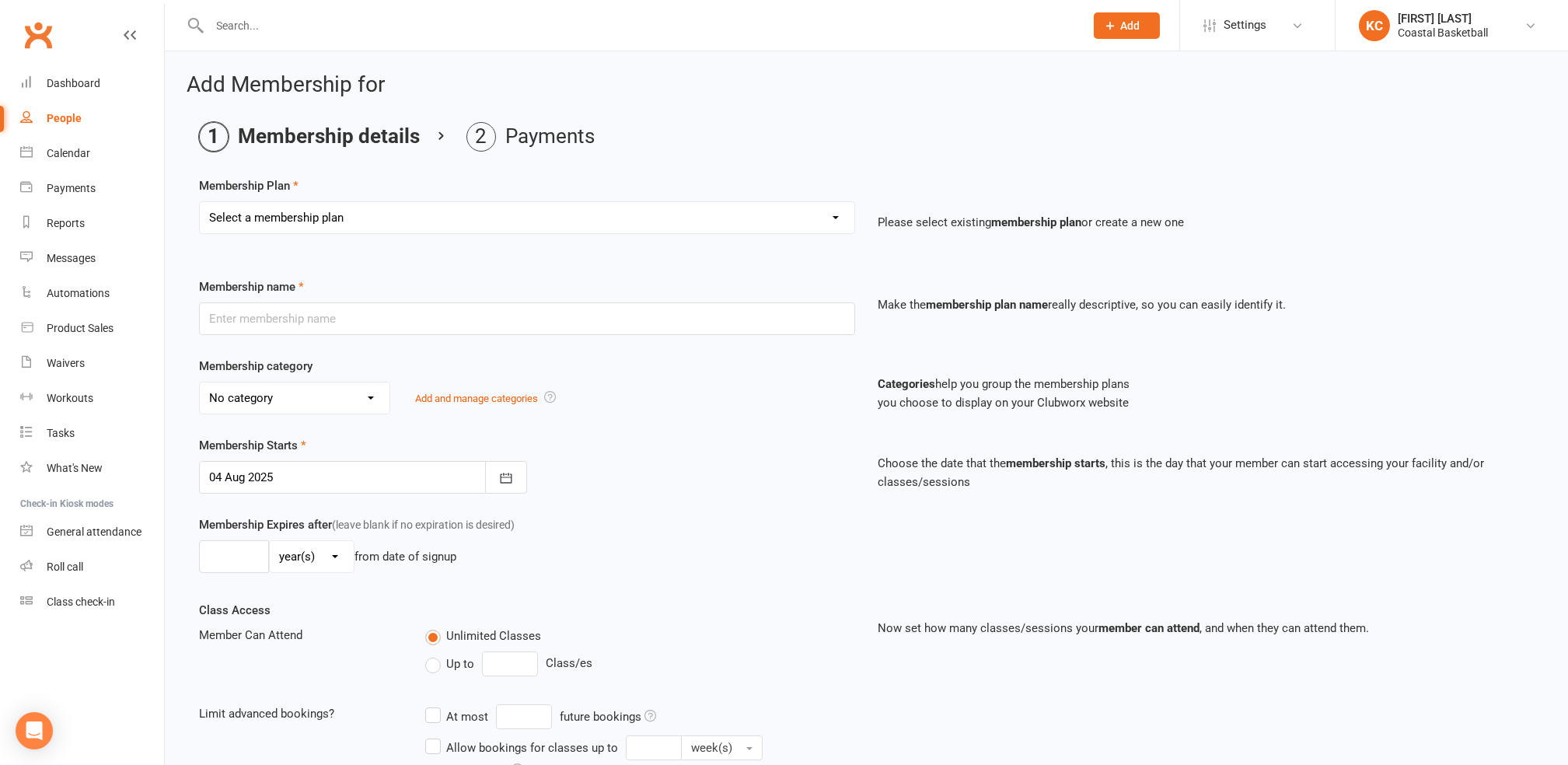 click on "Membership Plan Select a membership plan Create new Membership Plan All Access 12 Month (Excluding GST & Processing Fee) All Access 6 Month (Excluding GST & Processing Fee) All Access 3 Month (Excluding GST & Processing Fee) School Holiday One Week (Excluding GST & Processing Fee) School Holiday Two Week (Excluding GST & Processing Fee) Annual (Excluding GST & Processing Fee) Term 3 Academy 1 Day per Week - Payment Plan (Excluding GST & Processing Fee) Term 3 Academy 2 Days per Week - Upfront (Excluding GST & Processing Fee) Term 3 Academy 2 Days per Week - Payment Plan (Excluding GST & Processing Fee) All-Access Free Trial One Off (Excluding GST & Processing Fee) Term 3 Academy 1 Day per Week - Upfront (Excluding GST & Processing Fee) Please select existing  membership plan  or create a new one" at bounding box center (866, 216) 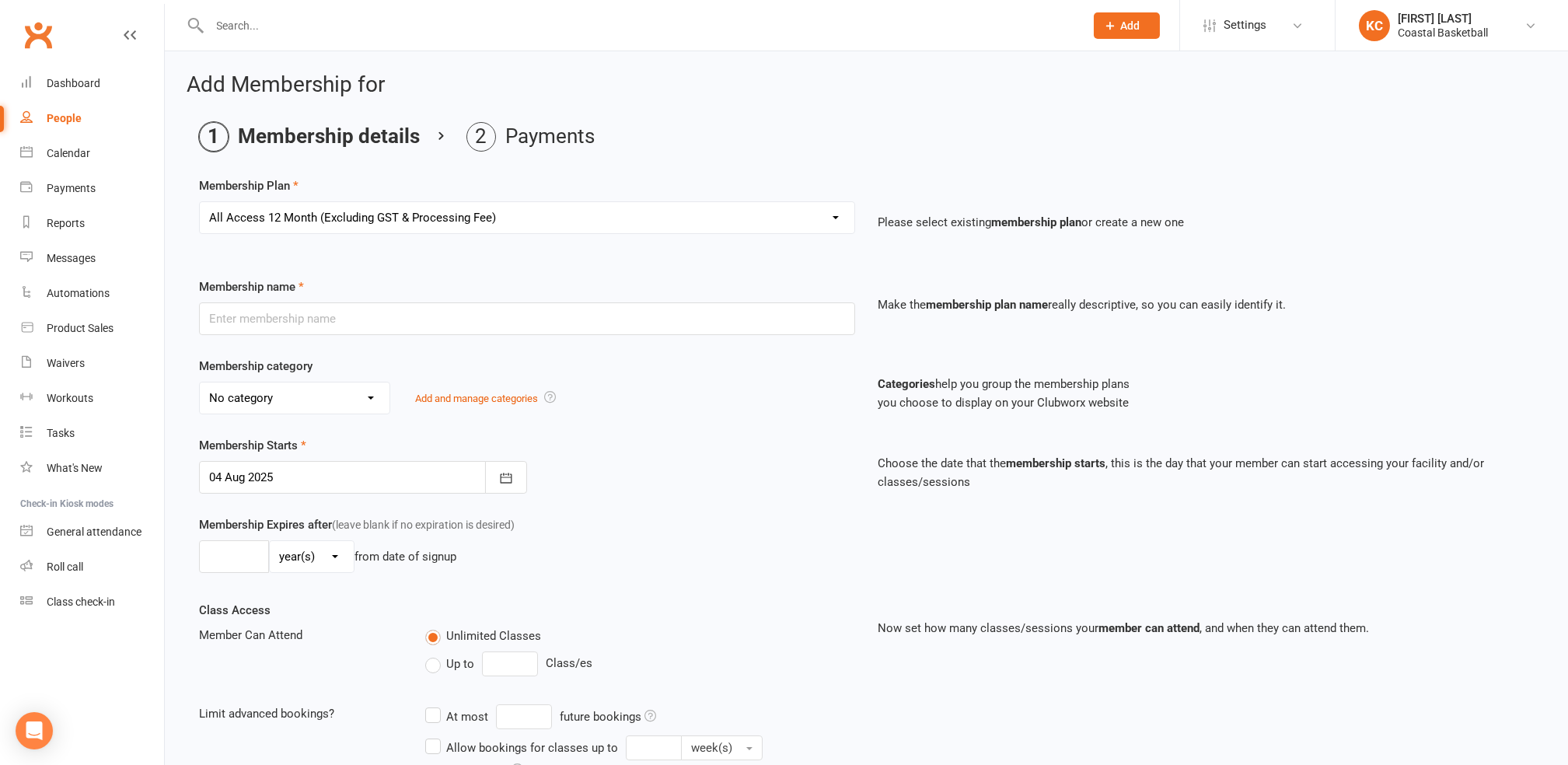 click on "Select a membership plan Create new Membership Plan All Access 12 Month (Excluding GST & Processing Fee) All Access 6 Month (Excluding GST & Processing Fee) All Access 3 Month (Excluding GST & Processing Fee) School Holiday One Week (Excluding GST & Processing Fee) School Holiday Two Week (Excluding GST & Processing Fee) Annual (Excluding GST & Processing Fee) Term 3 Academy 1 Day per Week - Payment Plan (Excluding GST & Processing Fee) Term 3 Academy 2 Days per Week - Upfront (Excluding GST & Processing Fee) Term 3 Academy 2 Days per Week - Payment Plan (Excluding GST & Processing Fee) All-Access Free Trial One Off (Excluding GST & Processing Fee) Term 3 Academy 1 Day per Week - Upfront (Excluding GST & Processing Fee)" at bounding box center (527, 218) 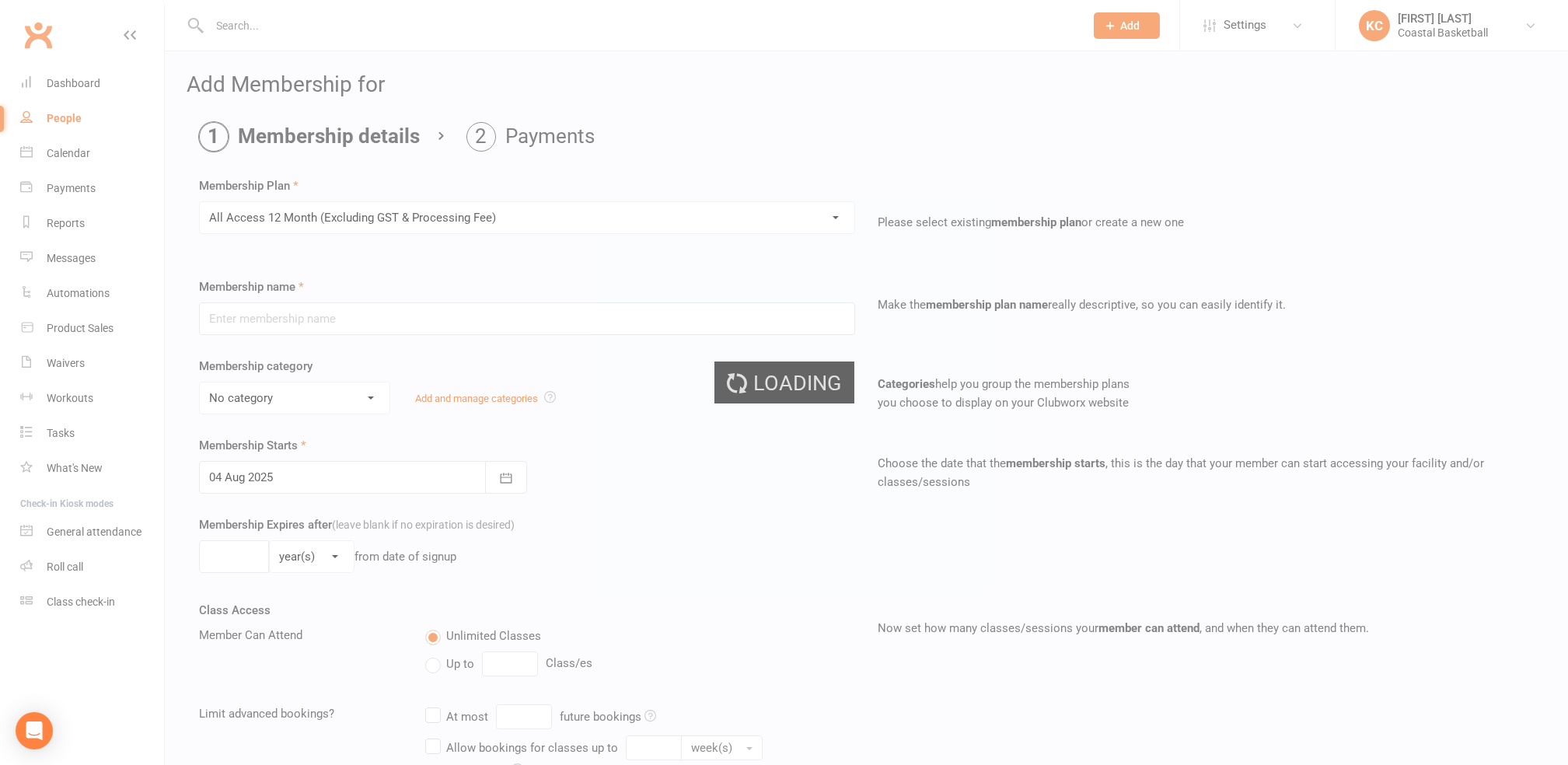 type on "All Access 12 Month (Excluding GST & Processing Fee)" 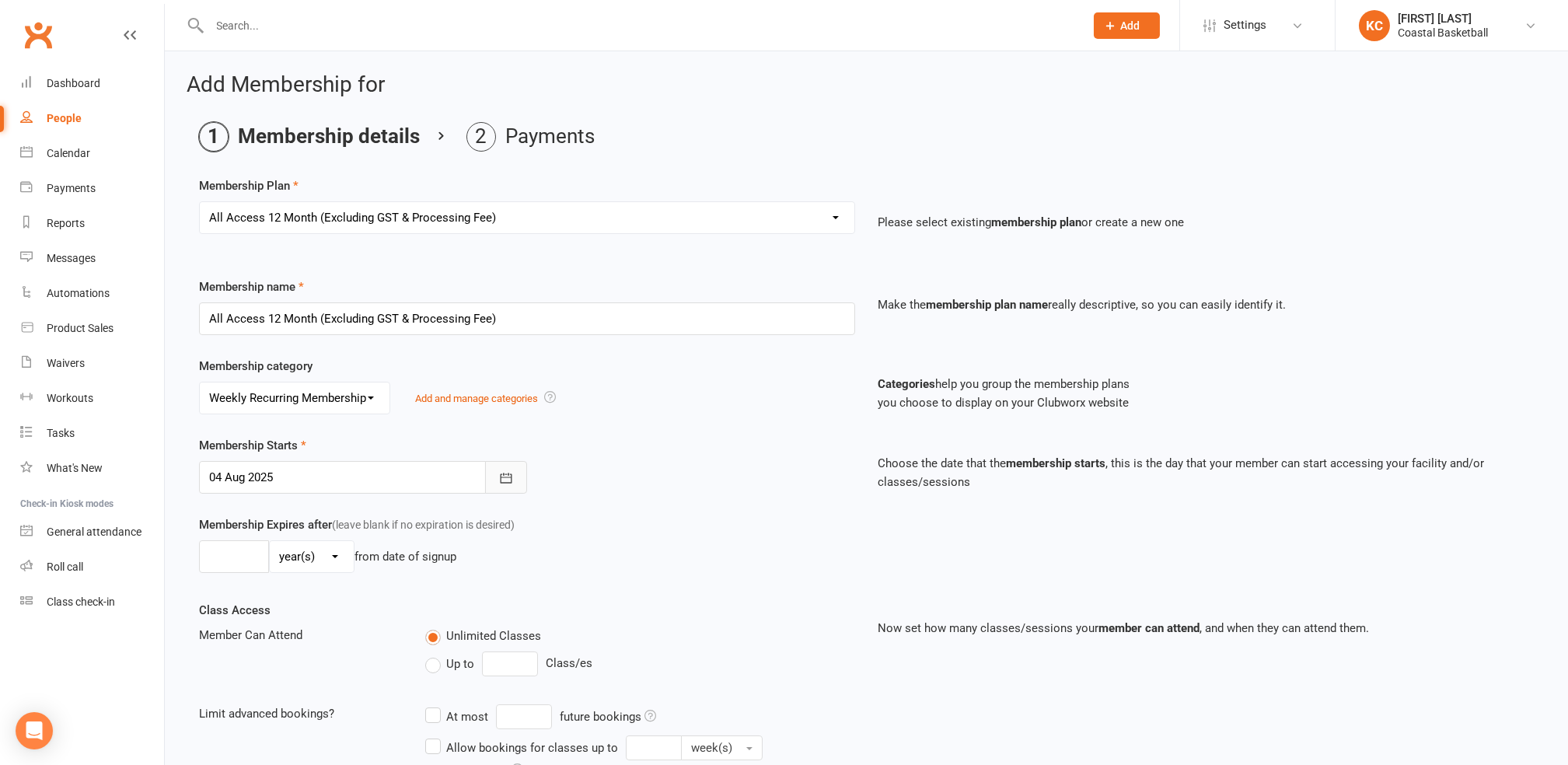 click at bounding box center [506, 477] 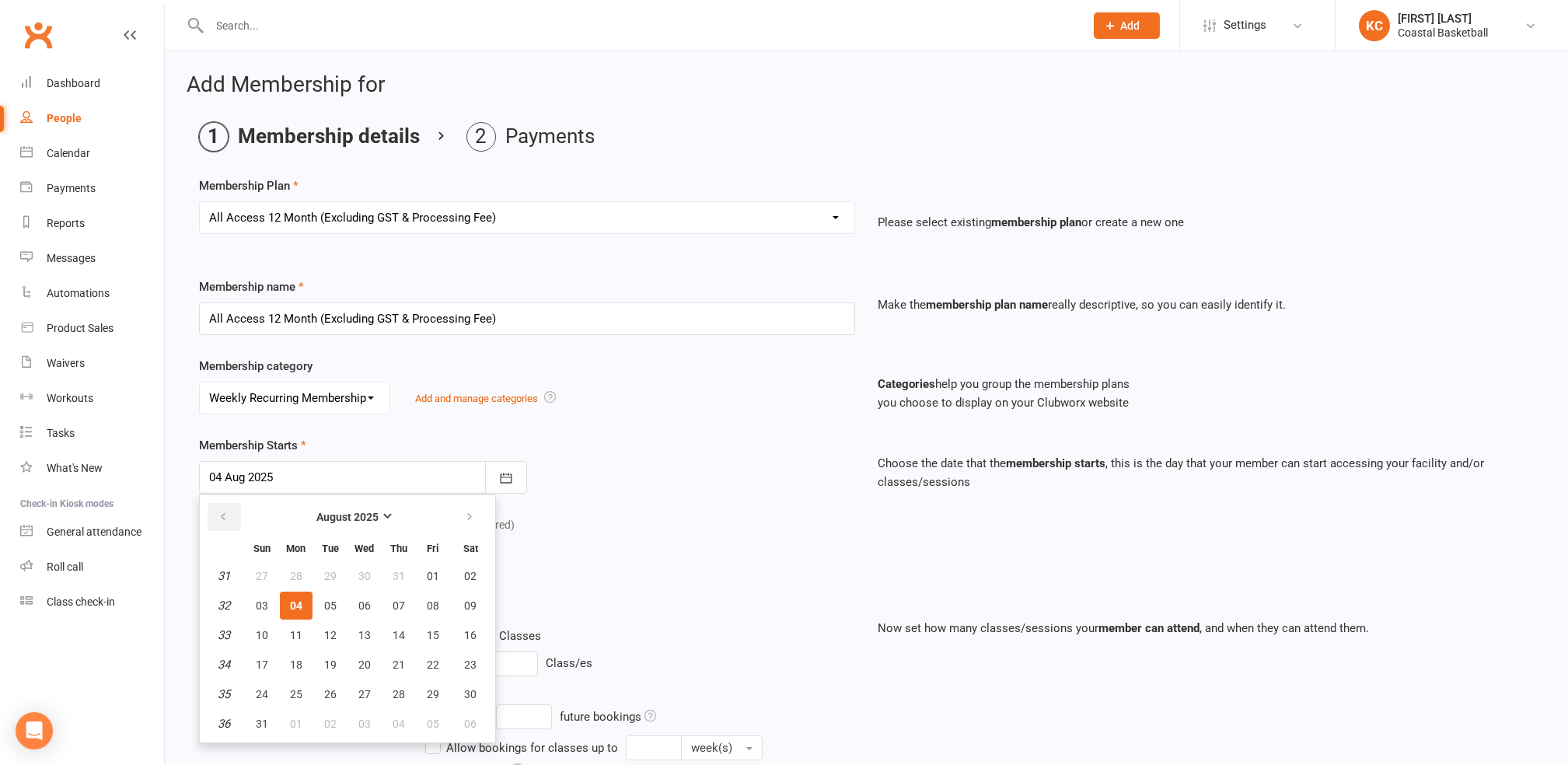 click at bounding box center [223, 517] 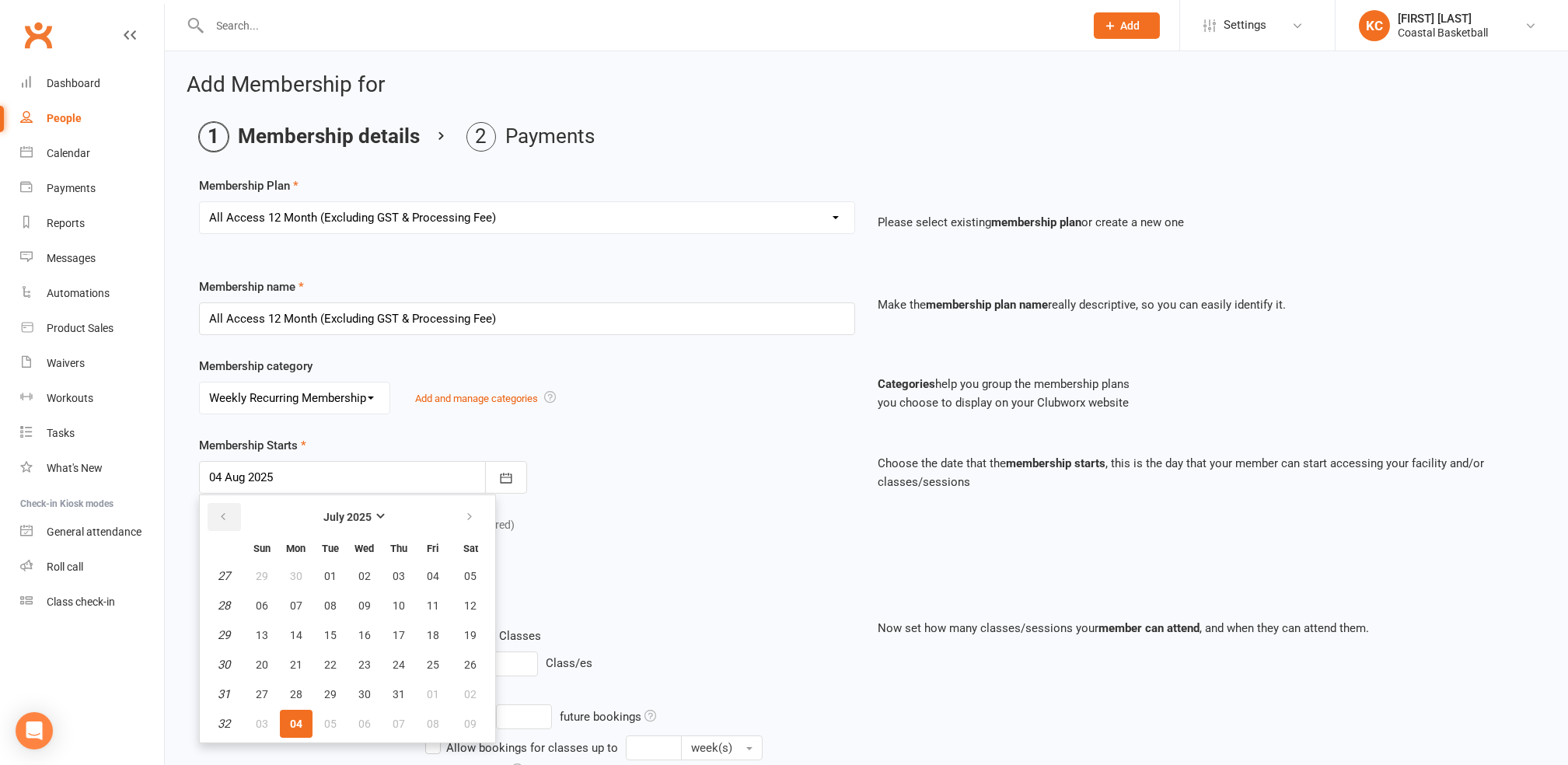 click at bounding box center [223, 517] 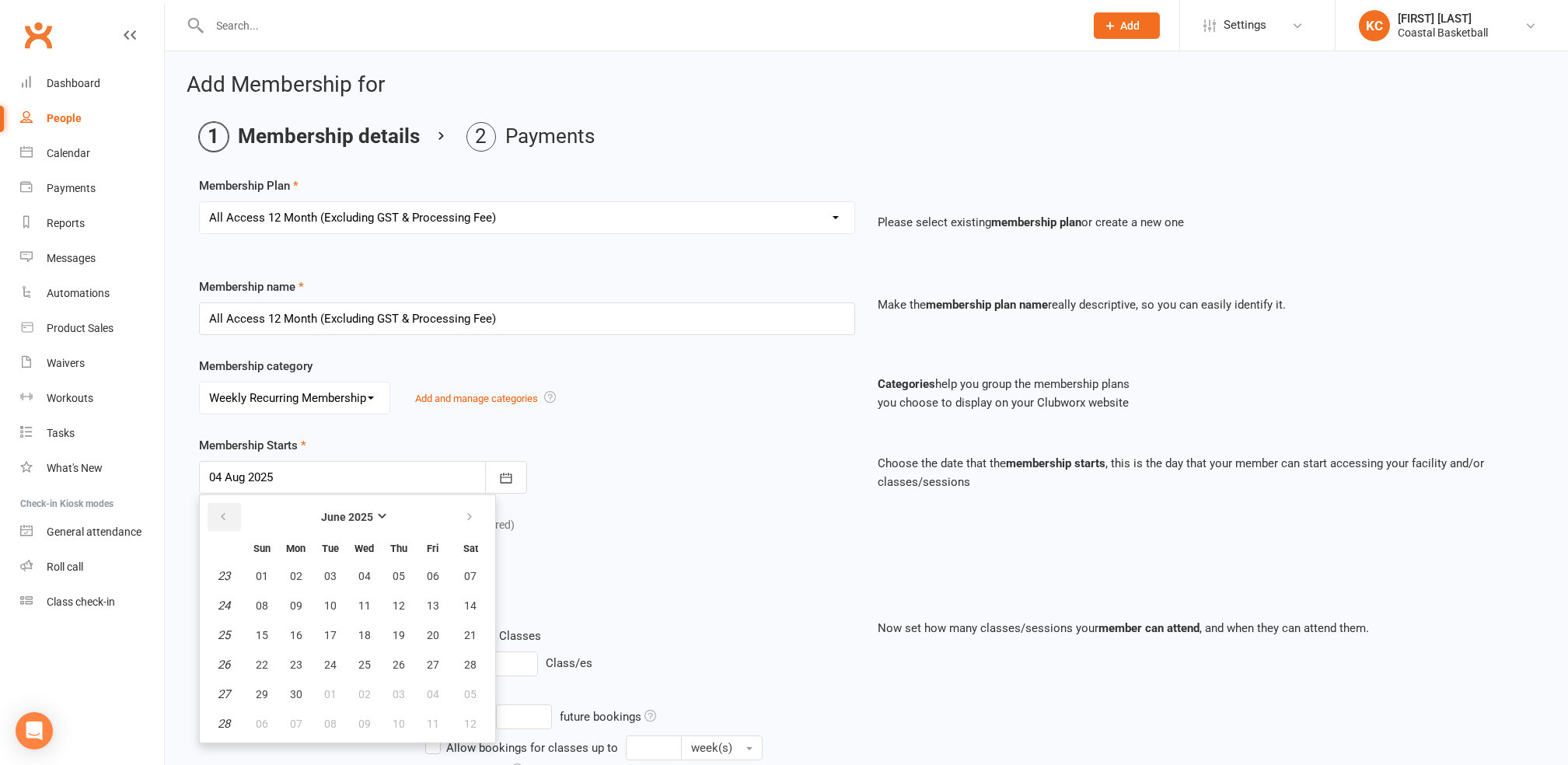 click at bounding box center [223, 517] 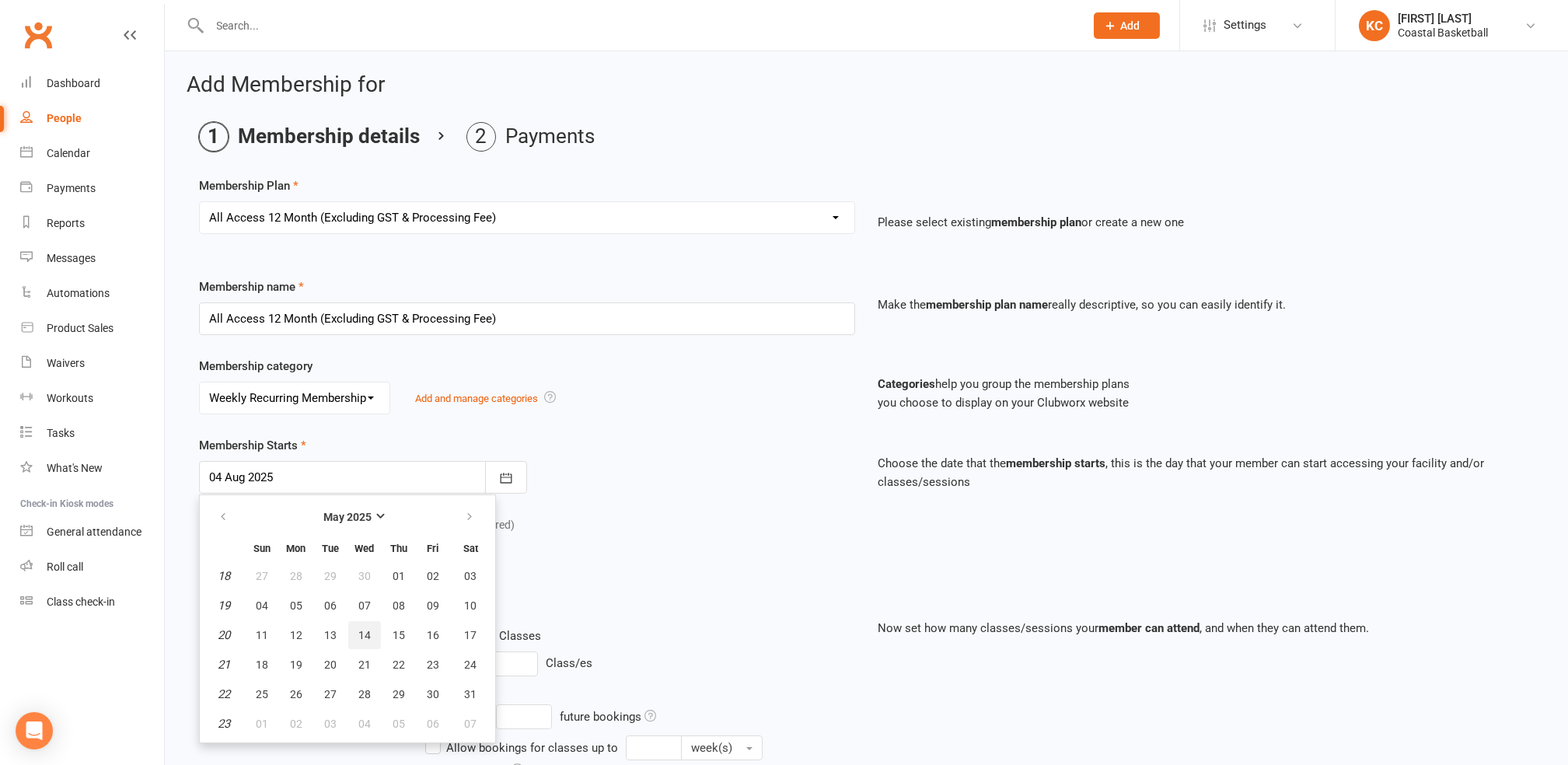 click on "14" at bounding box center [365, 635] 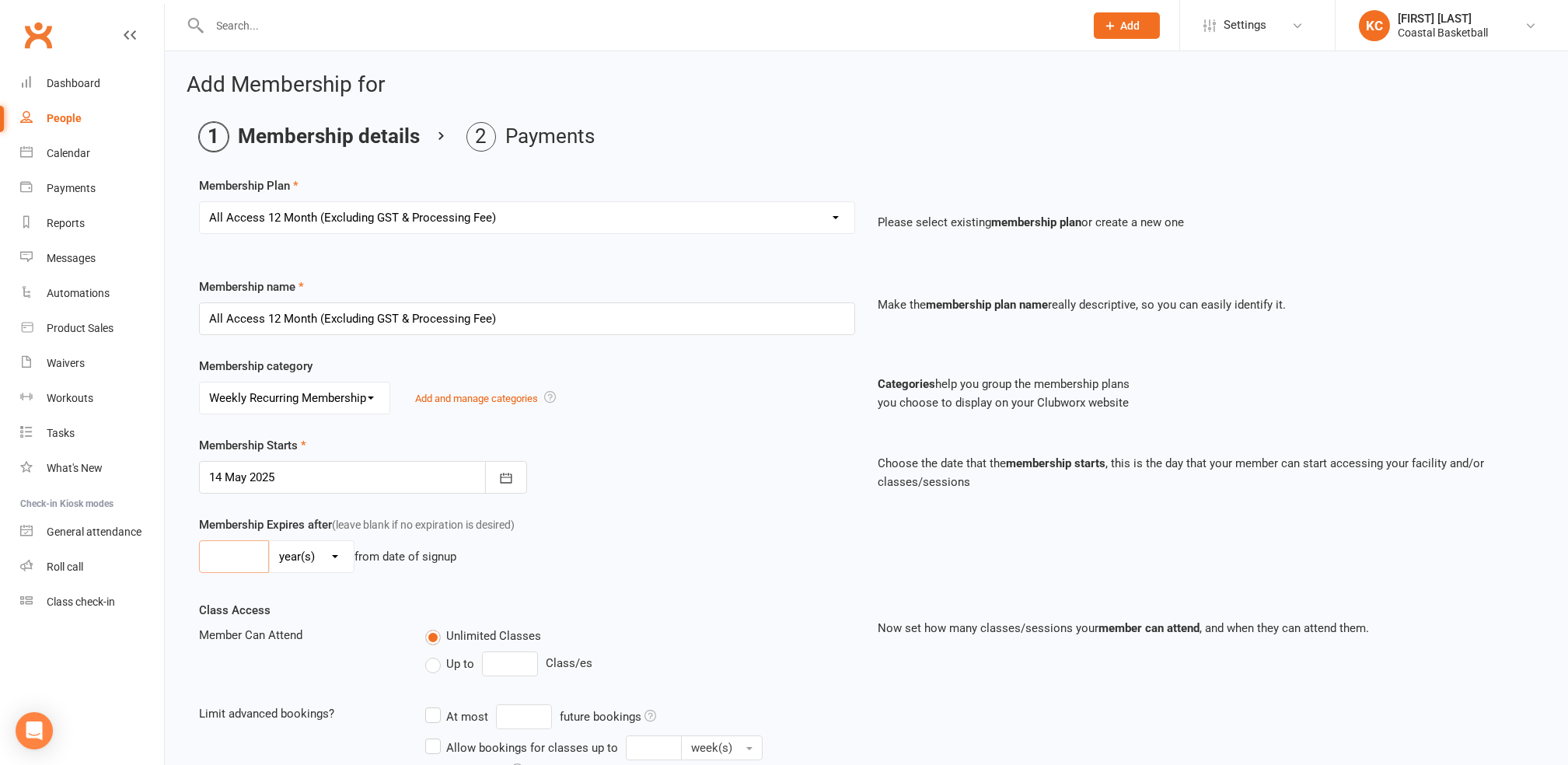 click at bounding box center (234, 557) 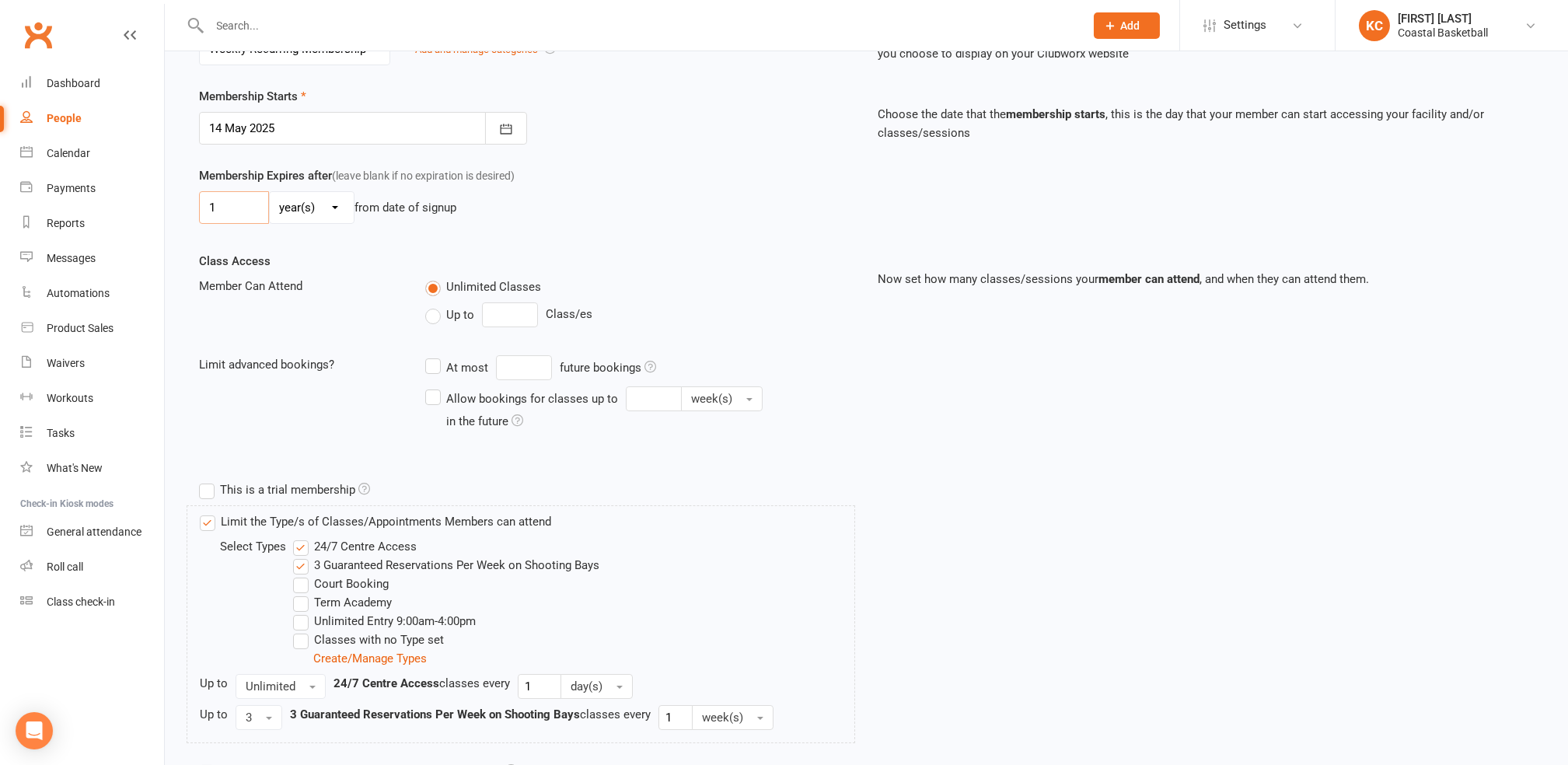 scroll, scrollTop: 414, scrollLeft: 0, axis: vertical 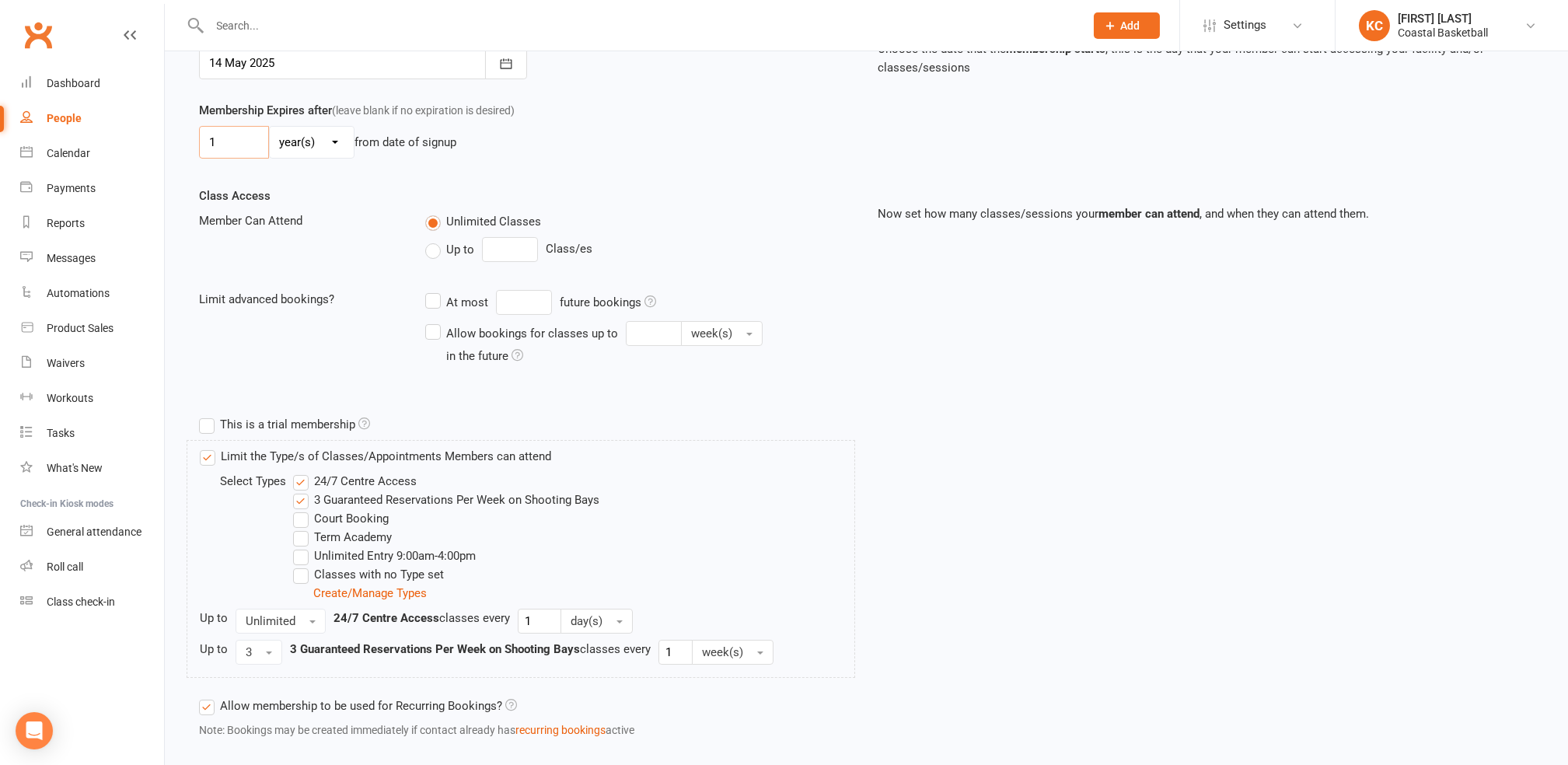 type on "1" 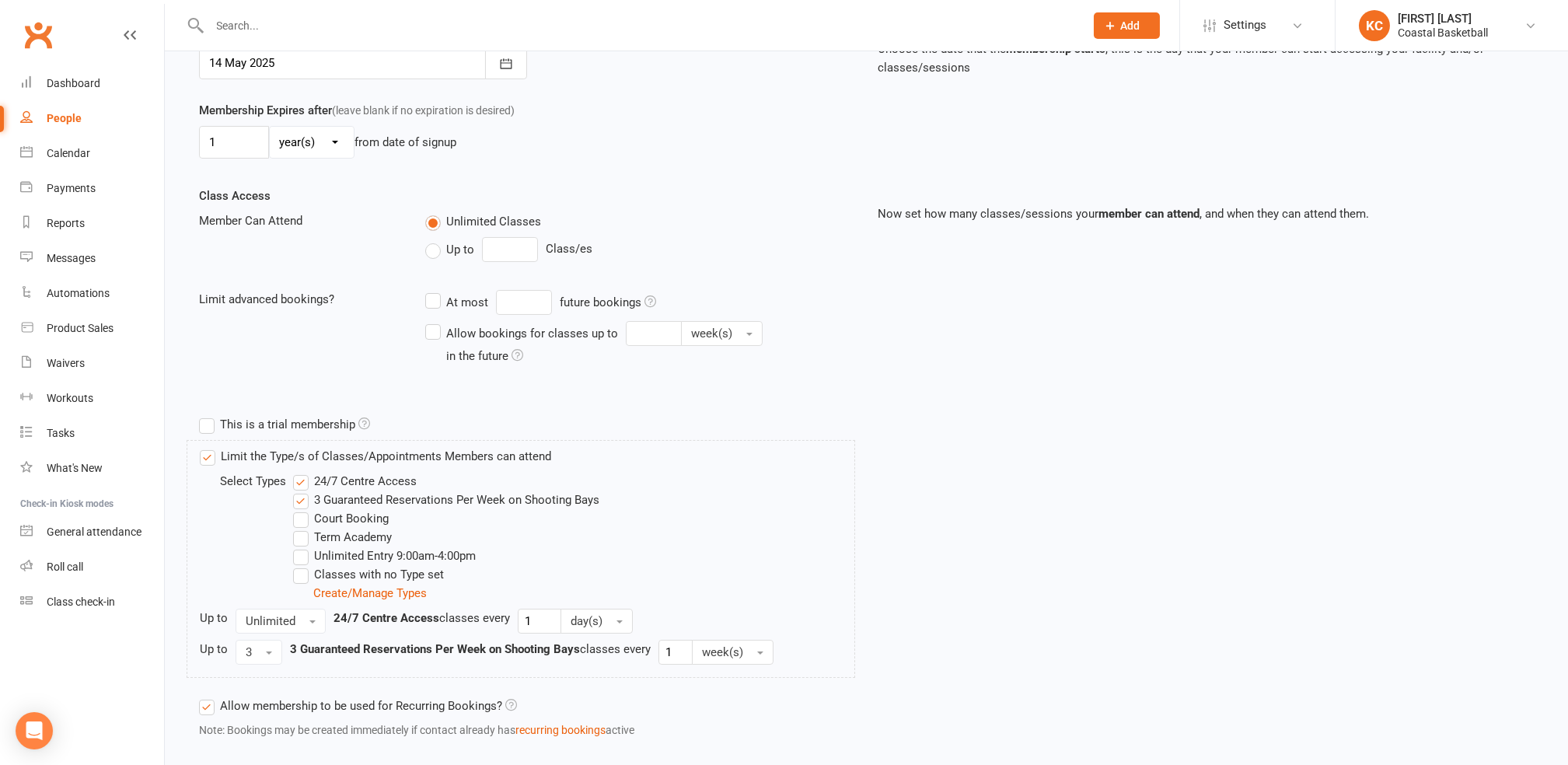 click on "24/7 Centre Access" at bounding box center [354, 481] 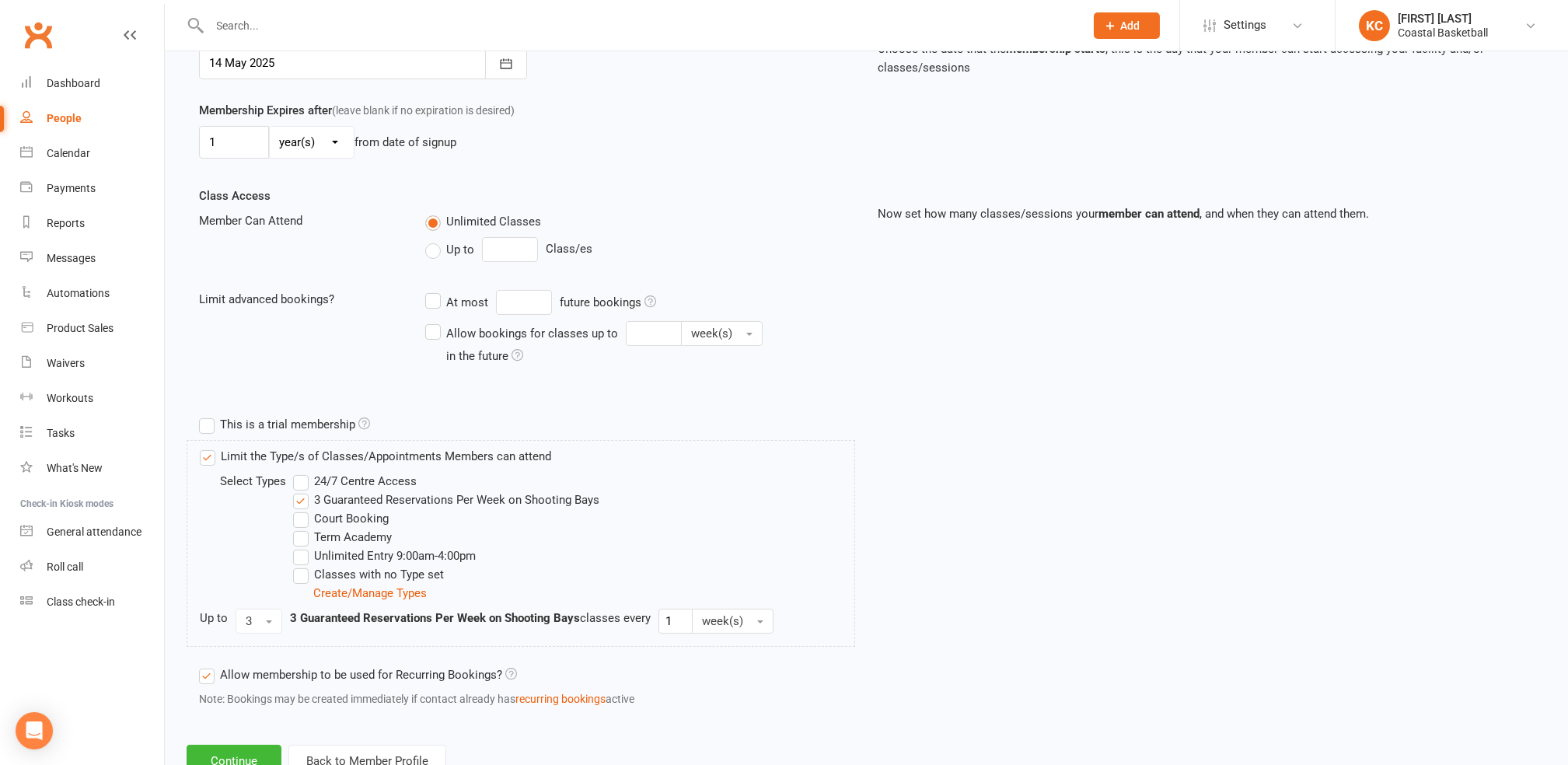 scroll, scrollTop: 452, scrollLeft: 0, axis: vertical 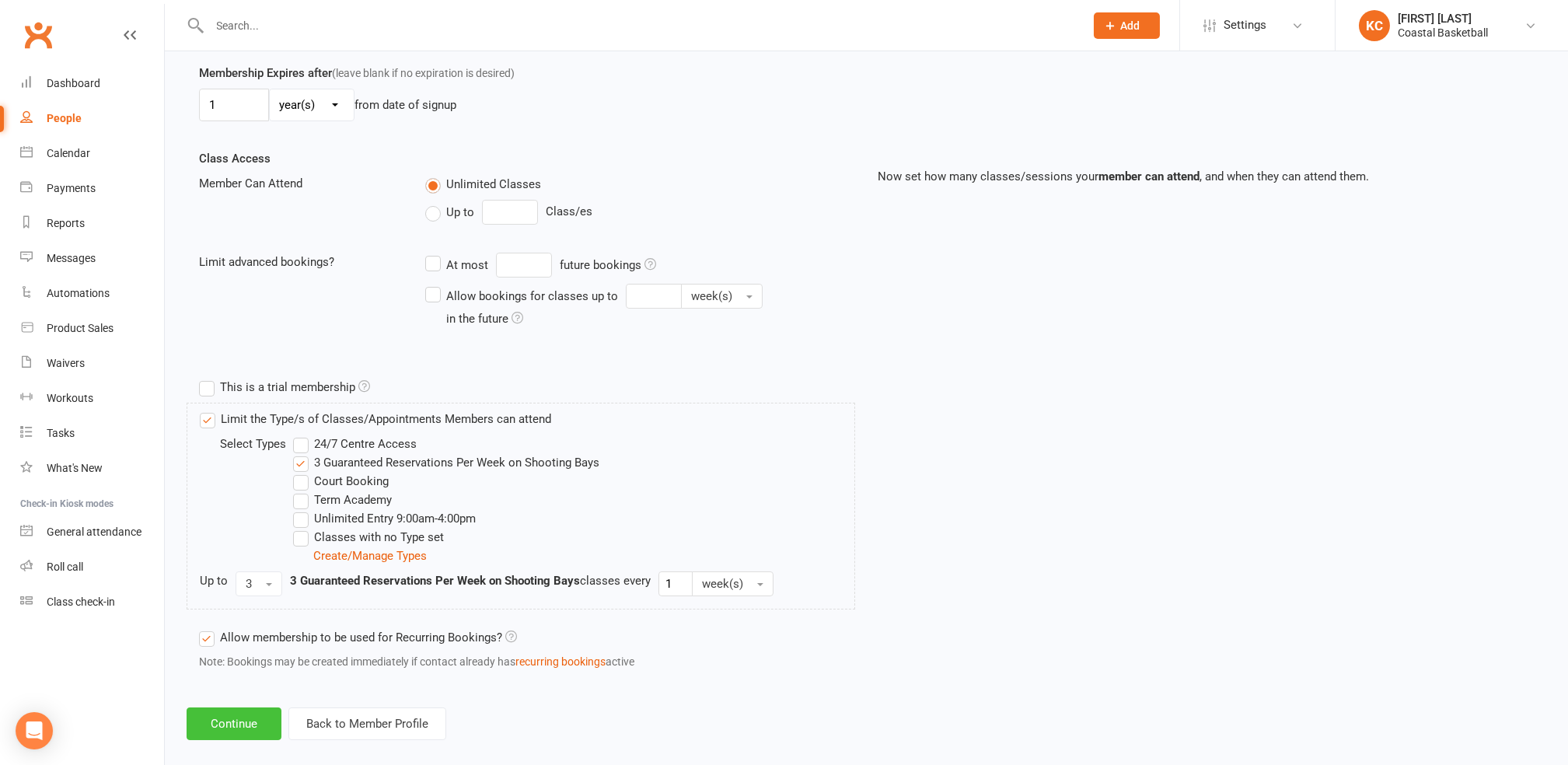 click on "Continue" at bounding box center (234, 724) 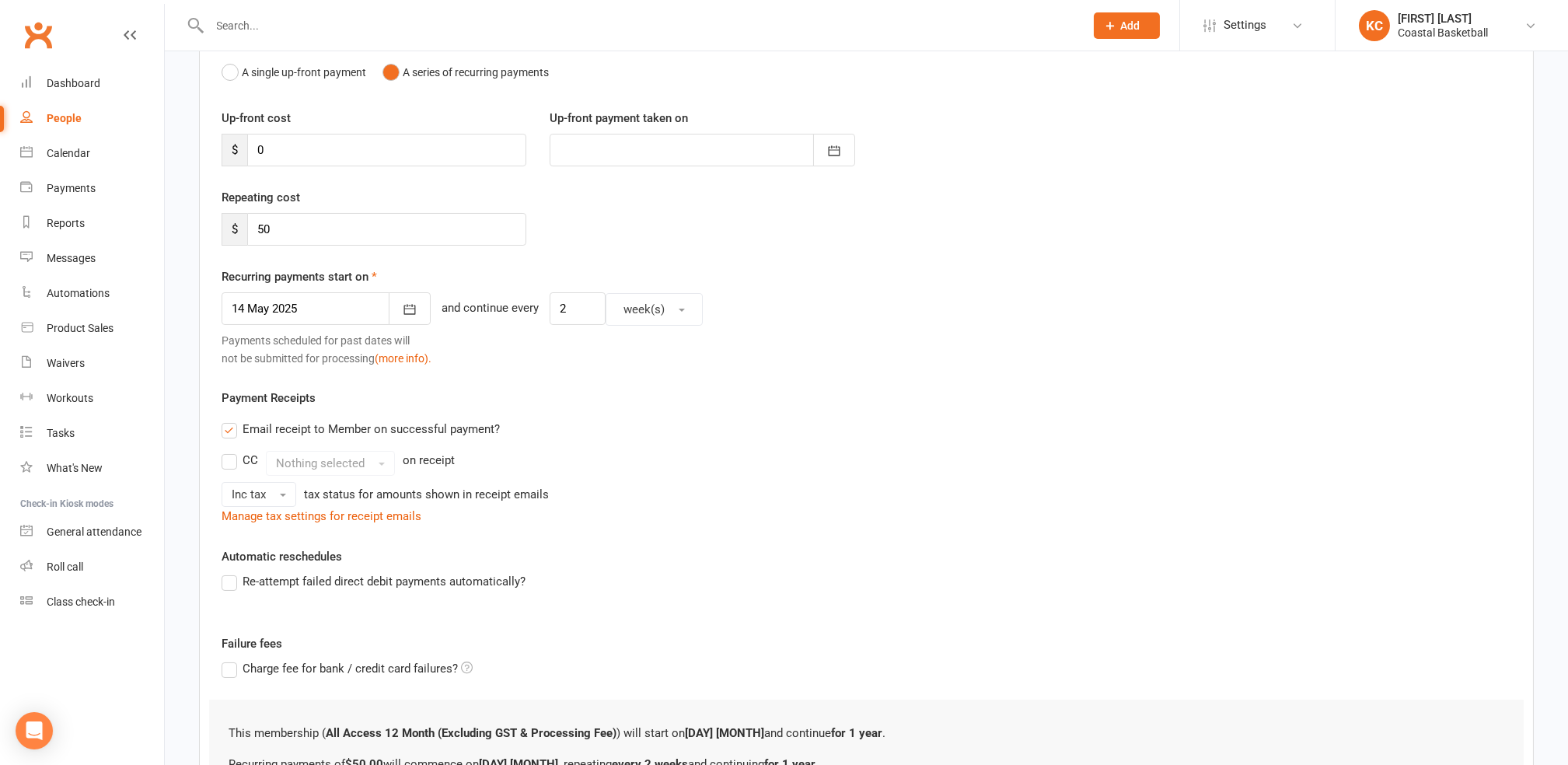 scroll, scrollTop: 0, scrollLeft: 0, axis: both 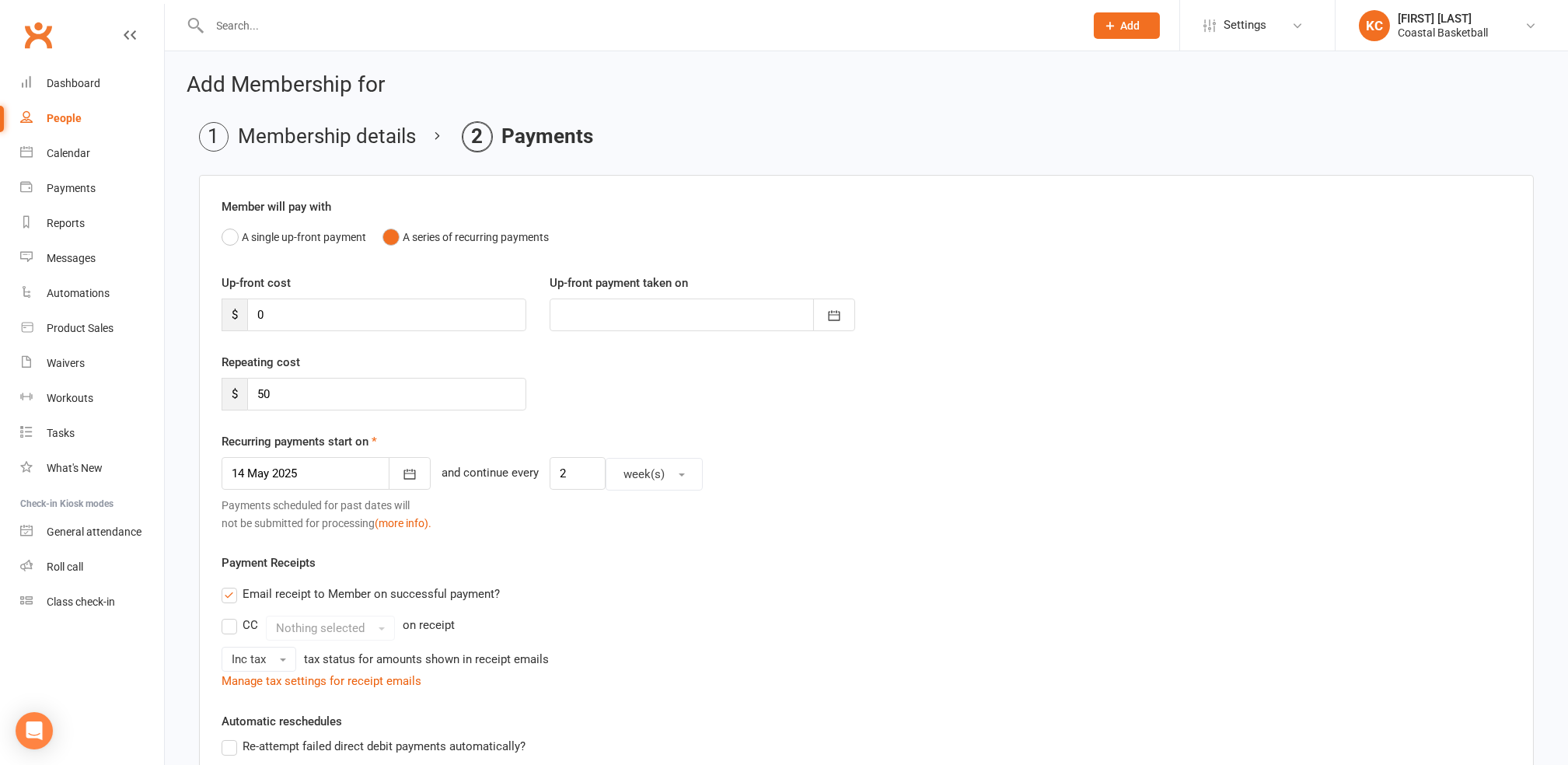 click on "Payment Receipts Email receipt to Member on successful payment? CC
Nothing selected
on receipt
Inc tax
tax status for amounts shown in receipt emails Manage tax settings for receipt emails" at bounding box center [866, 622] 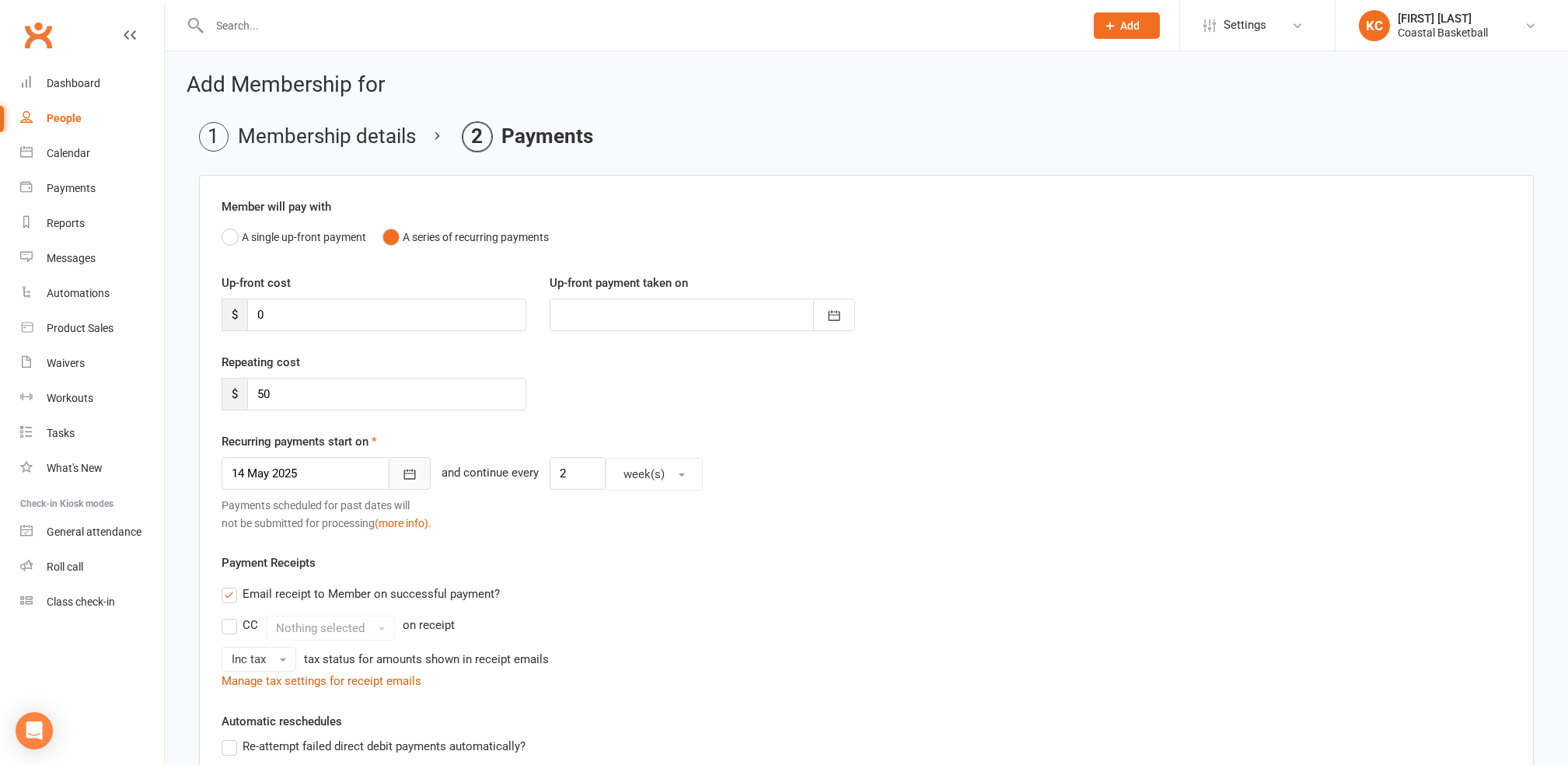 click 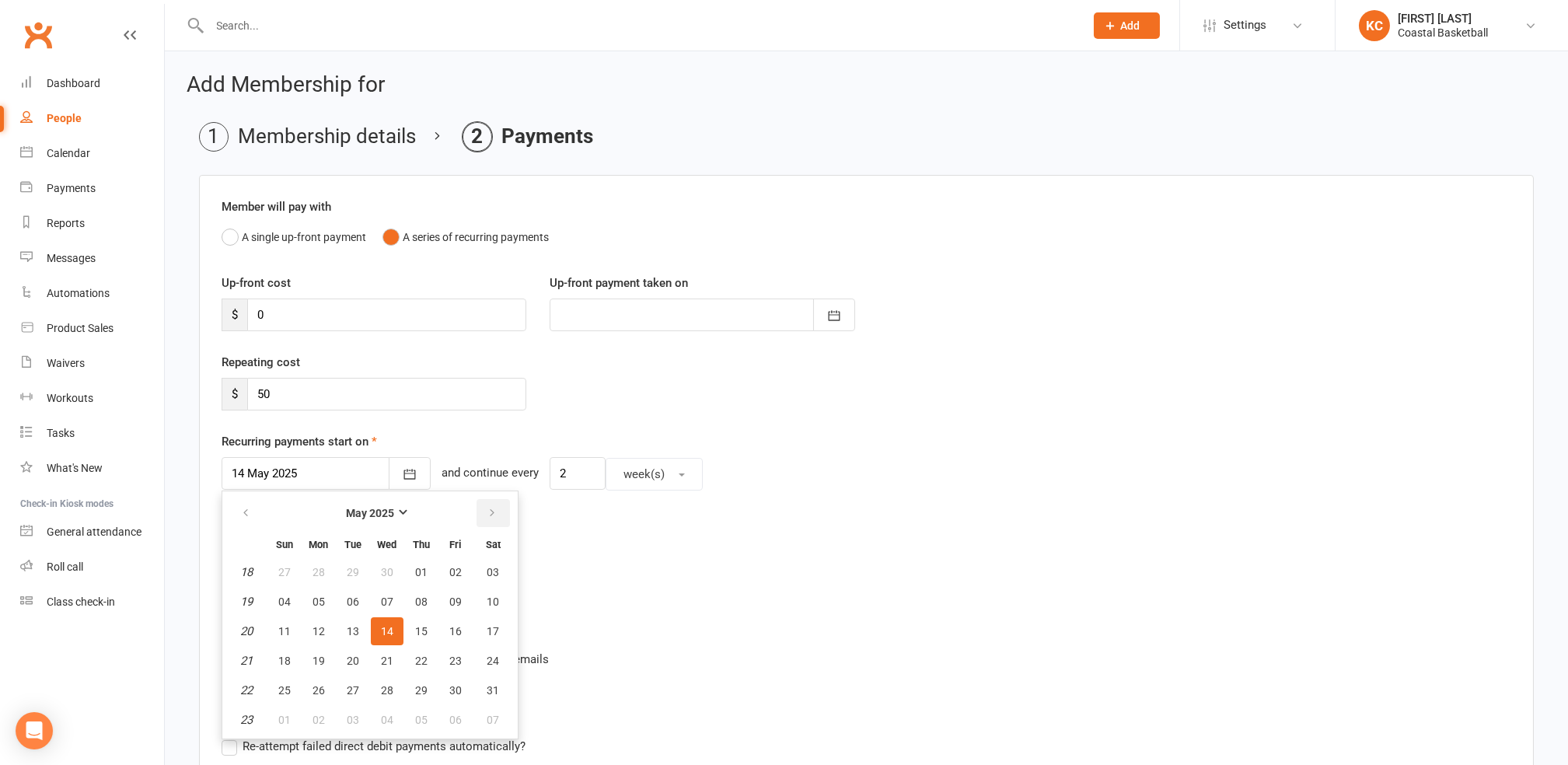 click at bounding box center (492, 513) 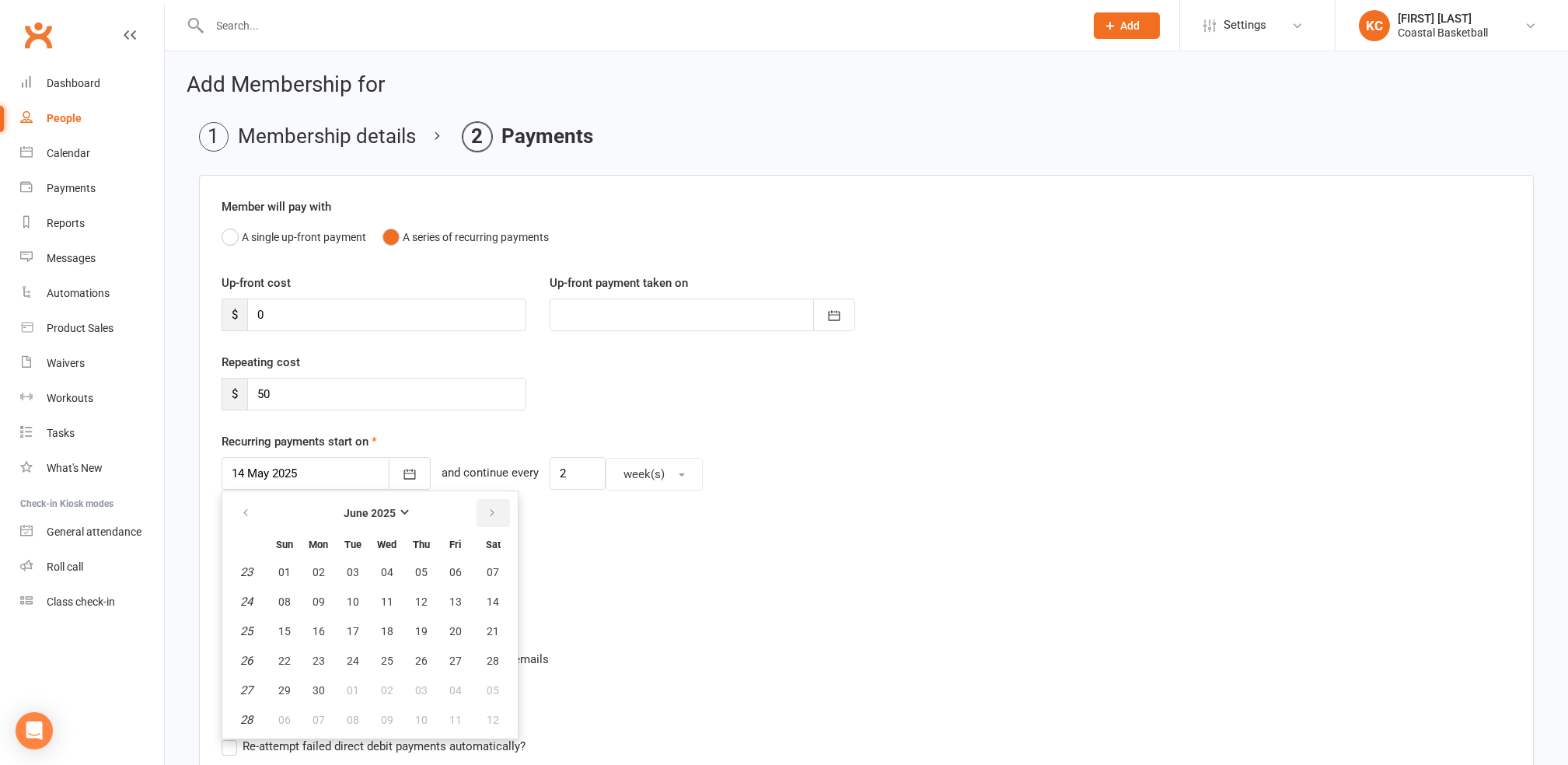 click at bounding box center (492, 513) 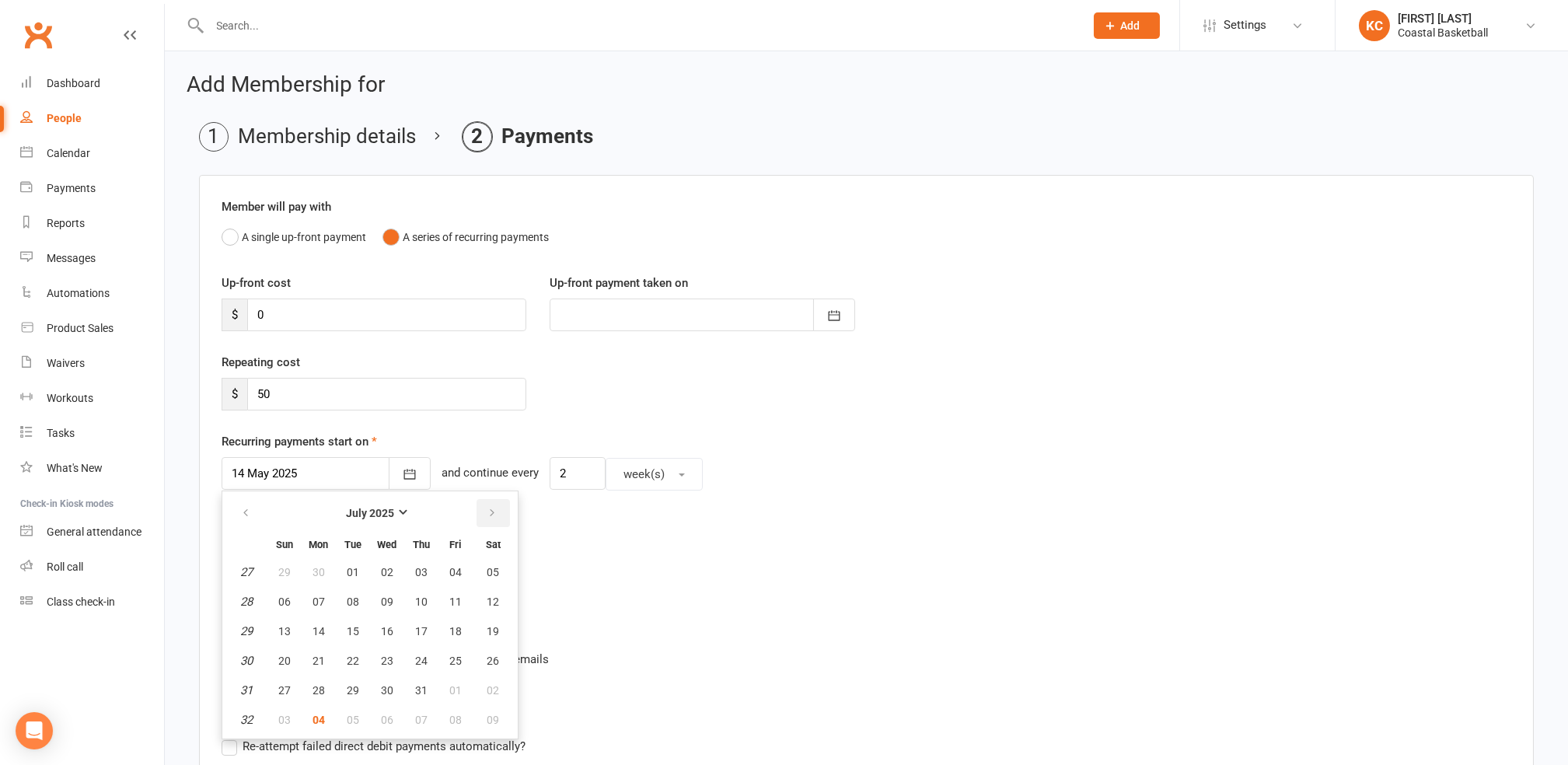 click at bounding box center (492, 513) 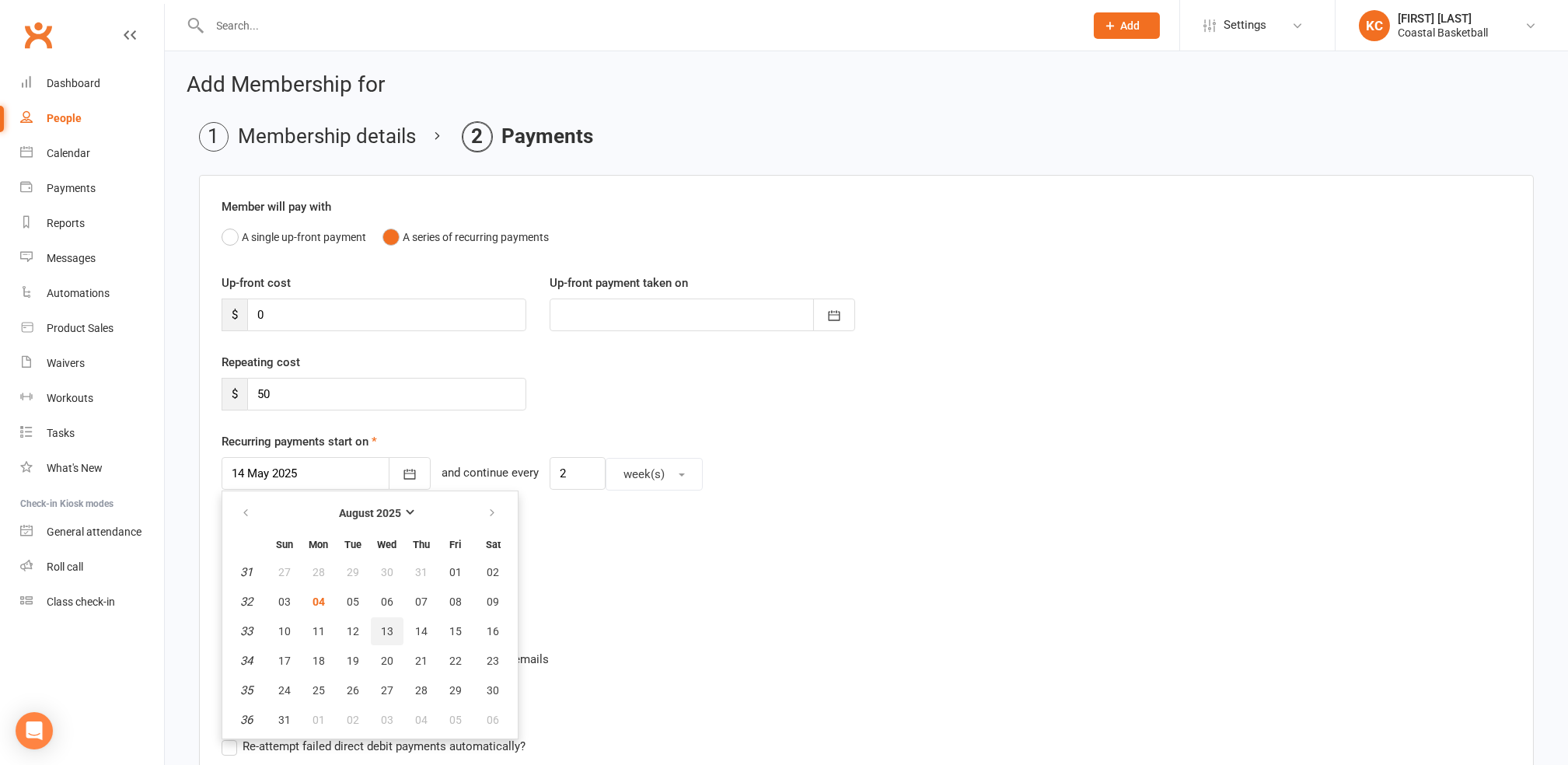 click on "13" at bounding box center (387, 631) 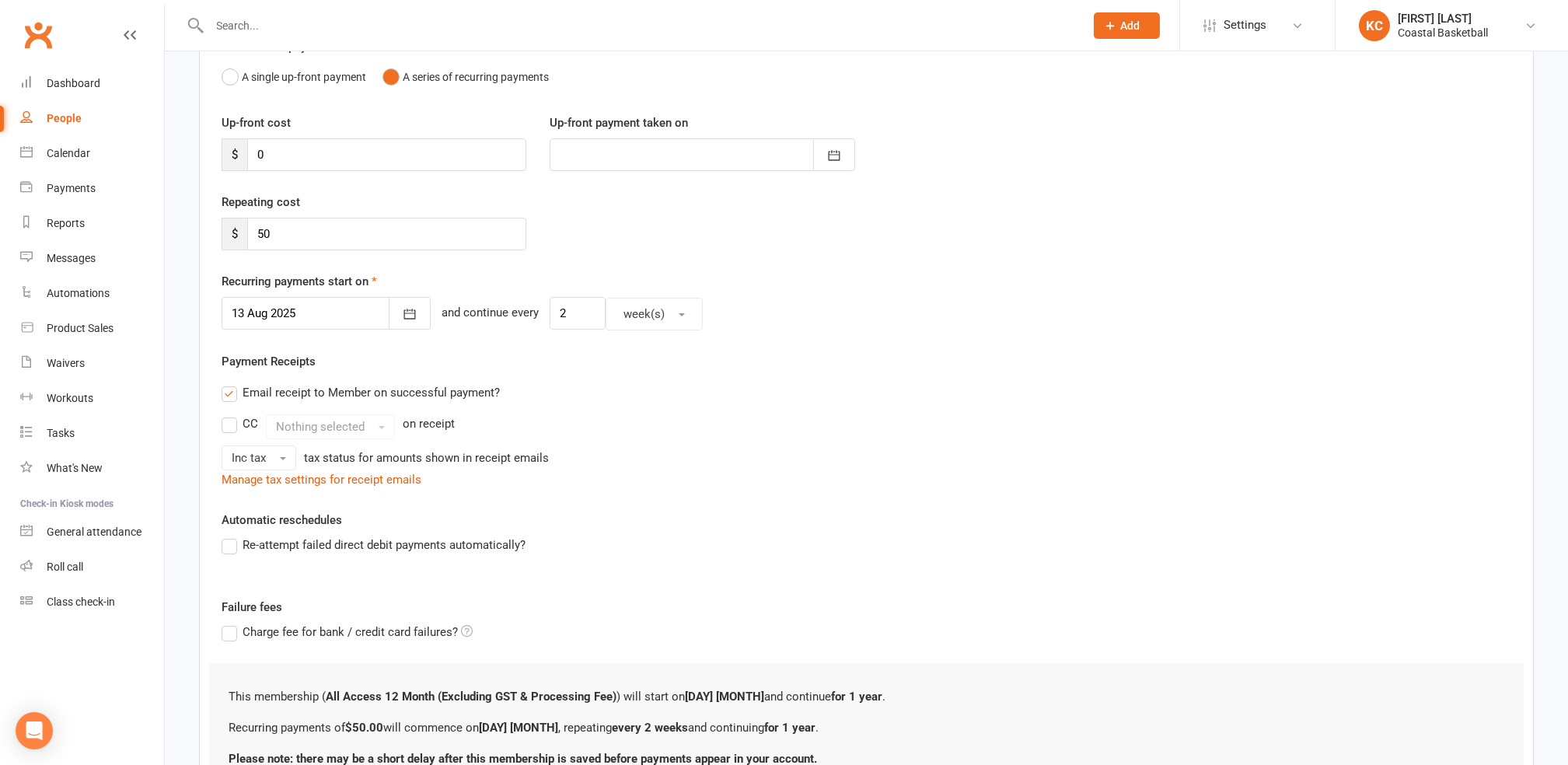 scroll, scrollTop: 207, scrollLeft: 0, axis: vertical 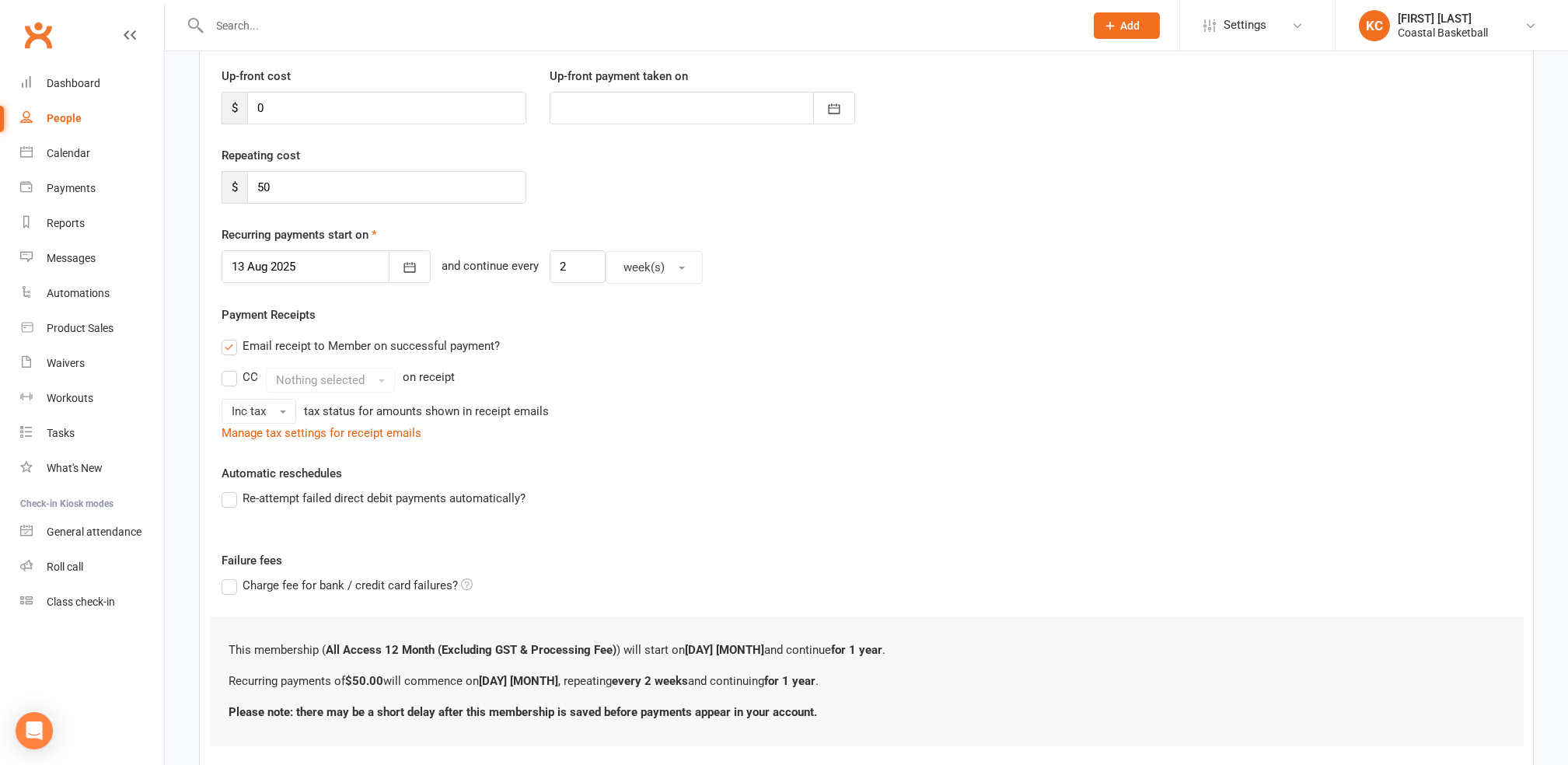click on "Re-attempt failed direct debit payments automatically?" at bounding box center [373, 498] 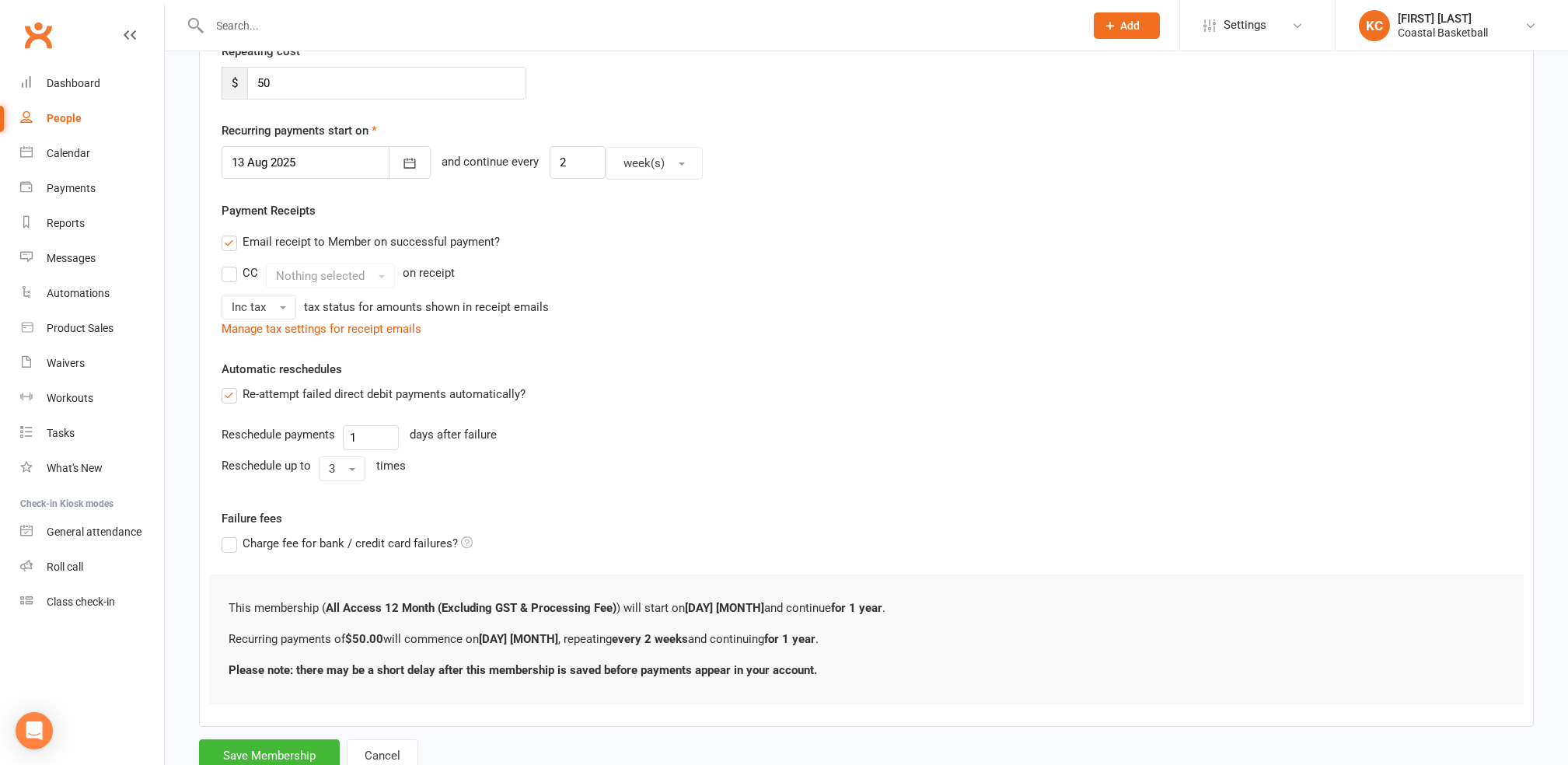 scroll, scrollTop: 365, scrollLeft: 0, axis: vertical 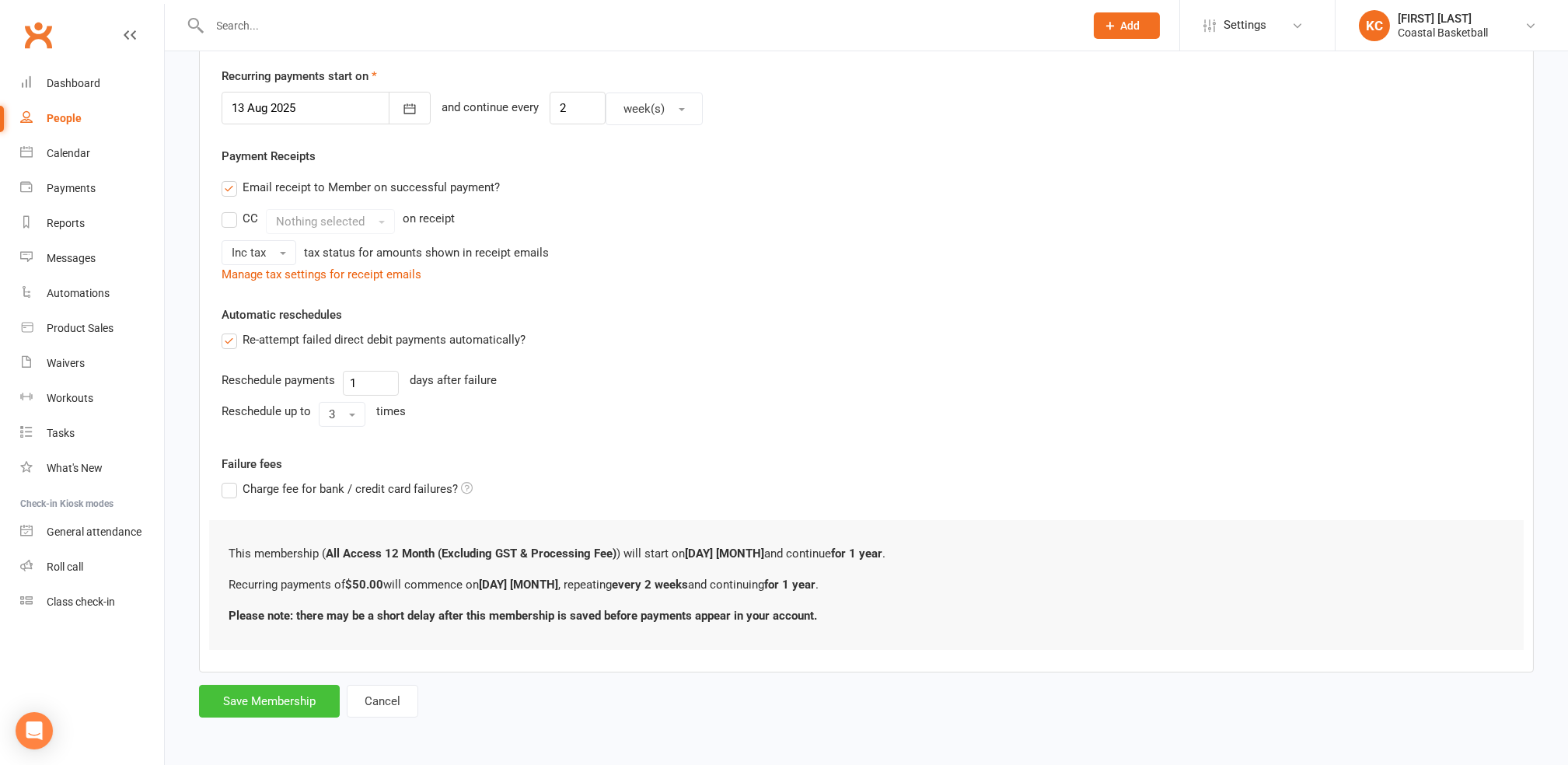 click on "Save Membership" at bounding box center [269, 701] 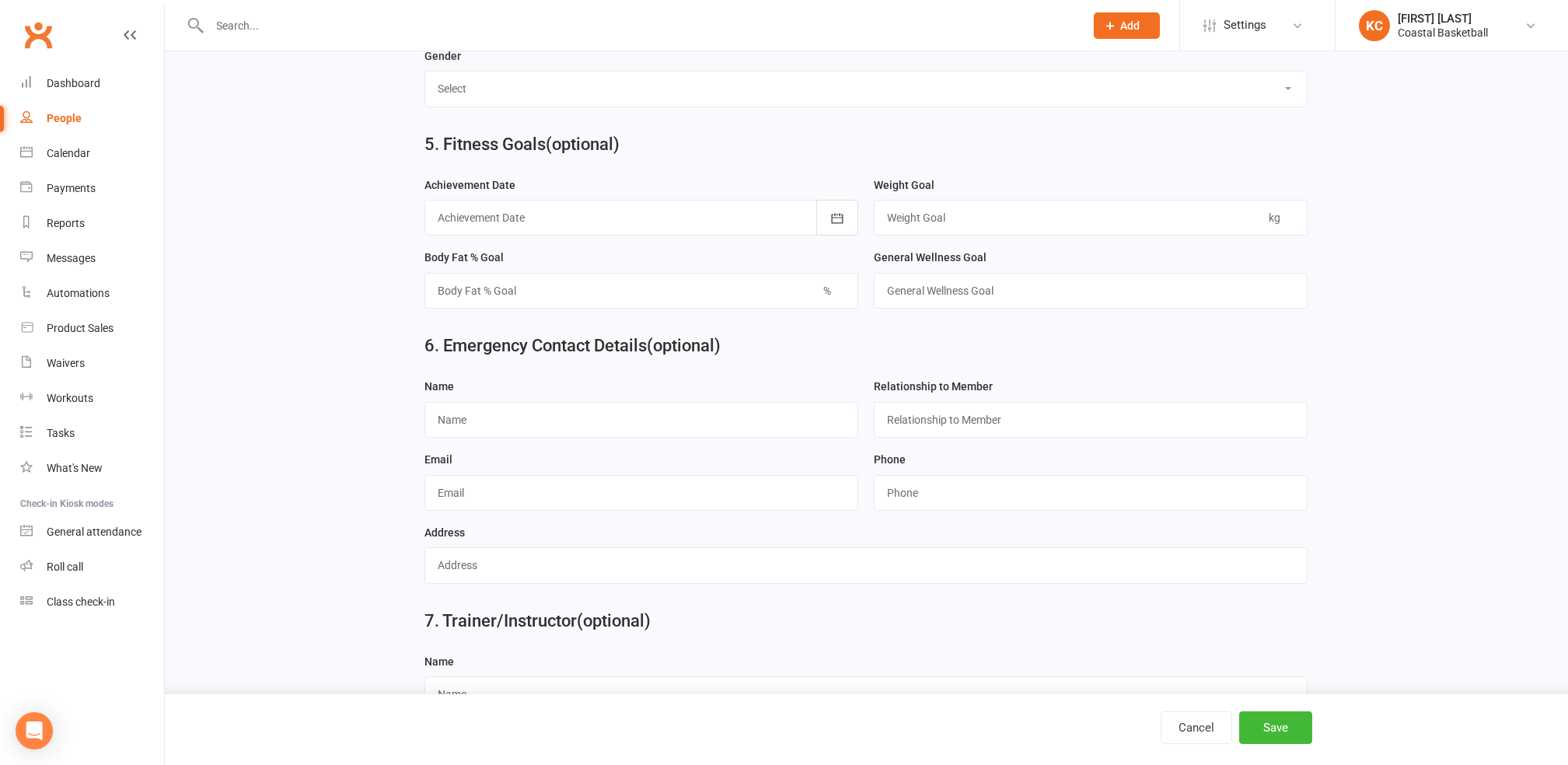 scroll, scrollTop: 1287, scrollLeft: 0, axis: vertical 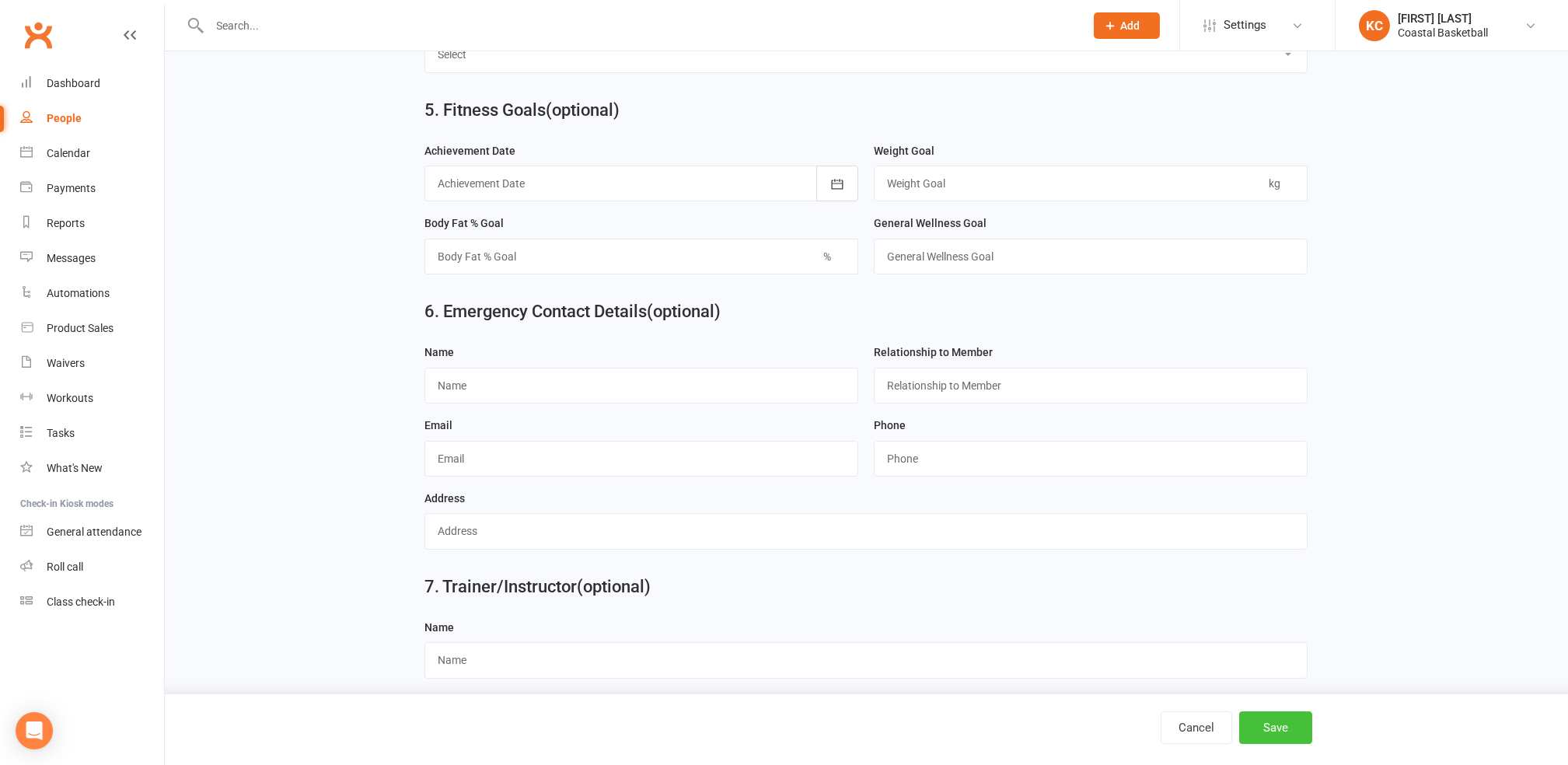 click on "Save" at bounding box center (1276, 728) 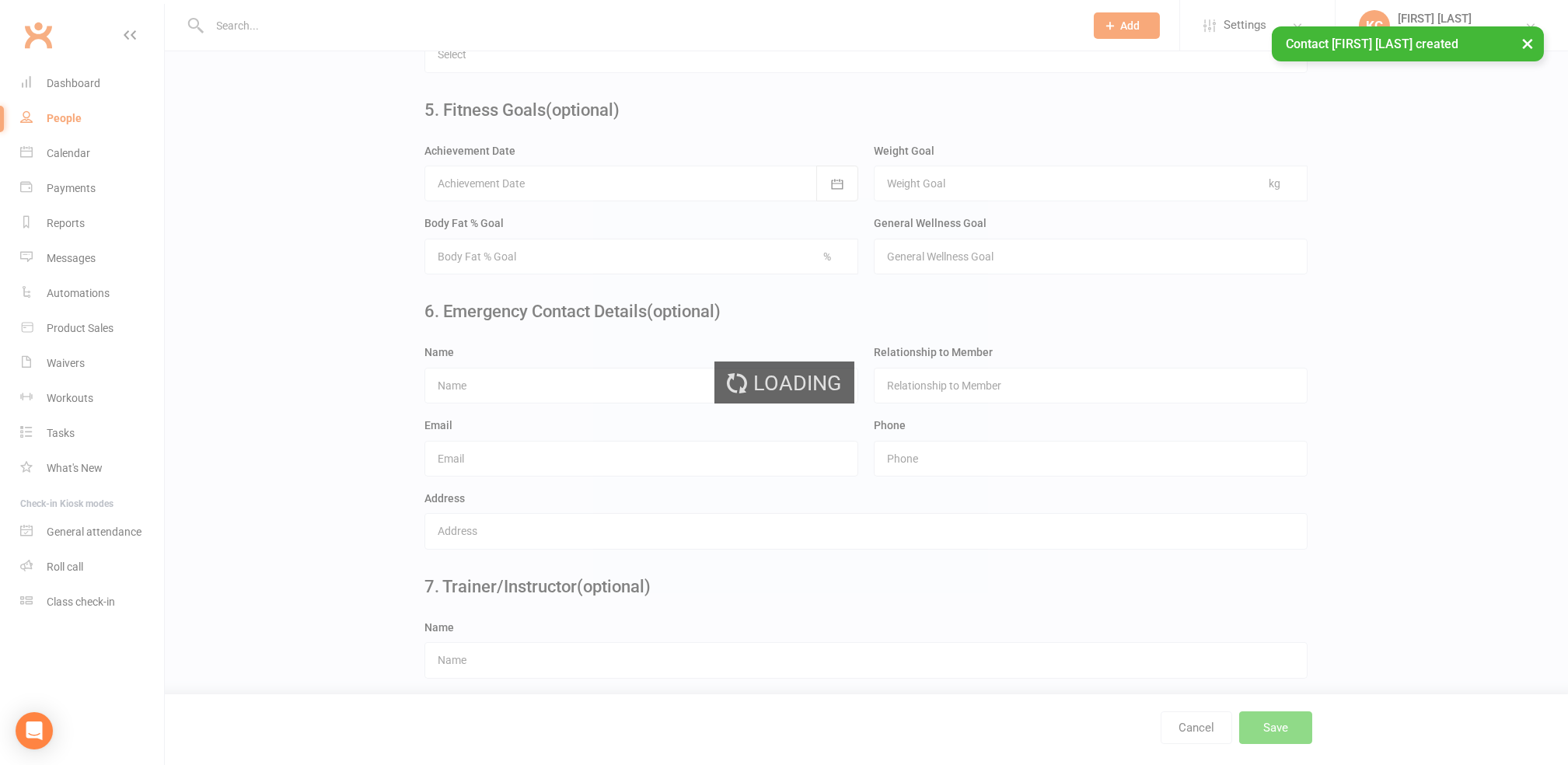 scroll, scrollTop: 0, scrollLeft: 0, axis: both 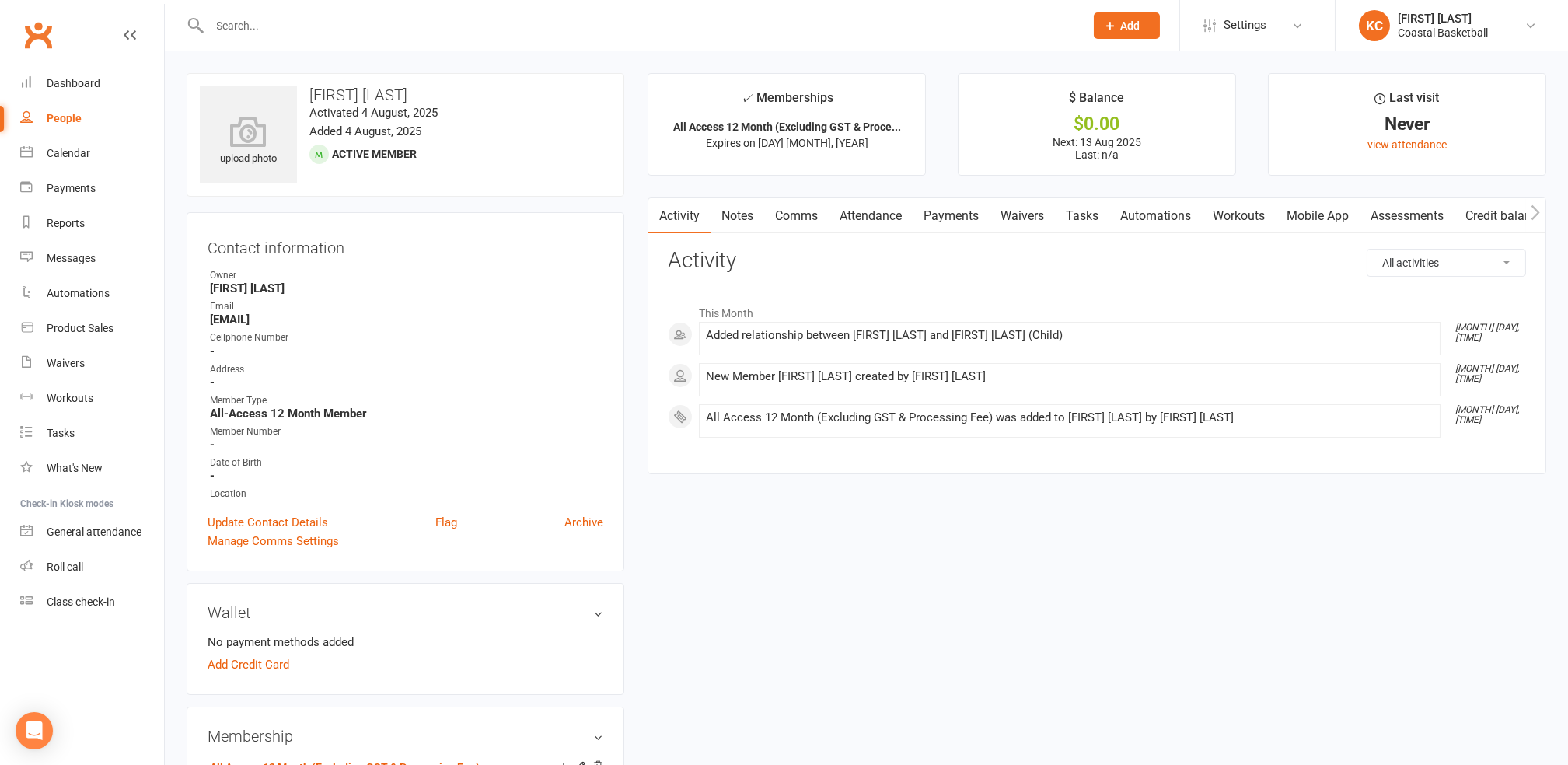 click at bounding box center [640, 26] 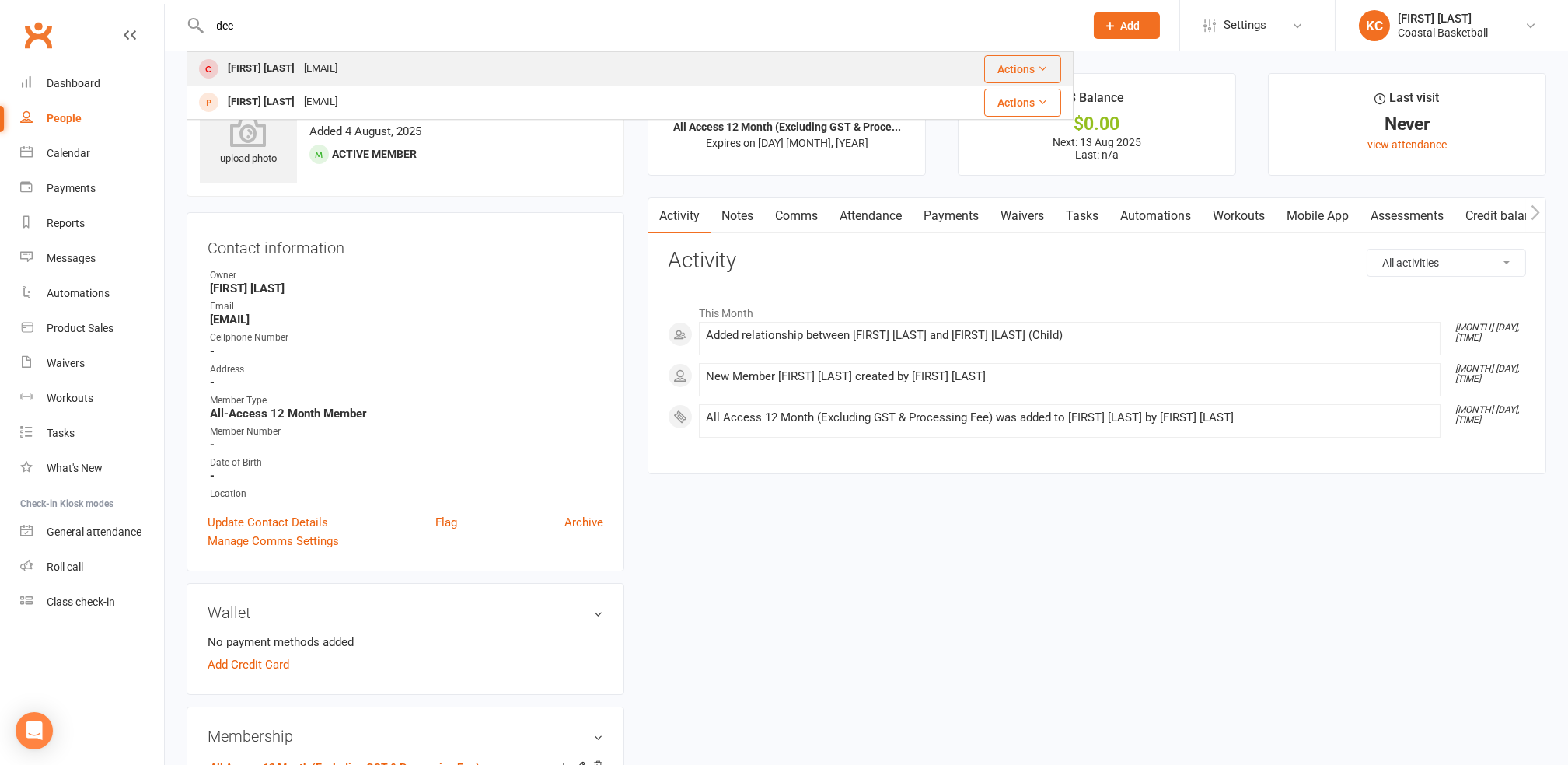 type on "dec" 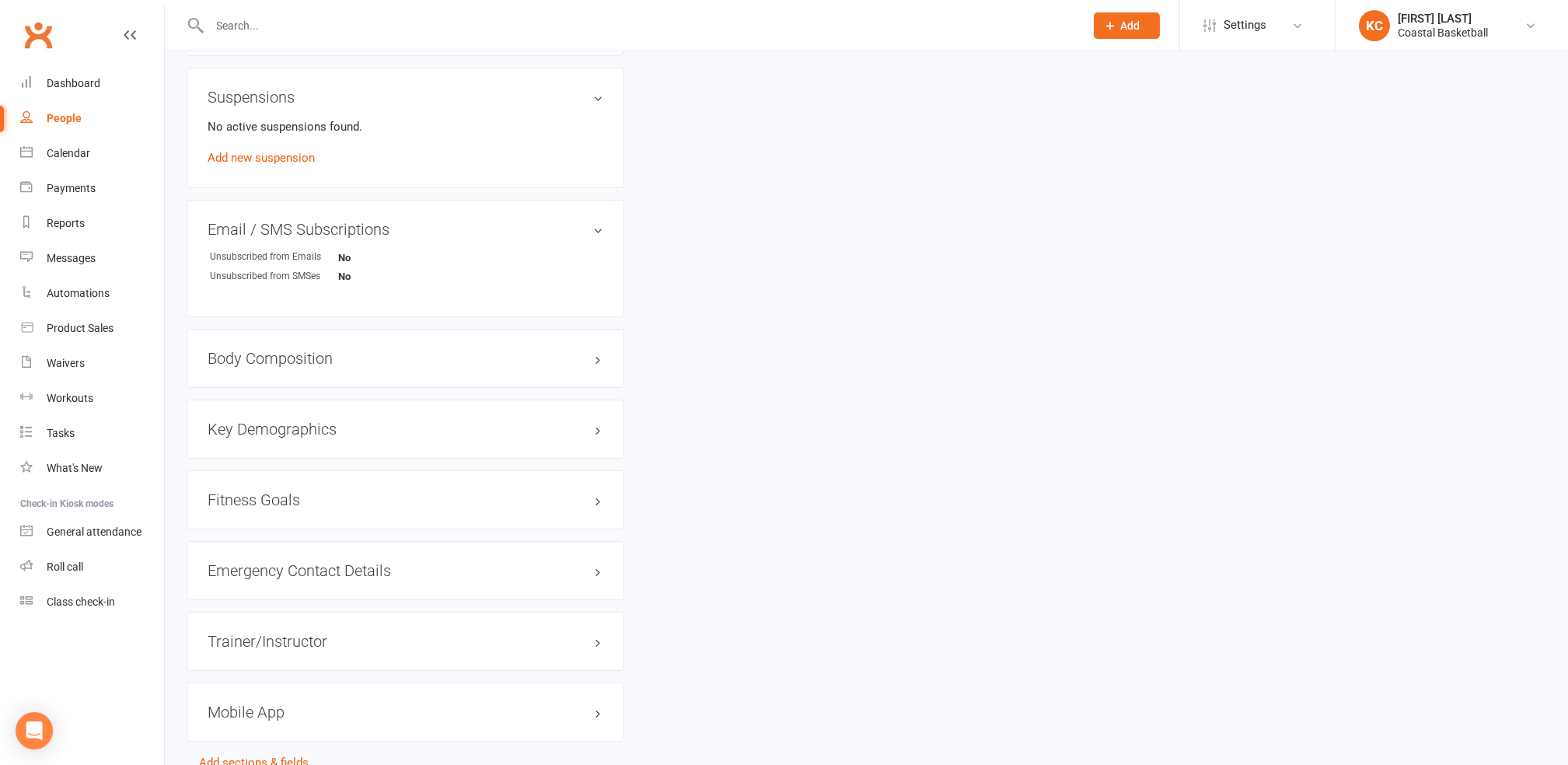 scroll, scrollTop: 978, scrollLeft: 0, axis: vertical 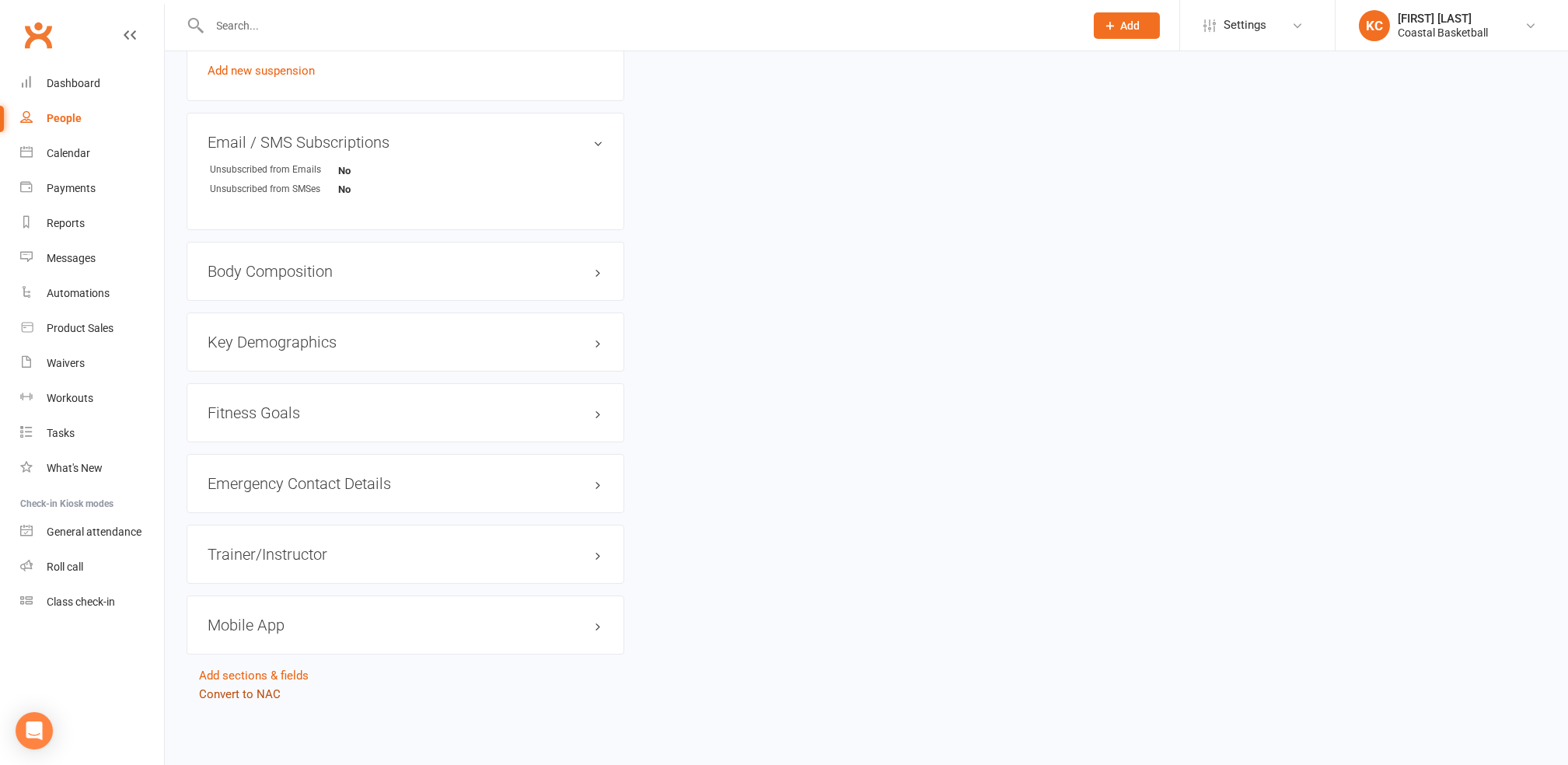 click on "Convert to NAC" at bounding box center (239, 694) 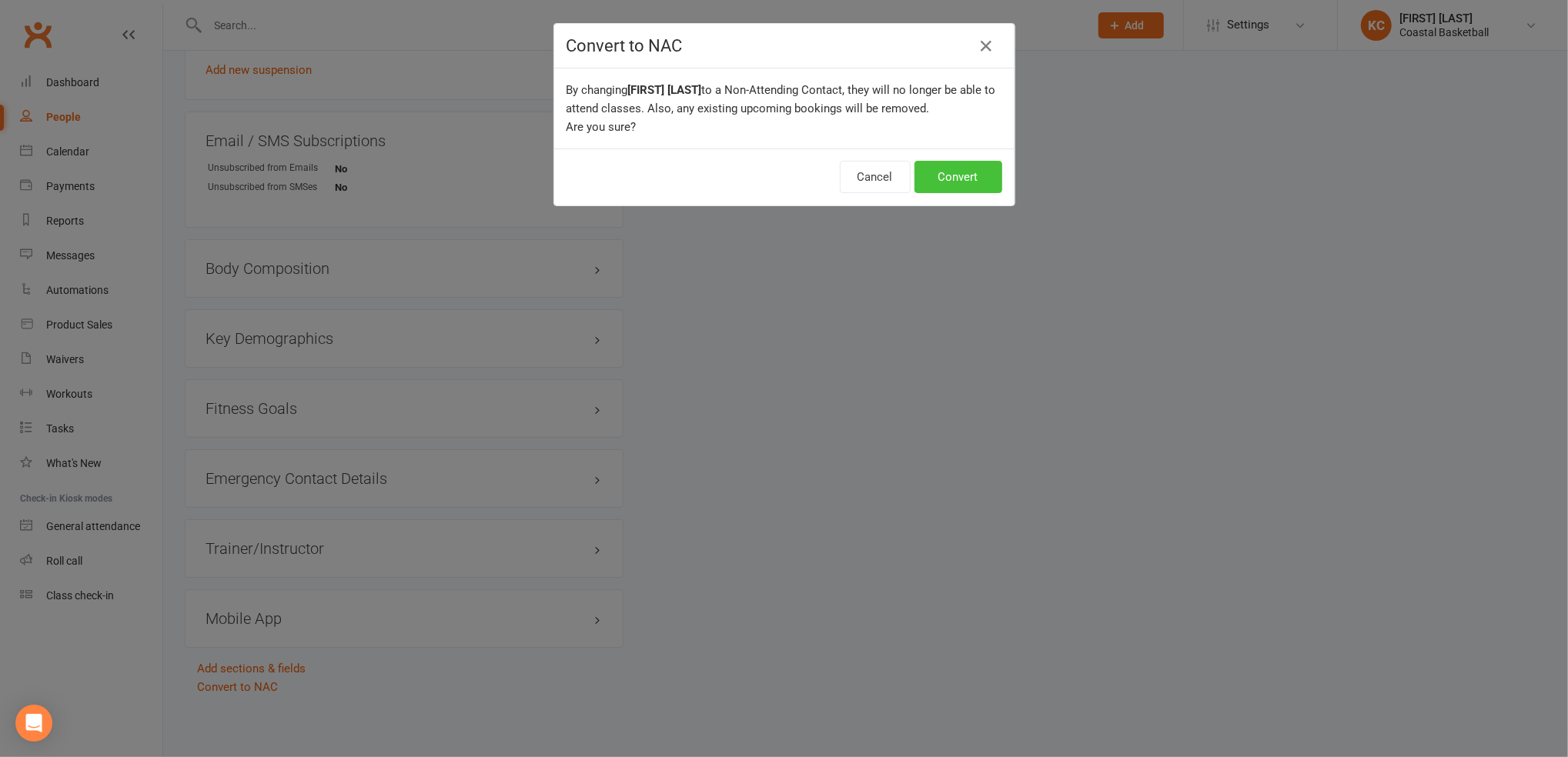 click on "Convert" at bounding box center (958, 177) 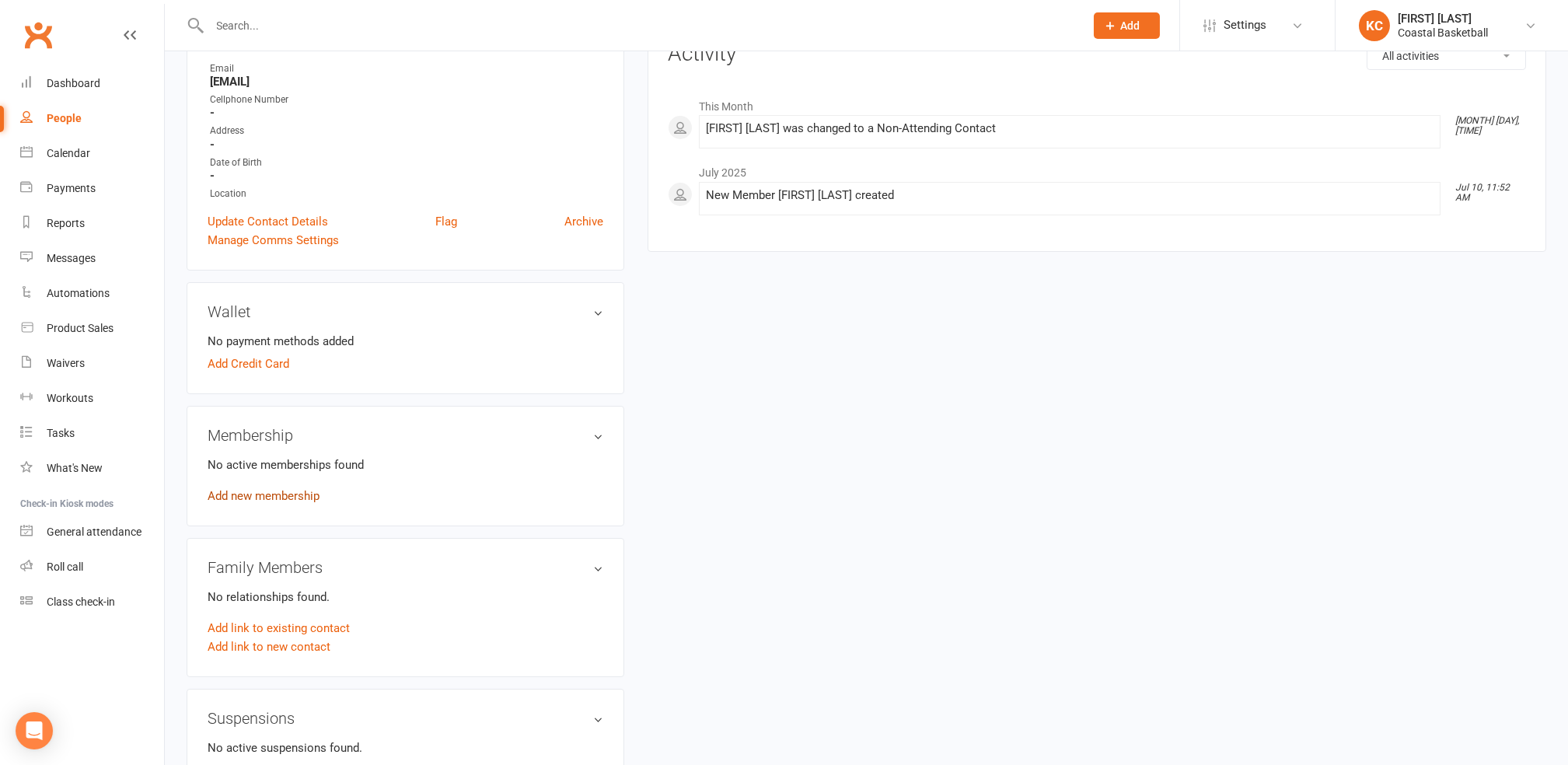 scroll, scrollTop: 311, scrollLeft: 0, axis: vertical 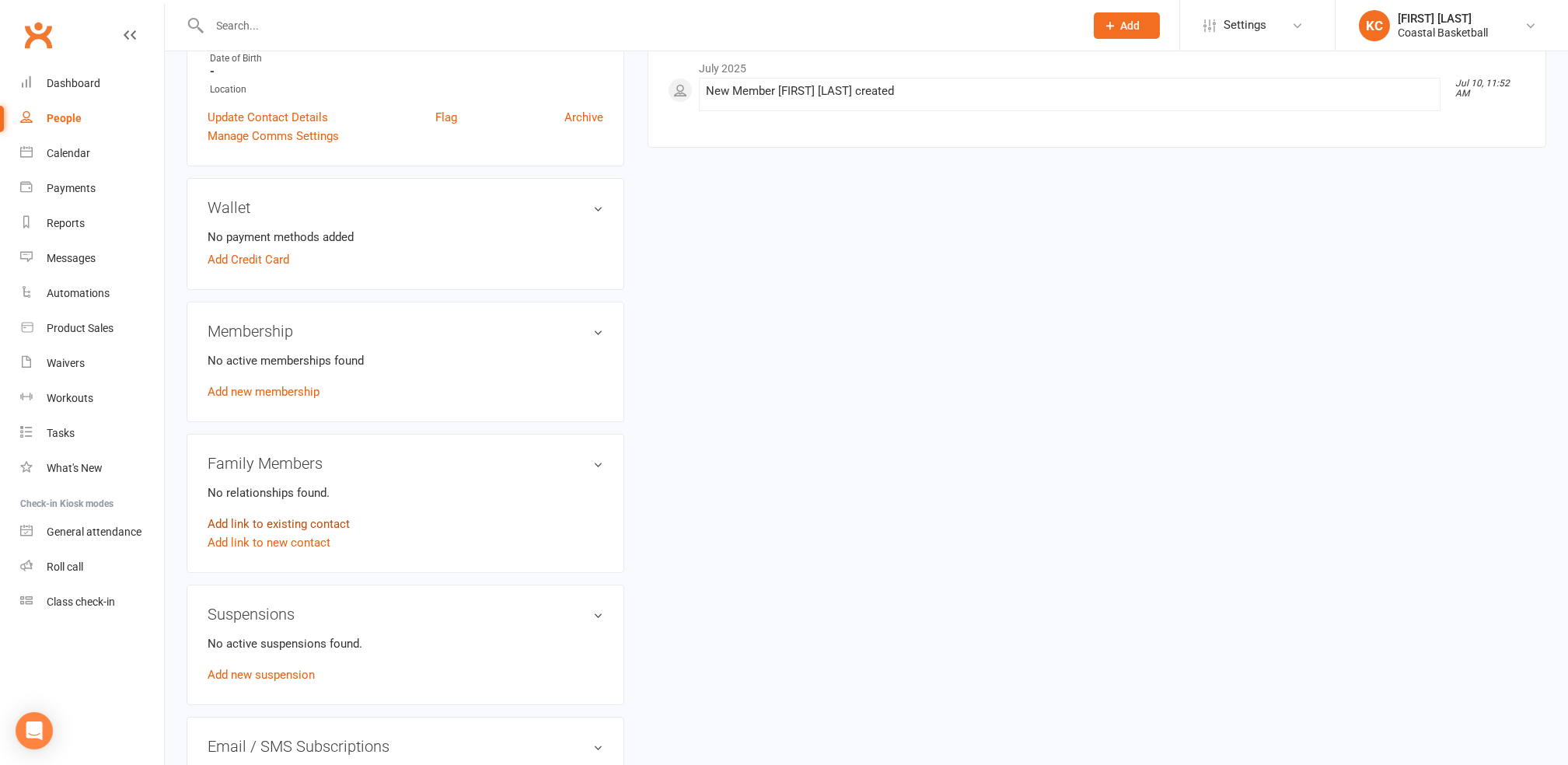 click on "Add link to existing contact" at bounding box center [278, 524] 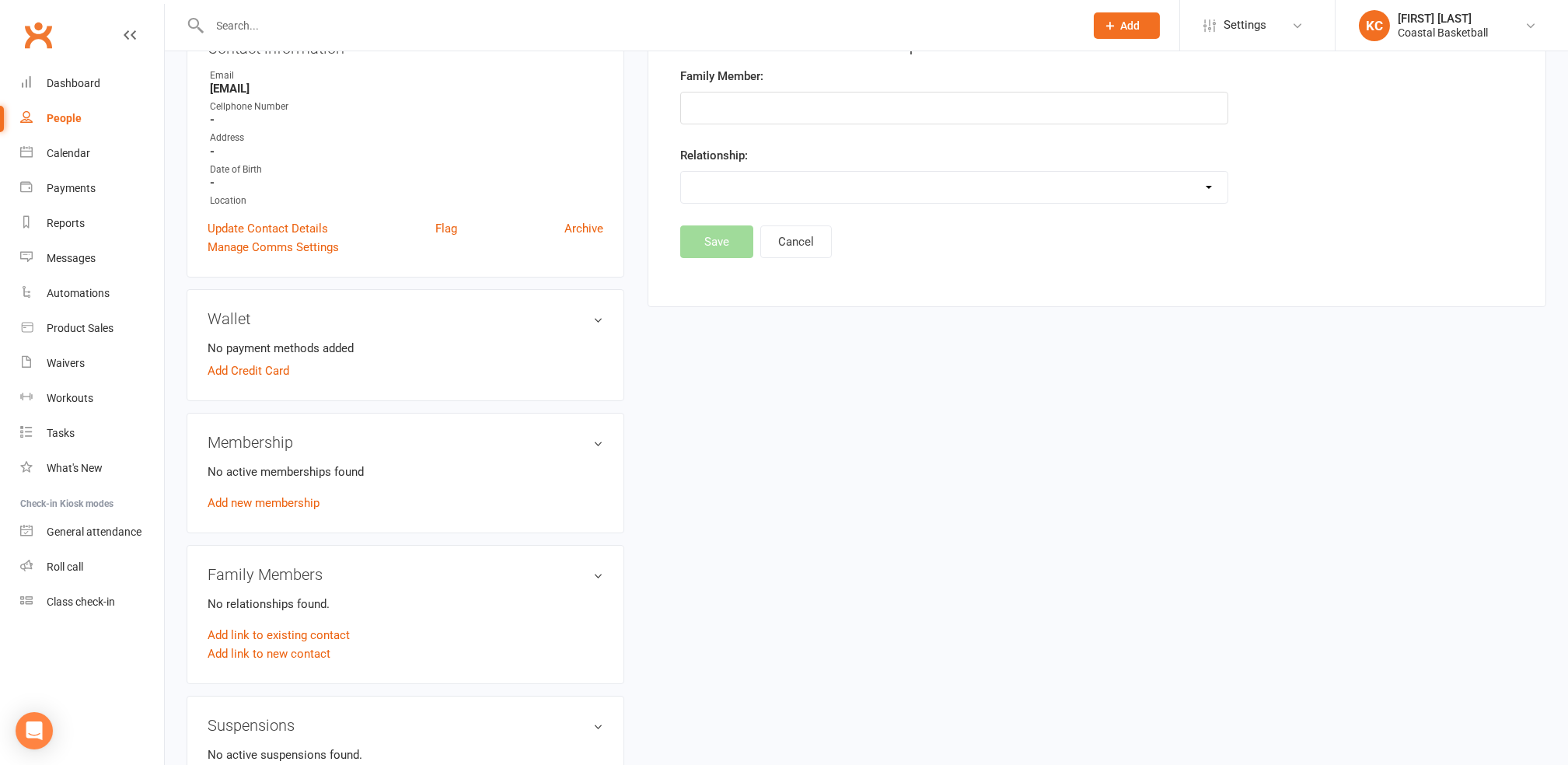 scroll, scrollTop: 76, scrollLeft: 0, axis: vertical 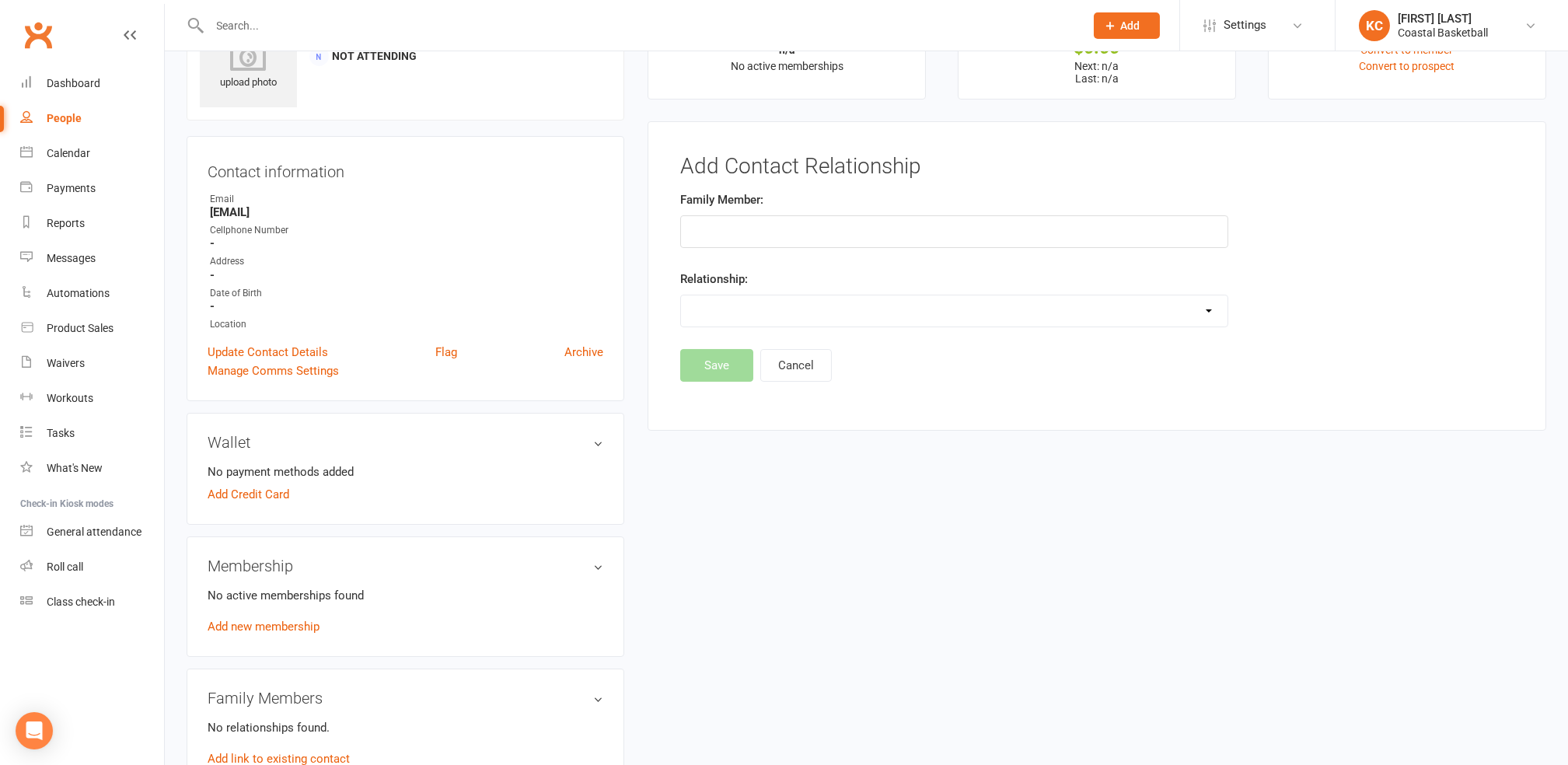 click at bounding box center (954, 232) 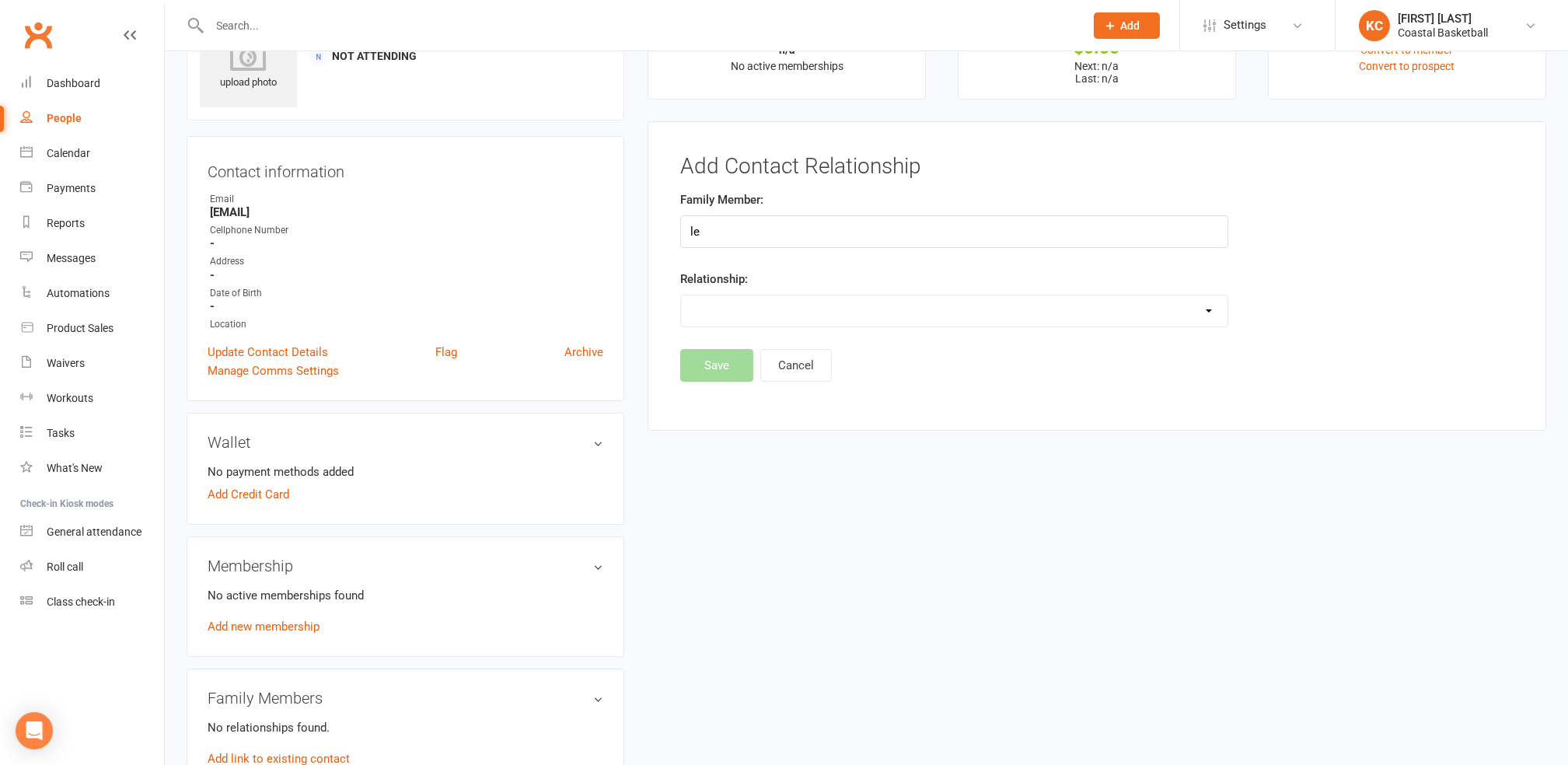 type on "l" 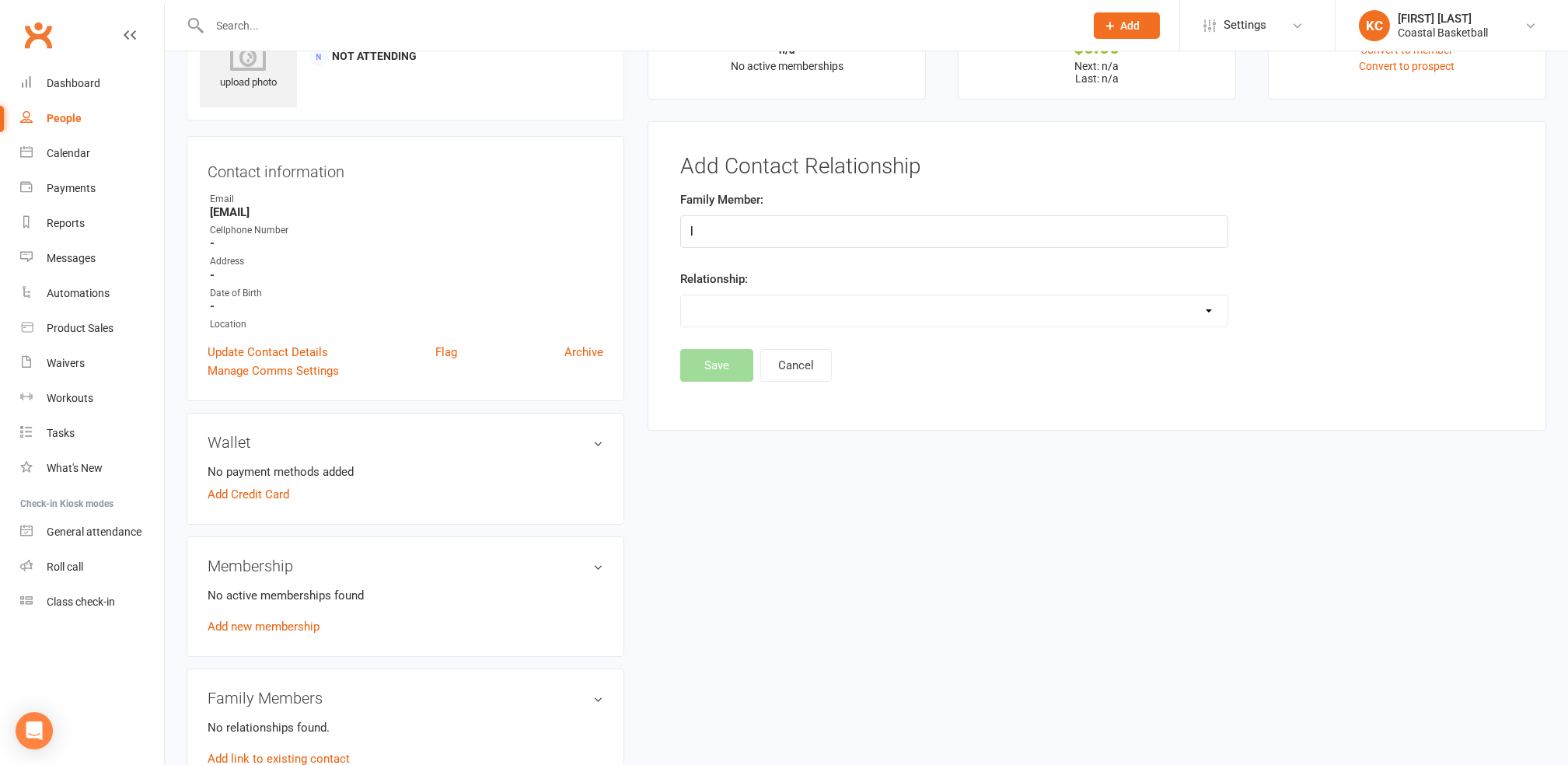 type 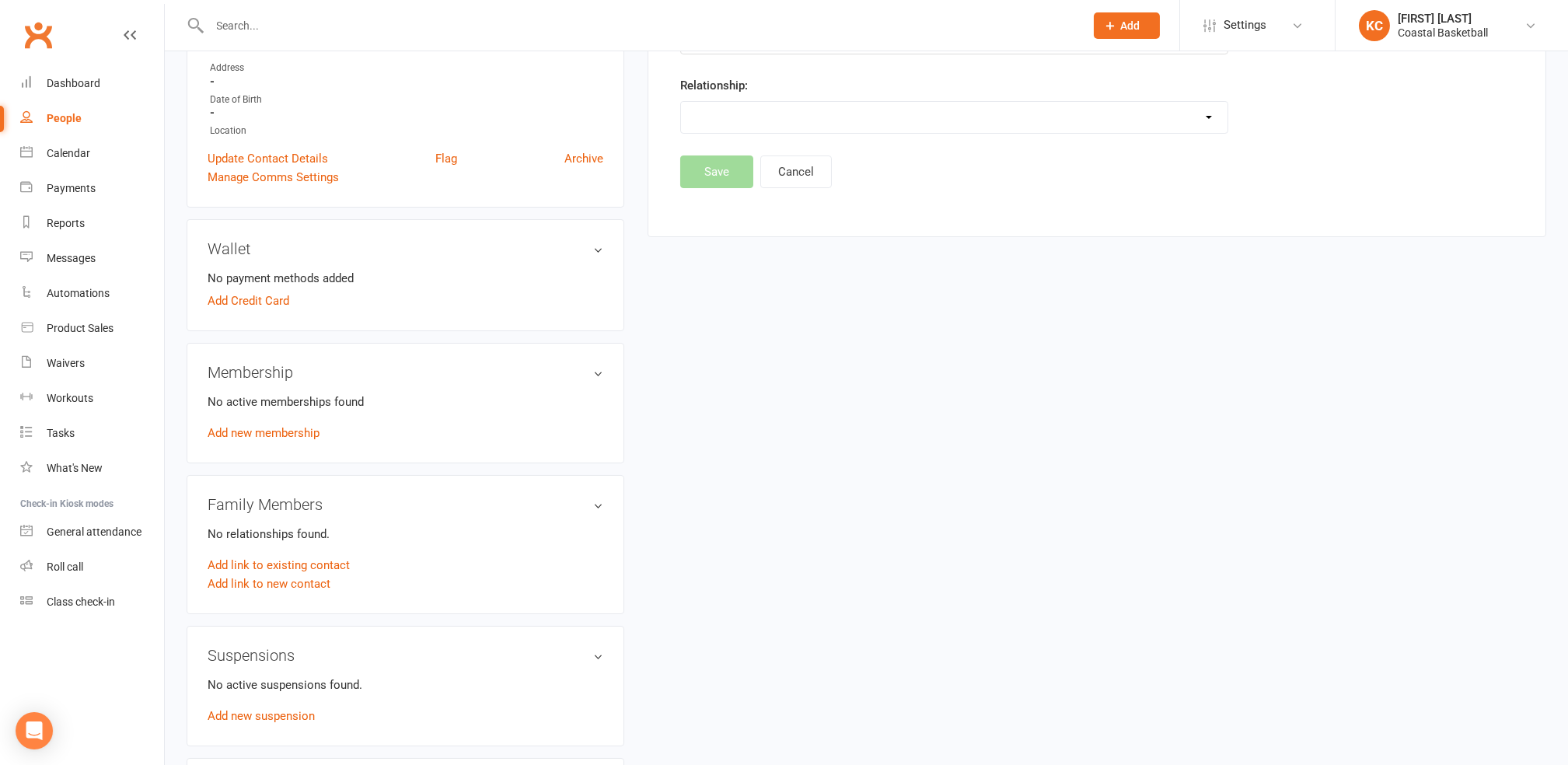 scroll, scrollTop: 283, scrollLeft: 0, axis: vertical 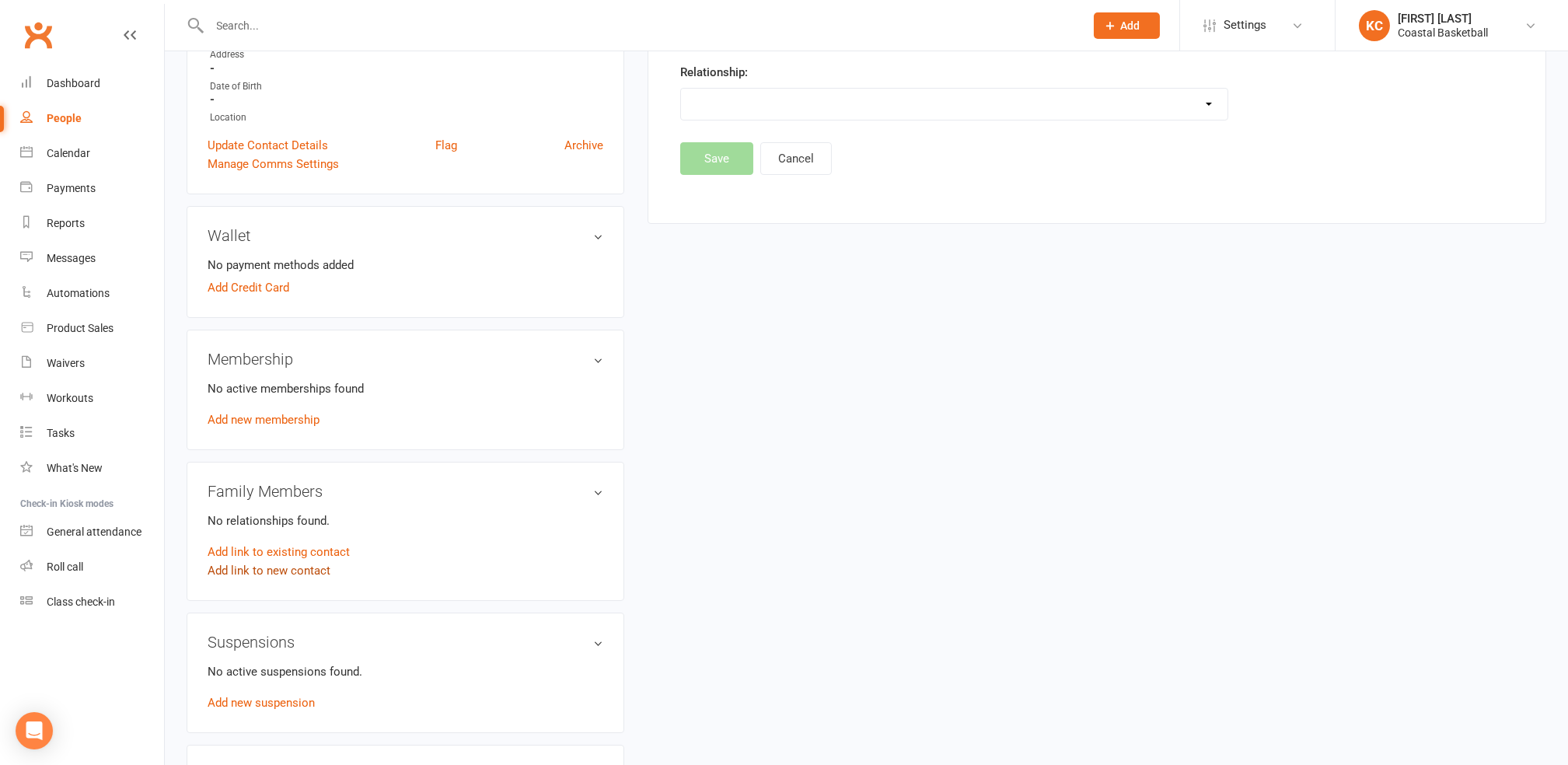 click on "Add link to new contact" at bounding box center [269, 571] 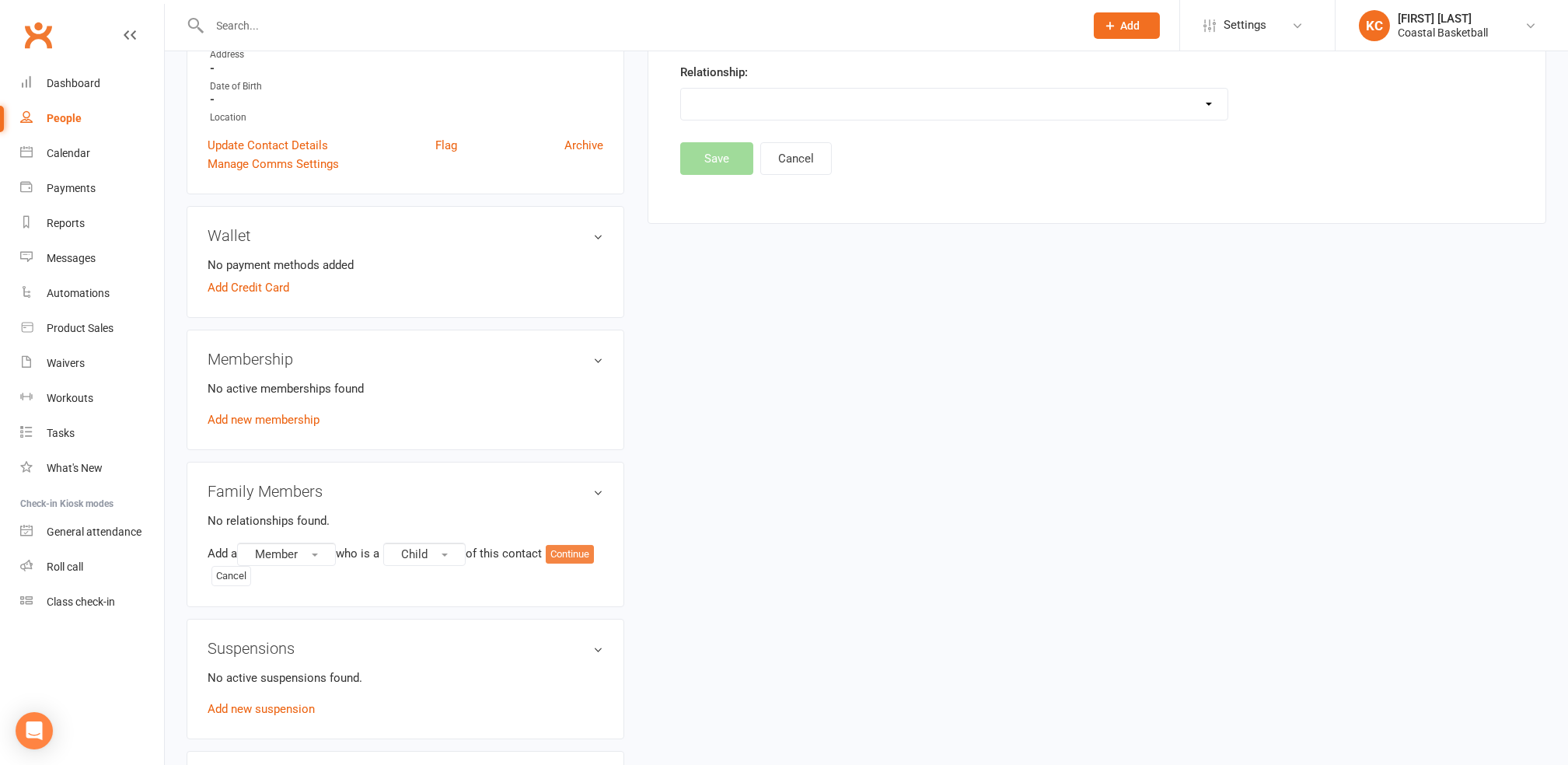 click on "Continue" at bounding box center [570, 554] 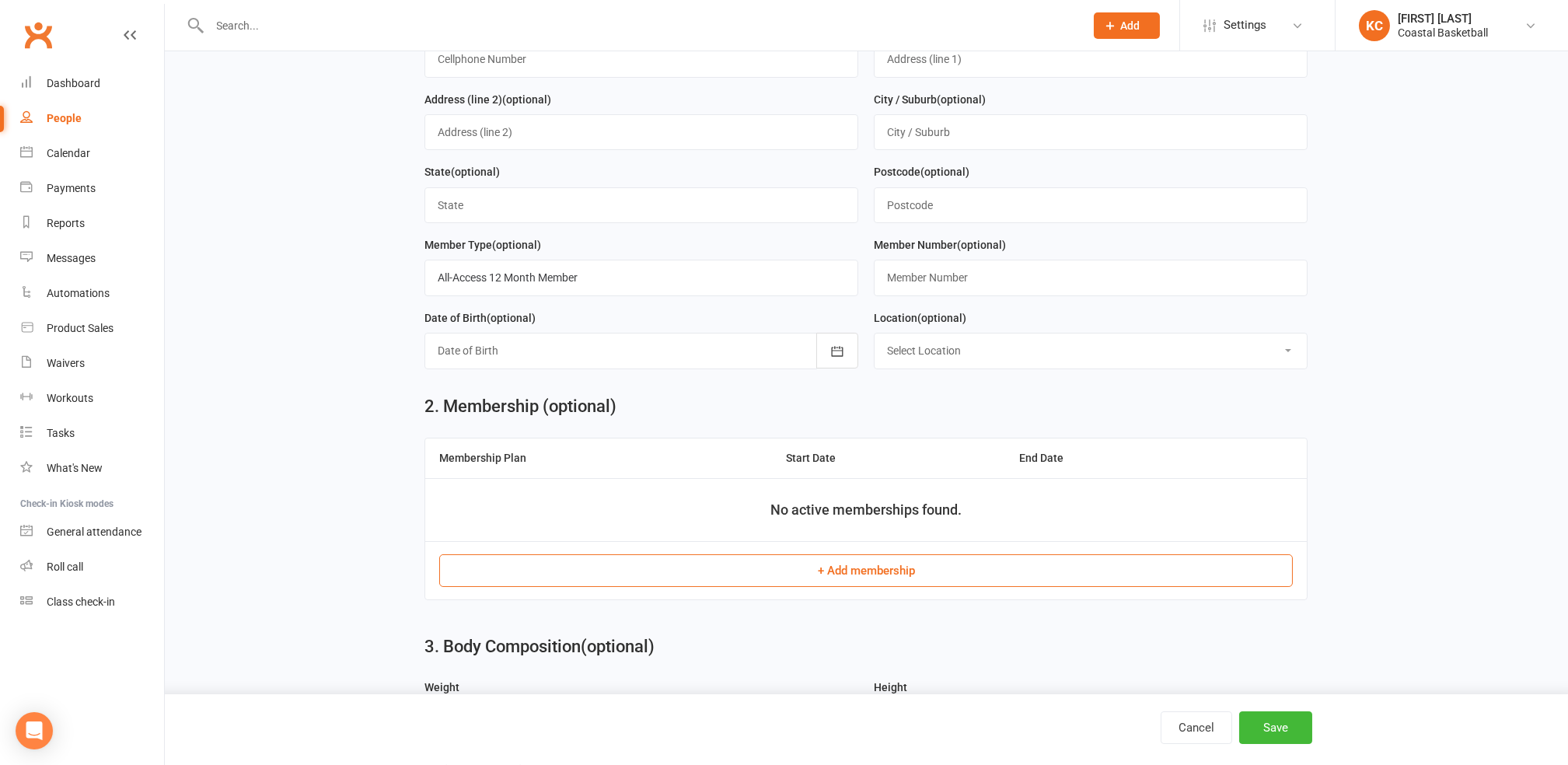 scroll, scrollTop: 0, scrollLeft: 0, axis: both 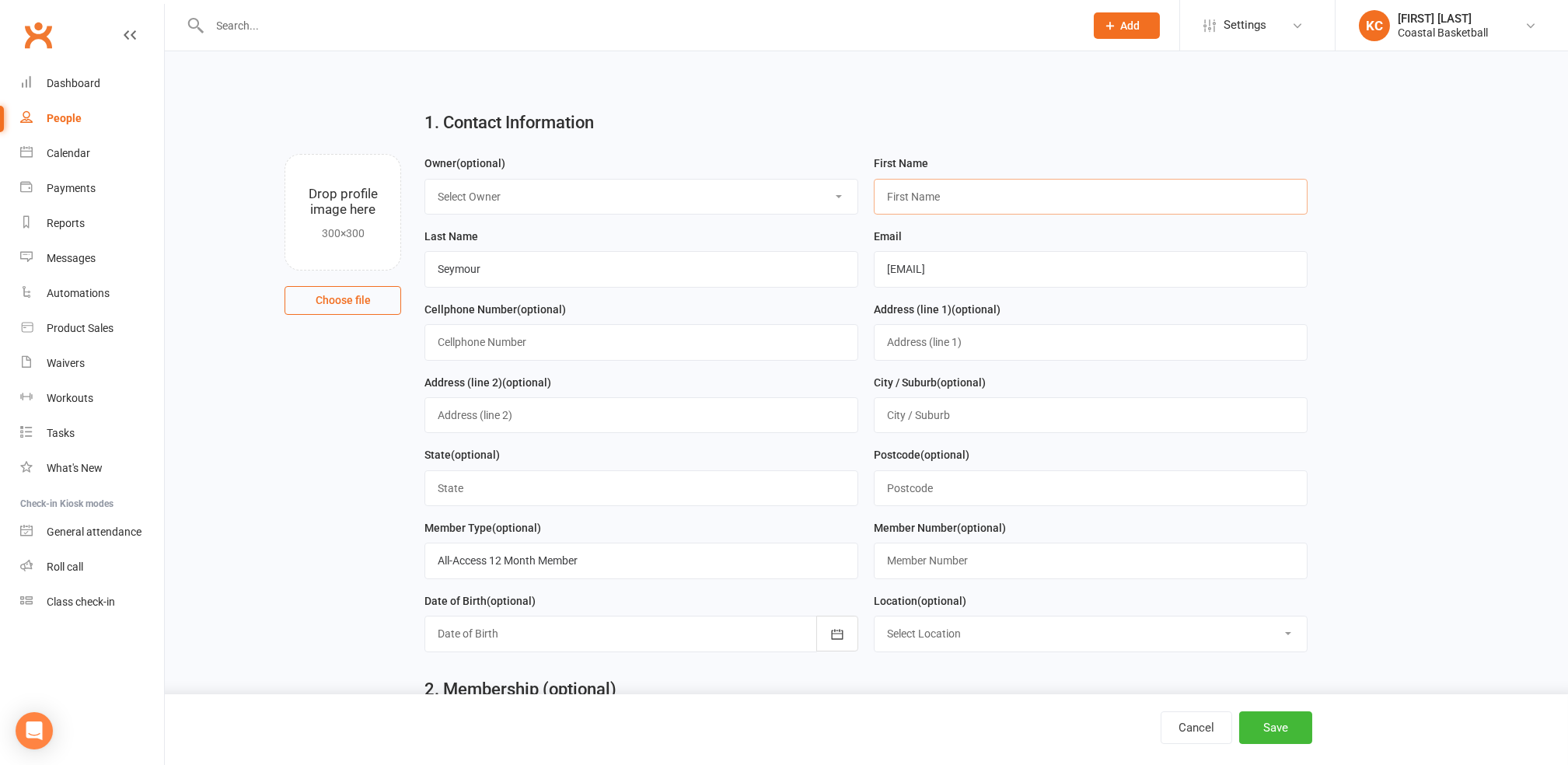 click at bounding box center (1091, 197) 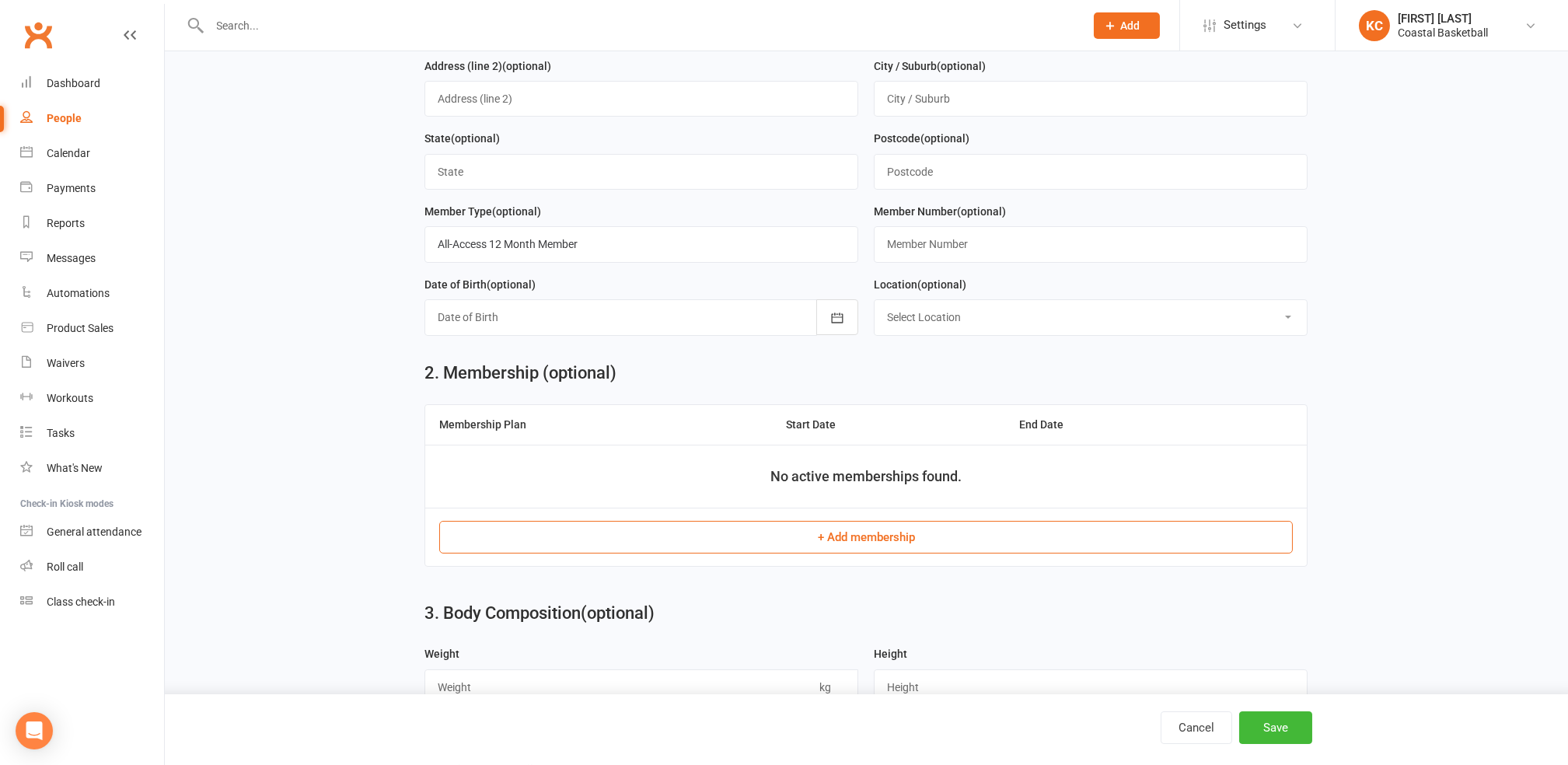 scroll, scrollTop: 414, scrollLeft: 0, axis: vertical 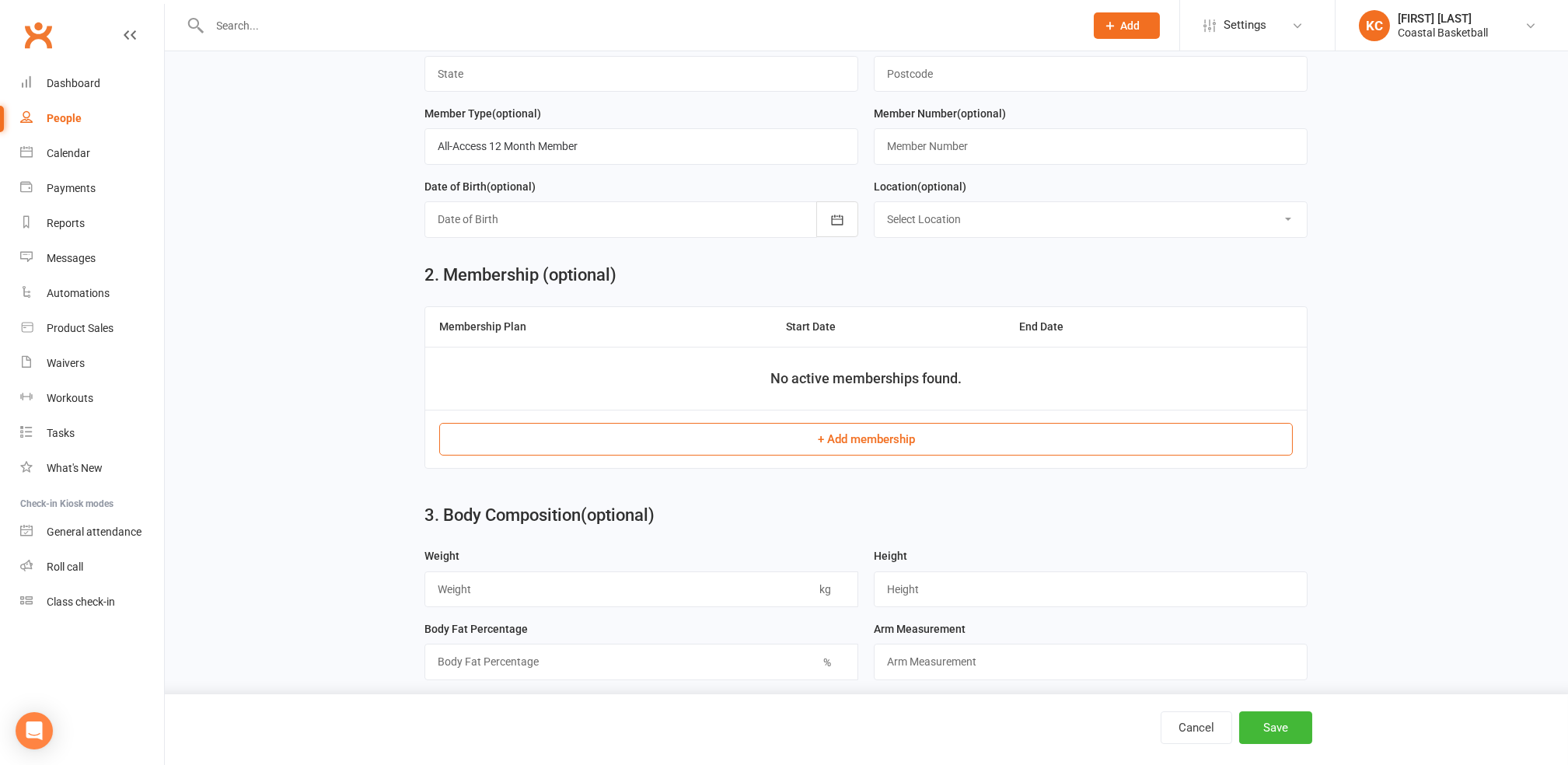 type on "Leo" 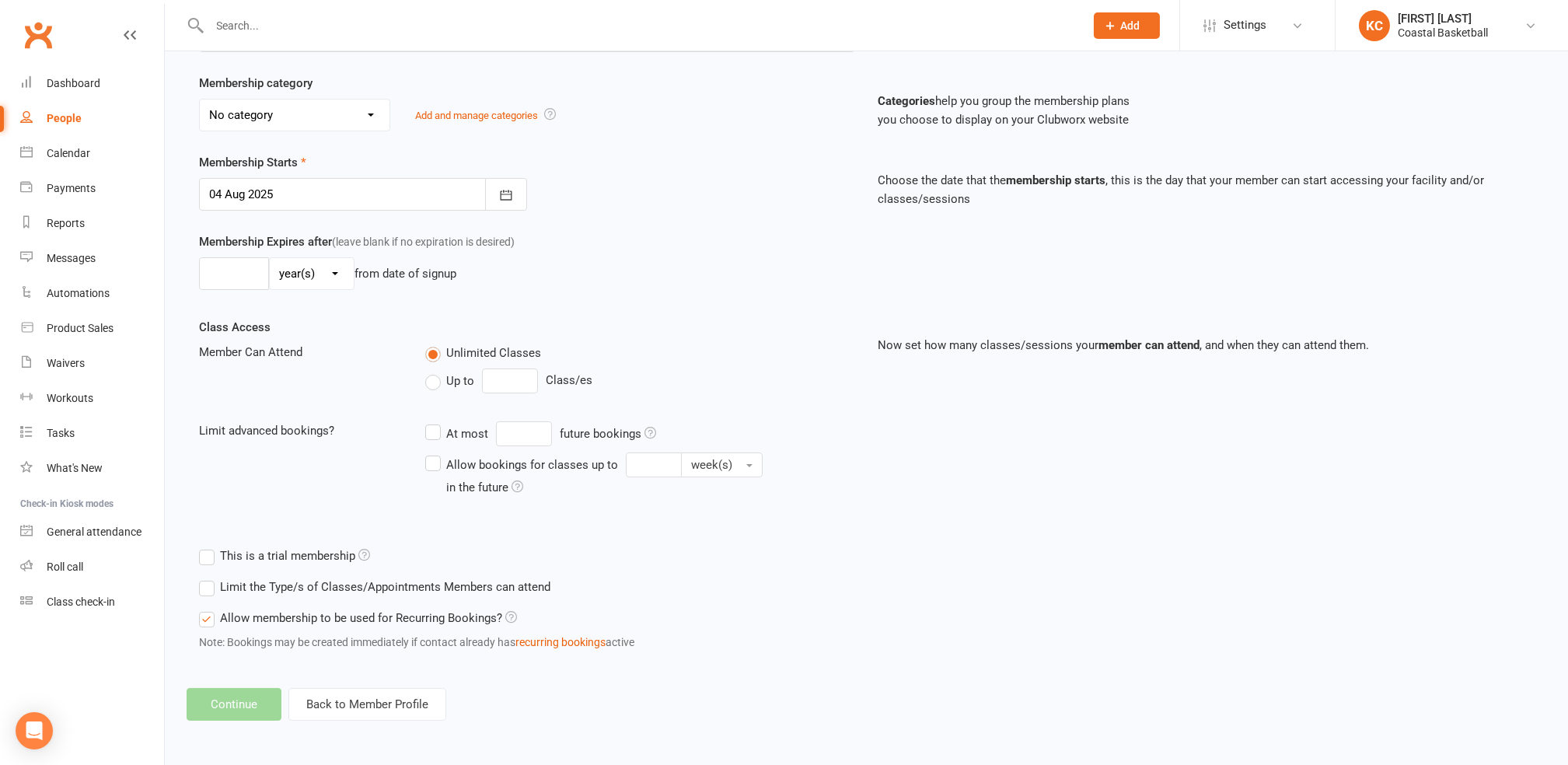 scroll, scrollTop: 0, scrollLeft: 0, axis: both 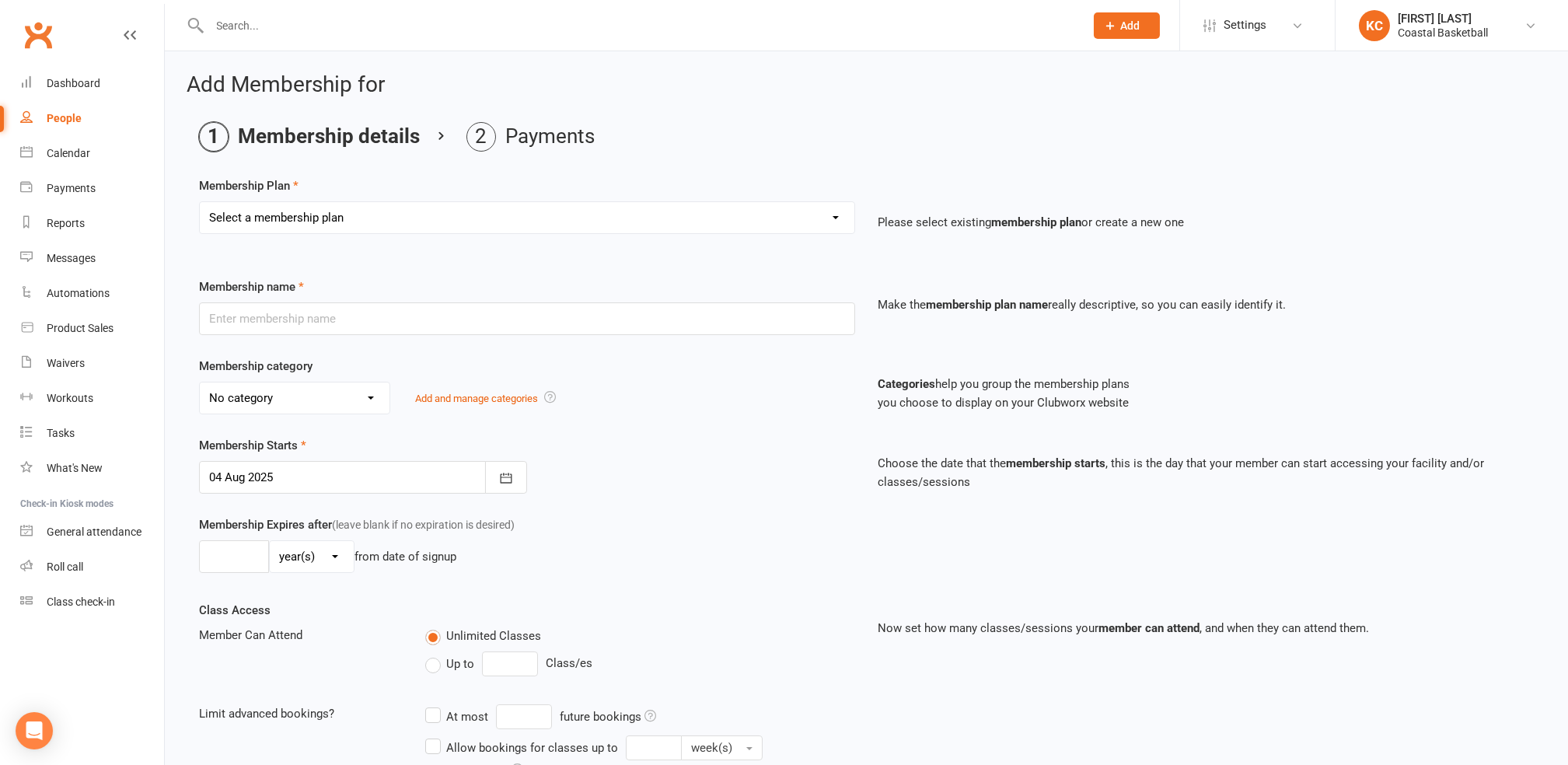 click on "Select a membership plan Create new Membership Plan All Access 12 Month (Excluding GST & Processing Fee) All Access 6 Month (Excluding GST & Processing Fee) All Access 3 Month (Excluding GST & Processing Fee) School Holiday One Week (Excluding GST & Processing Fee) School Holiday Two Week (Excluding GST & Processing Fee) Annual (Excluding GST & Processing Fee) Term 3 Academy 1 Day per Week - Payment Plan (Excluding GST & Processing Fee) Term 3 Academy 2 Days per Week - Upfront (Excluding GST & Processing Fee) Term 3 Academy 2 Days per Week - Payment Plan (Excluding GST & Processing Fee) All-Access Free Trial One Off (Excluding GST & Processing Fee) Term 3 Academy 1 Day per Week - Upfront (Excluding GST & Processing Fee)" at bounding box center (527, 218) 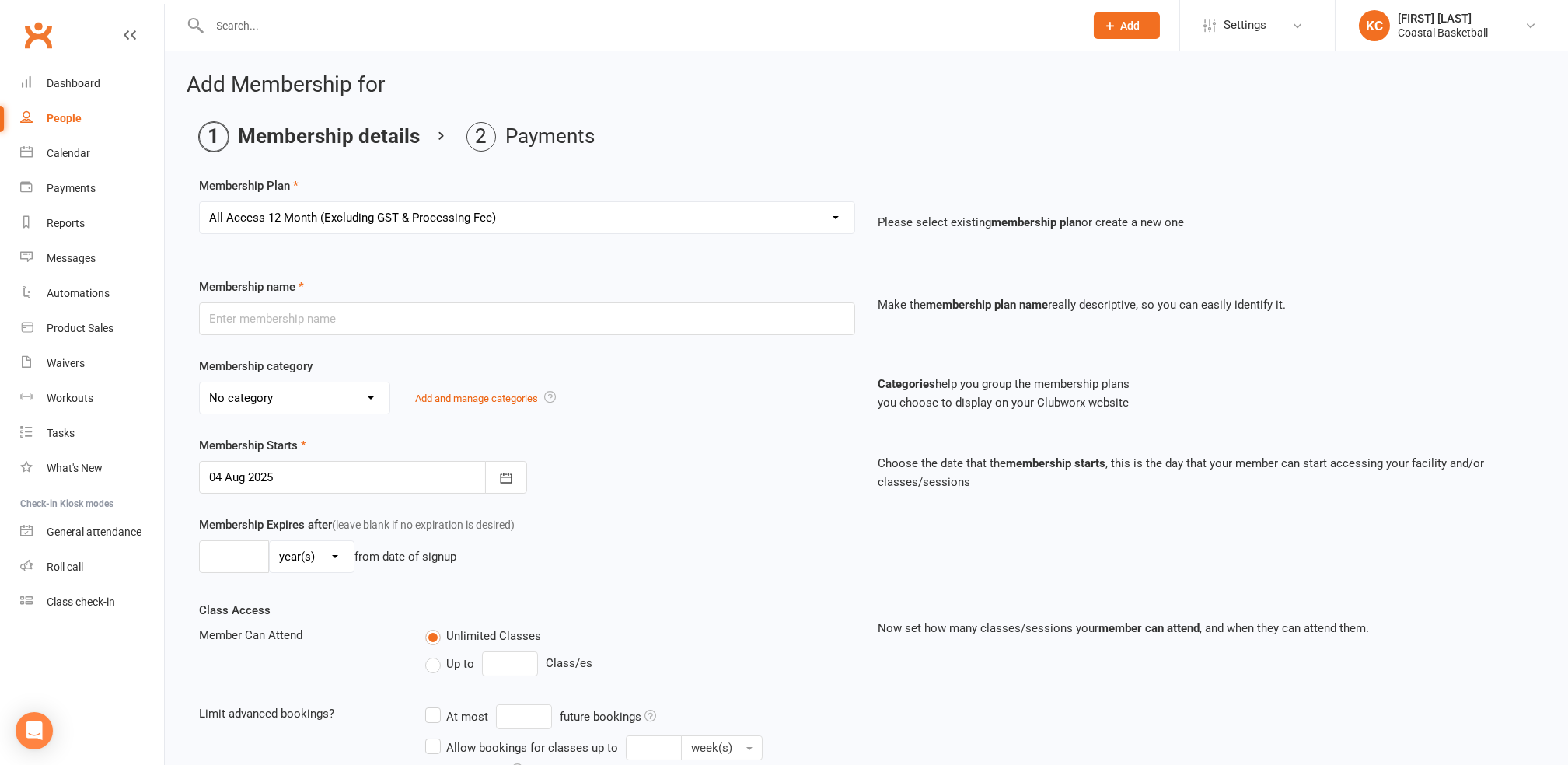 click on "Select a membership plan Create new Membership Plan All Access 12 Month (Excluding GST & Processing Fee) All Access 6 Month (Excluding GST & Processing Fee) All Access 3 Month (Excluding GST & Processing Fee) School Holiday One Week (Excluding GST & Processing Fee) School Holiday Two Week (Excluding GST & Processing Fee) Annual (Excluding GST & Processing Fee) Term 3 Academy 1 Day per Week - Payment Plan (Excluding GST & Processing Fee) Term 3 Academy 2 Days per Week - Upfront (Excluding GST & Processing Fee) Term 3 Academy 2 Days per Week - Payment Plan (Excluding GST & Processing Fee) All-Access Free Trial One Off (Excluding GST & Processing Fee) Term 3 Academy 1 Day per Week - Upfront (Excluding GST & Processing Fee)" at bounding box center (527, 218) 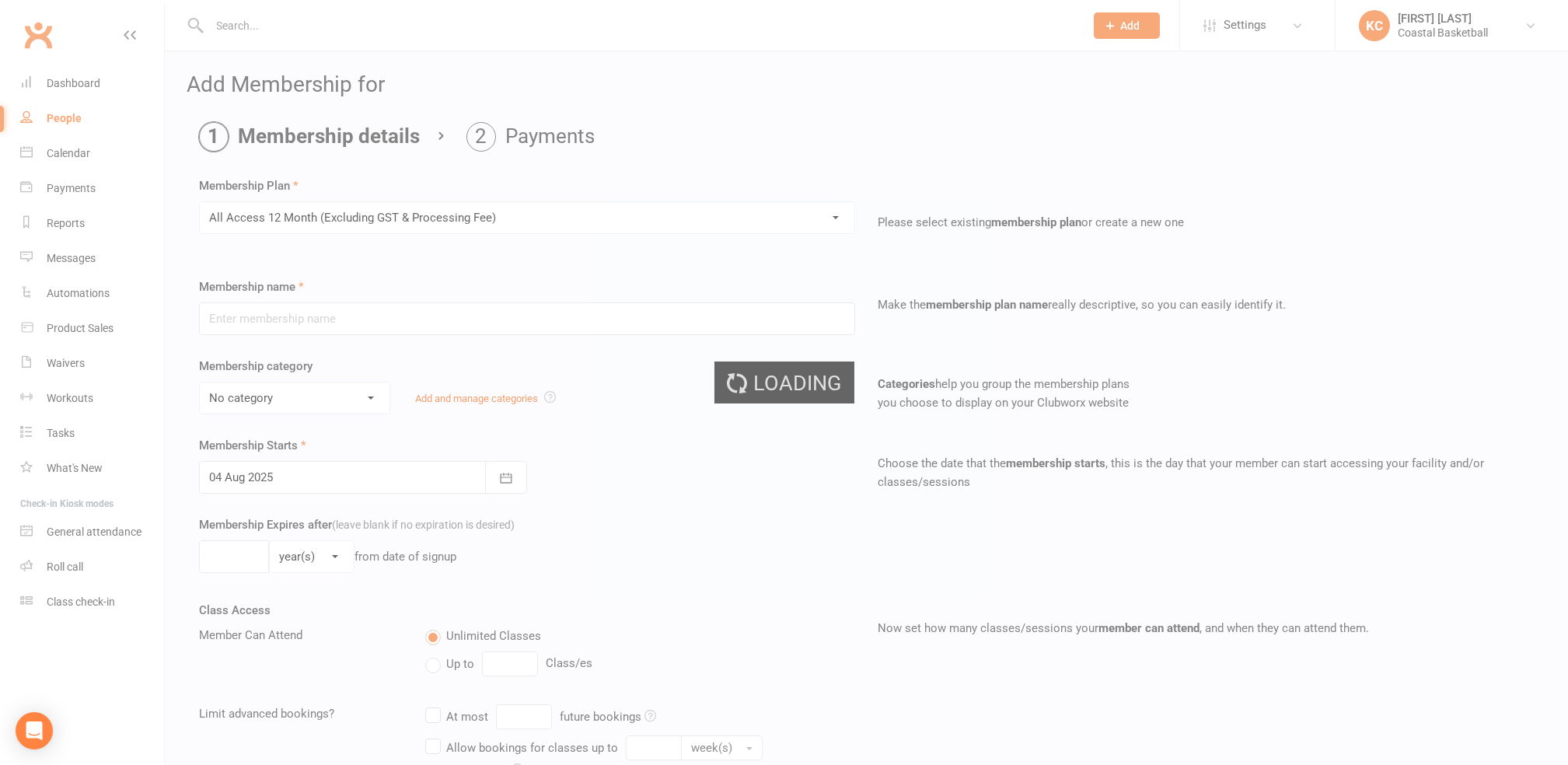 type on "All Access 12 Month (Excluding GST & Processing Fee)" 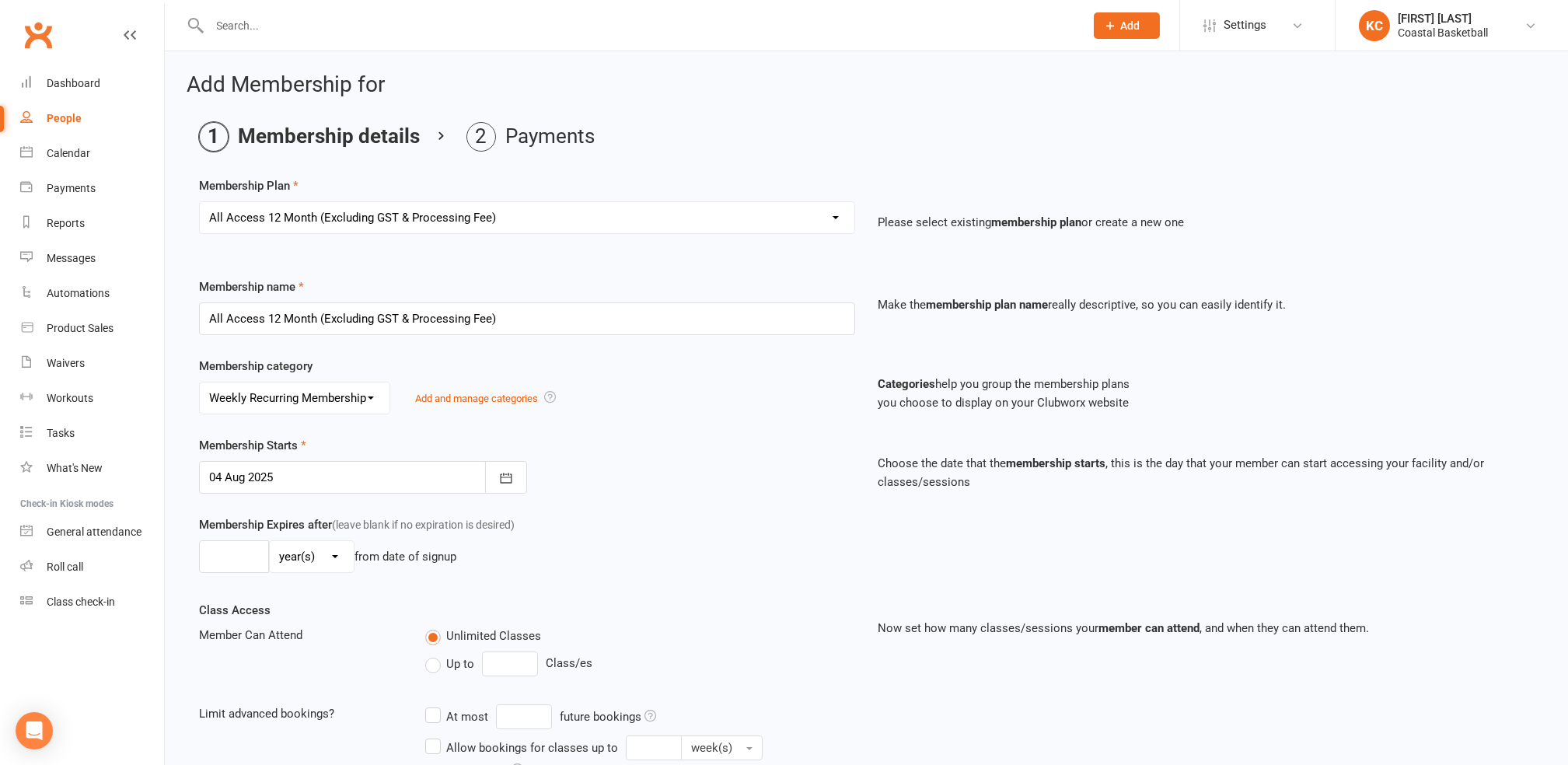 click on "No category All-Access Membership Annual Membership Casual Membership Weekly Recurring Membership" at bounding box center [295, 398] 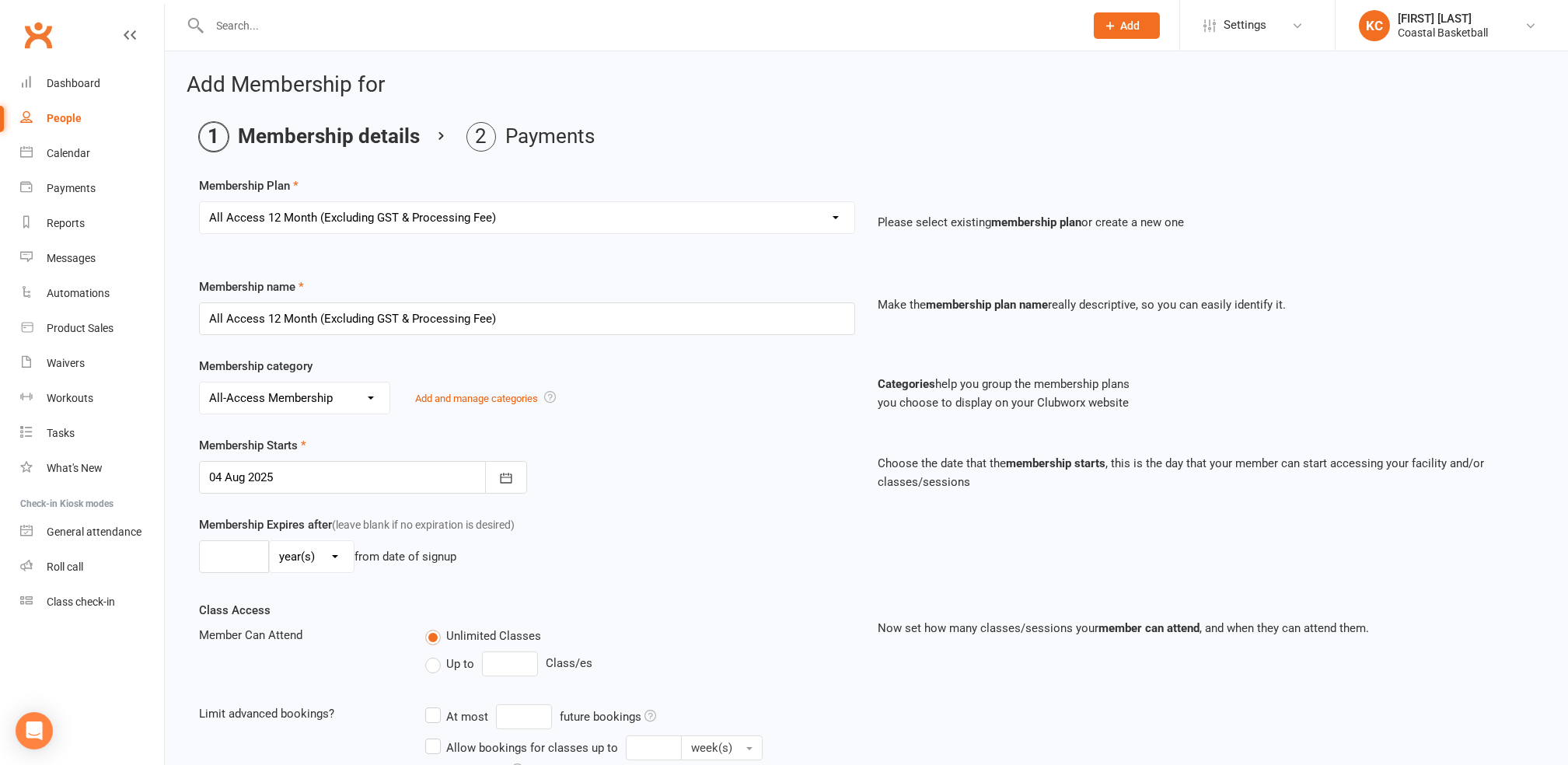 click on "No category All-Access Membership Annual Membership Casual Membership Weekly Recurring Membership" at bounding box center [295, 398] 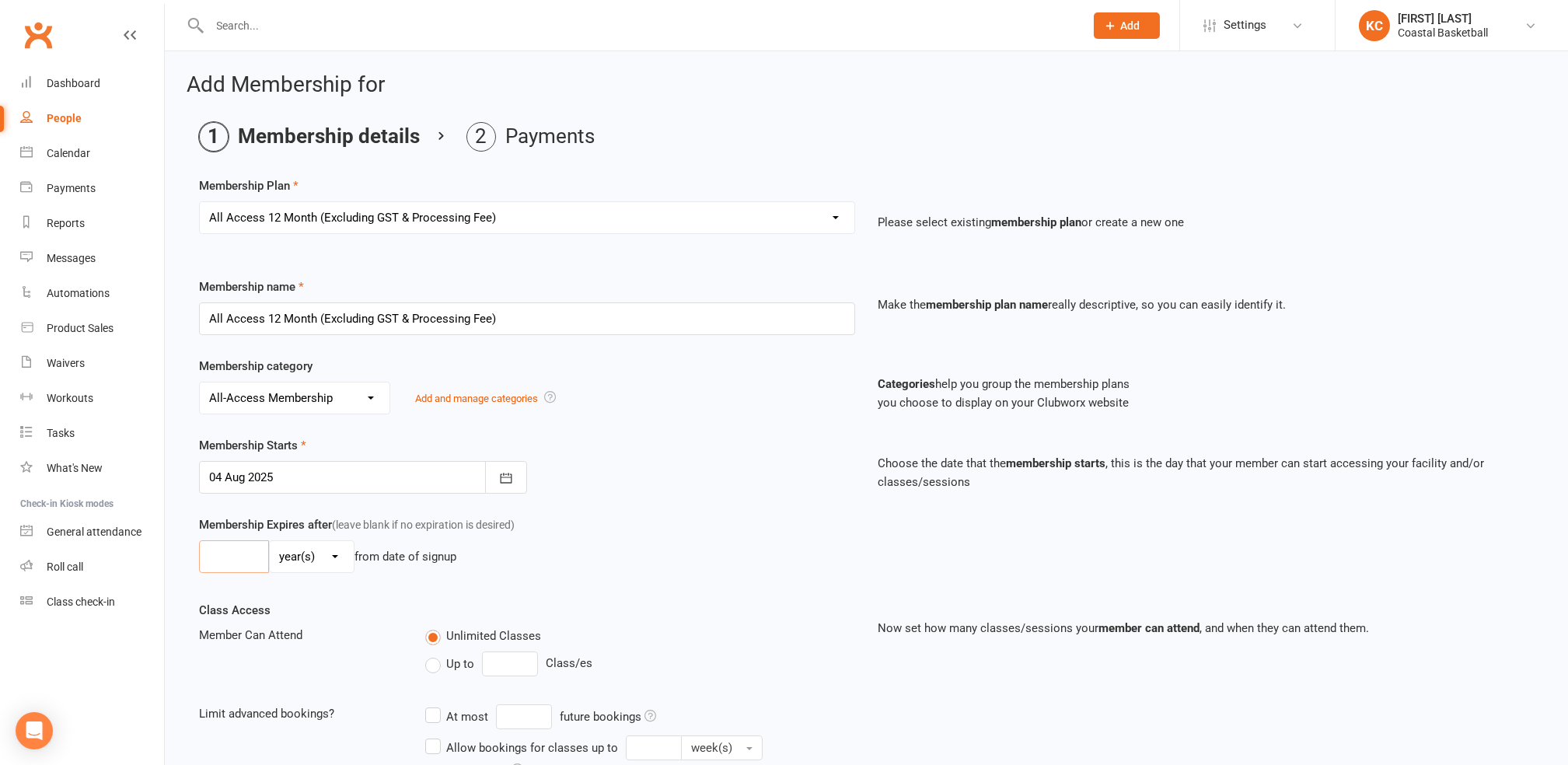 click at bounding box center (234, 557) 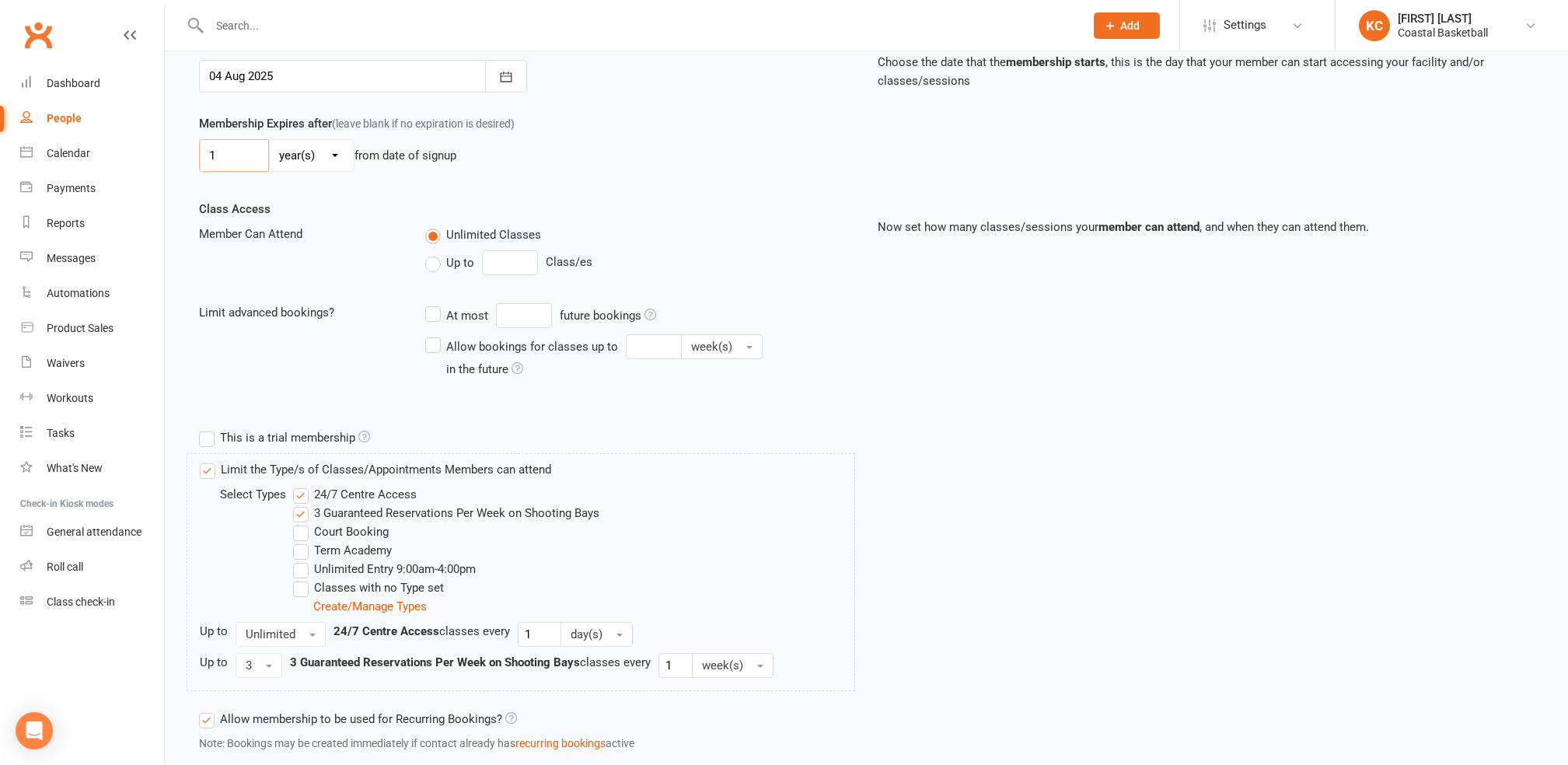 scroll, scrollTop: 414, scrollLeft: 0, axis: vertical 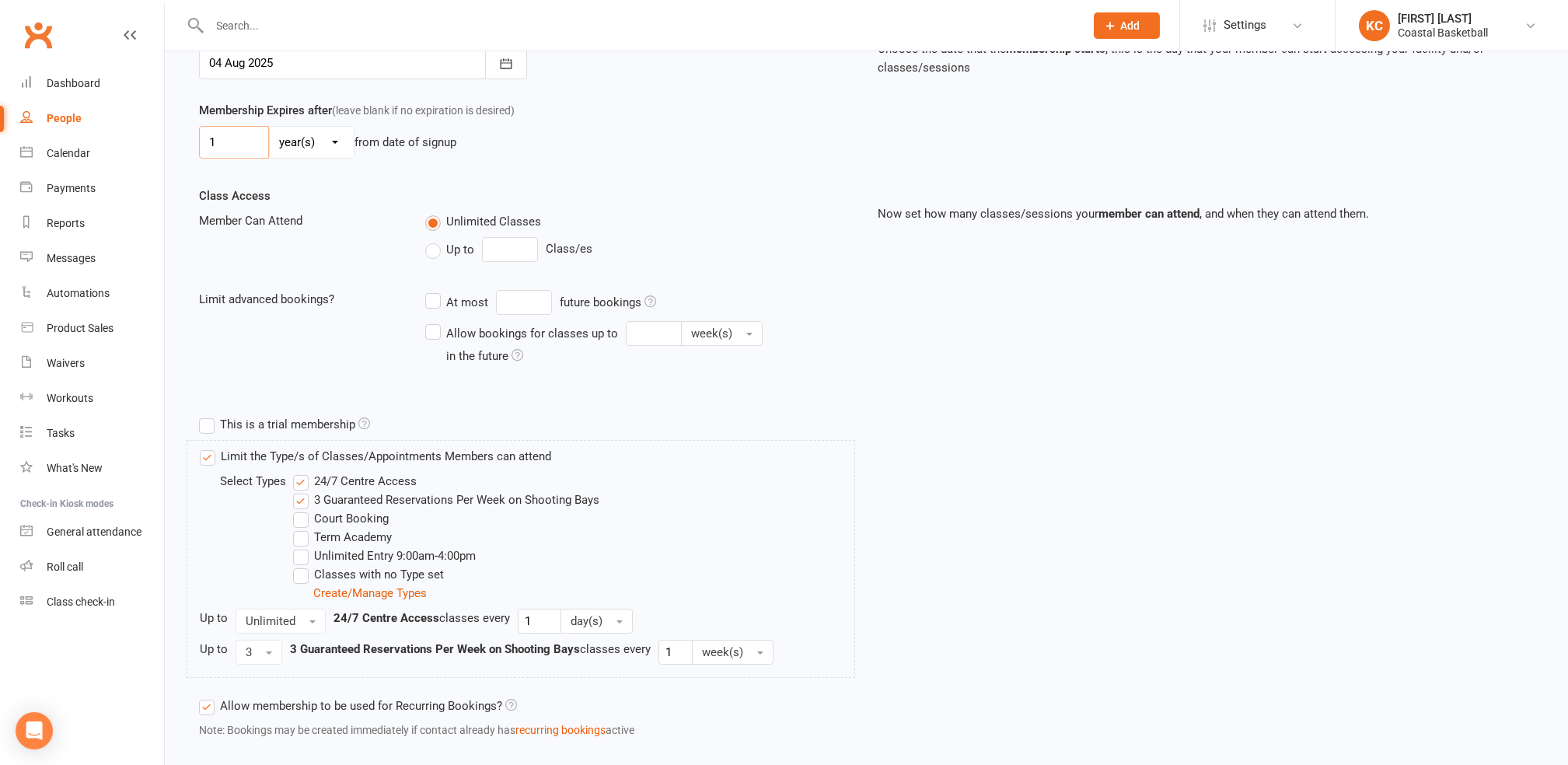 type on "1" 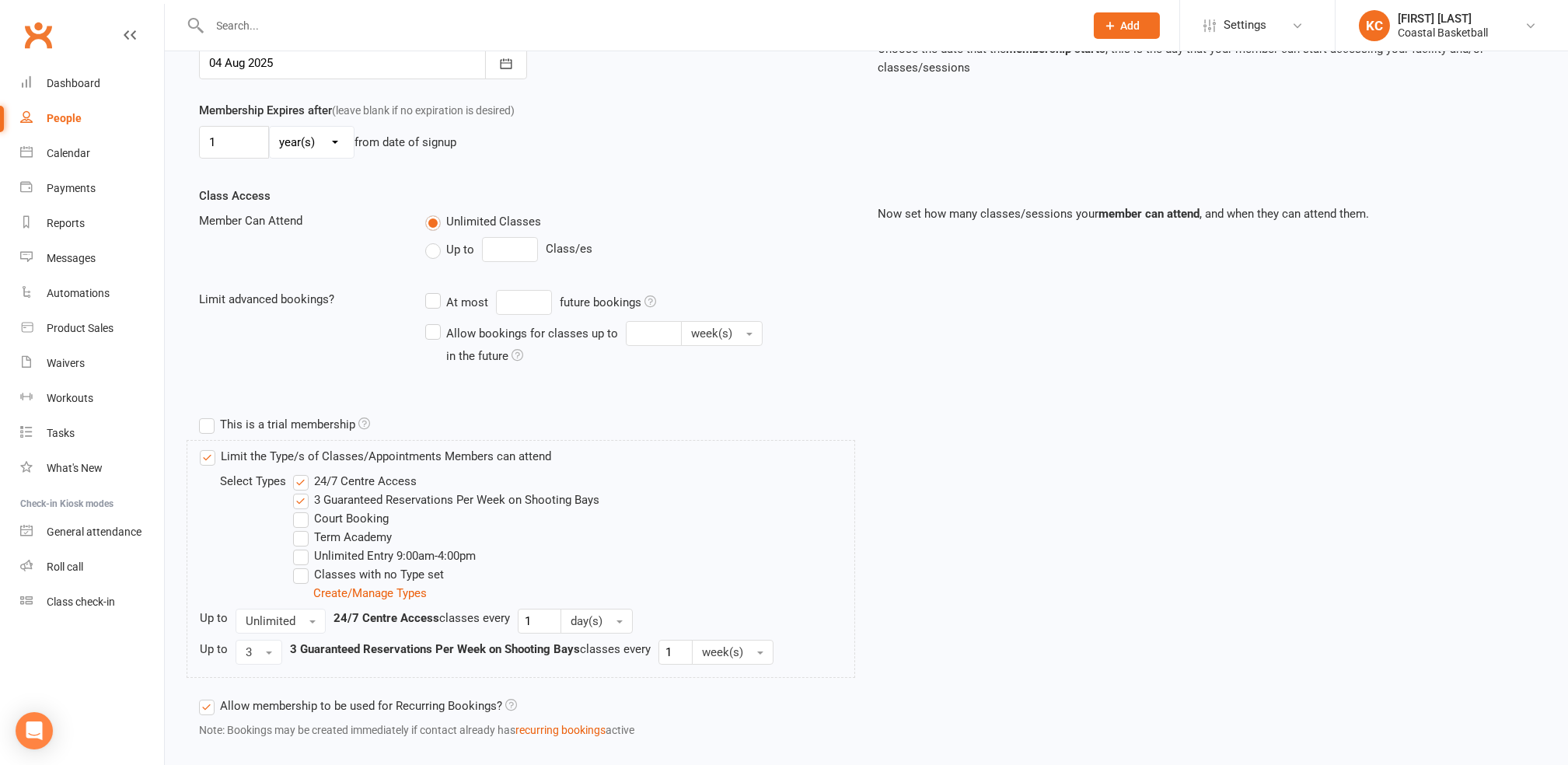 click on "24/7 Centre Access" at bounding box center (354, 481) 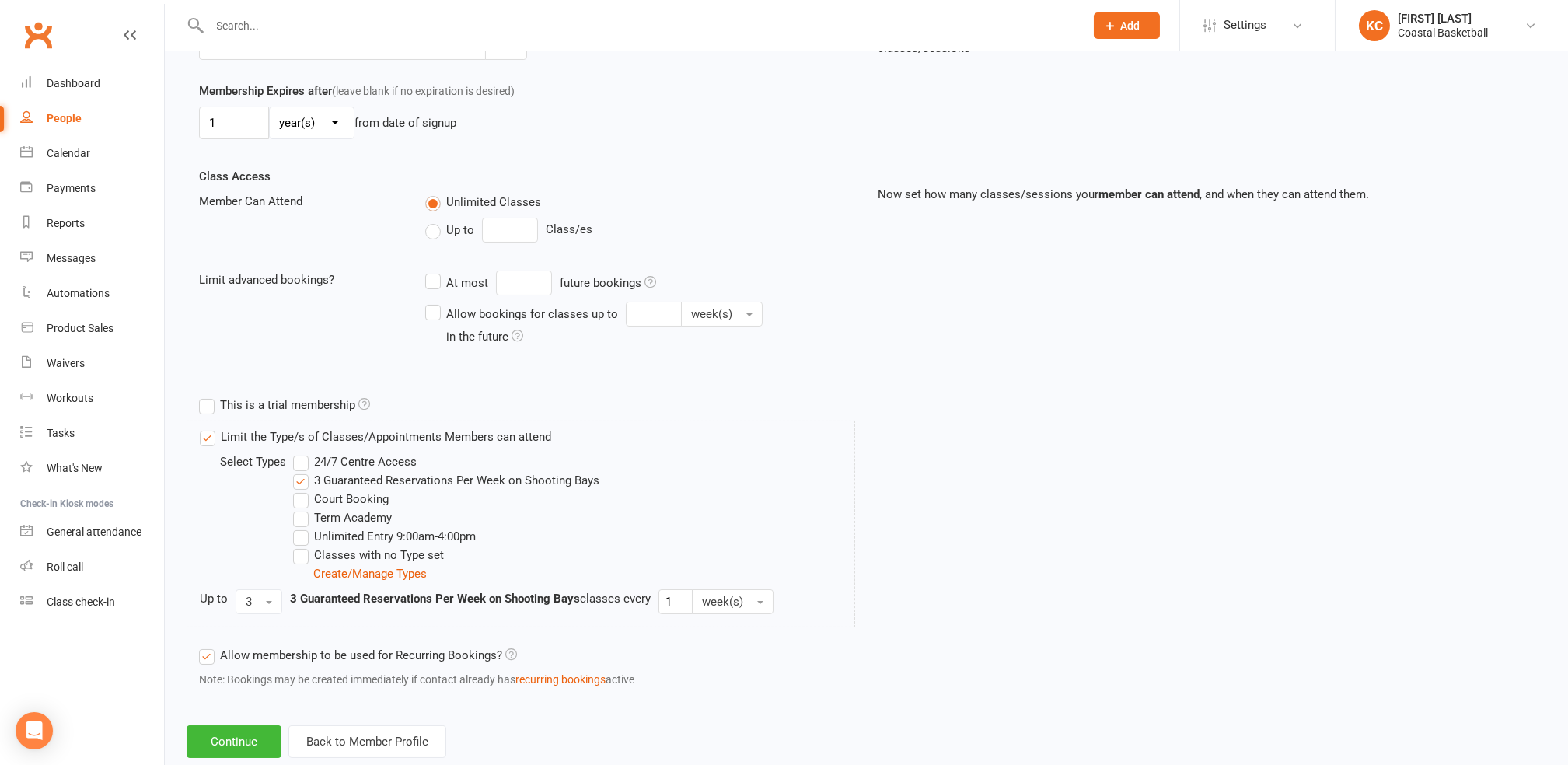 scroll, scrollTop: 452, scrollLeft: 0, axis: vertical 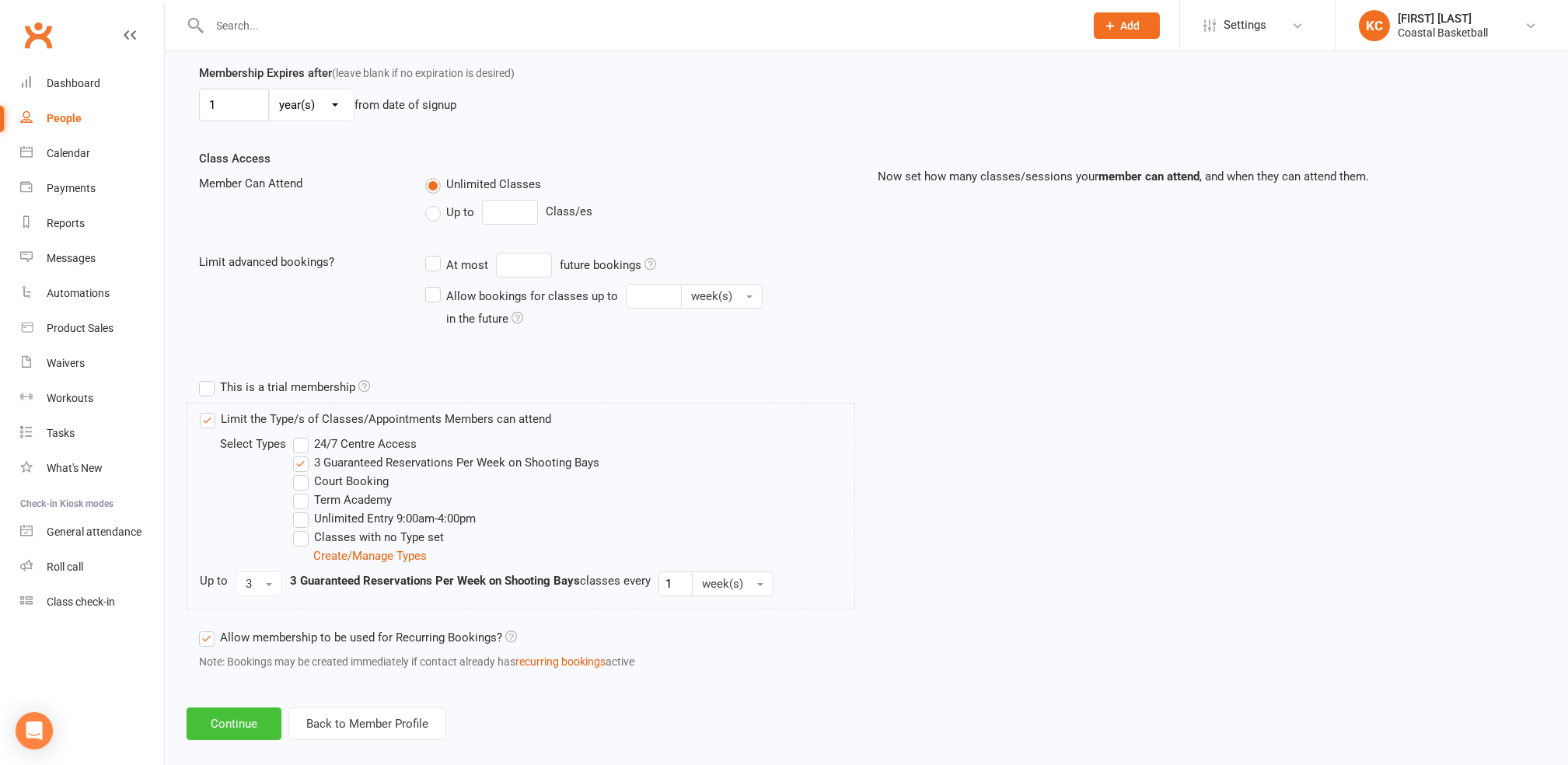 click on "Continue" at bounding box center (234, 724) 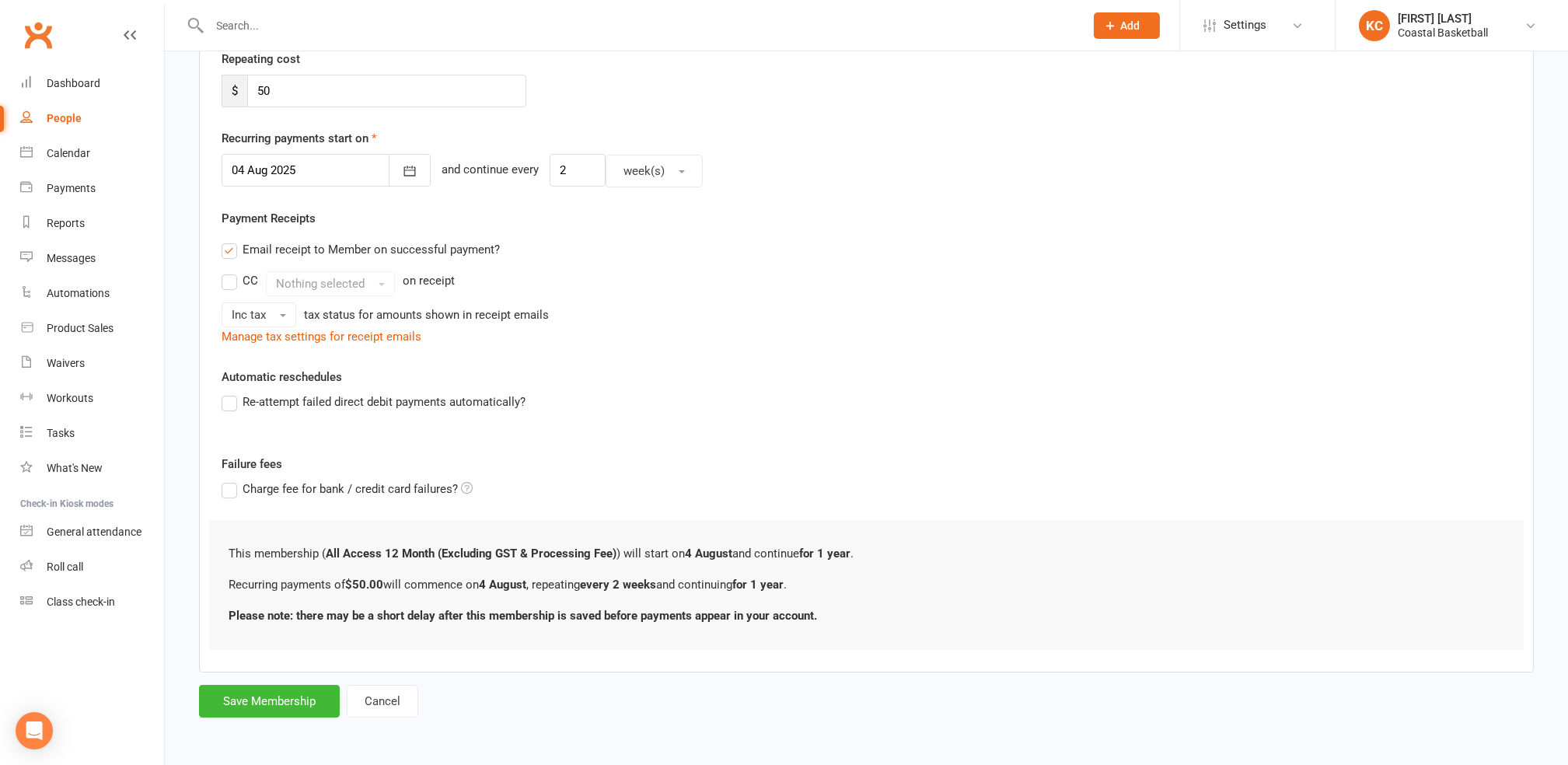 scroll, scrollTop: 0, scrollLeft: 0, axis: both 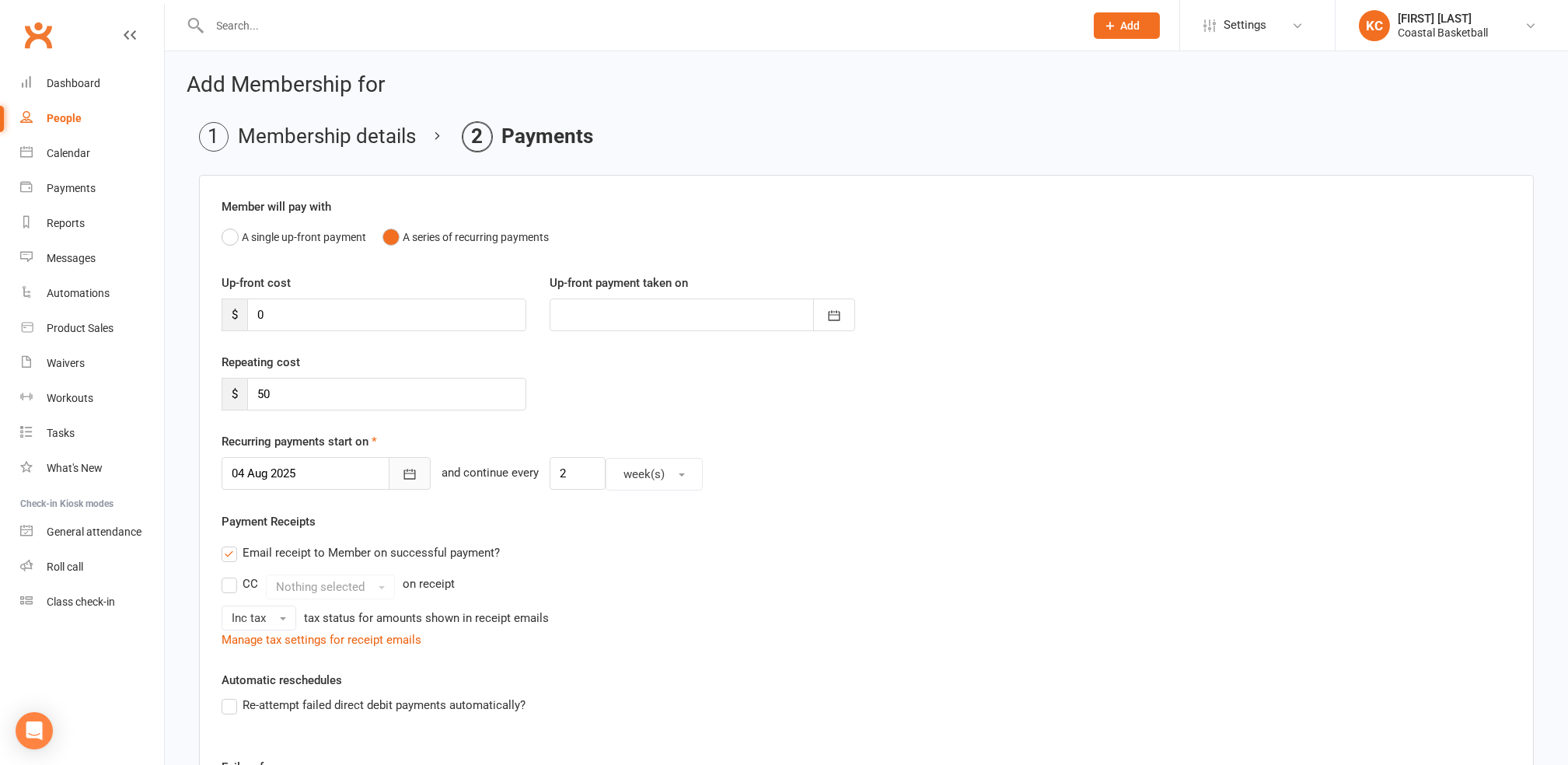 click at bounding box center (410, 473) 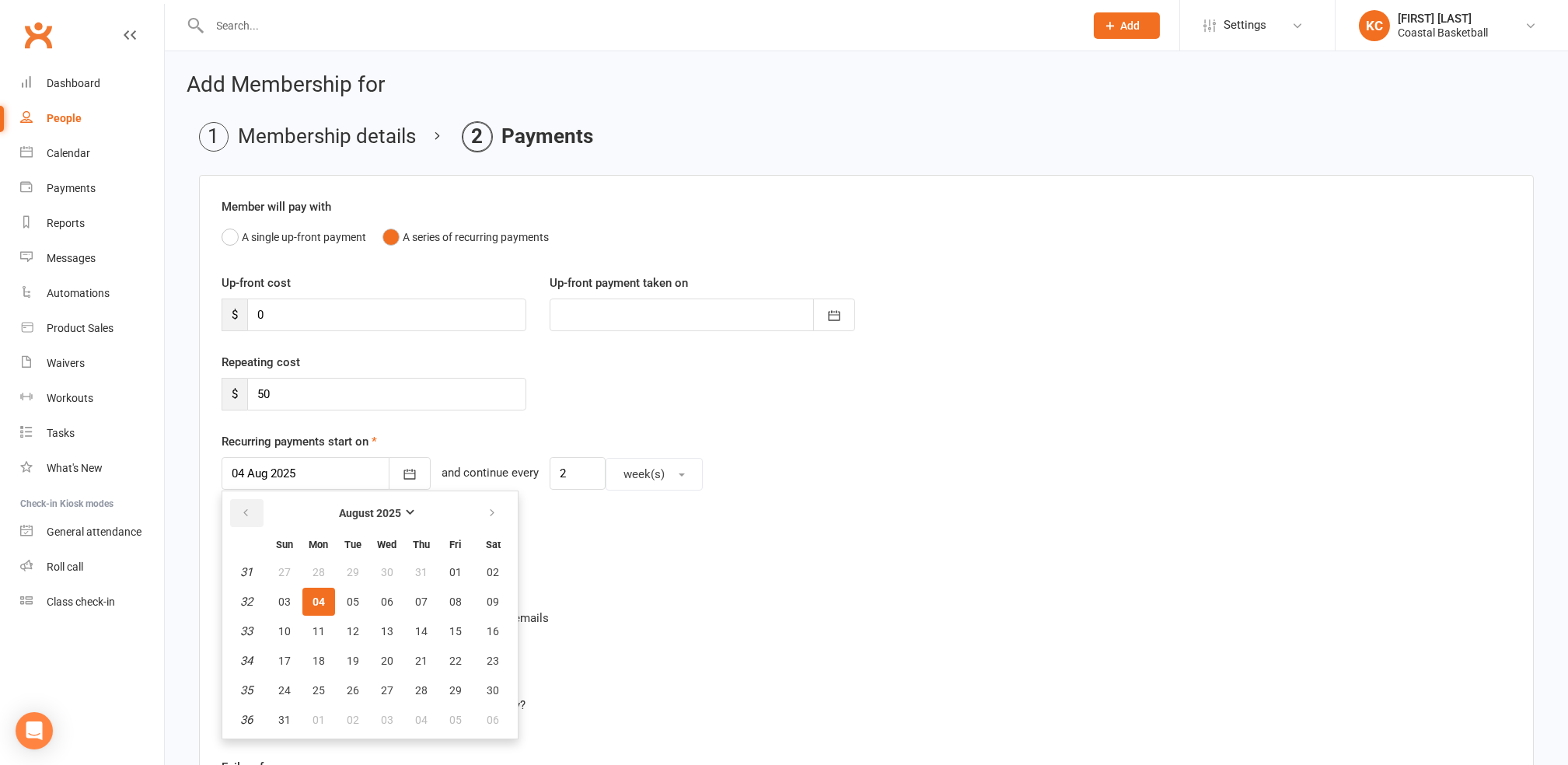click at bounding box center [246, 513] 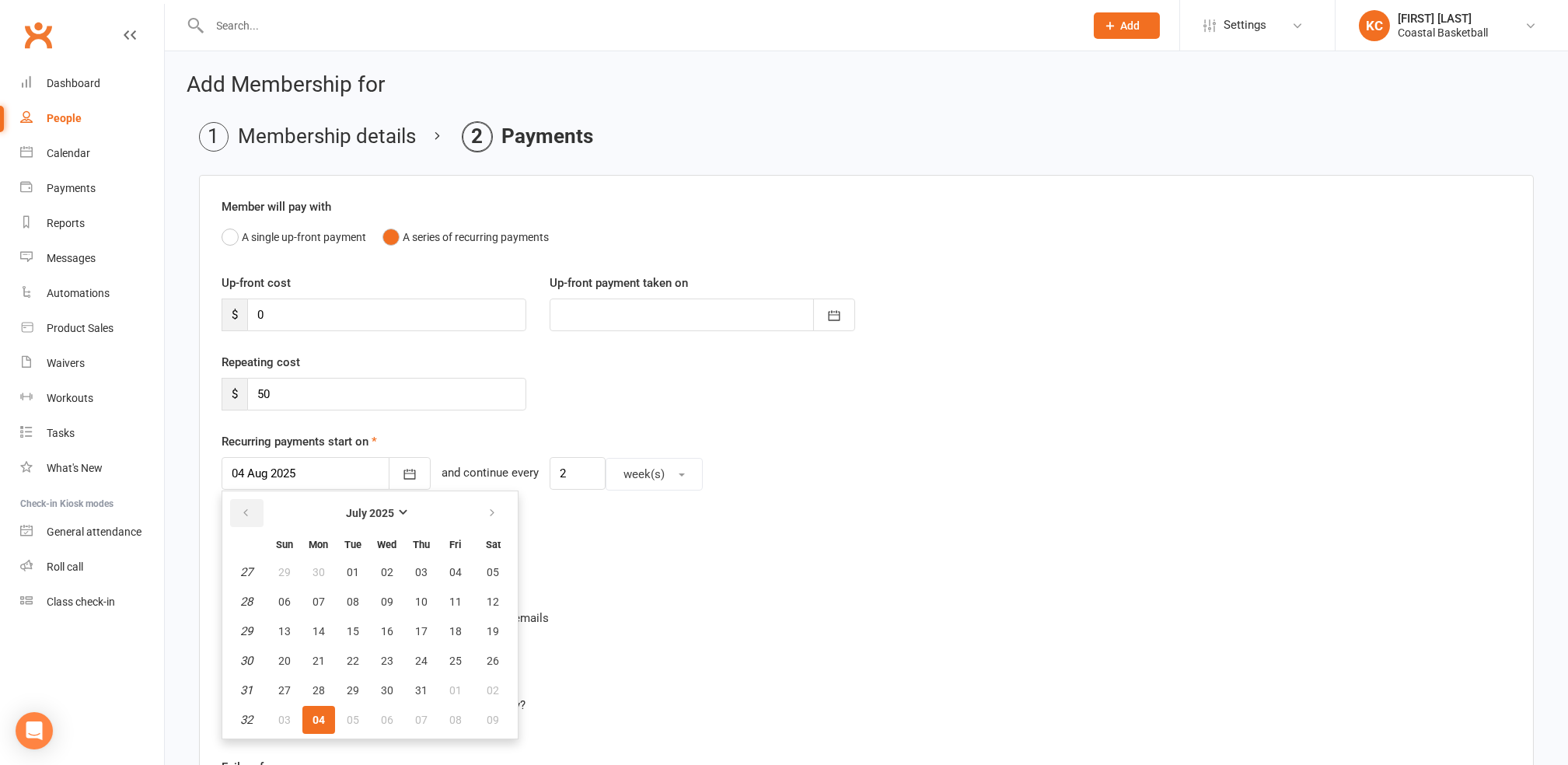 click at bounding box center (246, 513) 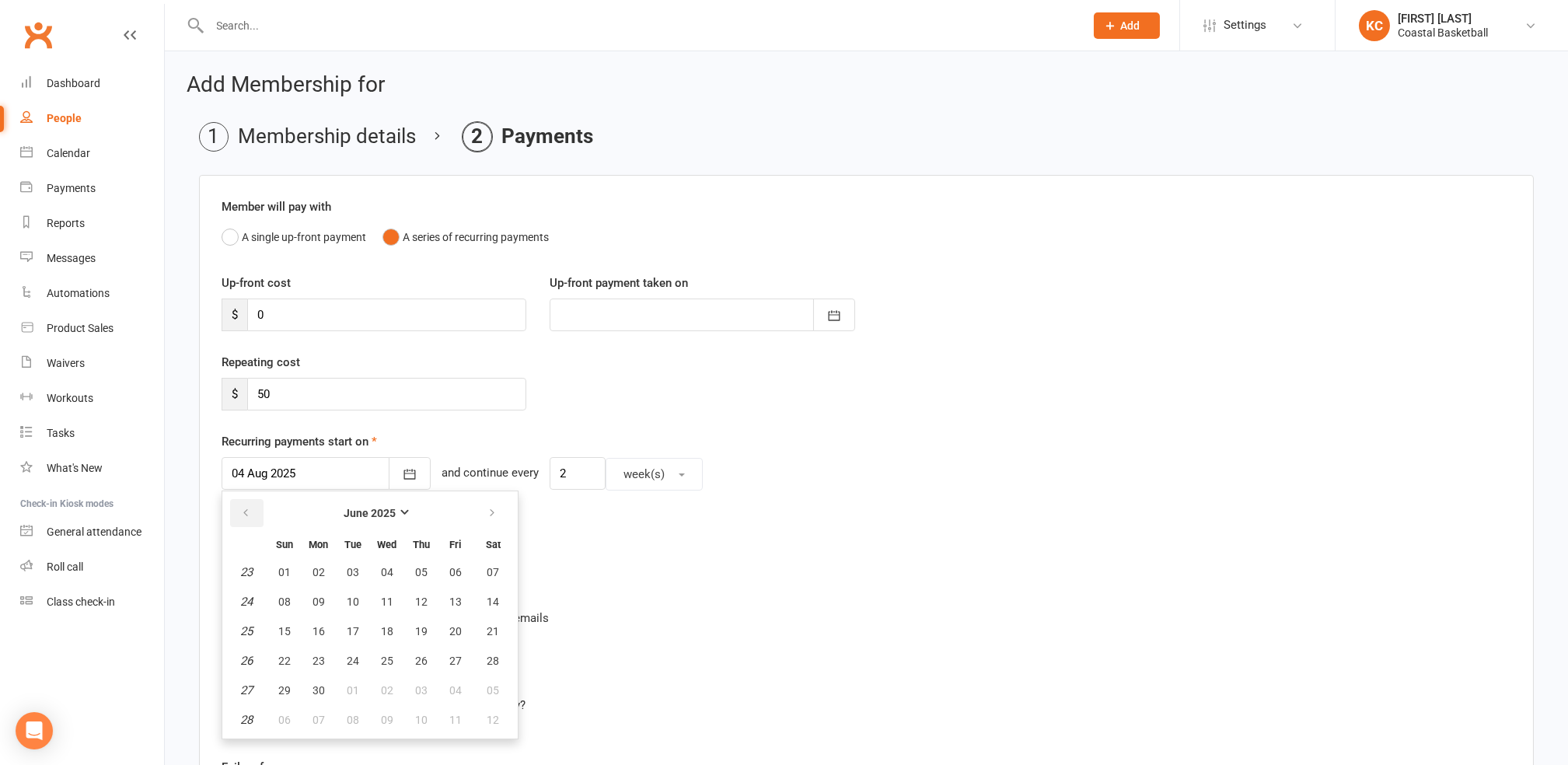click at bounding box center (246, 513) 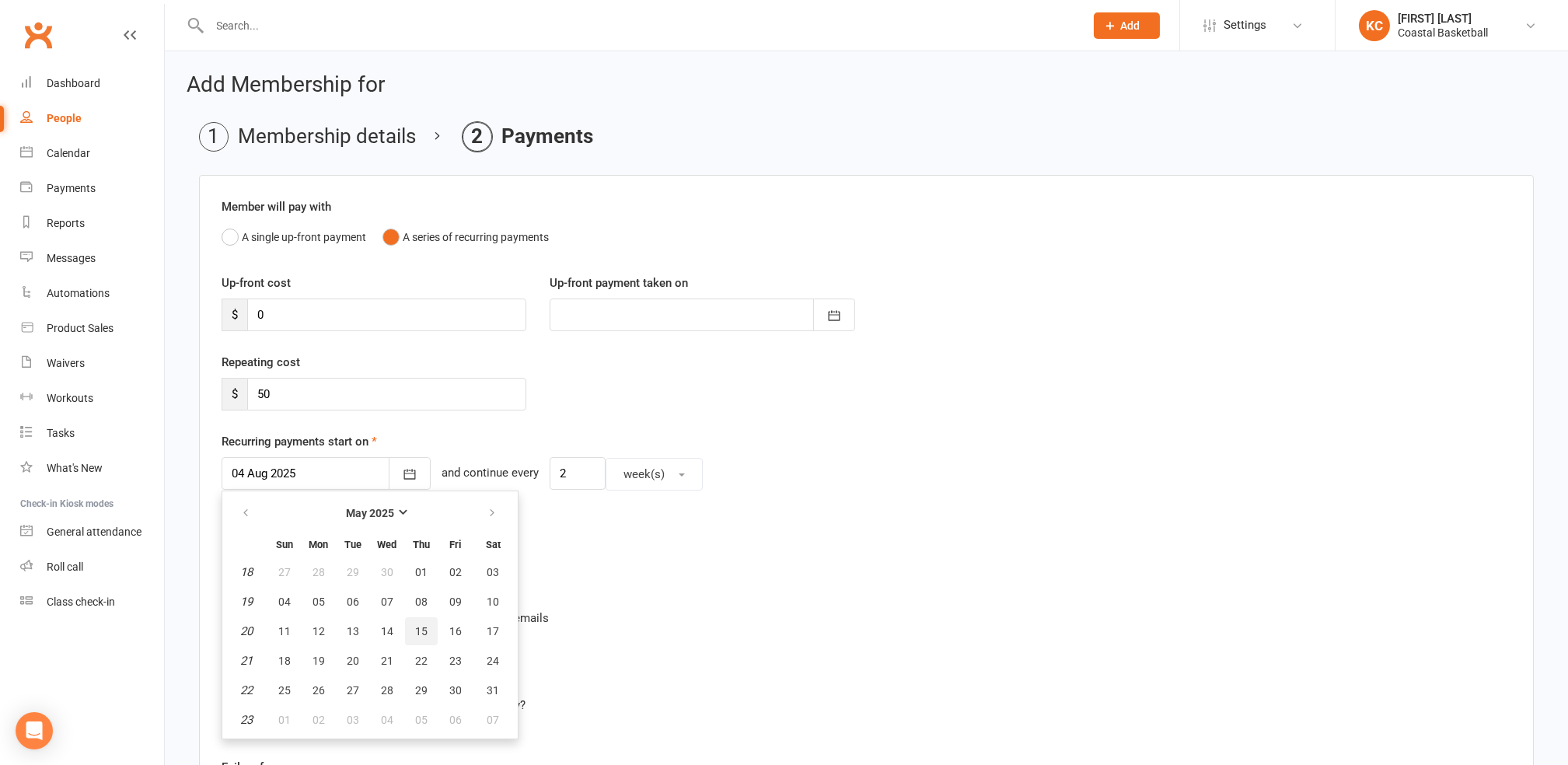 click on "15" at bounding box center [421, 631] 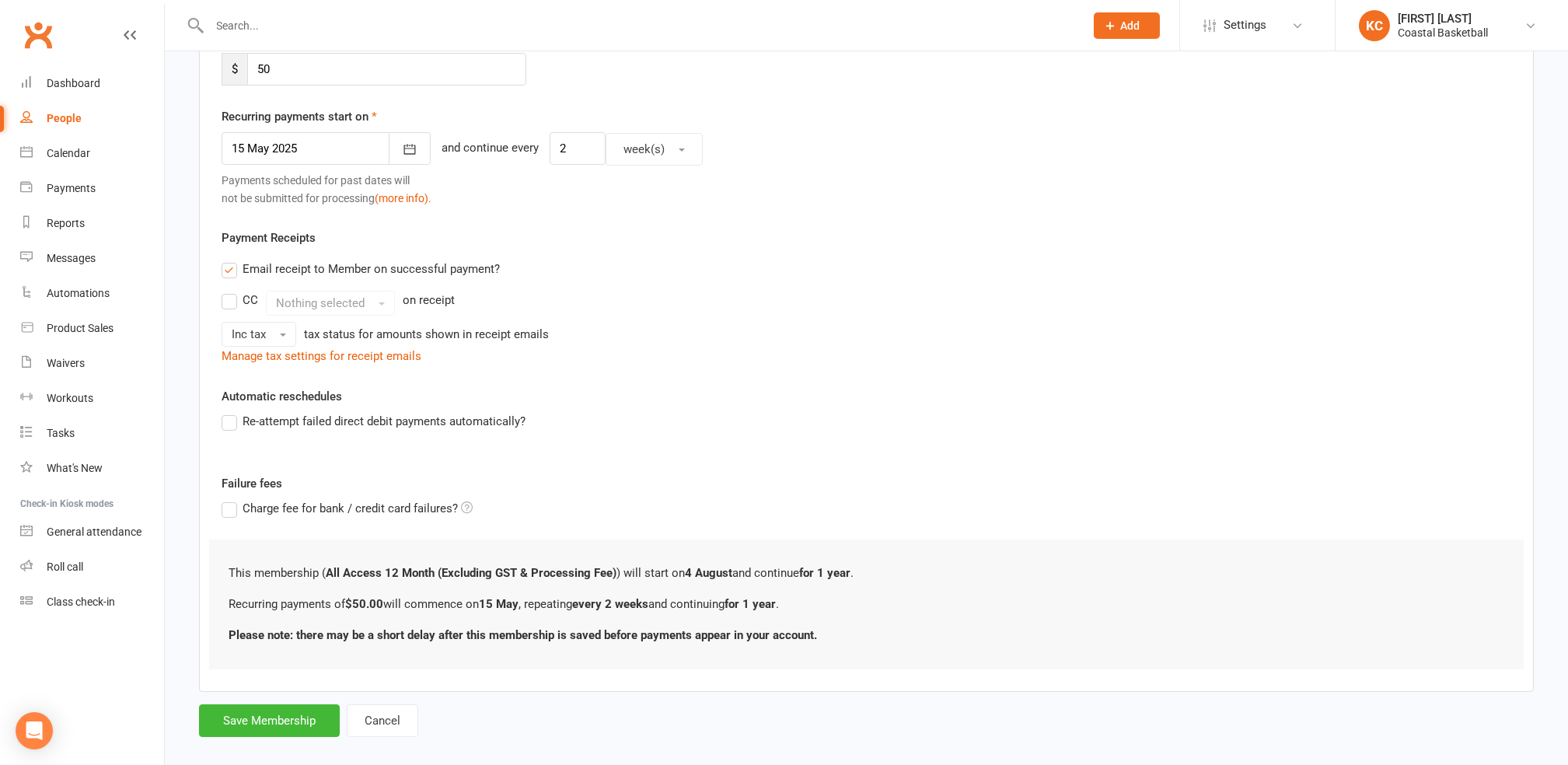 scroll, scrollTop: 344, scrollLeft: 0, axis: vertical 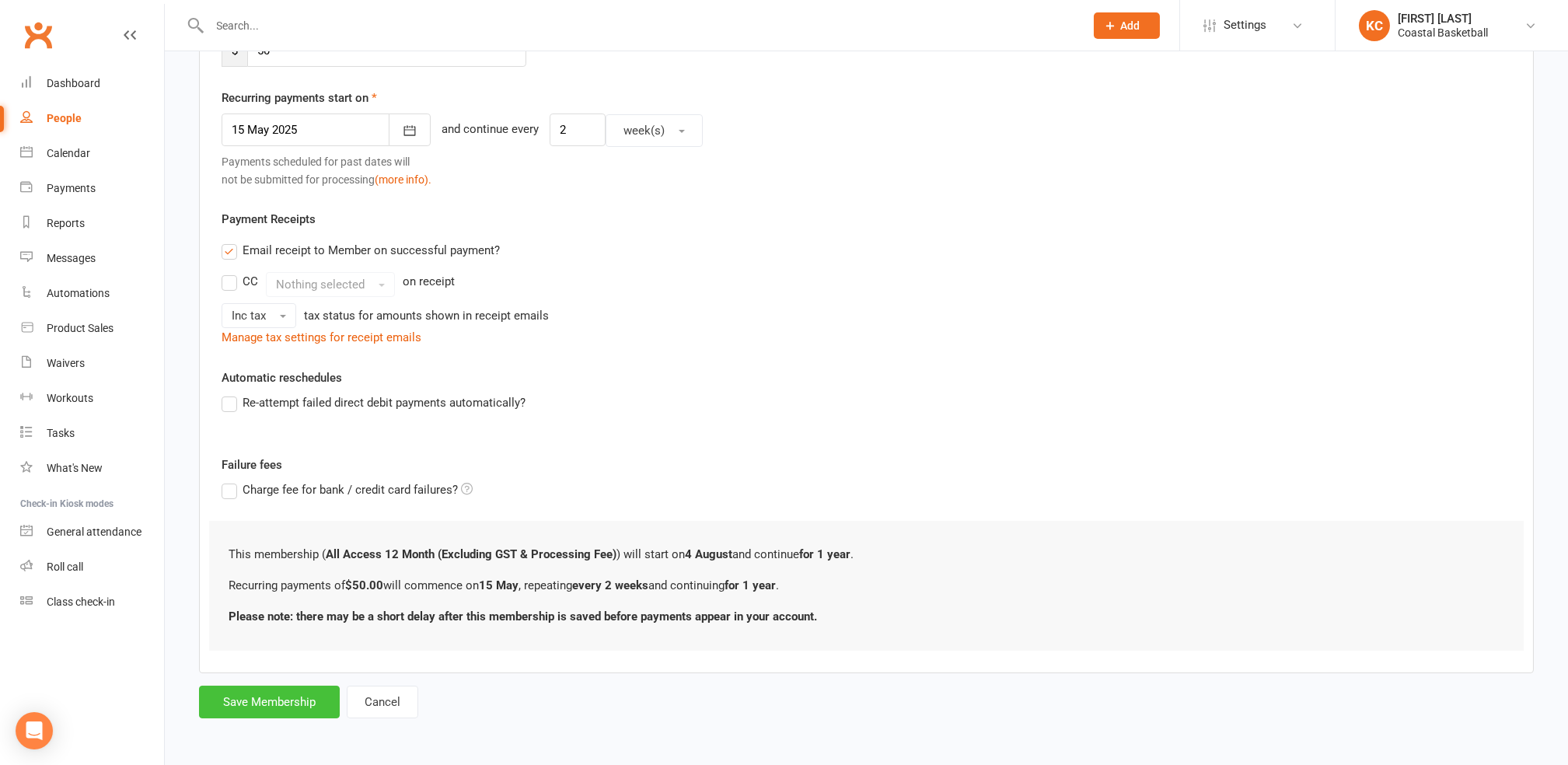 click on "Save Membership" at bounding box center (269, 702) 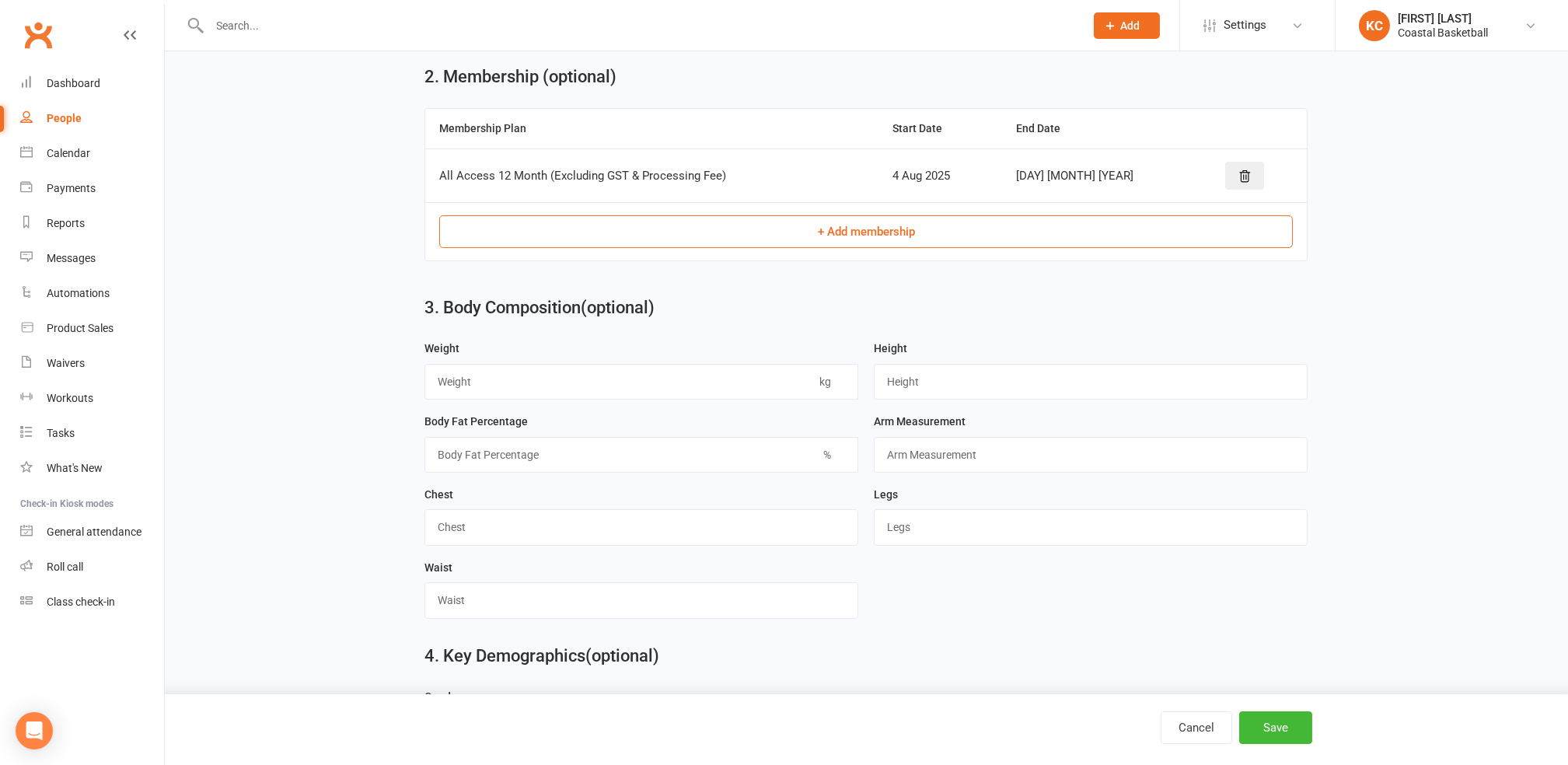 scroll, scrollTop: 622, scrollLeft: 0, axis: vertical 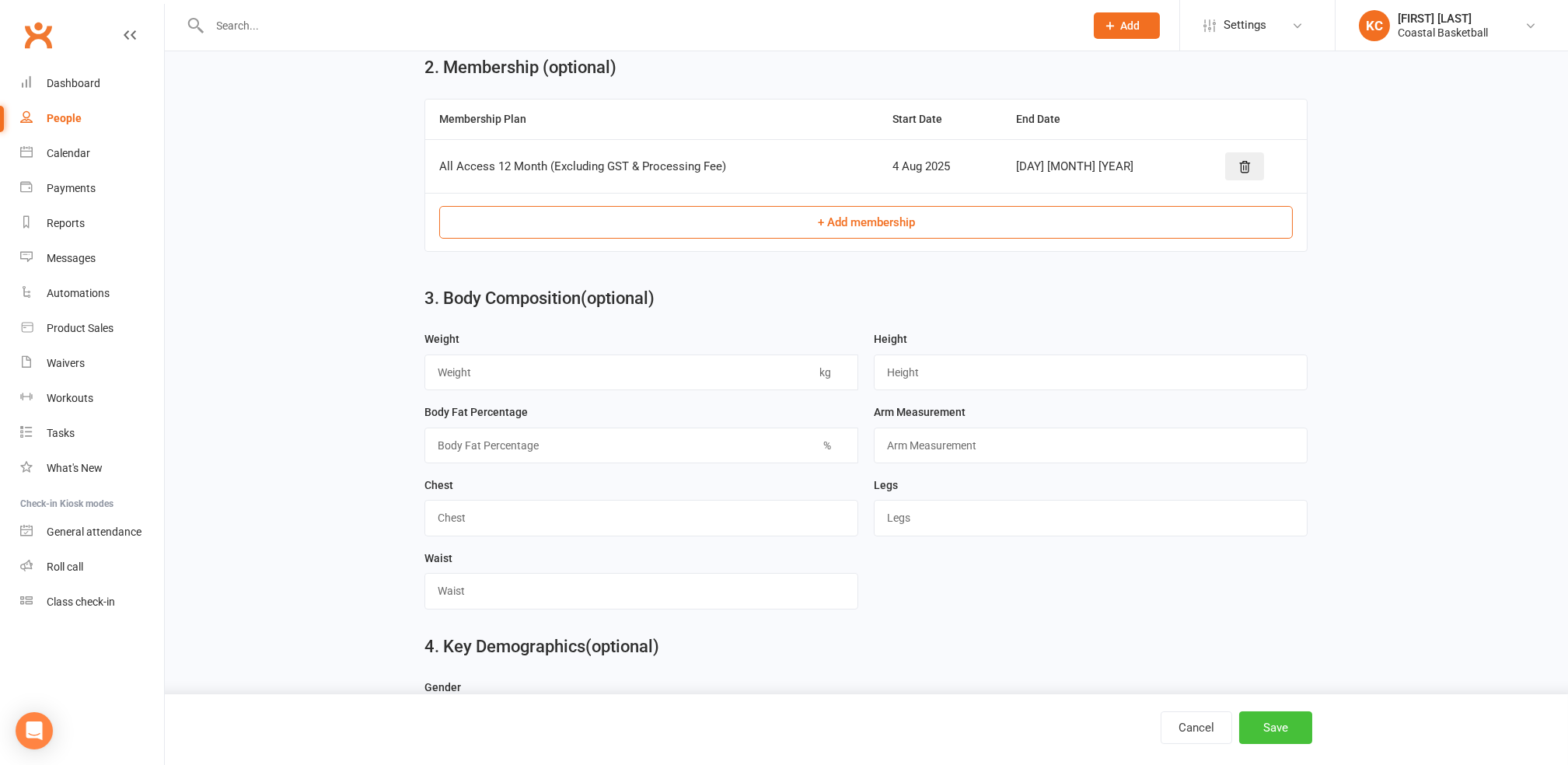 click on "Save" at bounding box center [1276, 728] 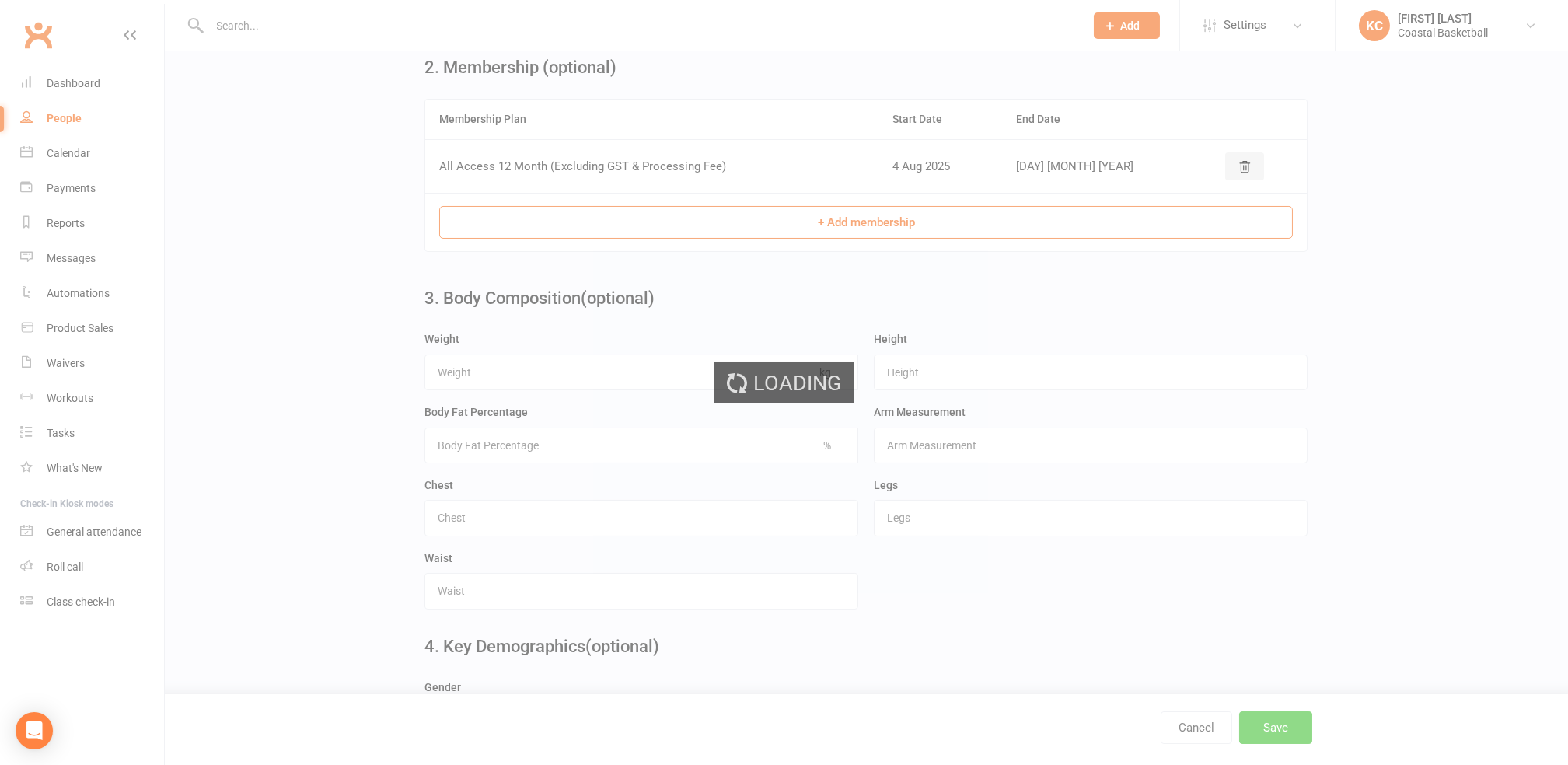 scroll, scrollTop: 0, scrollLeft: 0, axis: both 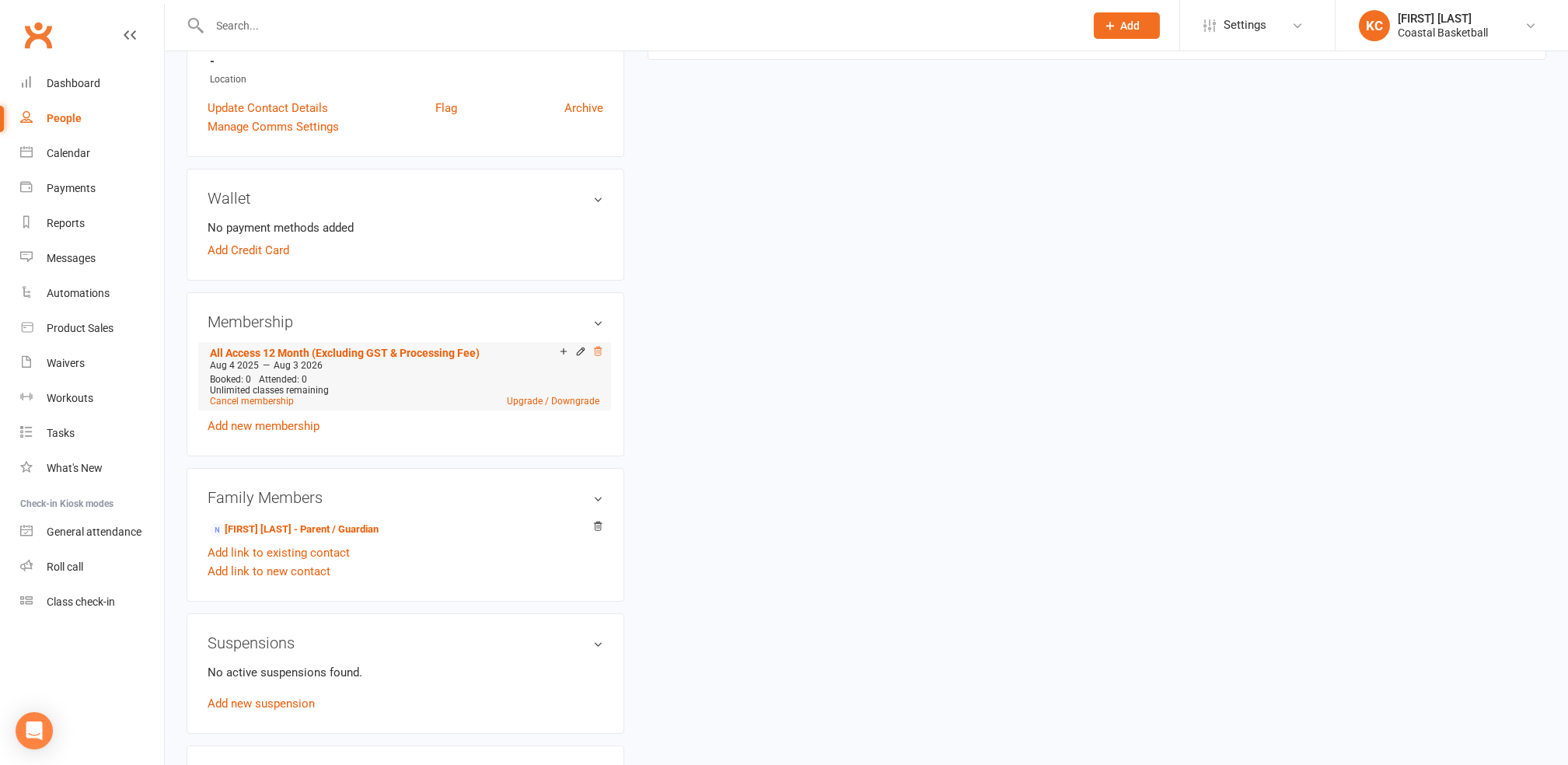 click 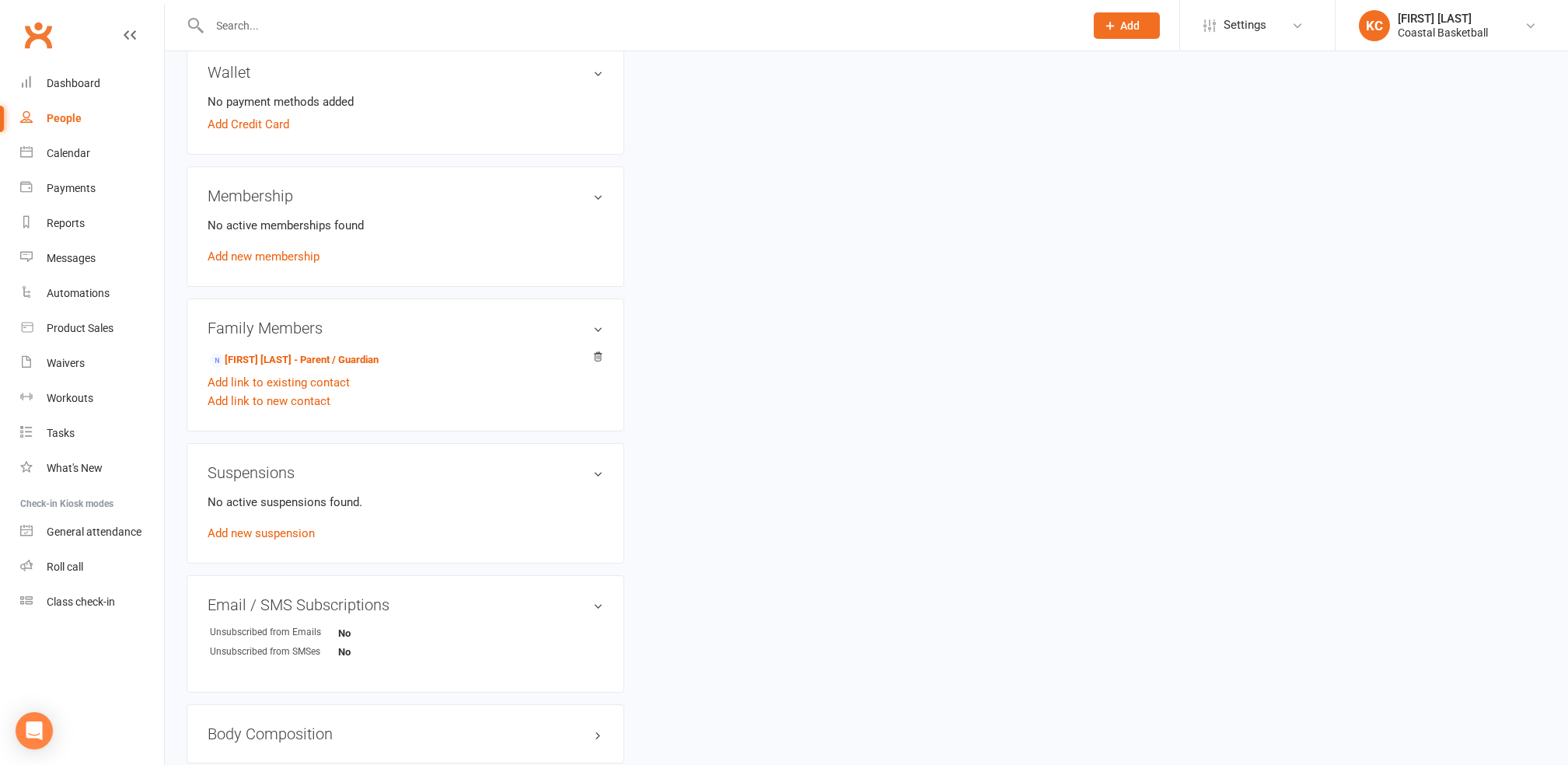 scroll, scrollTop: 414, scrollLeft: 0, axis: vertical 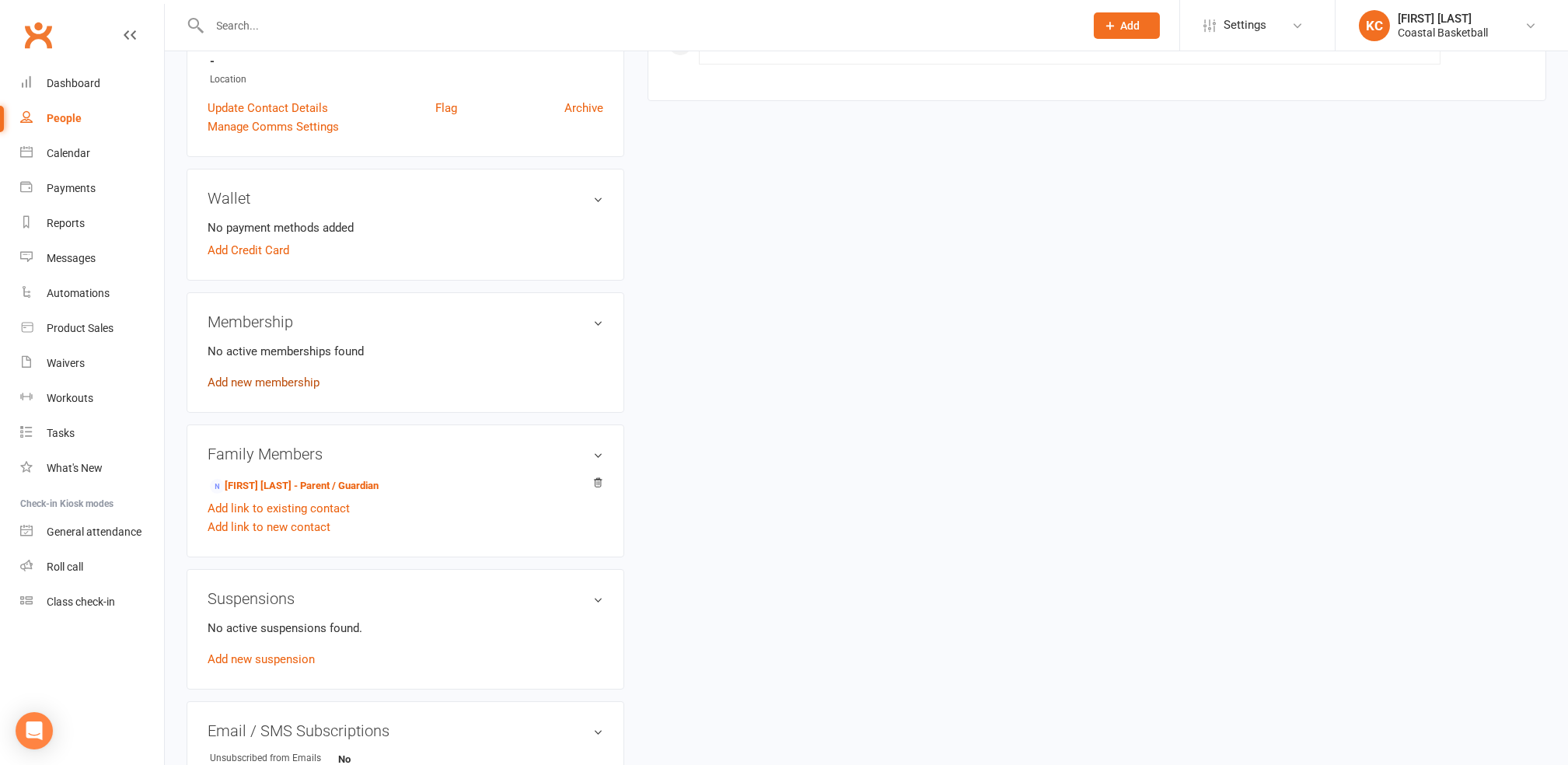 click on "Add new membership" at bounding box center (264, 382) 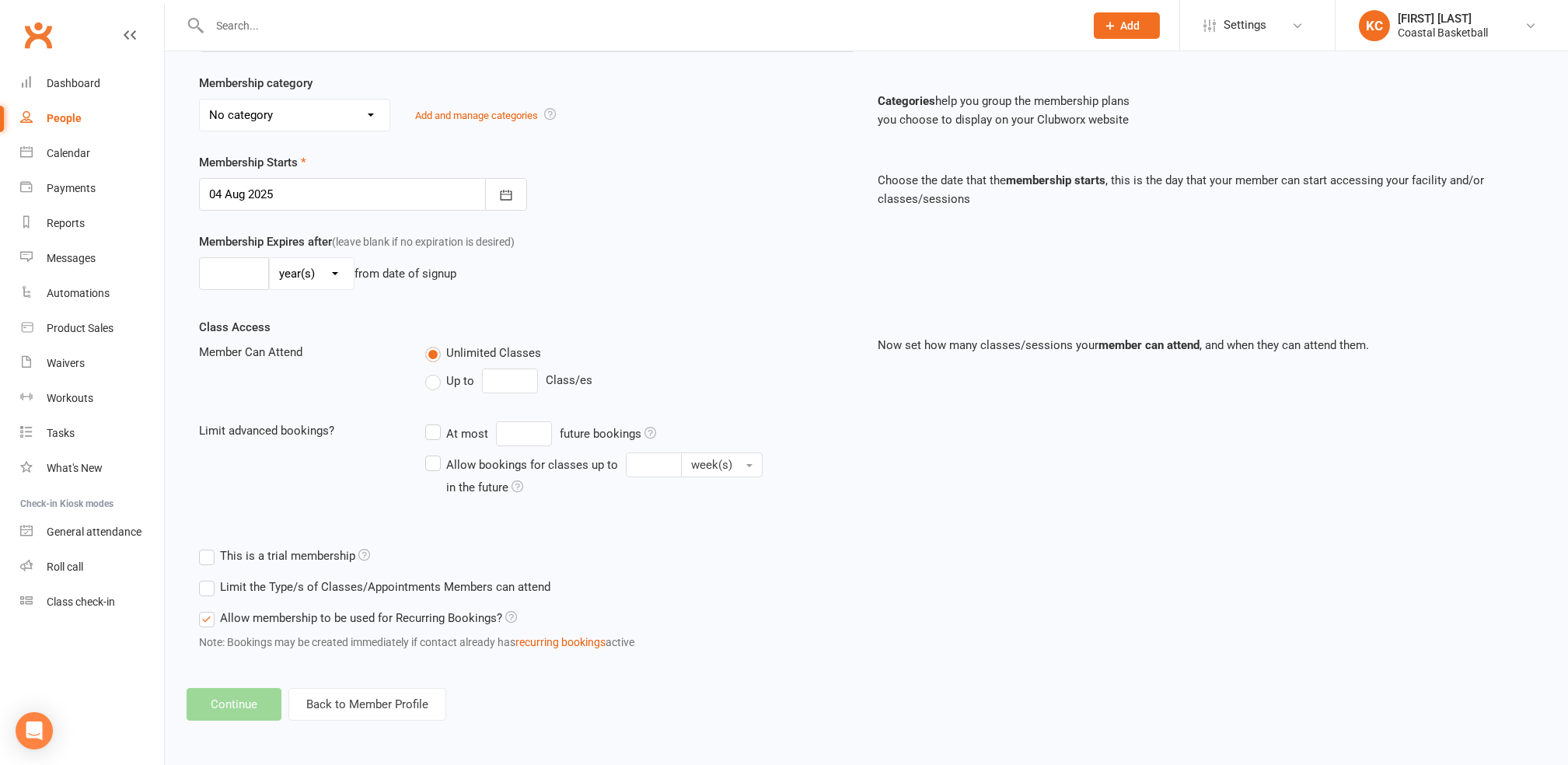 scroll, scrollTop: 0, scrollLeft: 0, axis: both 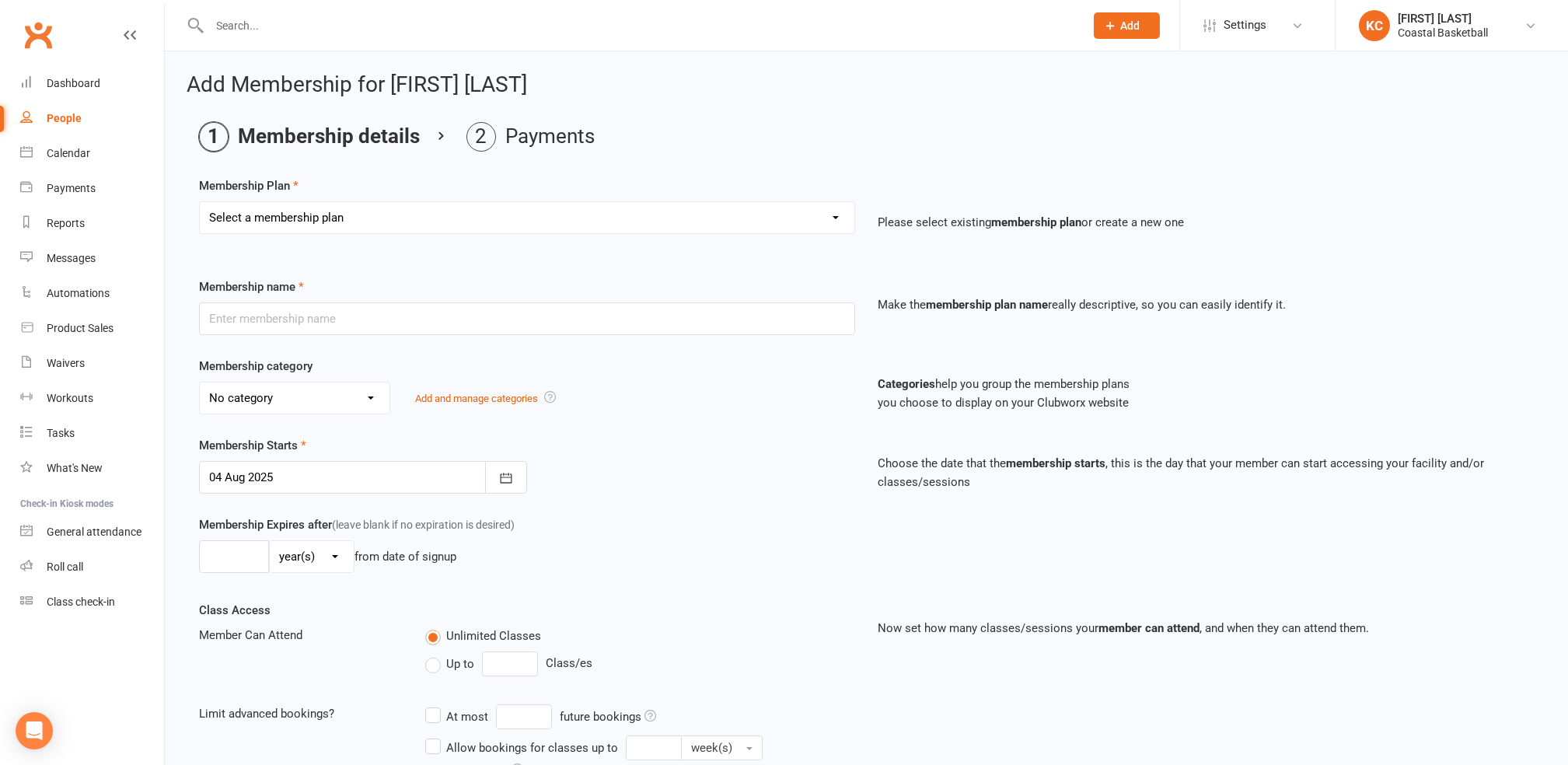 click on "Select a membership plan Create new Membership Plan All Access 12 Month (Excluding GST & Processing Fee) All Access 6 Month (Excluding GST & Processing Fee) All Access 3 Month (Excluding GST & Processing Fee) School Holiday One Week (Excluding GST & Processing Fee) School Holiday Two Week (Excluding GST & Processing Fee) Annual (Excluding GST & Processing Fee) Term 3 Academy 1 Day per Week - Payment Plan (Excluding GST & Processing Fee) Term 3 Academy 2 Days per Week - Upfront (Excluding GST & Processing Fee) Term 3 Academy 2 Days per Week - Payment Plan (Excluding GST & Processing Fee) All-Access Free Trial One Off (Excluding GST & Processing Fee) Term 3 Academy 1 Day per Week - Upfront (Excluding GST & Processing Fee)" at bounding box center (527, 218) 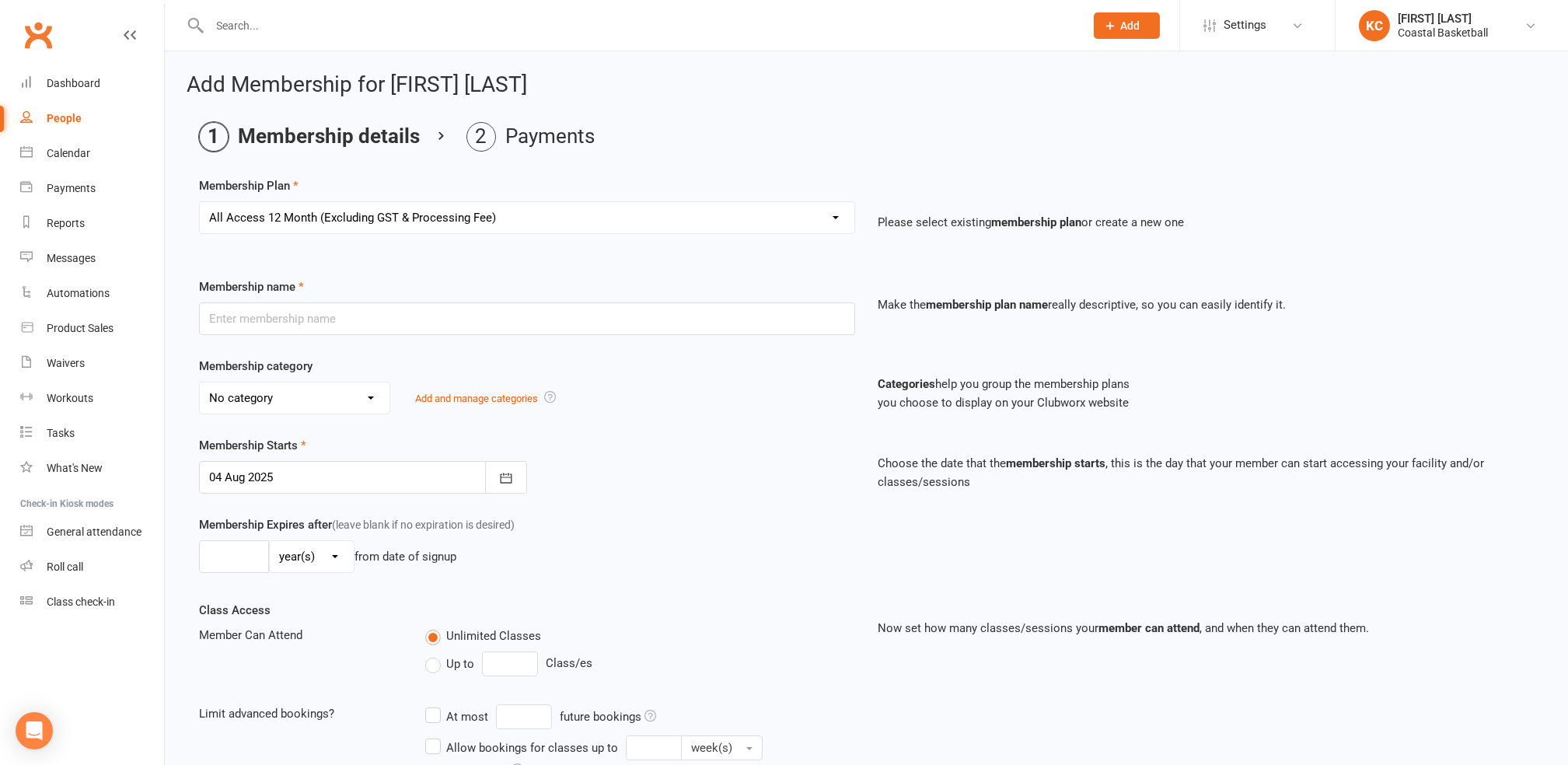 click on "Select a membership plan Create new Membership Plan All Access 12 Month (Excluding GST & Processing Fee) All Access 6 Month (Excluding GST & Processing Fee) All Access 3 Month (Excluding GST & Processing Fee) School Holiday One Week (Excluding GST & Processing Fee) School Holiday Two Week (Excluding GST & Processing Fee) Annual (Excluding GST & Processing Fee) Term 3 Academy 1 Day per Week - Payment Plan (Excluding GST & Processing Fee) Term 3 Academy 2 Days per Week - Upfront (Excluding GST & Processing Fee) Term 3 Academy 2 Days per Week - Payment Plan (Excluding GST & Processing Fee) All-Access Free Trial One Off (Excluding GST & Processing Fee) Term 3 Academy 1 Day per Week - Upfront (Excluding GST & Processing Fee)" at bounding box center (527, 218) 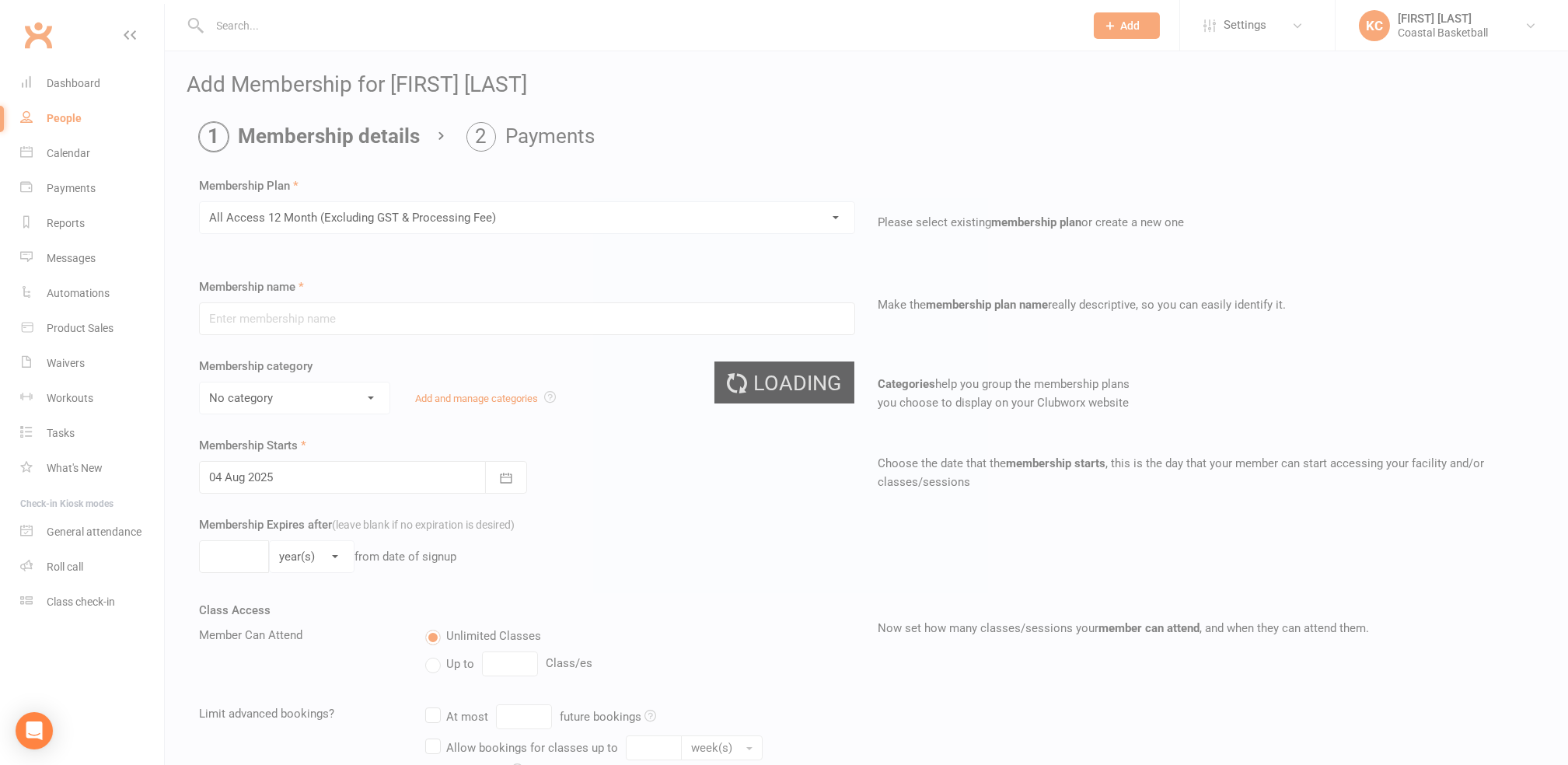 type on "All Access 12 Month (Excluding GST & Processing Fee)" 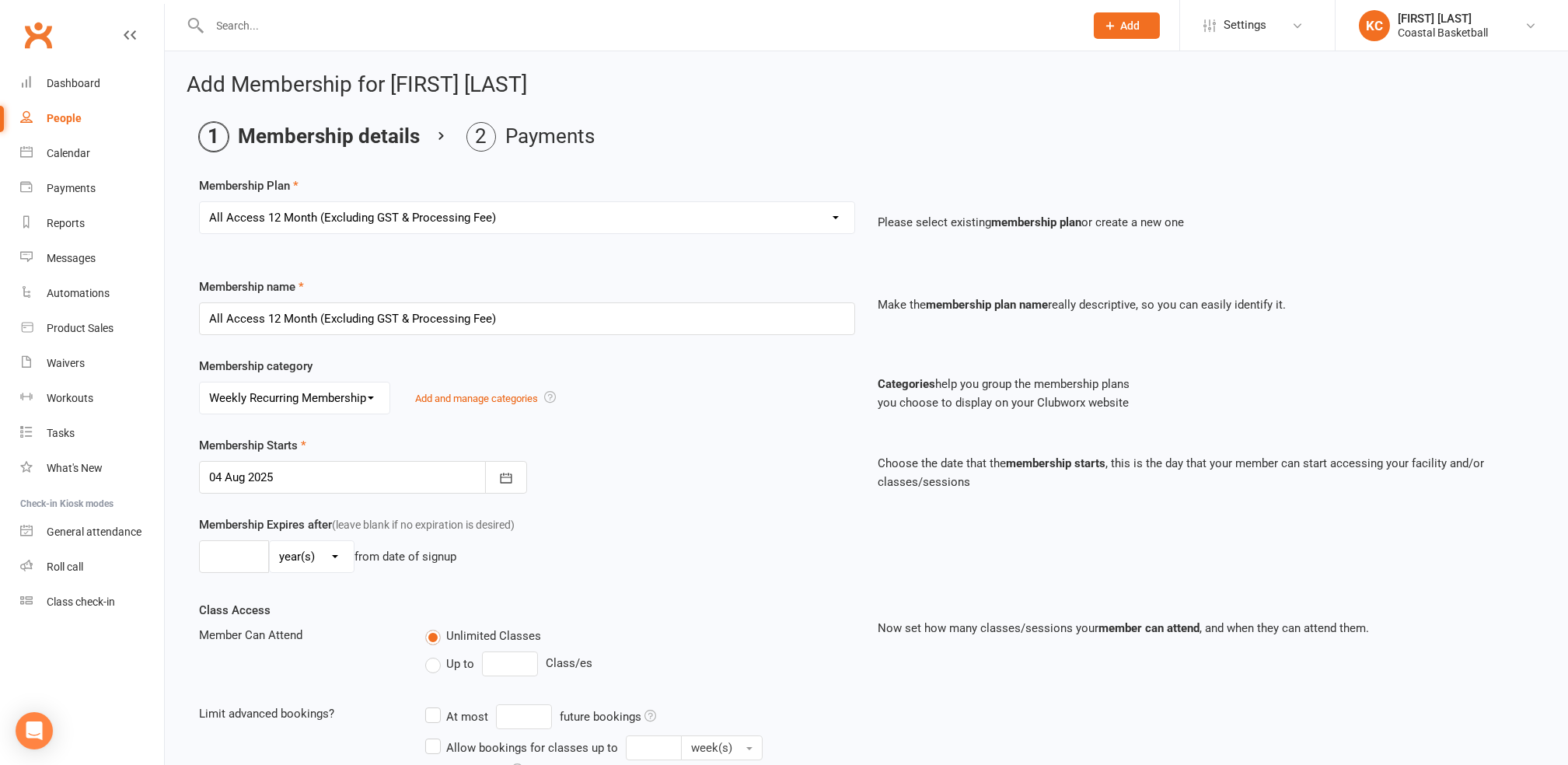 click on "No category All-Access Membership Annual Membership Casual Membership Weekly Recurring Membership" at bounding box center (295, 398) 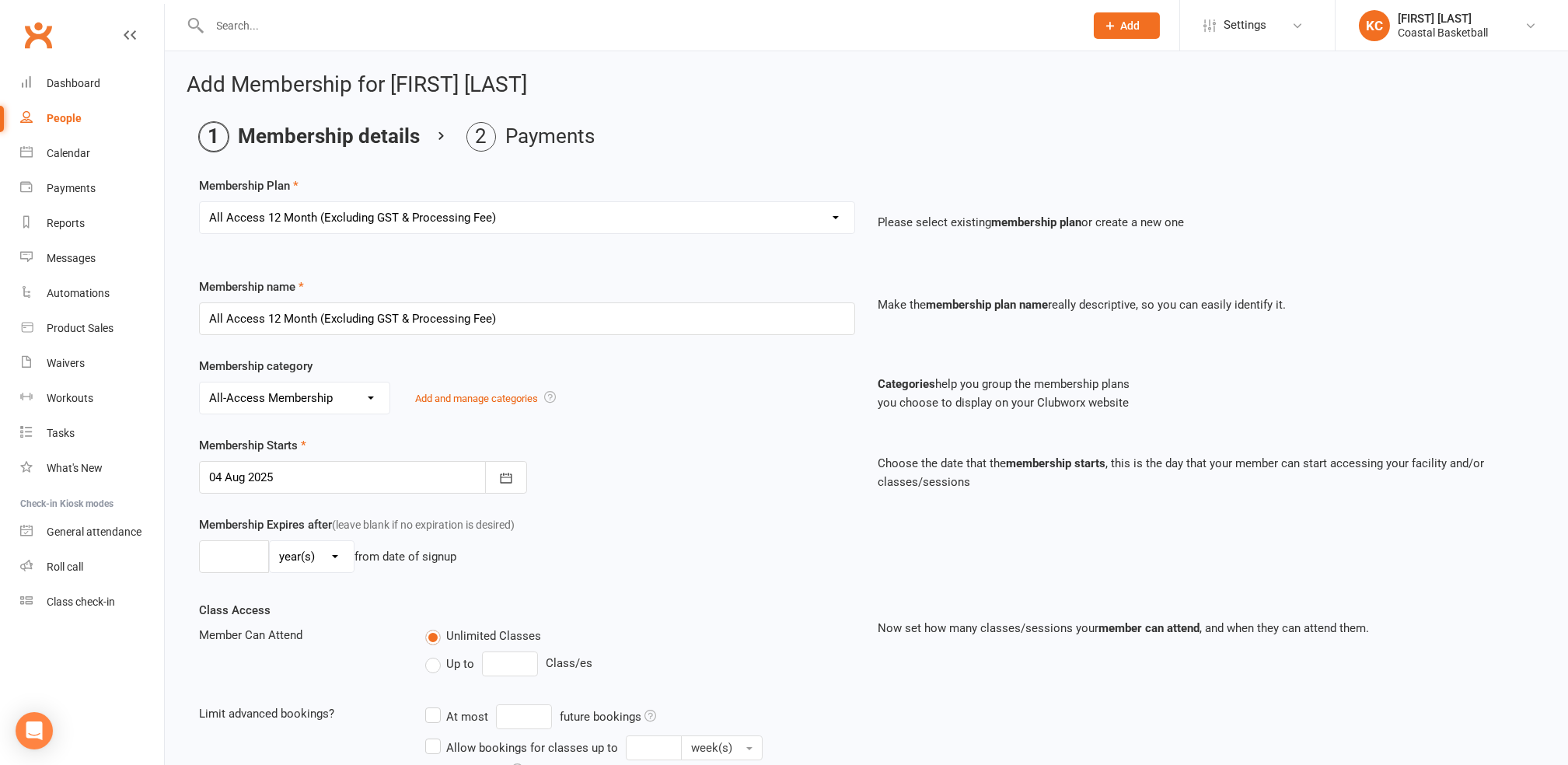 click on "No category All-Access Membership Annual Membership Casual Membership Weekly Recurring Membership" at bounding box center (295, 398) 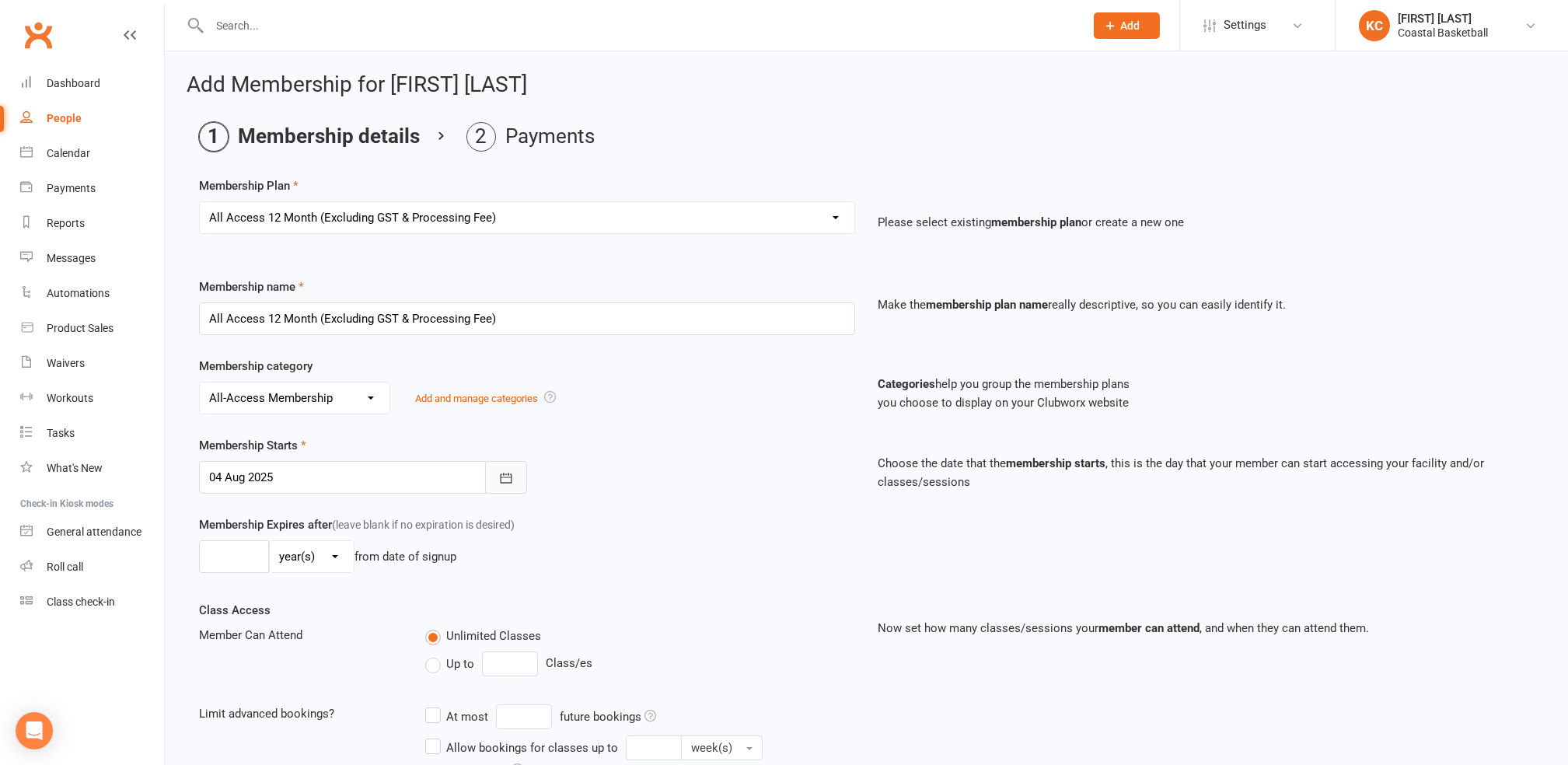 click 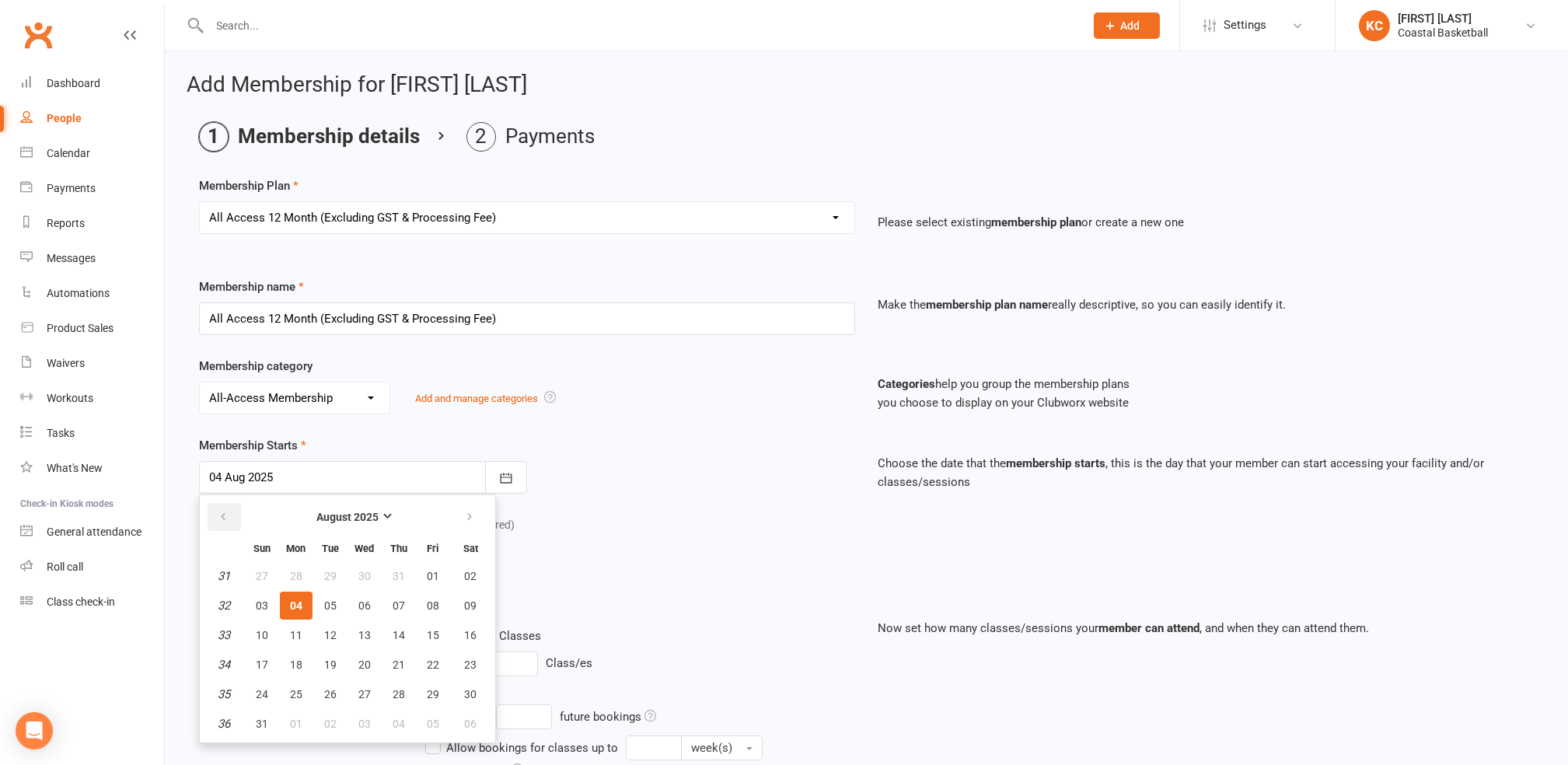 click at bounding box center [223, 517] 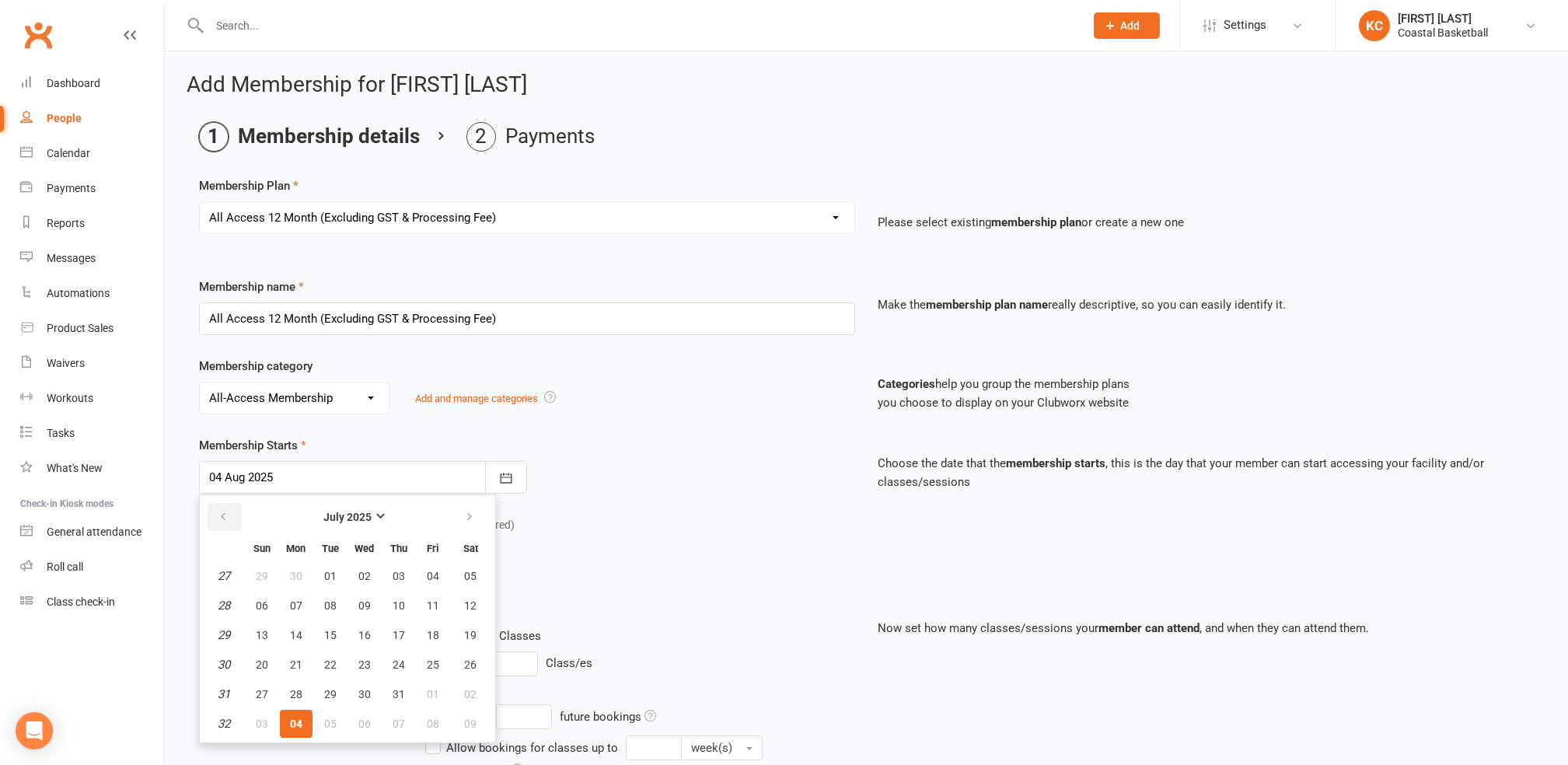 click at bounding box center [223, 517] 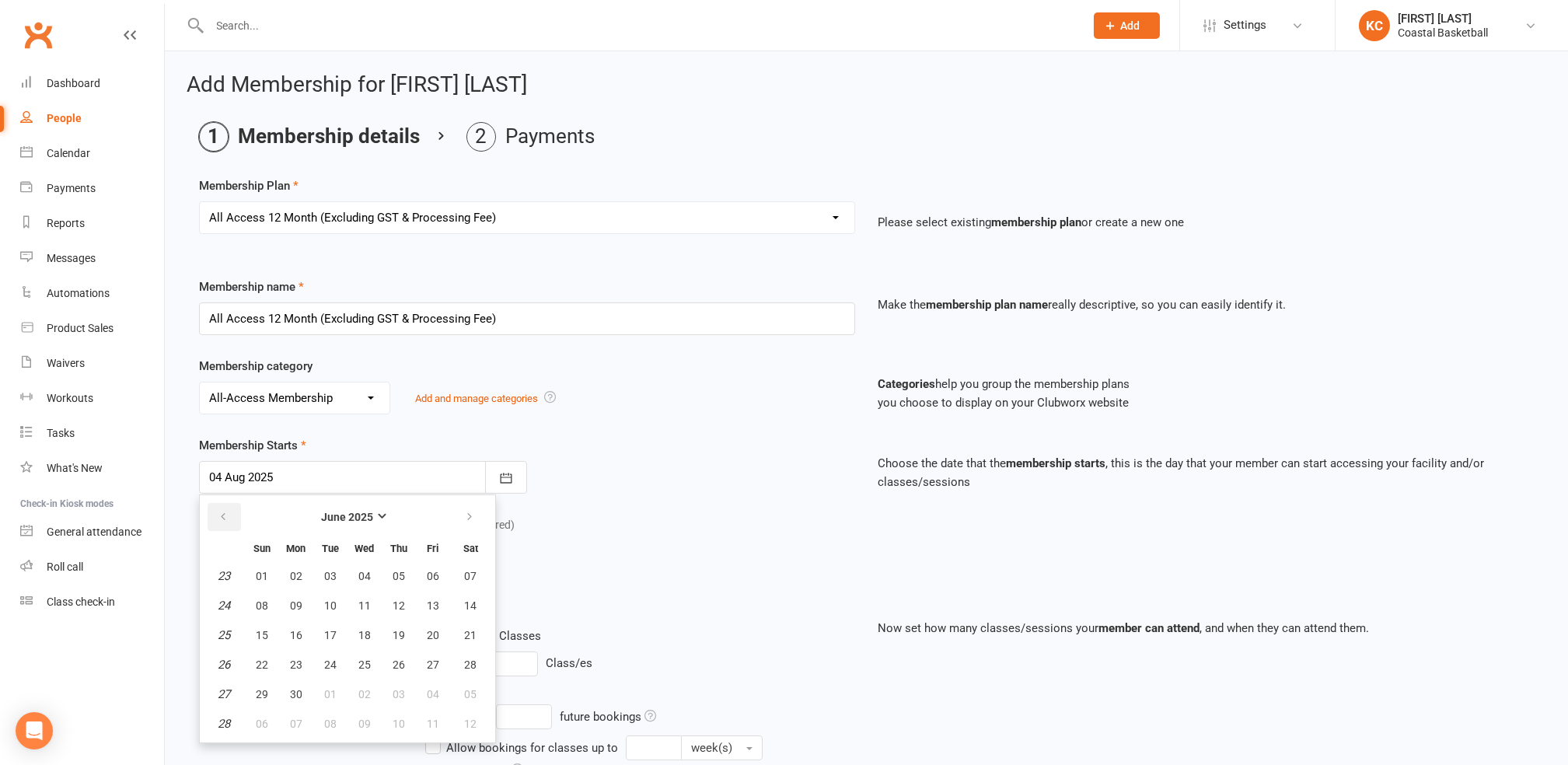 click at bounding box center [223, 517] 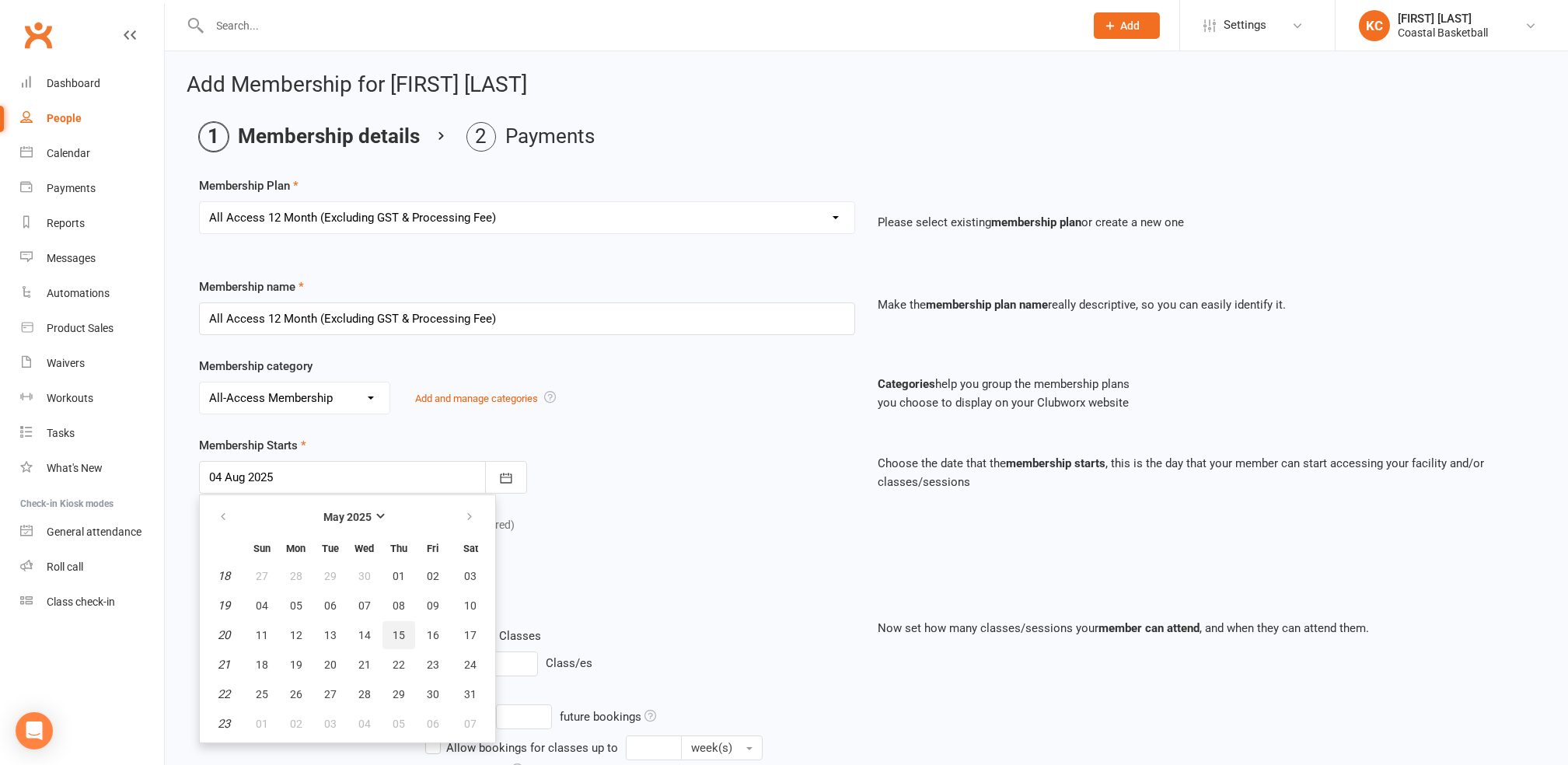 click on "15" at bounding box center [399, 635] 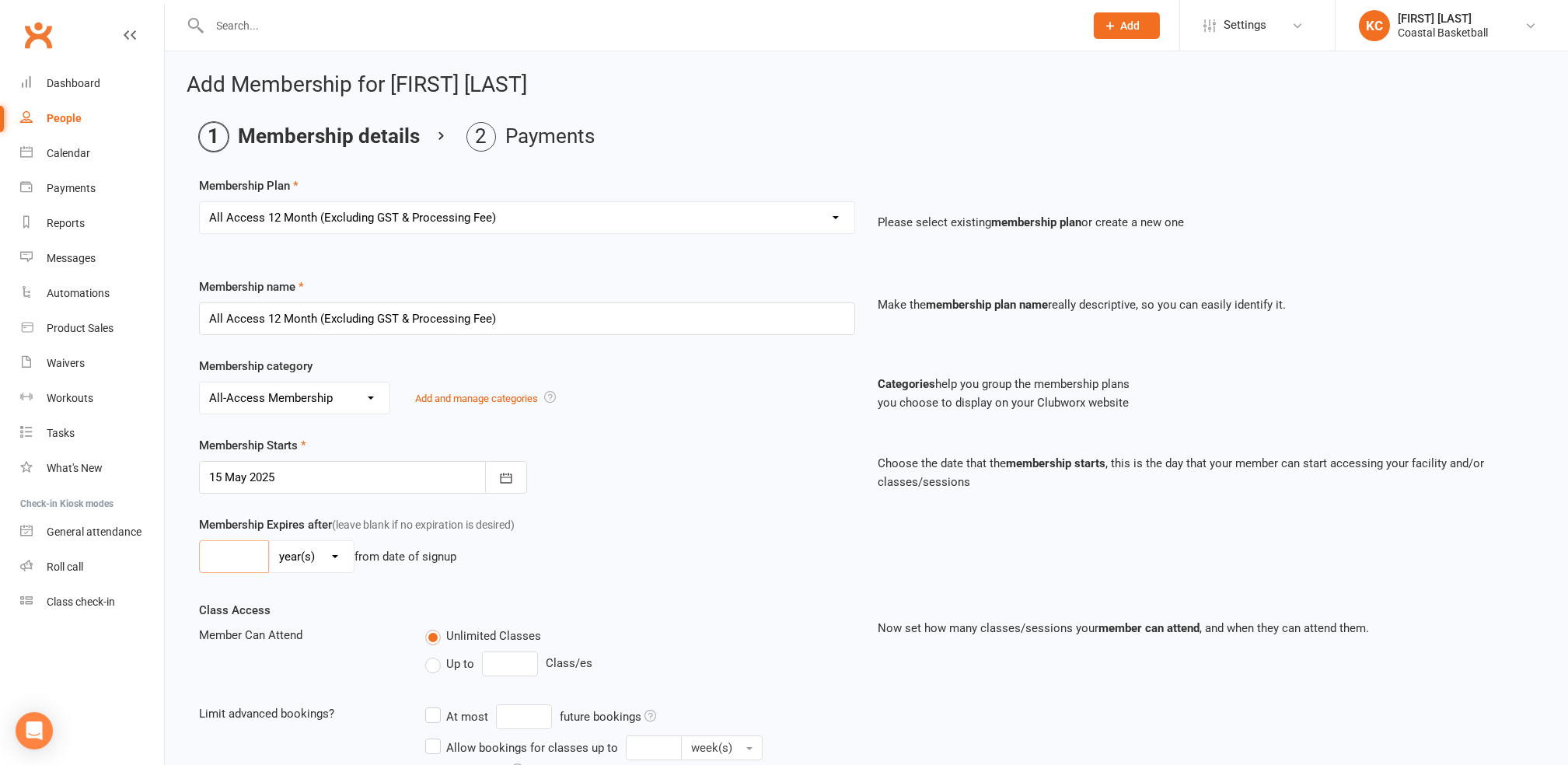 click at bounding box center (234, 557) 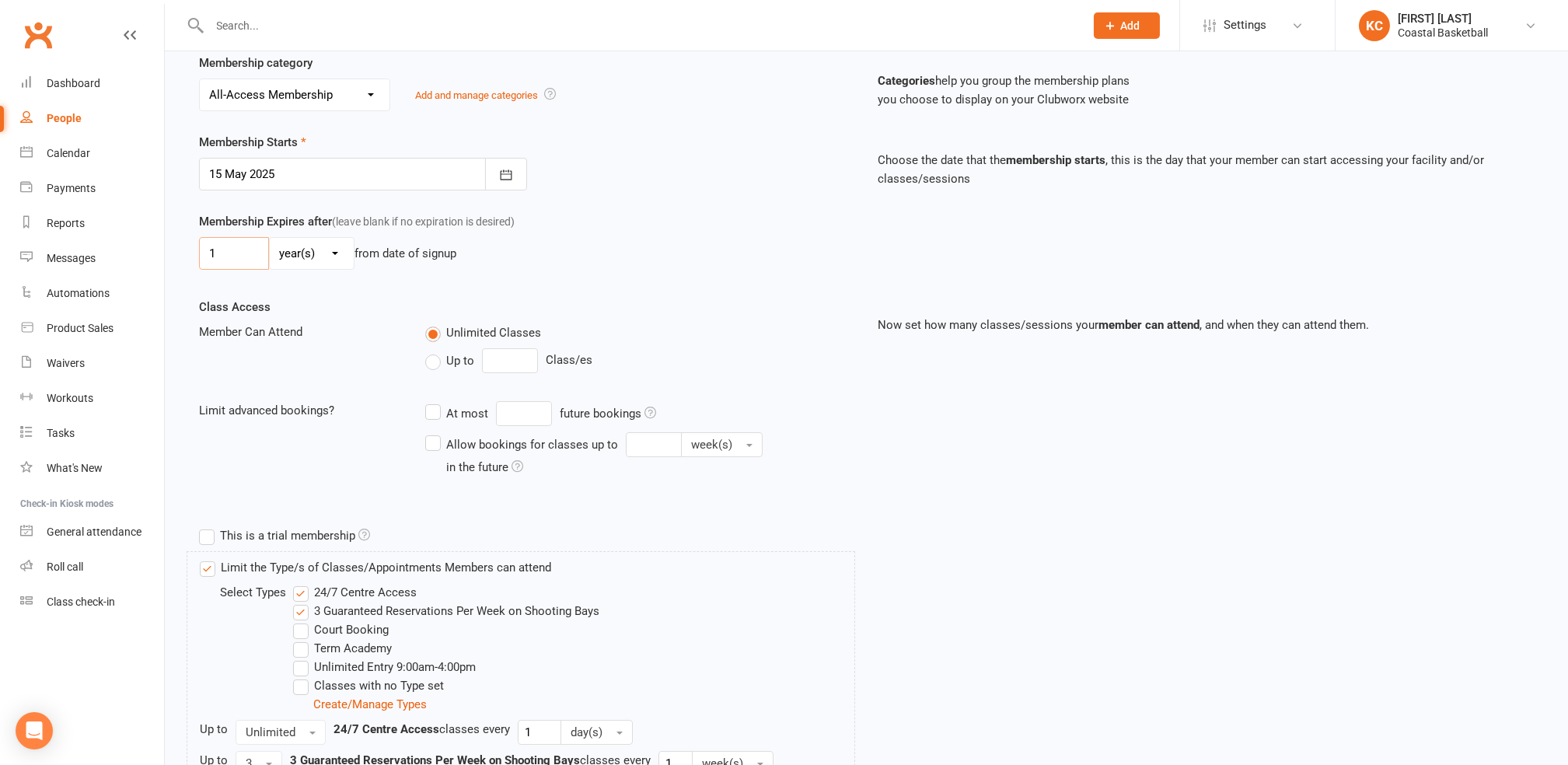 scroll, scrollTop: 311, scrollLeft: 0, axis: vertical 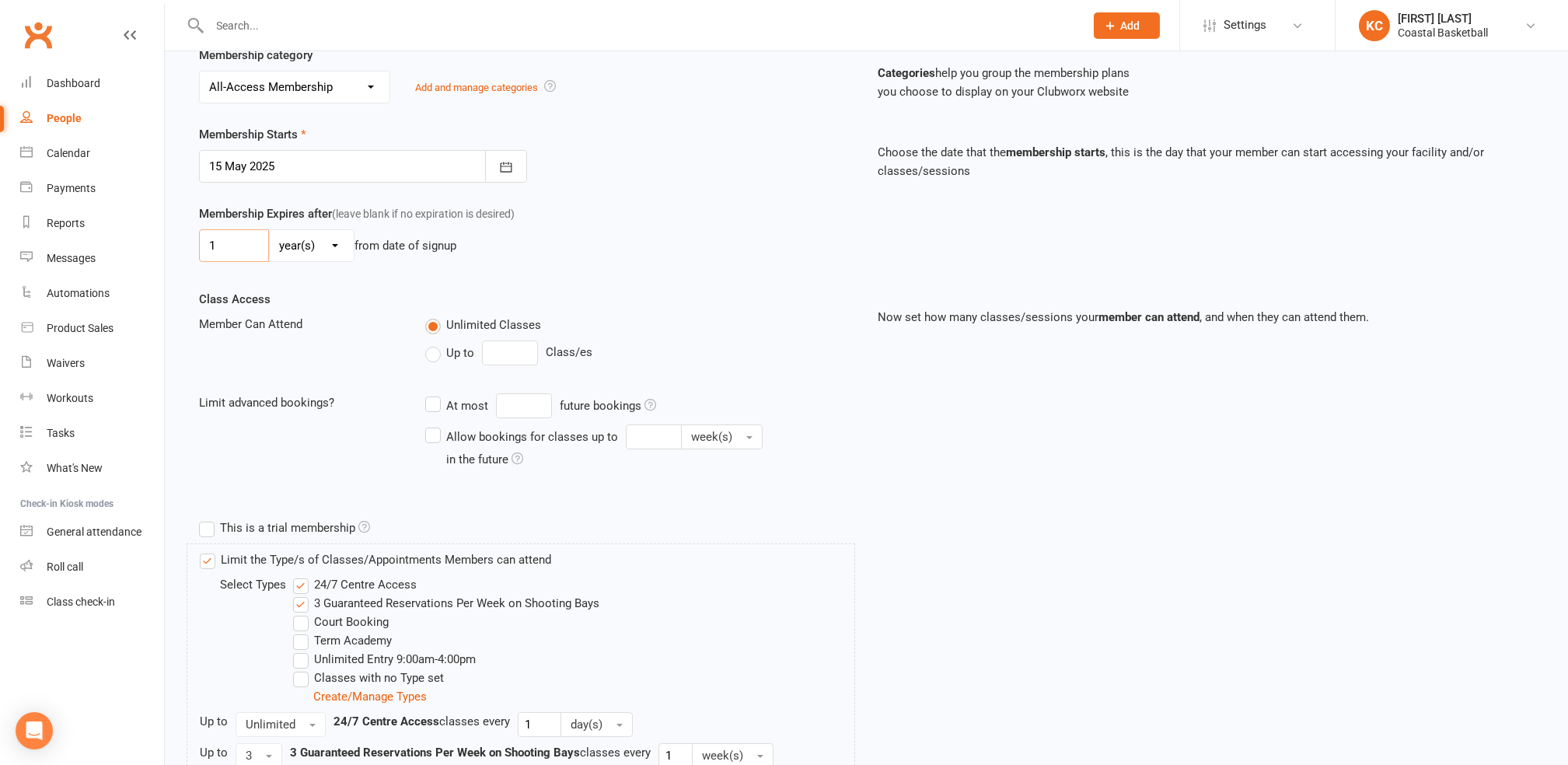 type on "1" 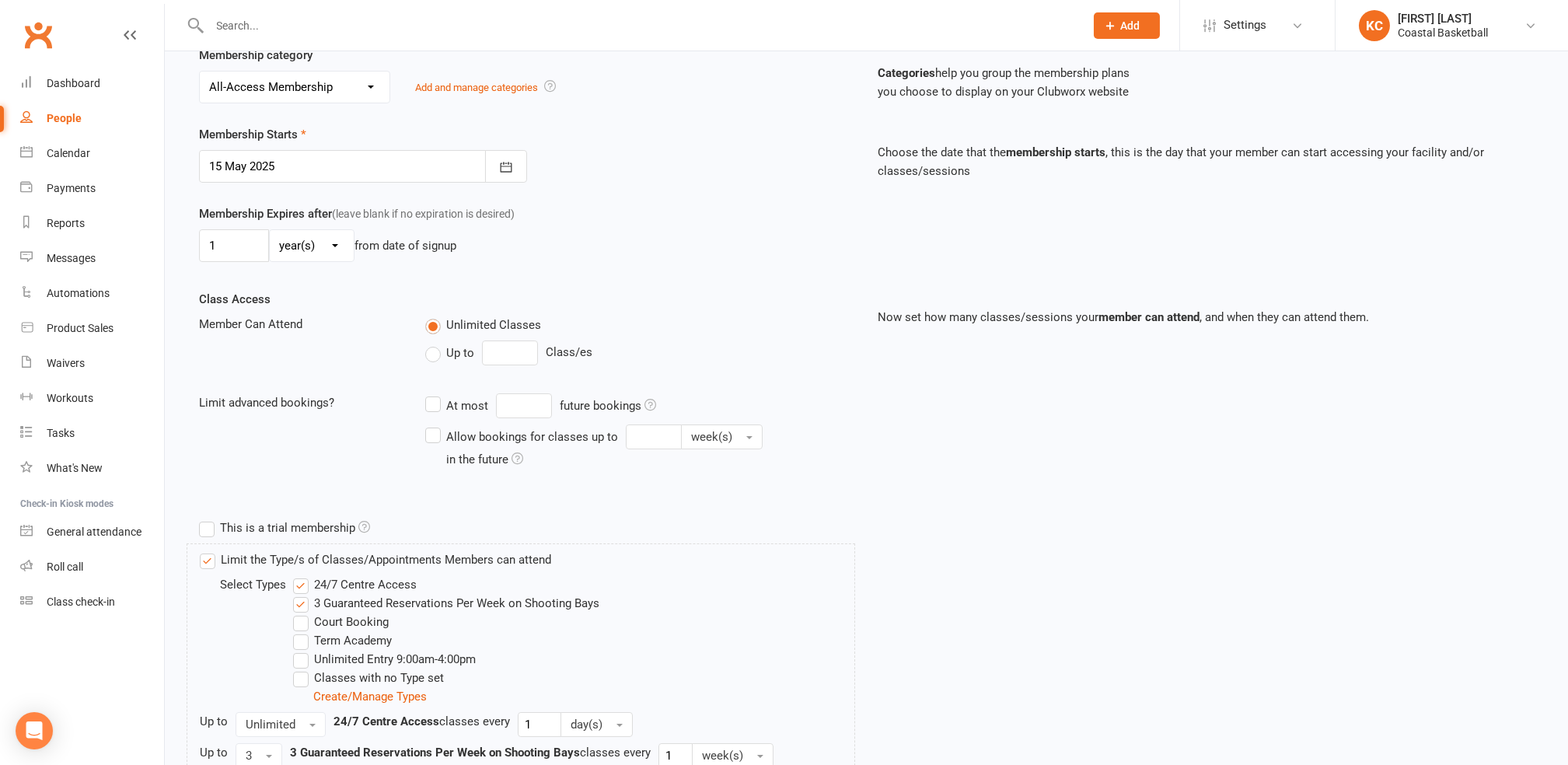 click on "24/7 Centre Access" at bounding box center [354, 585] 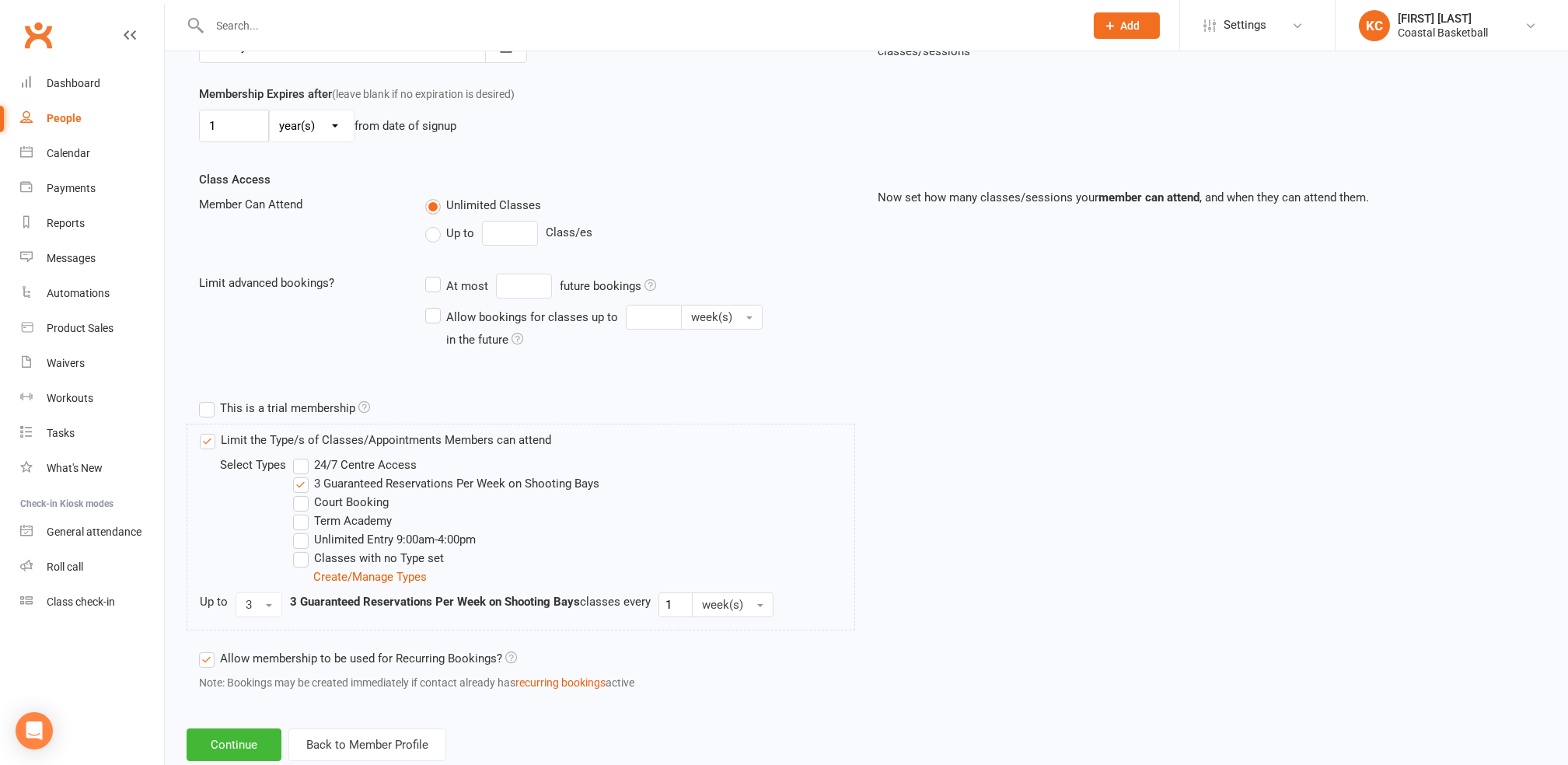 scroll, scrollTop: 452, scrollLeft: 0, axis: vertical 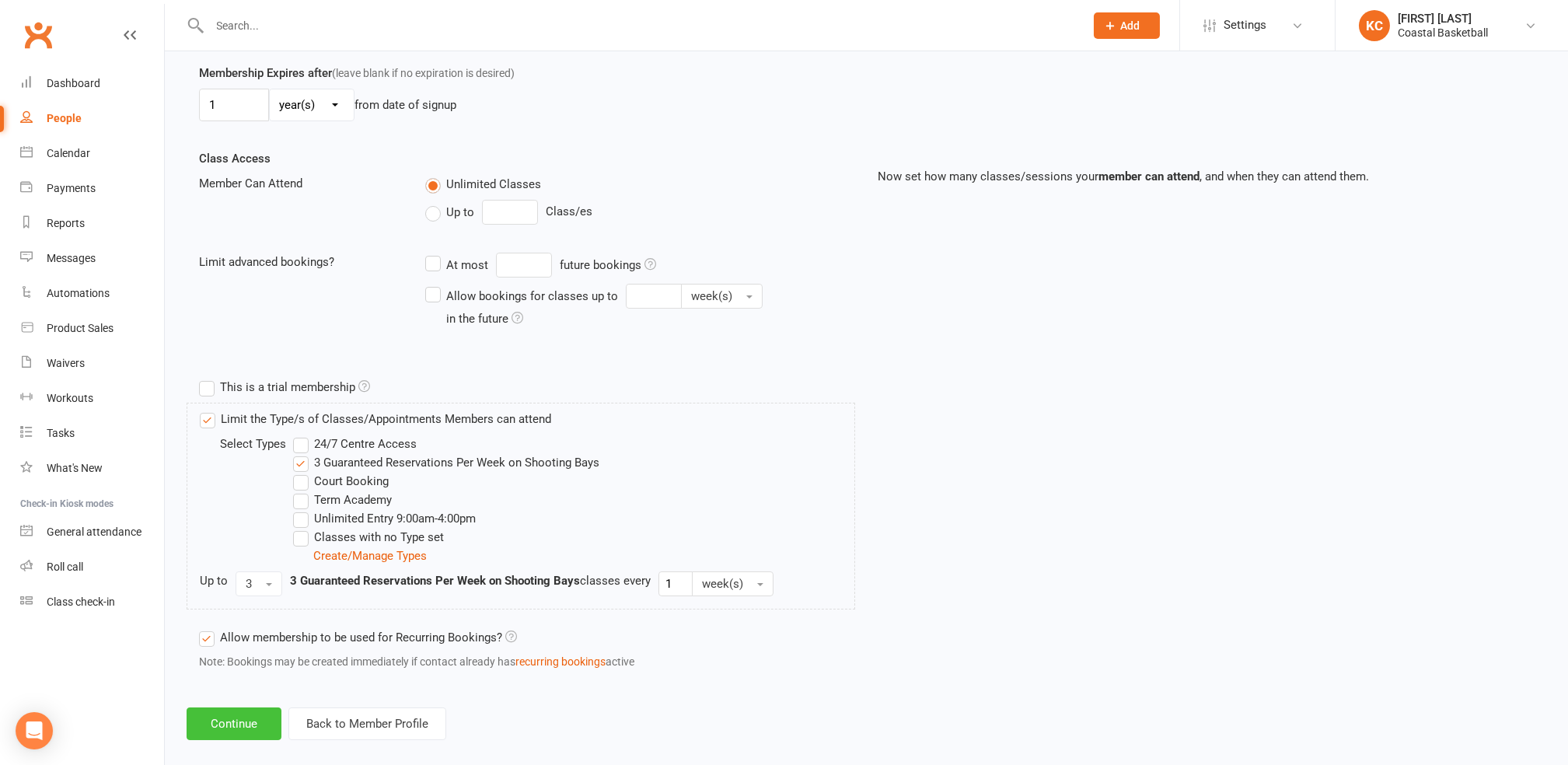 click on "Continue" at bounding box center (234, 724) 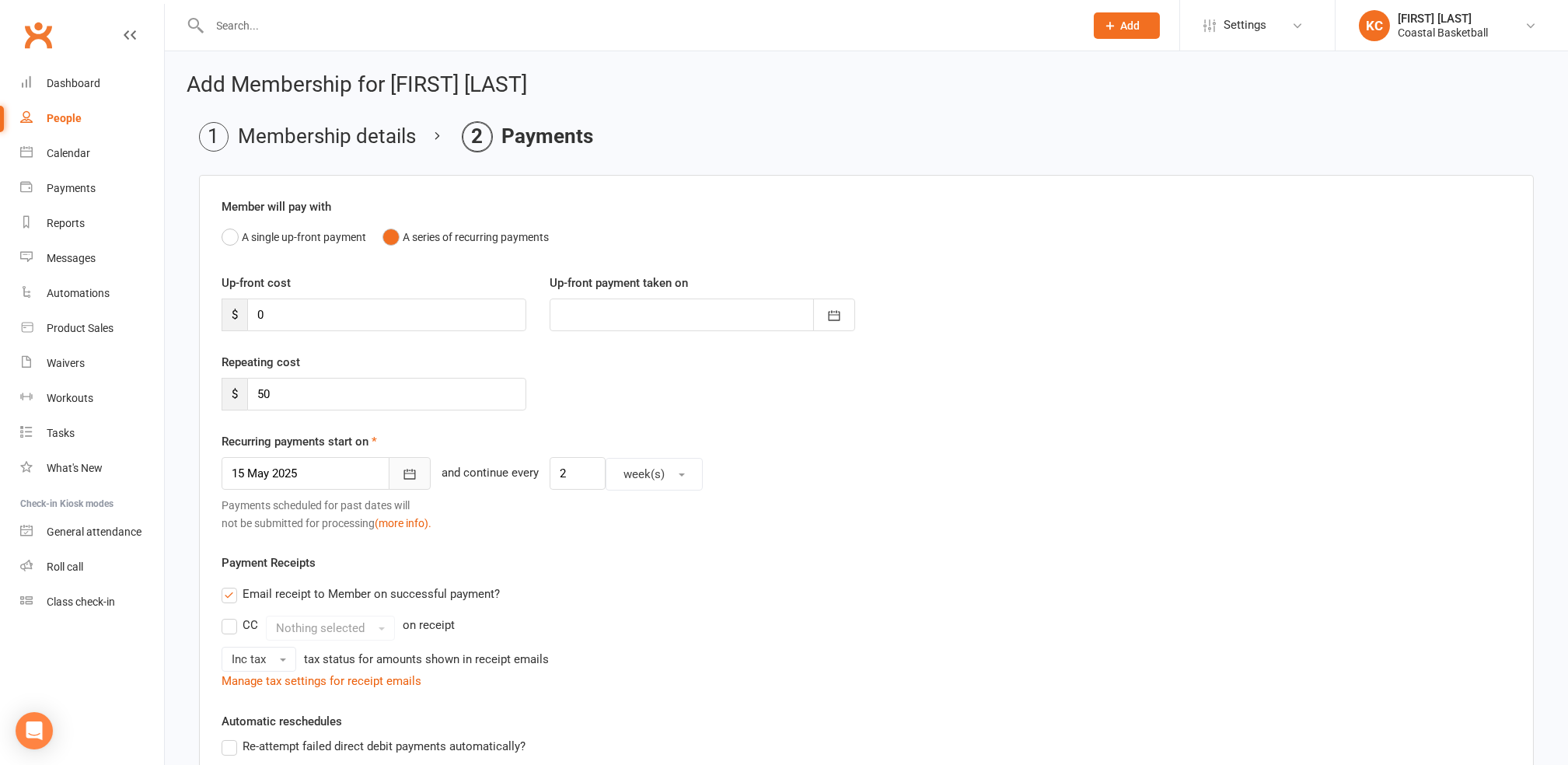 click 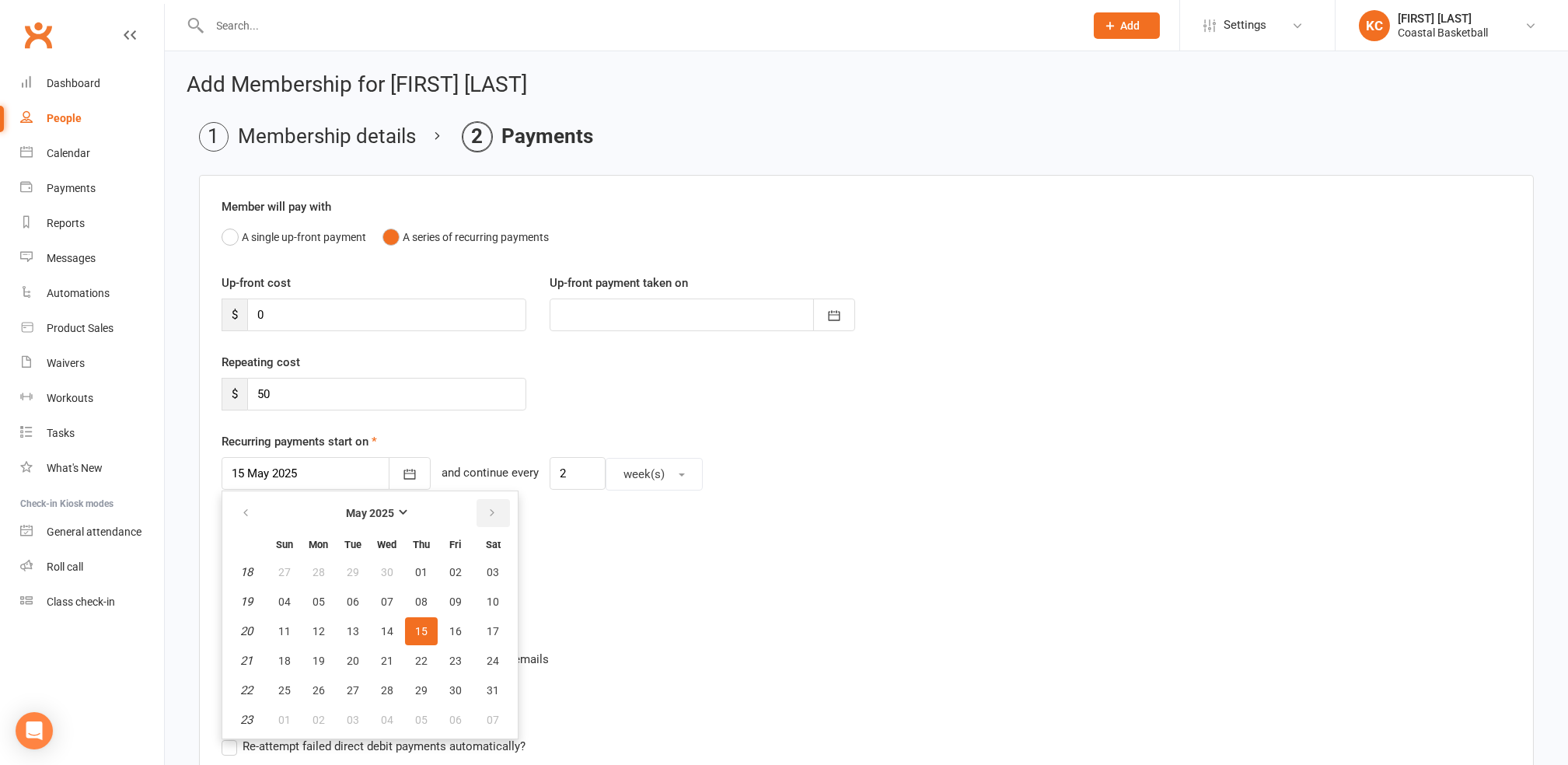 click at bounding box center [492, 513] 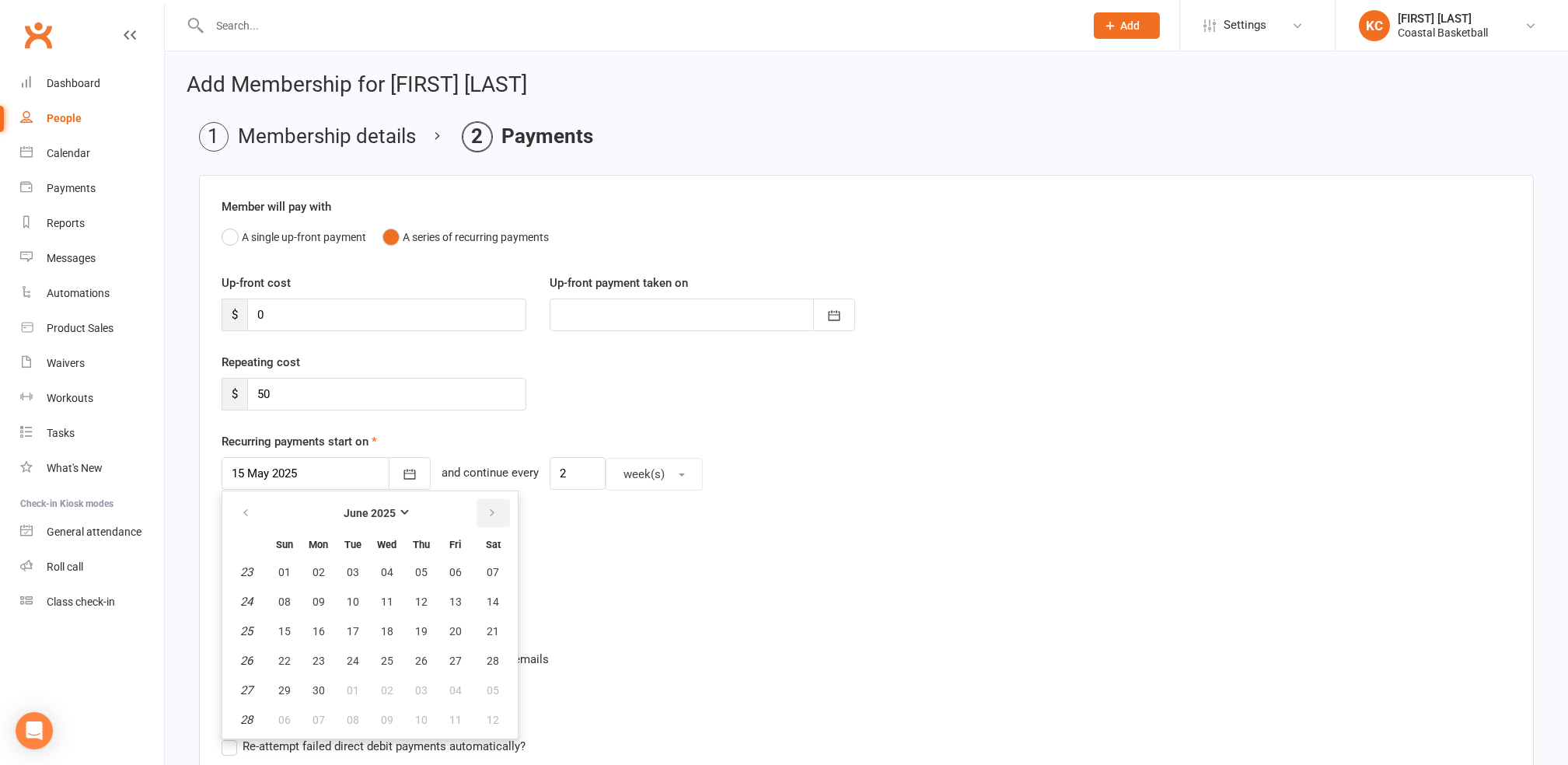 click at bounding box center [492, 513] 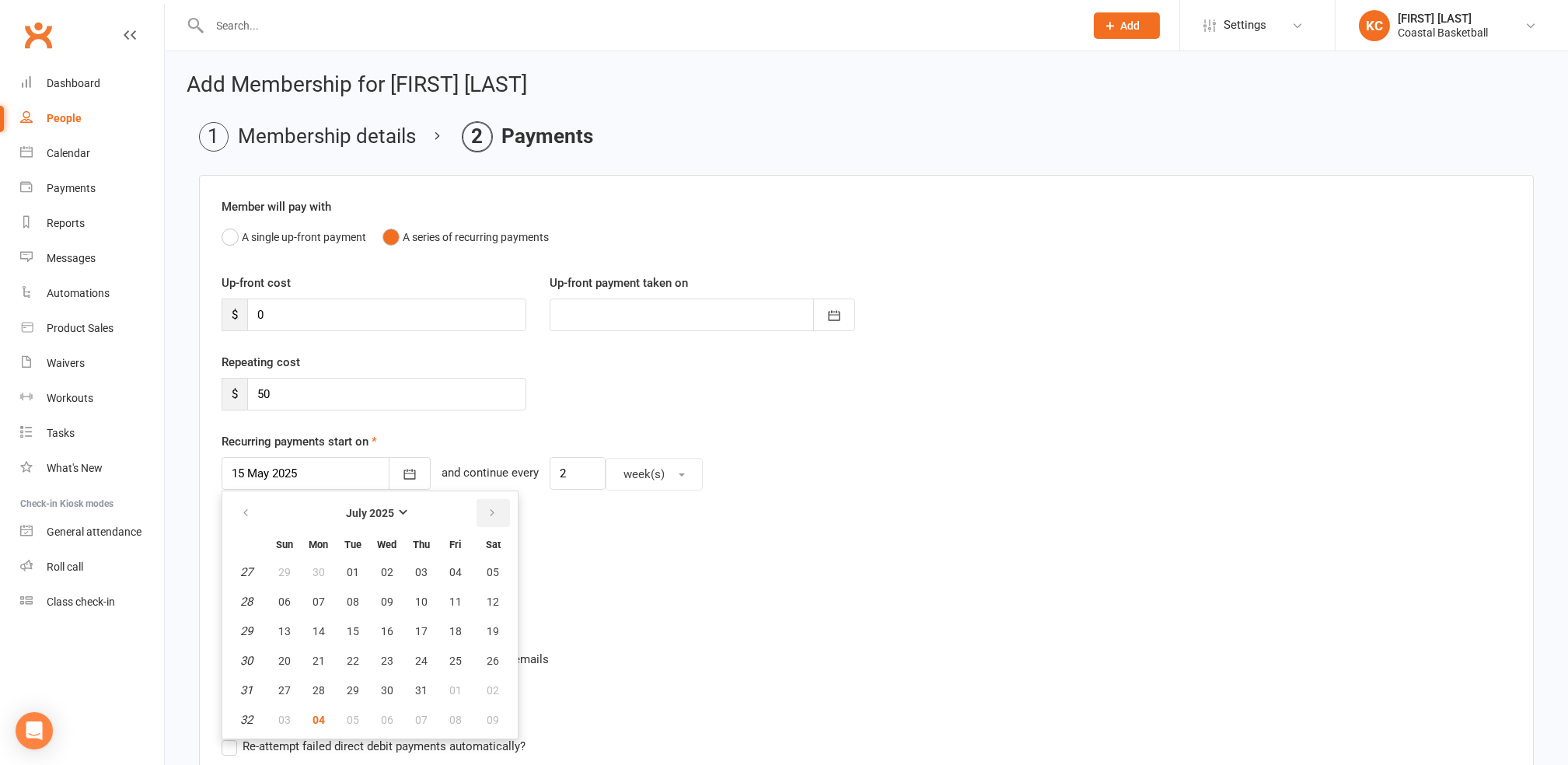 click at bounding box center (492, 513) 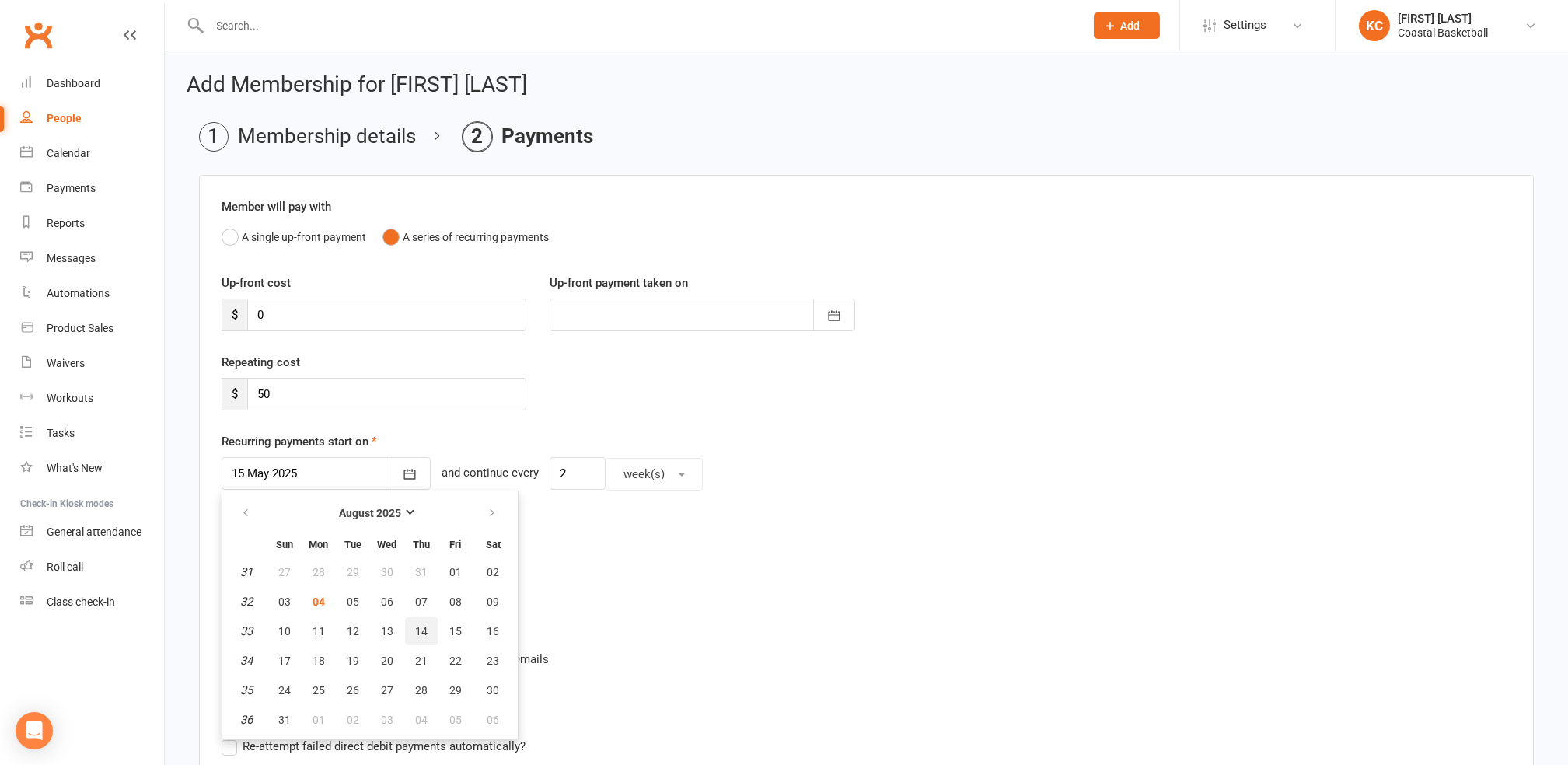 click on "14" at bounding box center (421, 631) 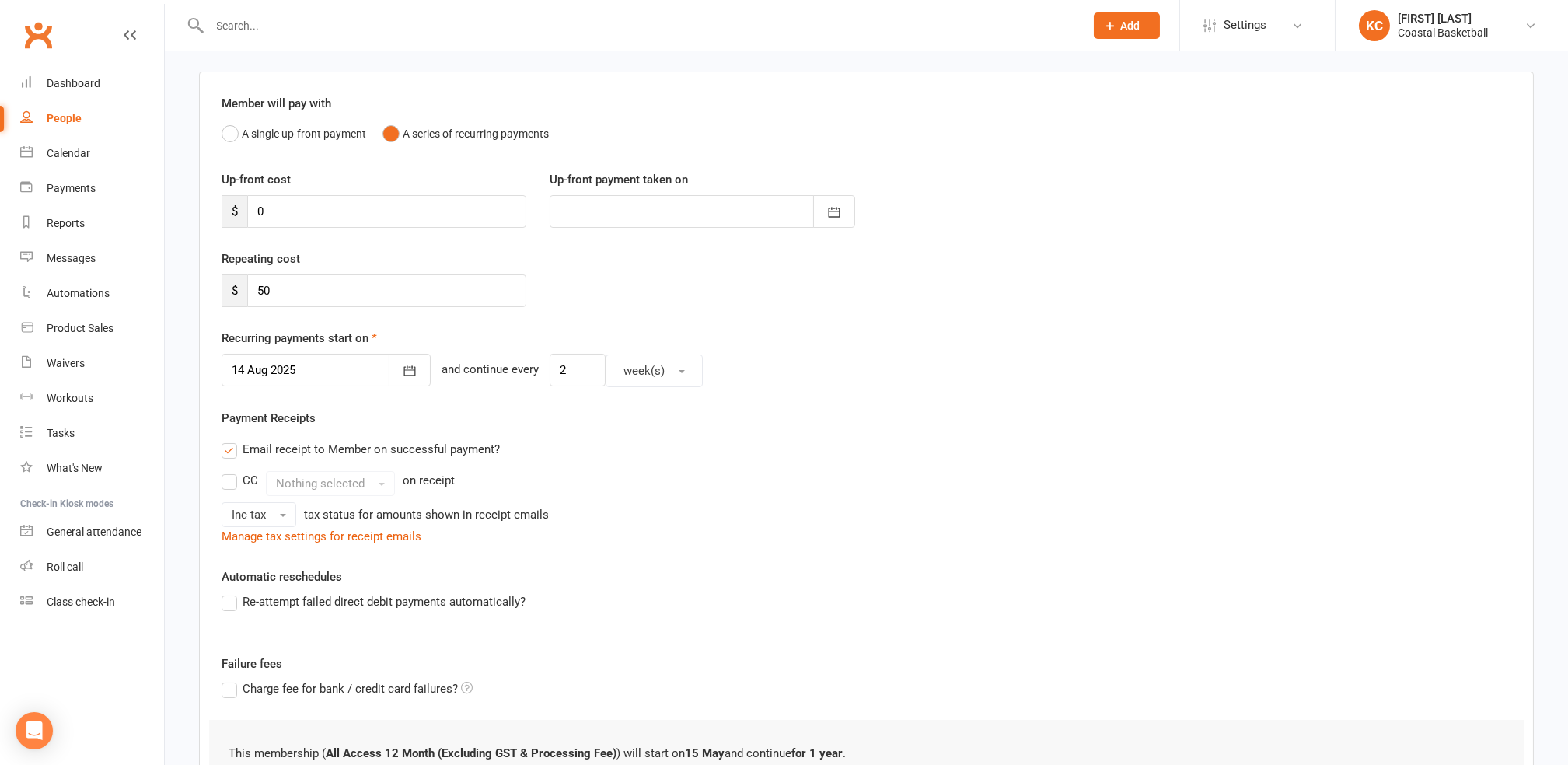 scroll, scrollTop: 207, scrollLeft: 0, axis: vertical 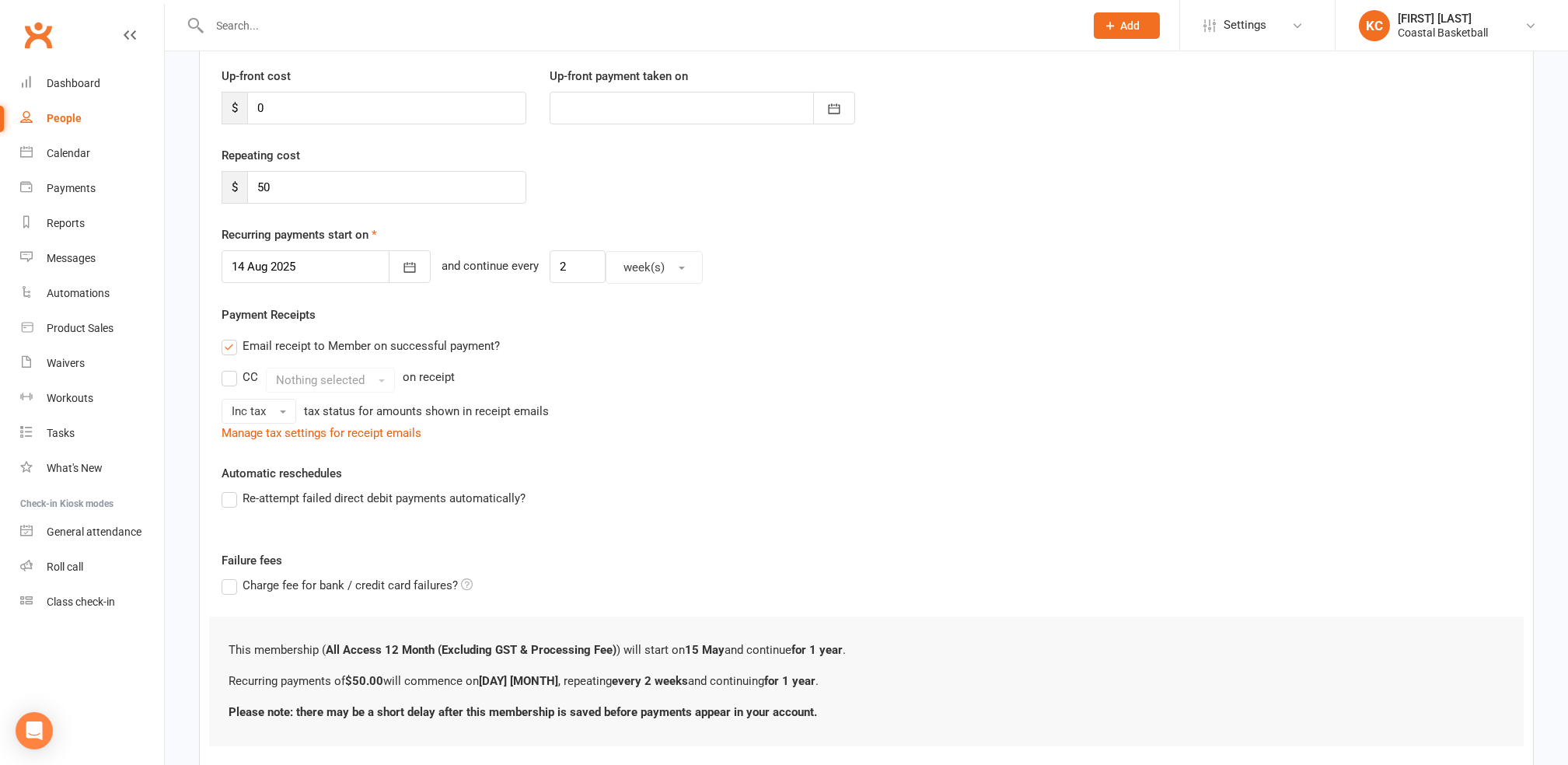 click on "Re-attempt failed direct debit payments automatically?" at bounding box center [373, 498] 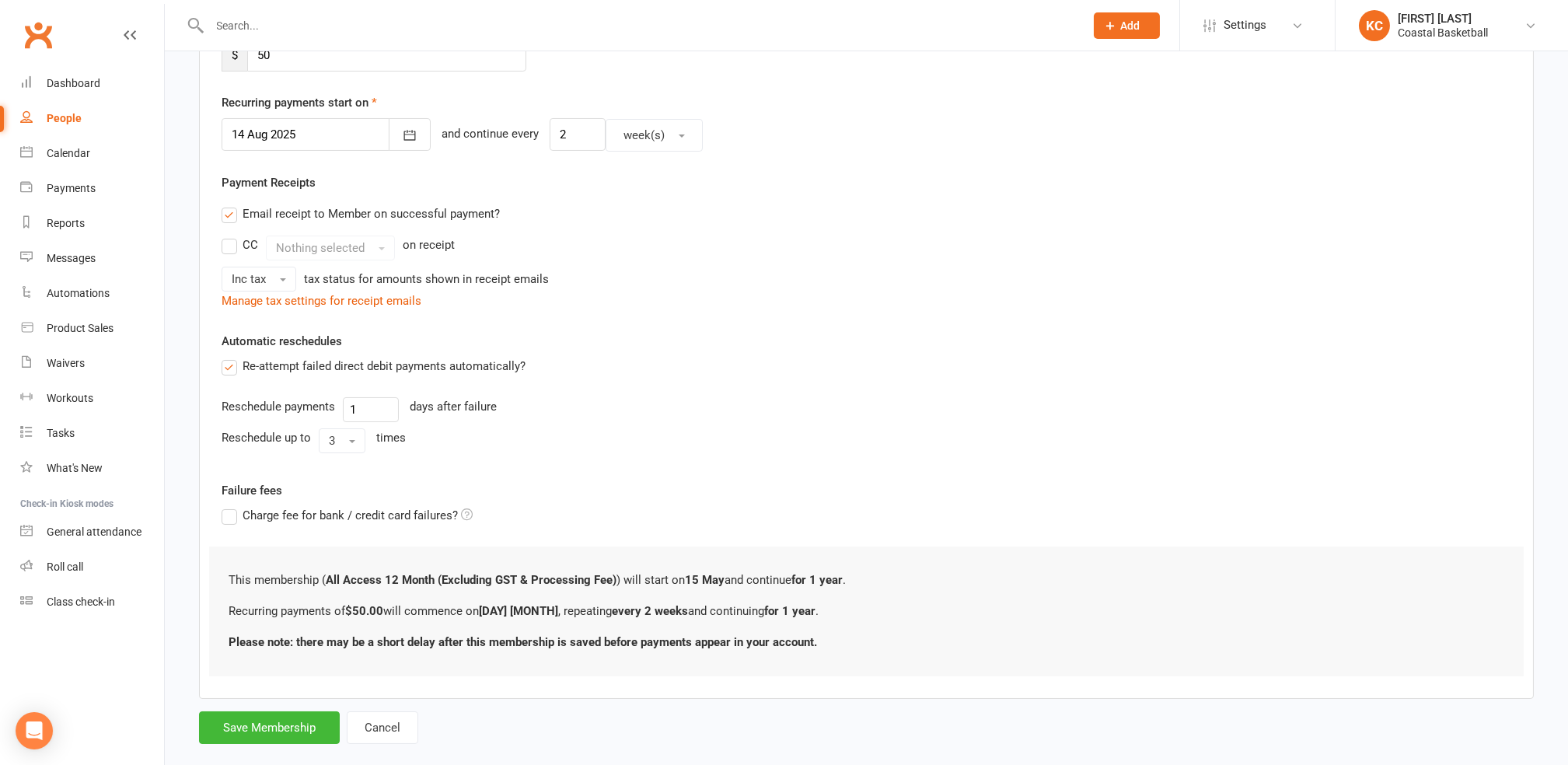 scroll, scrollTop: 365, scrollLeft: 0, axis: vertical 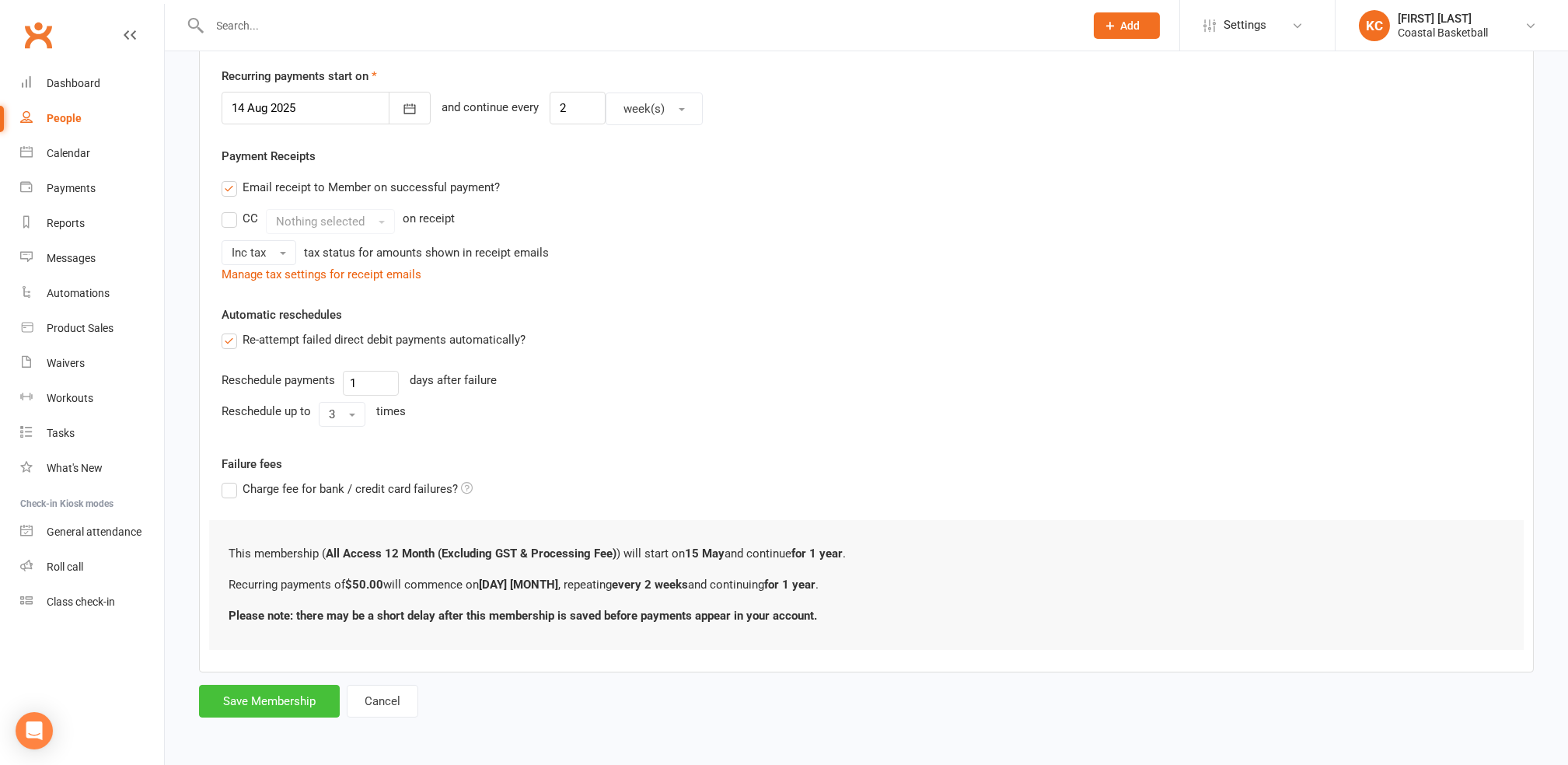 click on "Save Membership" at bounding box center (269, 701) 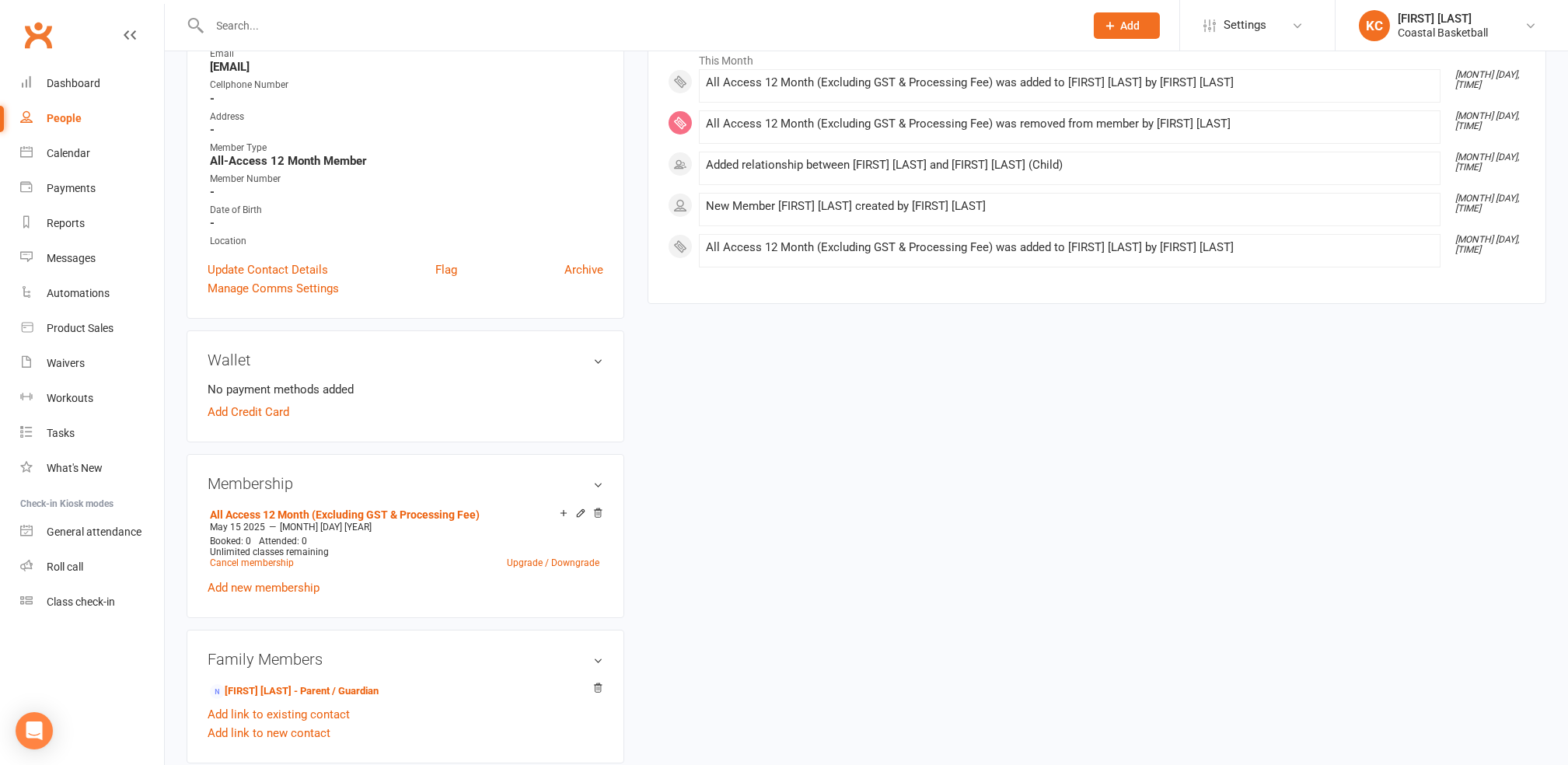scroll, scrollTop: 0, scrollLeft: 0, axis: both 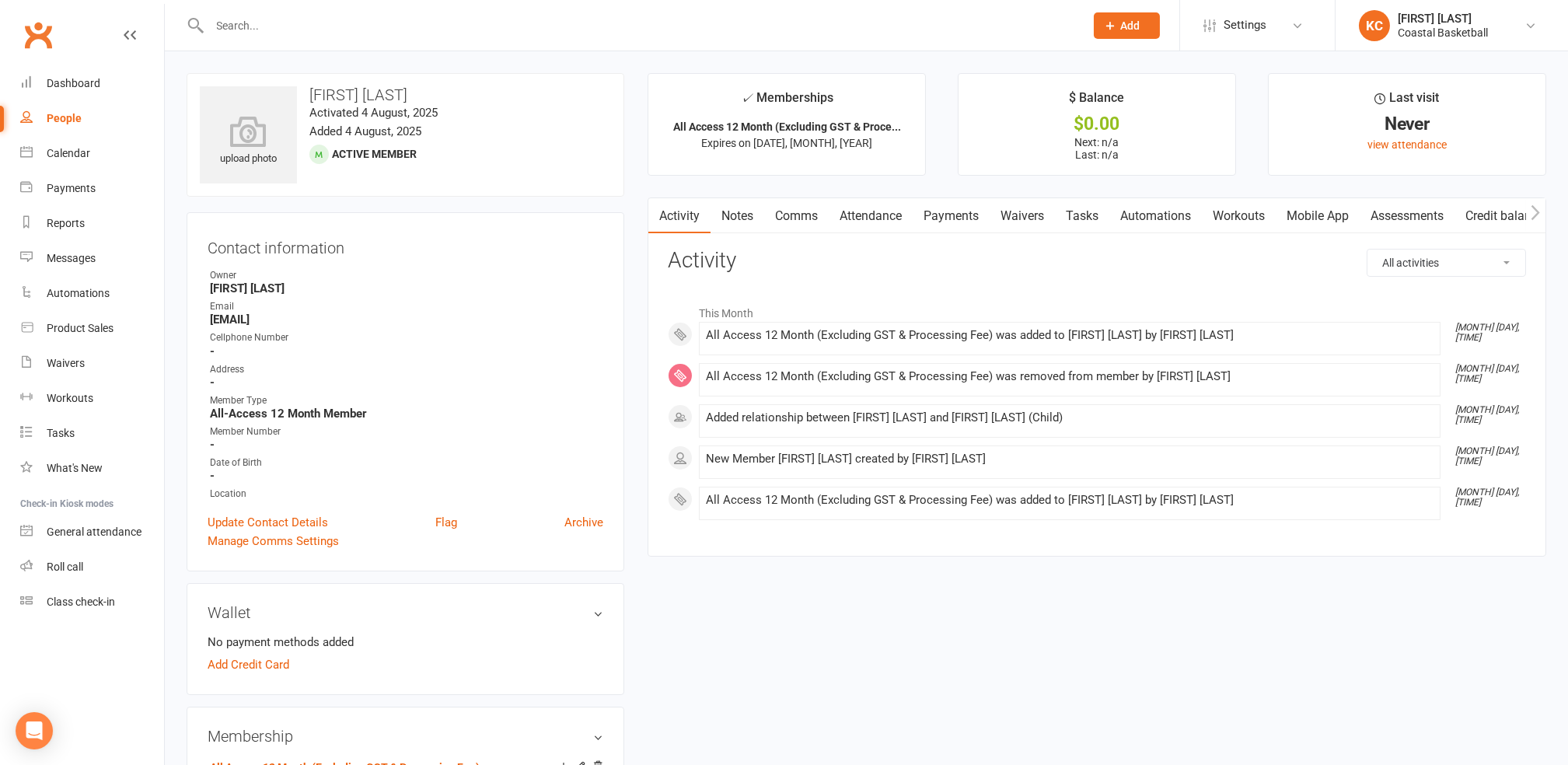 click at bounding box center (640, 26) 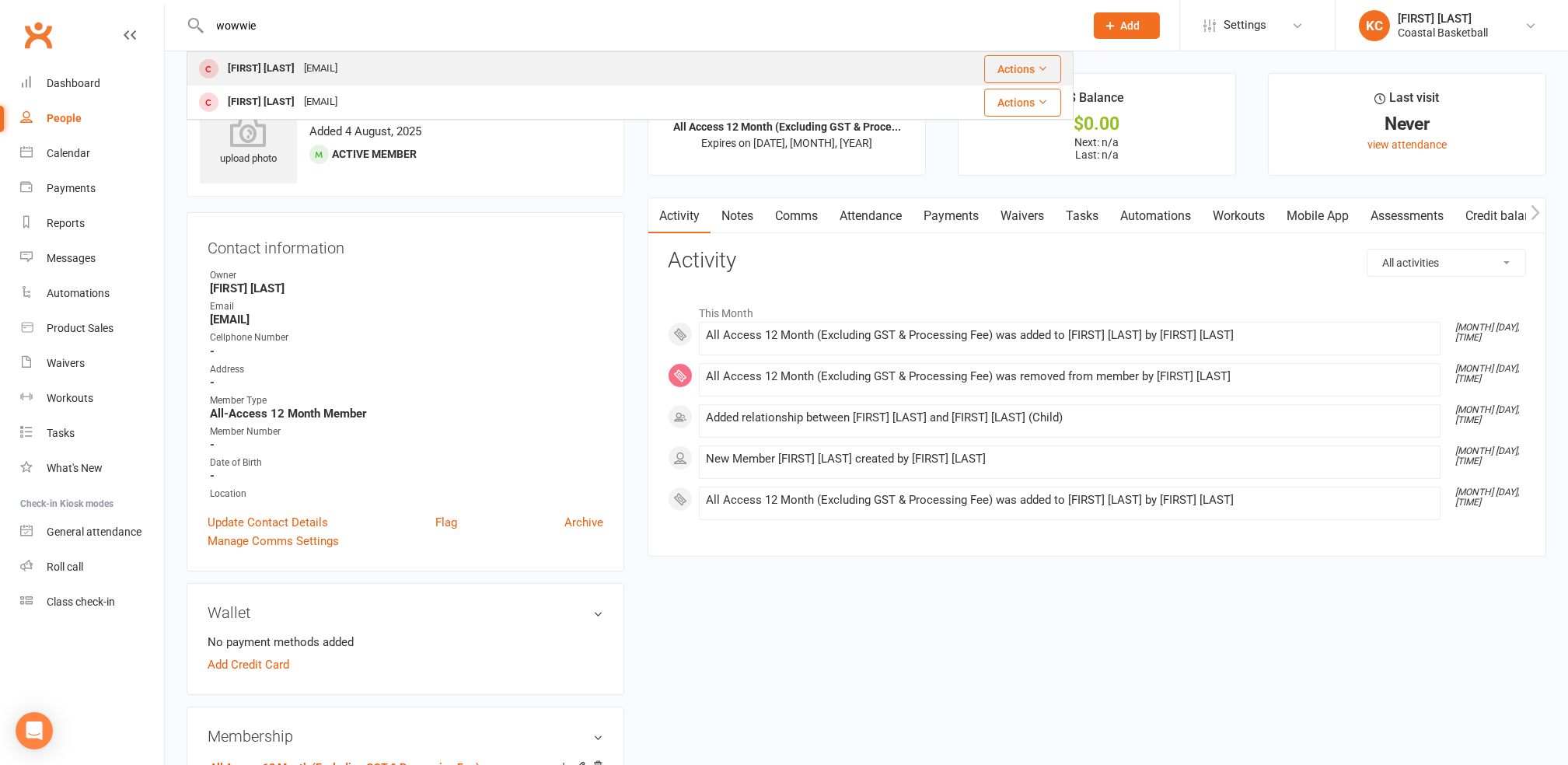 type on "wowwie" 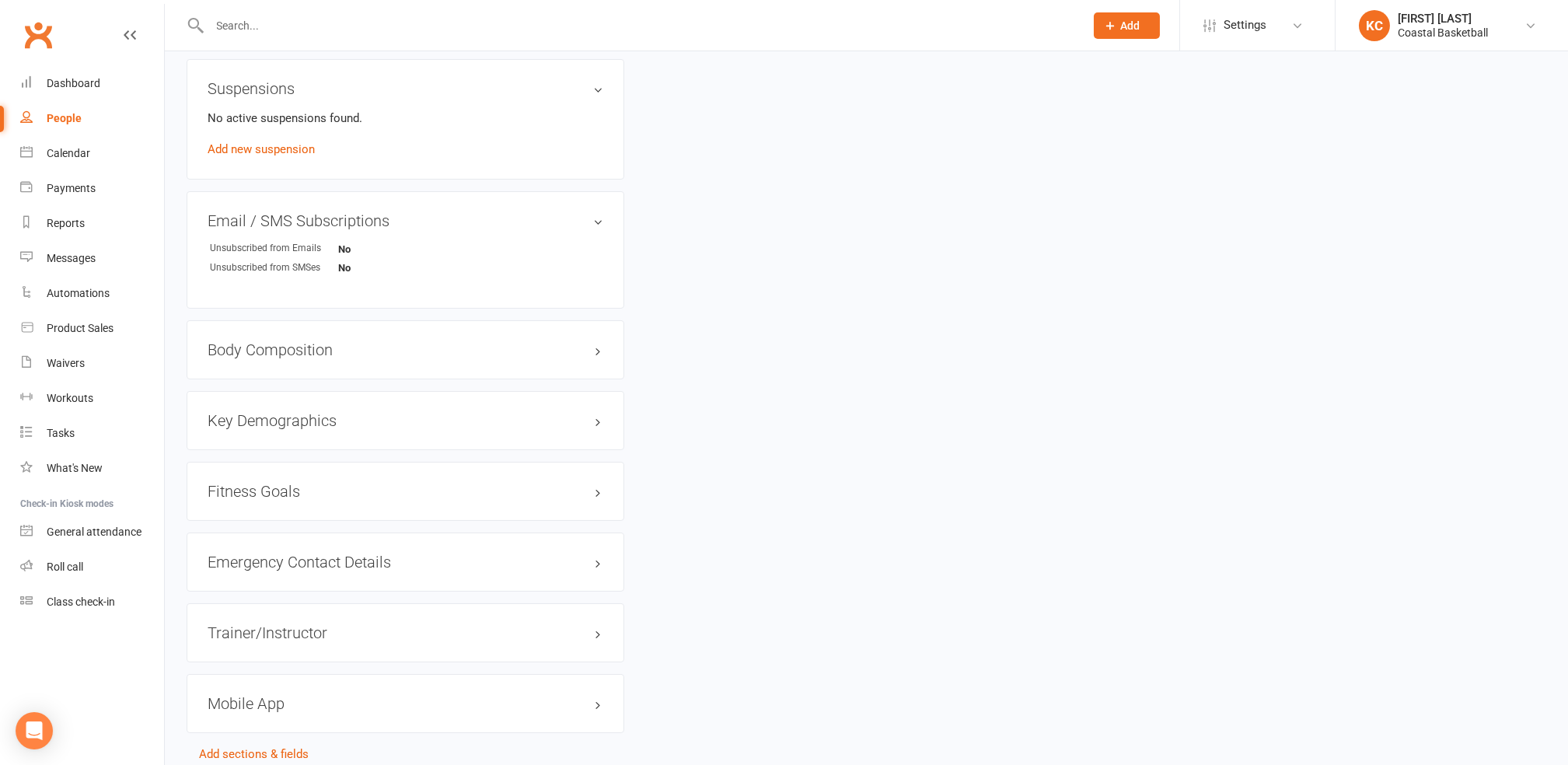 scroll, scrollTop: 978, scrollLeft: 0, axis: vertical 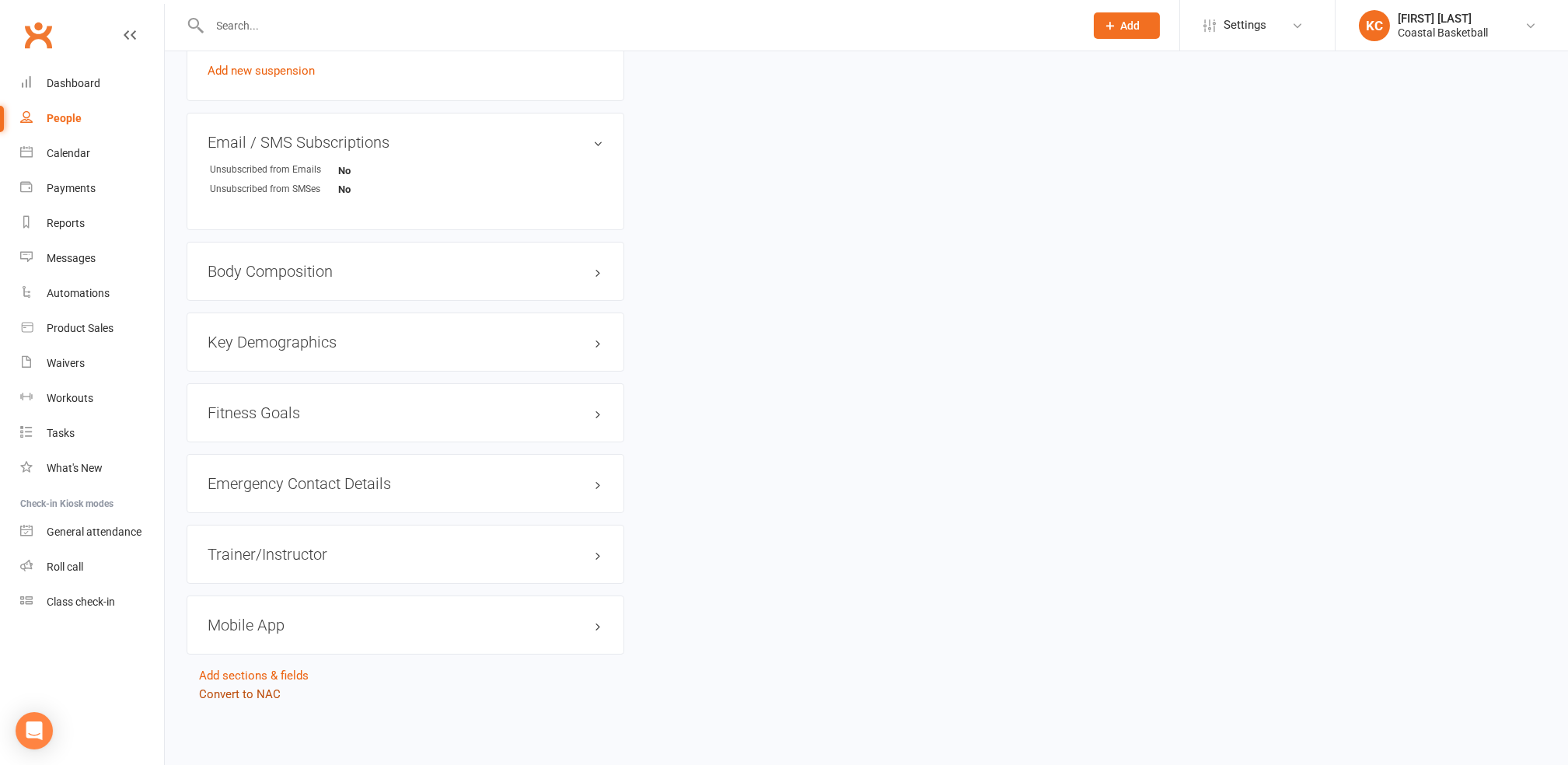 click on "Convert to NAC" at bounding box center (239, 694) 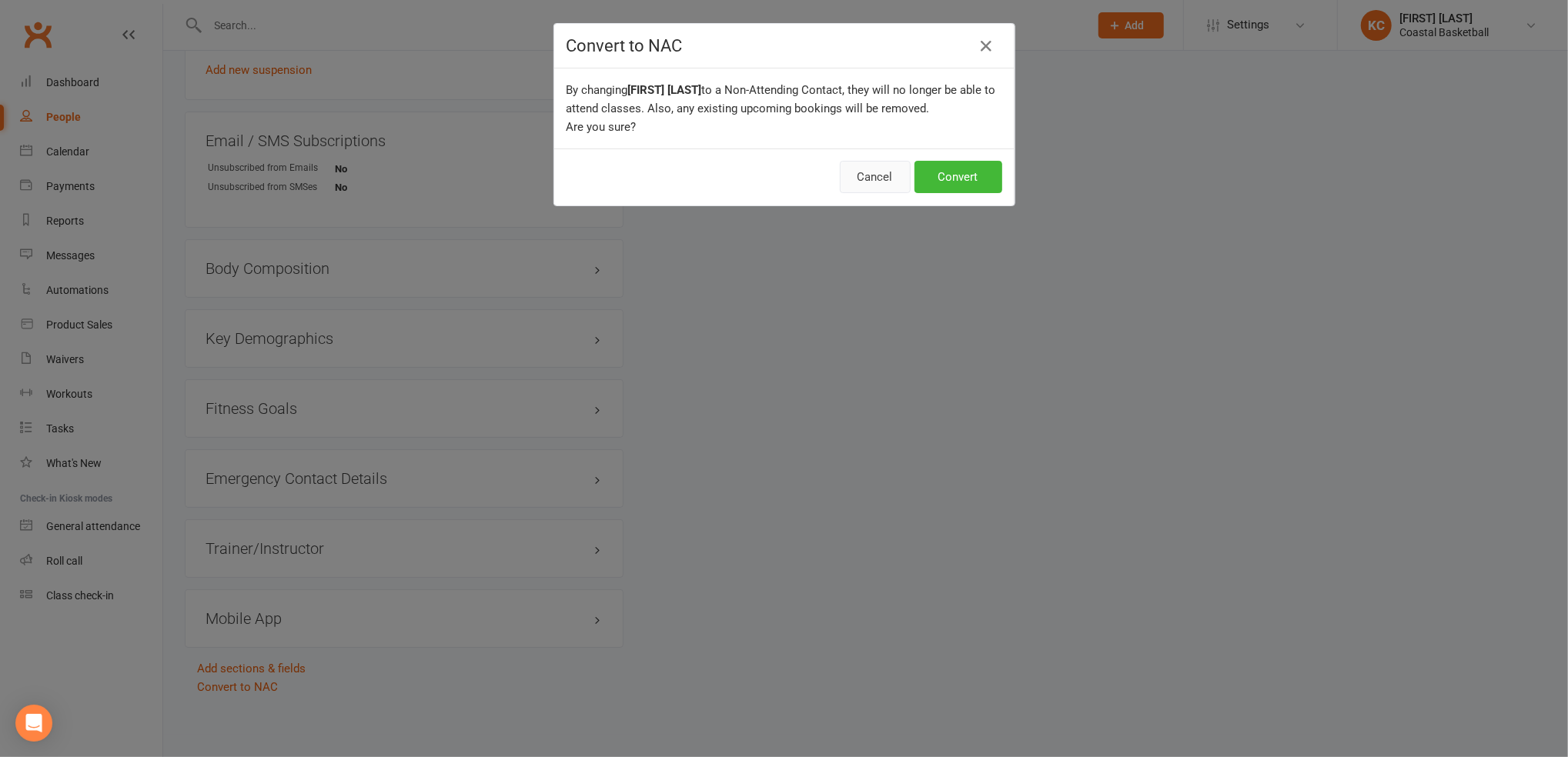 drag, startPoint x: 877, startPoint y: 179, endPoint x: 871, endPoint y: 189, distance: 11.661904 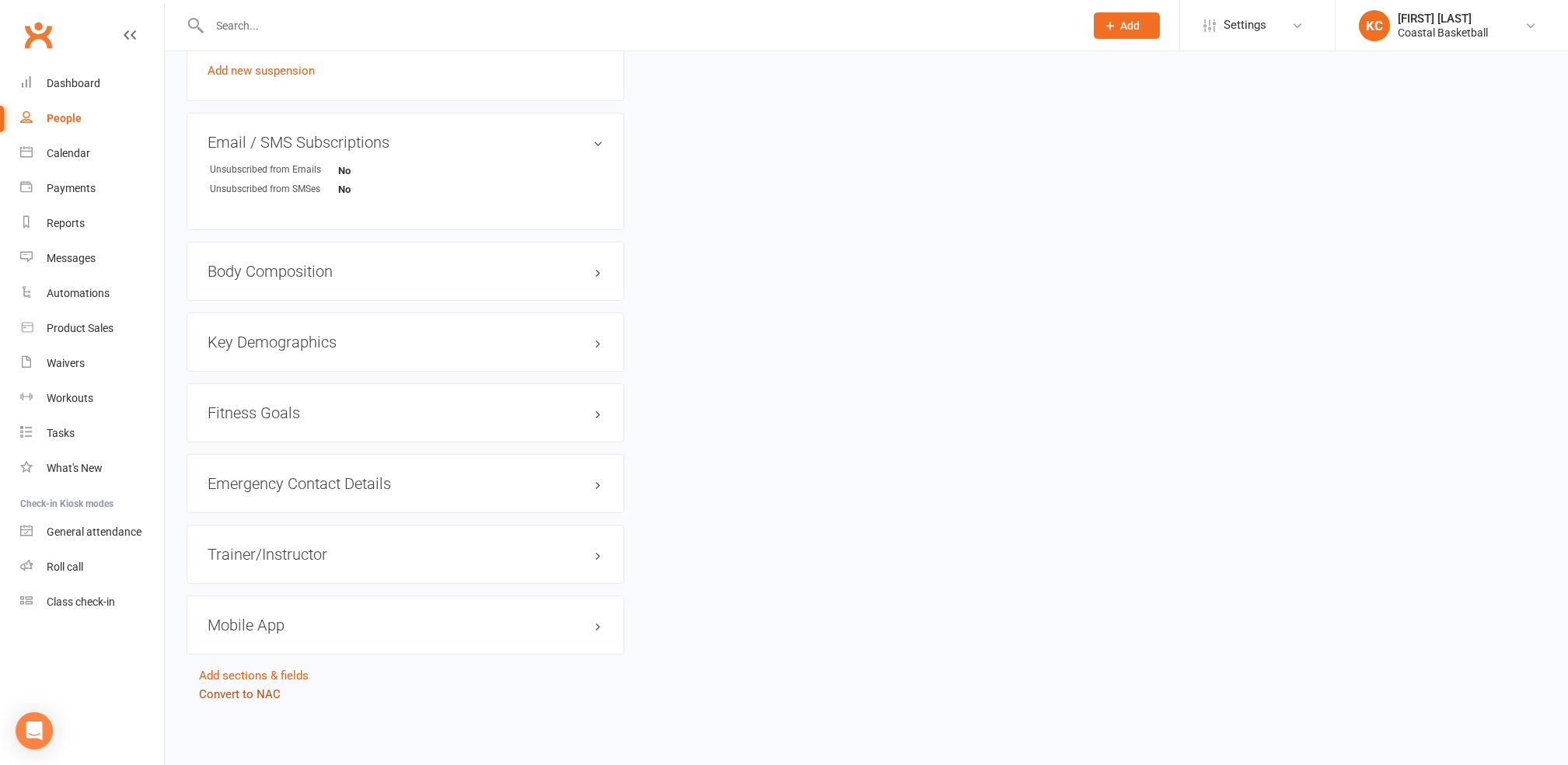 click on "Convert to NAC" at bounding box center (239, 694) 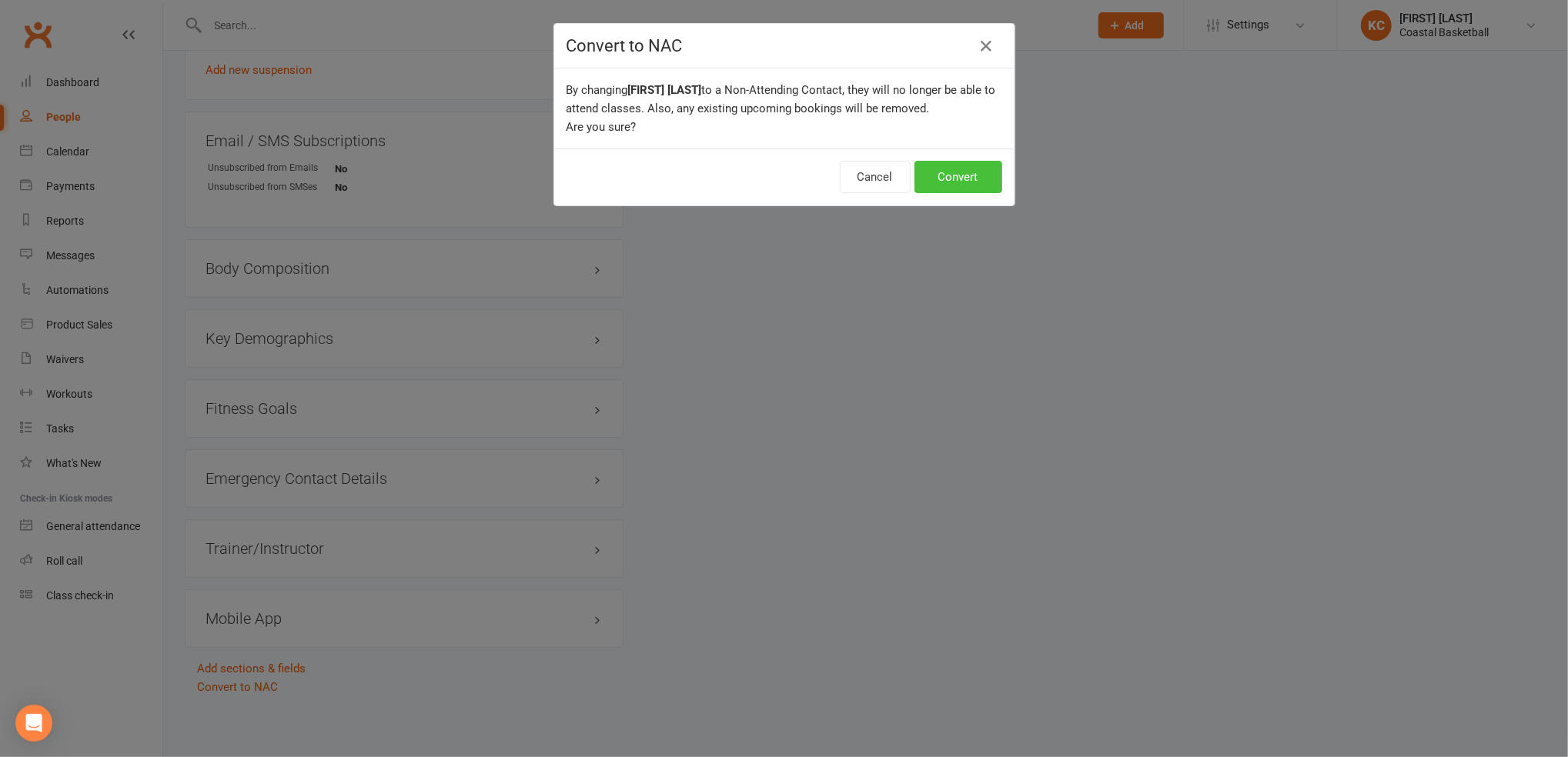 click on "Convert" at bounding box center (958, 177) 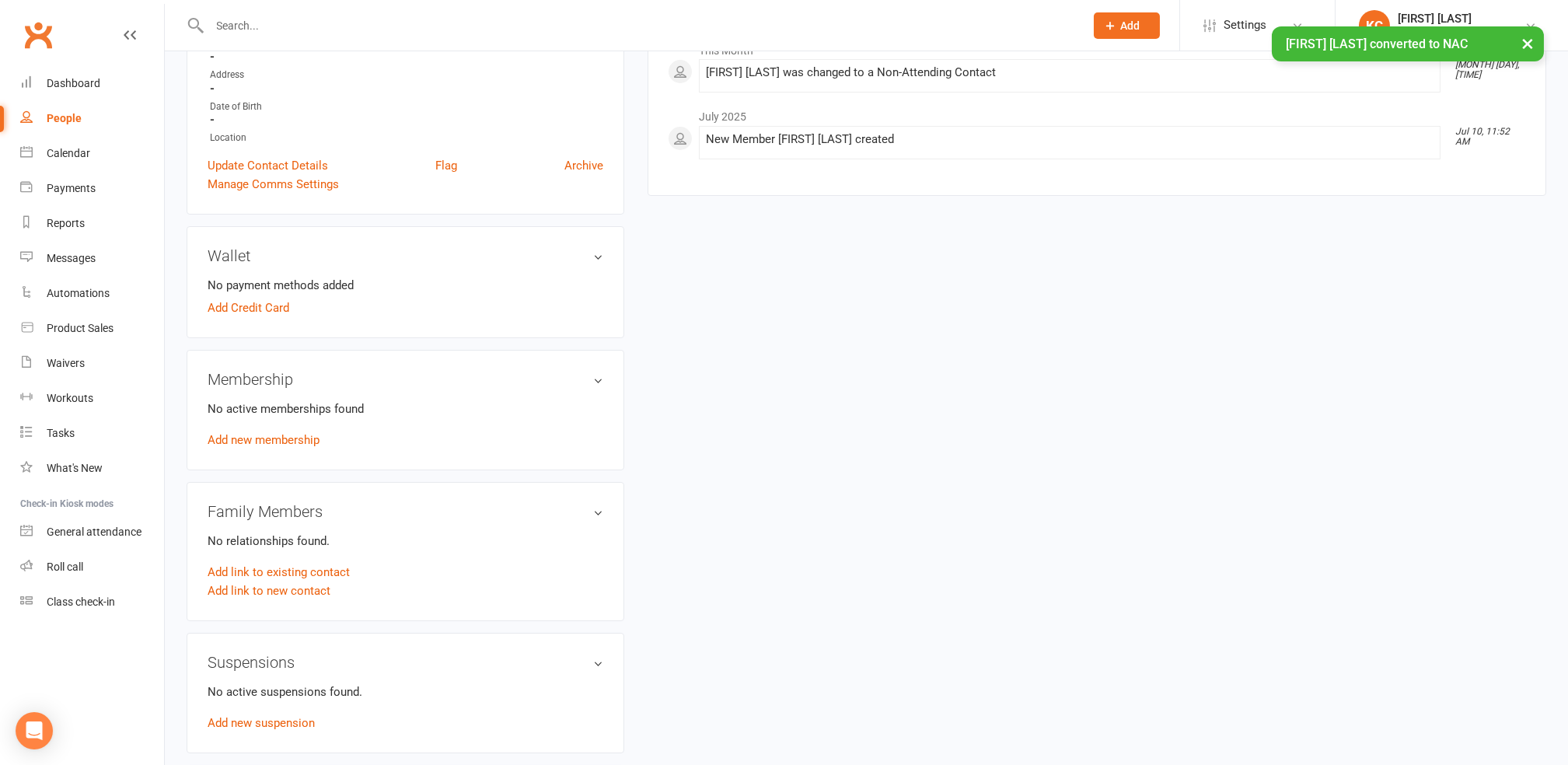 scroll, scrollTop: 311, scrollLeft: 0, axis: vertical 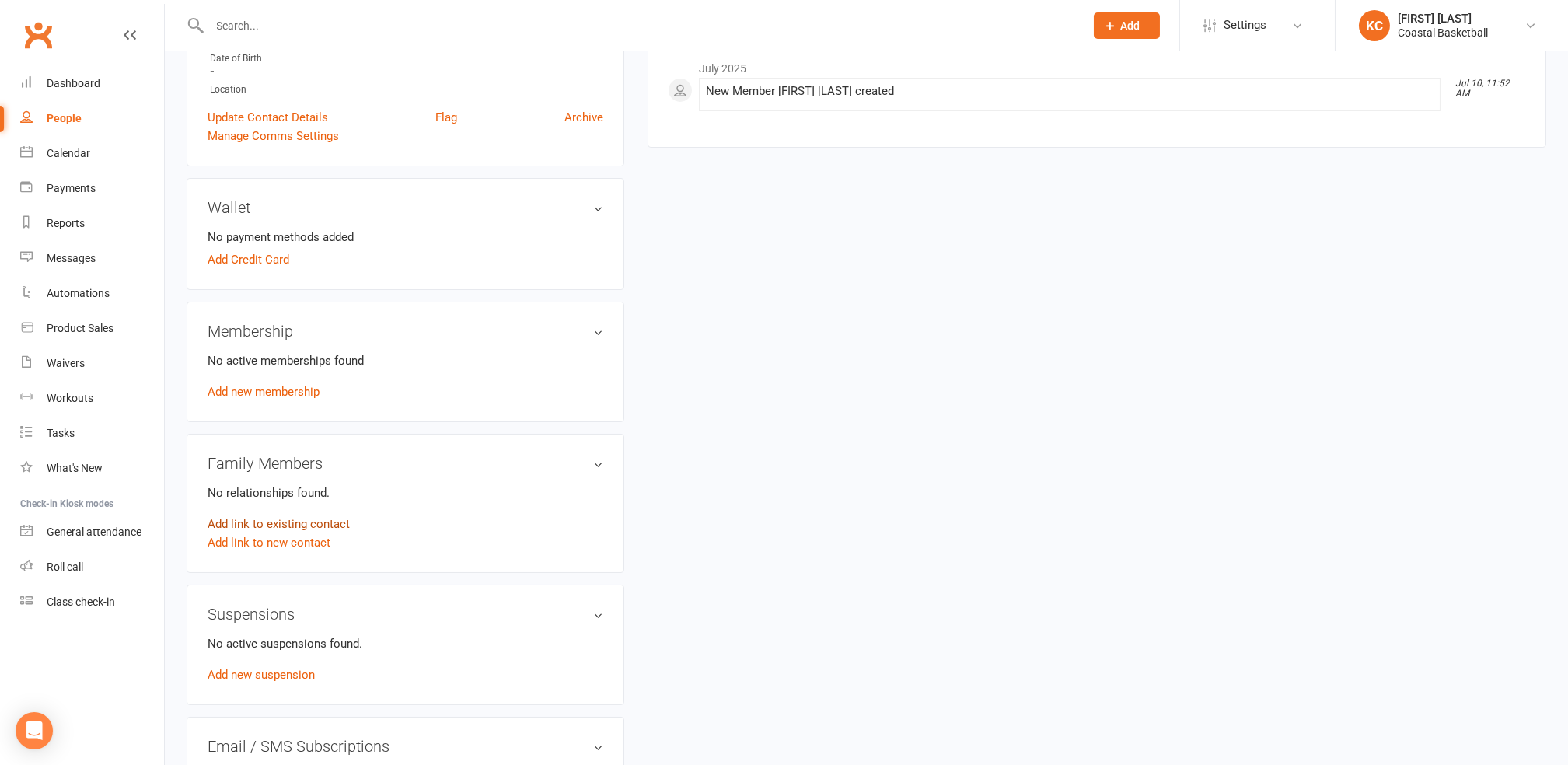 click on "Add link to existing contact" at bounding box center (278, 524) 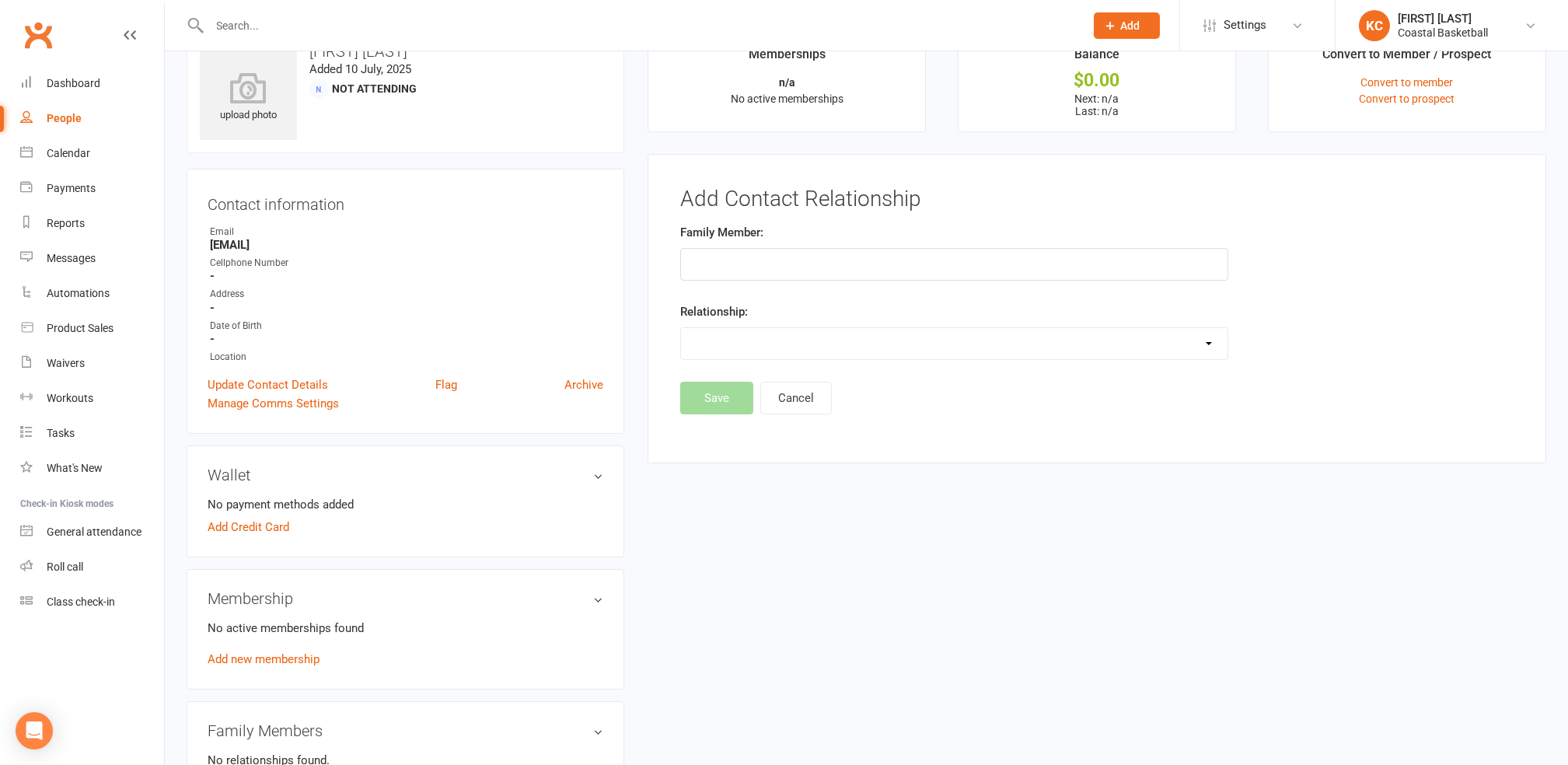 scroll, scrollTop: 0, scrollLeft: 0, axis: both 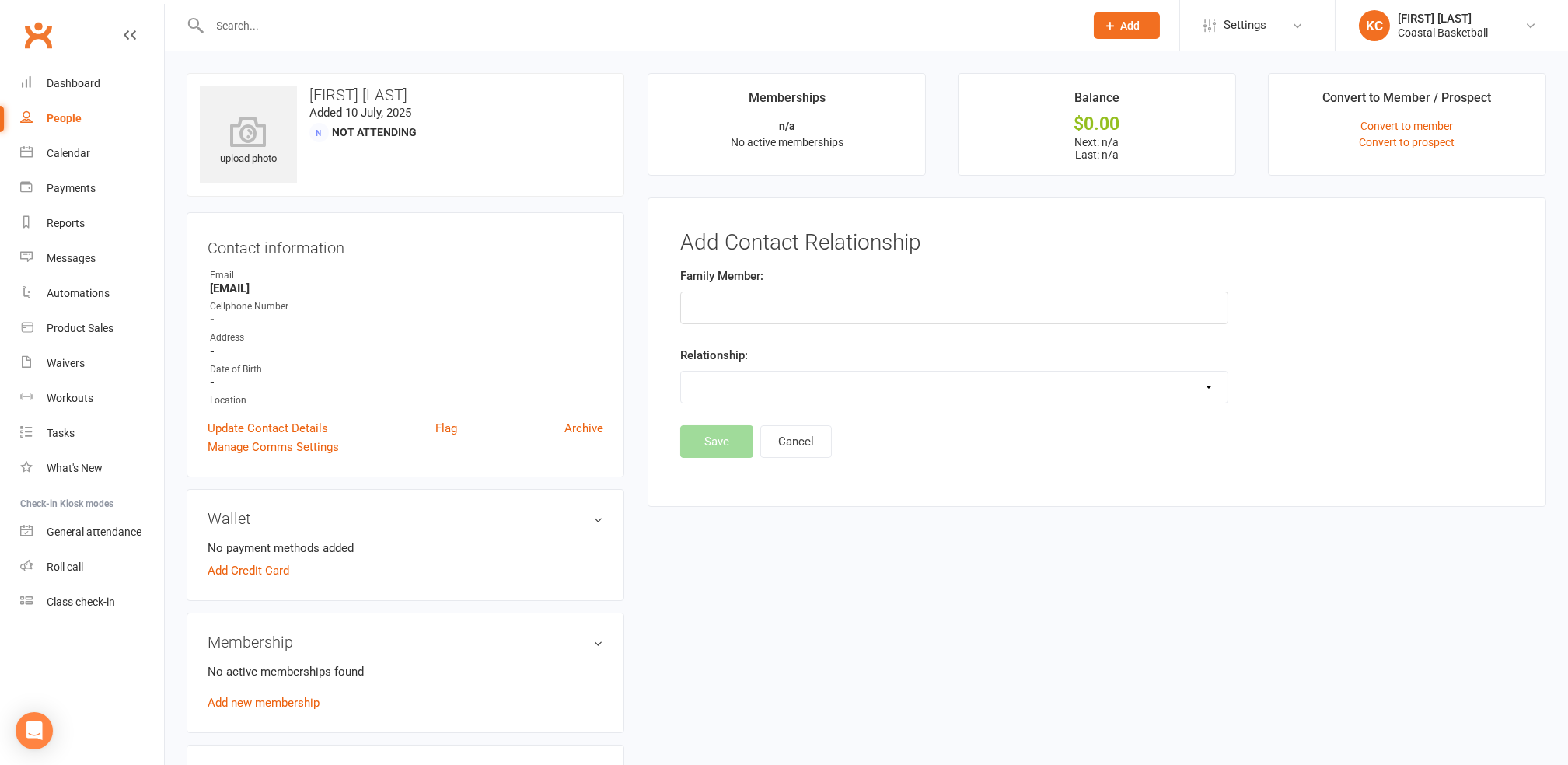 click at bounding box center (954, 308) 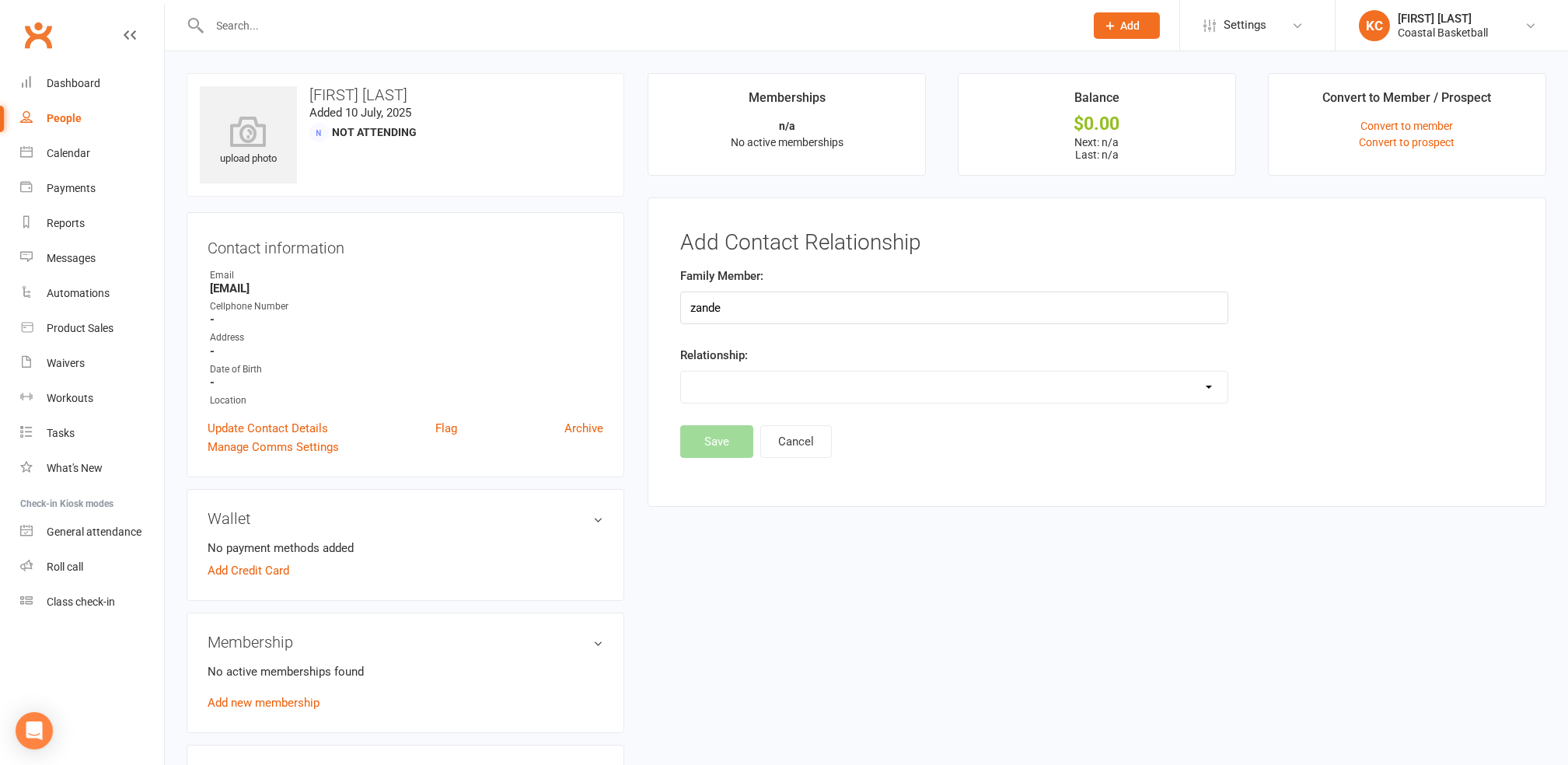 type on "zander" 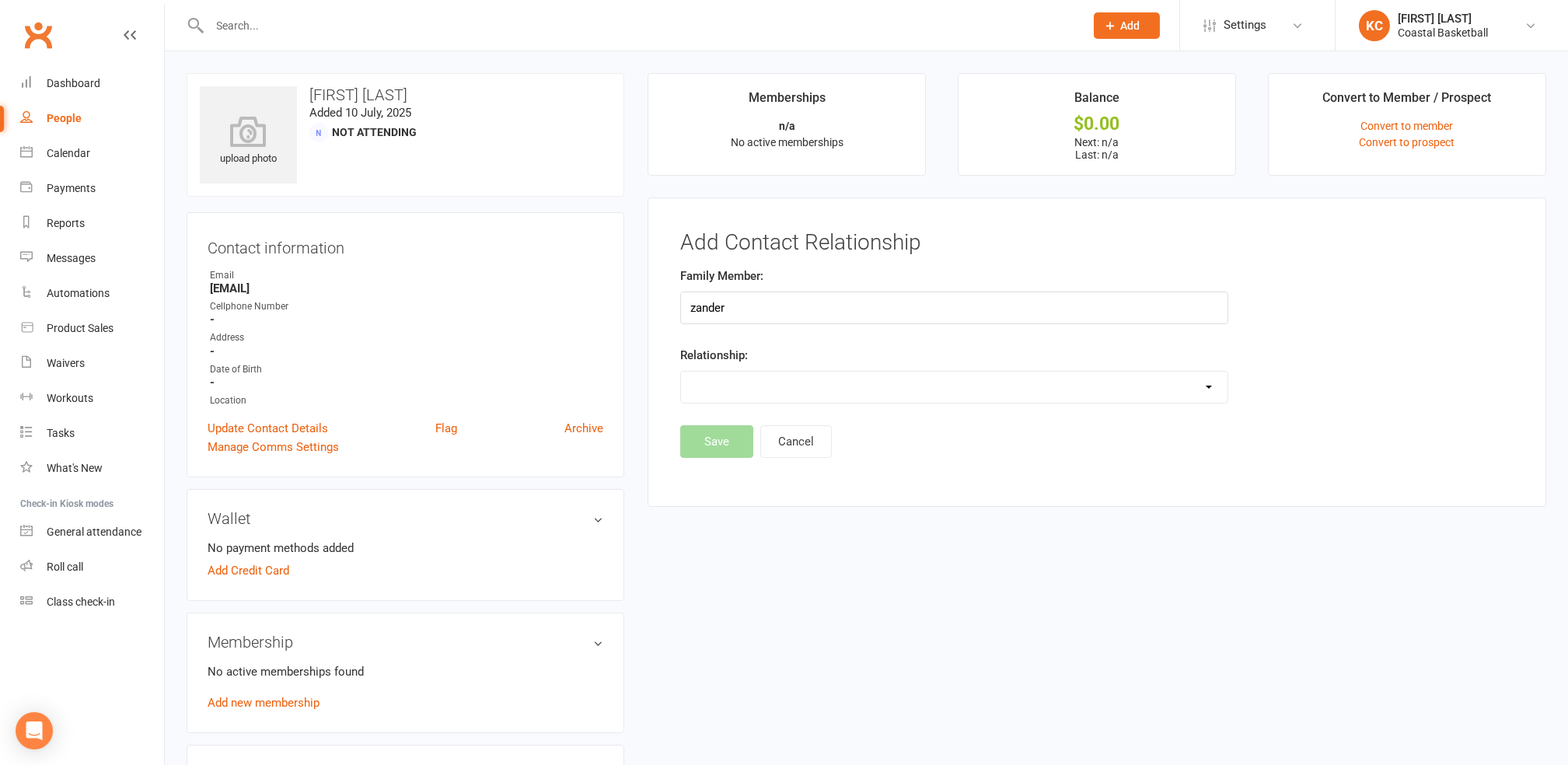 drag, startPoint x: 840, startPoint y: 313, endPoint x: 592, endPoint y: 299, distance: 248.39485 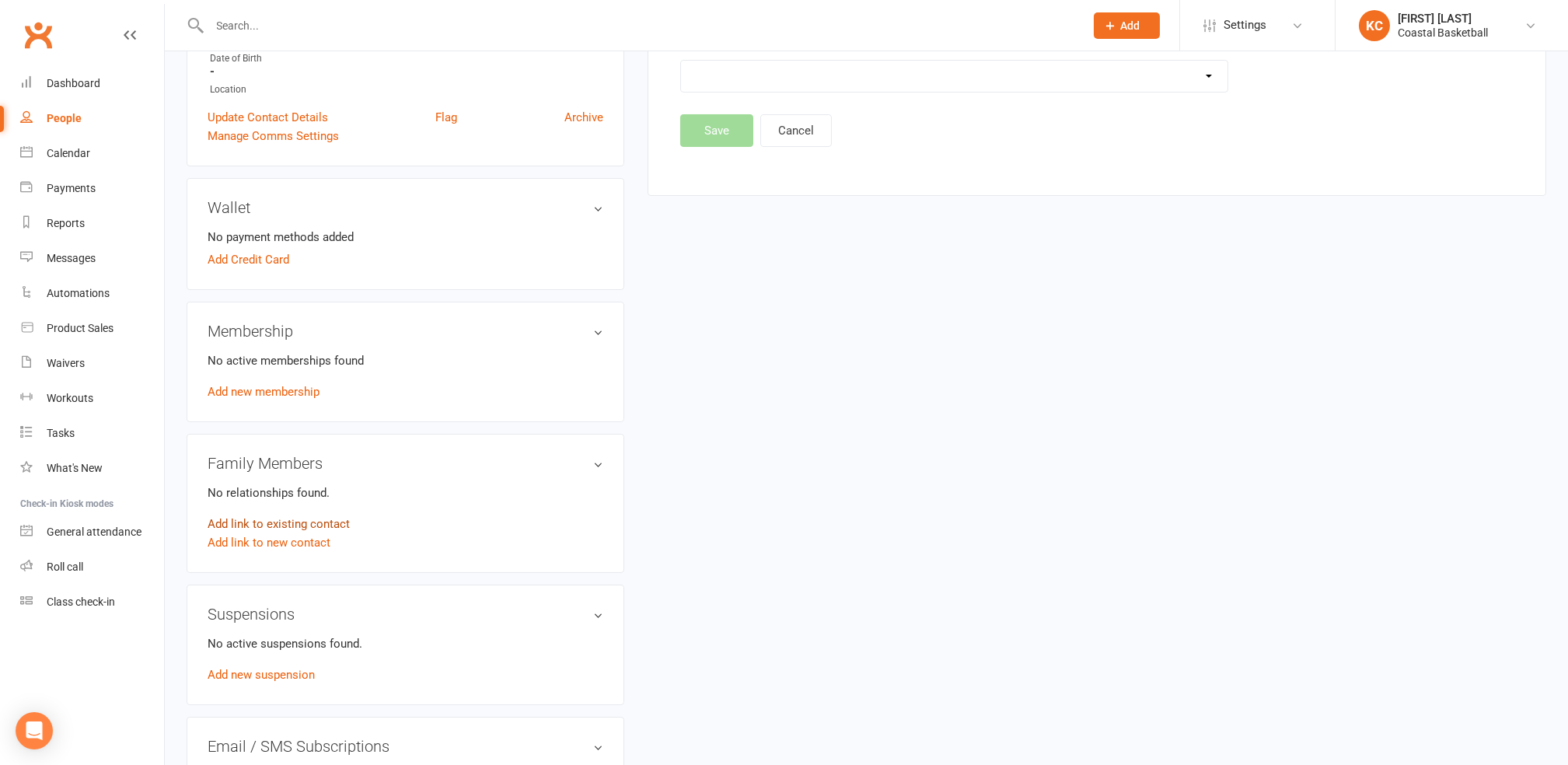 click on "Add link to existing contact" at bounding box center (278, 524) 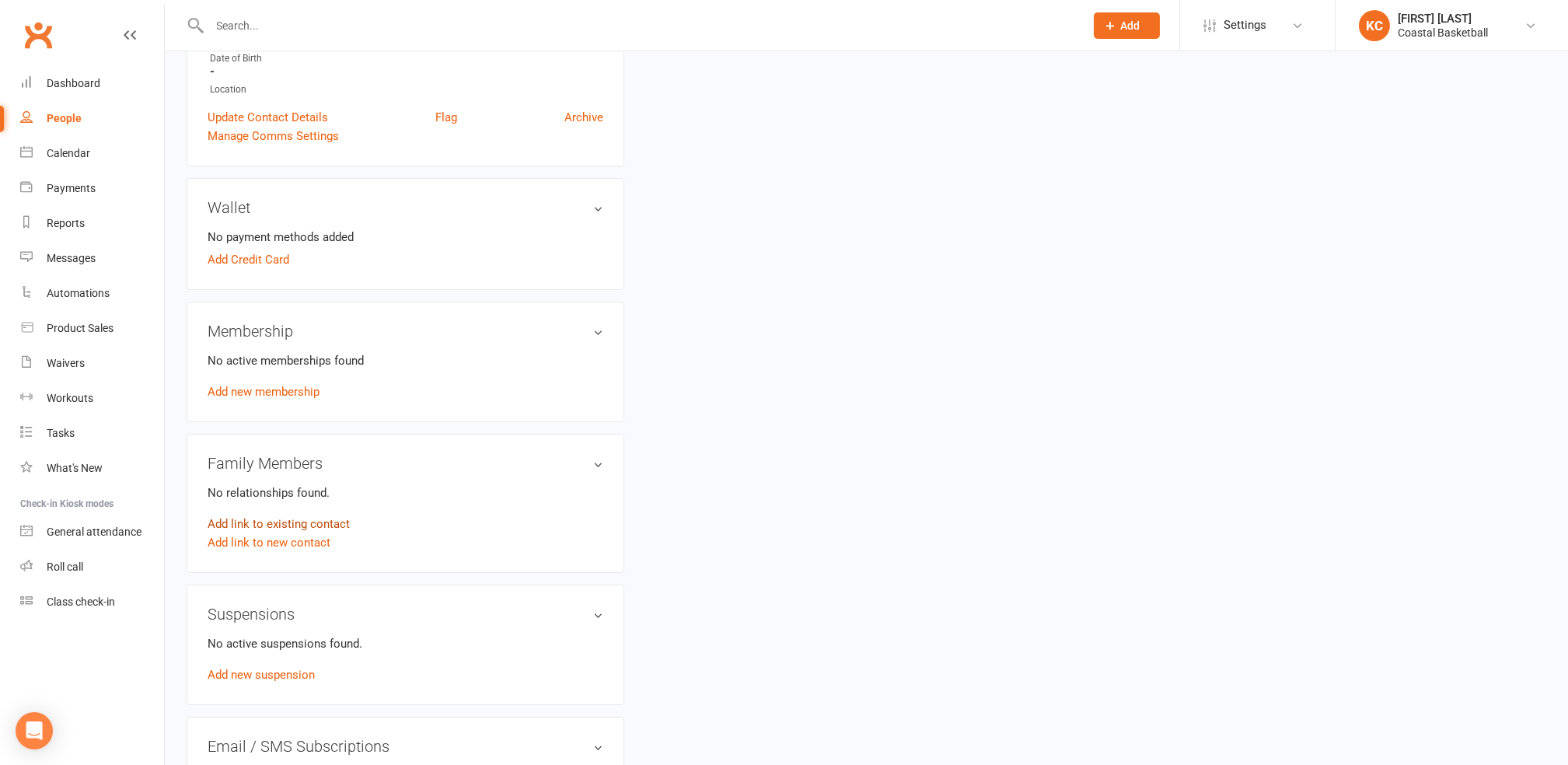 scroll, scrollTop: 283, scrollLeft: 0, axis: vertical 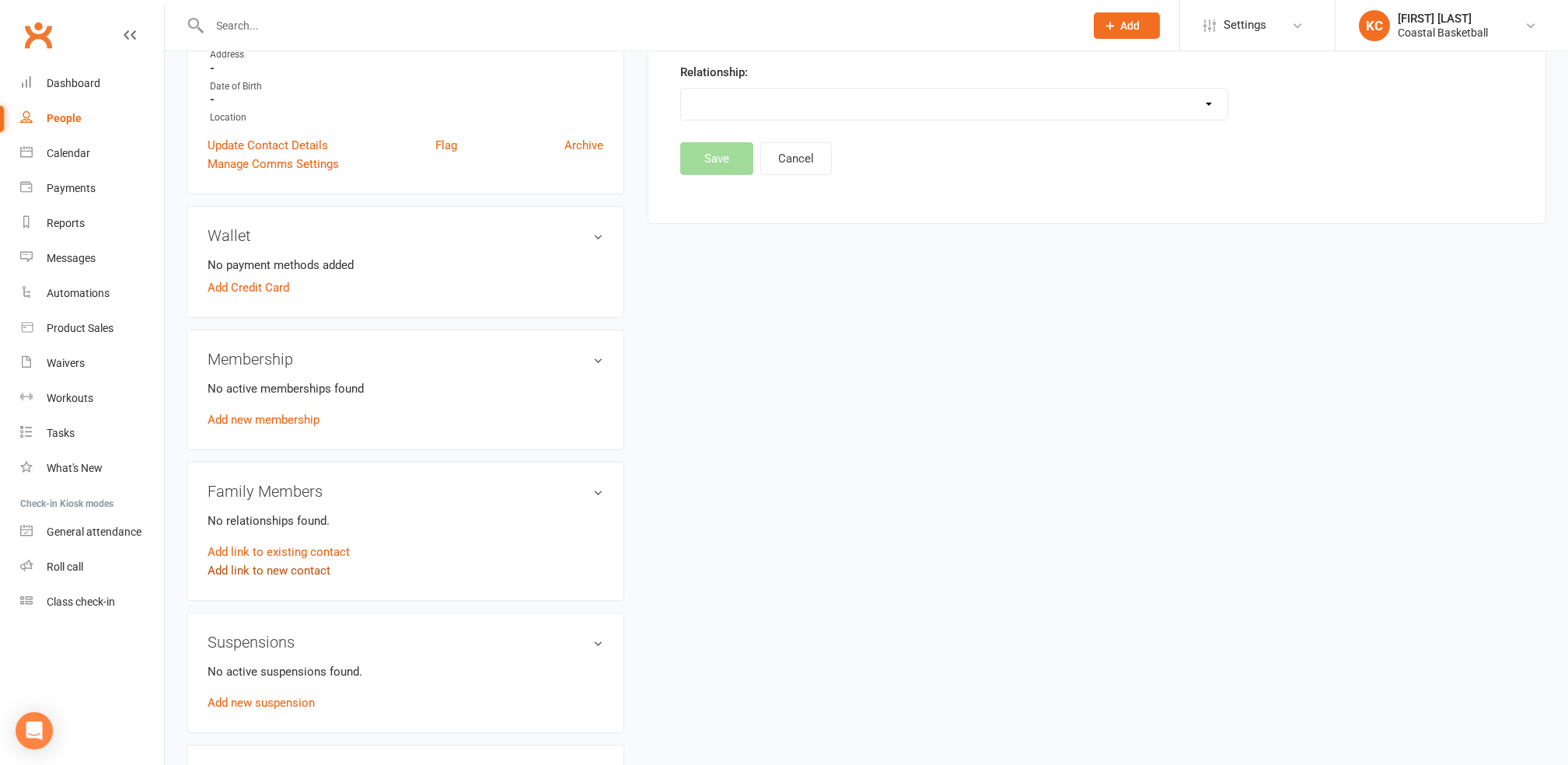 click on "Add link to new contact" at bounding box center (269, 571) 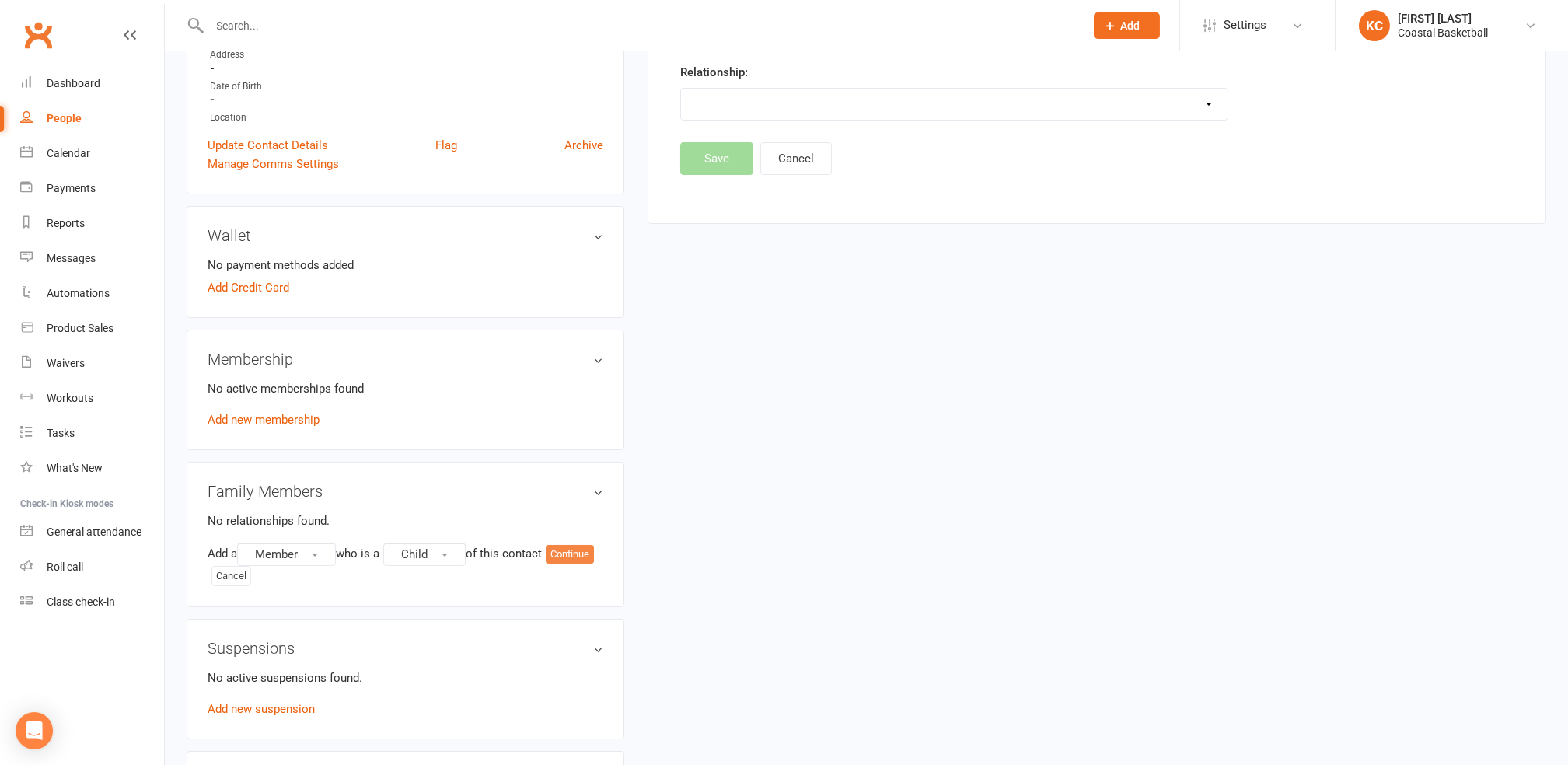 click on "Continue" at bounding box center [570, 554] 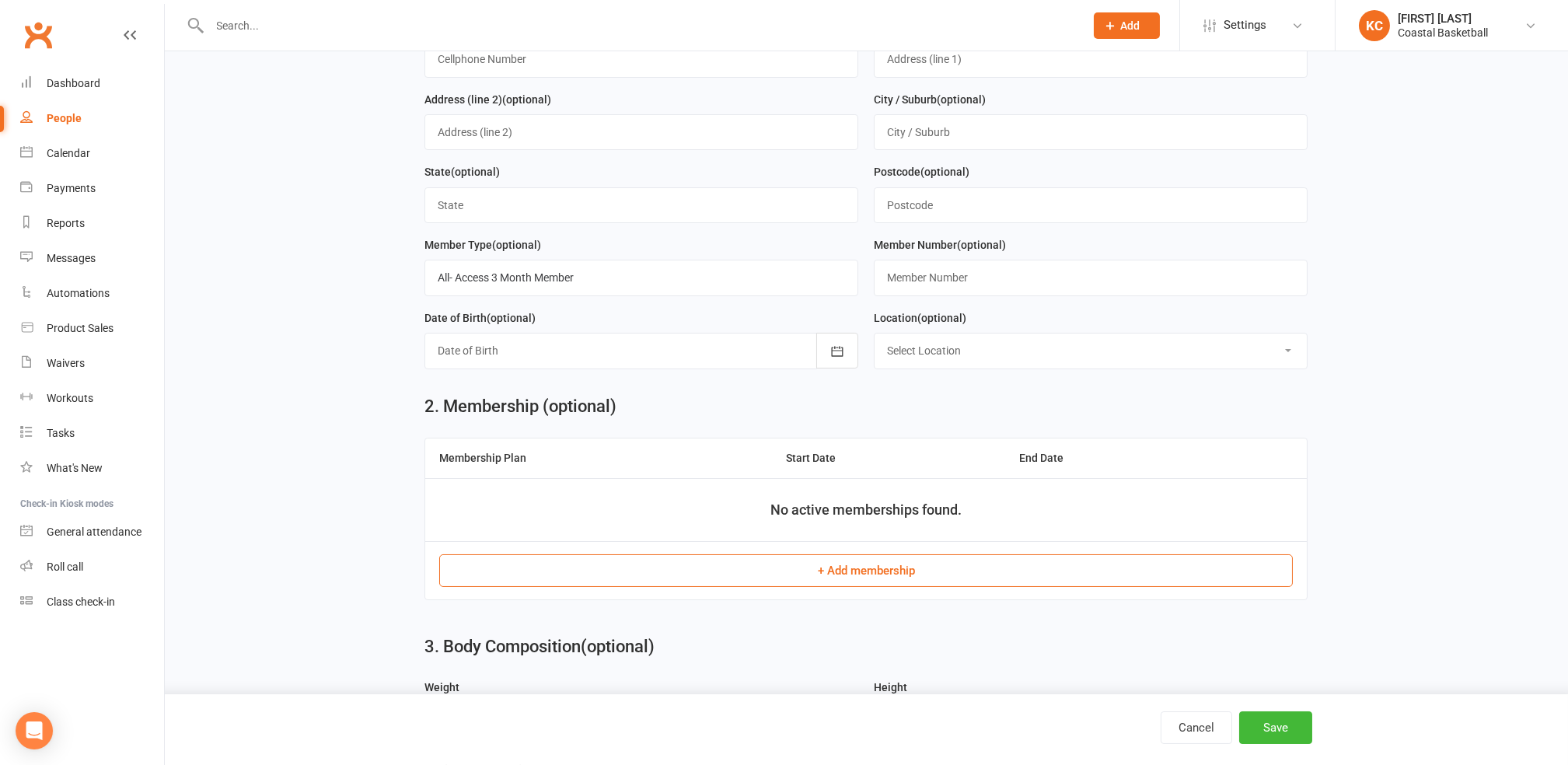 scroll, scrollTop: 0, scrollLeft: 0, axis: both 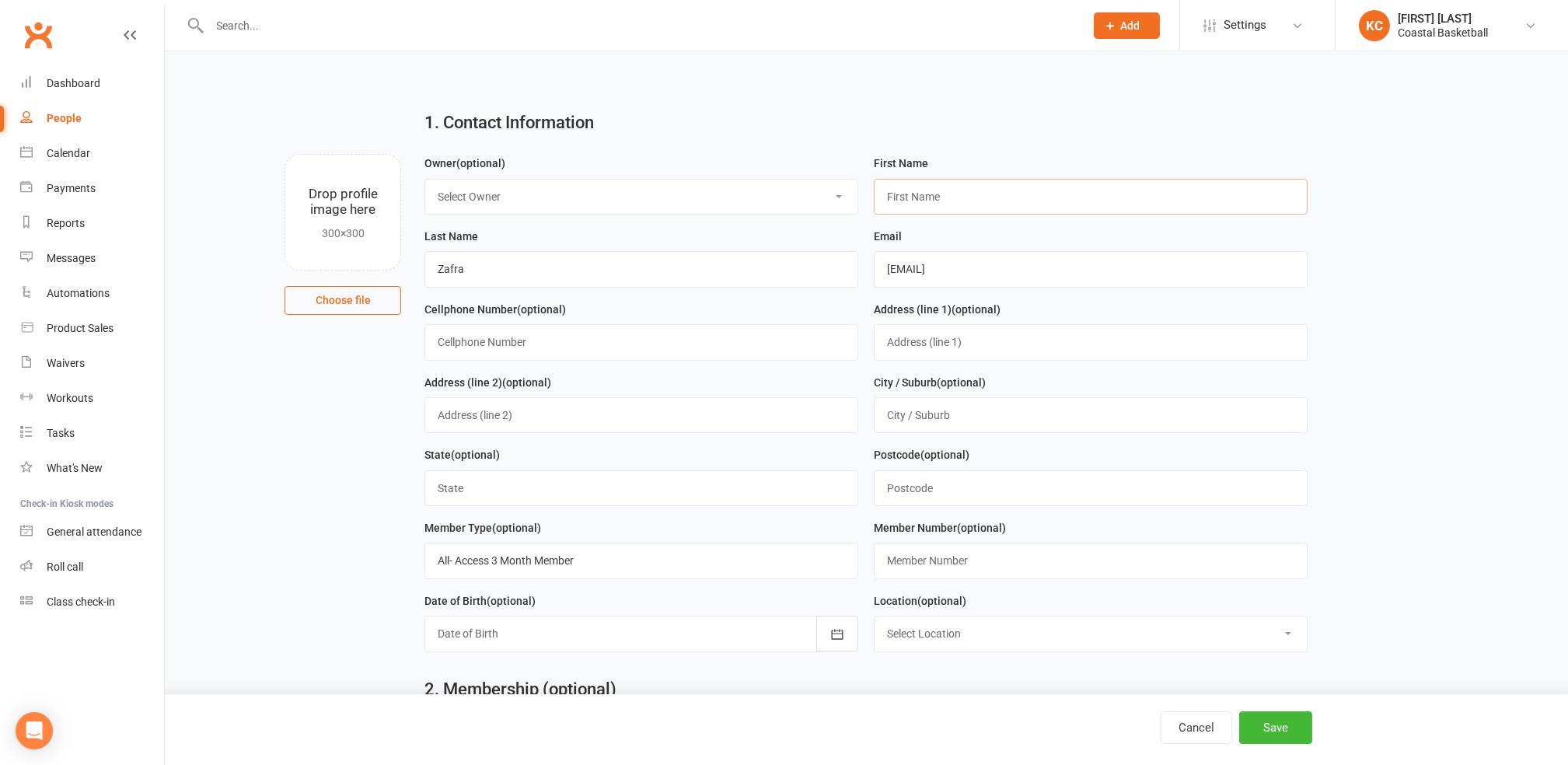 click at bounding box center [1091, 197] 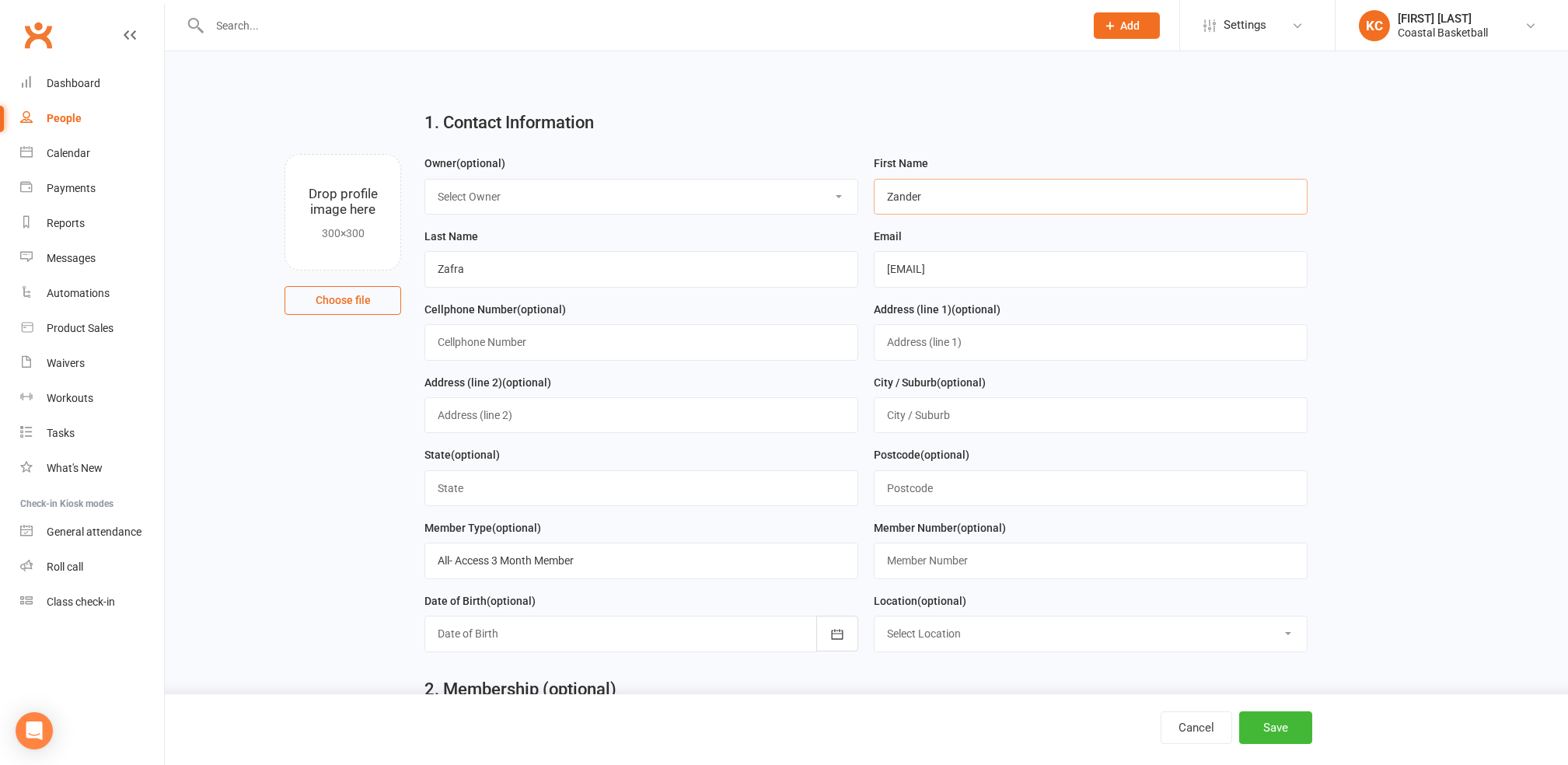 type on "Zander" 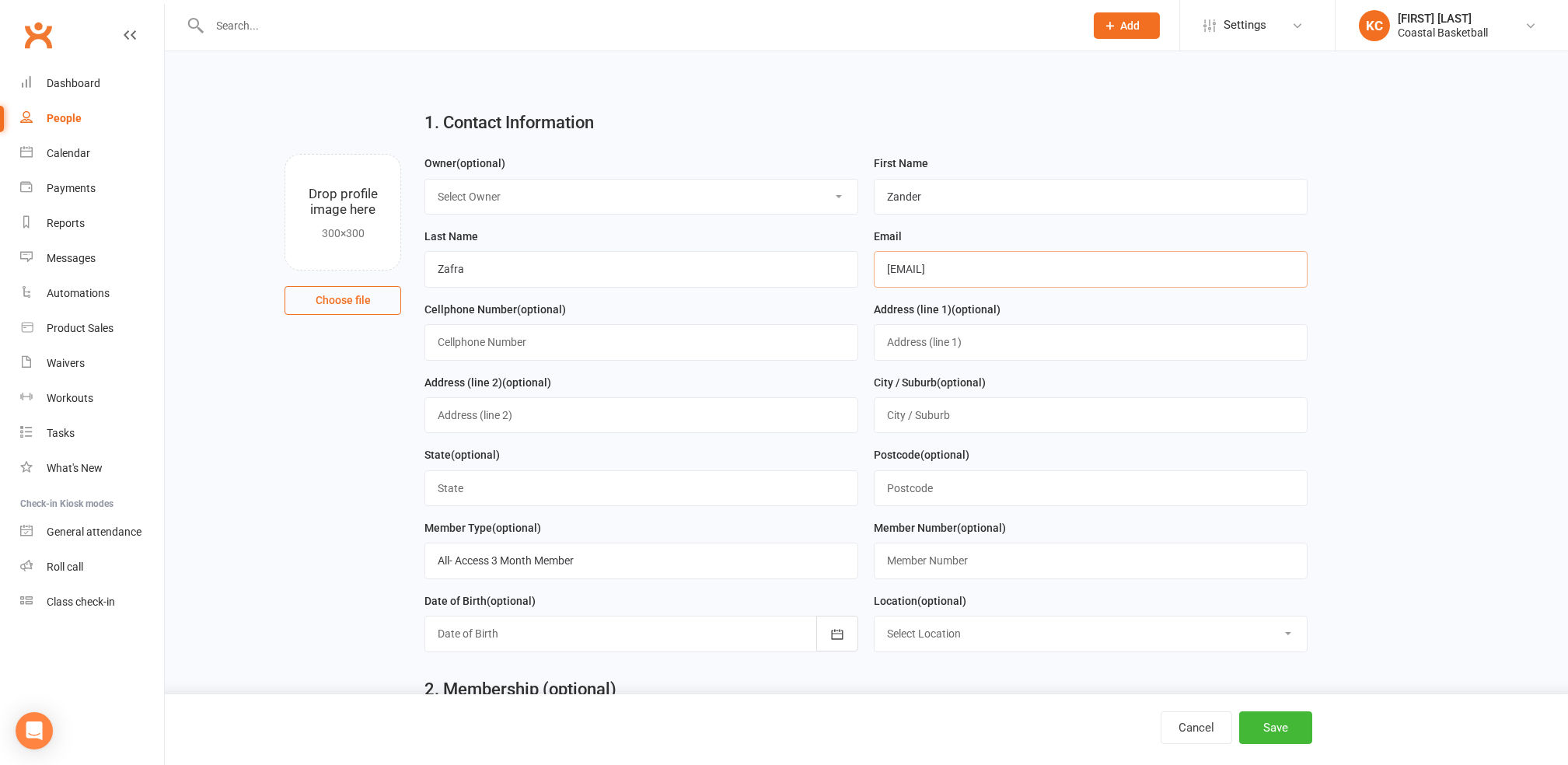 click on "[EMAIL]" at bounding box center (1091, 269) 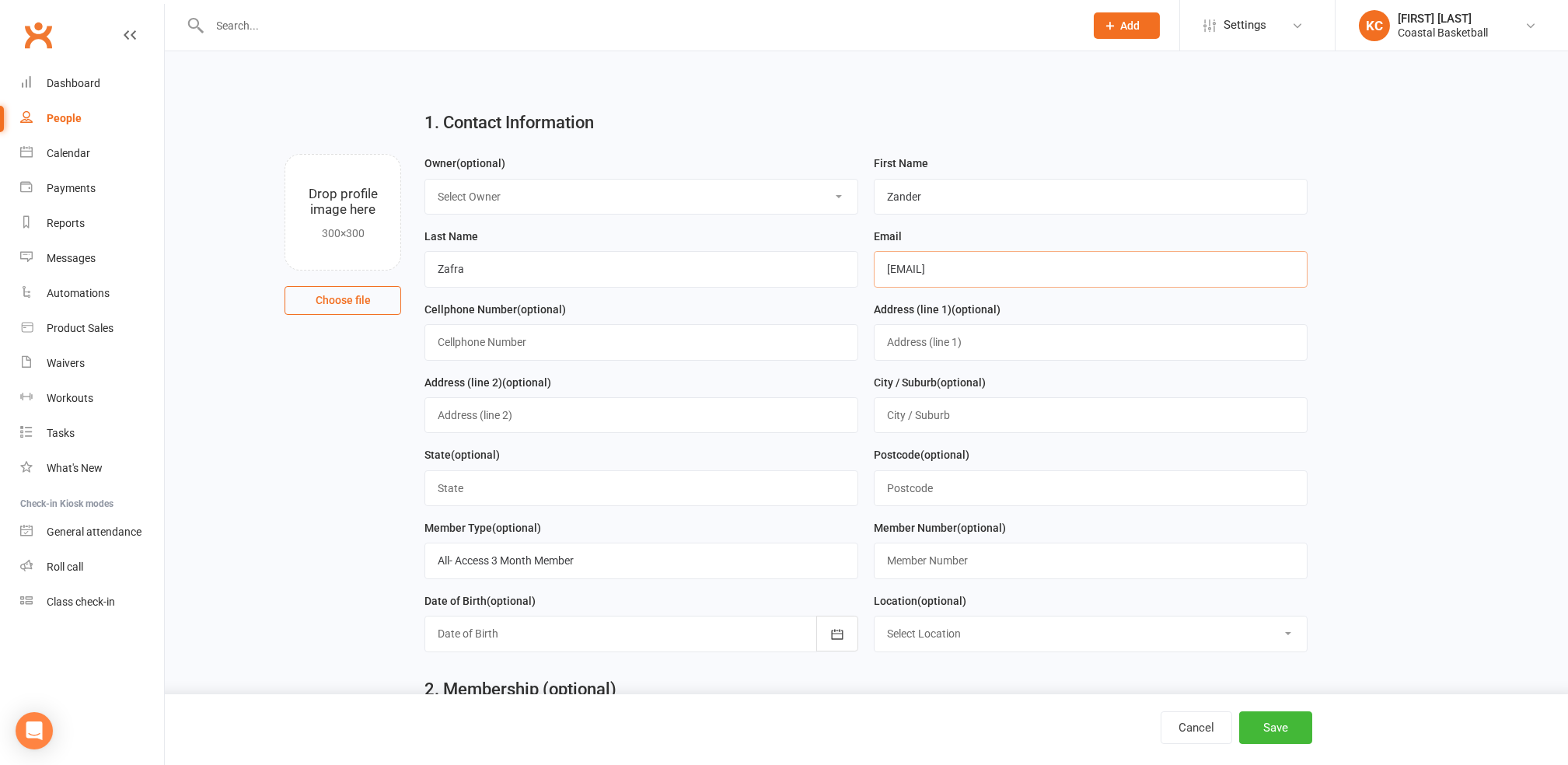 drag, startPoint x: 1102, startPoint y: 273, endPoint x: 832, endPoint y: 233, distance: 272.9469 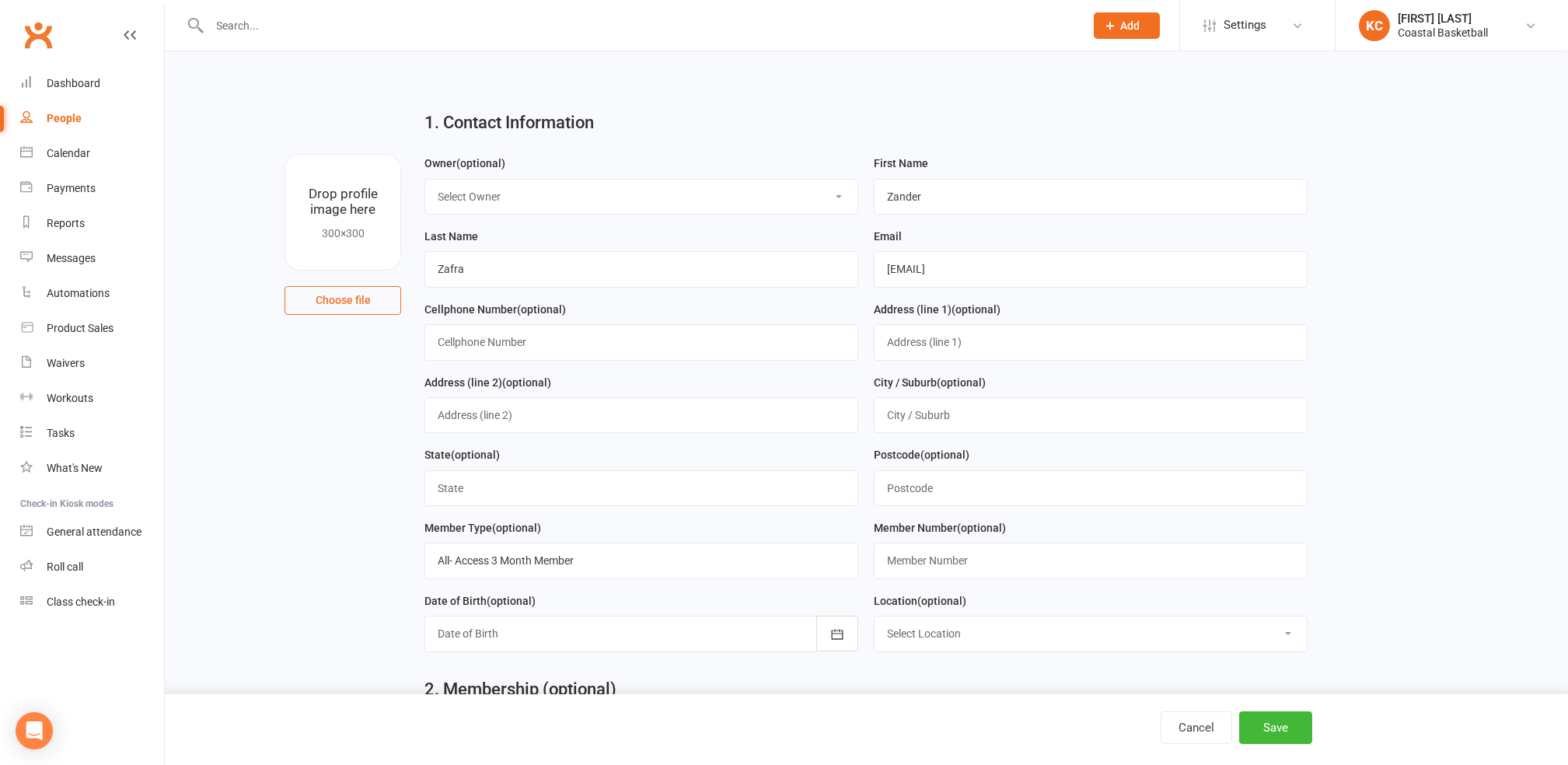 click on "1. Contact Information  Drop profile image here 300×300 Choose file
Owner  (optional) Select Owner [FIRST] [LAST] [FIRST] [LAST] [FIRST] [LAST] Coastal Basketball
First Name  [FIRST]
Last Name  [LAST]
Email  [EMAIL]
Cellphone Number  (optional)
Address (line 1)  (optional)
Address (line 2)  (optional)
City / Suburb  (optional)
State  (optional)
Postcode  (optional)
Member Type  (optional) All- Access 3 Month Member
Member Number  (optional)
Date of Birth  (optional)
2021 - 2040
2021
2022
2023
2024
2025
2026
2027
2028
2029
2030
2031
2032
2033
2034
2035
2036
2037 2038" at bounding box center [866, 1006] 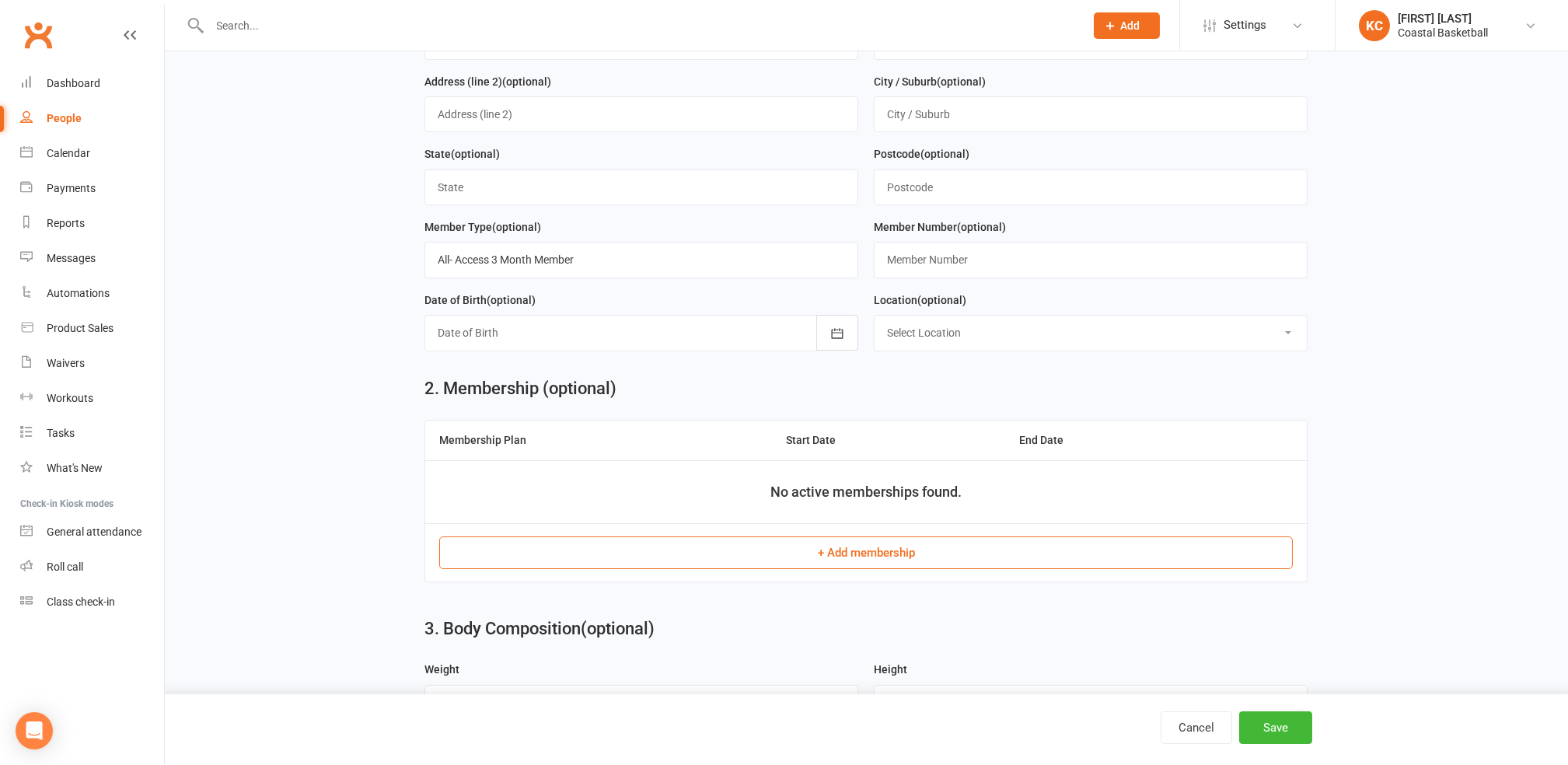 scroll, scrollTop: 311, scrollLeft: 0, axis: vertical 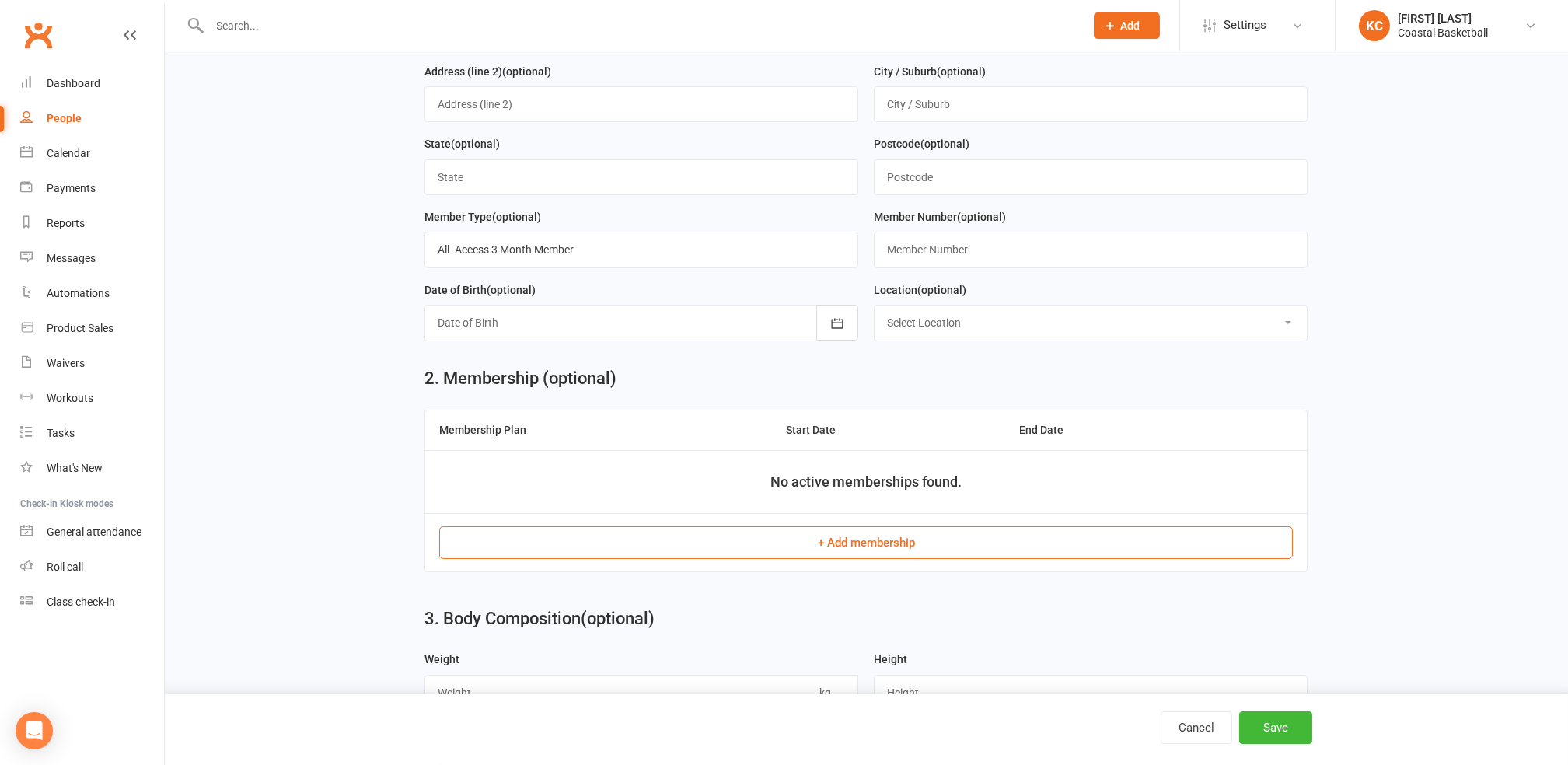 click on "+ Add membership" at bounding box center (866, 543) 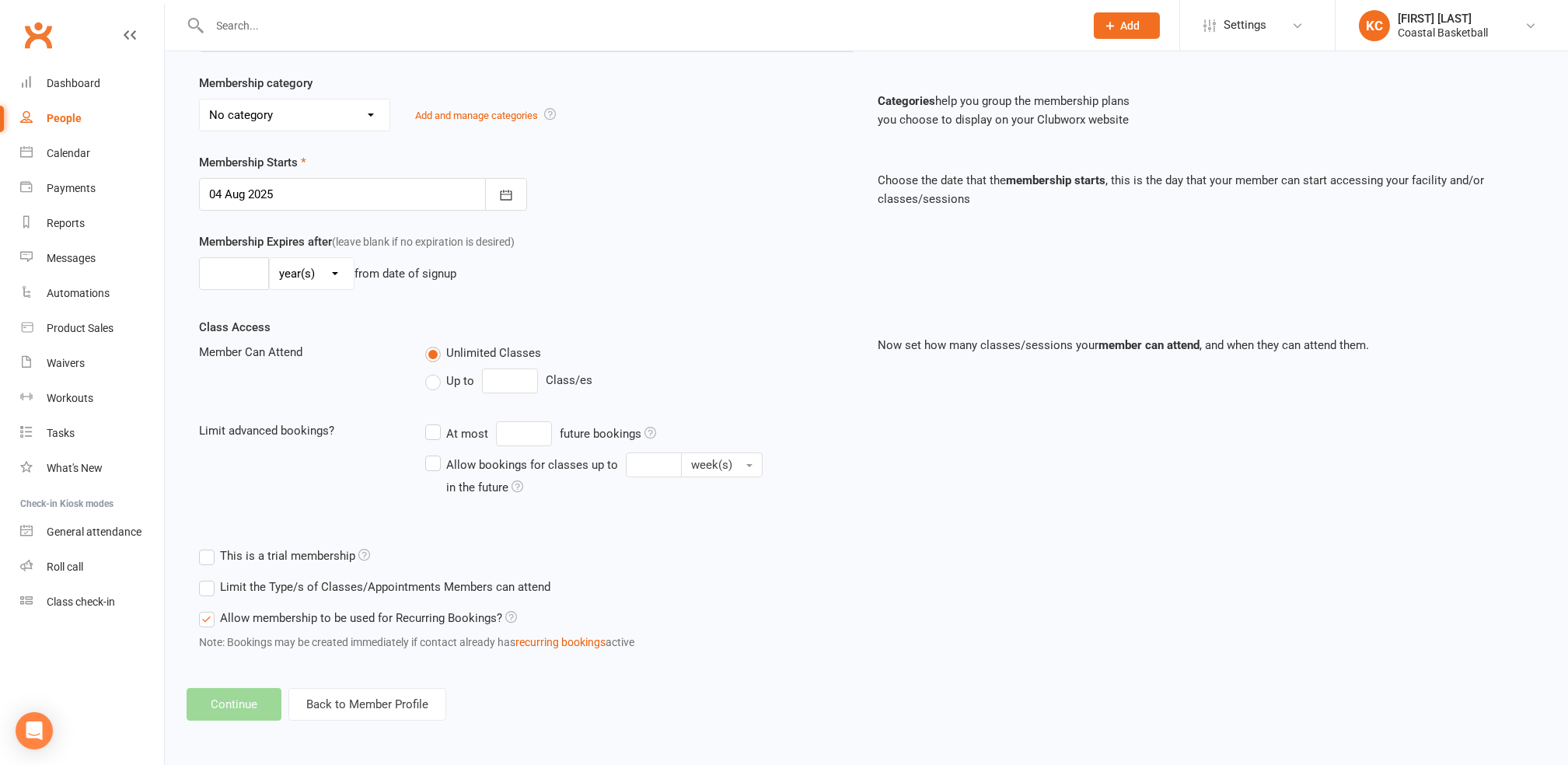 scroll, scrollTop: 0, scrollLeft: 0, axis: both 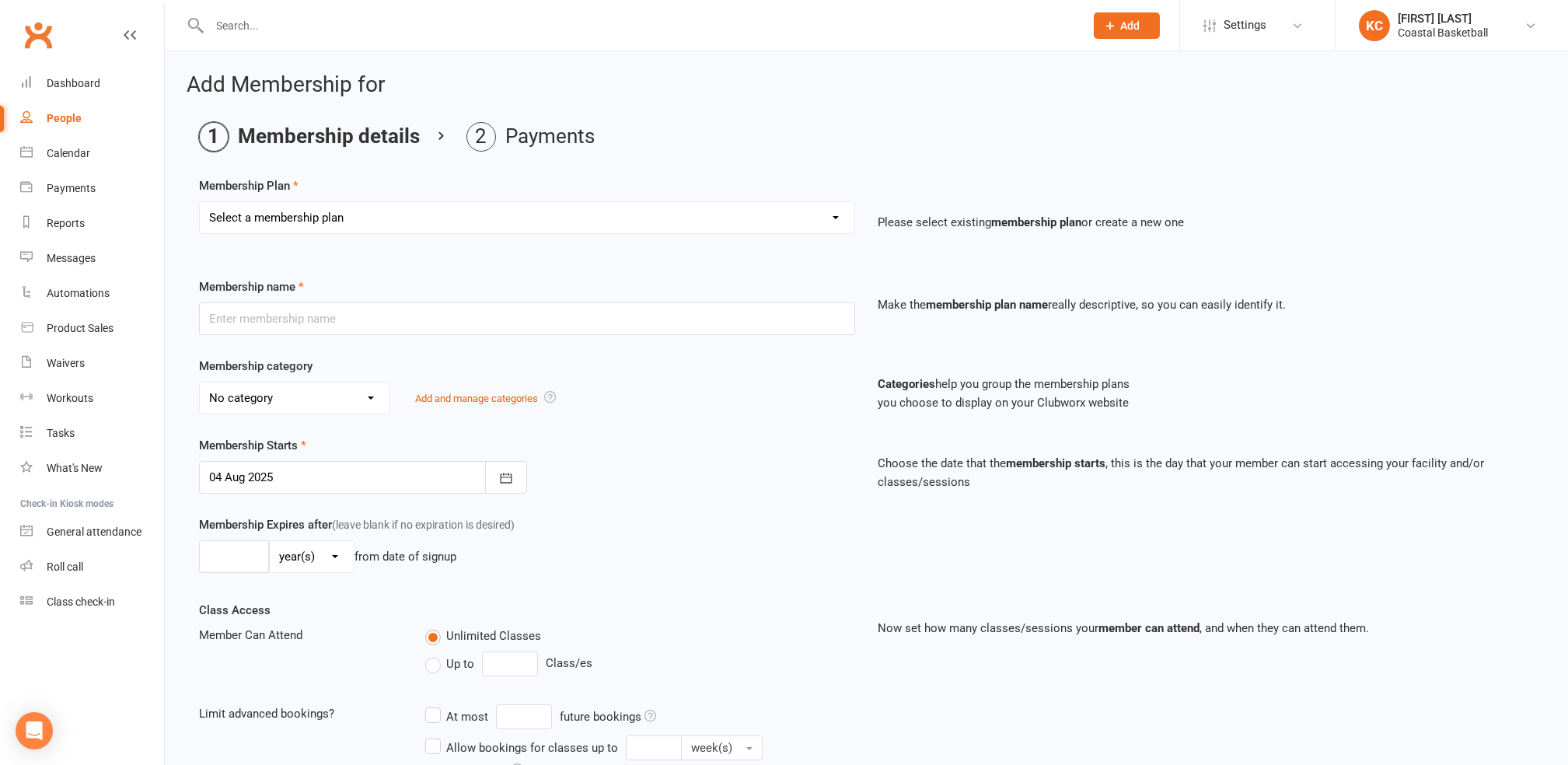 click on "Select a membership plan Create new Membership Plan All Access 12 Month (Excluding GST & Processing Fee) All Access 6 Month (Excluding GST & Processing Fee) All Access 3 Month (Excluding GST & Processing Fee) School Holiday One Week (Excluding GST & Processing Fee) School Holiday Two Week (Excluding GST & Processing Fee) Annual (Excluding GST & Processing Fee) Term 3 Academy 1 Day per Week - Payment Plan (Excluding GST & Processing Fee) Term 3 Academy 2 Days per Week - Upfront (Excluding GST & Processing Fee) Term 3 Academy 2 Days per Week - Payment Plan (Excluding GST & Processing Fee) All-Access Free Trial One Off (Excluding GST & Processing Fee) Term 3 Academy 1 Day per Week - Upfront (Excluding GST & Processing Fee)" at bounding box center [527, 218] 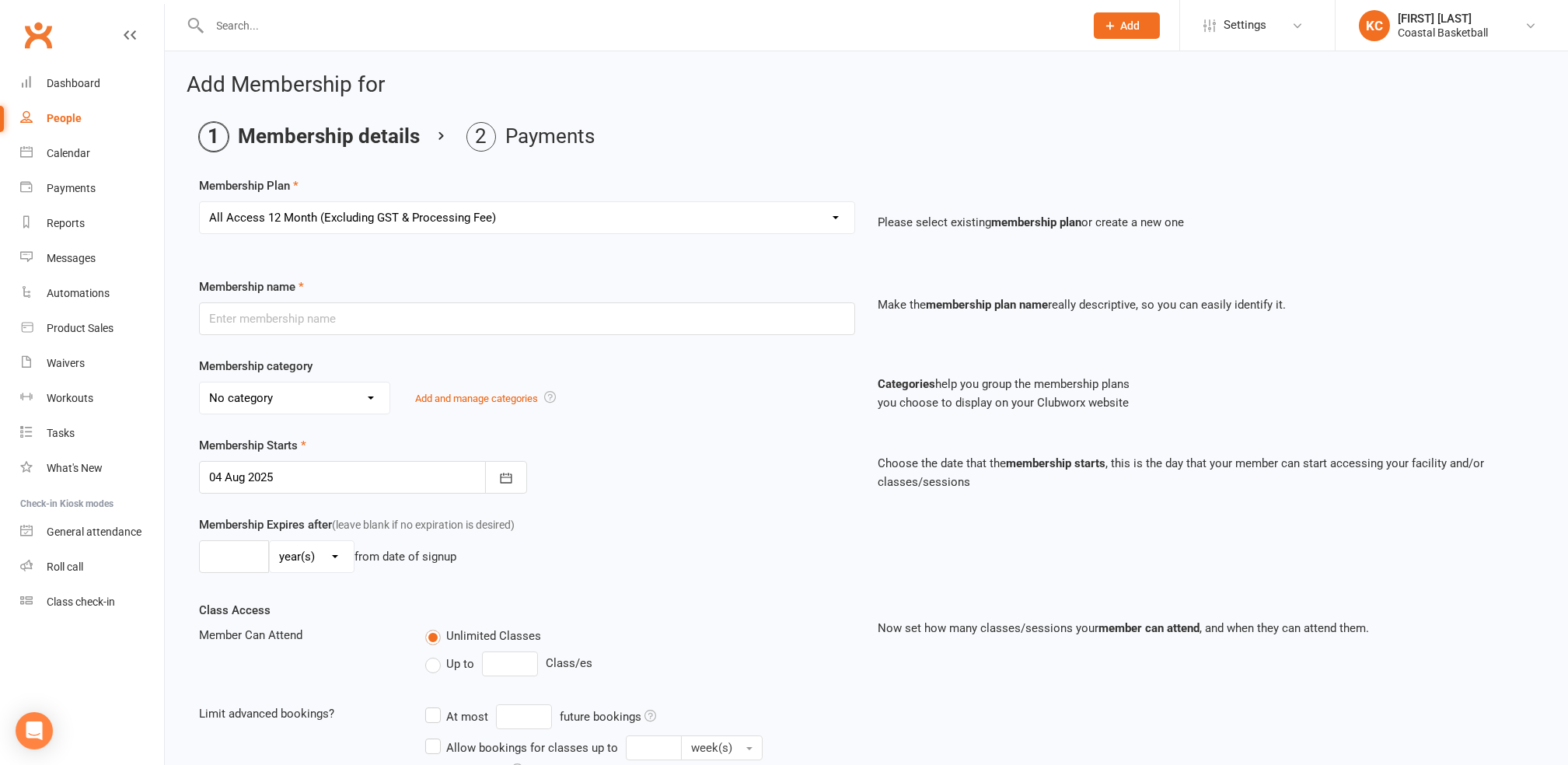 click on "Select a membership plan Create new Membership Plan All Access 12 Month (Excluding GST & Processing Fee) All Access 6 Month (Excluding GST & Processing Fee) All Access 3 Month (Excluding GST & Processing Fee) School Holiday One Week (Excluding GST & Processing Fee) School Holiday Two Week (Excluding GST & Processing Fee) Annual (Excluding GST & Processing Fee) Term 3 Academy 1 Day per Week - Payment Plan (Excluding GST & Processing Fee) Term 3 Academy 2 Days per Week - Upfront (Excluding GST & Processing Fee) Term 3 Academy 2 Days per Week - Payment Plan (Excluding GST & Processing Fee) All-Access Free Trial One Off (Excluding GST & Processing Fee) Term 3 Academy 1 Day per Week - Upfront (Excluding GST & Processing Fee)" at bounding box center (527, 218) 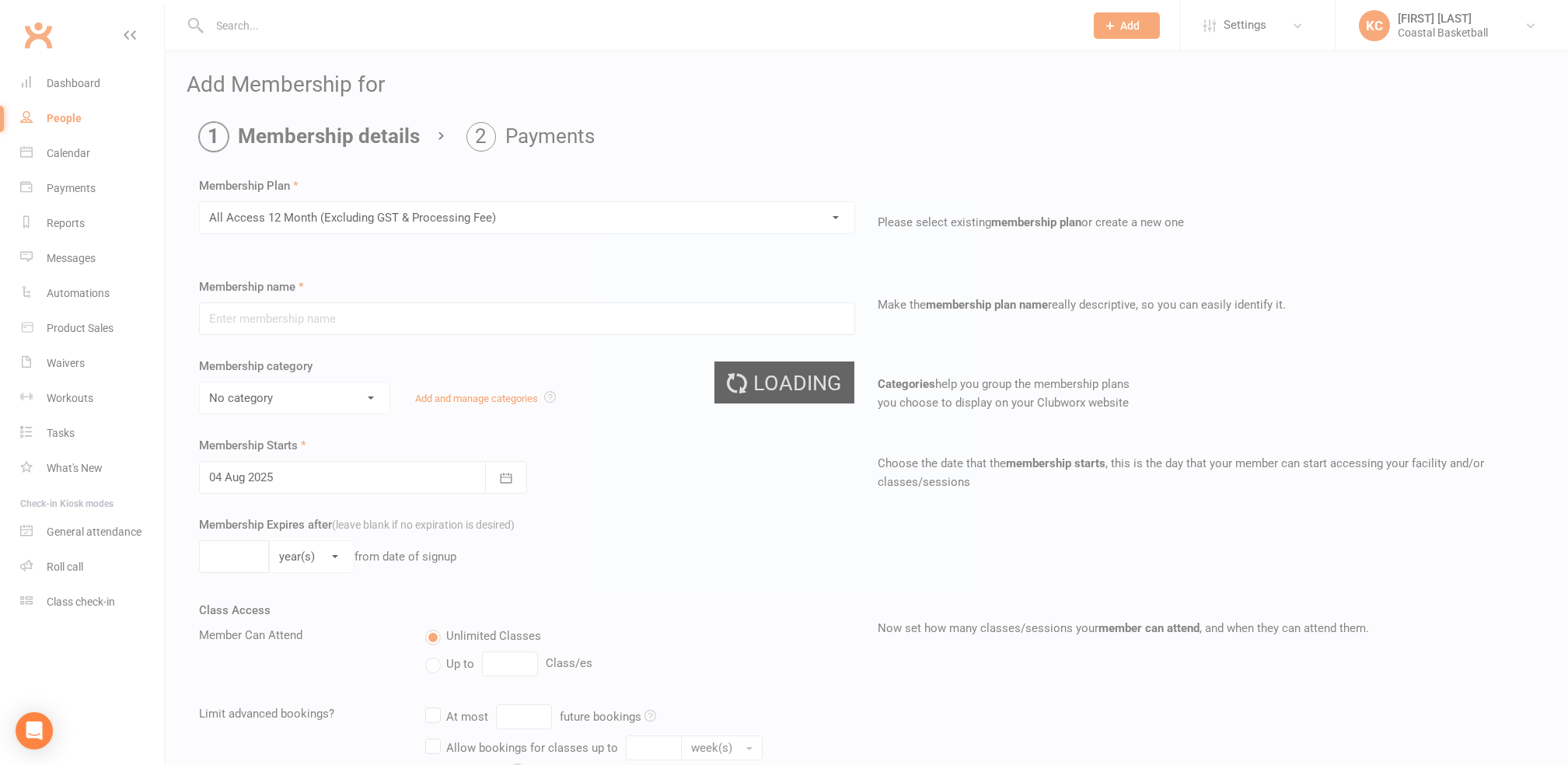 type on "All Access 12 Month (Excluding GST & Processing Fee)" 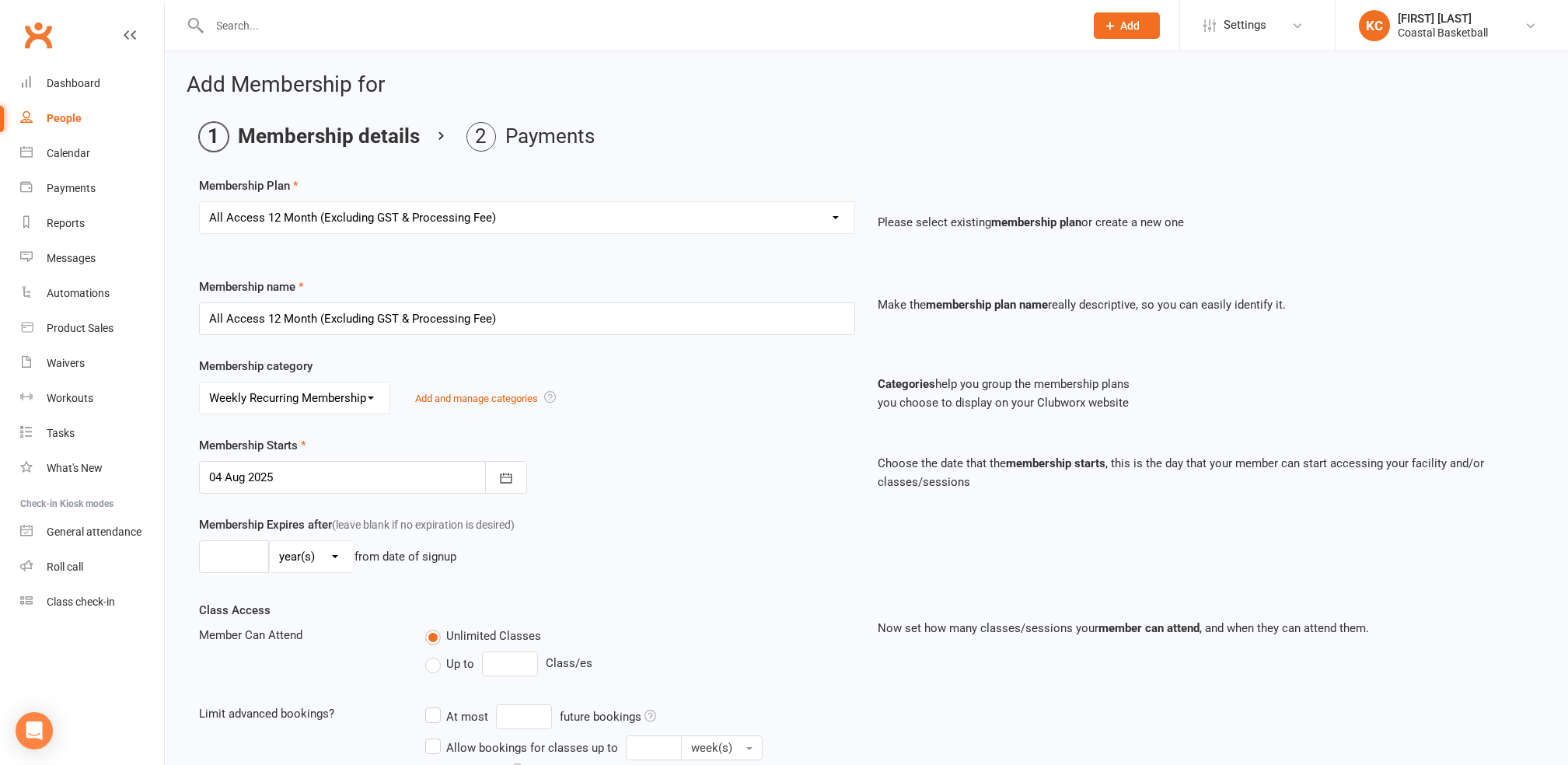 click on "No category All-Access Membership Annual Membership Casual Membership Weekly Recurring Membership" at bounding box center [295, 398] 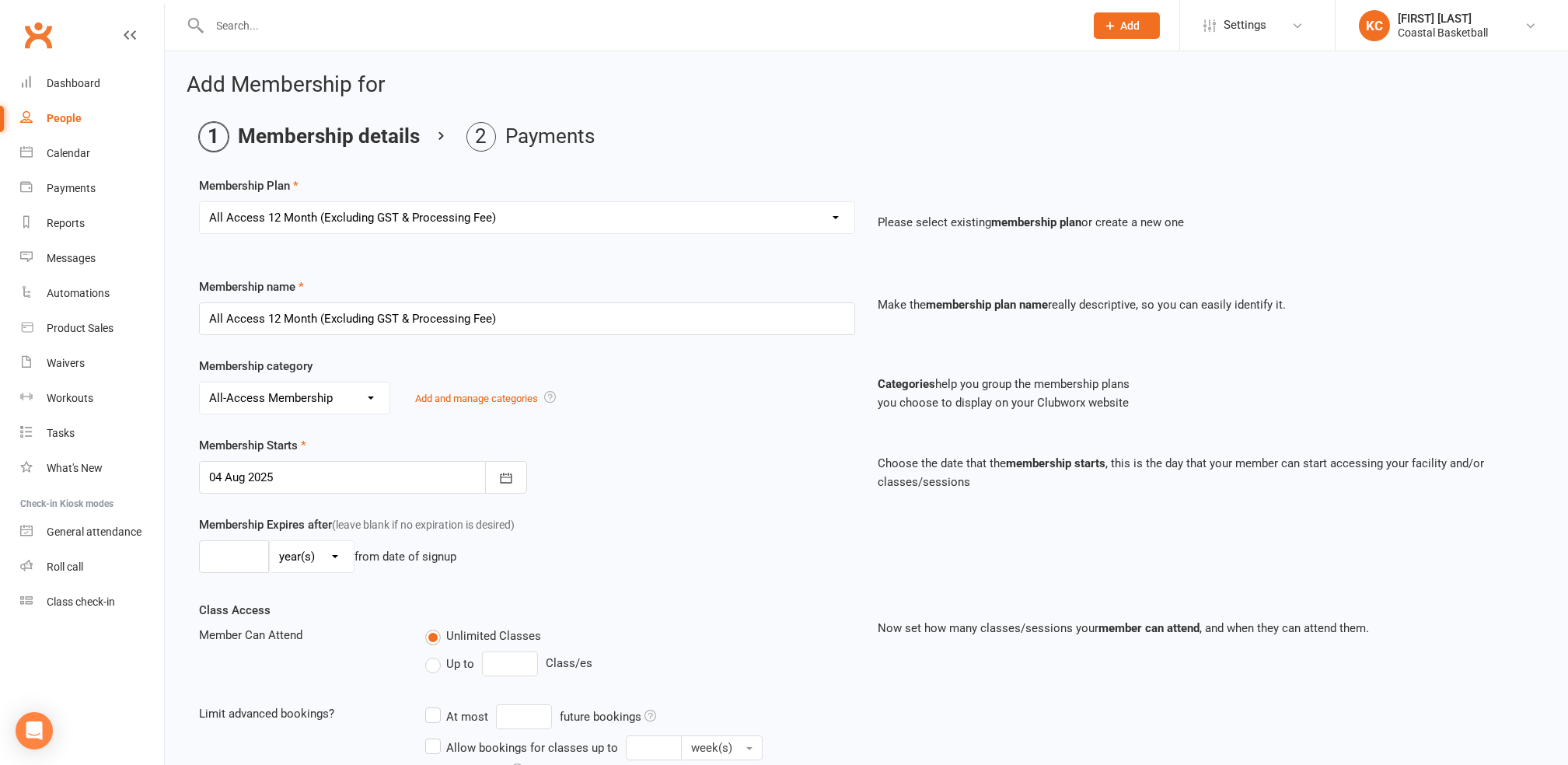 click on "No category All-Access Membership Annual Membership Casual Membership Weekly Recurring Membership" at bounding box center (295, 398) 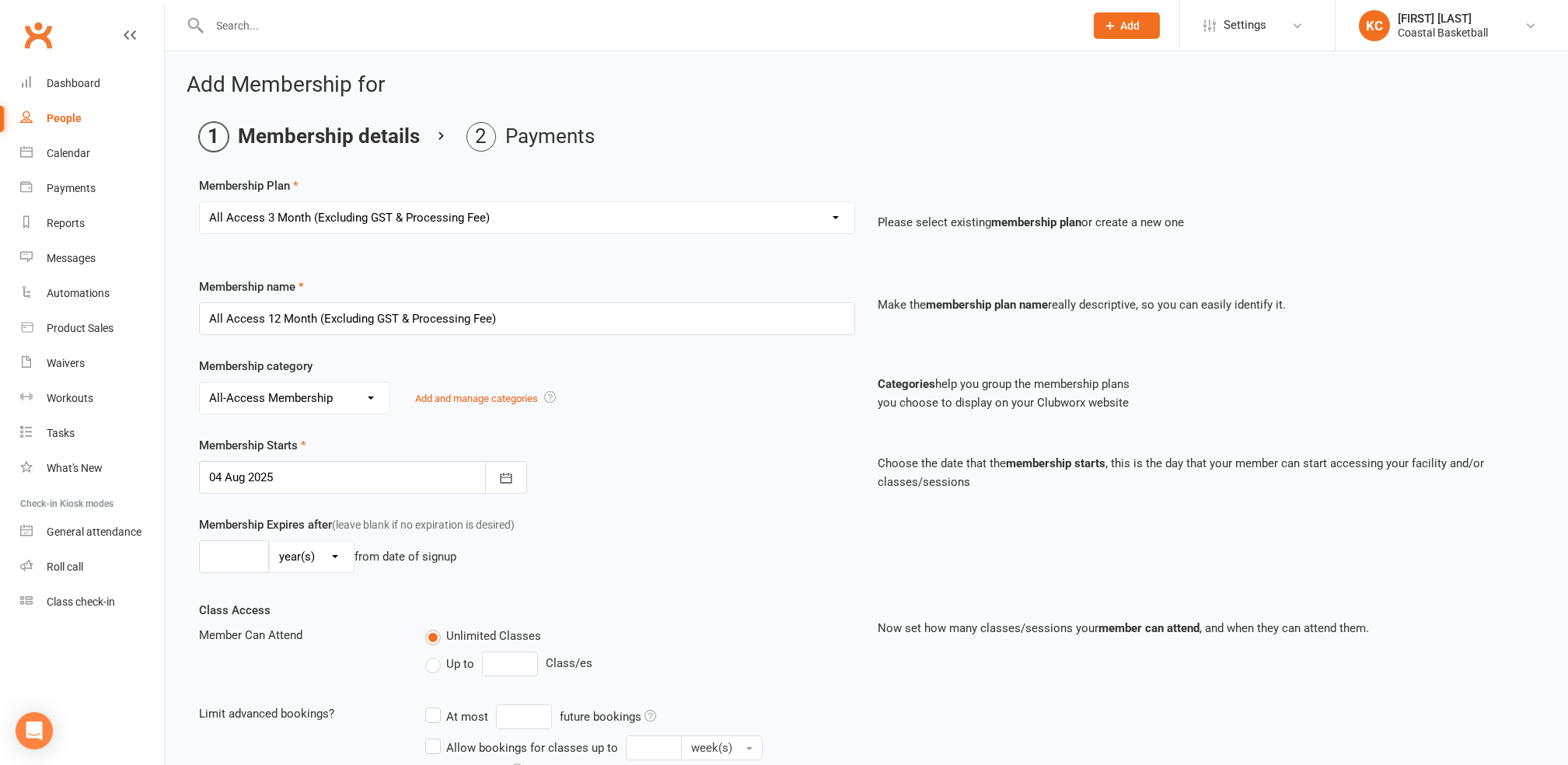 click on "Select a membership plan Create new Membership Plan All Access 12 Month (Excluding GST & Processing Fee) All Access 6 Month (Excluding GST & Processing Fee) All Access 3 Month (Excluding GST & Processing Fee) School Holiday One Week (Excluding GST & Processing Fee) School Holiday Two Week (Excluding GST & Processing Fee) Annual (Excluding GST & Processing Fee) Term 3 Academy 1 Day per Week - Payment Plan (Excluding GST & Processing Fee) Term 3 Academy 2 Days per Week - Upfront (Excluding GST & Processing Fee) Term 3 Academy 2 Days per Week - Payment Plan (Excluding GST & Processing Fee) All-Access Free Trial One Off (Excluding GST & Processing Fee) Term 3 Academy 1 Day per Week - Upfront (Excluding GST & Processing Fee)" at bounding box center (527, 218) 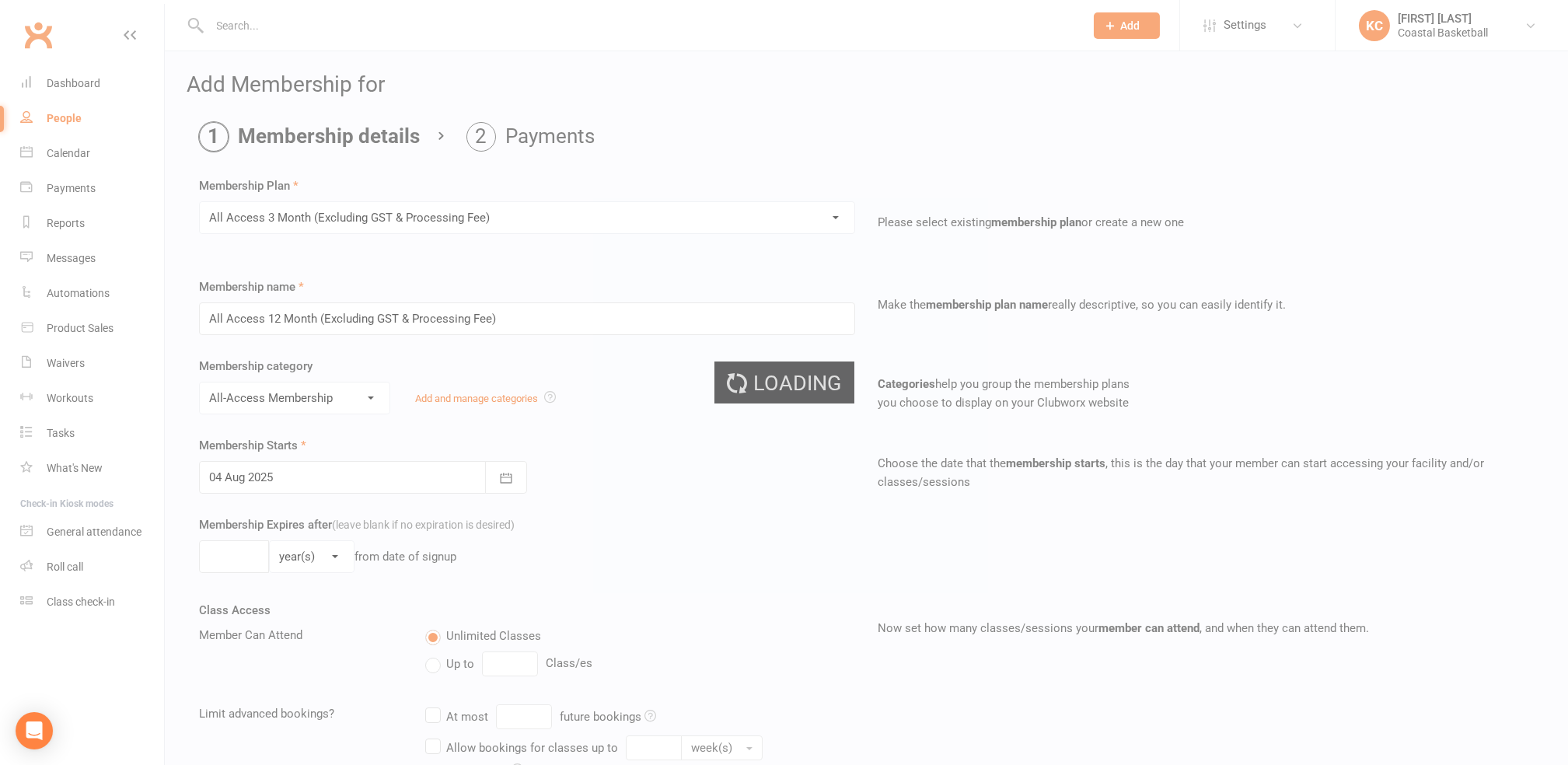 type on "All Access 3 Month (Excluding GST & Processing Fee)" 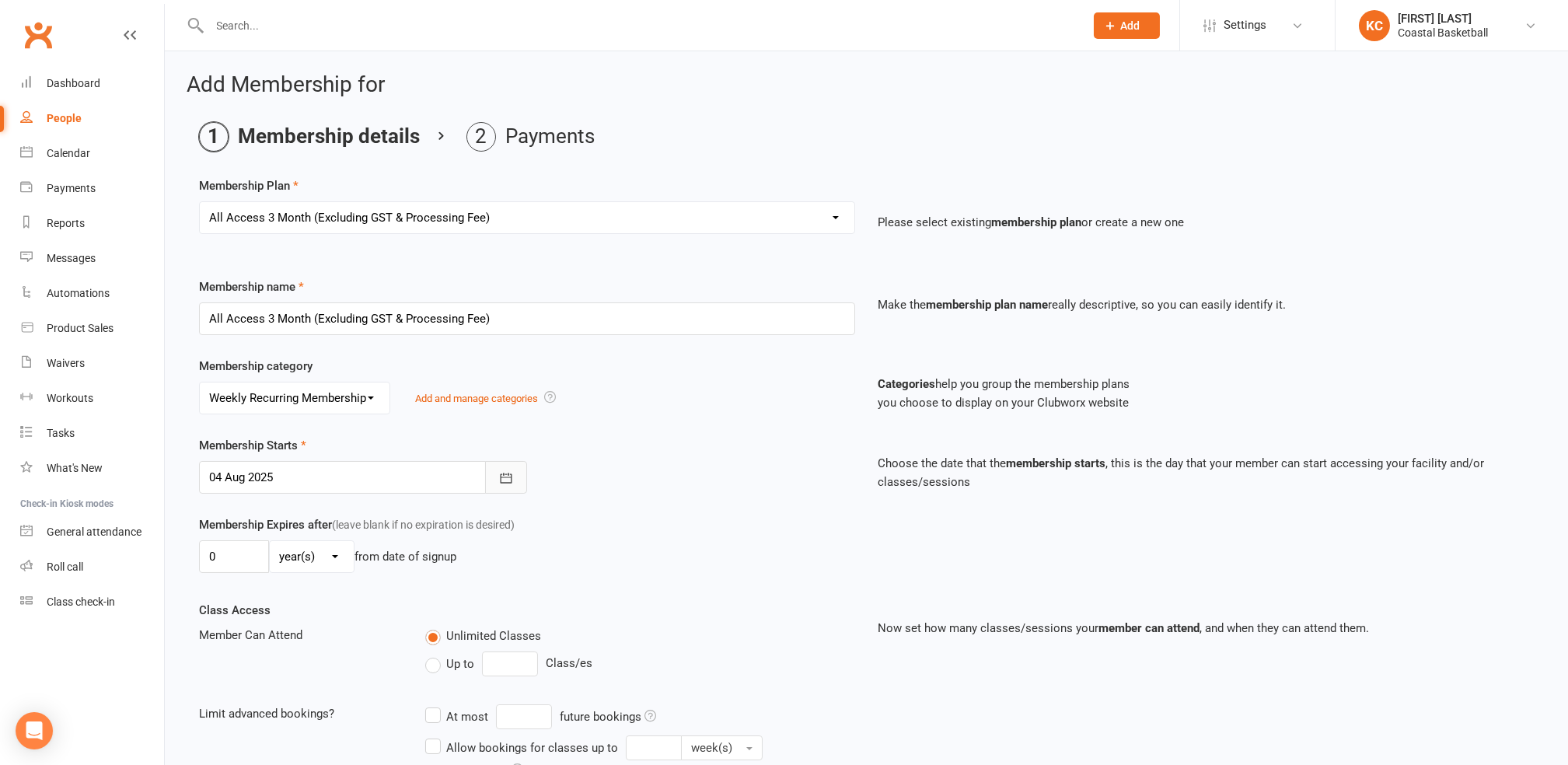 click at bounding box center [506, 477] 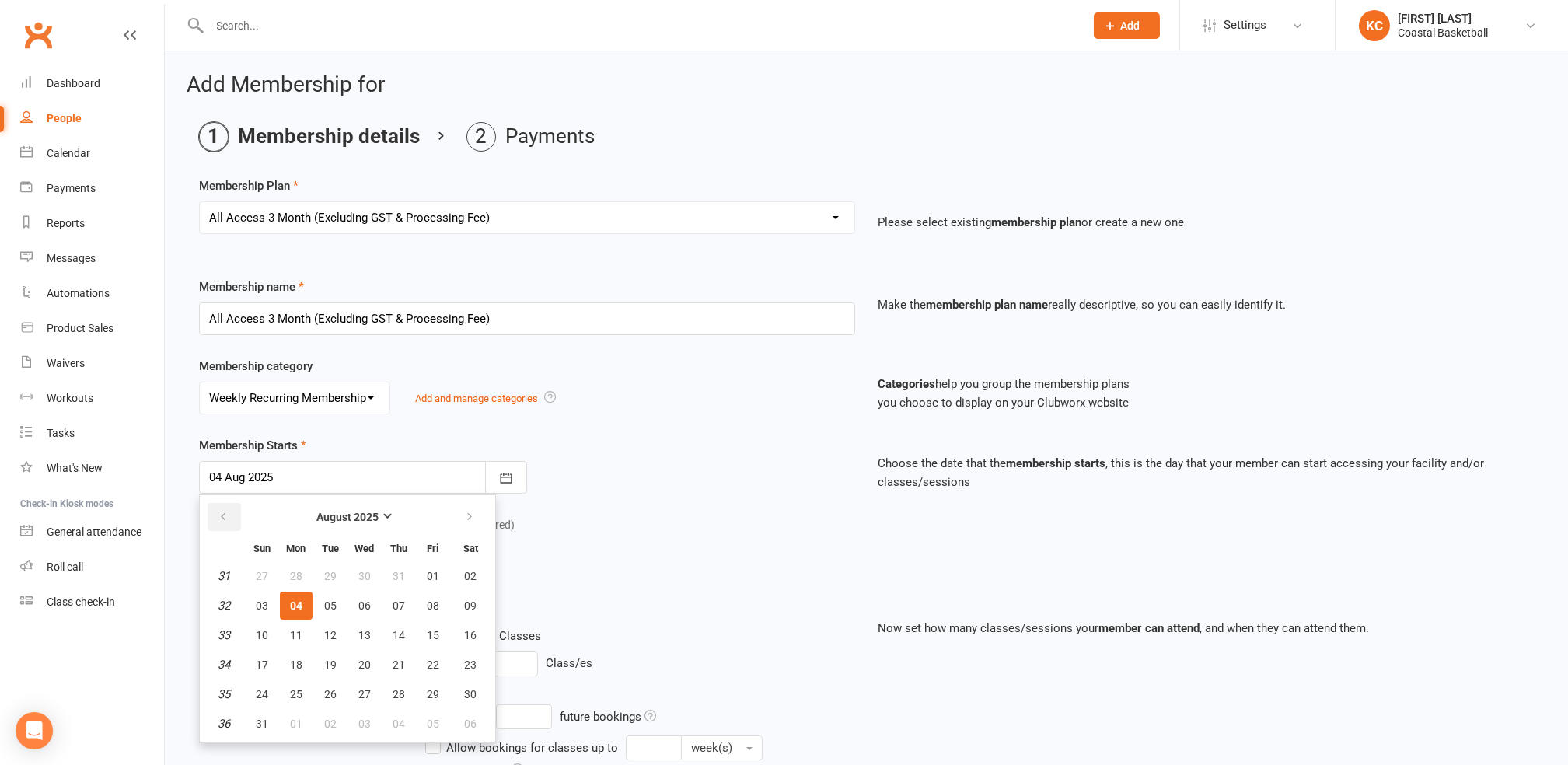 click at bounding box center (223, 517) 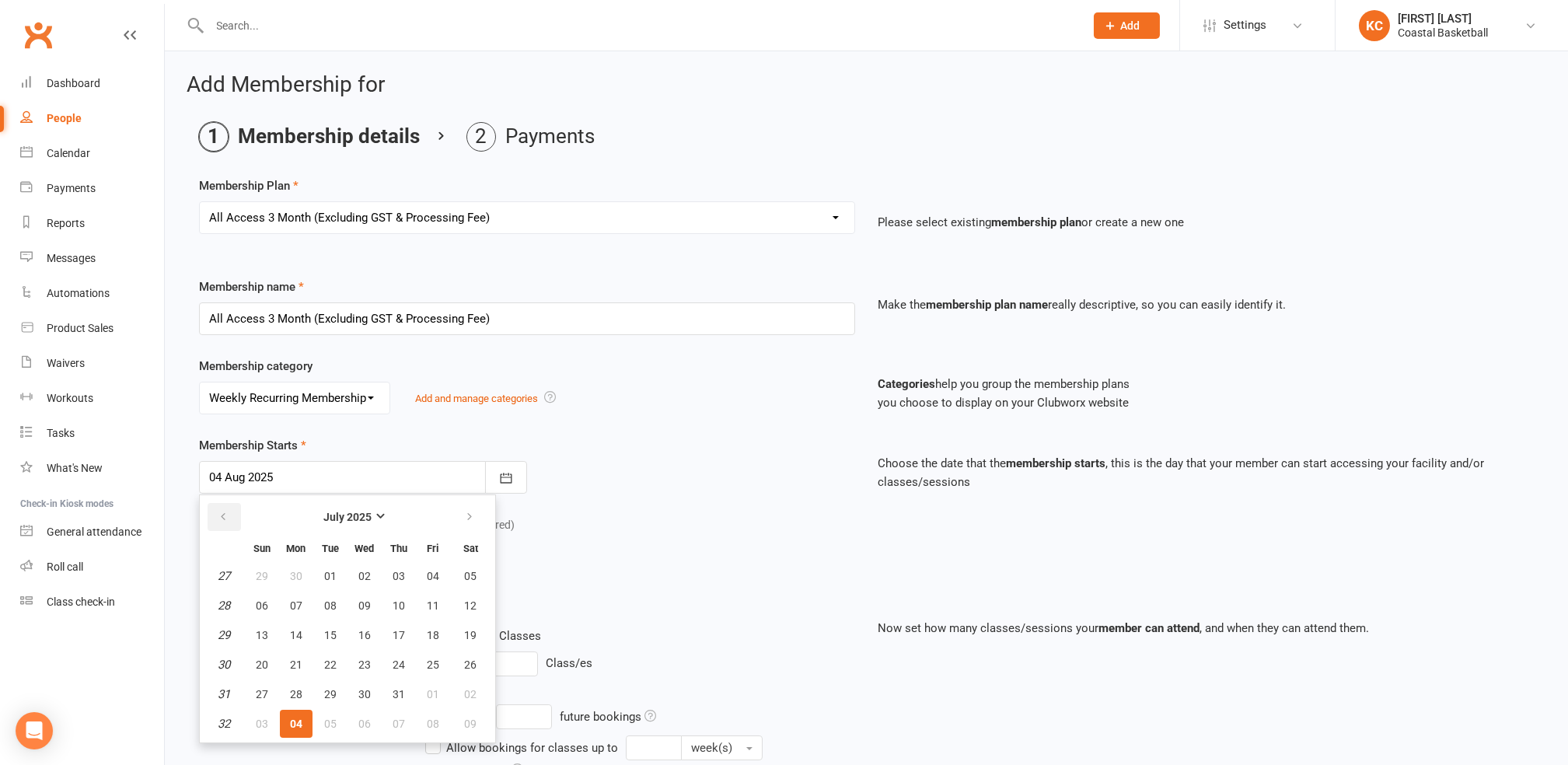 click at bounding box center (223, 517) 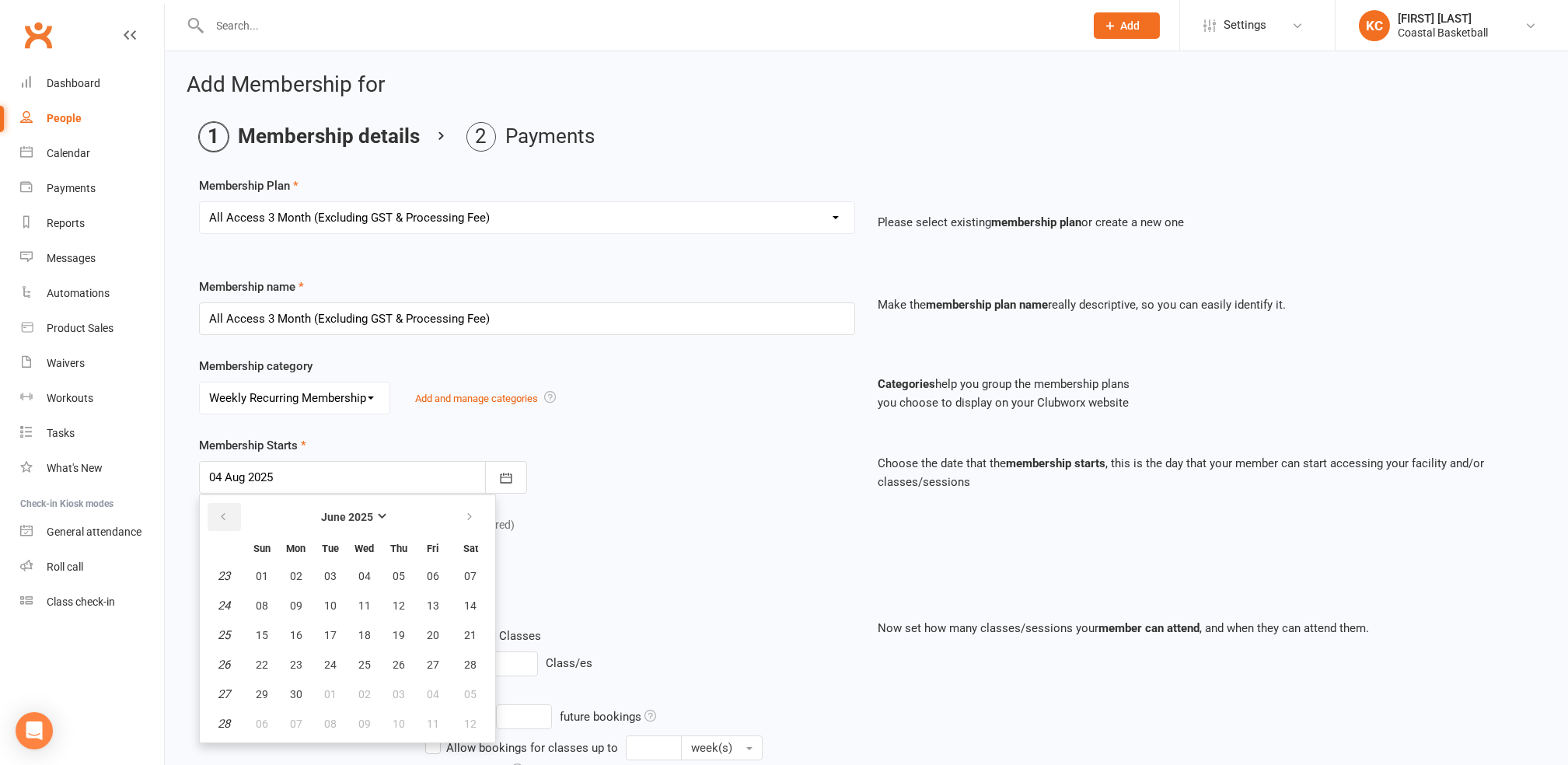 click at bounding box center [223, 517] 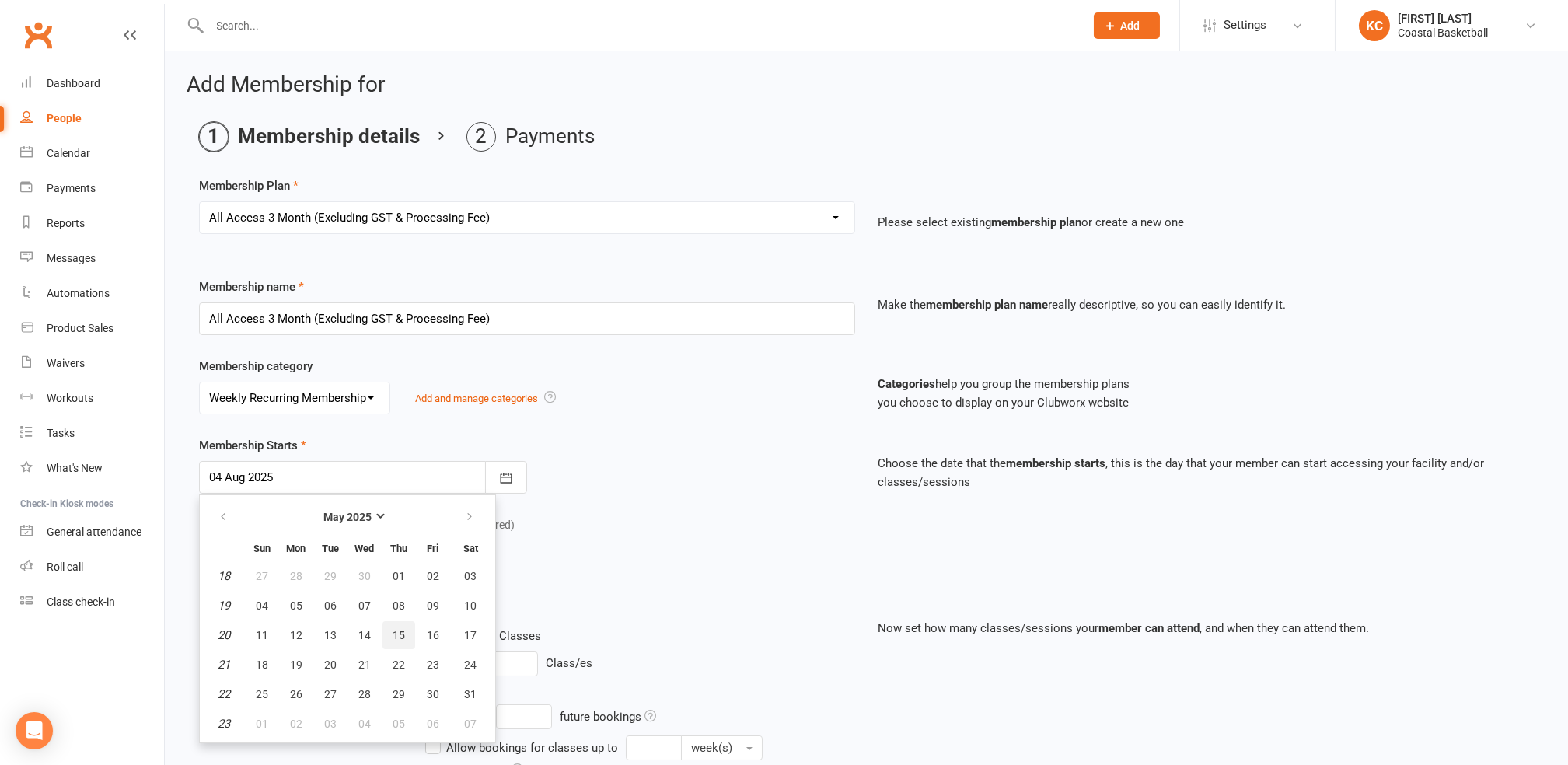 click on "15" at bounding box center [399, 635] 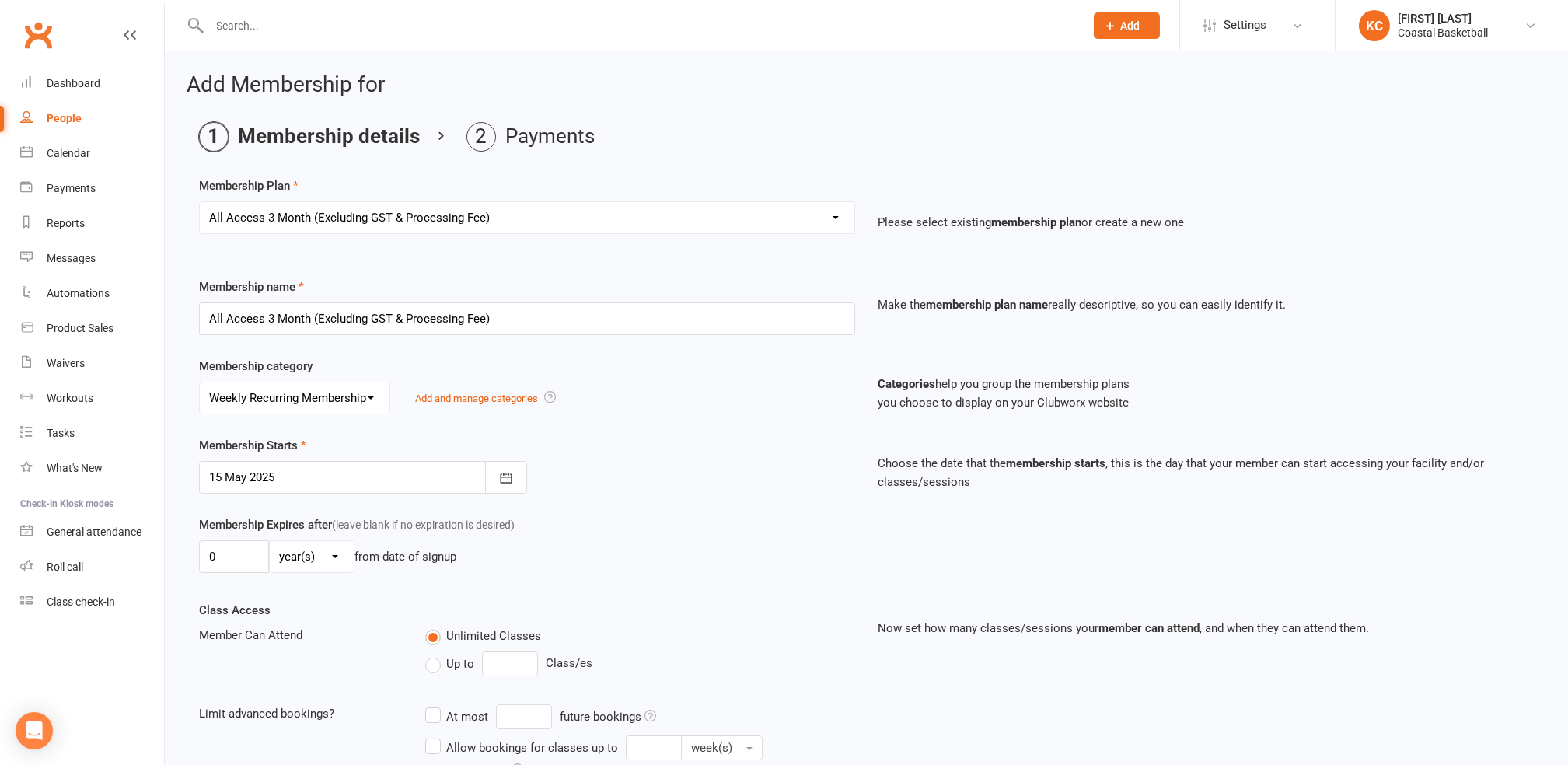 click on "day(s) week(s) month(s) year(s)" at bounding box center [312, 557] 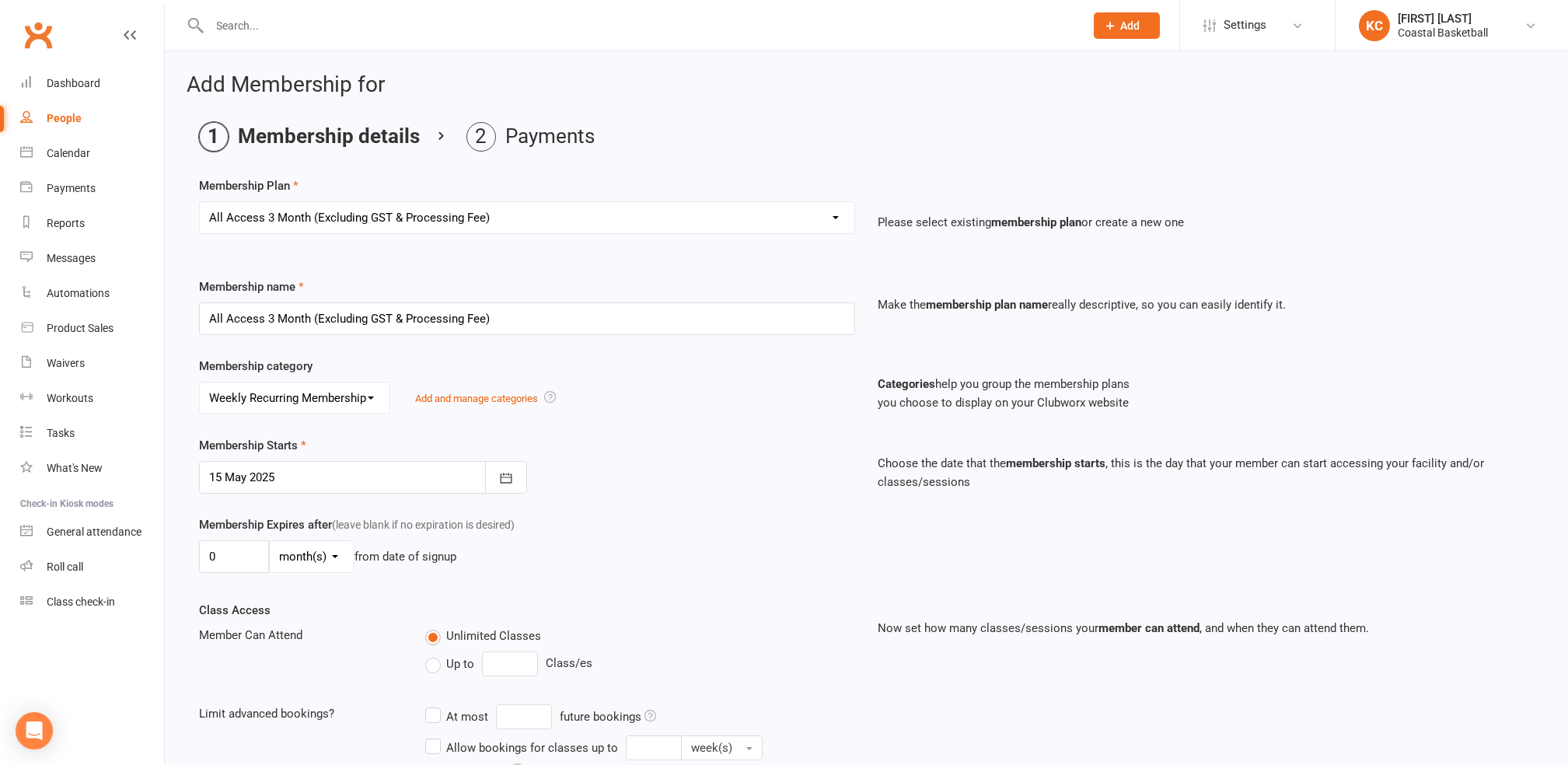 click on "day(s) week(s) month(s) year(s)" at bounding box center [312, 557] 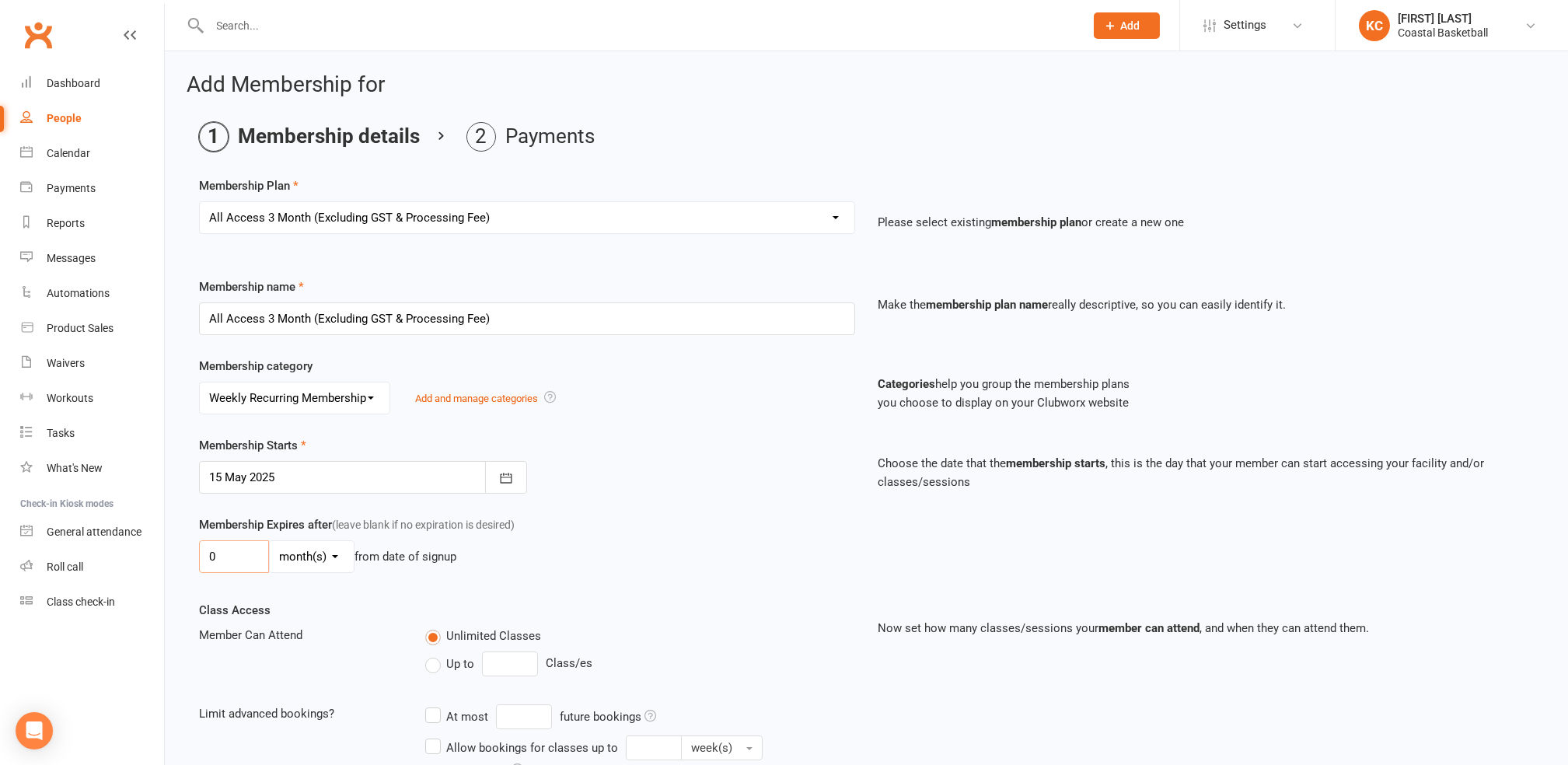 drag, startPoint x: 243, startPoint y: 559, endPoint x: 169, endPoint y: 558, distance: 74.00676 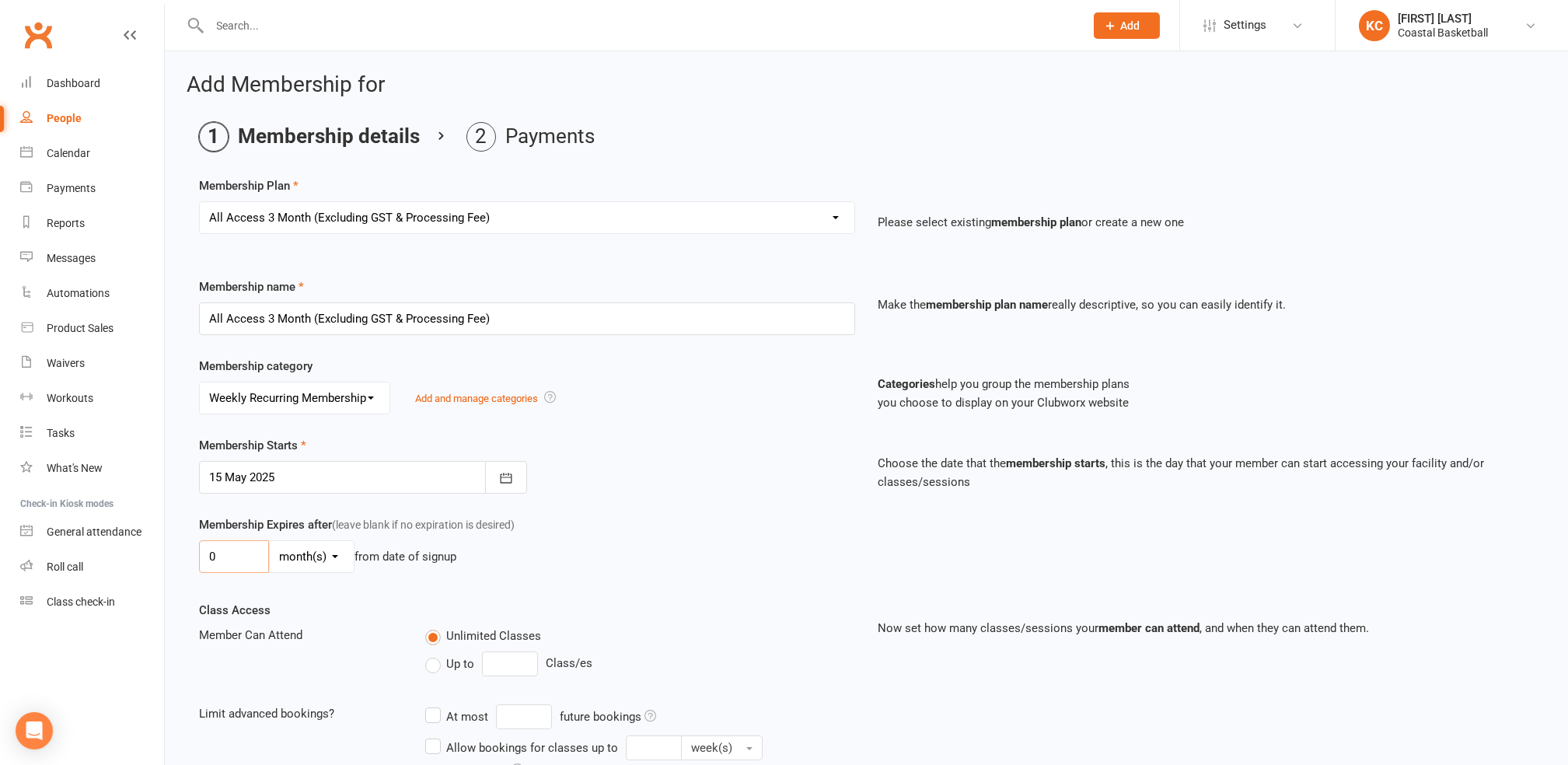 click on "Add Membership for  Membership details Payments Membership Plan Select a membership plan Create new Membership Plan All Access 12 Month (Excluding GST & Processing Fee) All Access 6 Month (Excluding GST & Processing Fee) All Access 3 Month (Excluding GST & Processing Fee) School Holiday One Week (Excluding GST & Processing Fee) School Holiday Two Week (Excluding GST & Processing Fee) Annual (Excluding GST & Processing Fee) Term 3 Academy 1 Day per Week - Payment Plan (Excluding GST & Processing Fee) Term 3 Academy 2 Days per Week - Upfront (Excluding GST & Processing Fee) Term 3 Academy 2 Days per Week - Payment Plan (Excluding GST & Processing Fee) All-Access Free Trial One Off (Excluding GST & Processing Fee) Term 3 Academy 1 Day per Week - Upfront (Excluding GST & Processing Fee) Please select existing  membership plan  or create a new one Membership name All Access 3 Month (Excluding GST & Processing Fee) Make the  membership plan name  really descriptive, so you can easily identify it. No category" at bounding box center (866, 648) 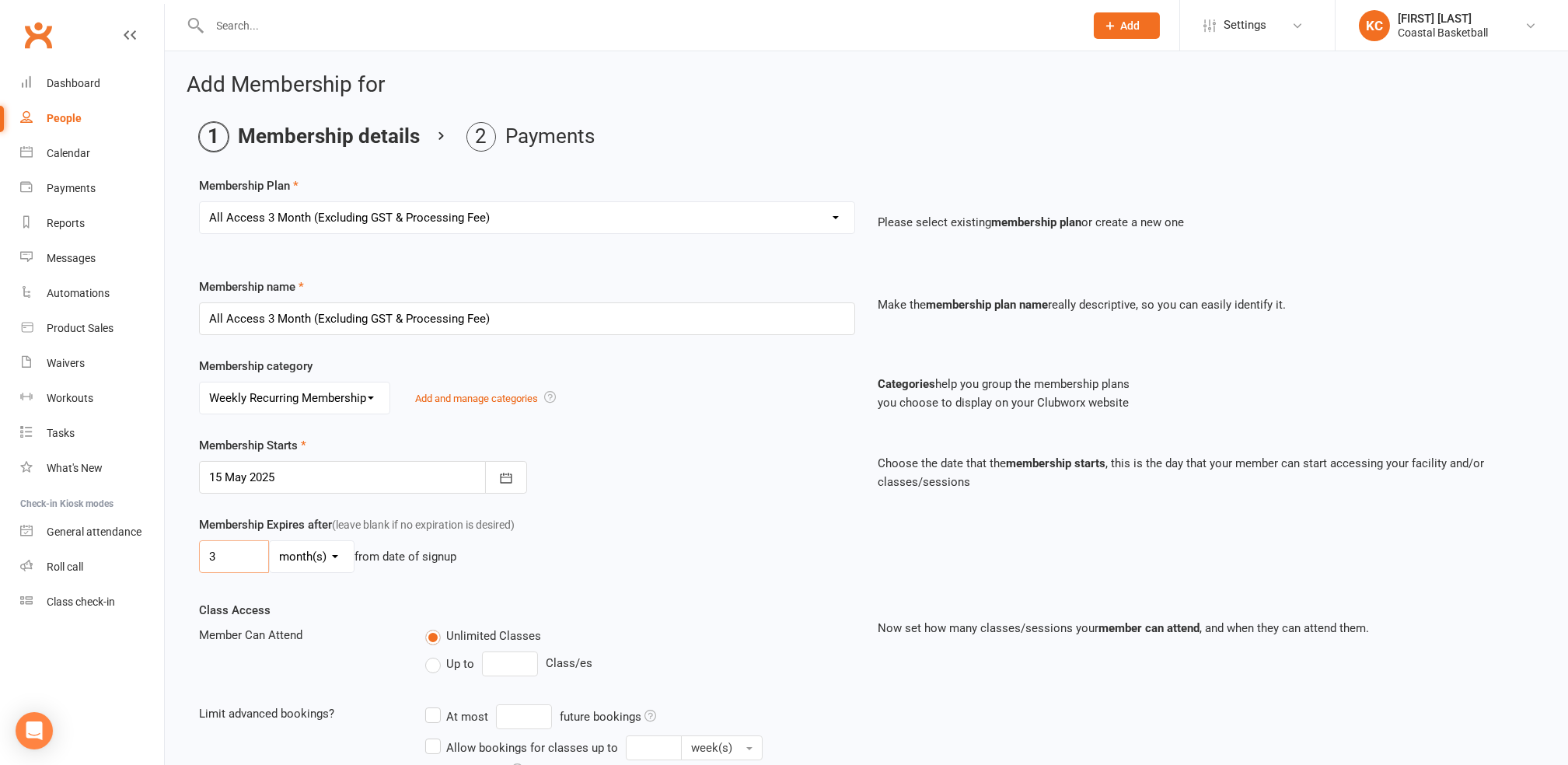 type on "3" 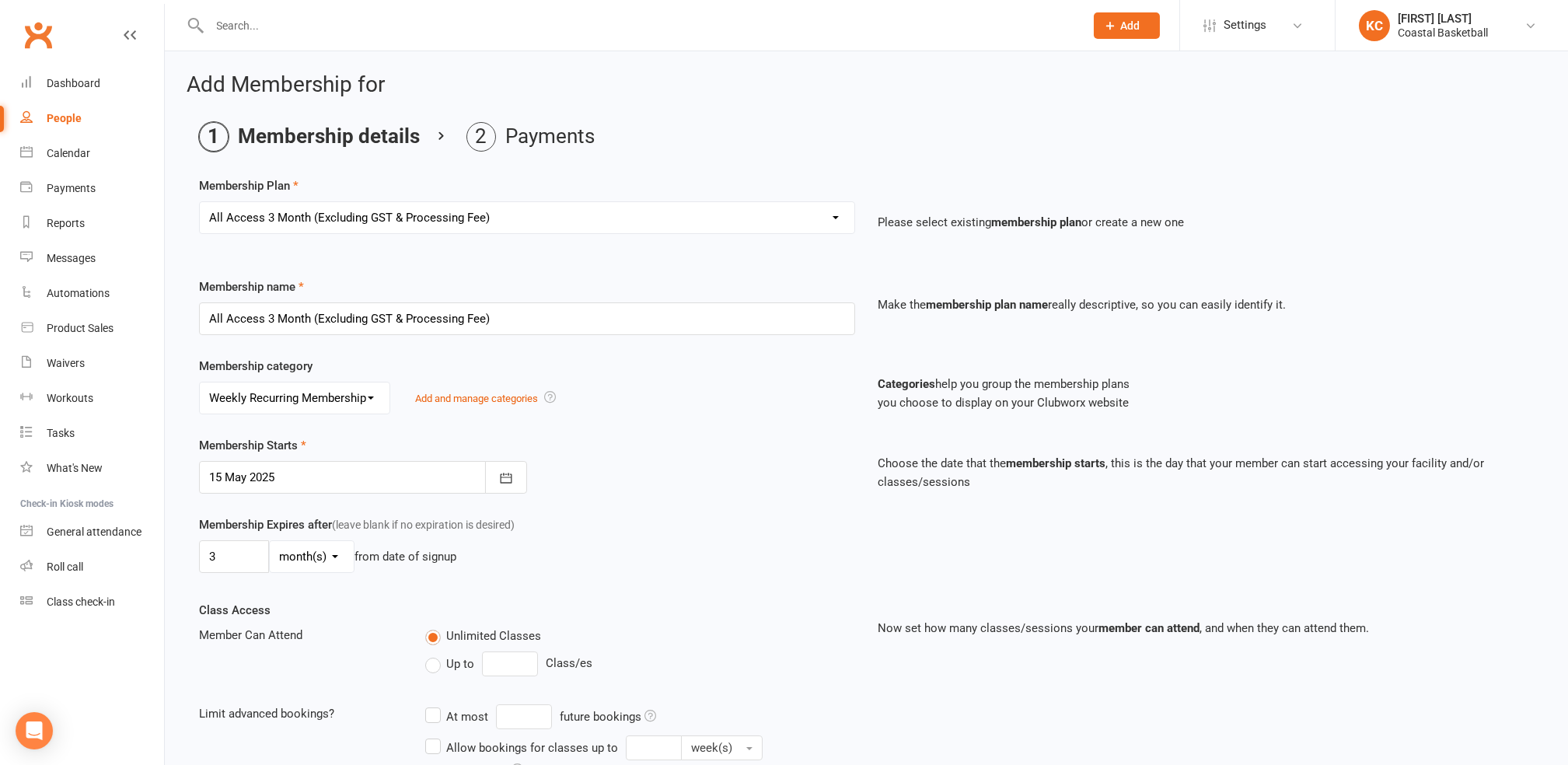 click on "No category All-Access Membership Annual Membership Casual Membership Weekly Recurring Membership" at bounding box center (295, 398) 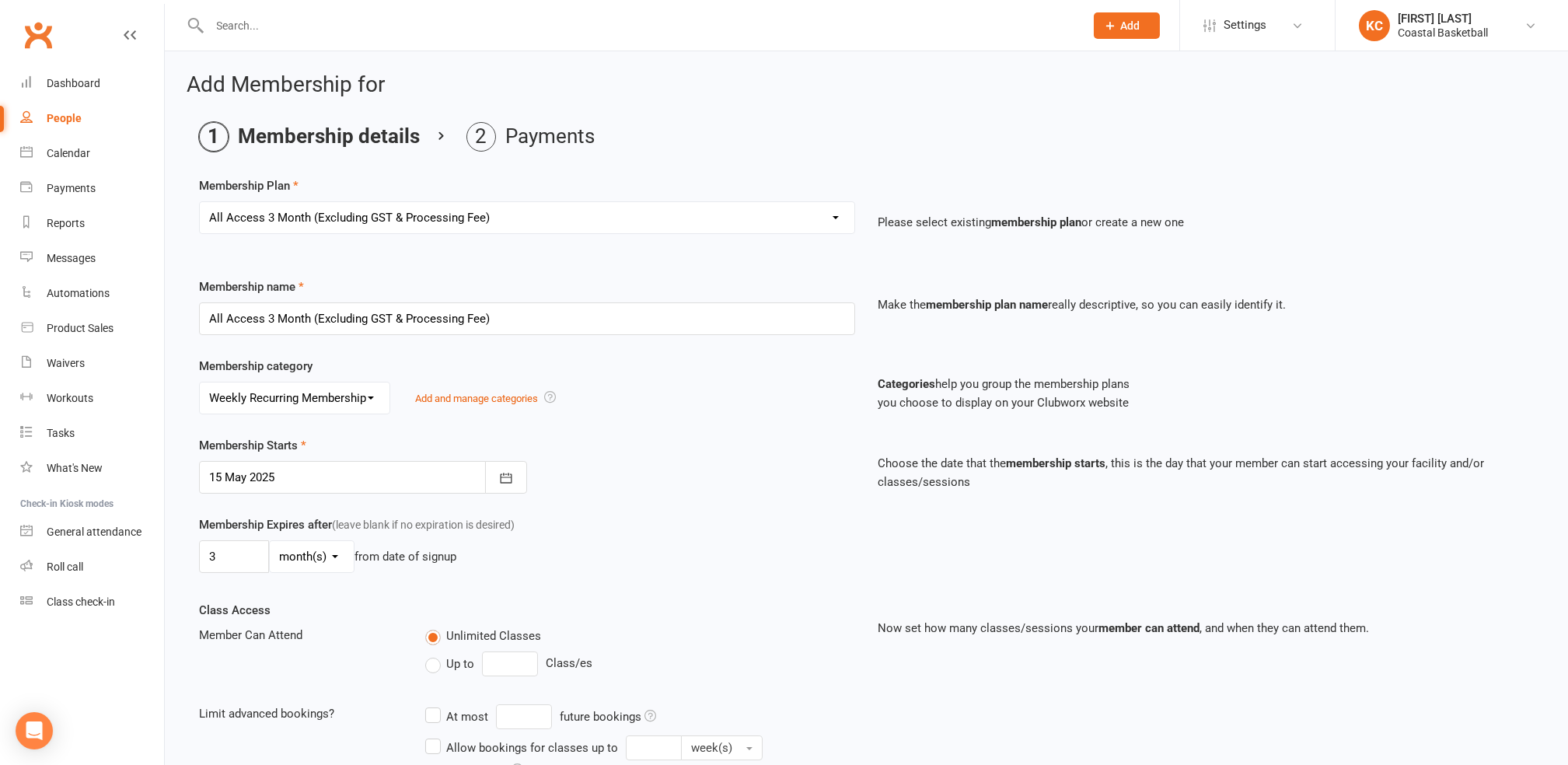 select on "0" 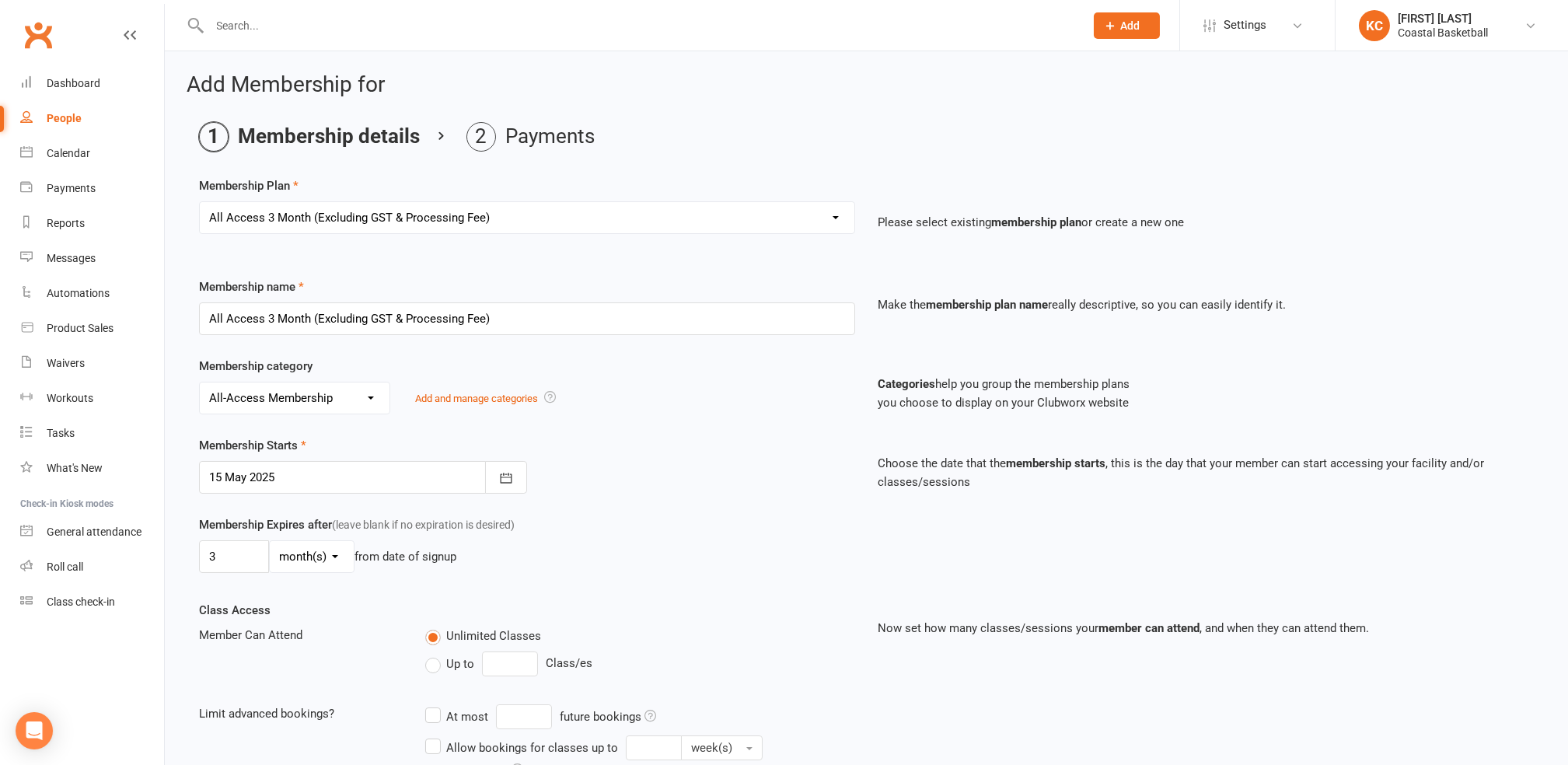 click on "No category All-Access Membership Annual Membership Casual Membership Weekly Recurring Membership" at bounding box center (295, 398) 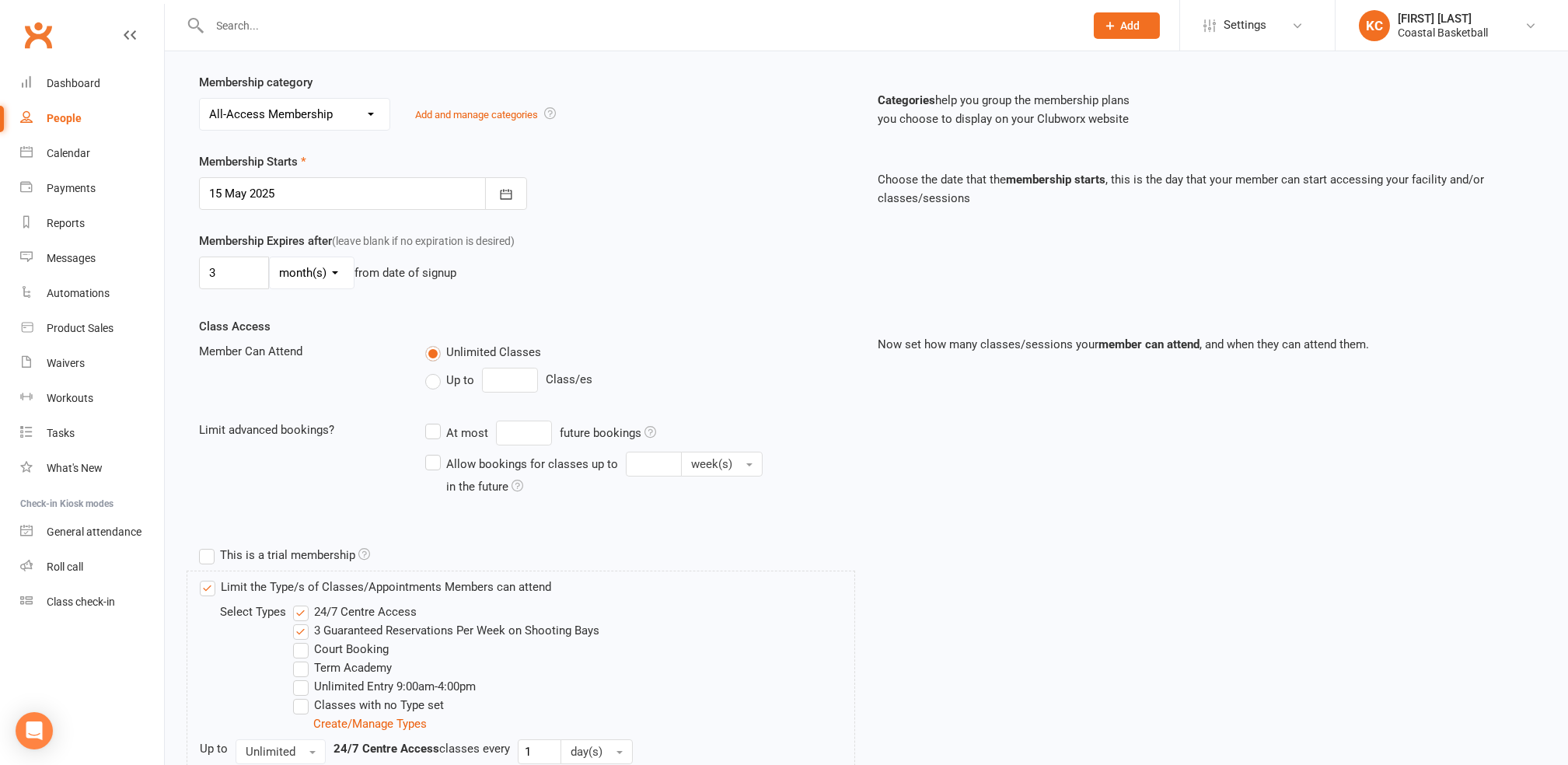 scroll, scrollTop: 311, scrollLeft: 0, axis: vertical 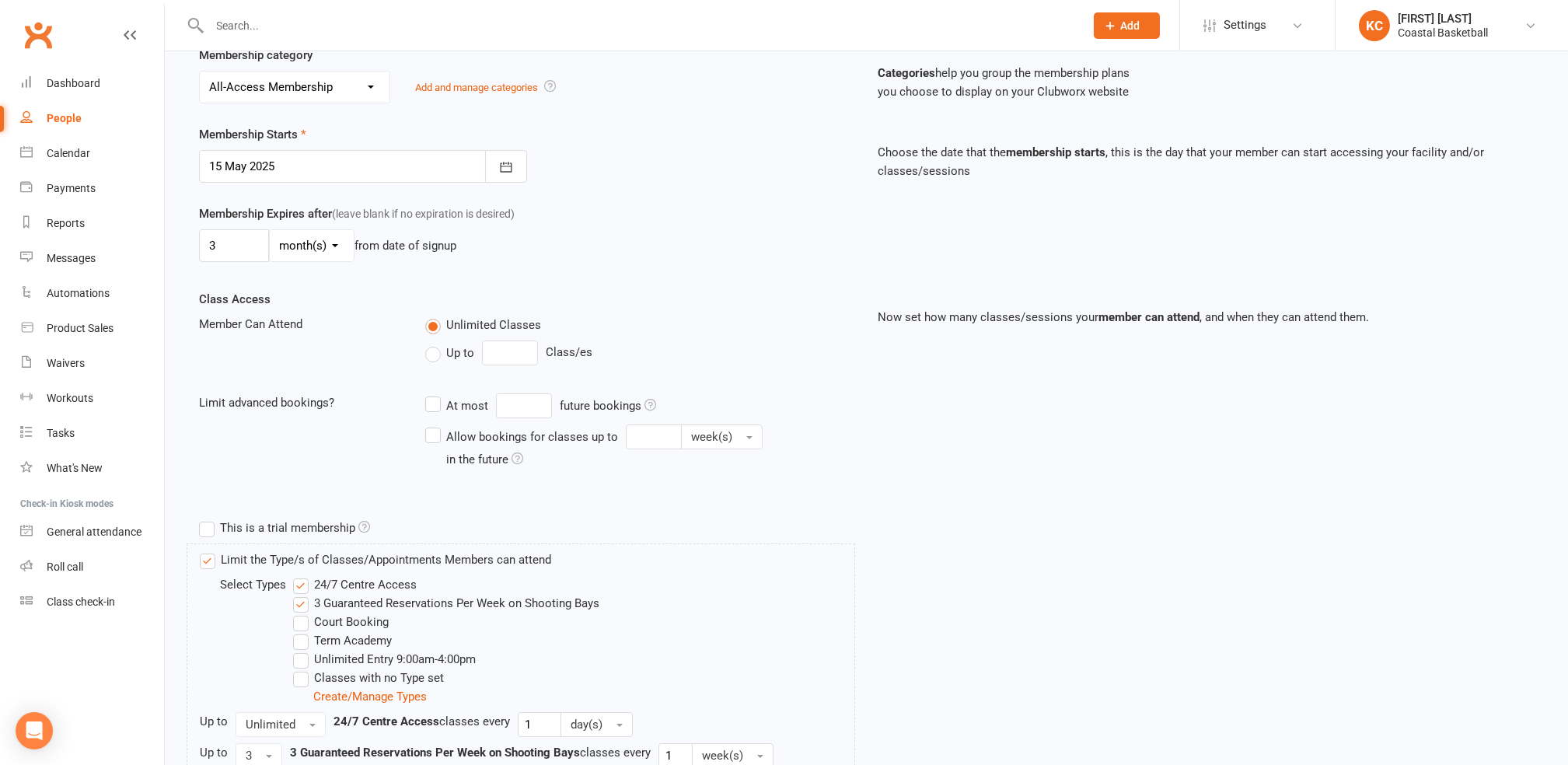 click on "24/7 Centre Access" at bounding box center [354, 585] 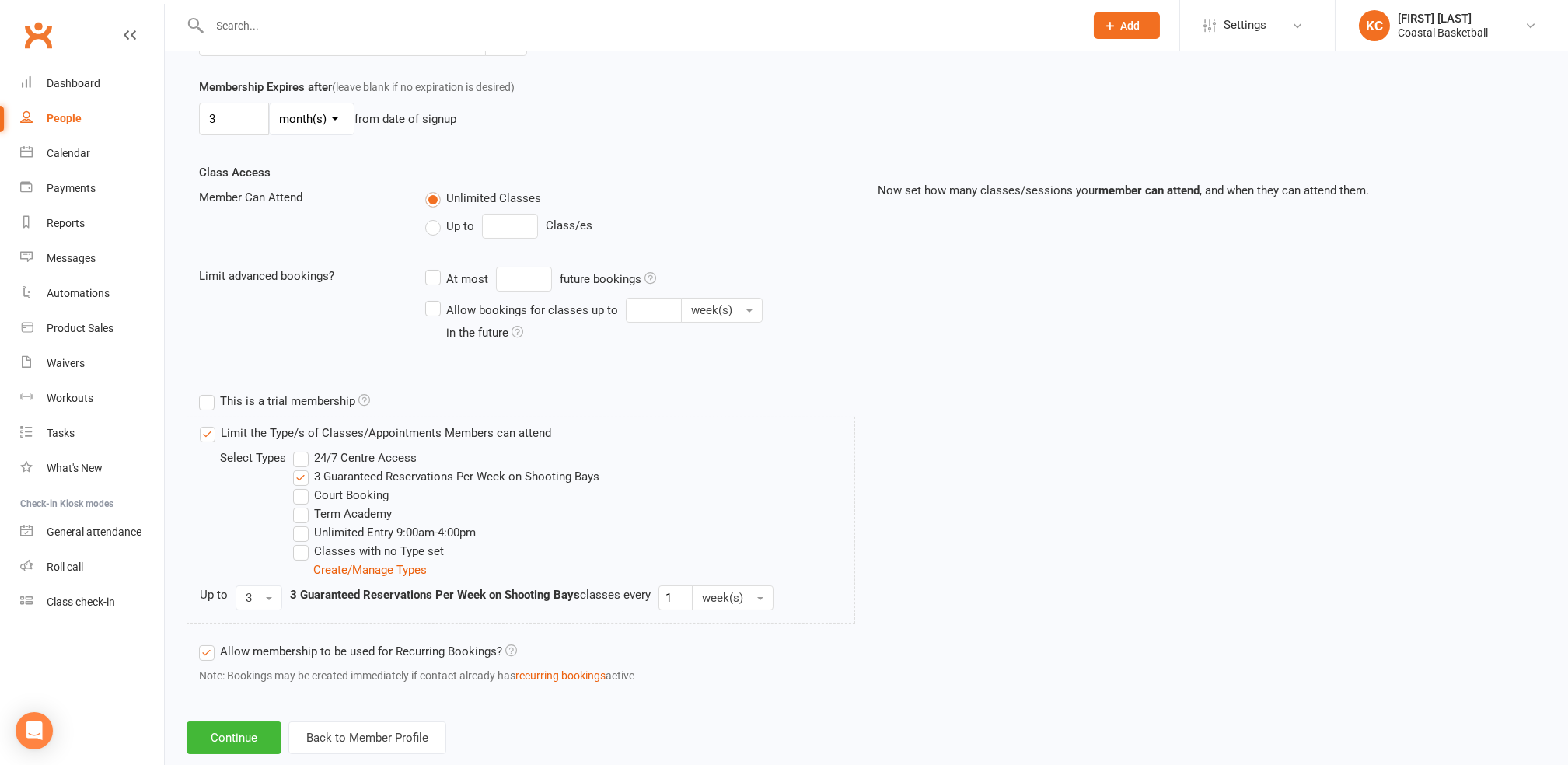 scroll, scrollTop: 452, scrollLeft: 0, axis: vertical 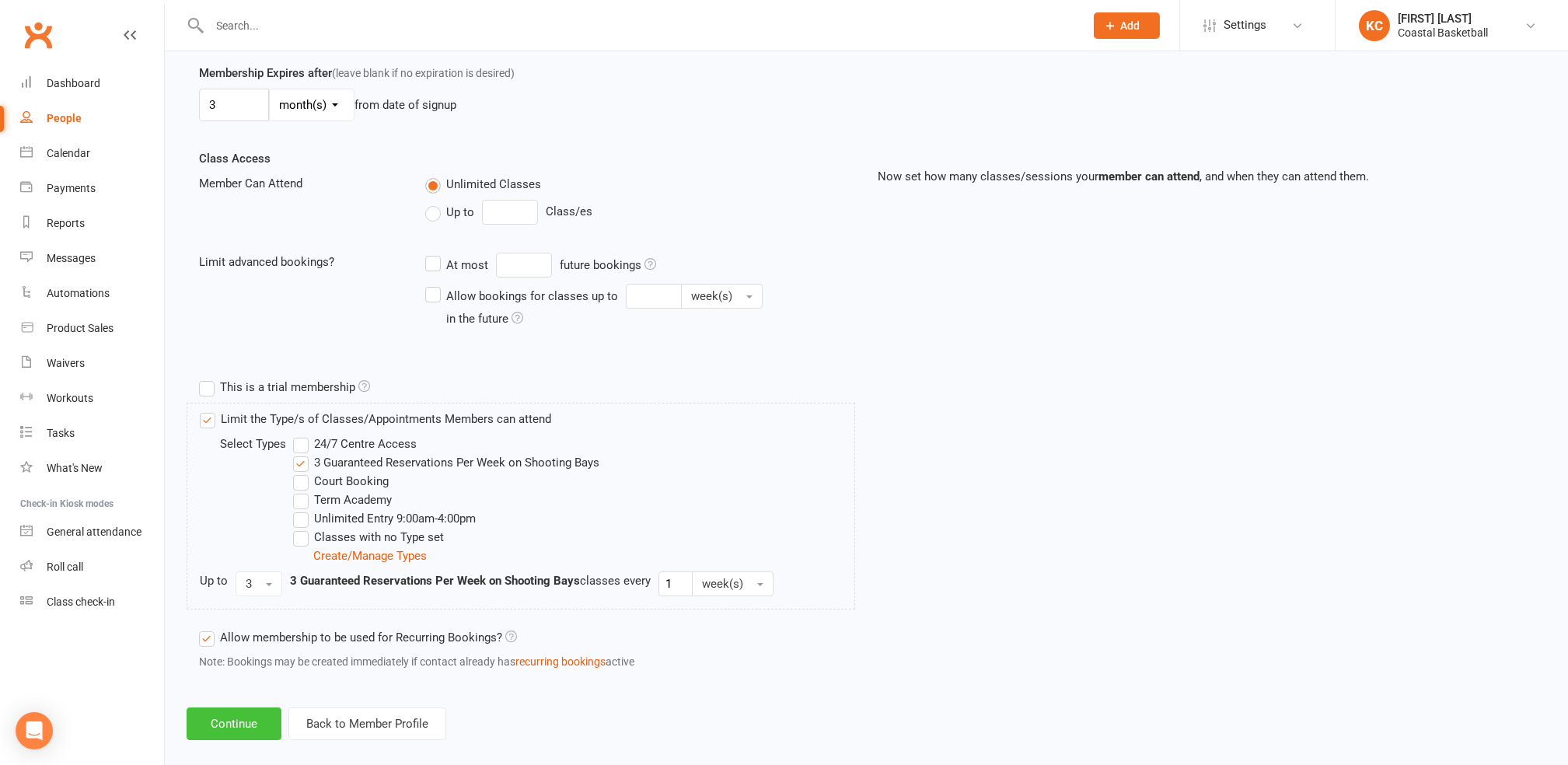 click on "Continue" at bounding box center (234, 724) 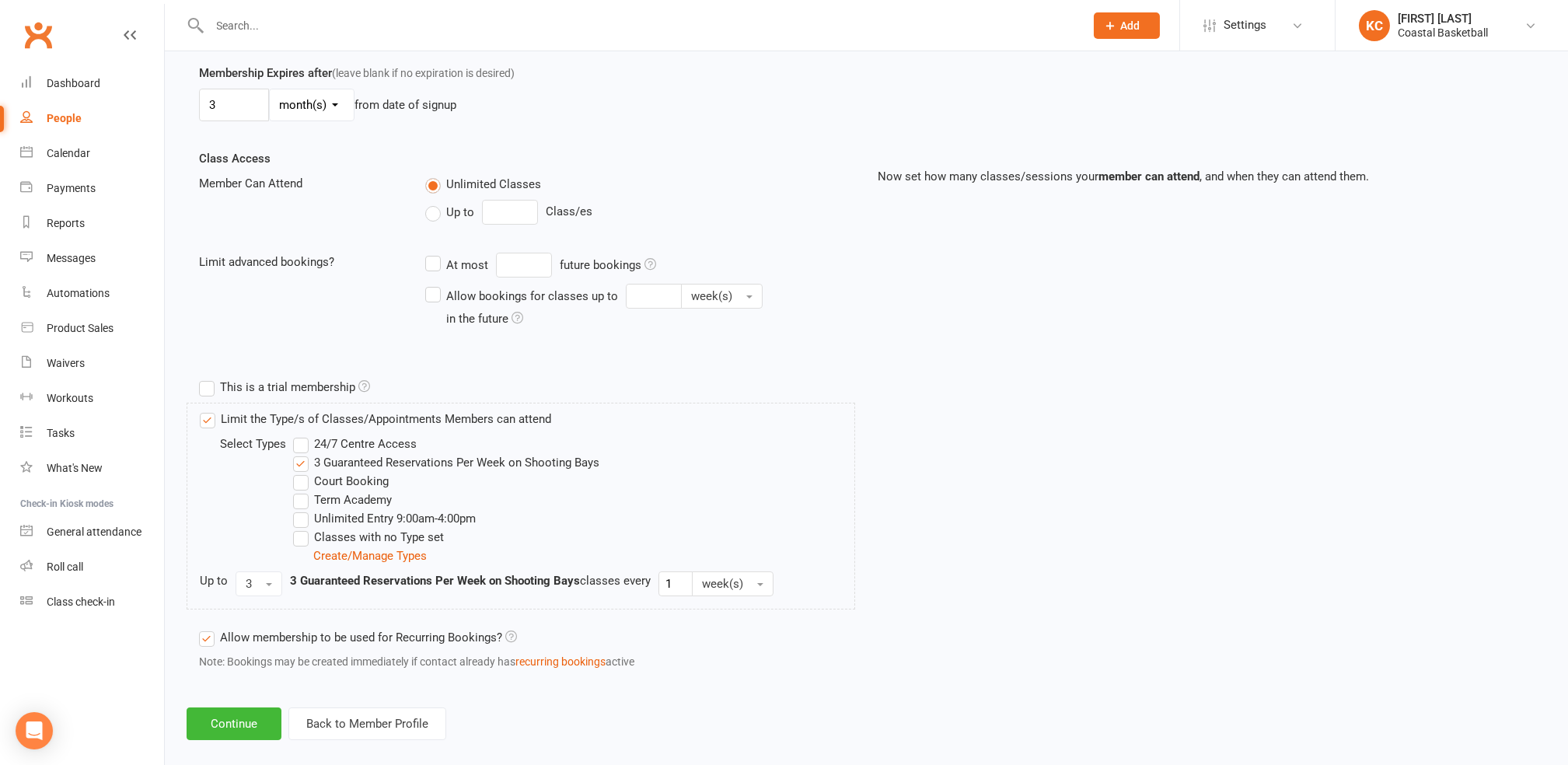 scroll, scrollTop: 0, scrollLeft: 0, axis: both 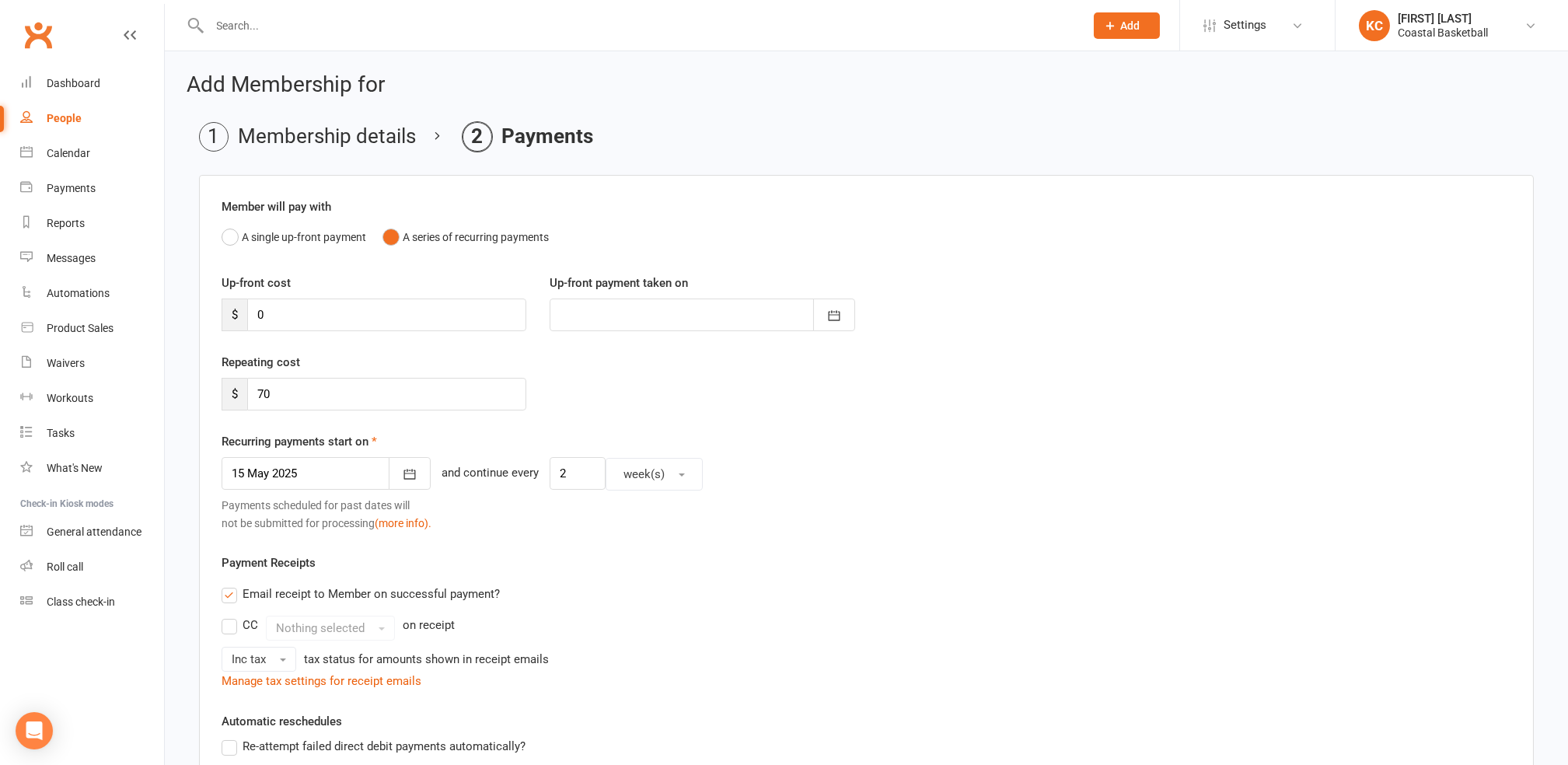 click on "CC
Nothing selected
on receipt" at bounding box center [866, 628] 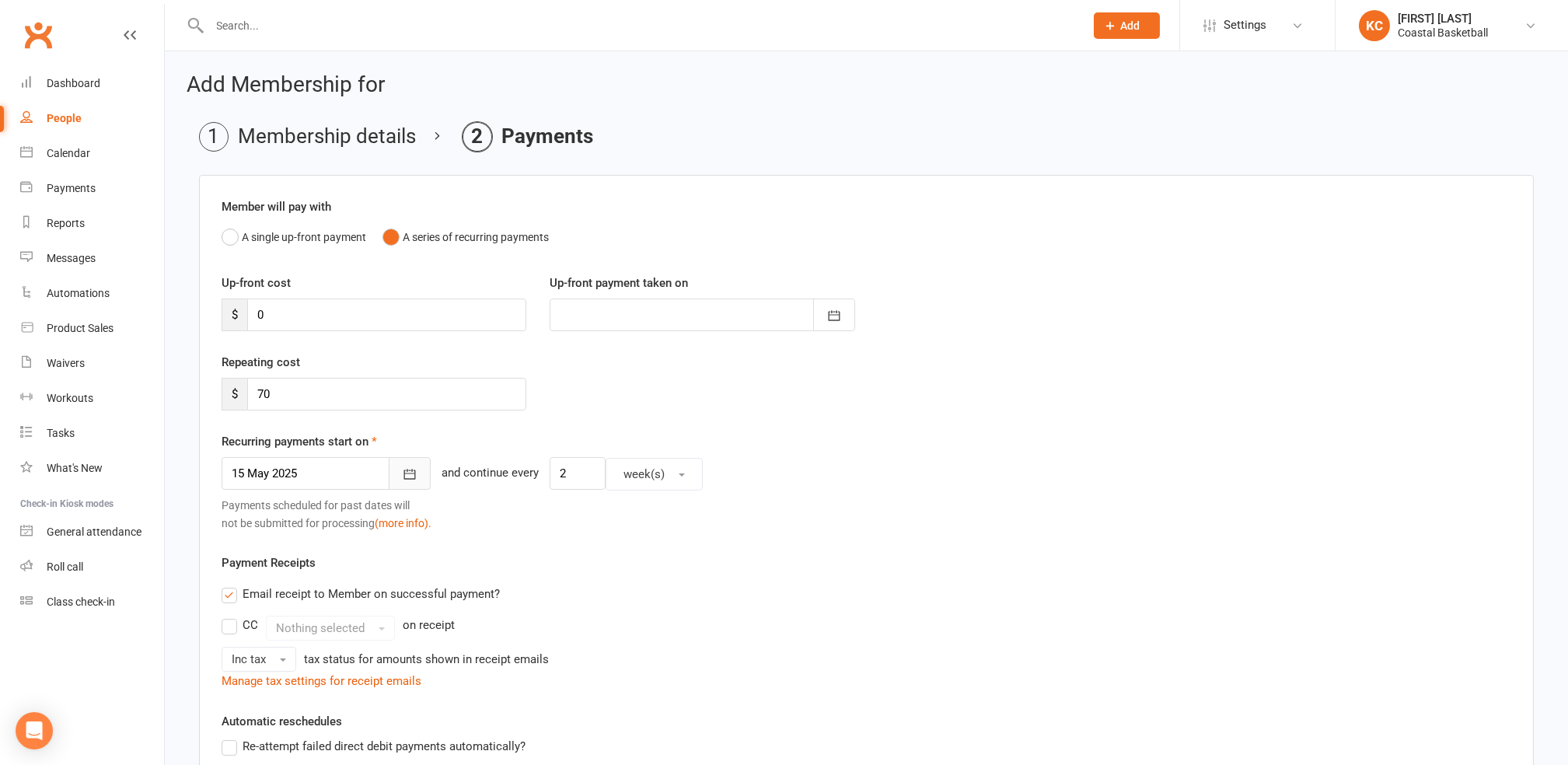 click 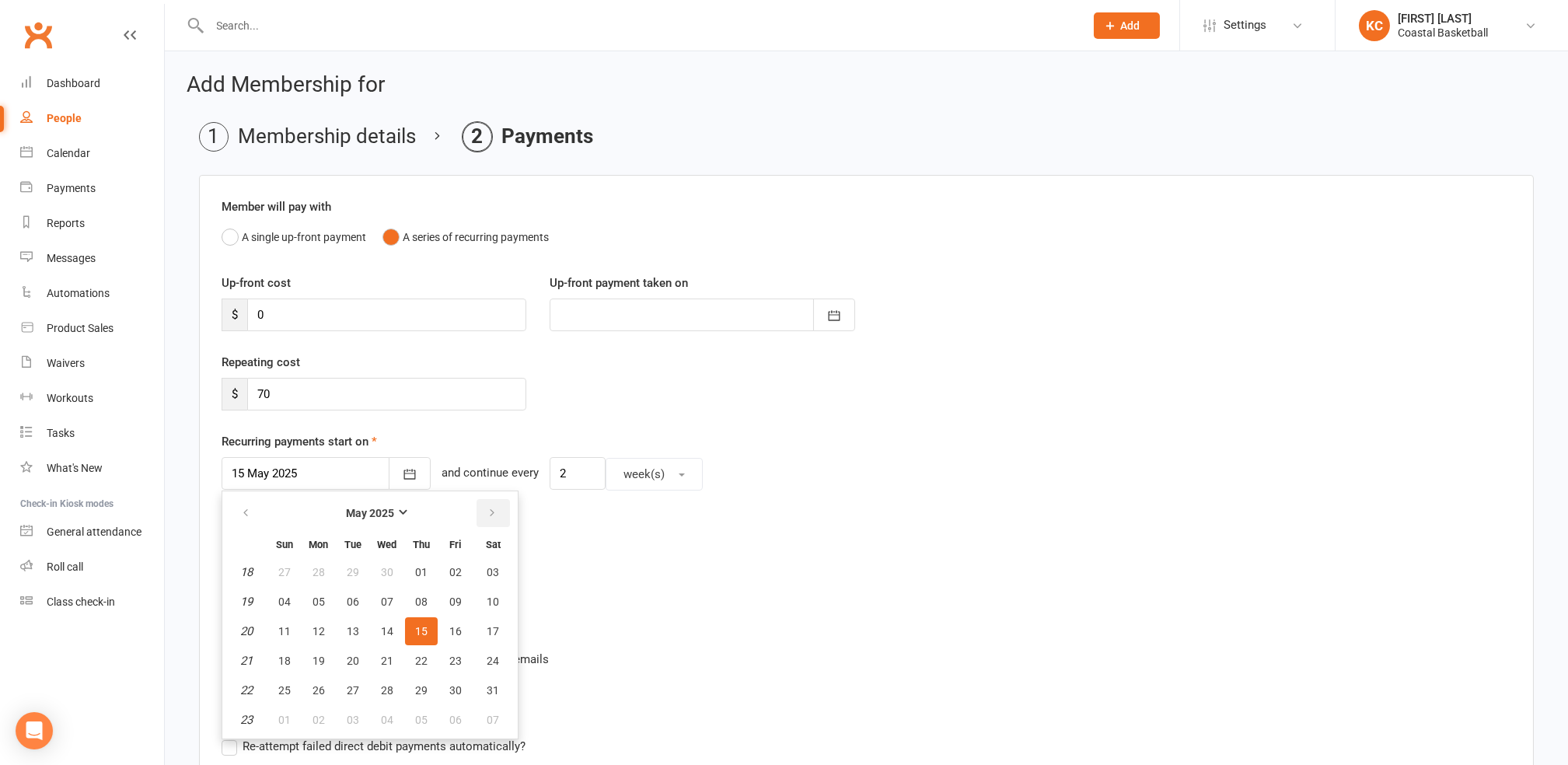 click at bounding box center (492, 513) 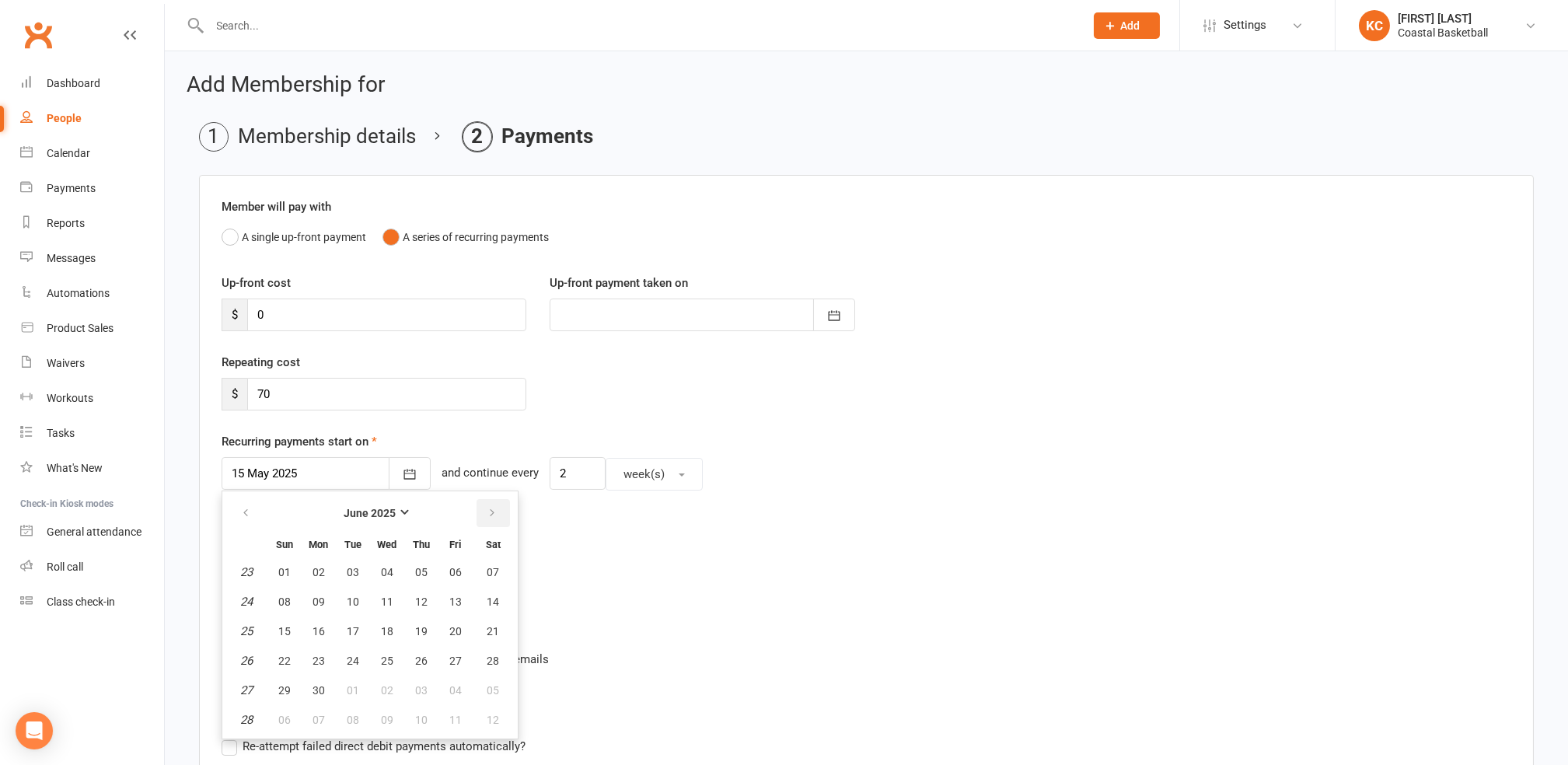 click at bounding box center (492, 513) 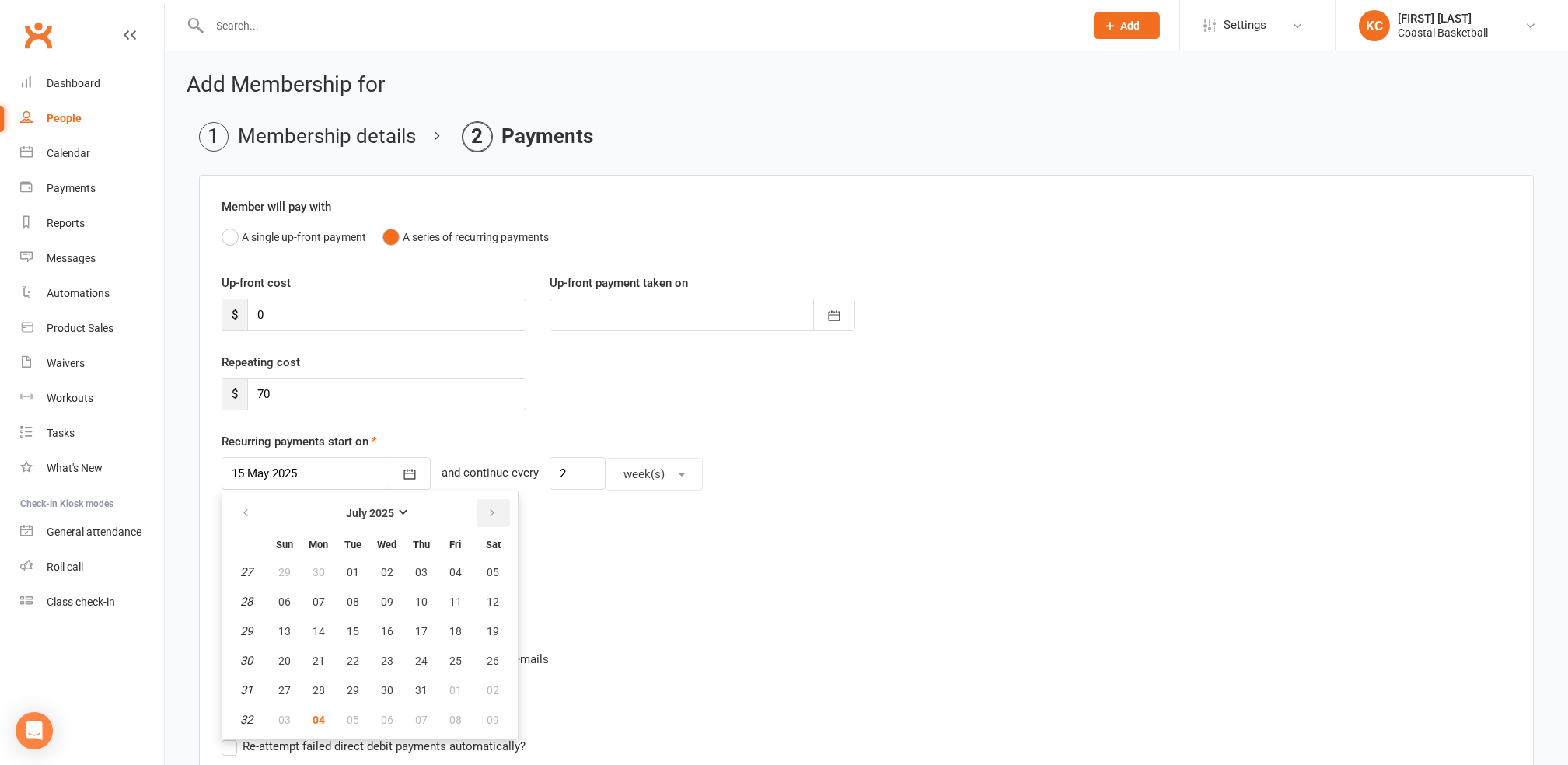 click at bounding box center [492, 513] 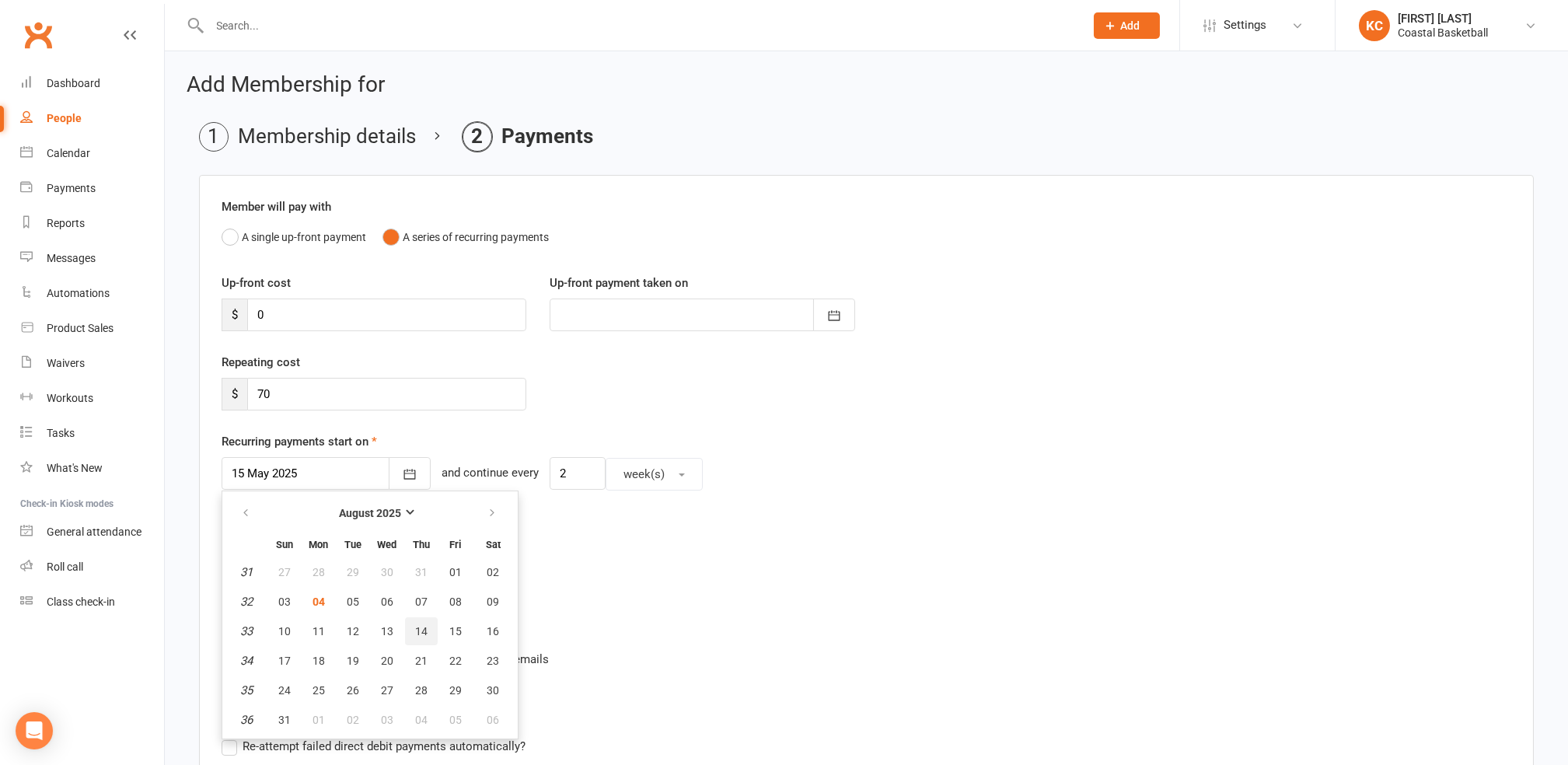 click on "14" at bounding box center (421, 631) 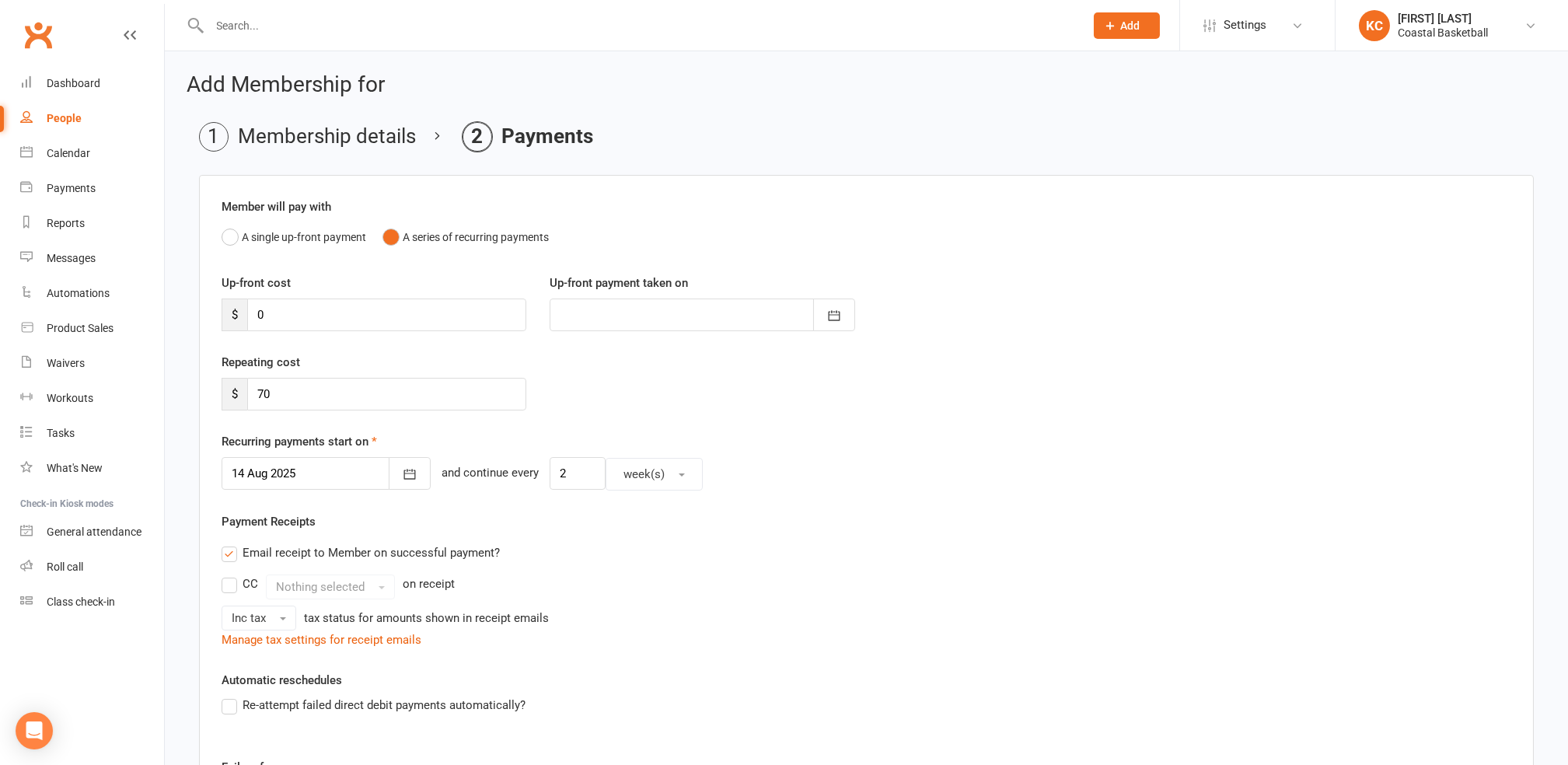 click on "CC
Nothing selected
on receipt" at bounding box center (866, 587) 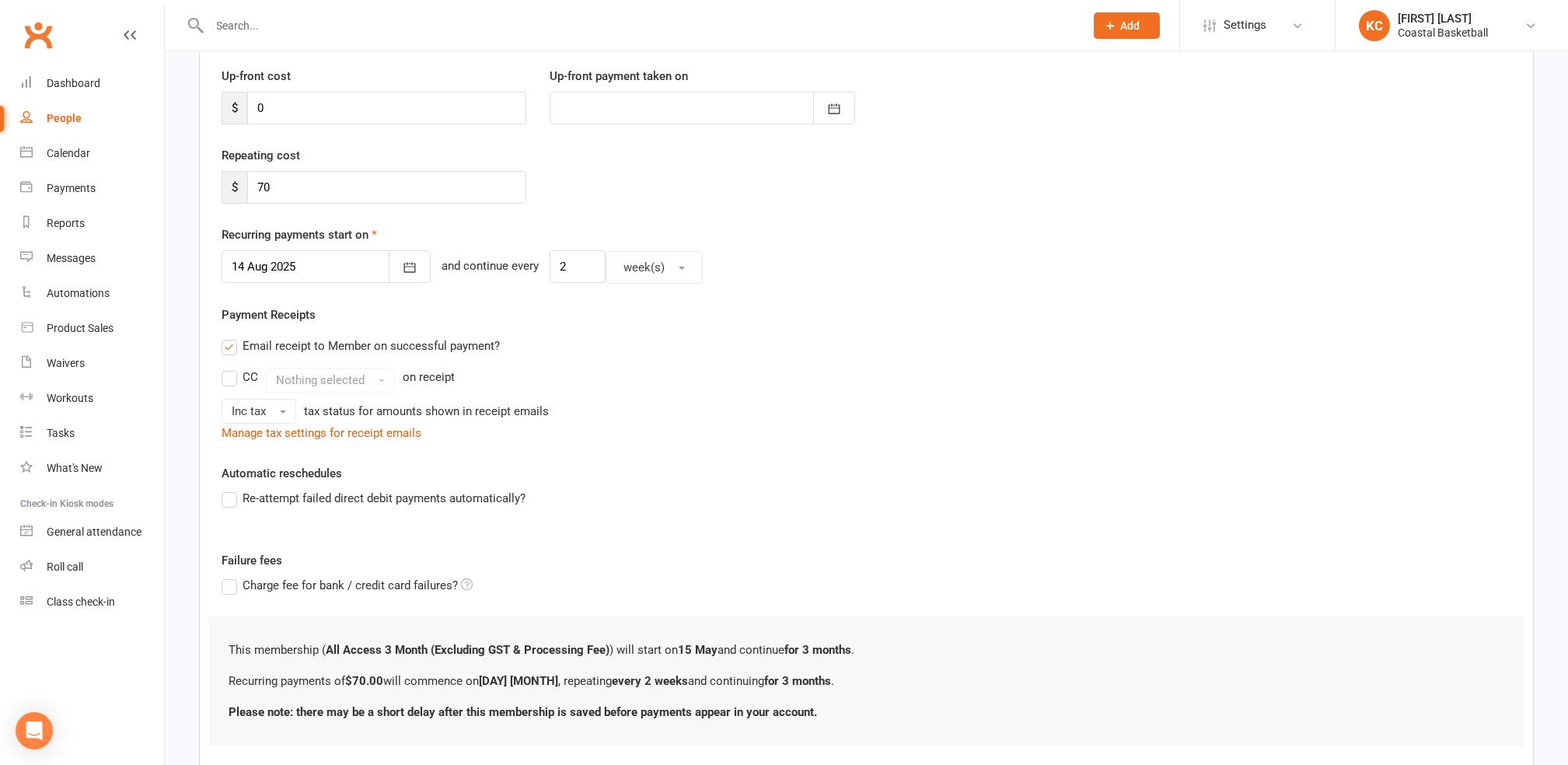 scroll, scrollTop: 302, scrollLeft: 0, axis: vertical 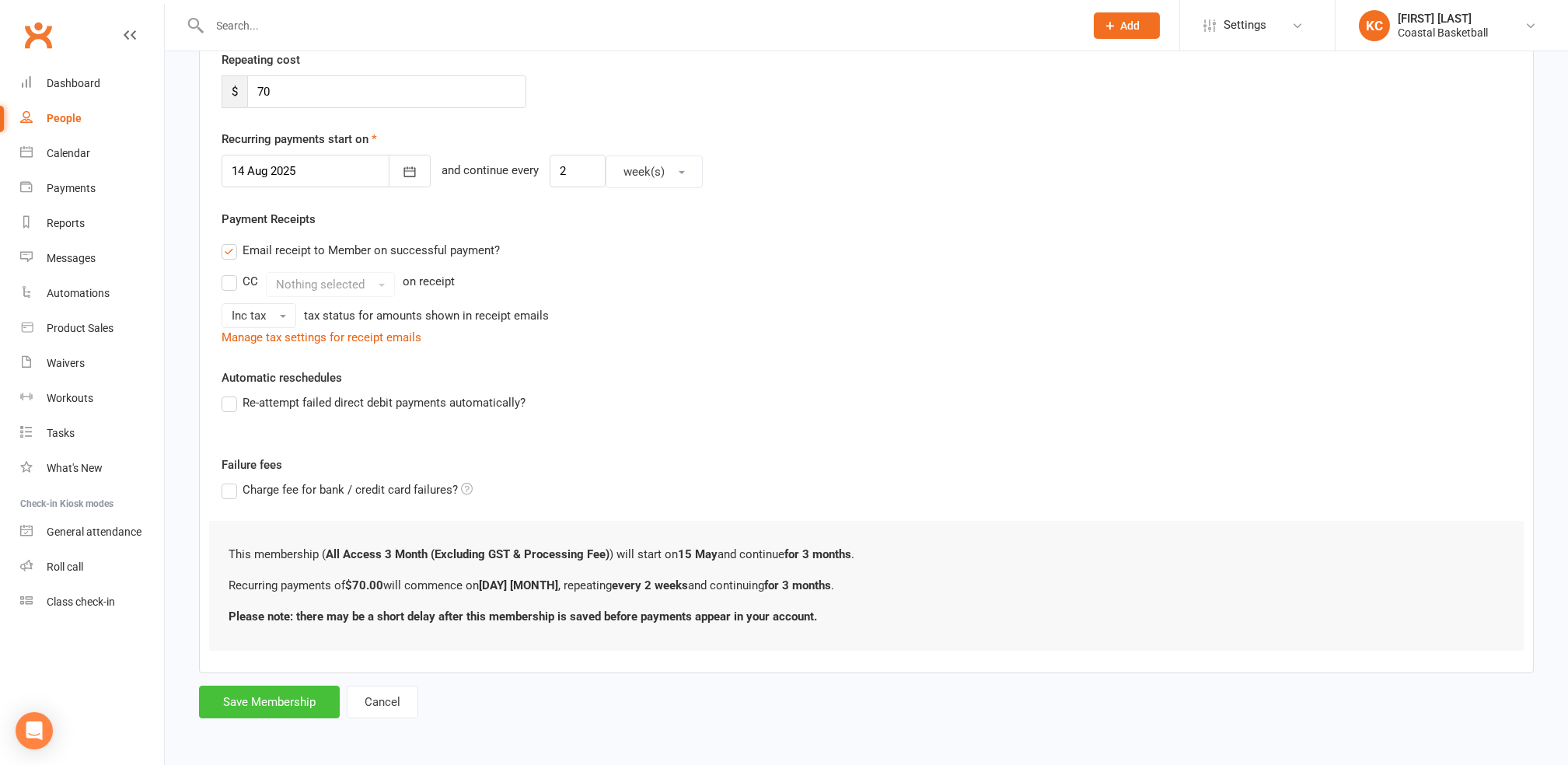 click on "Save Membership" at bounding box center [269, 702] 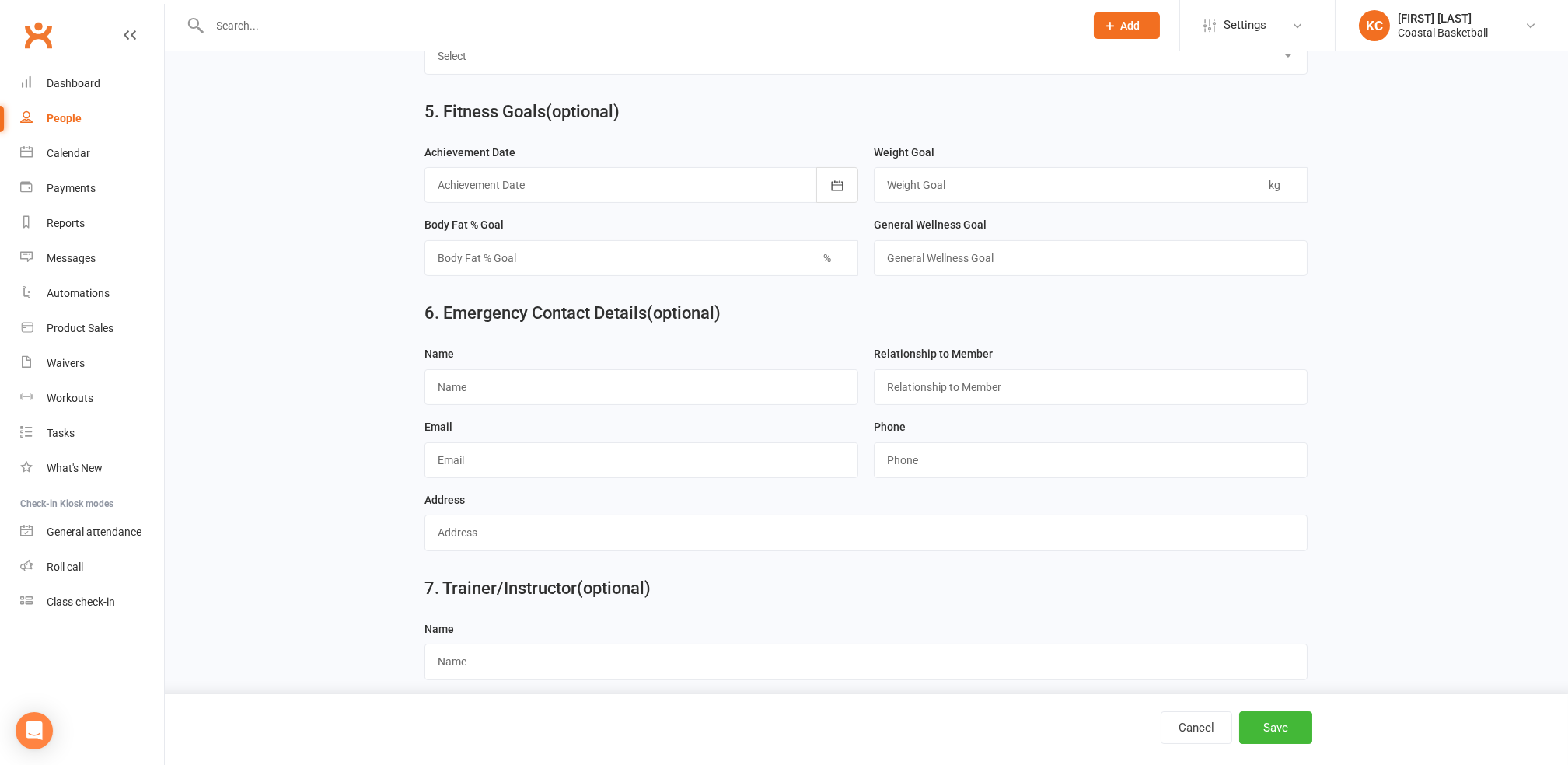 scroll, scrollTop: 1287, scrollLeft: 0, axis: vertical 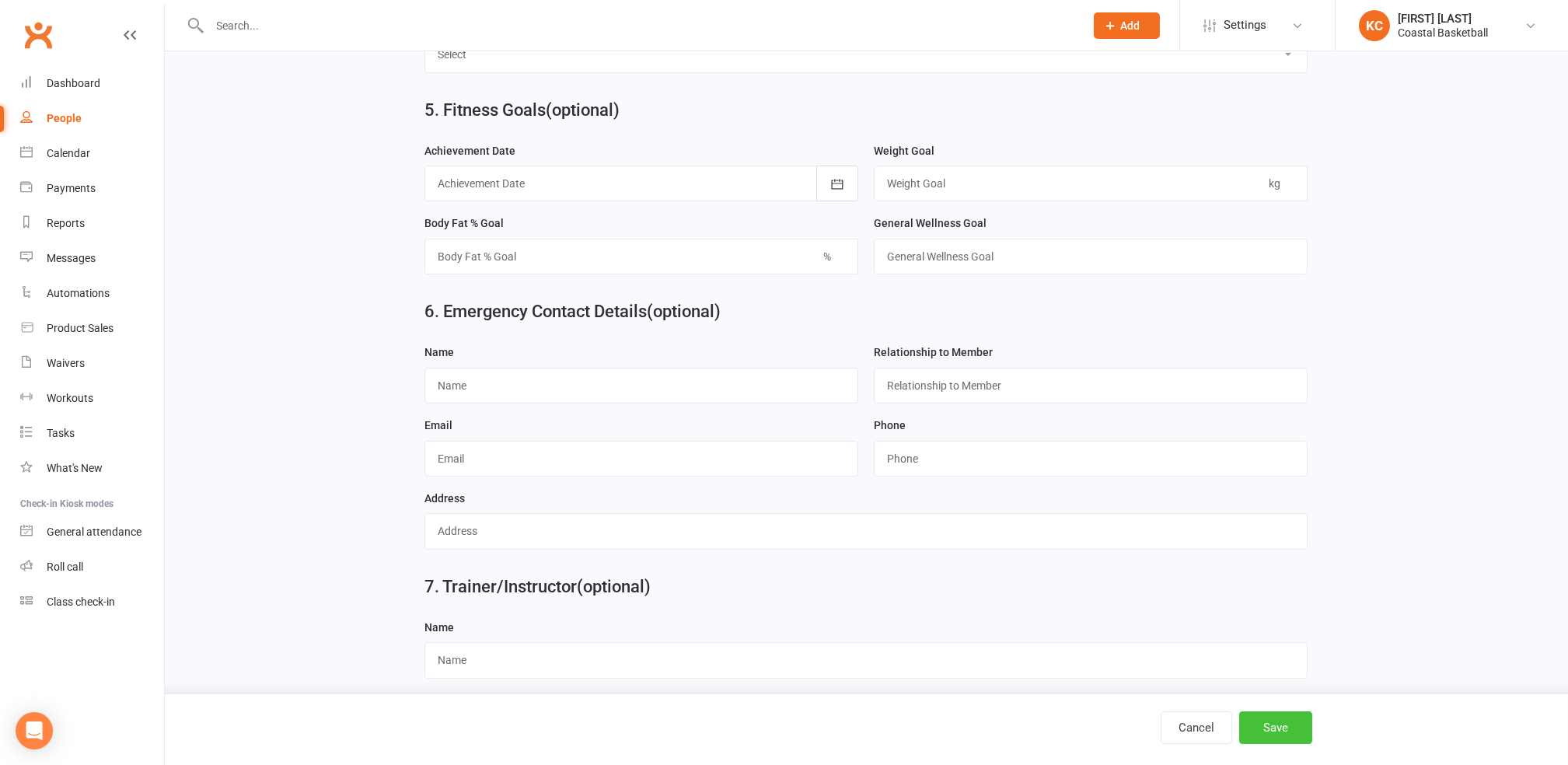 click on "Save" at bounding box center [1276, 728] 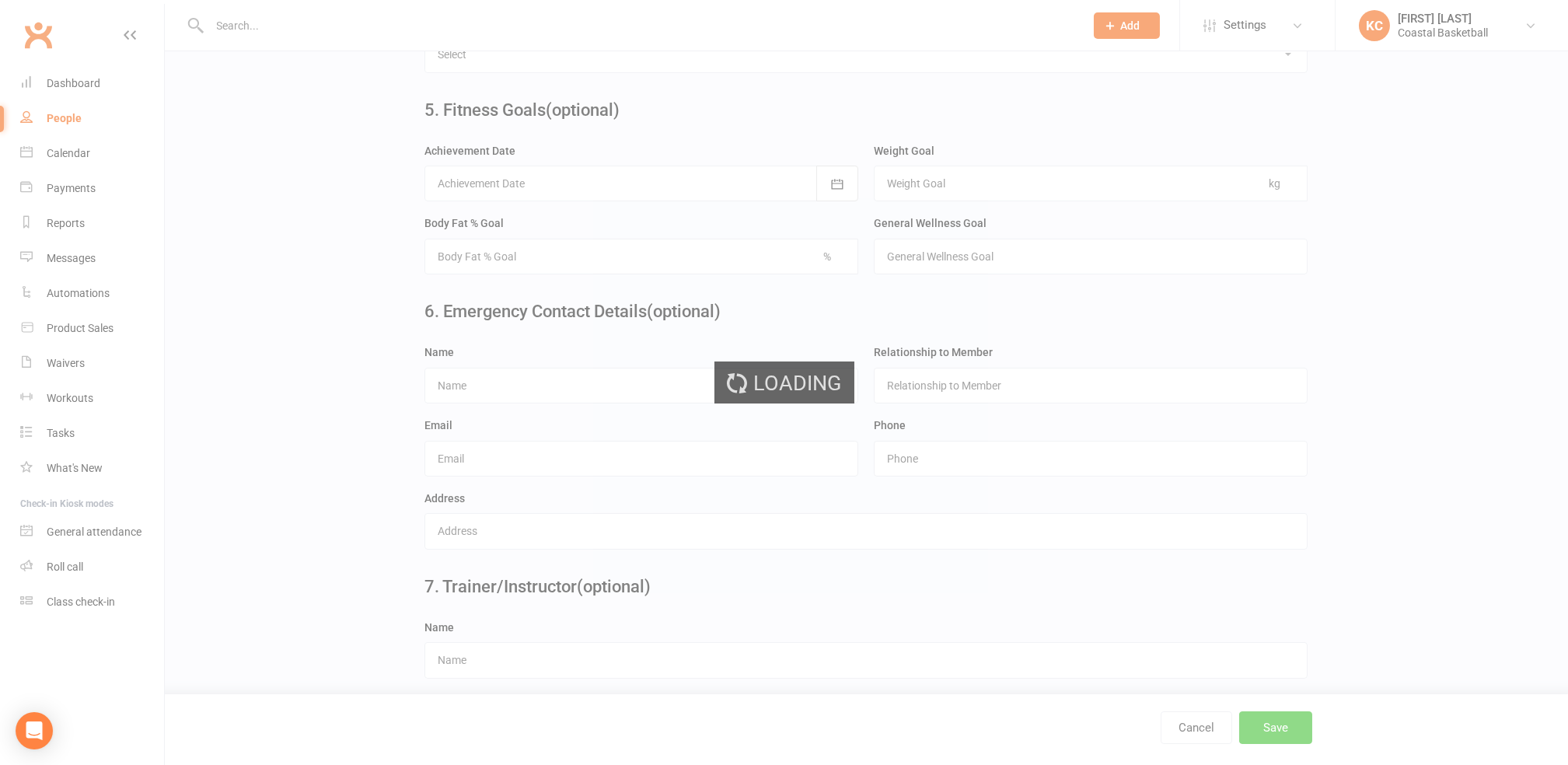scroll, scrollTop: 0, scrollLeft: 0, axis: both 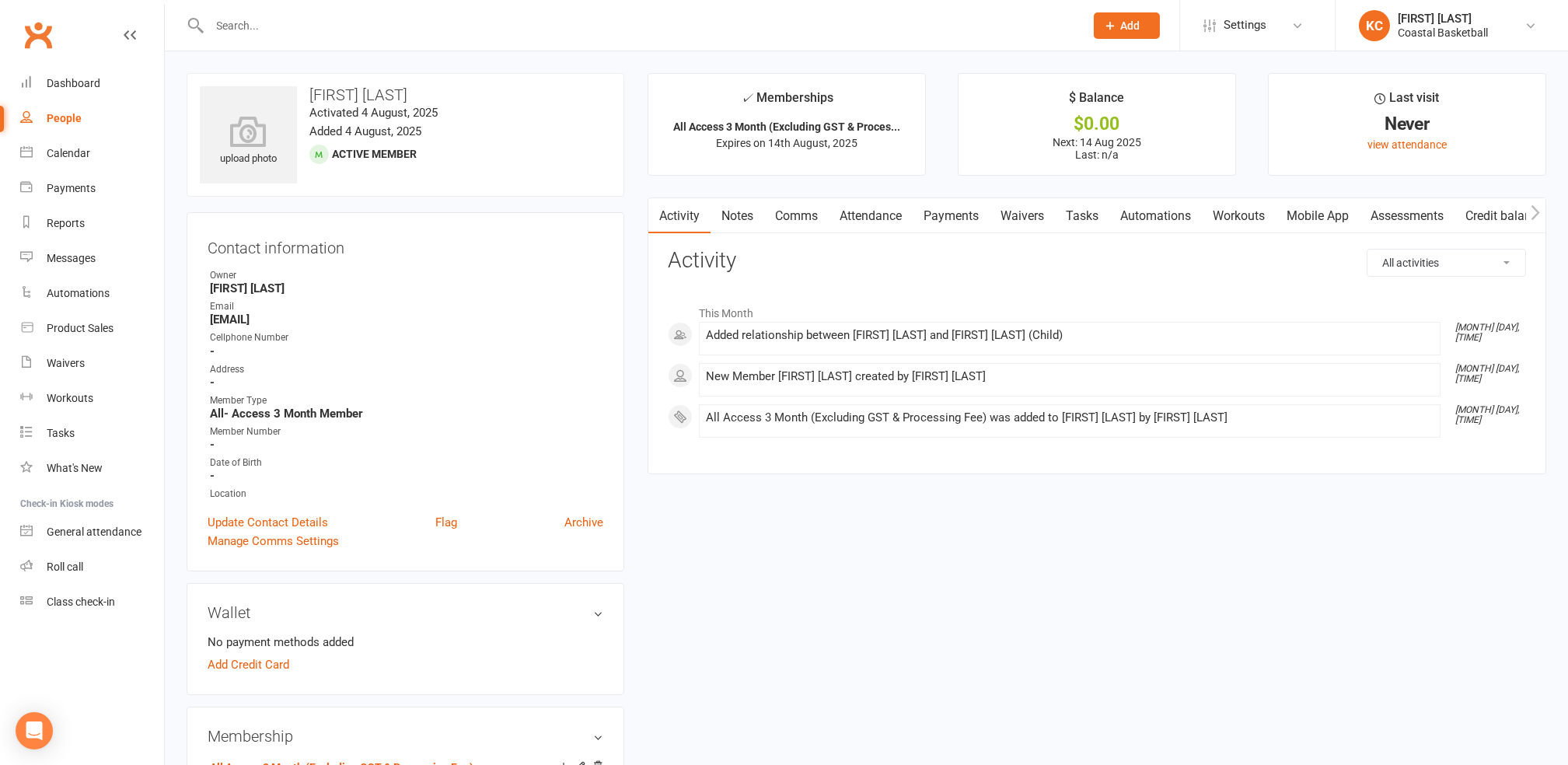 click on "upload photo [FIRST] [LAST] Activated [MONTH], [YEAR] Added [MONTH], [YEAR]   Active member Contact information Owner   [FIRST] [LAST] Email  [EMAIL]
Cellphone Number  -
Address  -
Member Type  All- Access 3 Month Member
Member Number  -
Date of Birth  -
Location
Update Contact Details Flag Archive Manage Comms Settings
Wallet No payment methods added
Add Credit Card
Membership      All Access 3 Month (Excluding GST & Processing Fee) [MONTH] [YEAR] — [MONTH] [YEAR] Booked: 0 Attended: 0 Unlimited classes remaining   Cancel membership Upgrade / Downgrade Add new membership
Family Members   [FIRST] [LAST] - Parent / Guardian Add link to existing contact  Add link to new contact
Suspensions  No active suspensions found. Add new suspension
Email / SMS Subscriptions  edit Unsubscribed from Emails No
Unsubscribed from SMSes No
Body Composition  edit Key Demographics  edit Fitness Goals  edit Emergency Contact Details  edit Trainer/Instructor  edit Mobile App  Convert to NAC ✓" at bounding box center [866, 911] 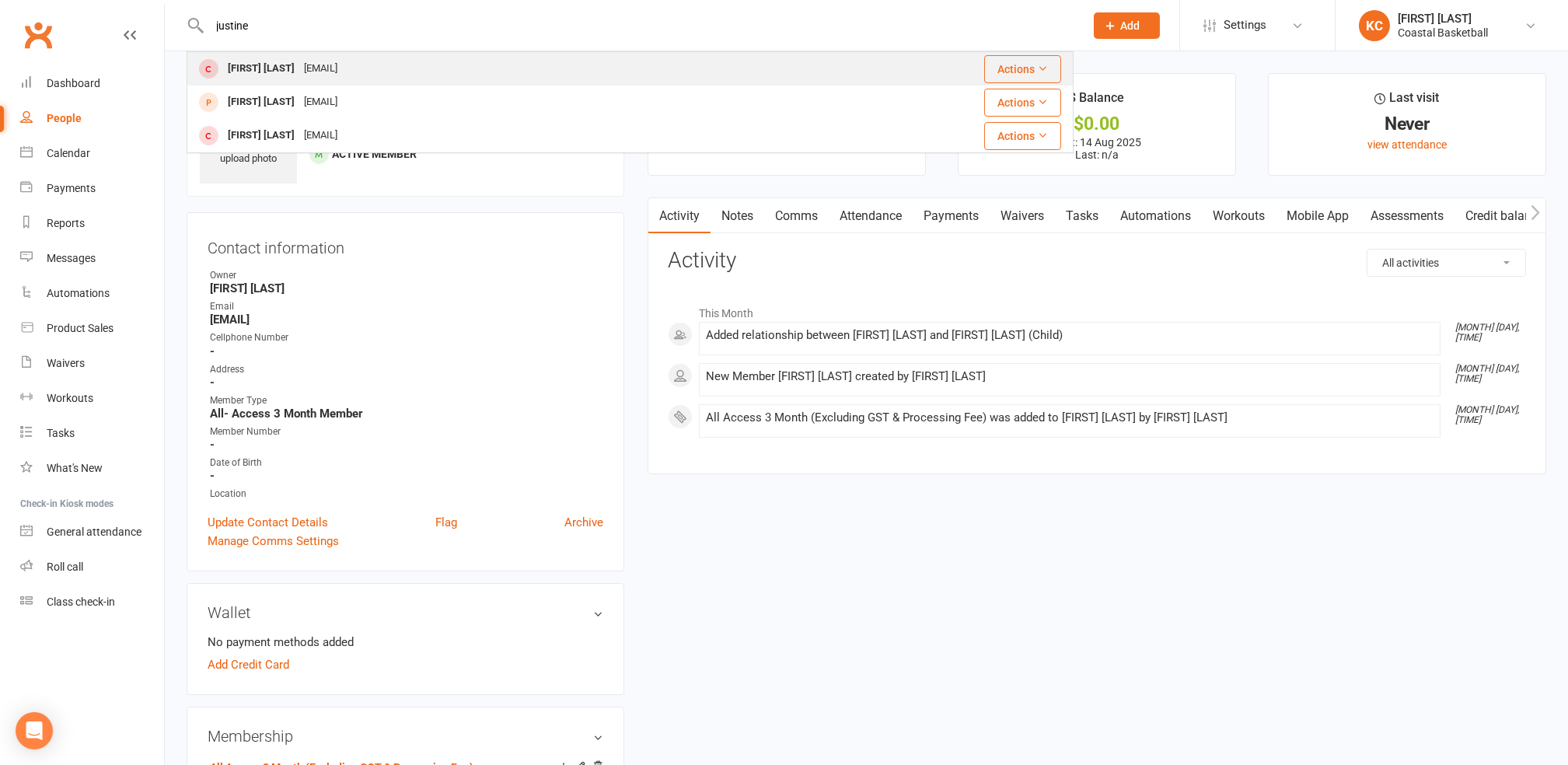 type on "justine" 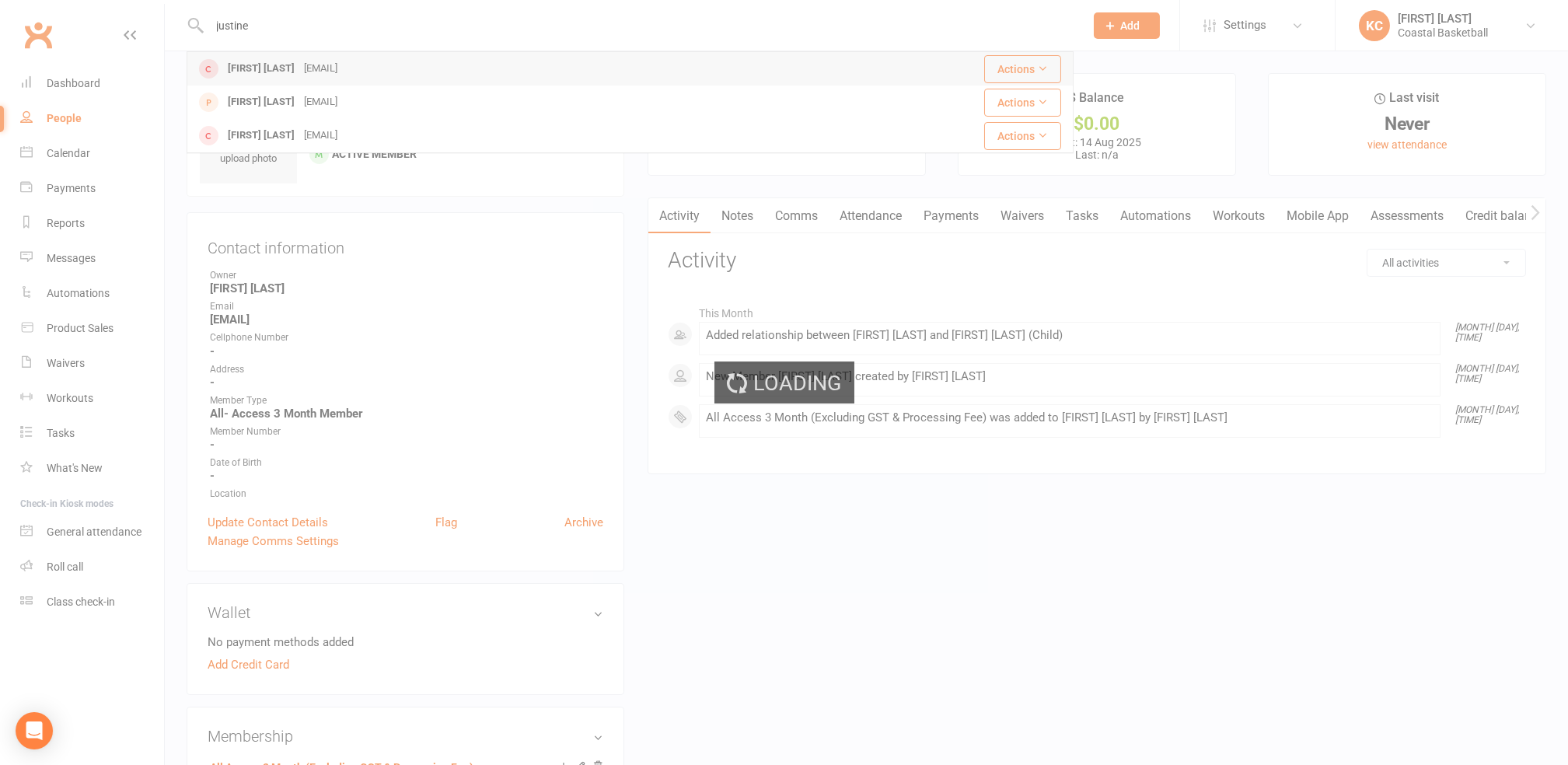 type 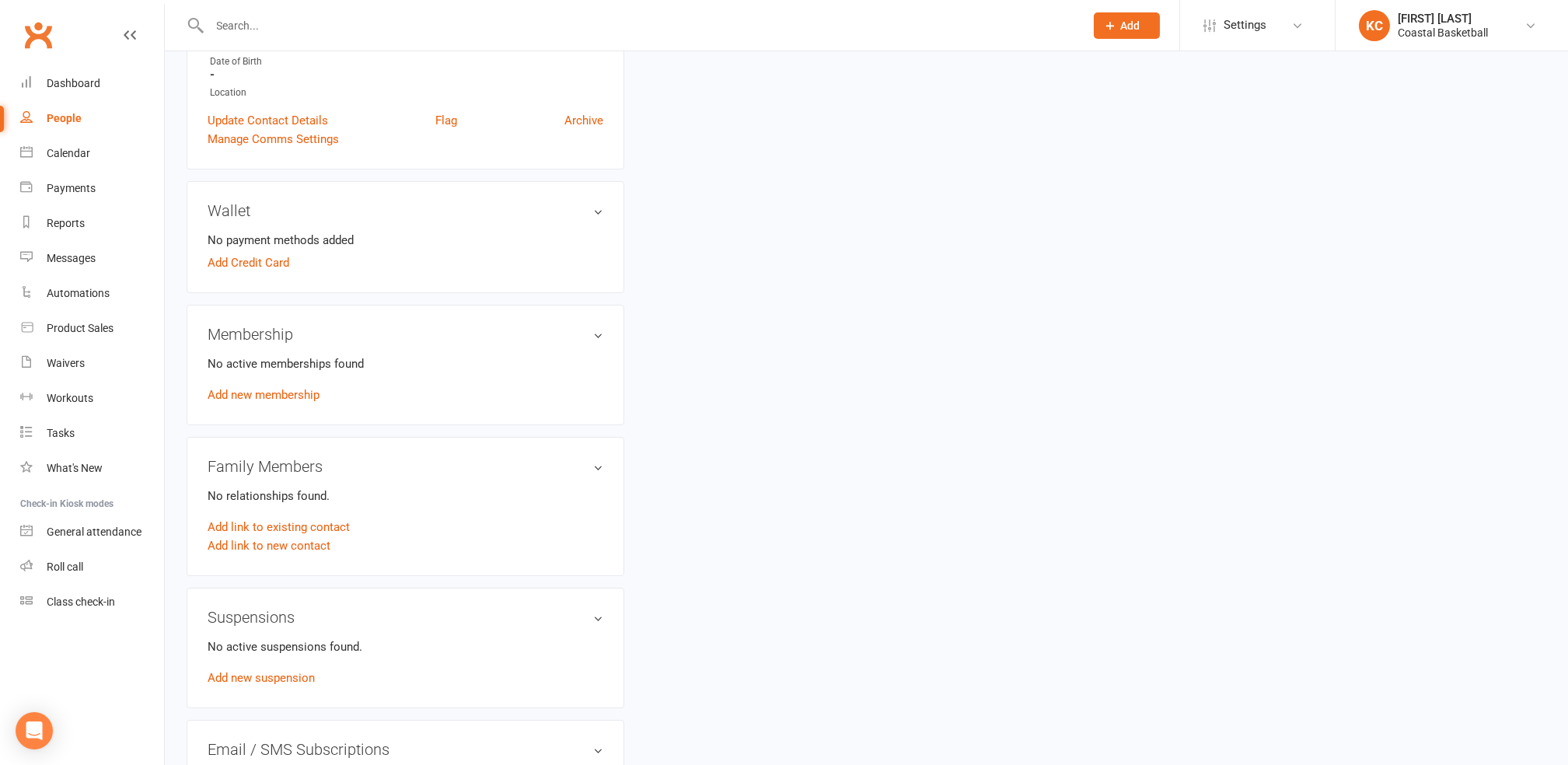 scroll, scrollTop: 414, scrollLeft: 0, axis: vertical 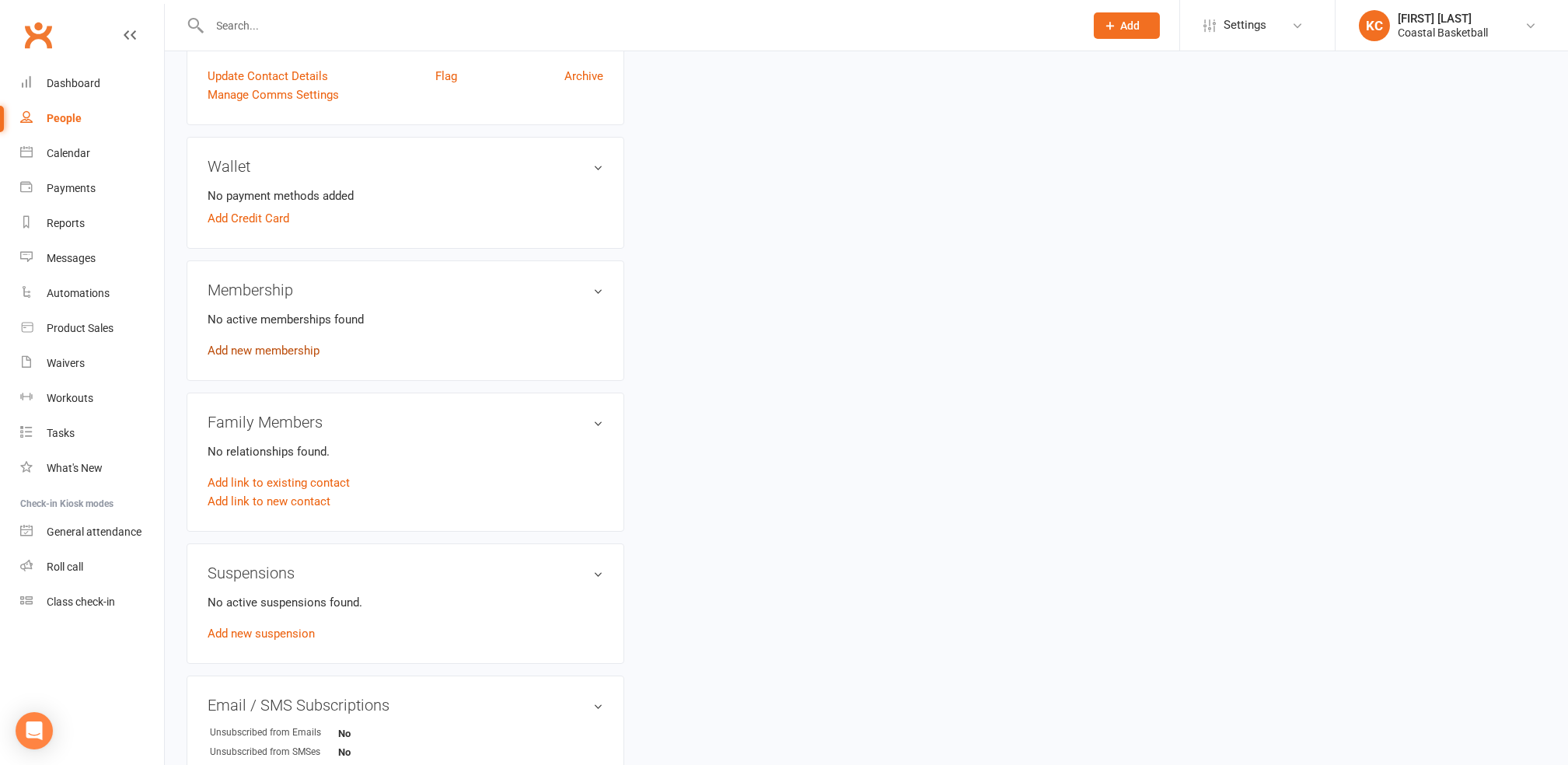 click on "Add new membership" at bounding box center (264, 351) 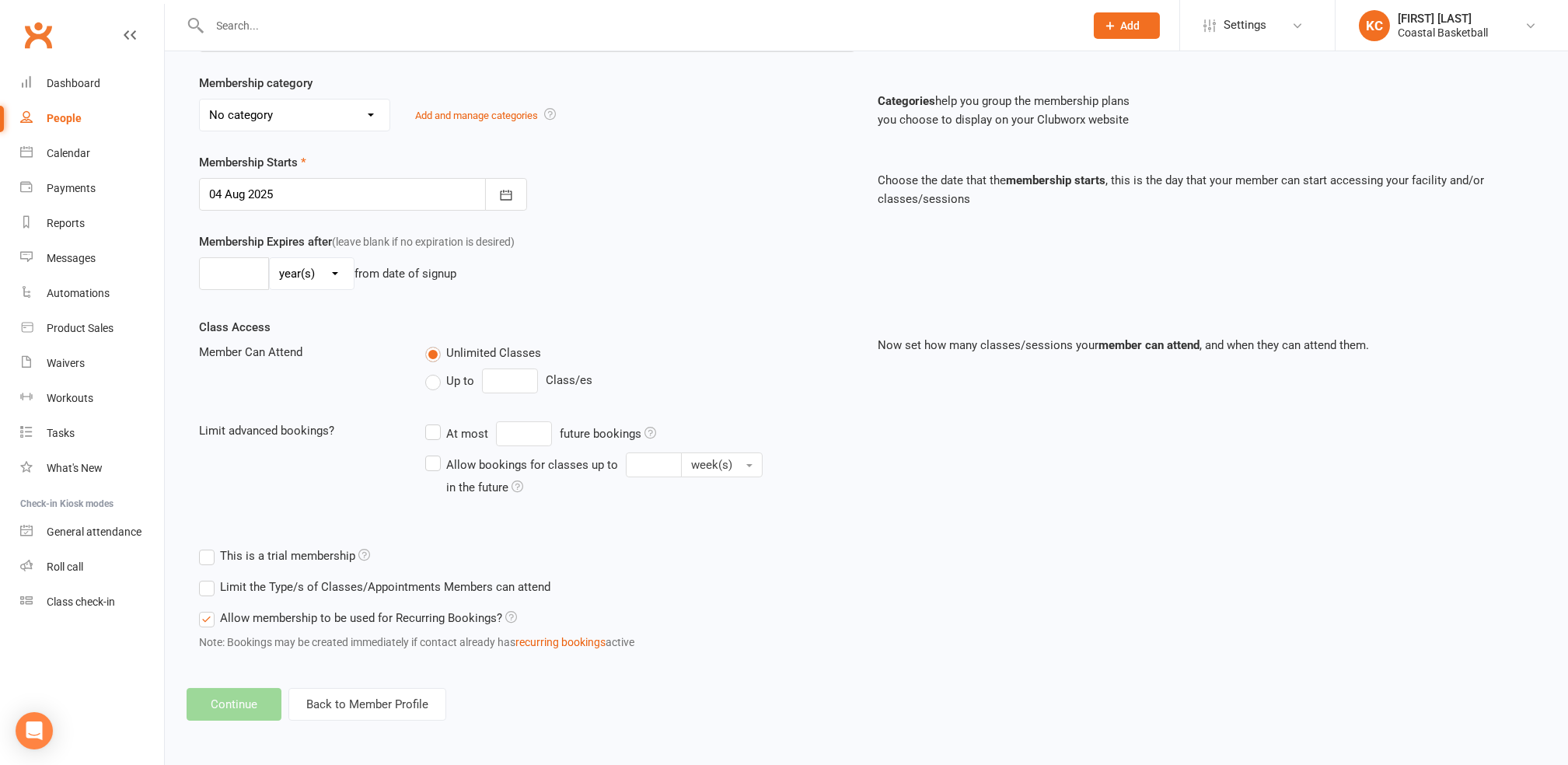 scroll, scrollTop: 0, scrollLeft: 0, axis: both 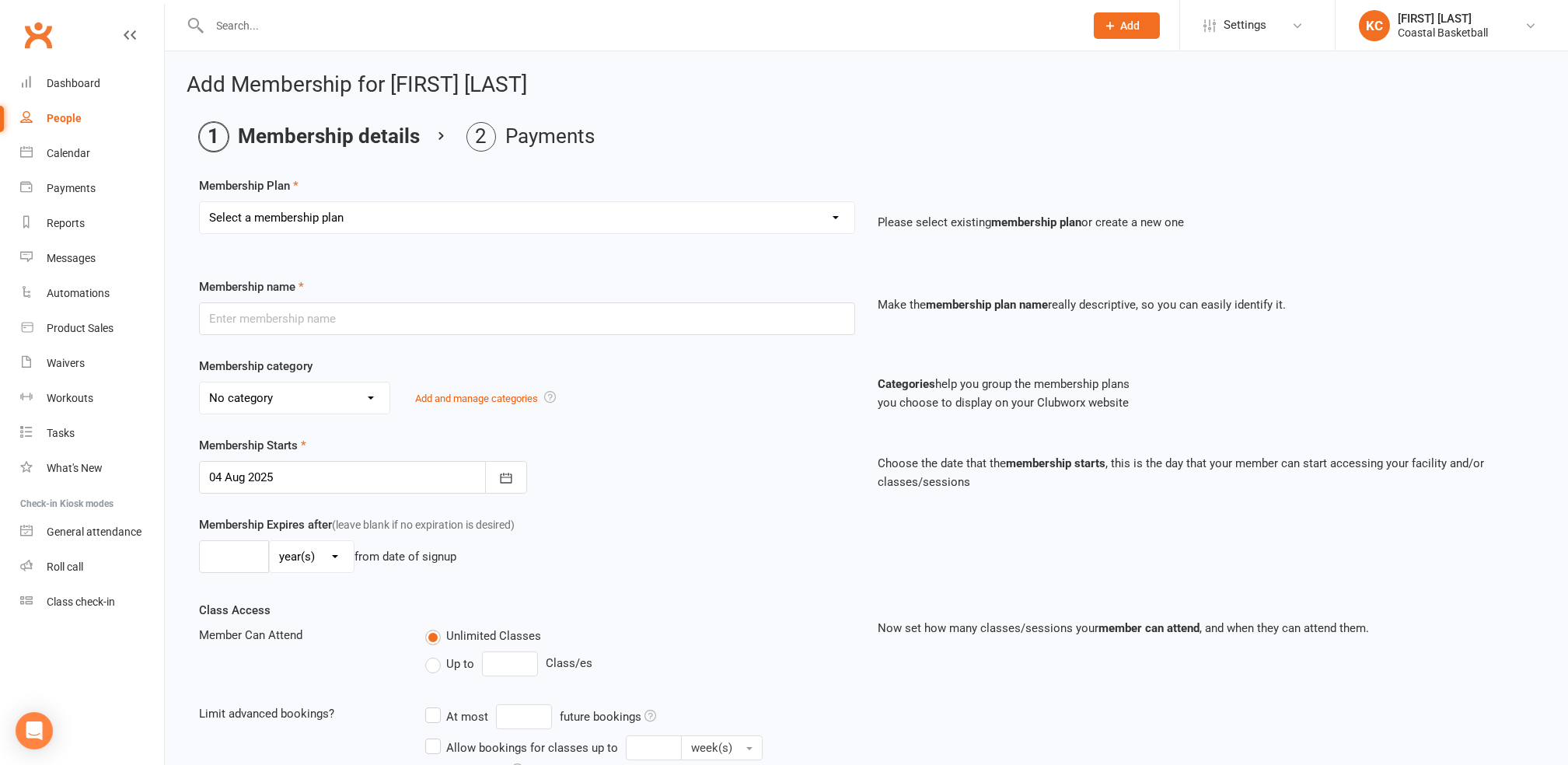 click on "Select a membership plan Create new Membership Plan All Access 12 Month (Excluding GST & Processing Fee) All Access 6 Month (Excluding GST & Processing Fee) All Access 3 Month (Excluding GST & Processing Fee) School Holiday One Week (Excluding GST & Processing Fee) School Holiday Two Week (Excluding GST & Processing Fee) Annual (Excluding GST & Processing Fee) Term 3 Academy 1 Day per Week - Payment Plan (Excluding GST & Processing Fee) Term 3 Academy 2 Days per Week - Upfront (Excluding GST & Processing Fee) Term 3 Academy 2 Days per Week - Payment Plan (Excluding GST & Processing Fee) All-Access Free Trial One Off (Excluding GST & Processing Fee) Term 3 Academy 1 Day per Week - Upfront (Excluding GST & Processing Fee)" at bounding box center [527, 218] 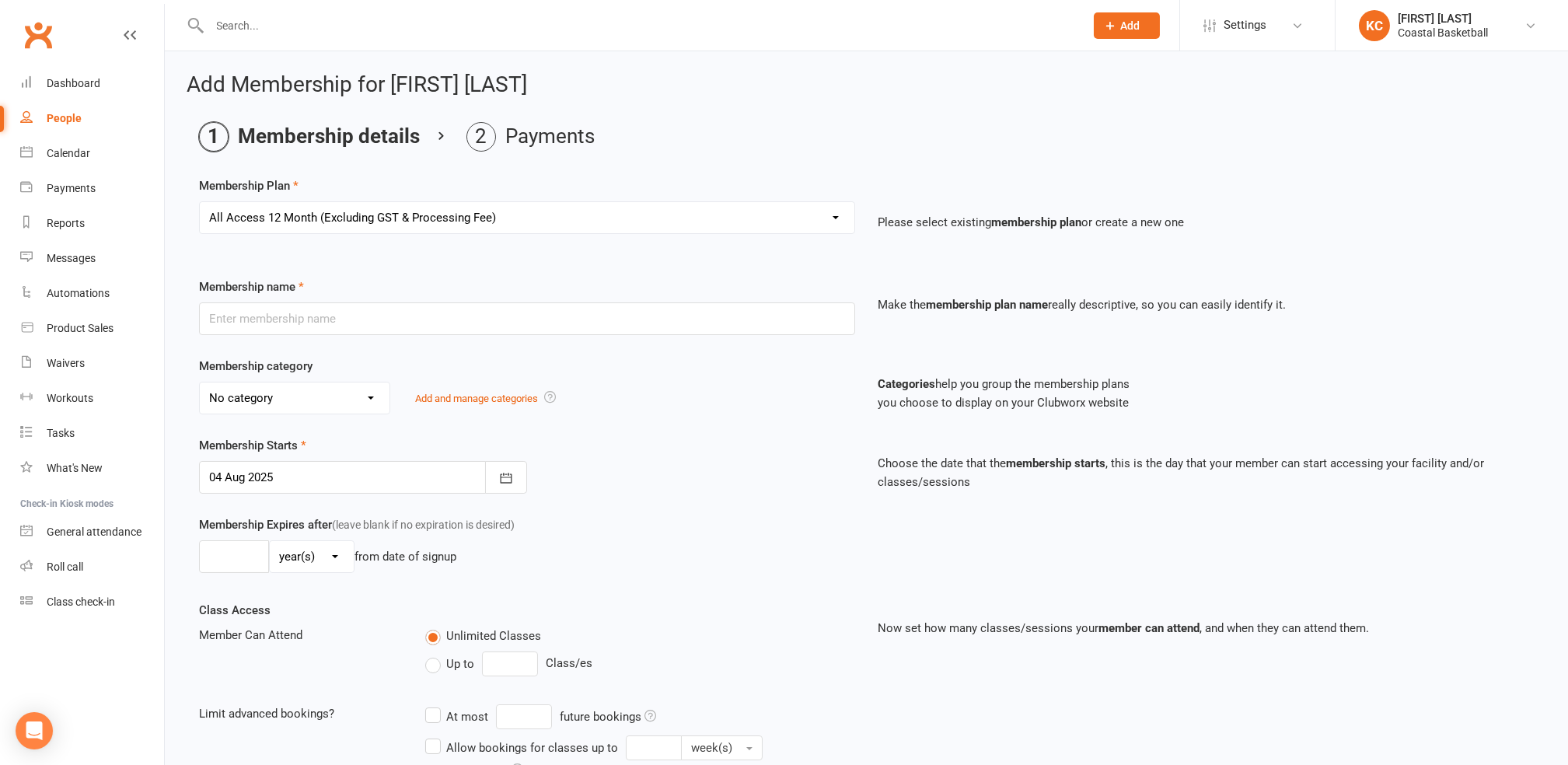 click on "Select a membership plan Create new Membership Plan All Access 12 Month (Excluding GST & Processing Fee) All Access 6 Month (Excluding GST & Processing Fee) All Access 3 Month (Excluding GST & Processing Fee) School Holiday One Week (Excluding GST & Processing Fee) School Holiday Two Week (Excluding GST & Processing Fee) Annual (Excluding GST & Processing Fee) Term 3 Academy 1 Day per Week - Payment Plan (Excluding GST & Processing Fee) Term 3 Academy 2 Days per Week - Upfront (Excluding GST & Processing Fee) Term 3 Academy 2 Days per Week - Payment Plan (Excluding GST & Processing Fee) All-Access Free Trial One Off (Excluding GST & Processing Fee) Term 3 Academy 1 Day per Week - Upfront (Excluding GST & Processing Fee)" at bounding box center (527, 218) 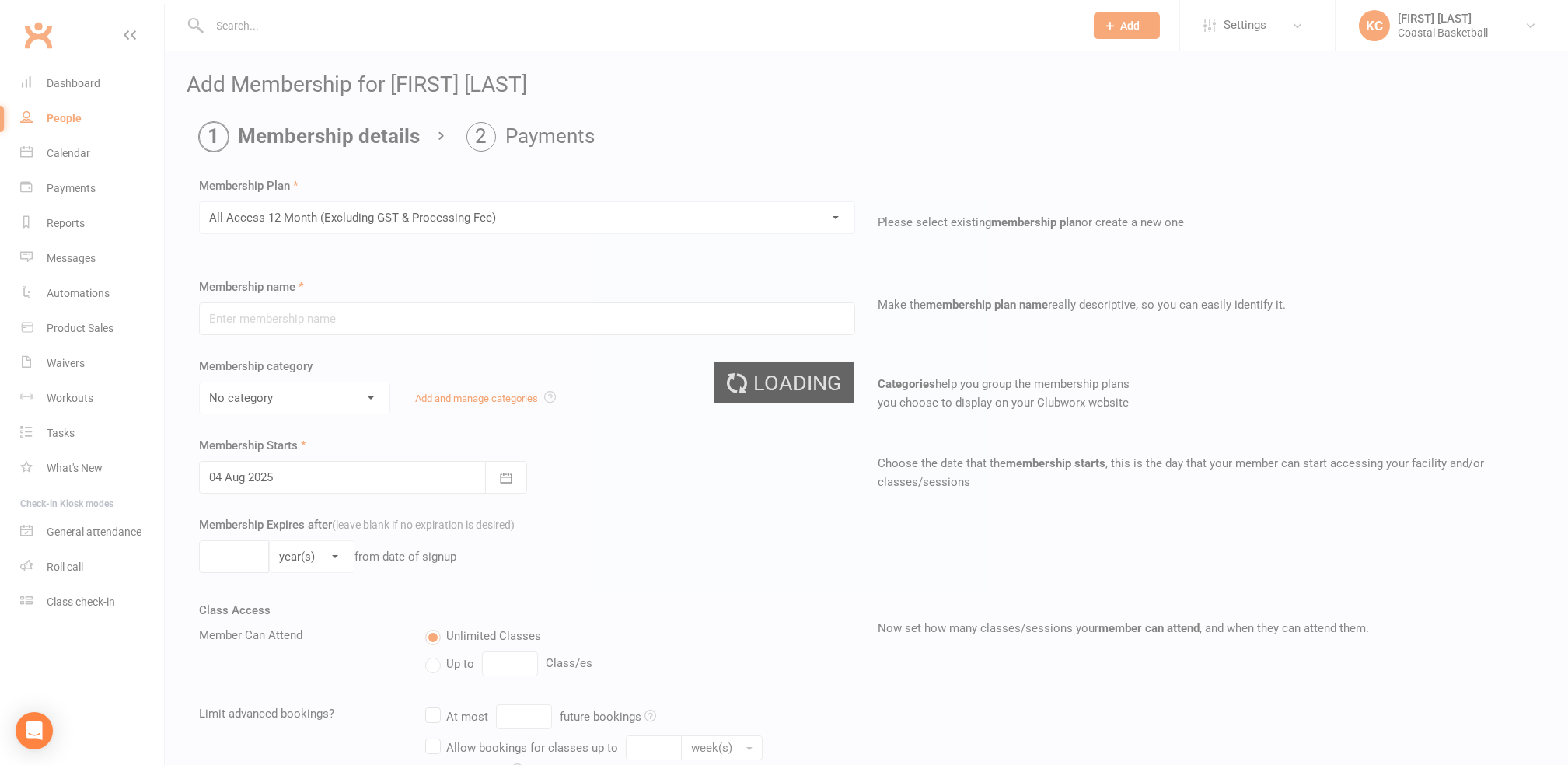 type on "All Access 12 Month (Excluding GST & Processing Fee)" 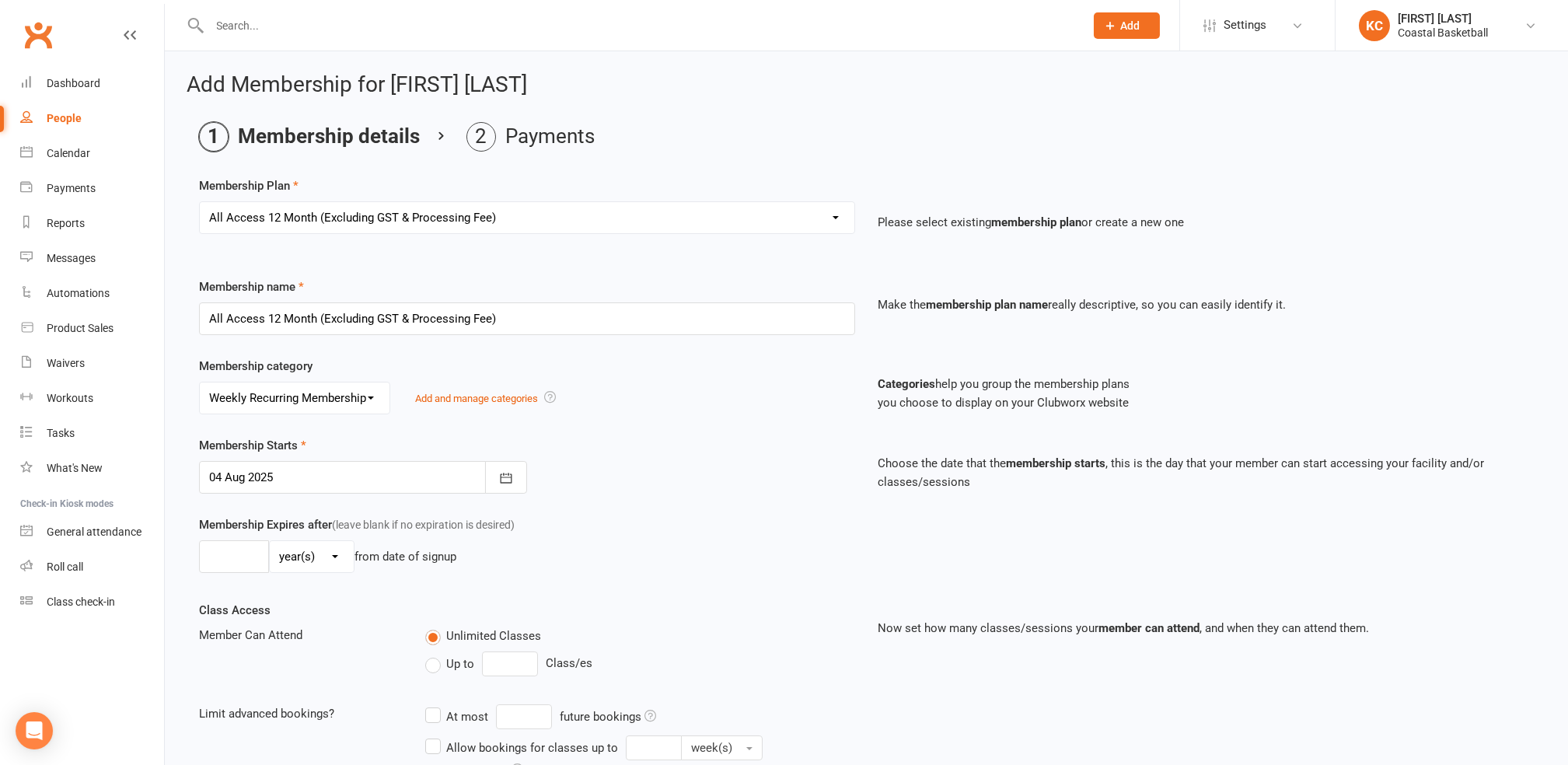 click on "No category All-Access Membership Annual Membership Casual Membership Weekly Recurring Membership" at bounding box center [295, 398] 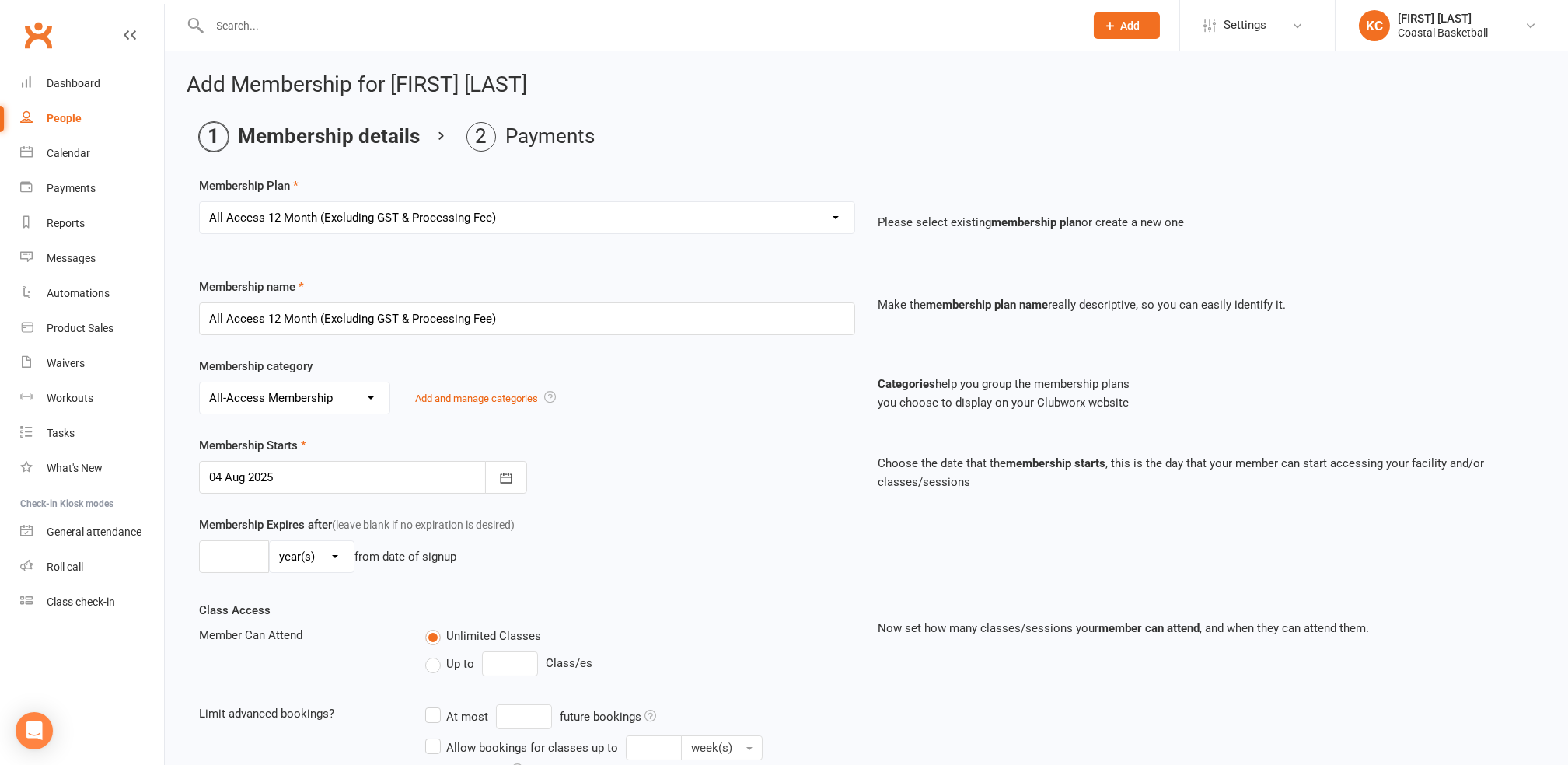 click on "No category All-Access Membership Annual Membership Casual Membership Weekly Recurring Membership" at bounding box center [295, 398] 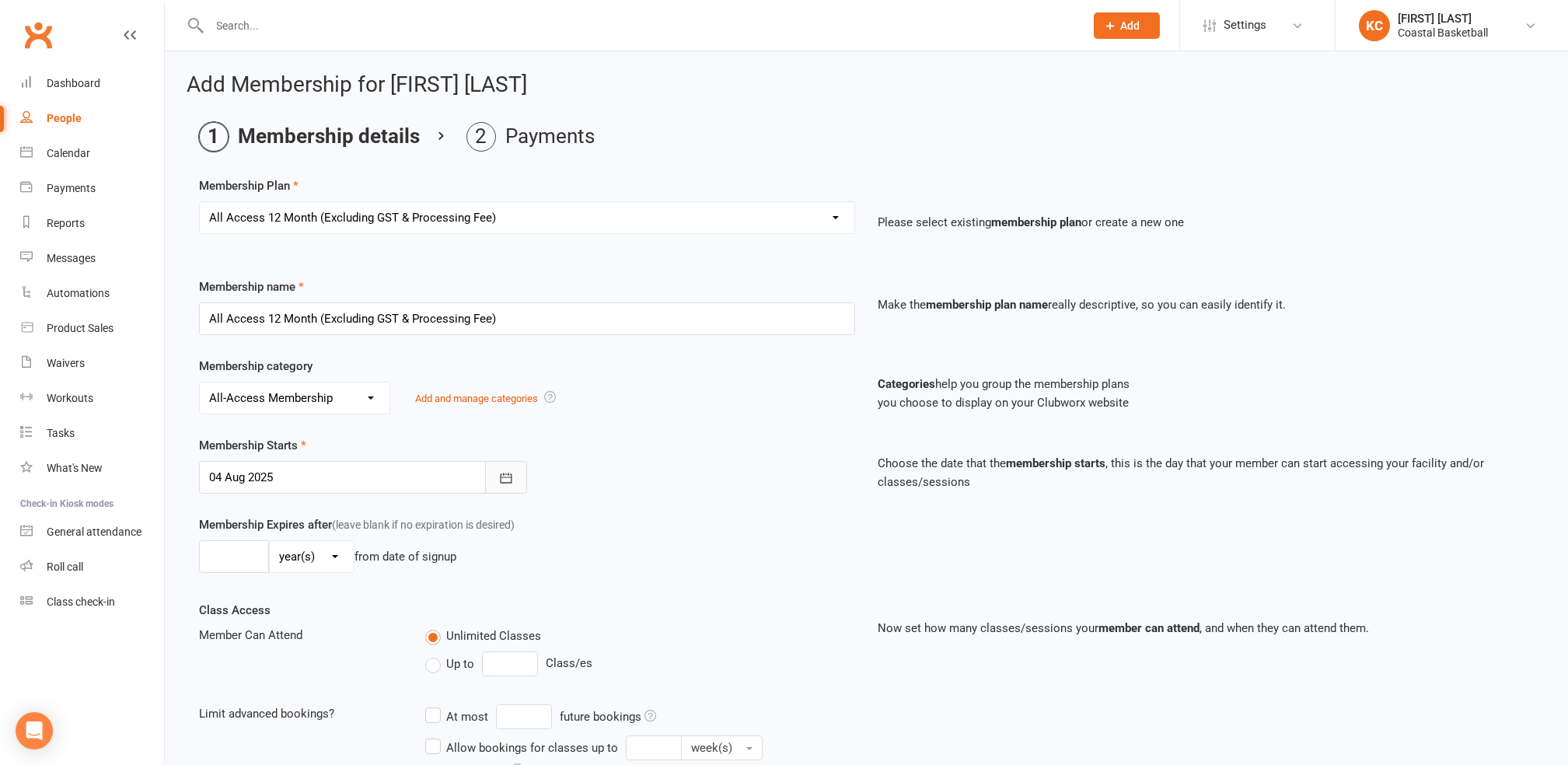 click 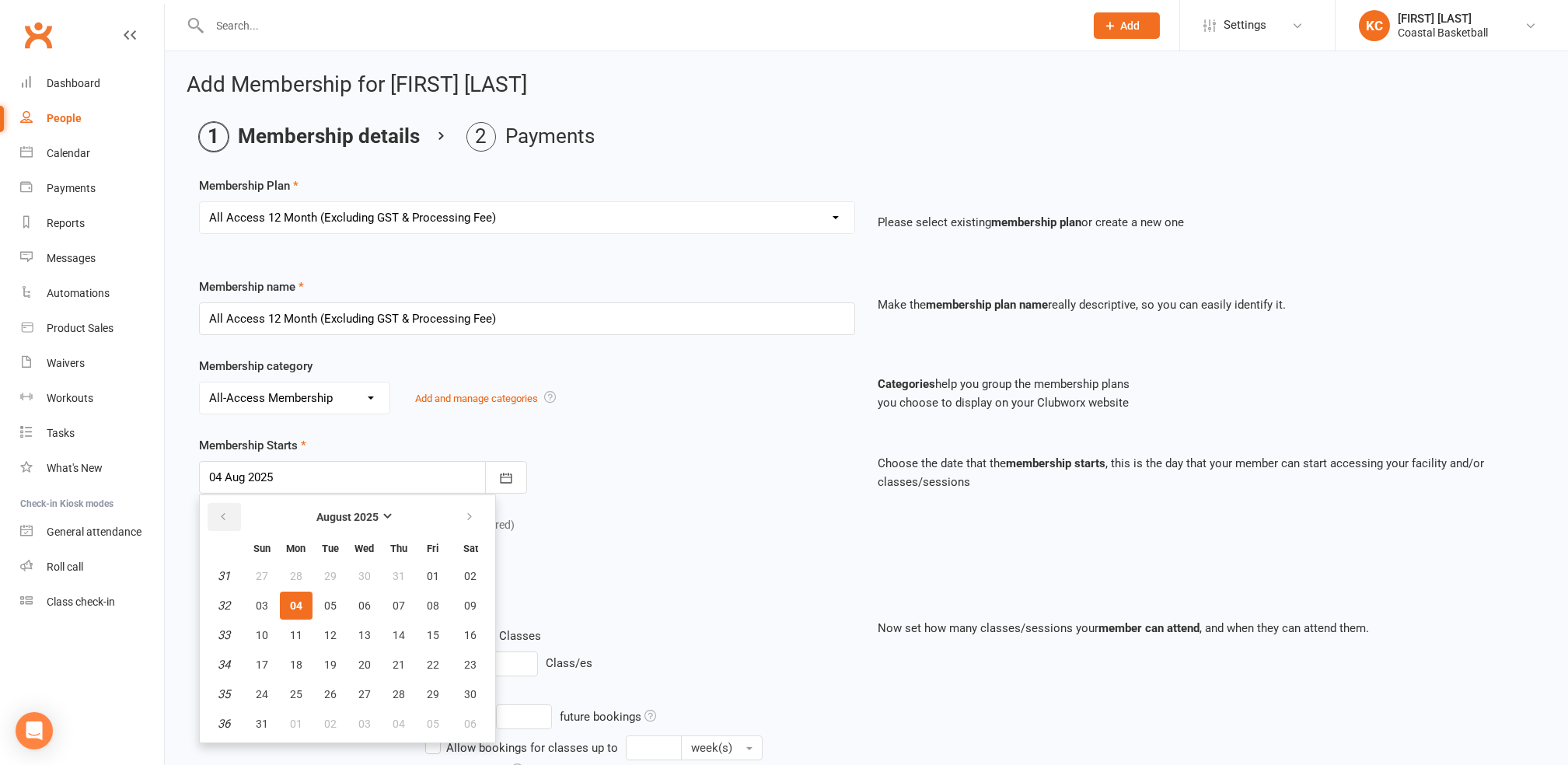 click at bounding box center [224, 517] 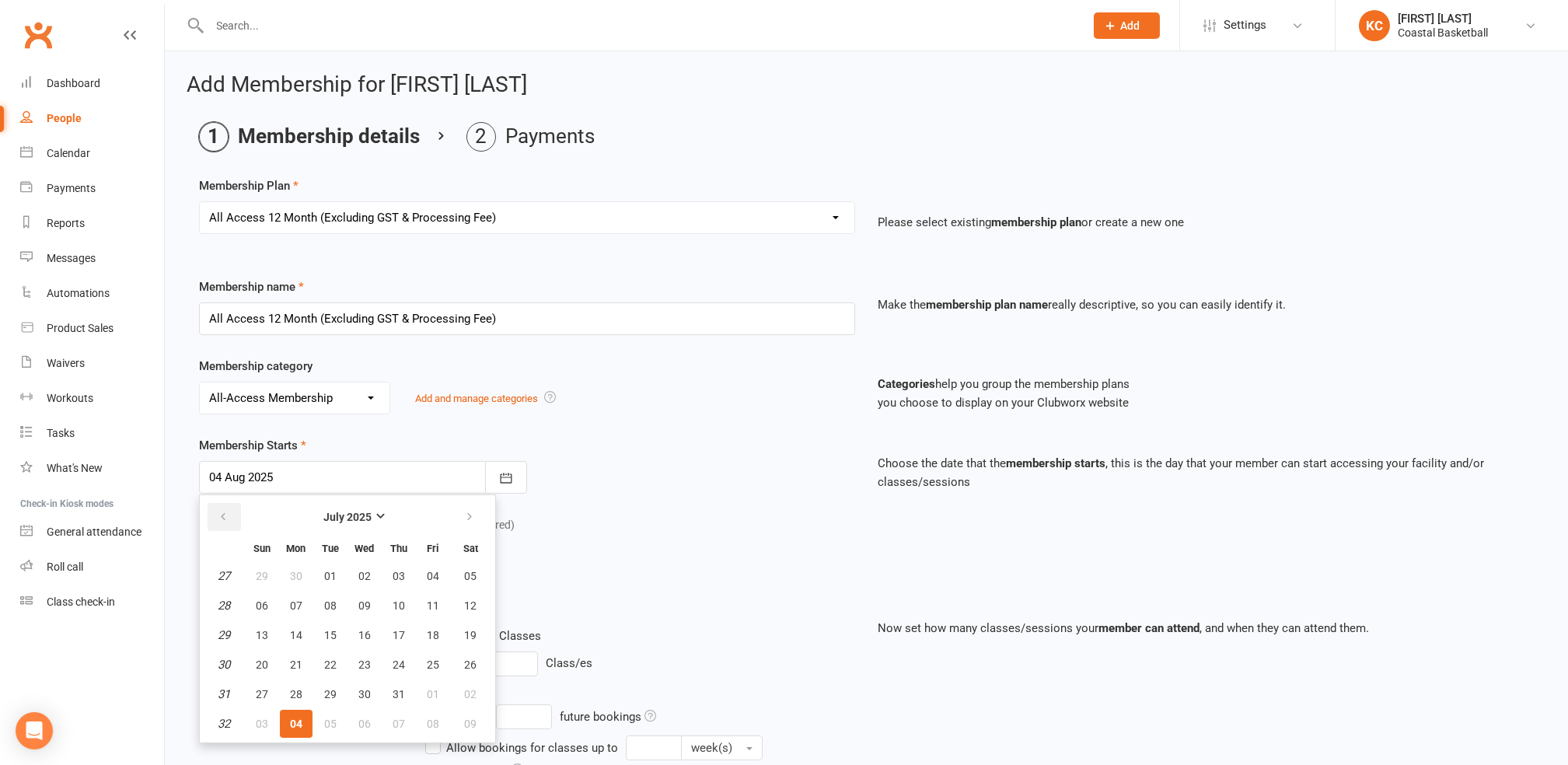 click at bounding box center (224, 517) 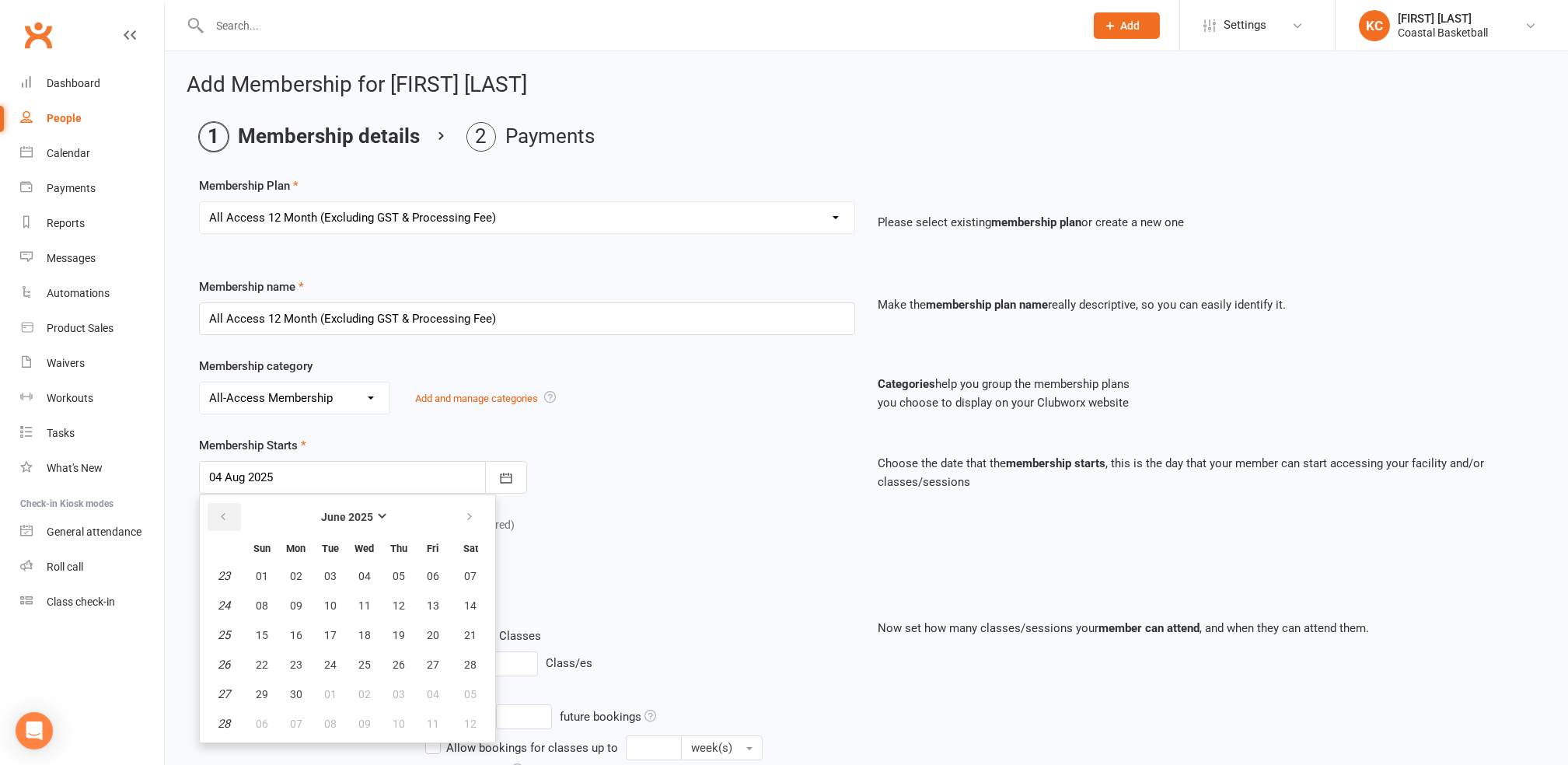 click at bounding box center (224, 517) 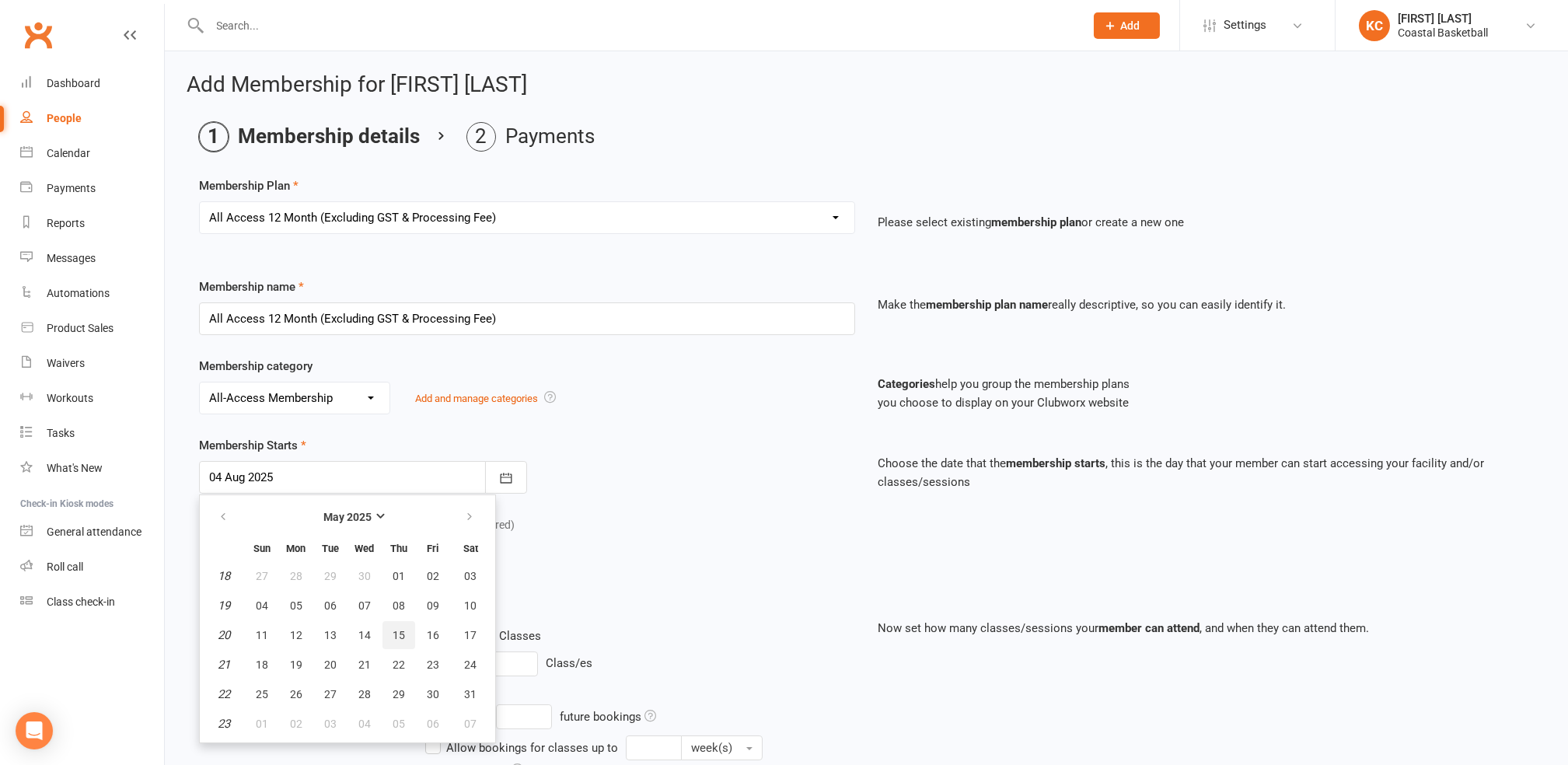 click on "15" at bounding box center (399, 635) 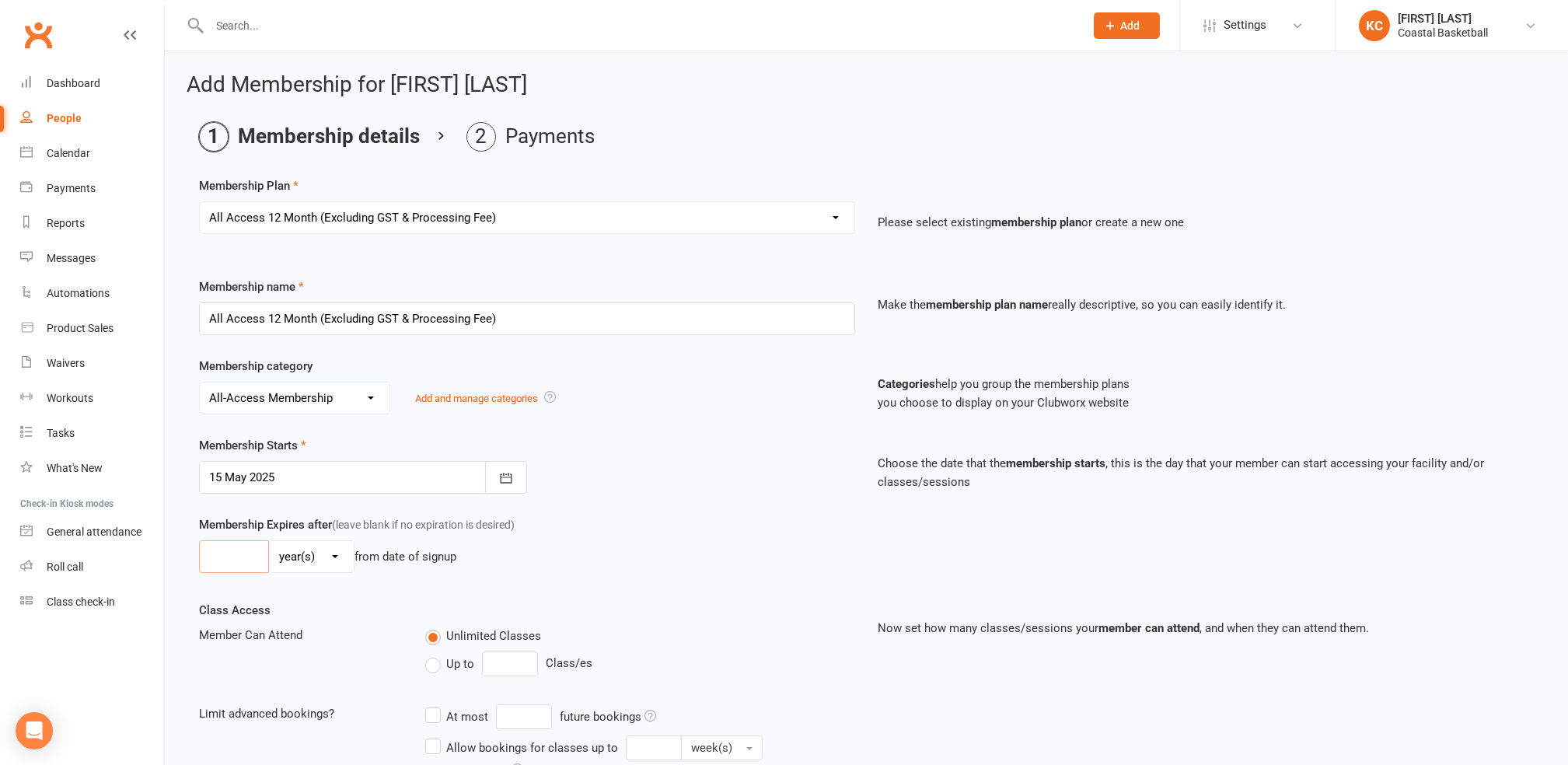 click at bounding box center [234, 557] 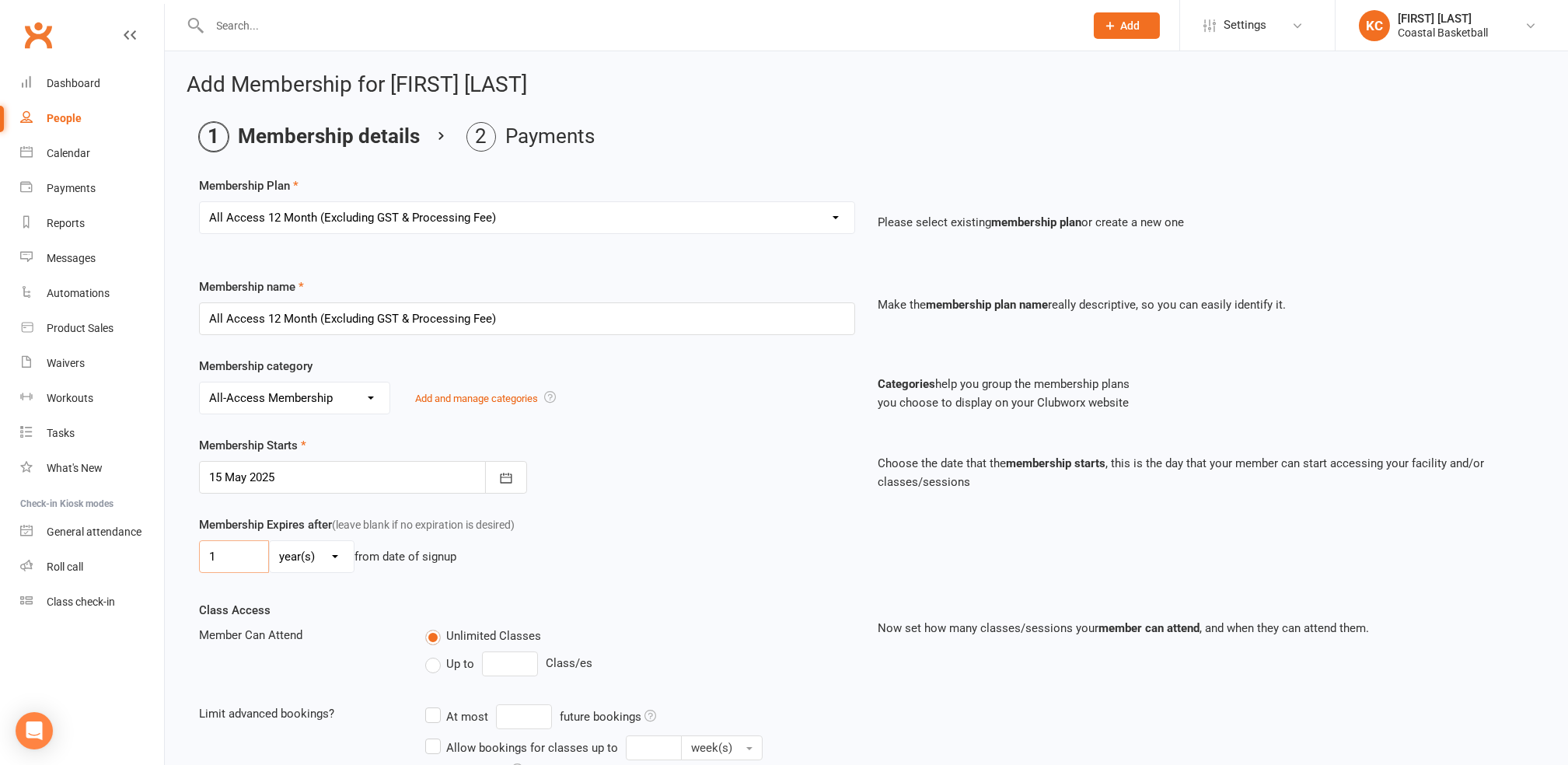 type on "1" 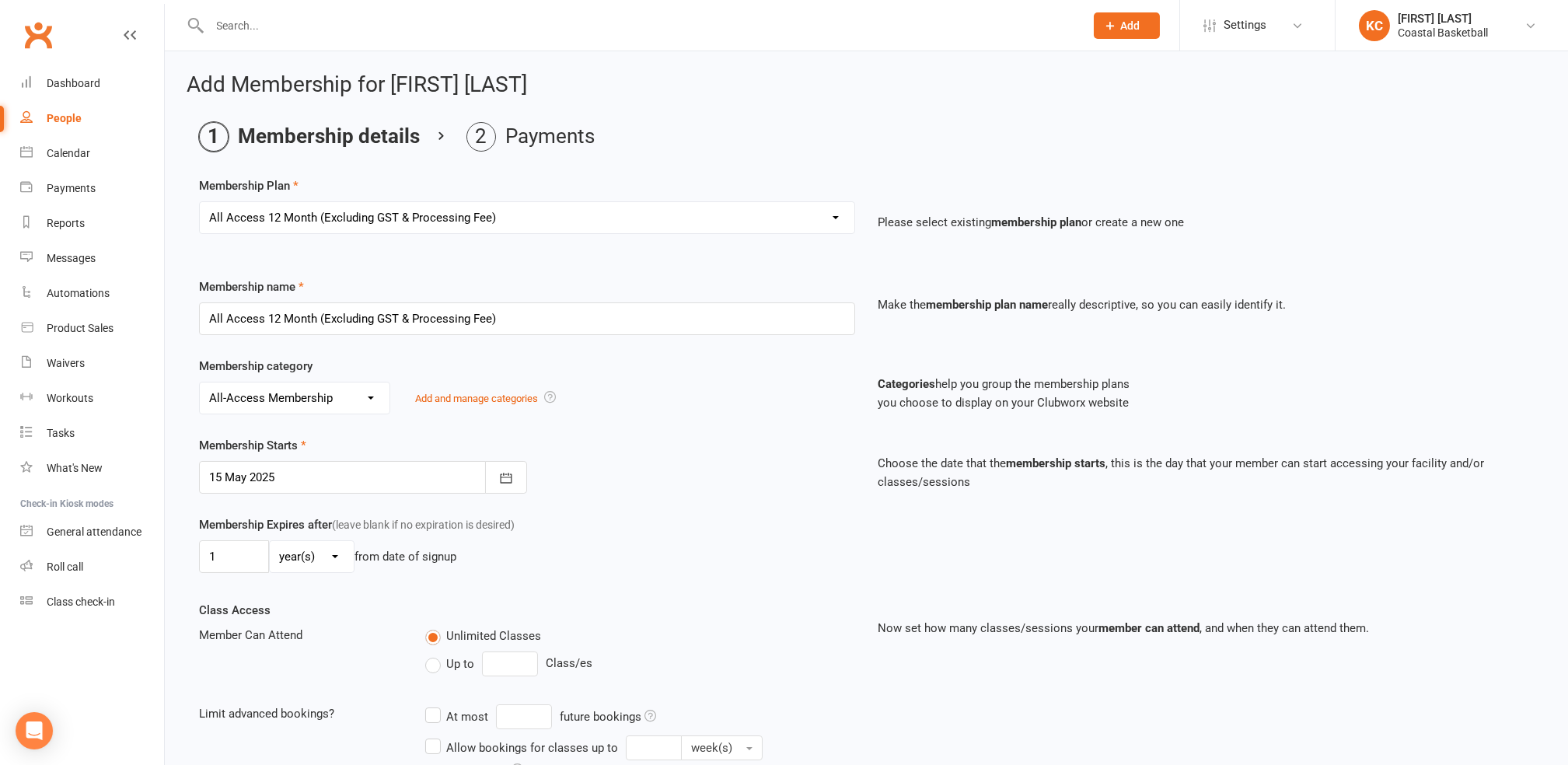 click on "Membership Expires after   (leave blank if no expiration is desired) 1 day(s) week(s) month(s) year(s)   from date of signup" at bounding box center [866, 558] 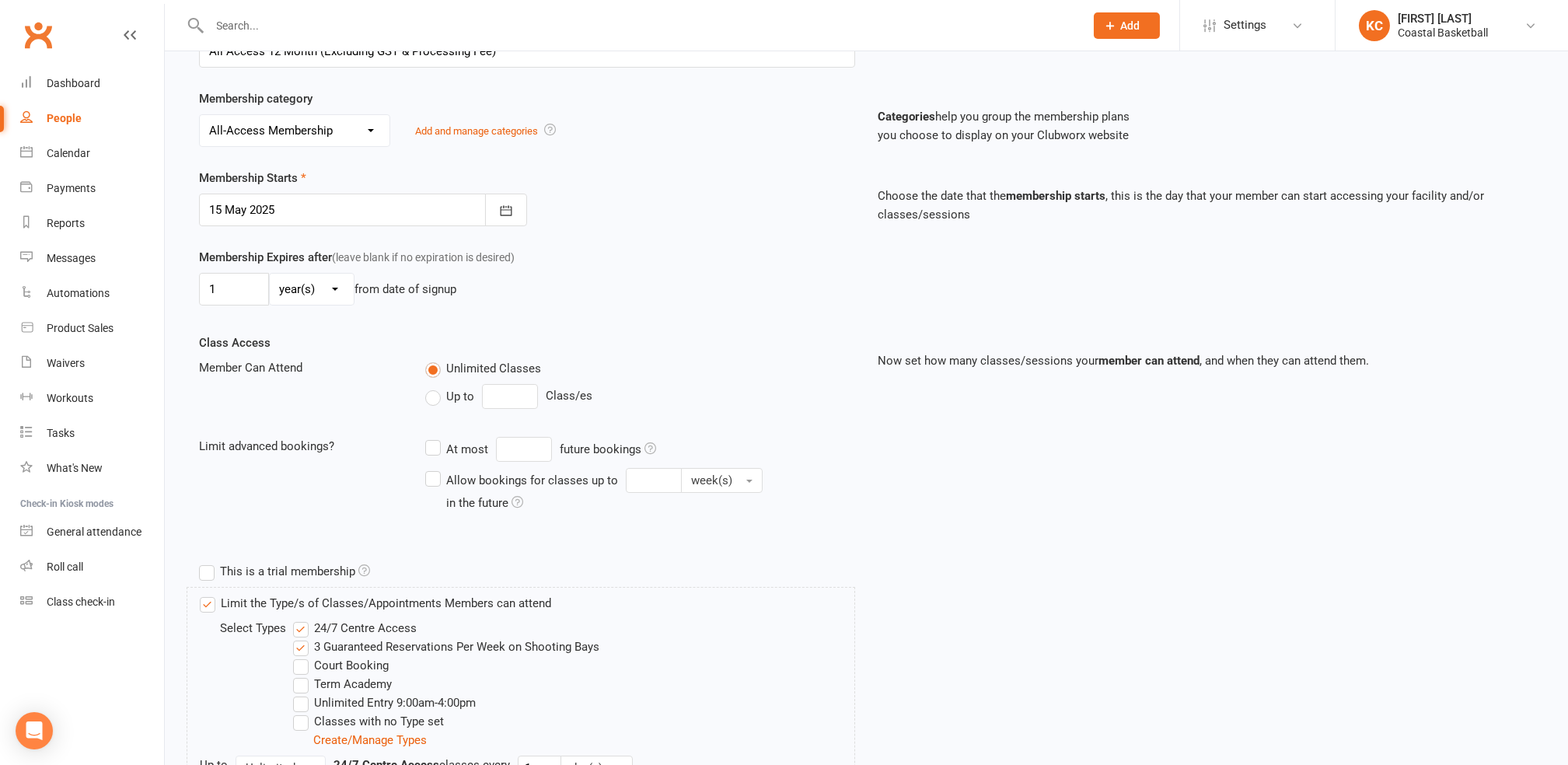 scroll, scrollTop: 414, scrollLeft: 0, axis: vertical 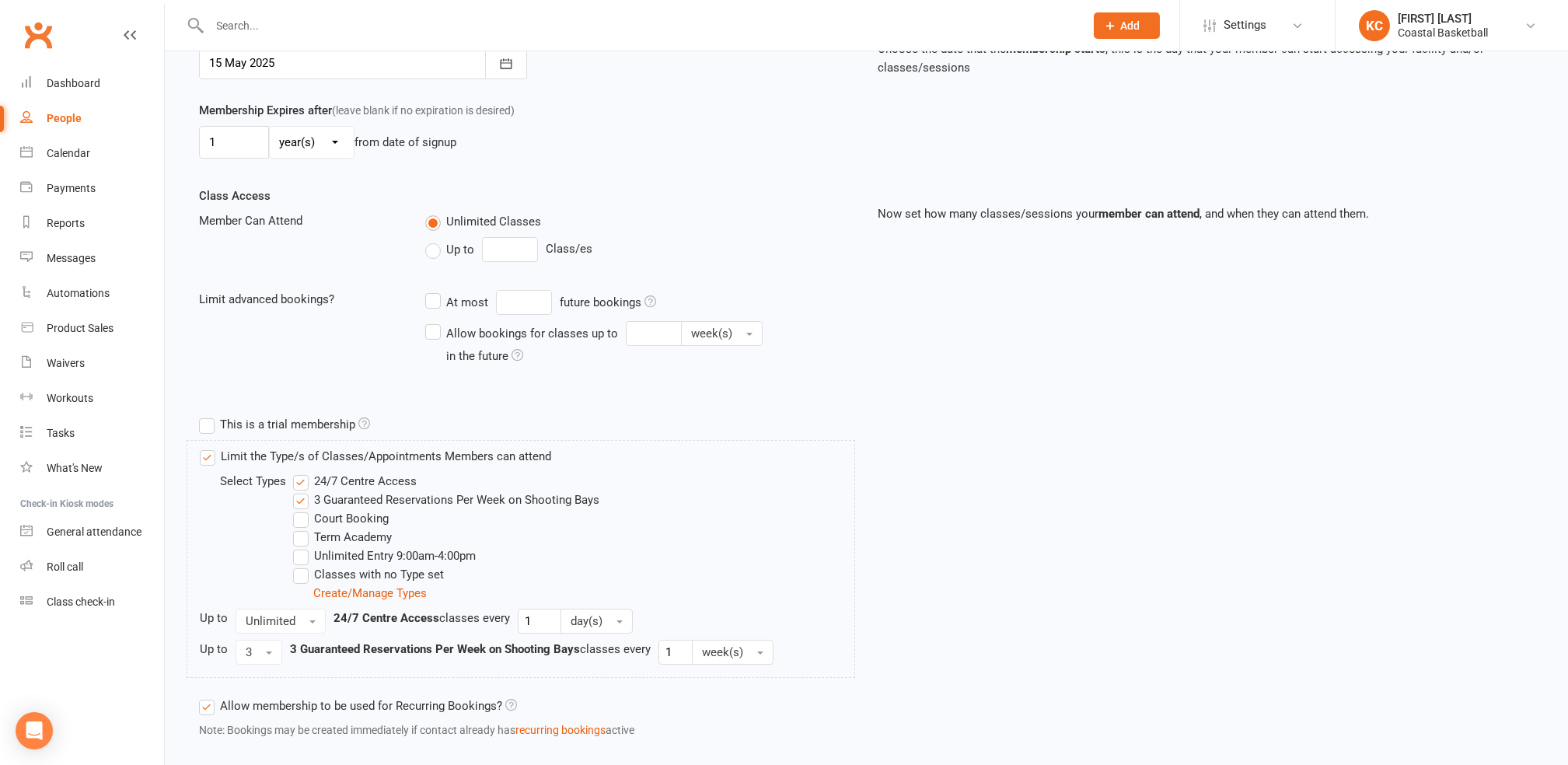 click on "24/7 Centre Access" at bounding box center [354, 481] 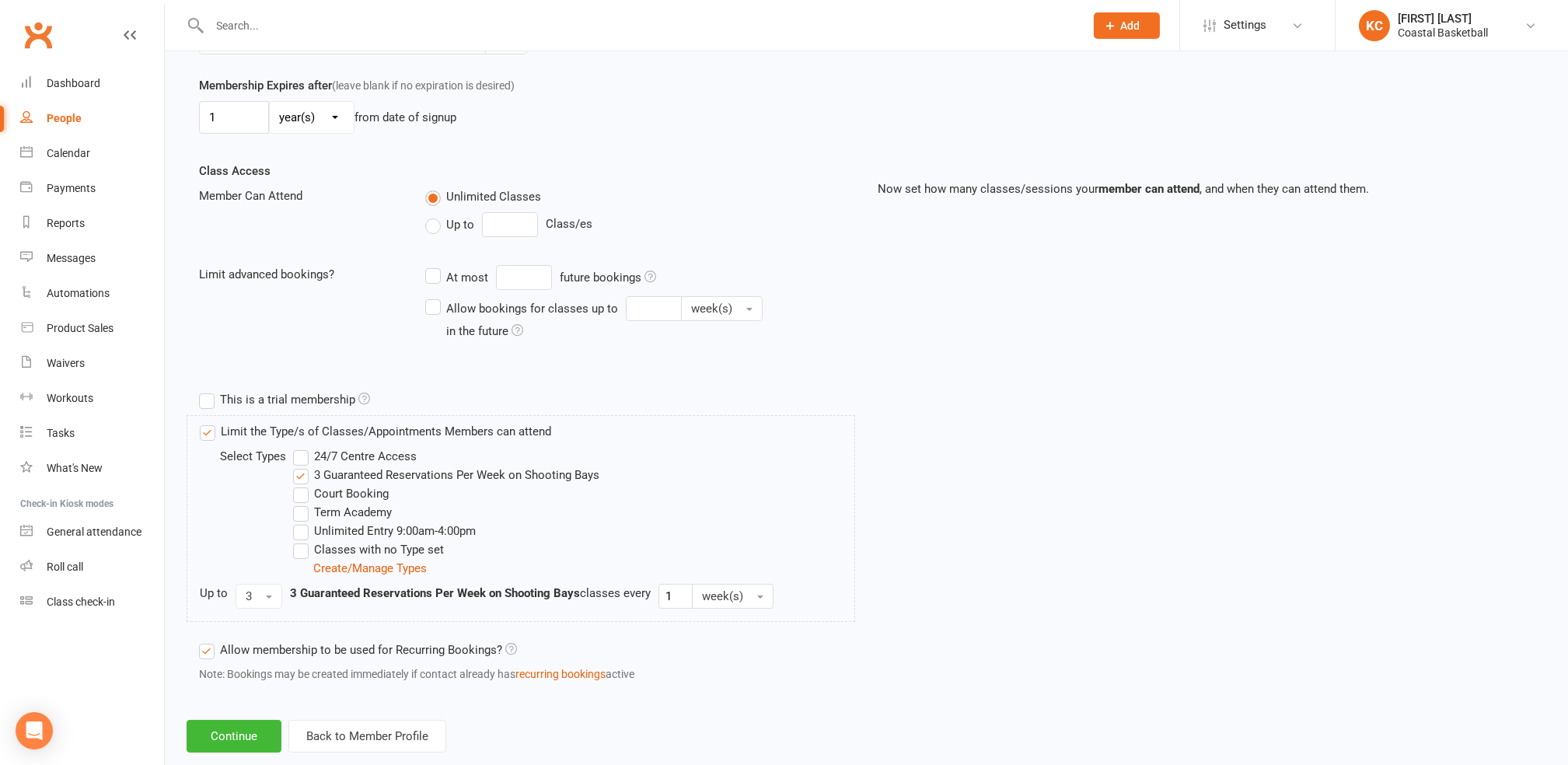 scroll, scrollTop: 452, scrollLeft: 0, axis: vertical 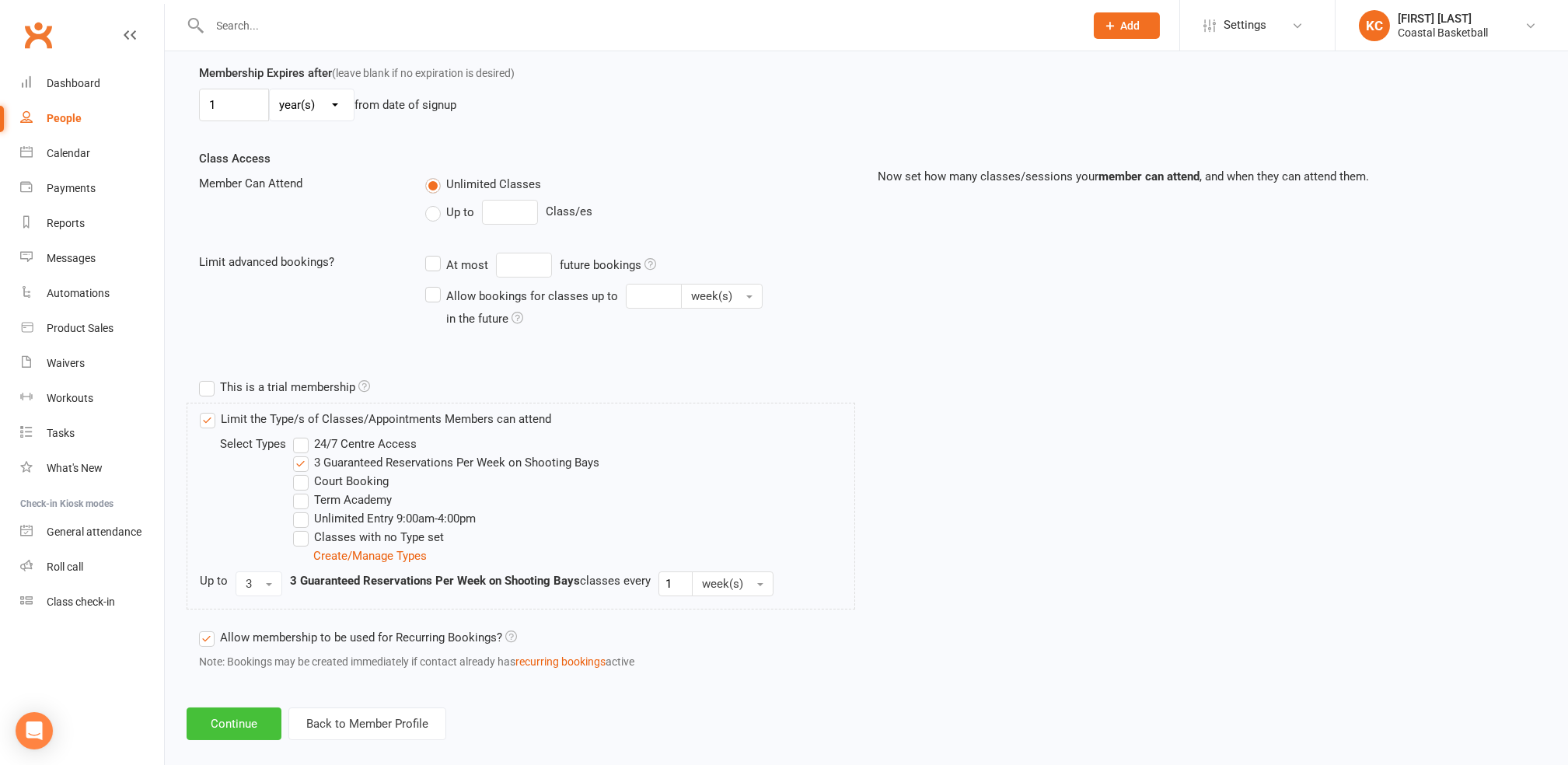 click on "Continue" at bounding box center (234, 724) 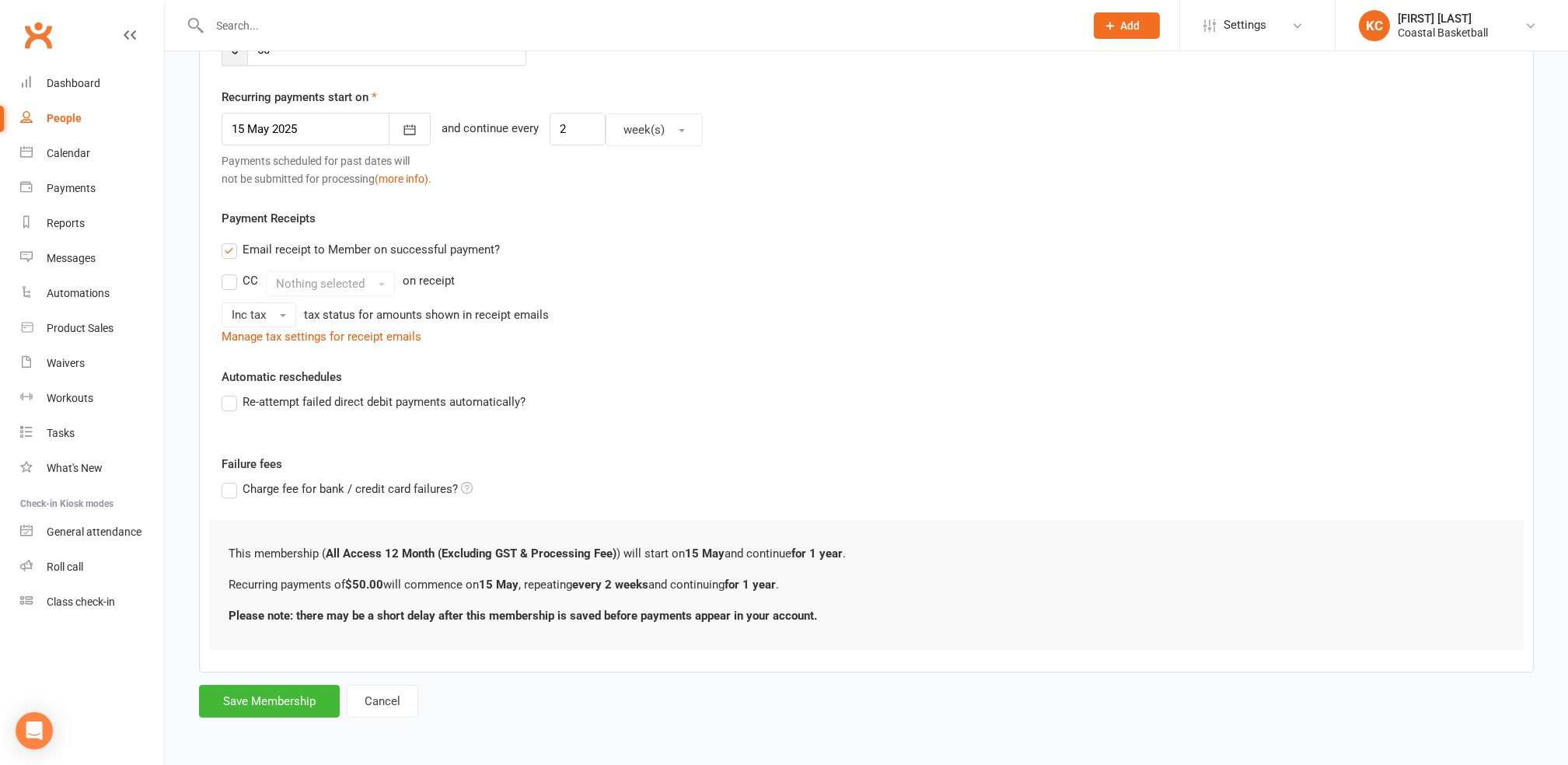 scroll, scrollTop: 0, scrollLeft: 0, axis: both 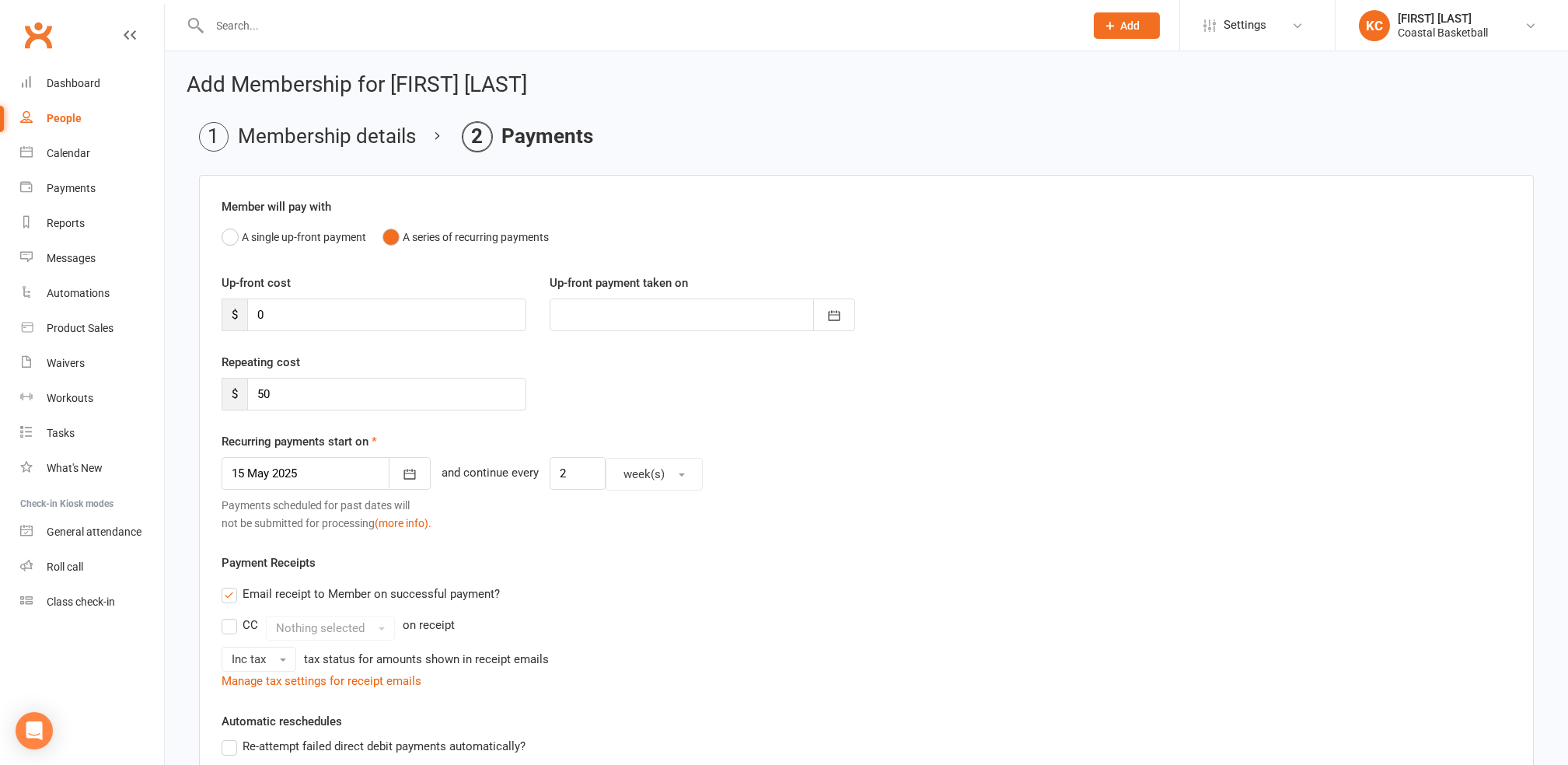 drag, startPoint x: 1079, startPoint y: 585, endPoint x: 1071, endPoint y: 584, distance: 8.062258 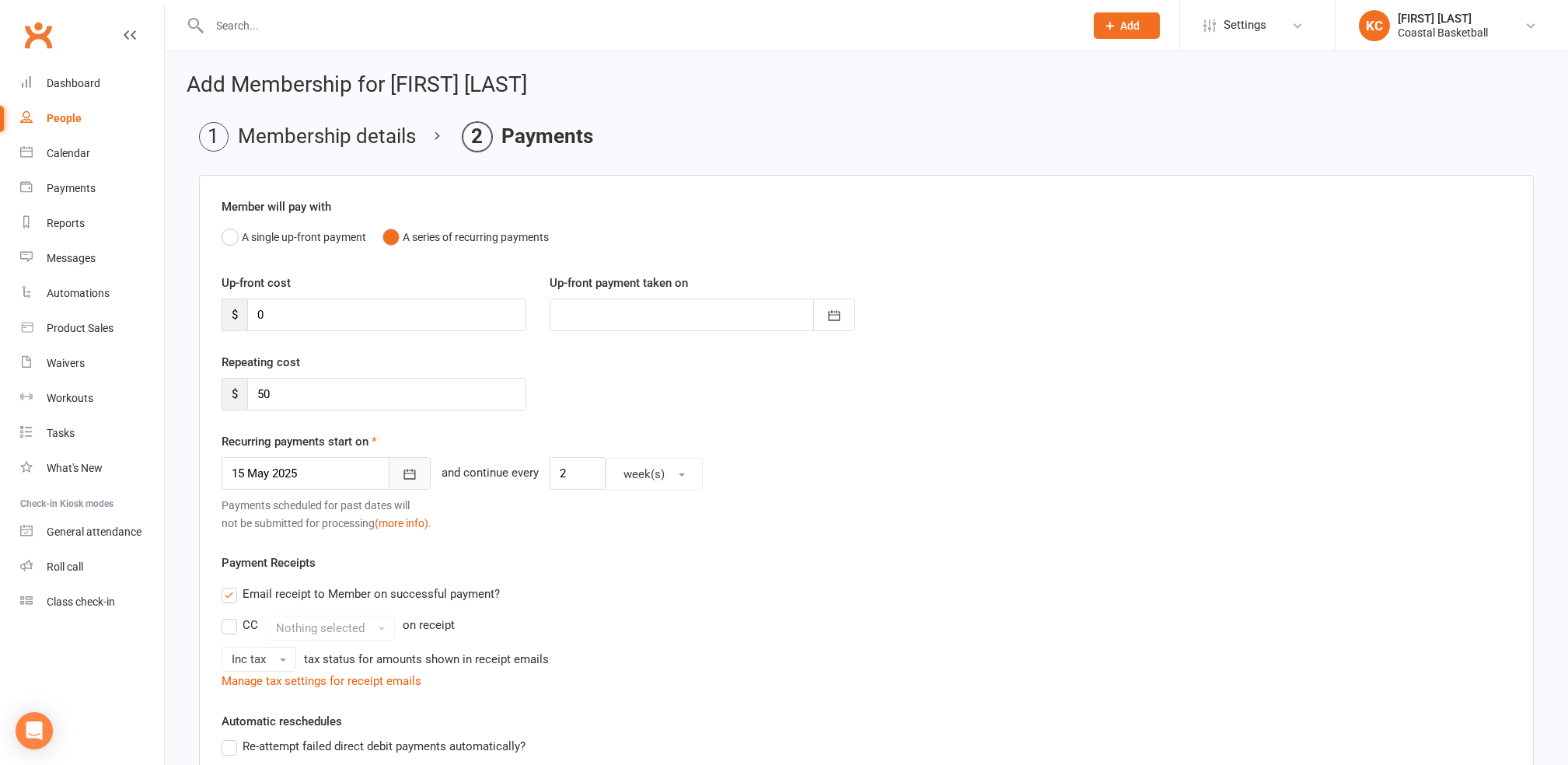 click at bounding box center (410, 473) 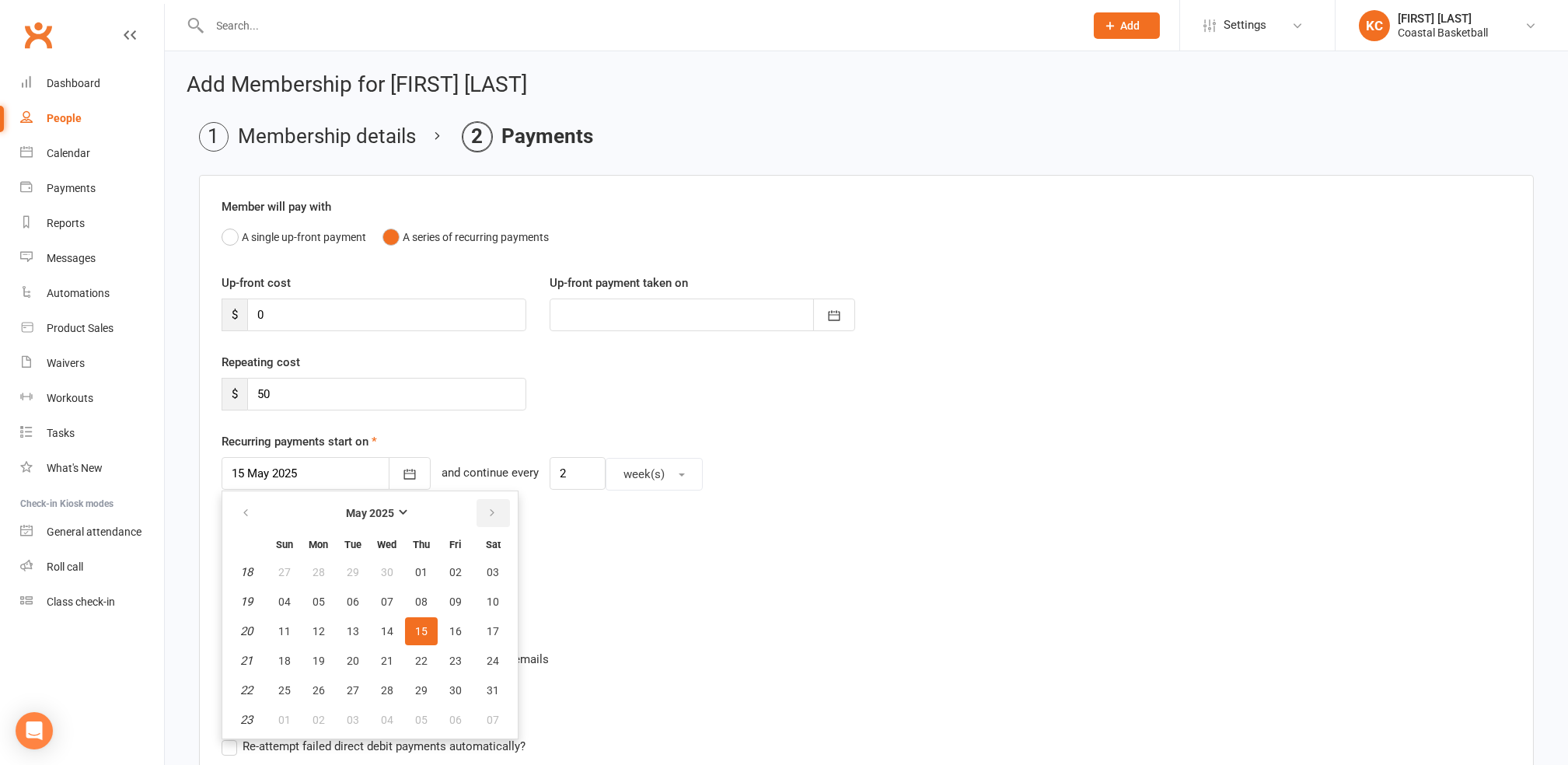 click at bounding box center (492, 513) 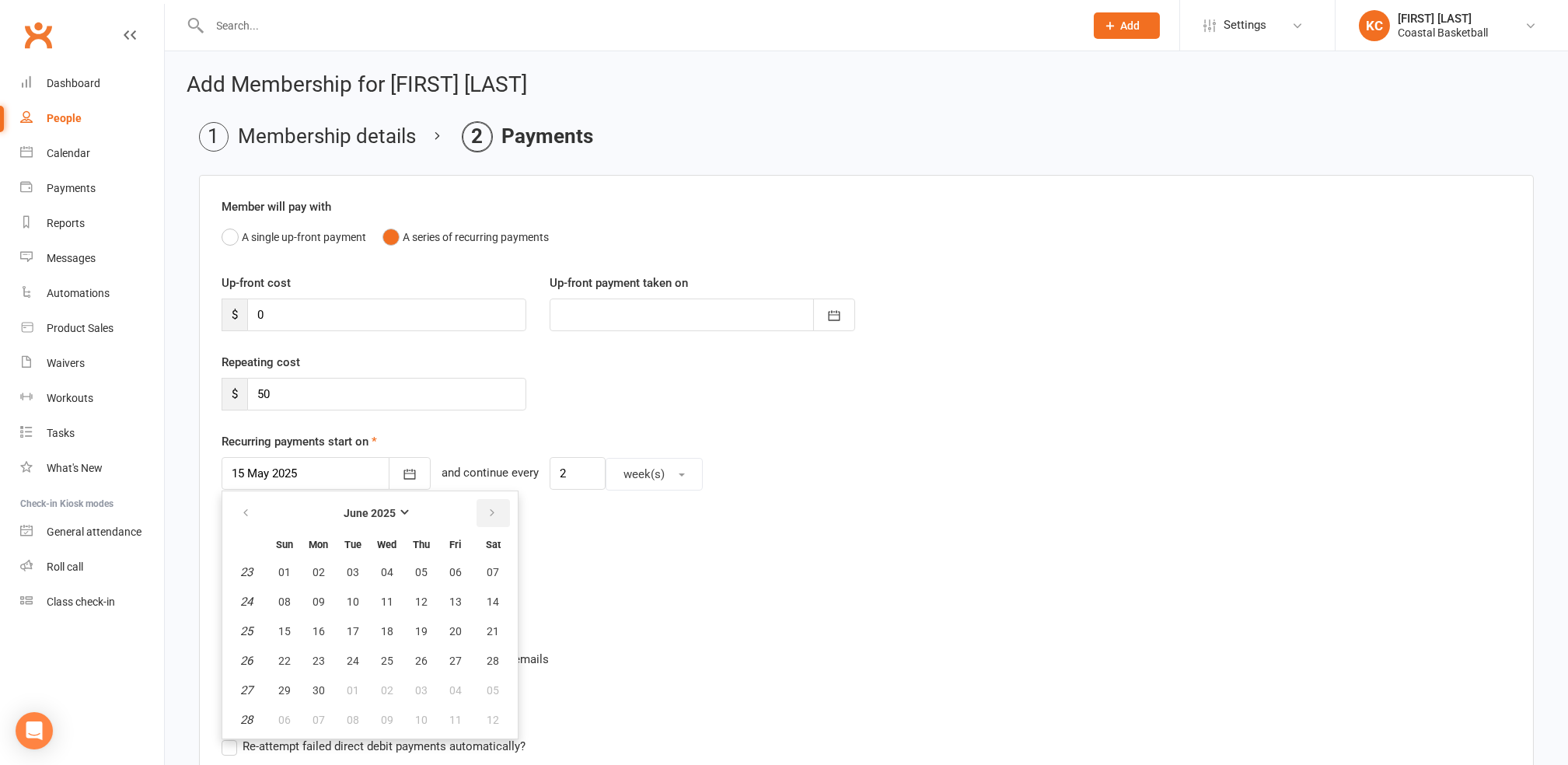 click at bounding box center (492, 513) 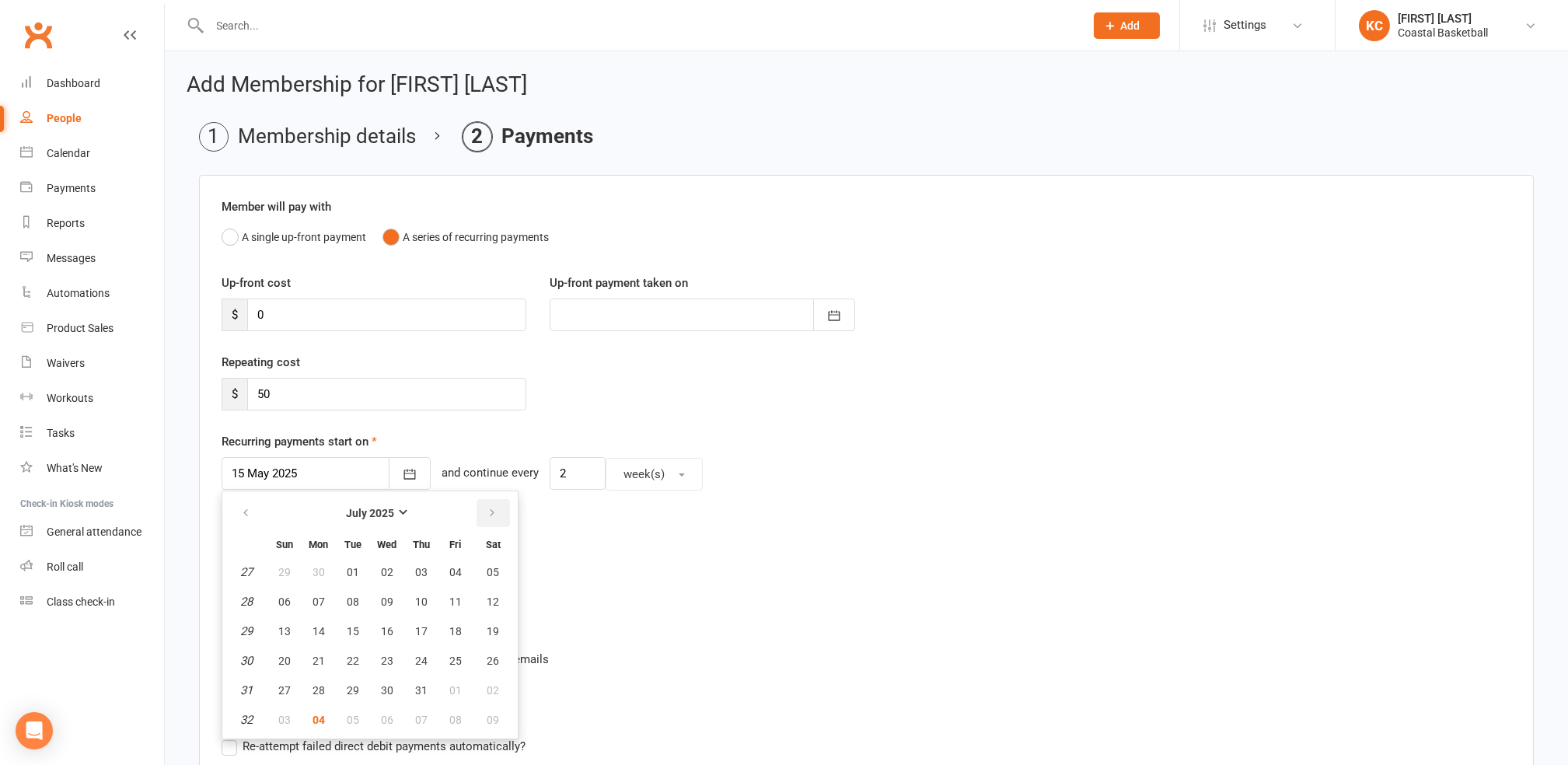 click at bounding box center (492, 513) 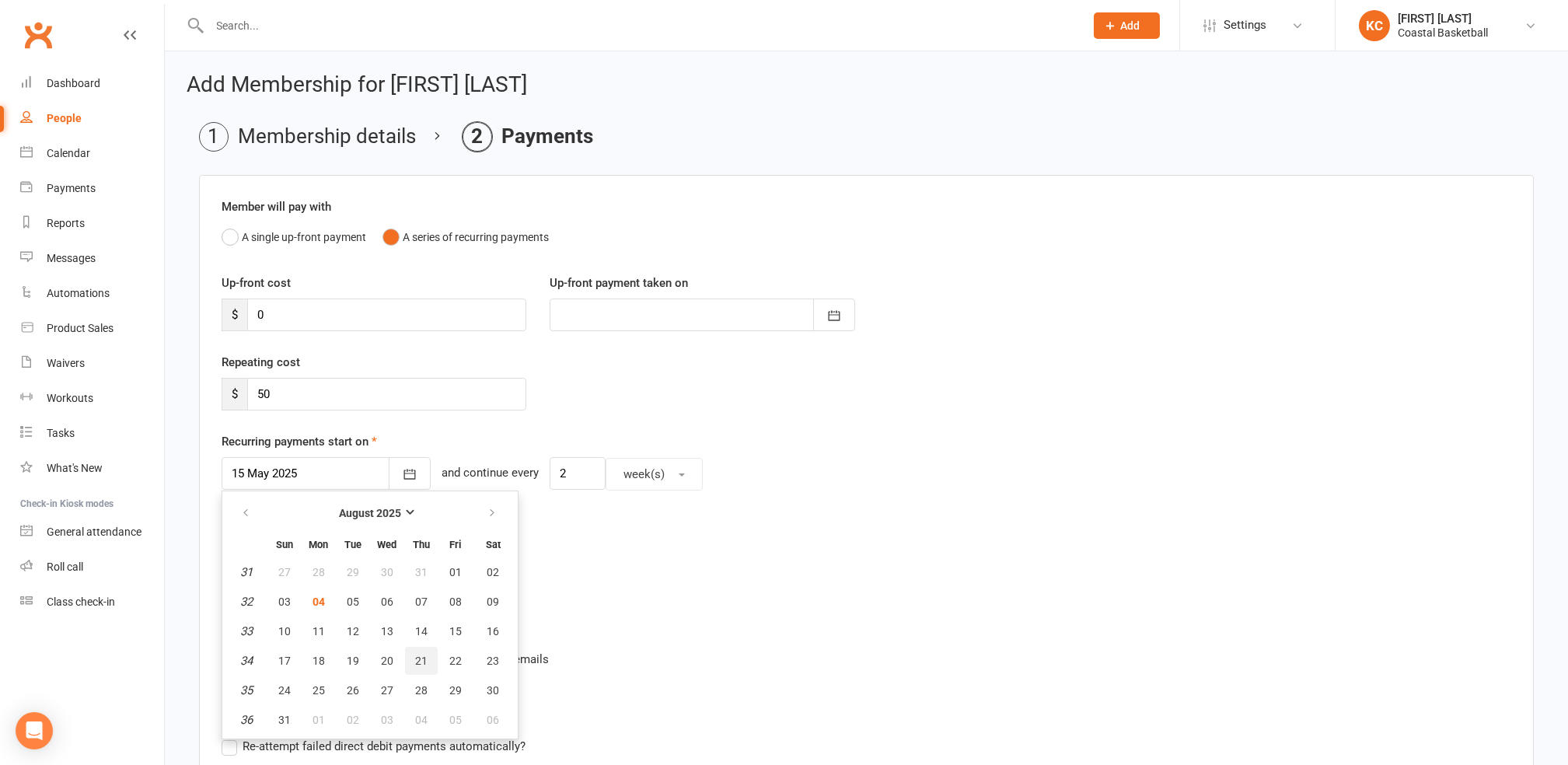 click on "21" at bounding box center (421, 661) 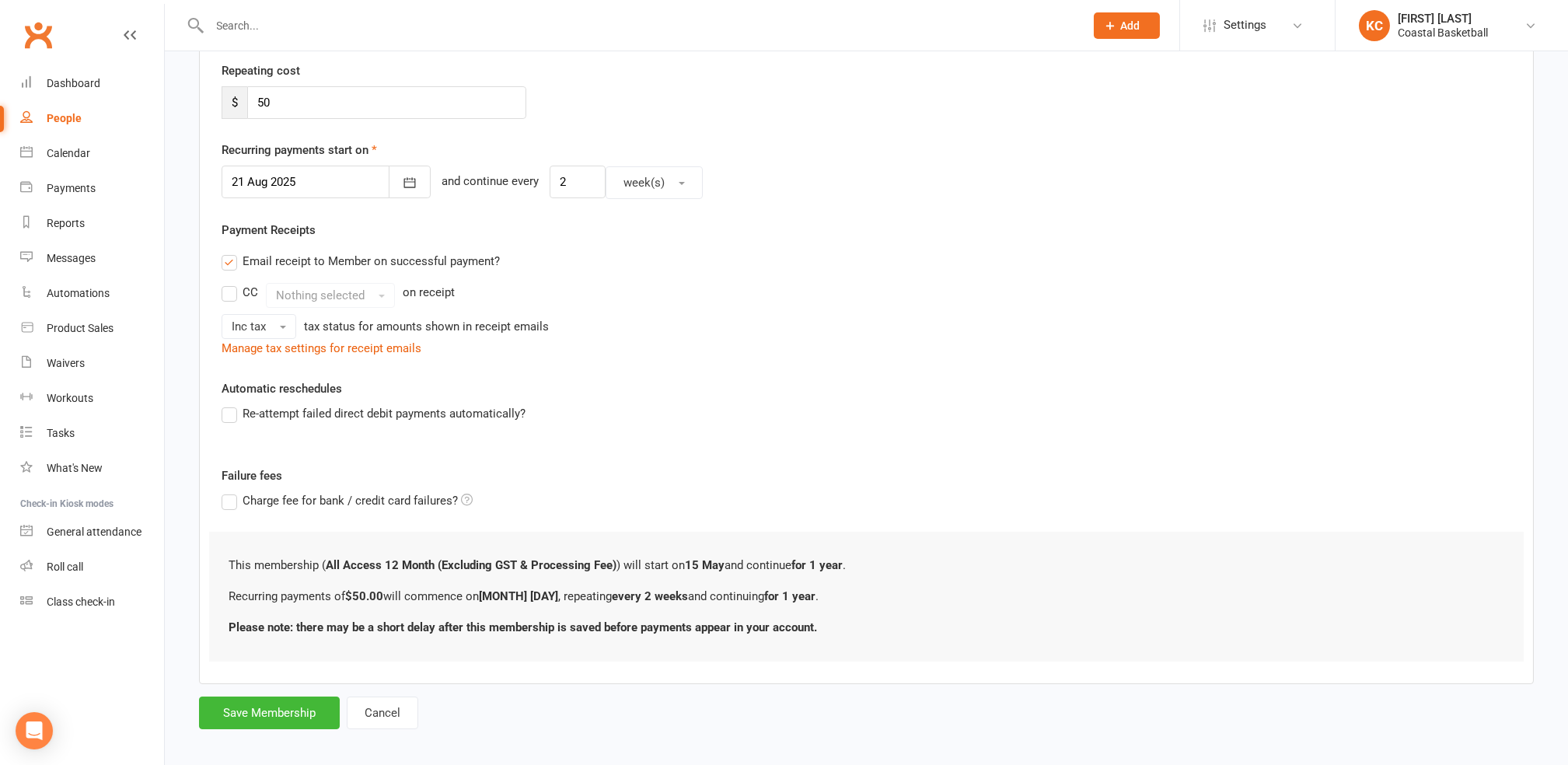scroll, scrollTop: 302, scrollLeft: 0, axis: vertical 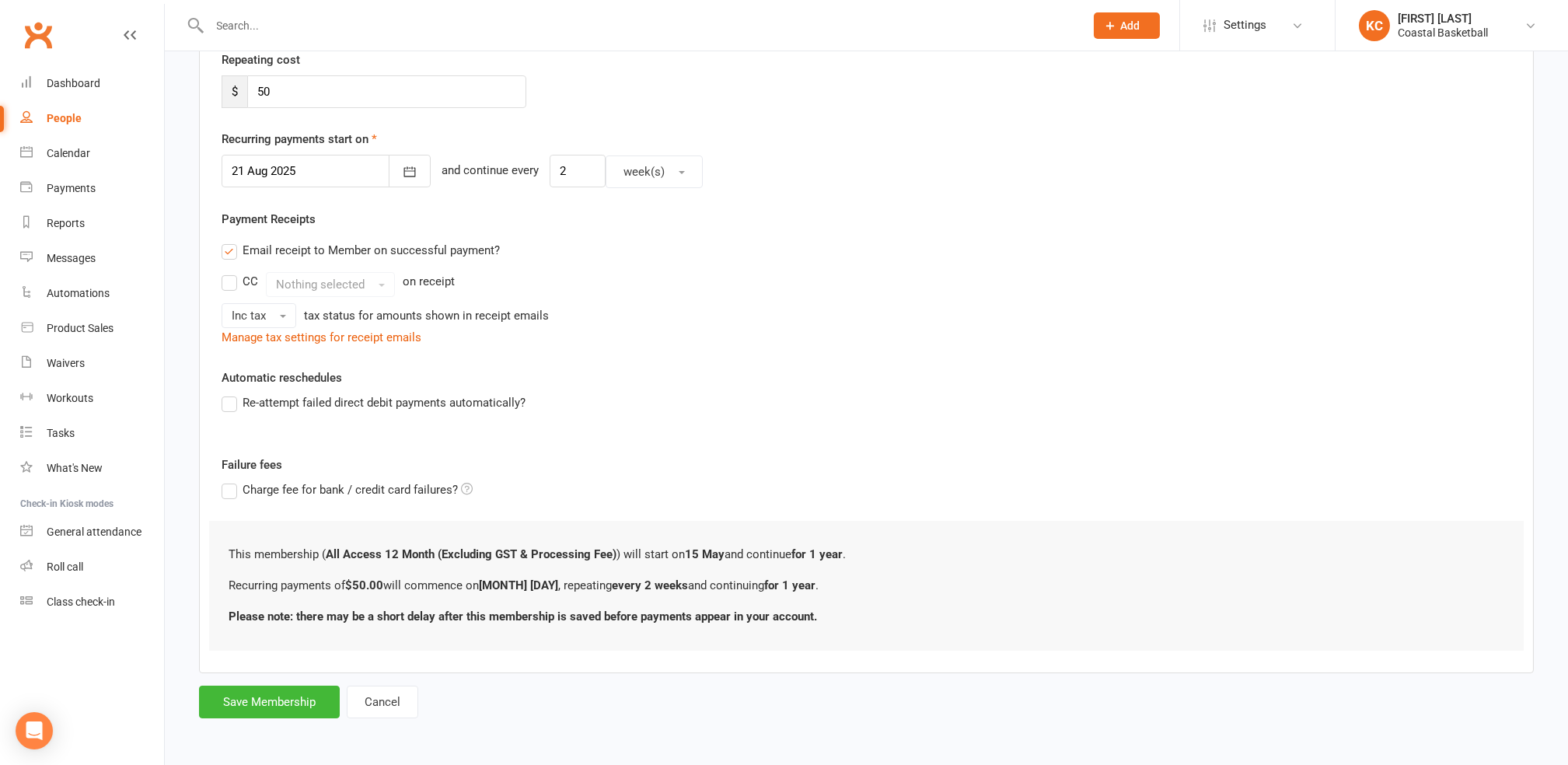 click on "Re-attempt failed direct debit payments automatically?" at bounding box center (373, 403) 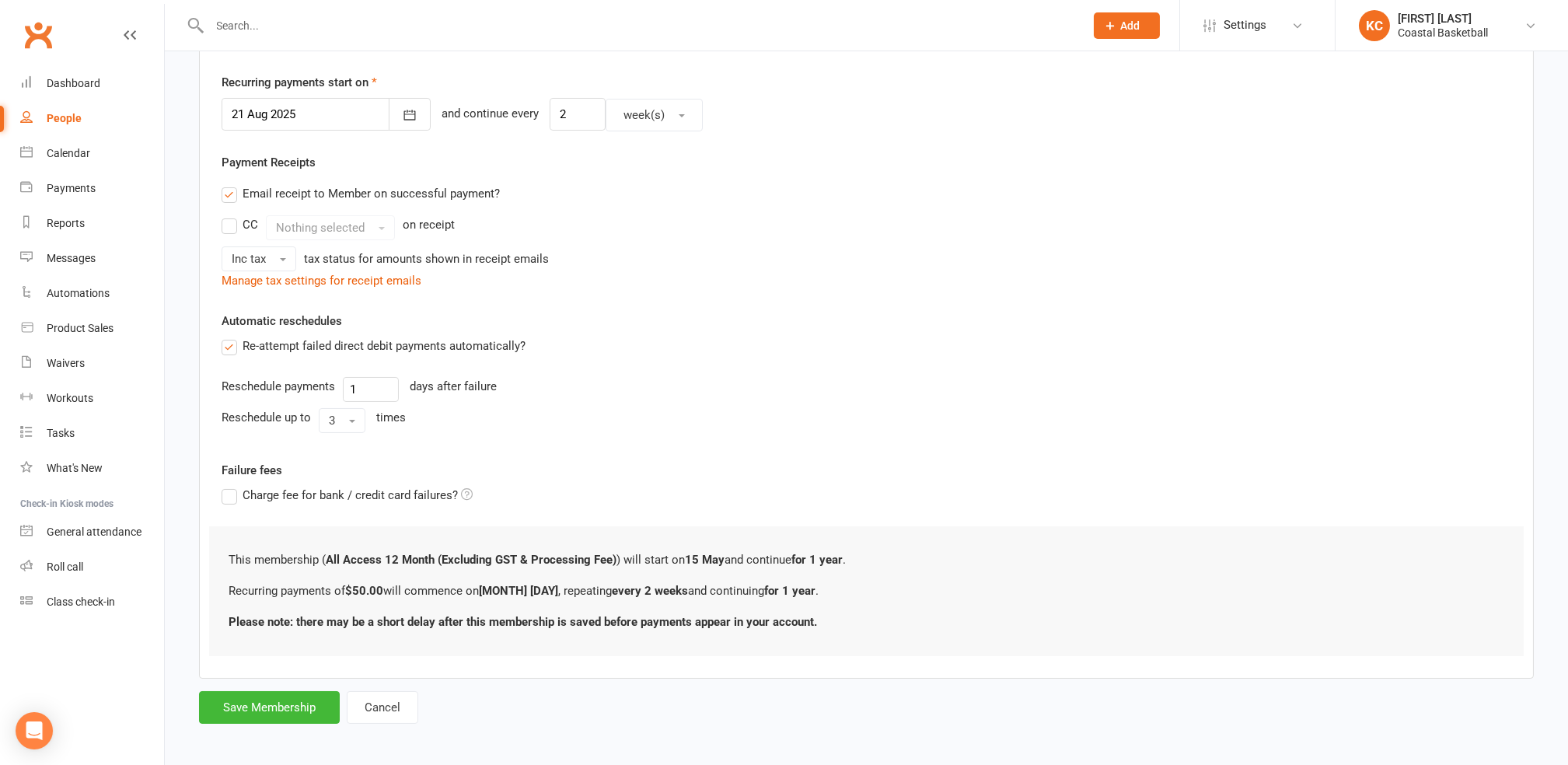 scroll, scrollTop: 365, scrollLeft: 0, axis: vertical 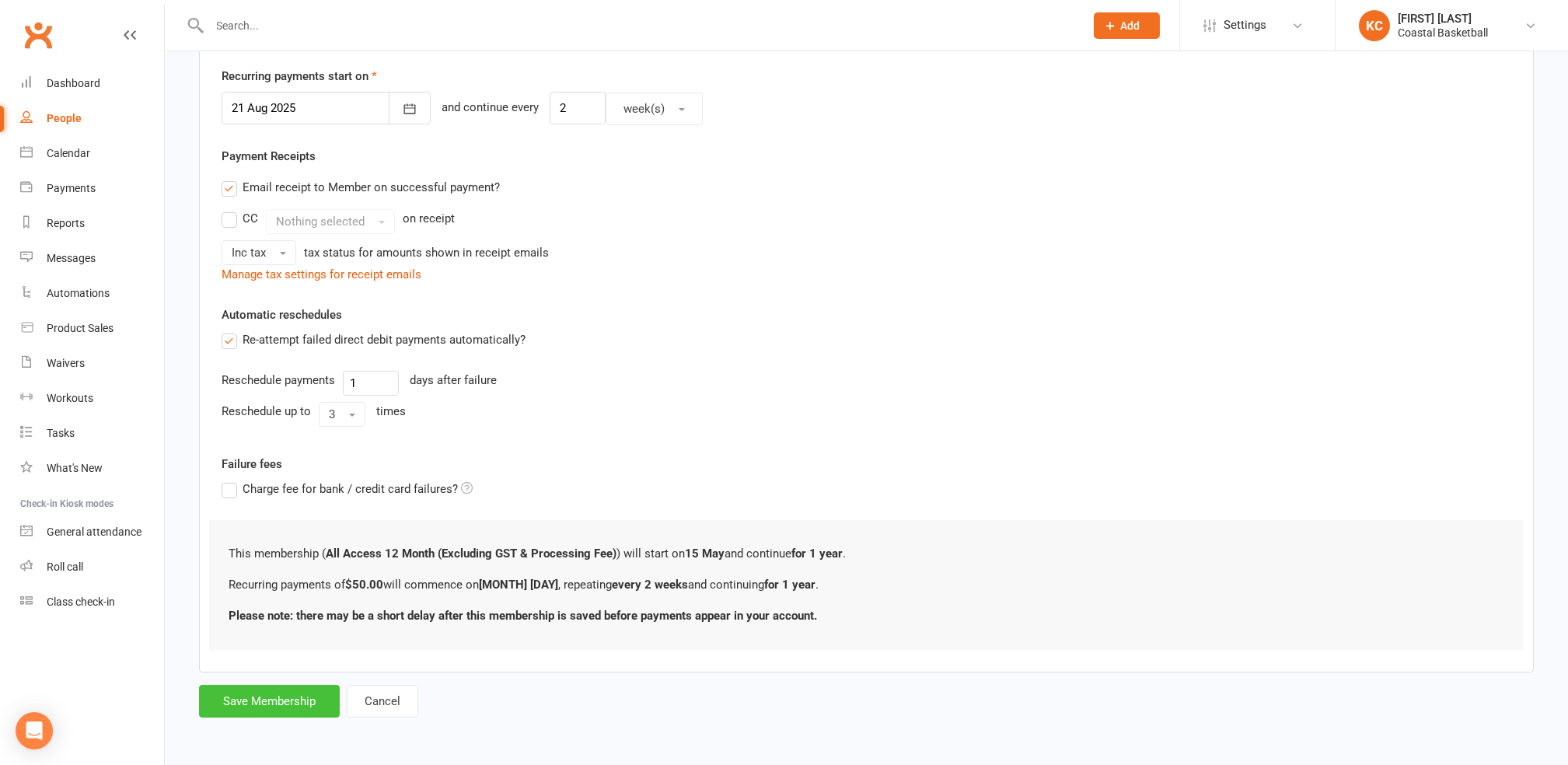 drag, startPoint x: 242, startPoint y: 704, endPoint x: 250, endPoint y: 704, distance: 8 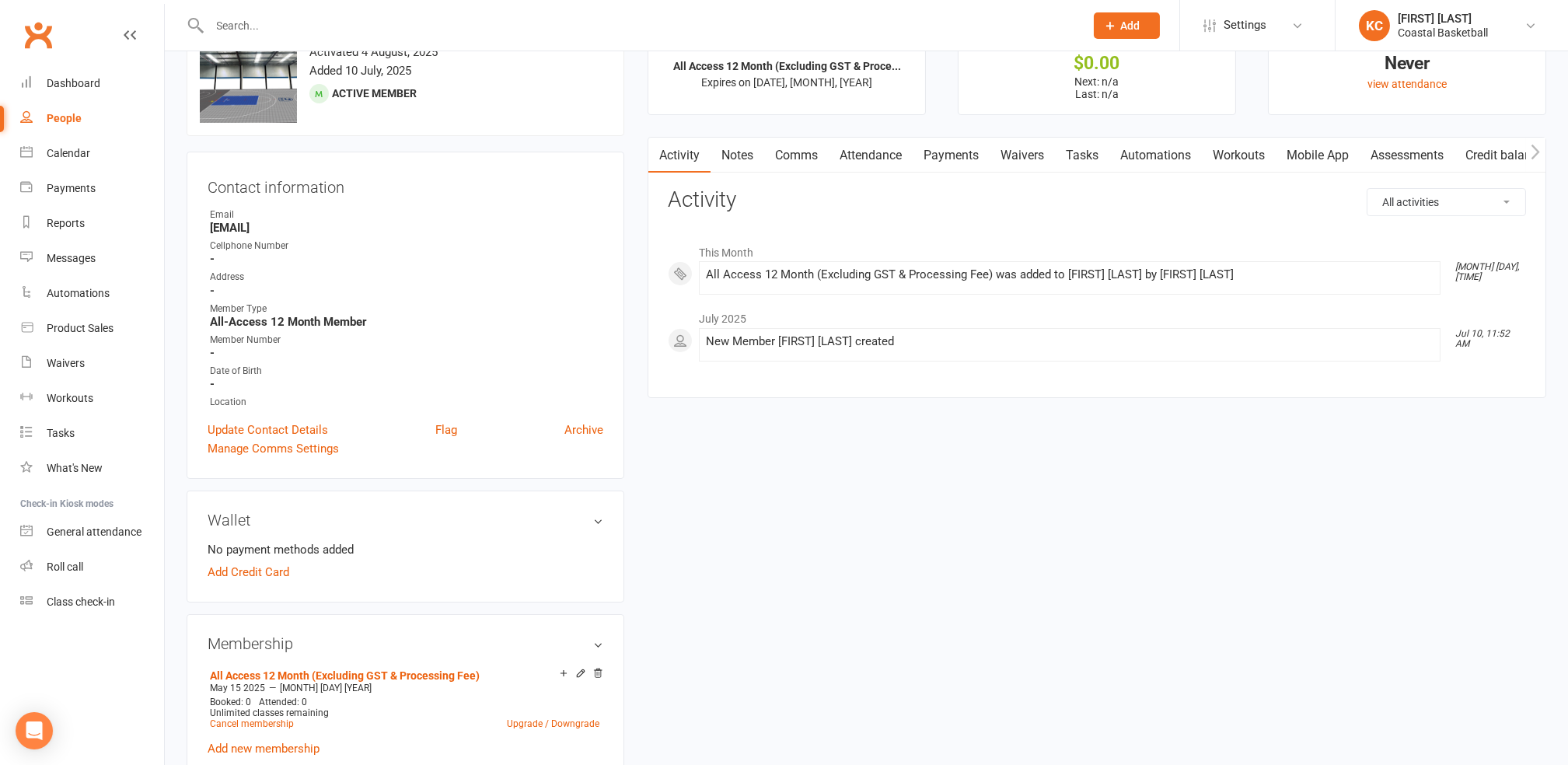 scroll, scrollTop: 0, scrollLeft: 0, axis: both 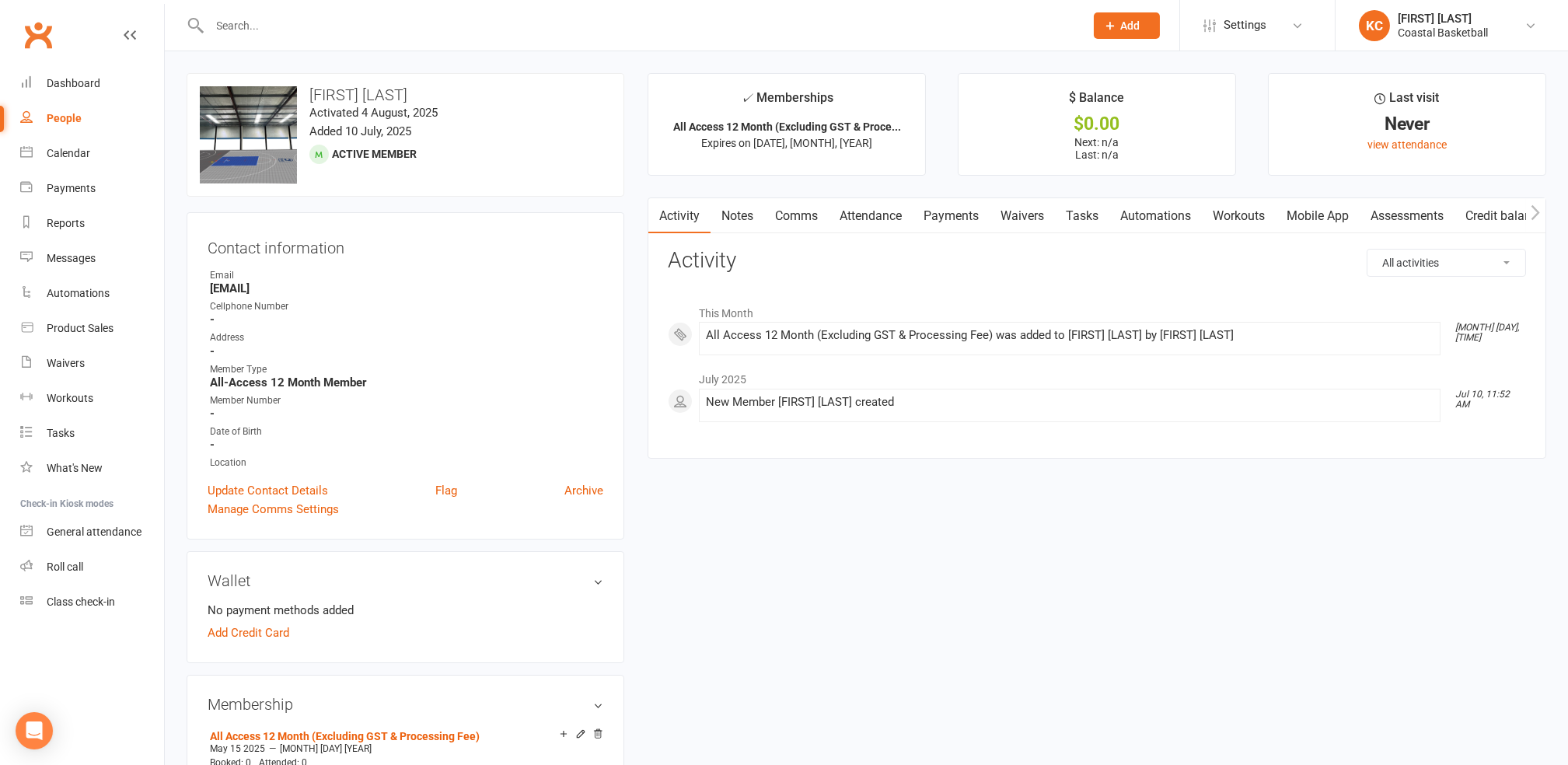 click at bounding box center [640, 26] 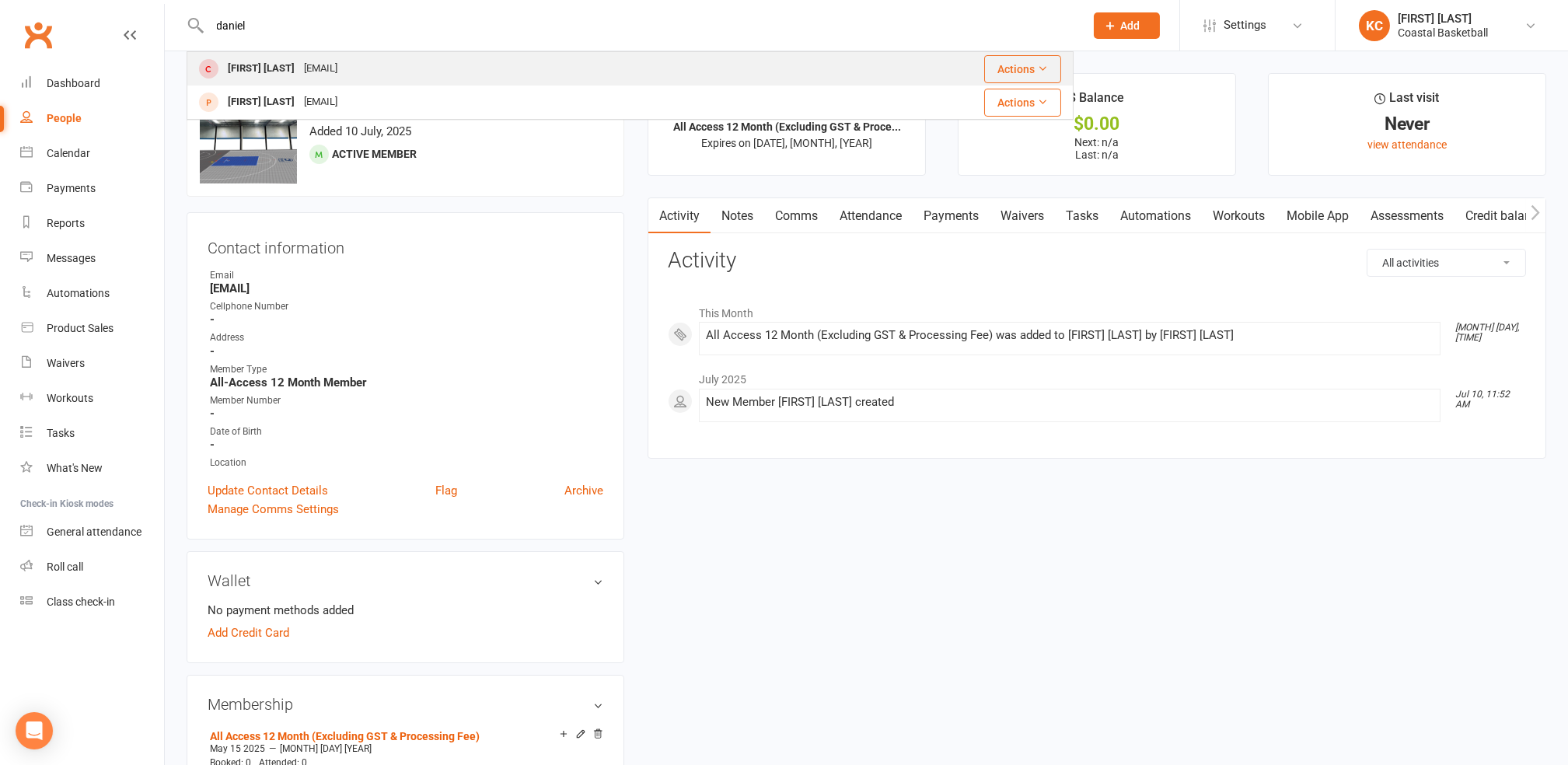 type on "daniel" 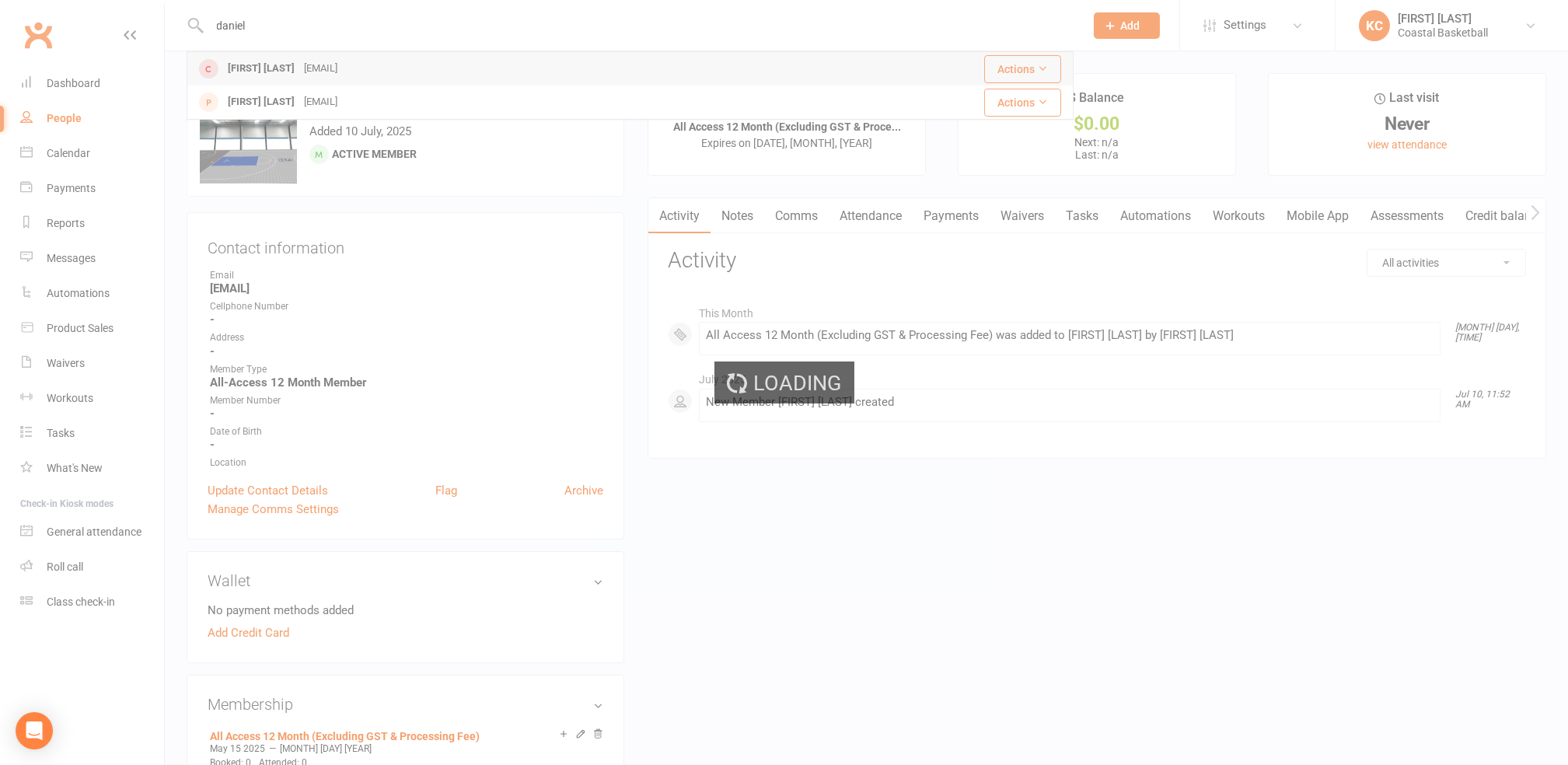 type 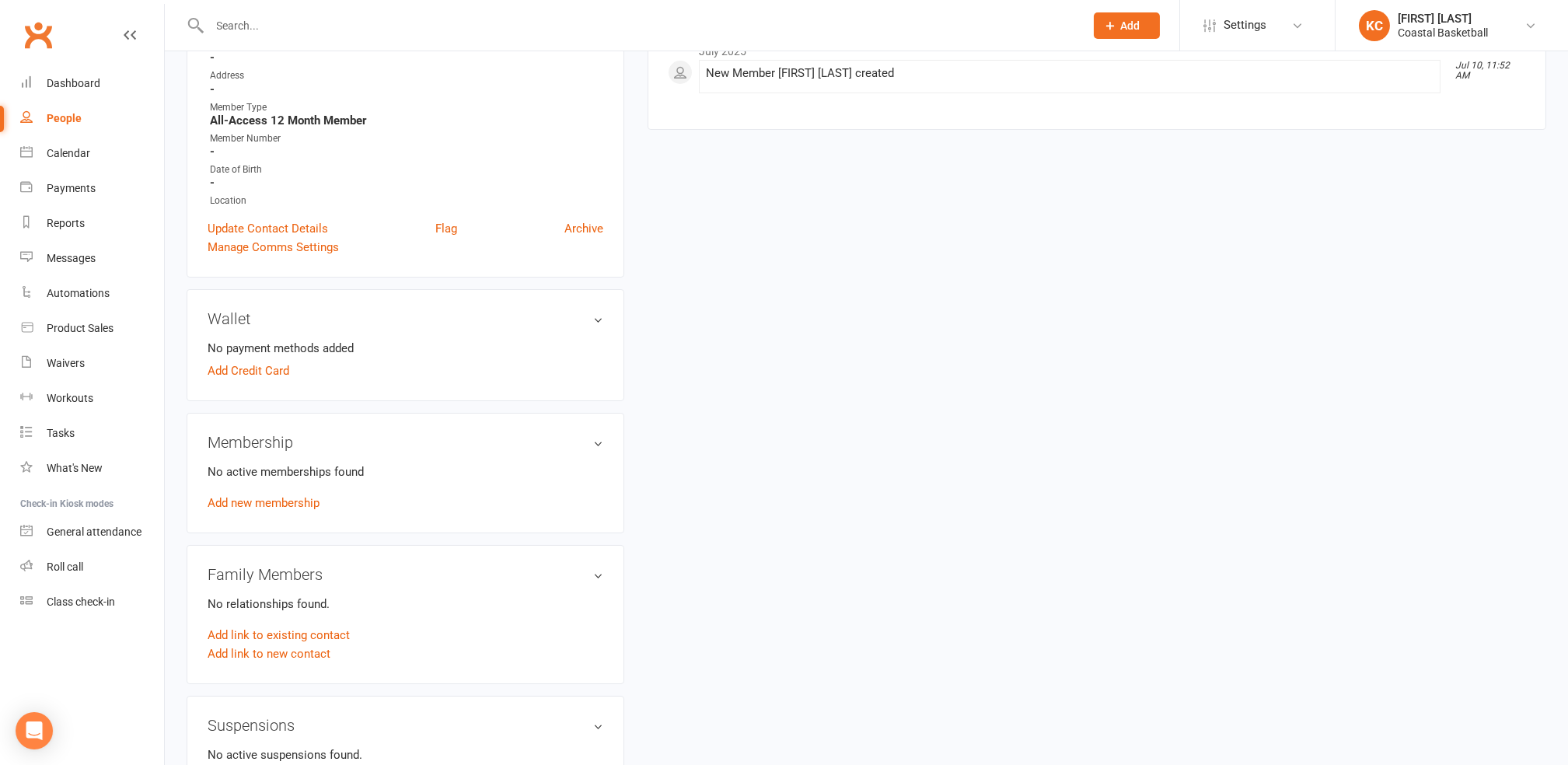 scroll, scrollTop: 311, scrollLeft: 0, axis: vertical 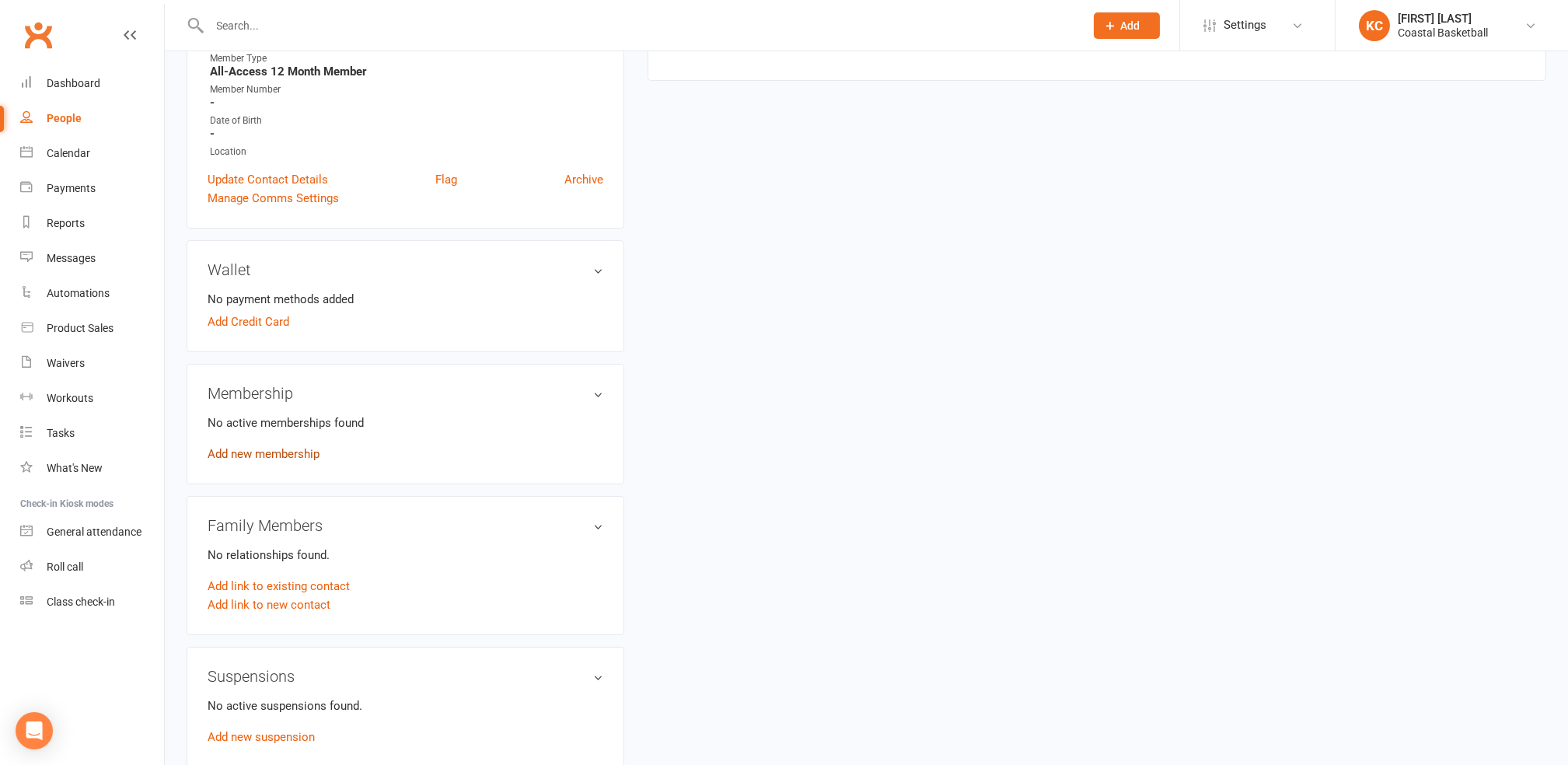 click on "Add new membership" at bounding box center (264, 454) 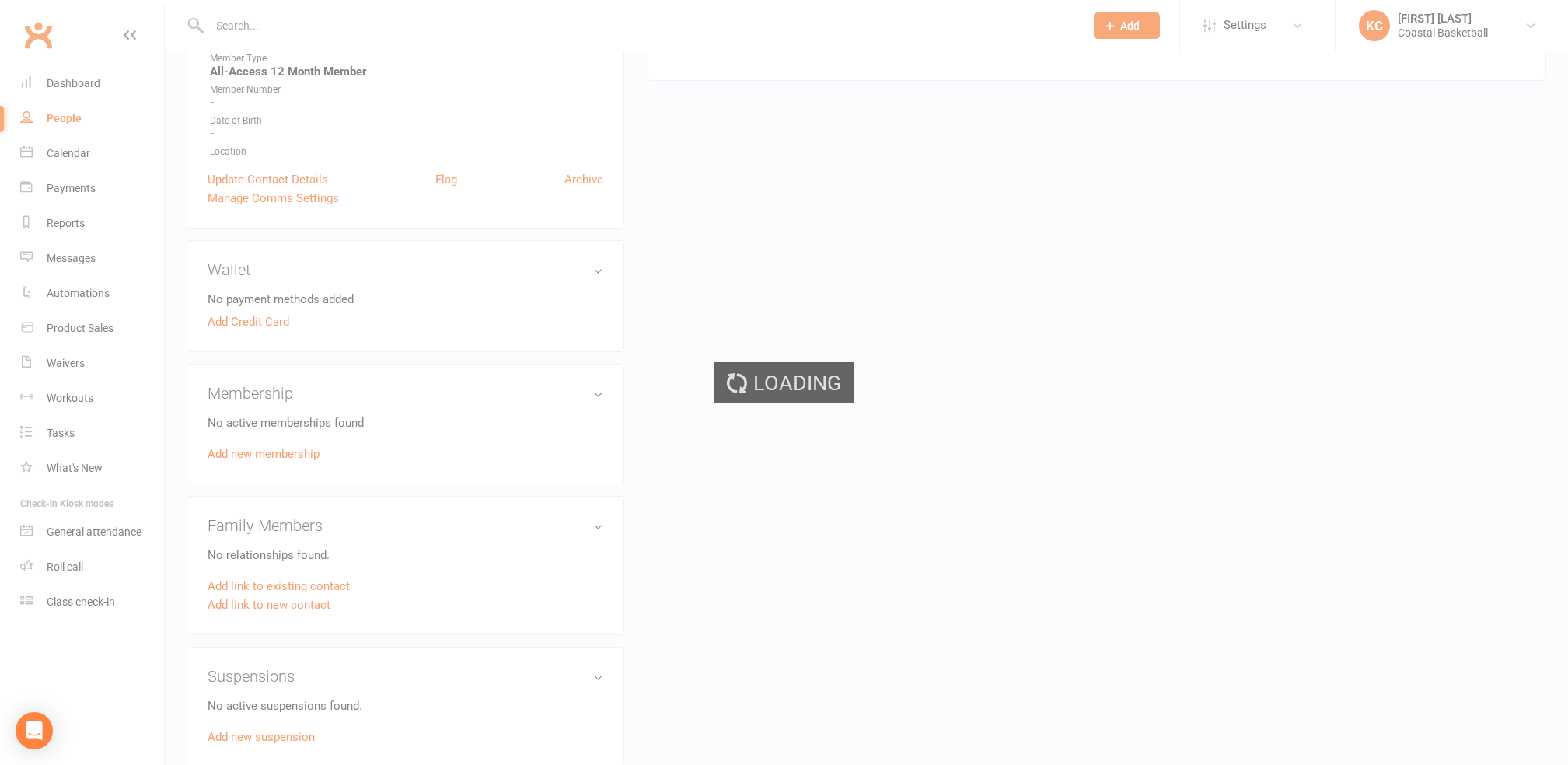 scroll, scrollTop: 0, scrollLeft: 0, axis: both 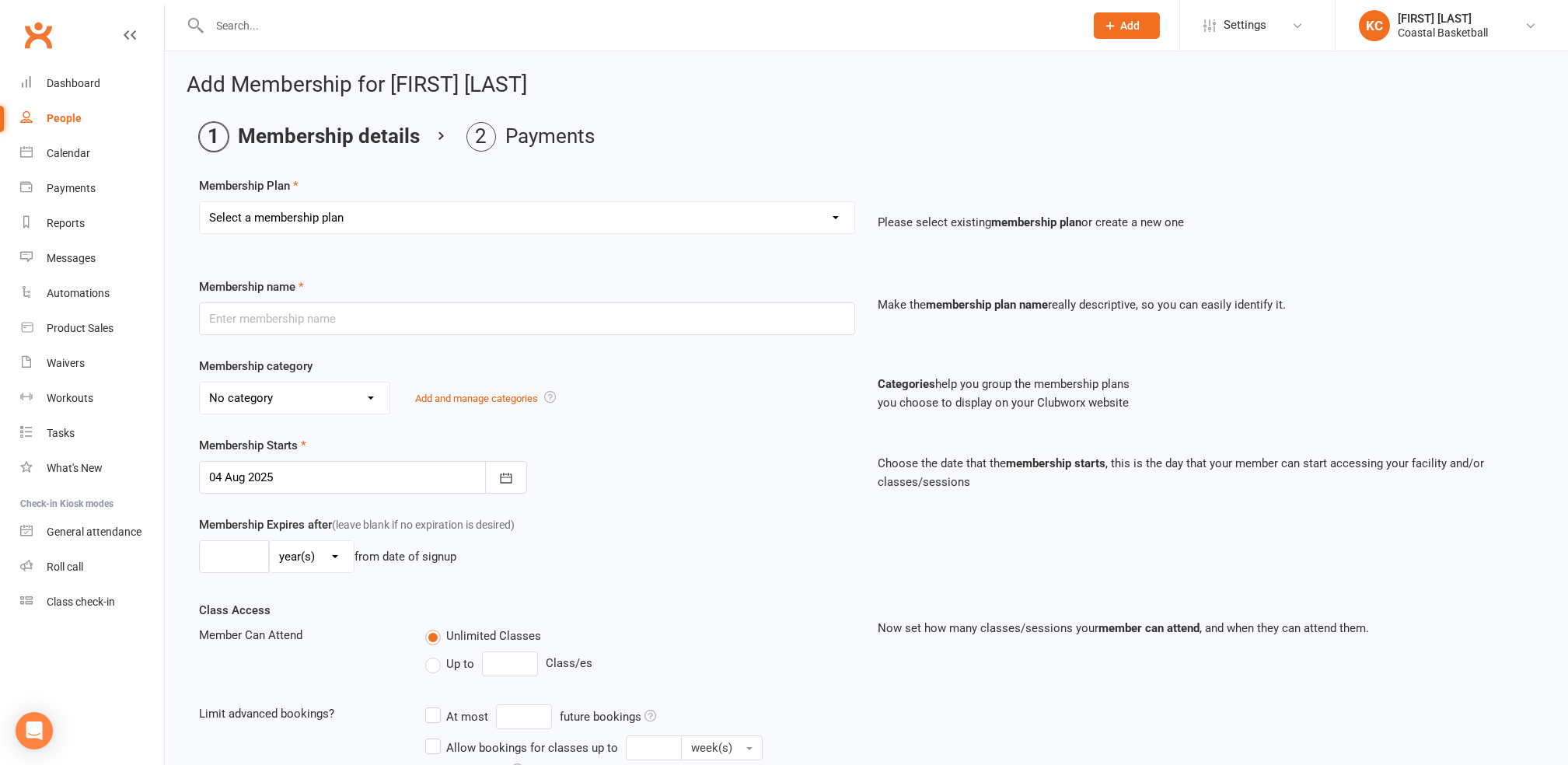 click on "Select a membership plan Create new Membership Plan All Access 12 Month (Excluding GST & Processing Fee) All Access 6 Month (Excluding GST & Processing Fee) All Access 3 Month (Excluding GST & Processing Fee) School Holiday One Week (Excluding GST & Processing Fee) School Holiday Two Week (Excluding GST & Processing Fee) Annual (Excluding GST & Processing Fee) Term 3 Academy 1 Day per Week - Payment Plan (Excluding GST & Processing Fee) Term 3 Academy 2 Days per Week - Upfront (Excluding GST & Processing Fee) Term 3 Academy 2 Days per Week - Payment Plan (Excluding GST & Processing Fee) All-Access Free Trial One Off (Excluding GST & Processing Fee) Term 3 Academy 1 Day per Week - Upfront (Excluding GST & Processing Fee)" at bounding box center [527, 218] 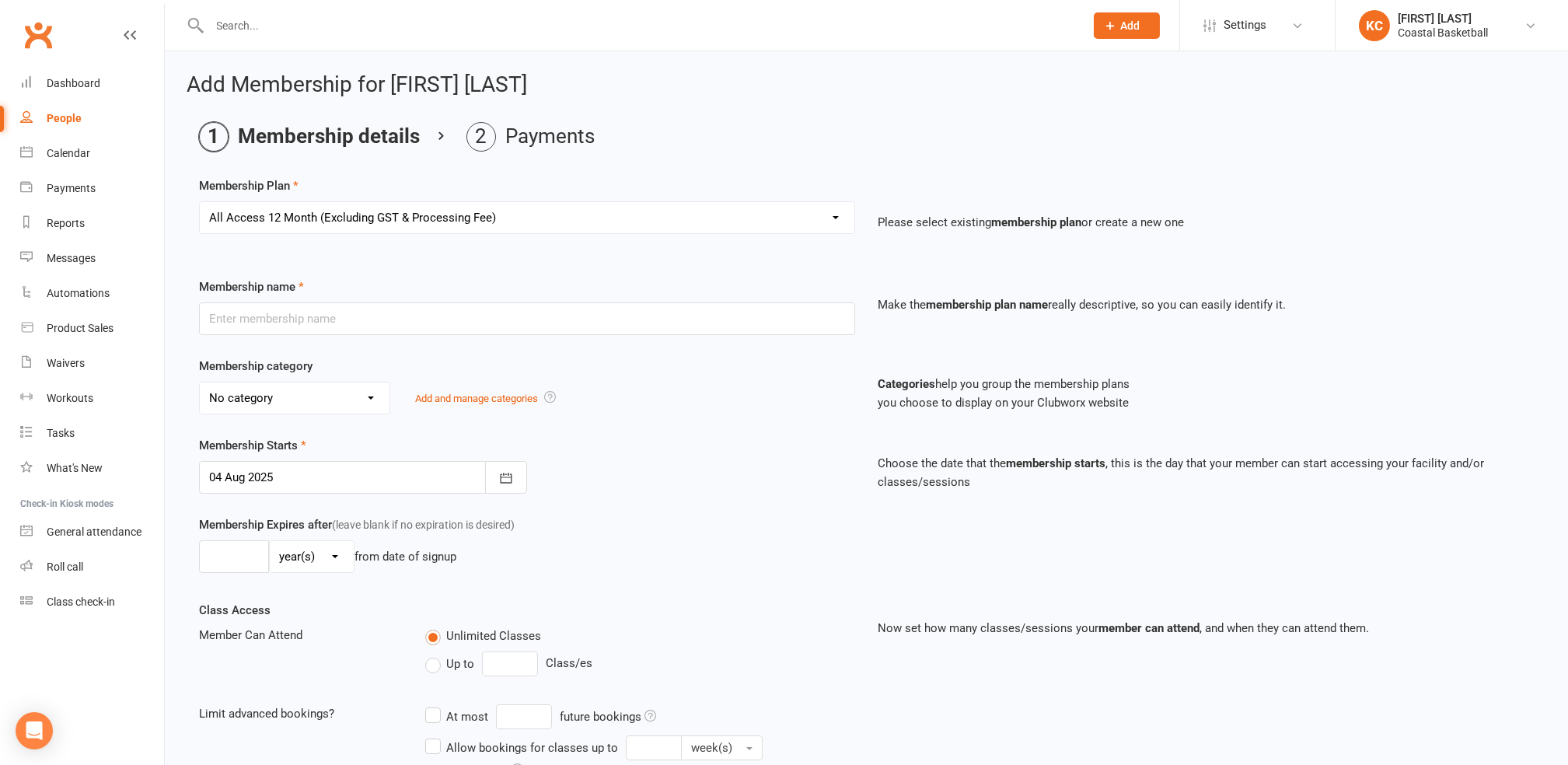 click on "Select a membership plan Create new Membership Plan All Access 12 Month (Excluding GST & Processing Fee) All Access 6 Month (Excluding GST & Processing Fee) All Access 3 Month (Excluding GST & Processing Fee) School Holiday One Week (Excluding GST & Processing Fee) School Holiday Two Week (Excluding GST & Processing Fee) Annual (Excluding GST & Processing Fee) Term 3 Academy 1 Day per Week - Payment Plan (Excluding GST & Processing Fee) Term 3 Academy 2 Days per Week - Upfront (Excluding GST & Processing Fee) Term 3 Academy 2 Days per Week - Payment Plan (Excluding GST & Processing Fee) All-Access Free Trial One Off (Excluding GST & Processing Fee) Term 3 Academy 1 Day per Week - Upfront (Excluding GST & Processing Fee)" at bounding box center (527, 218) 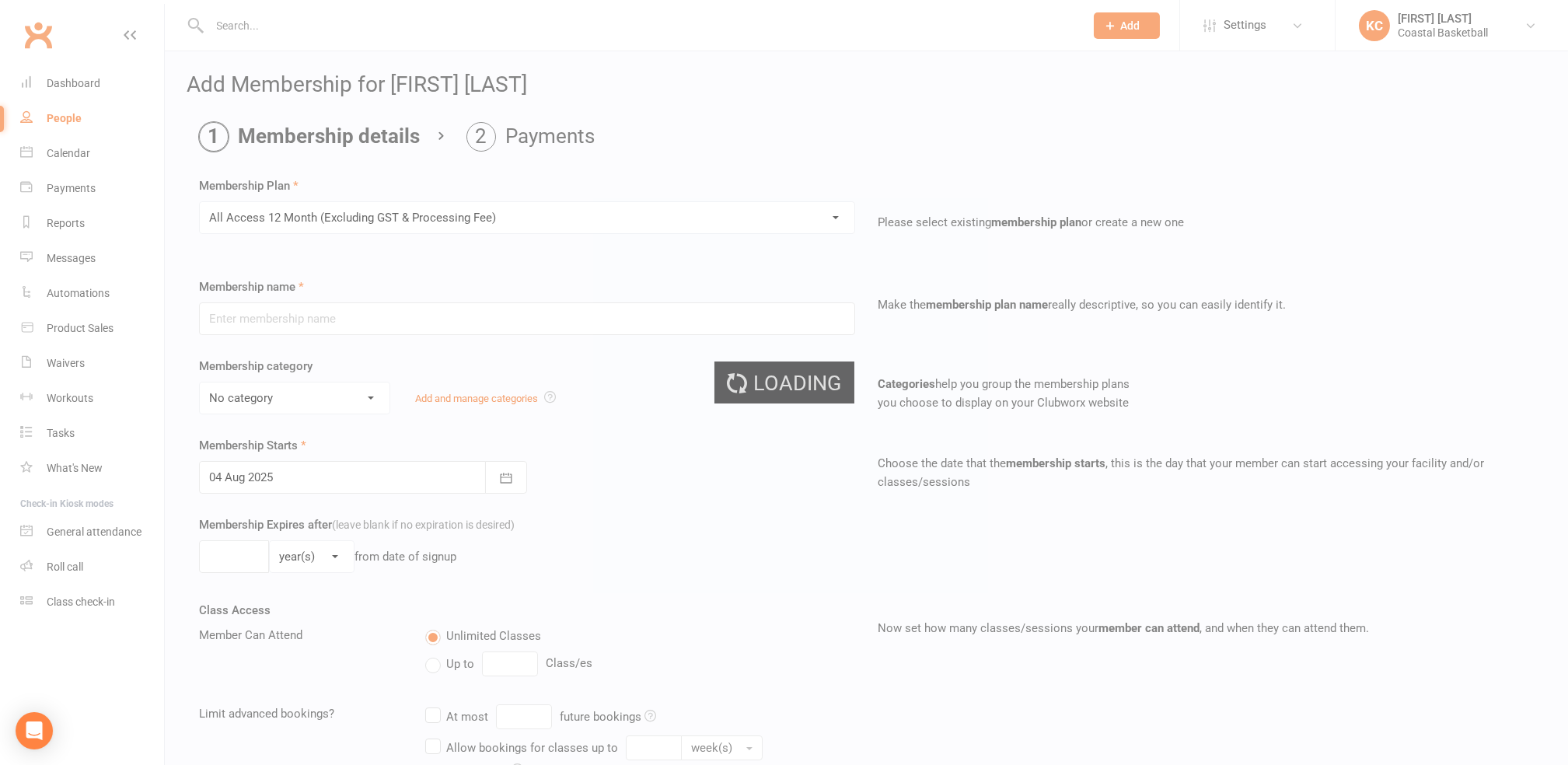 type on "All Access 12 Month (Excluding GST & Processing Fee)" 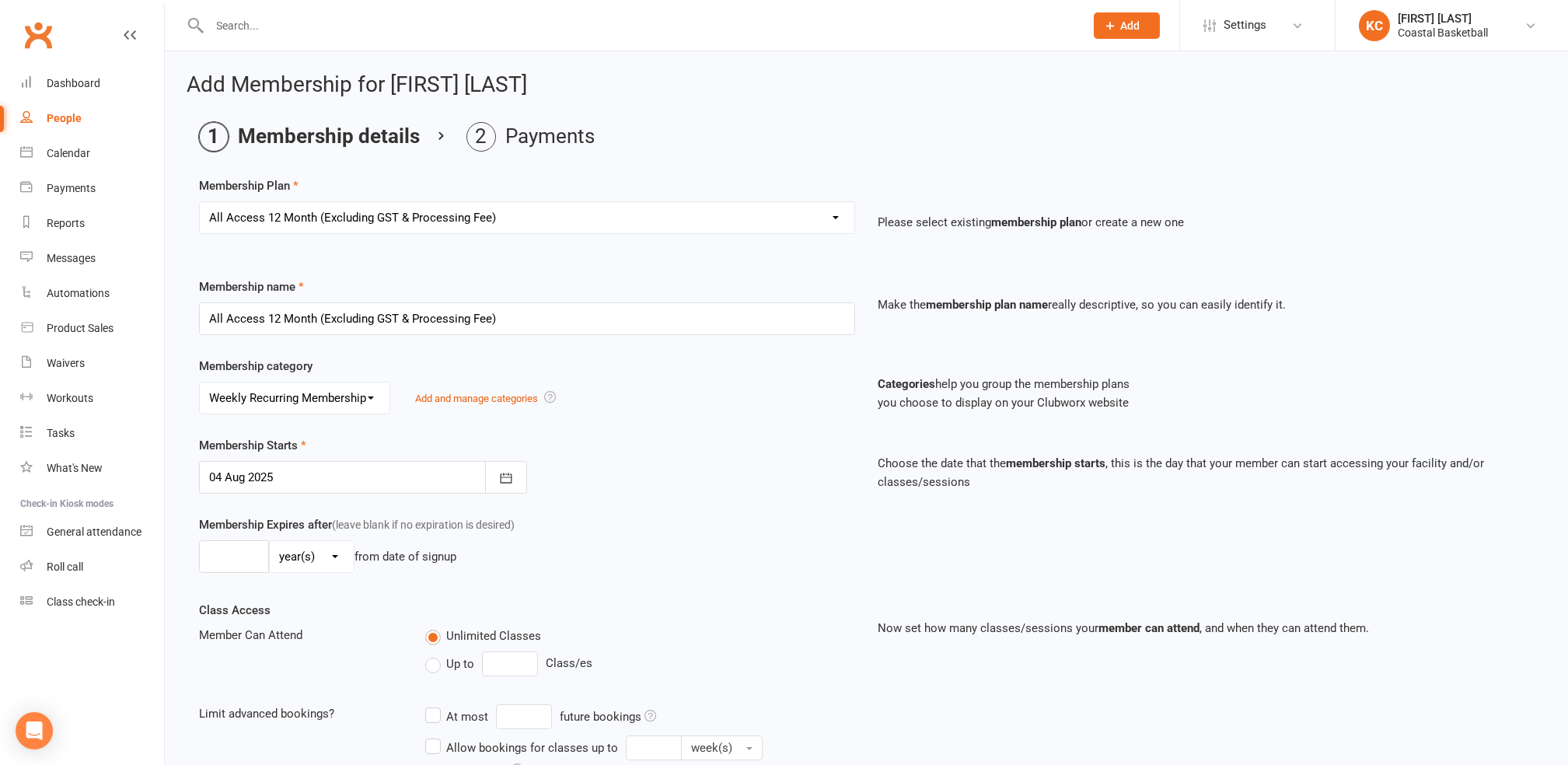 click on "No category All-Access Membership Annual Membership Casual Membership Weekly Recurring Membership" at bounding box center (295, 398) 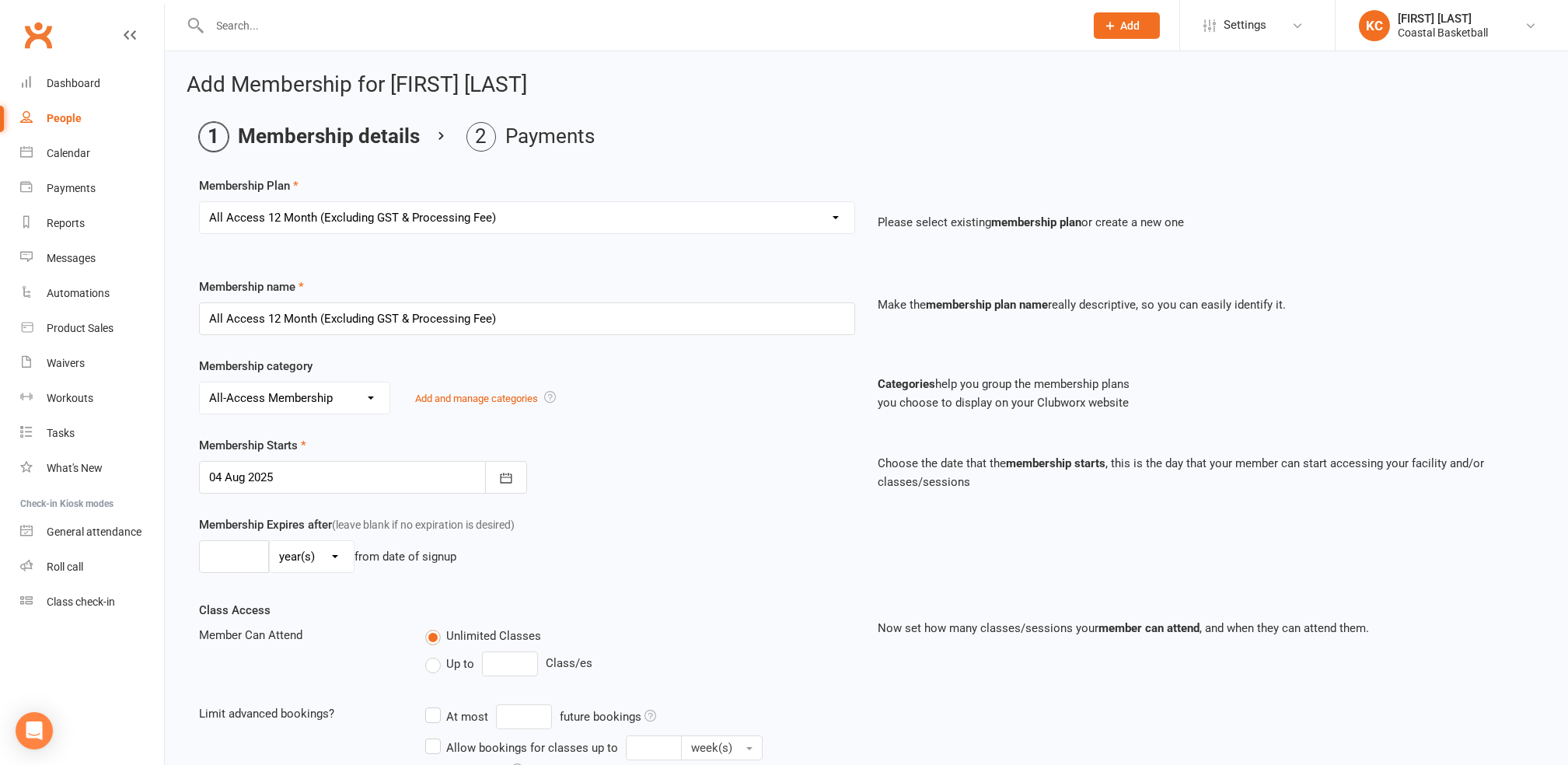click on "No category All-Access Membership Annual Membership Casual Membership Weekly Recurring Membership" at bounding box center (295, 398) 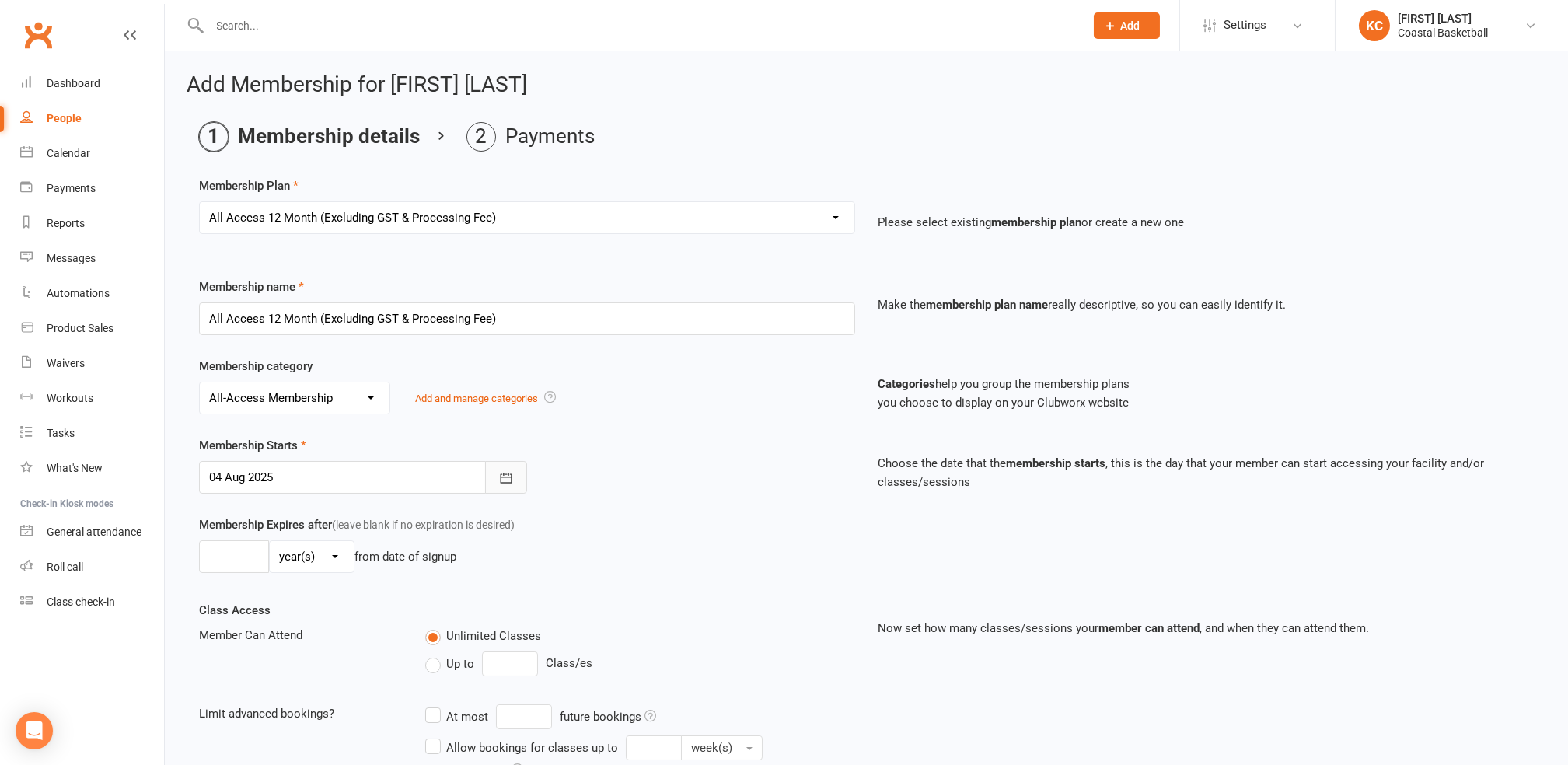 click at bounding box center [506, 477] 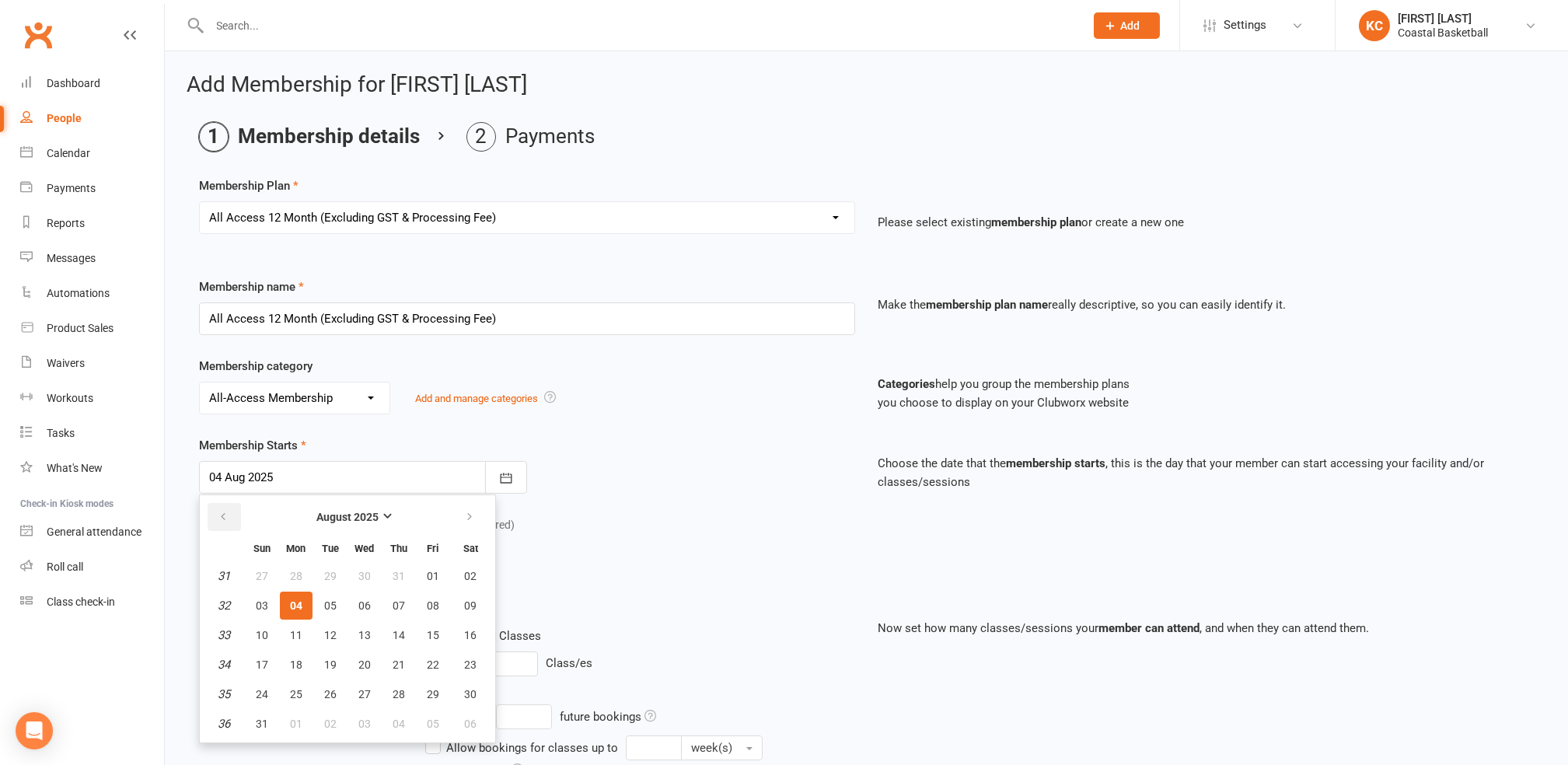 click at bounding box center [223, 517] 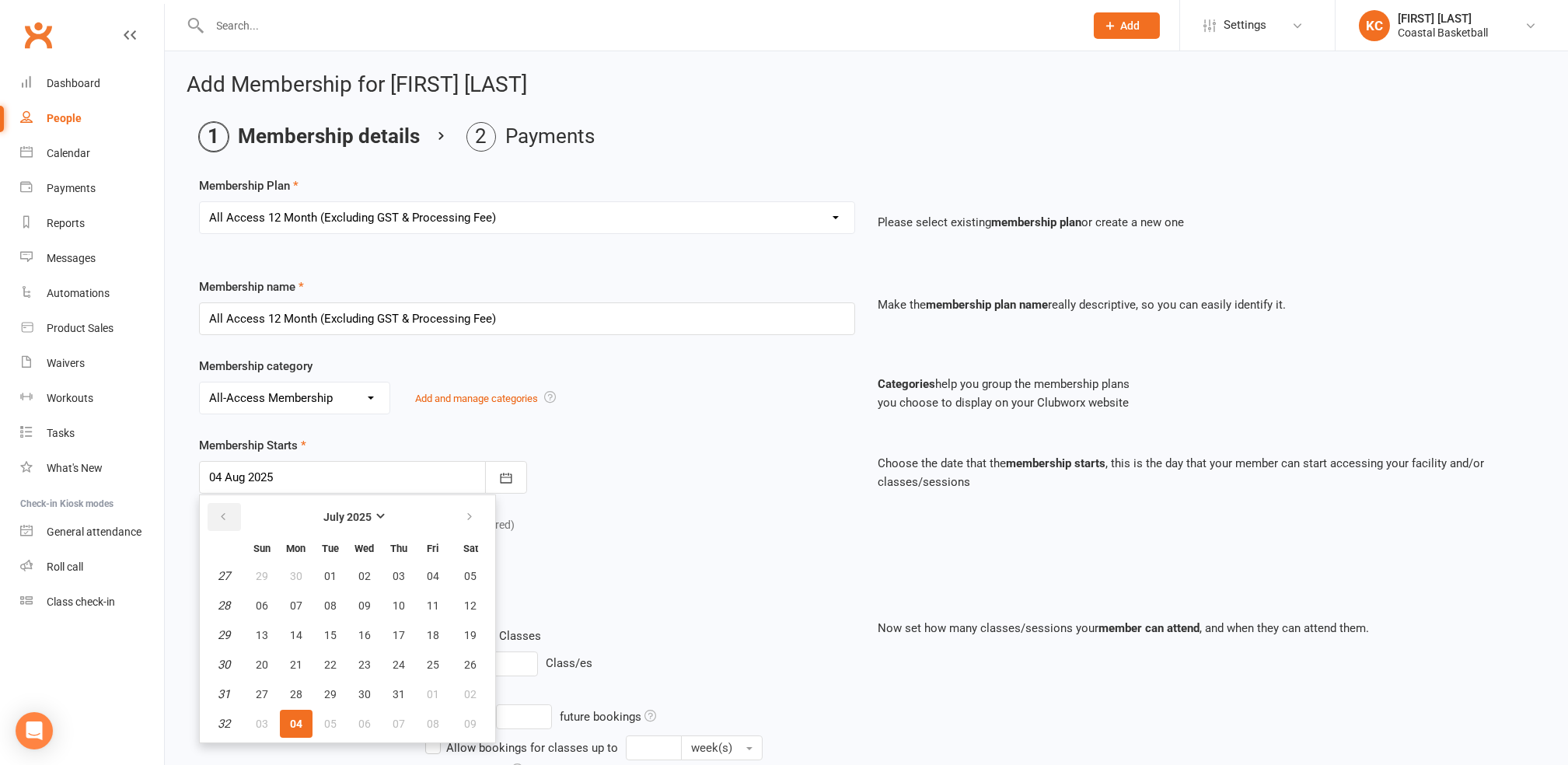 click at bounding box center (223, 517) 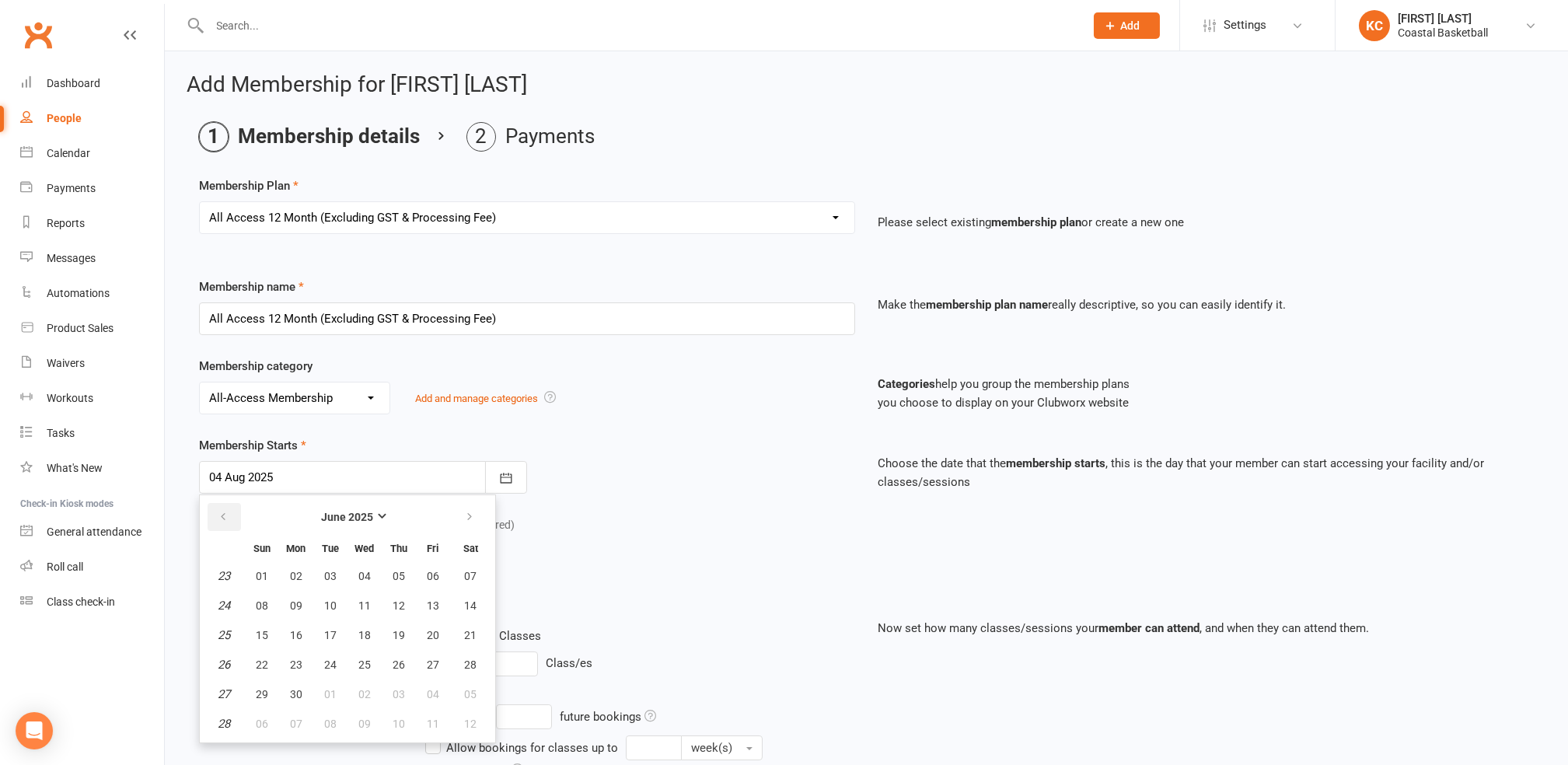click at bounding box center [223, 517] 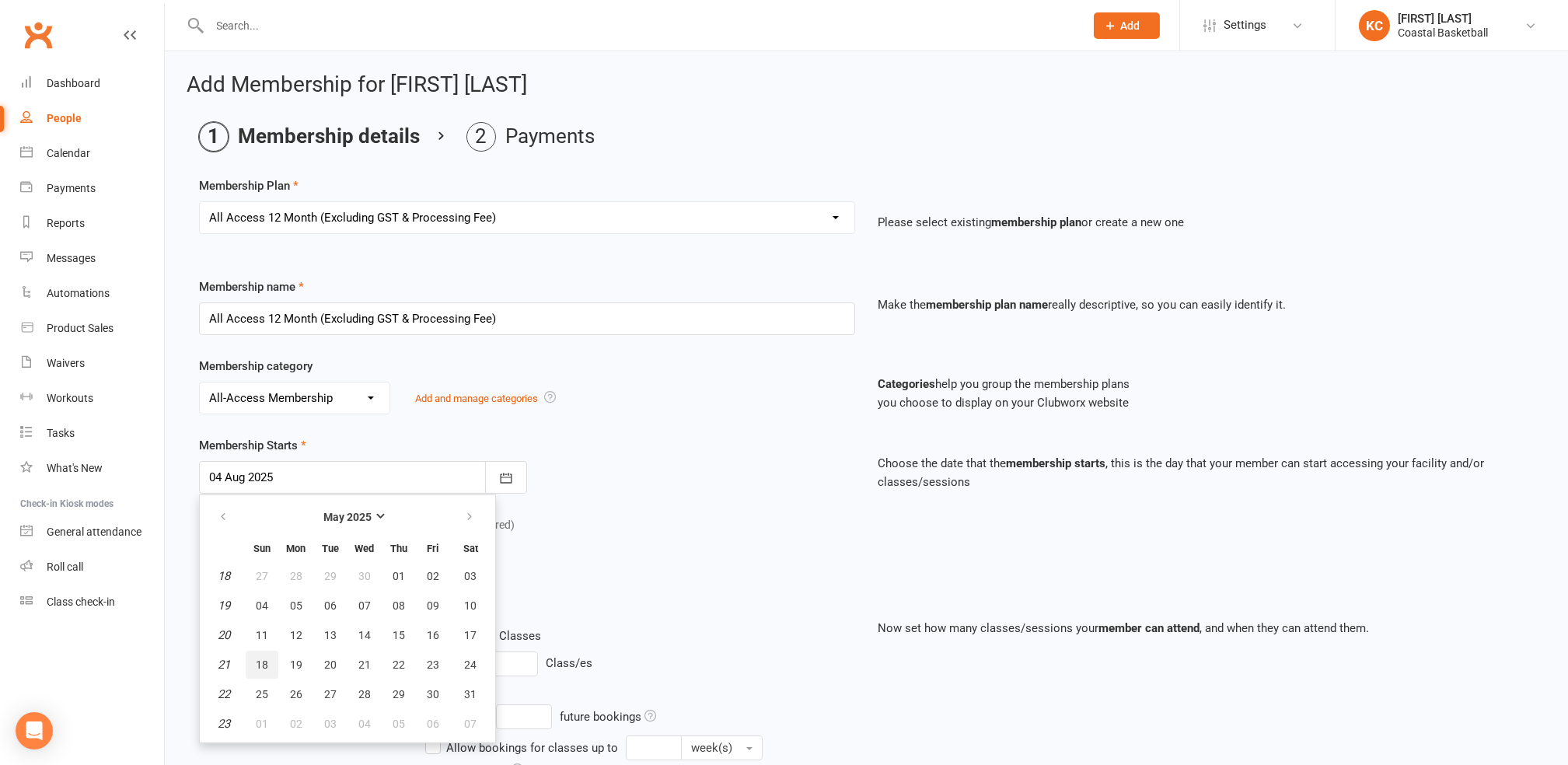 click on "18" at bounding box center (262, 665) 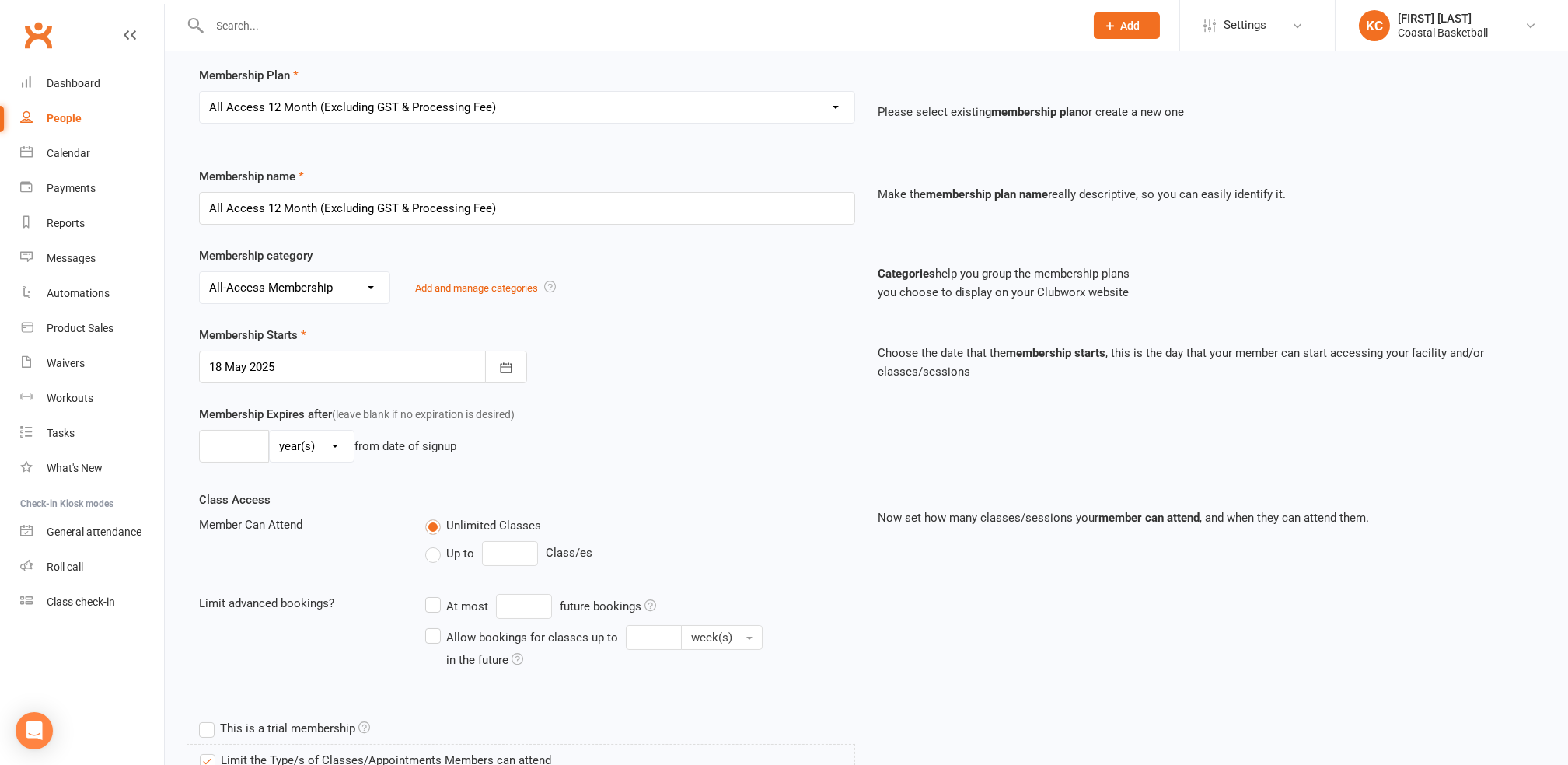 scroll, scrollTop: 207, scrollLeft: 0, axis: vertical 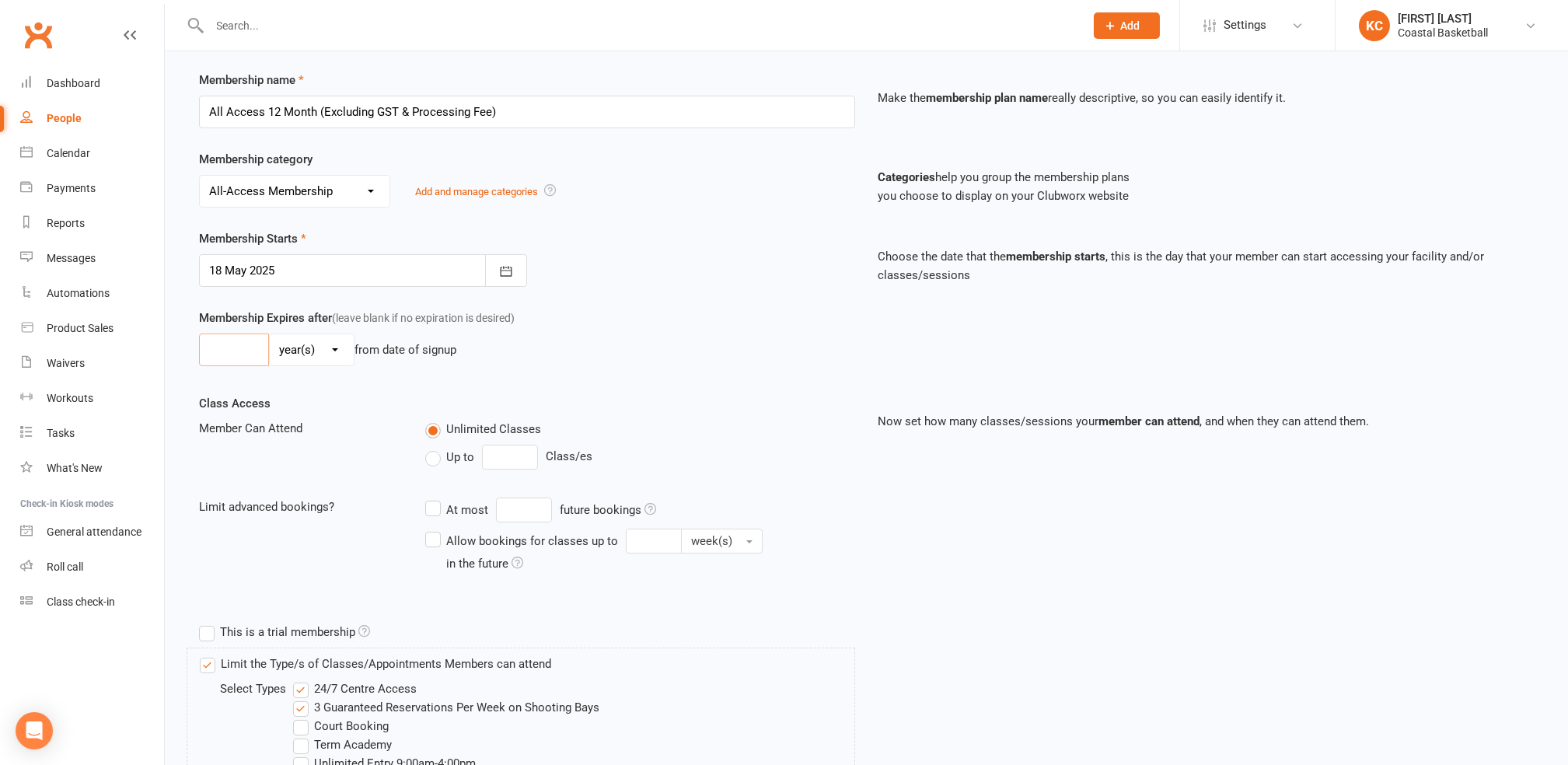 click at bounding box center (234, 350) 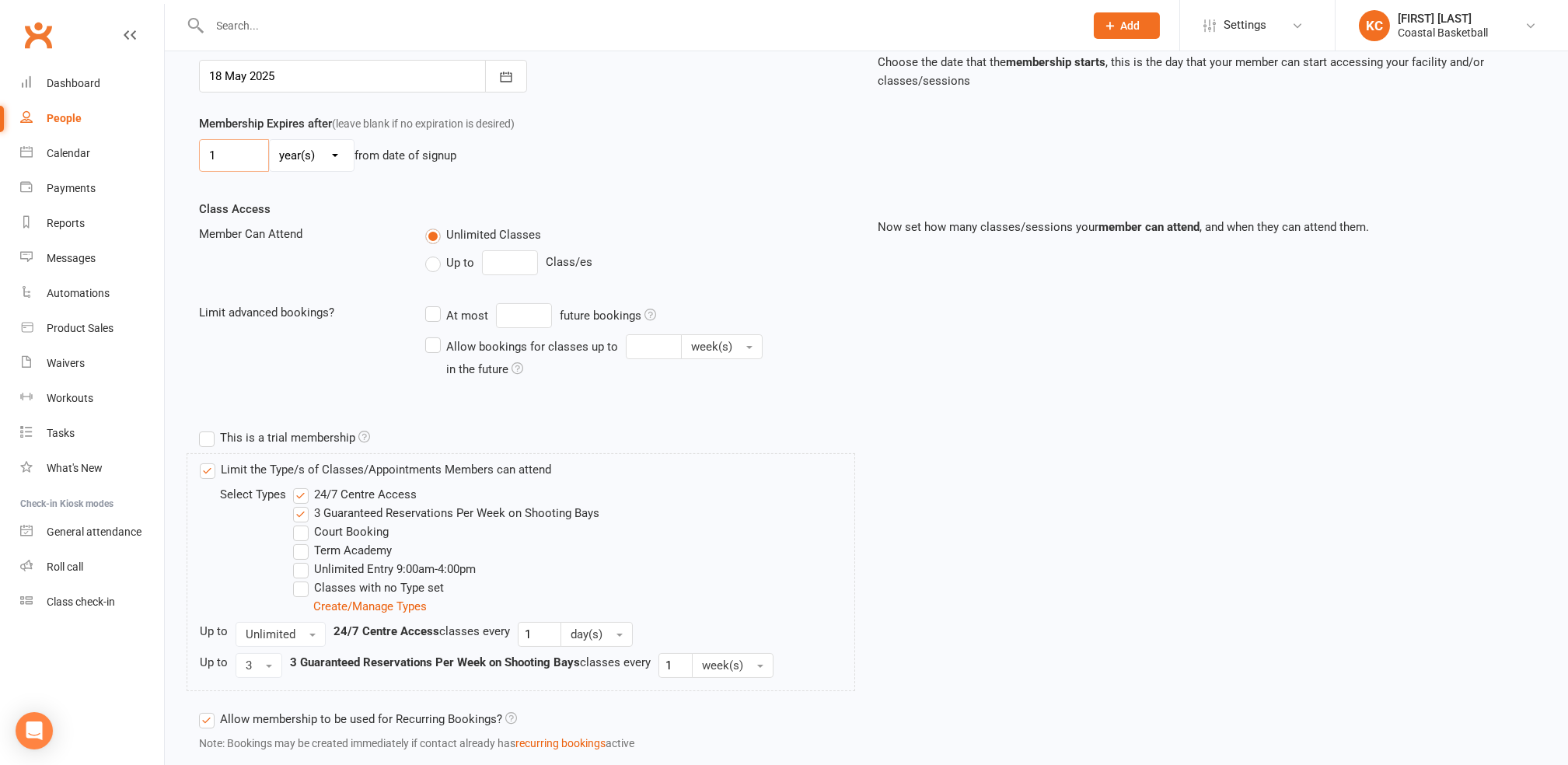 scroll, scrollTop: 414, scrollLeft: 0, axis: vertical 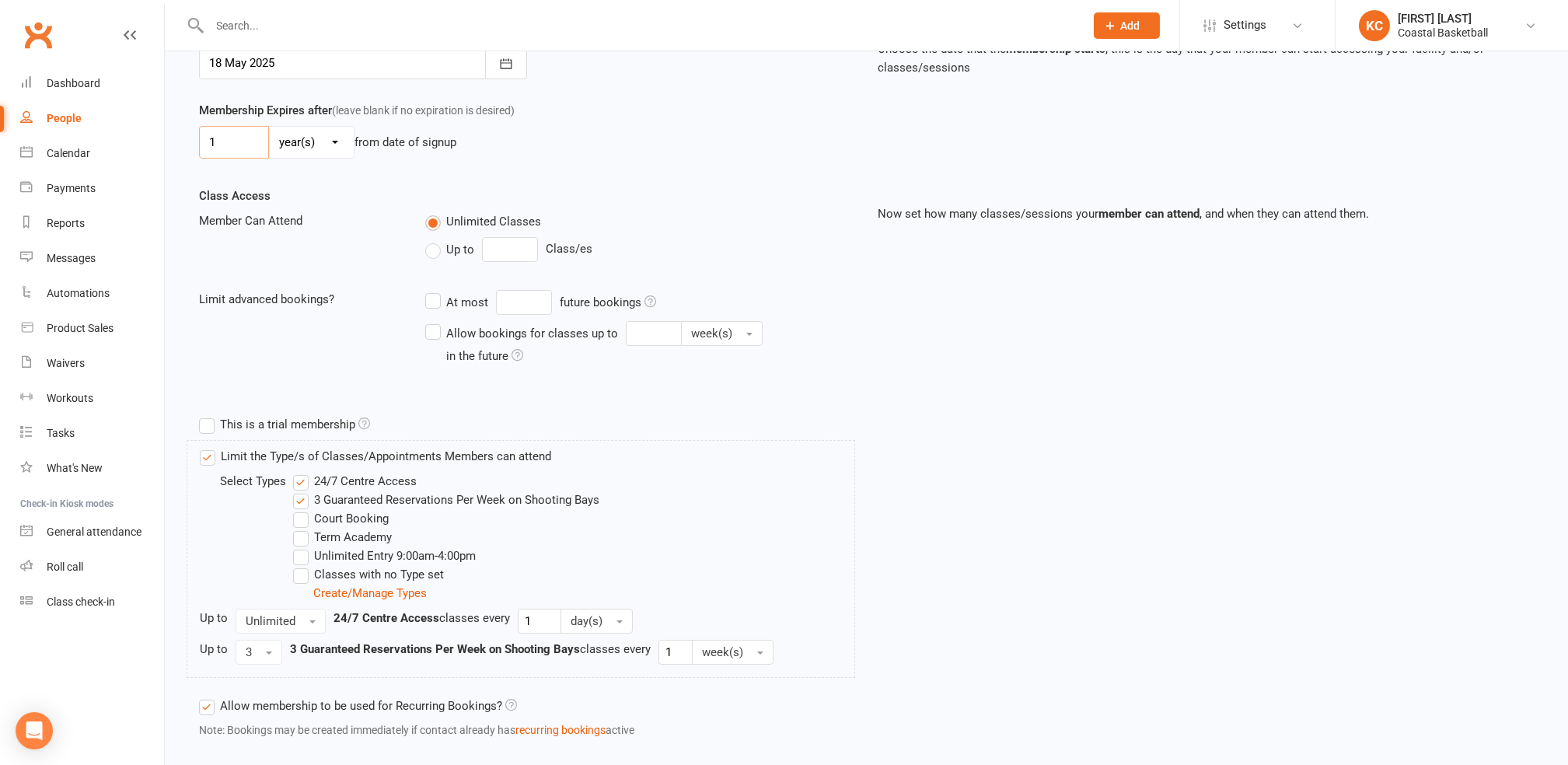 type on "1" 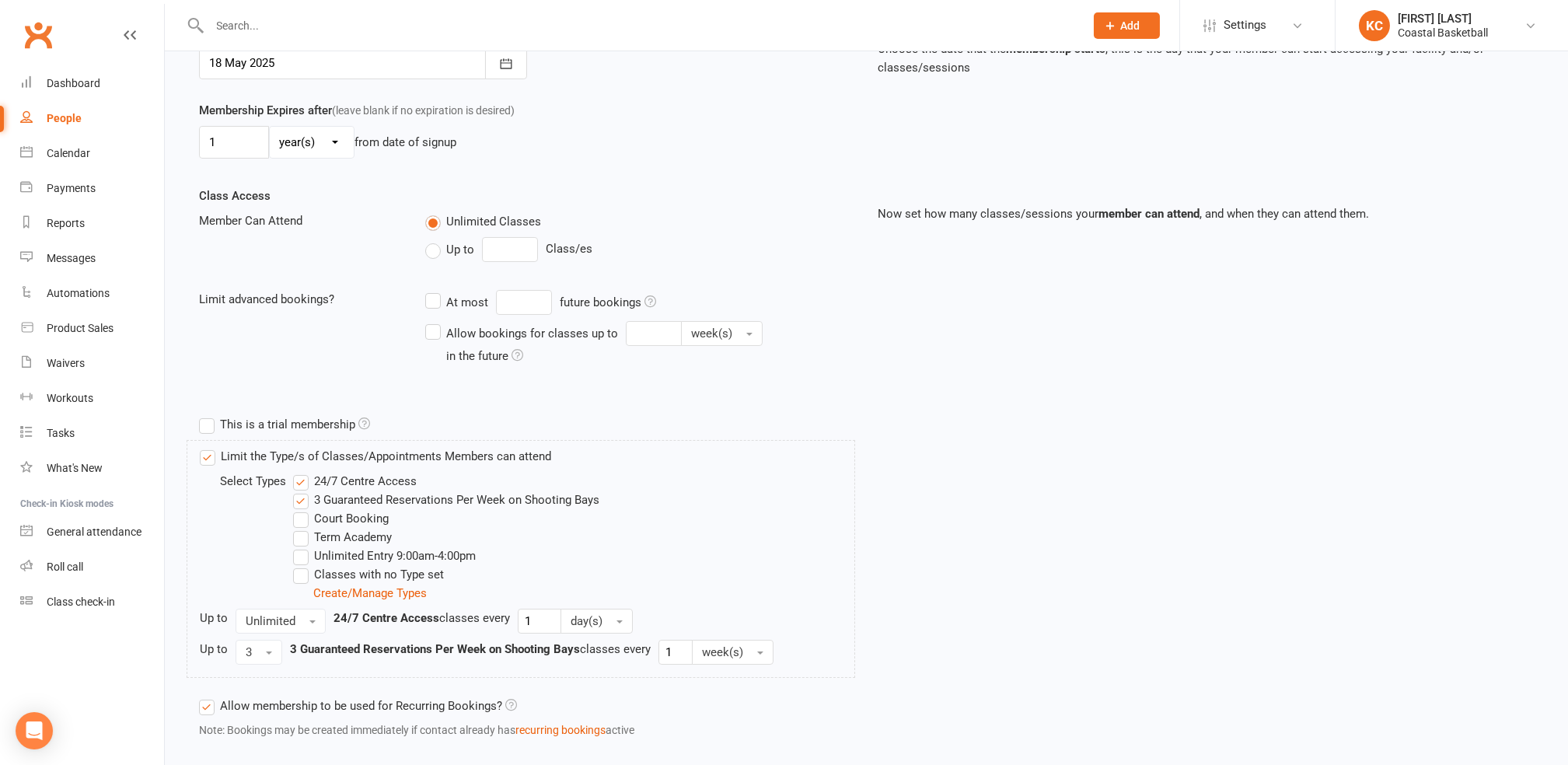 click on "24/7 Centre Access" at bounding box center [354, 481] 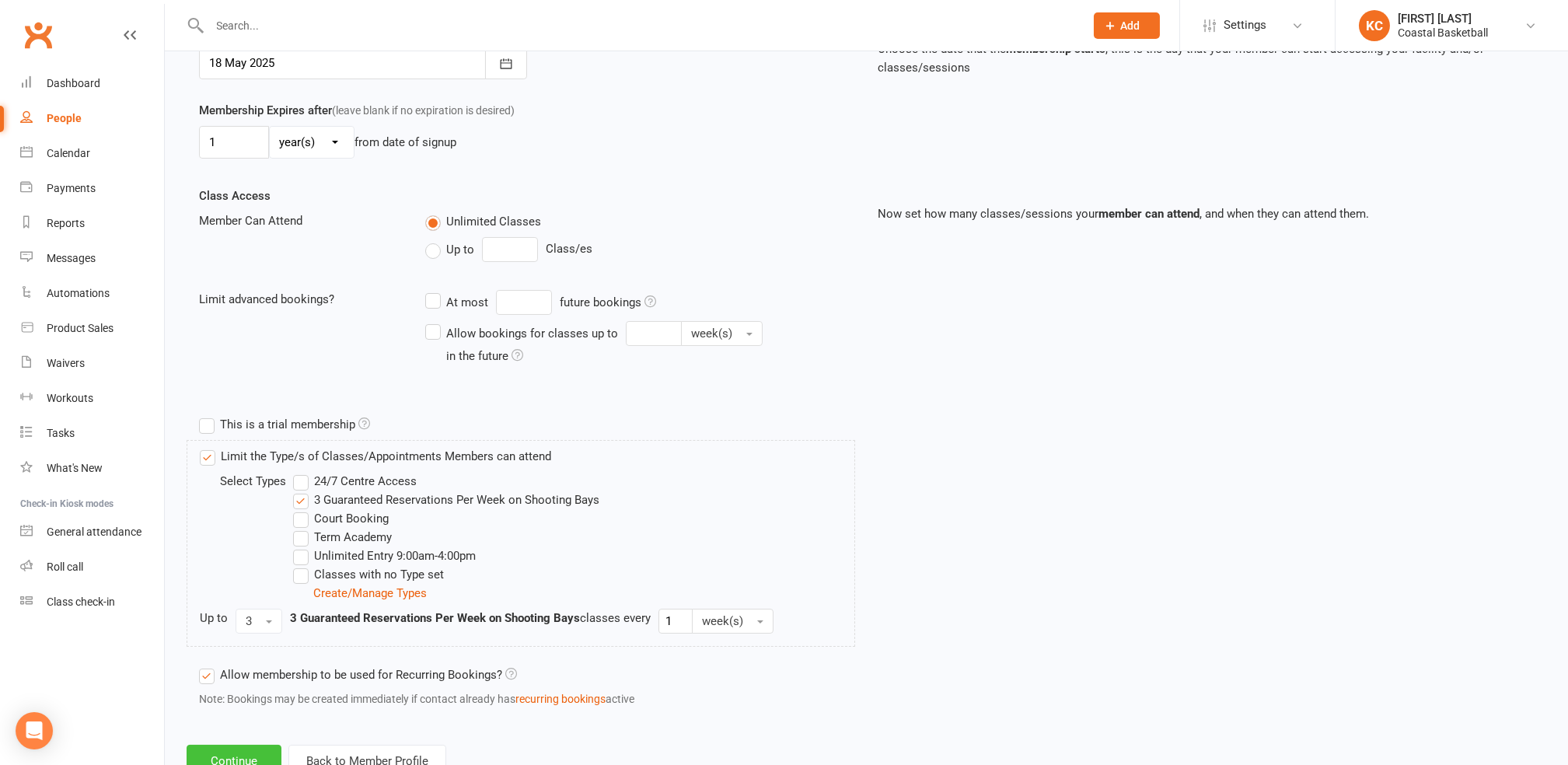 click on "Continue" at bounding box center (234, 761) 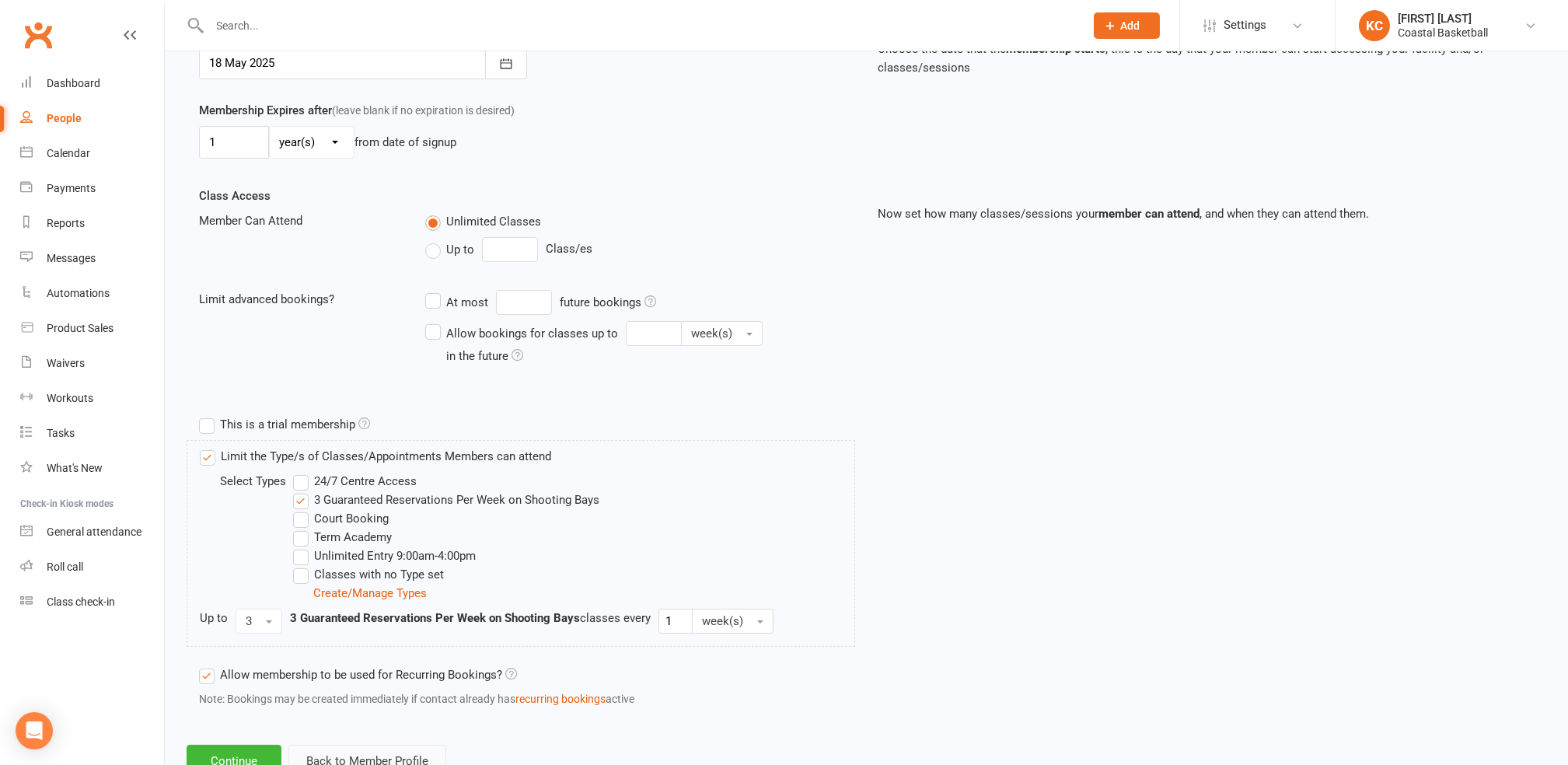 scroll, scrollTop: 0, scrollLeft: 0, axis: both 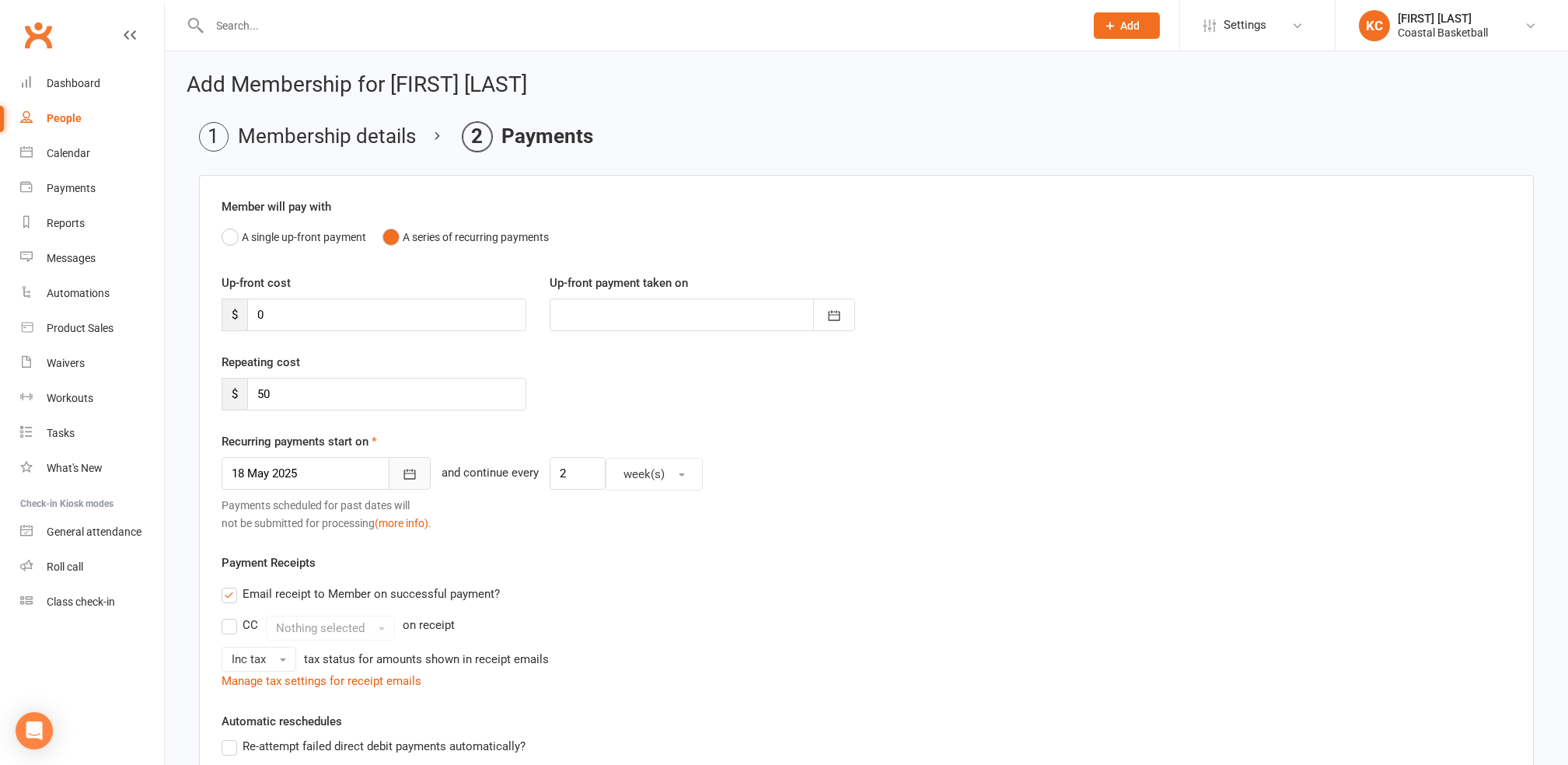 click at bounding box center (410, 473) 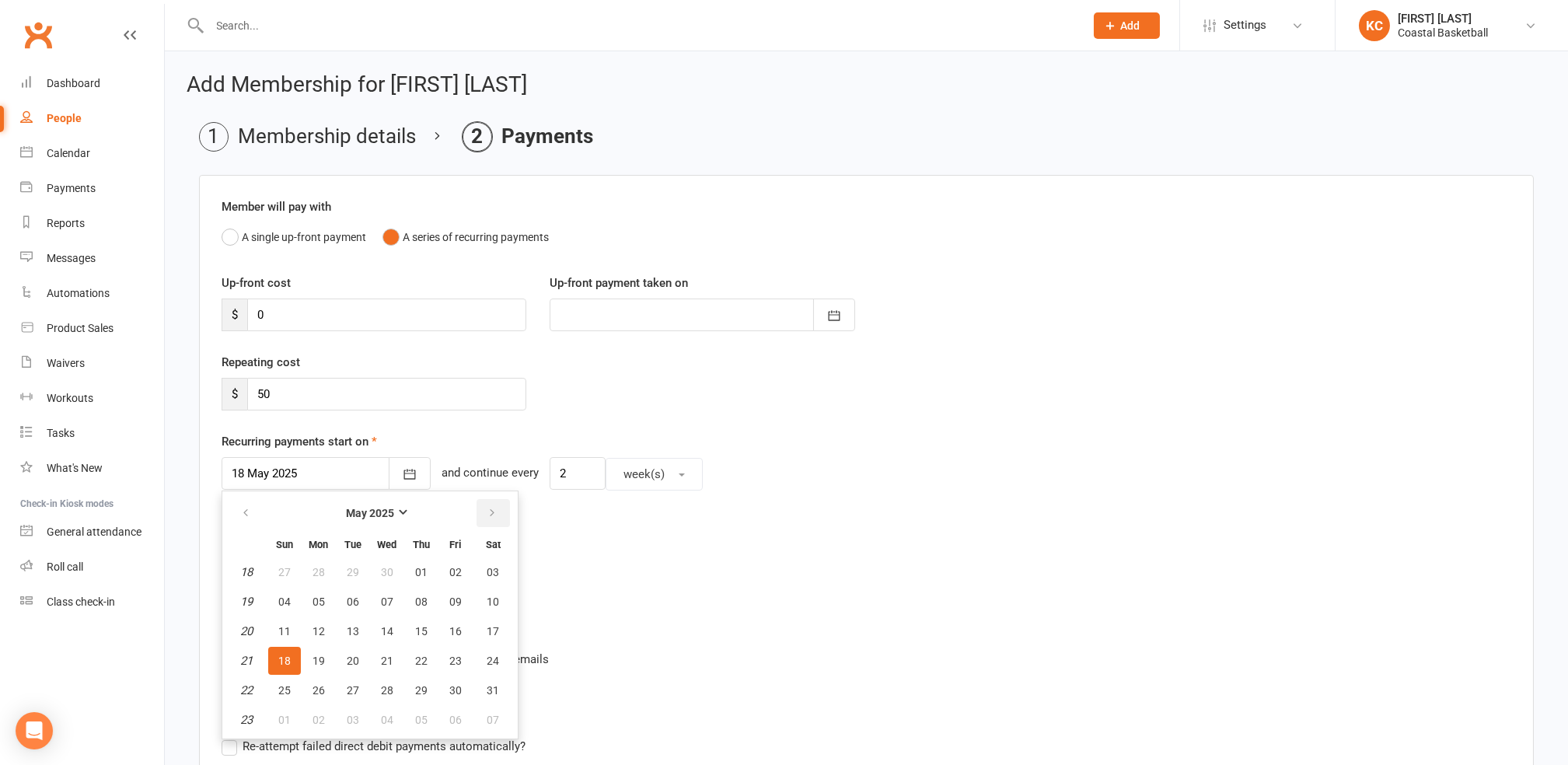 click at bounding box center [492, 513] 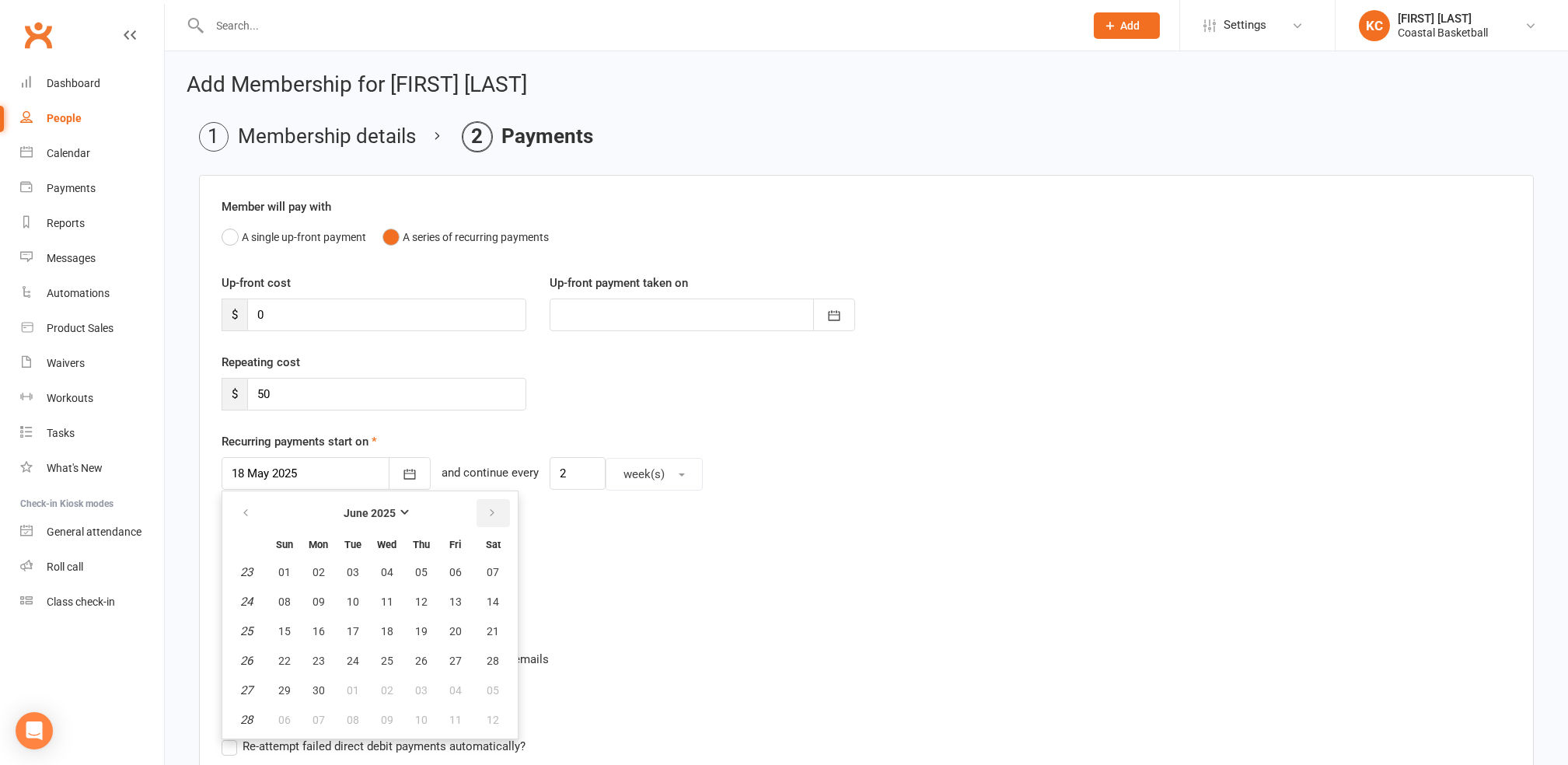 click at bounding box center (492, 513) 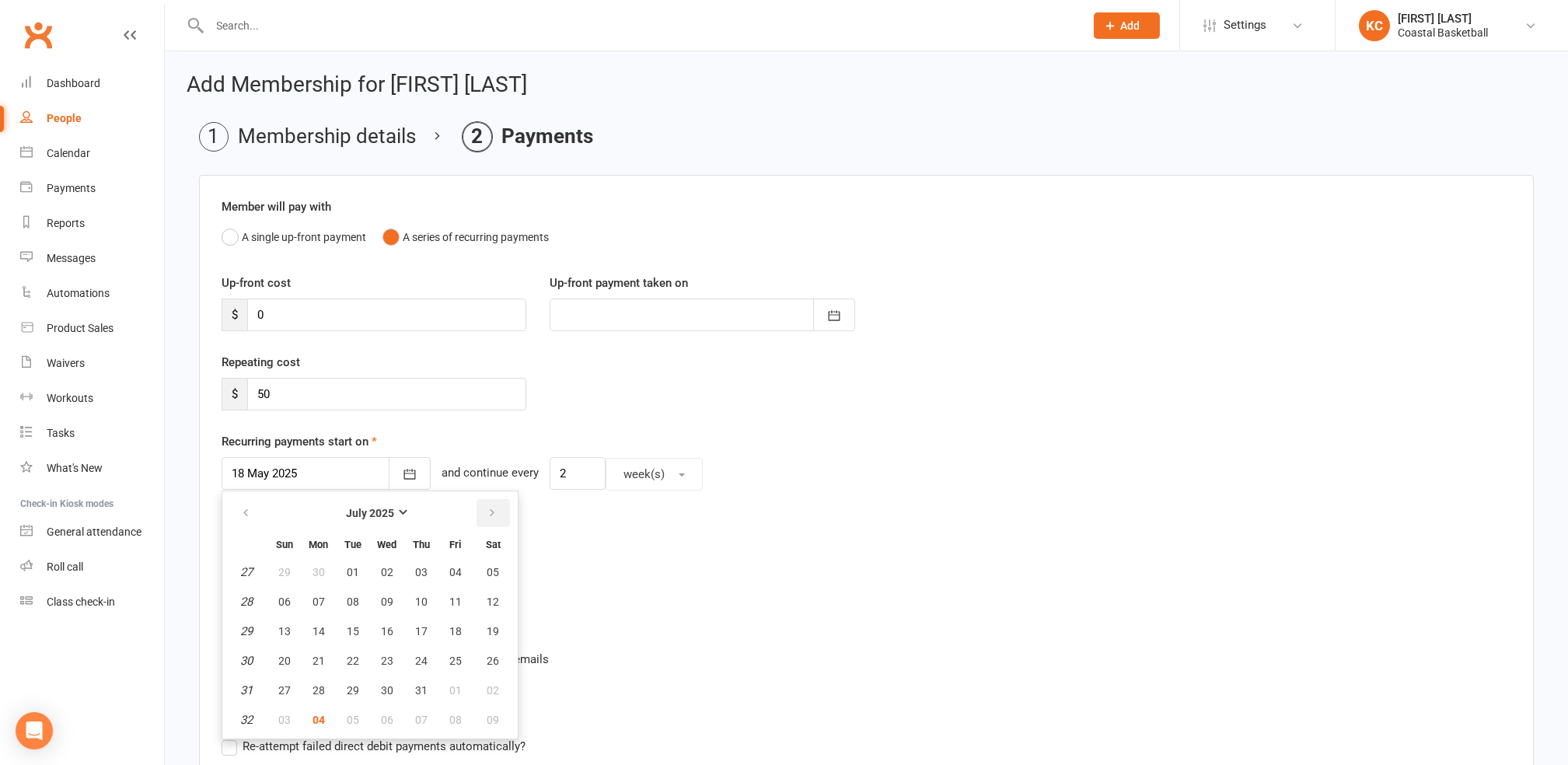 click at bounding box center (492, 513) 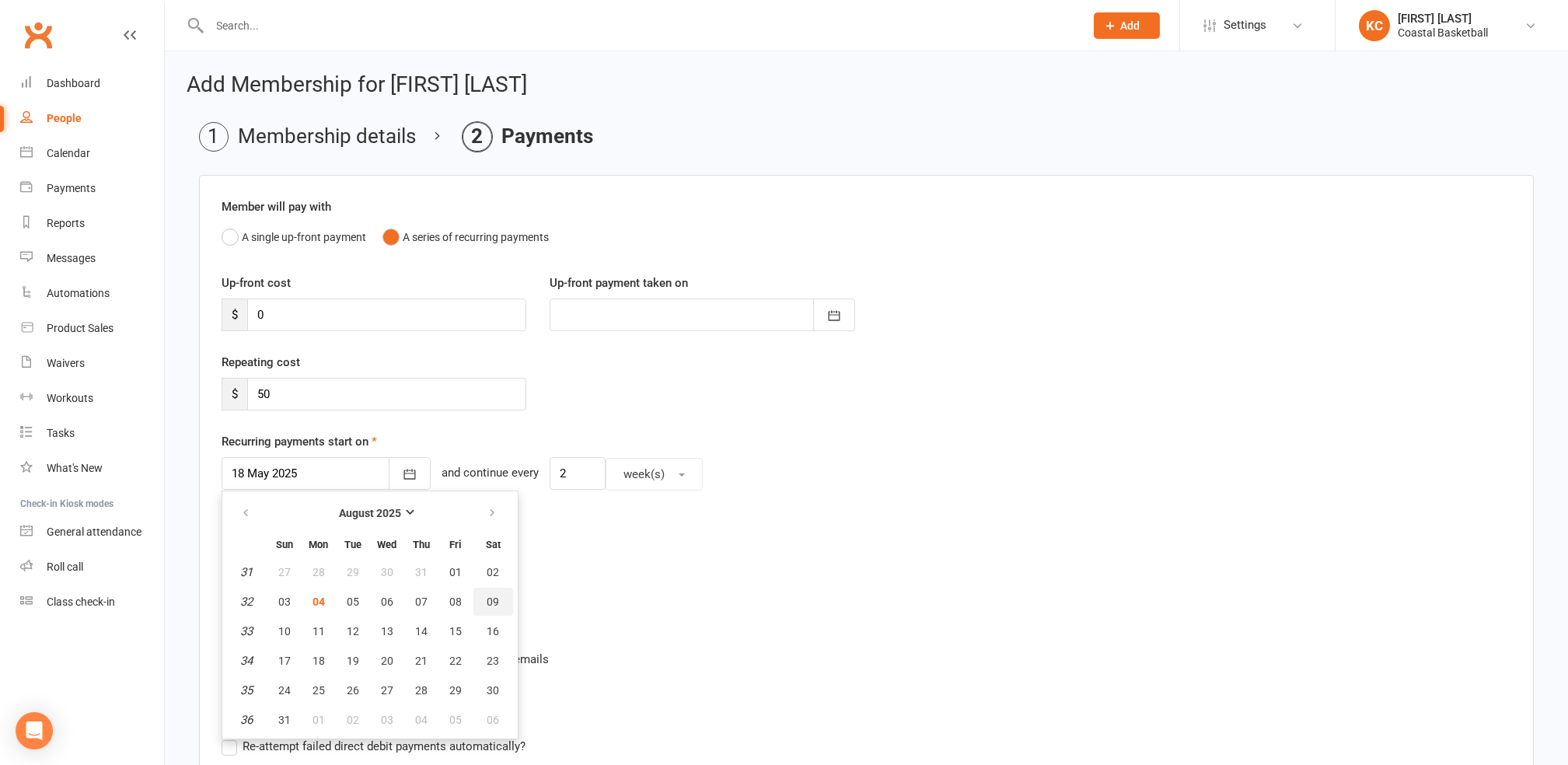 click on "09" at bounding box center [493, 602] 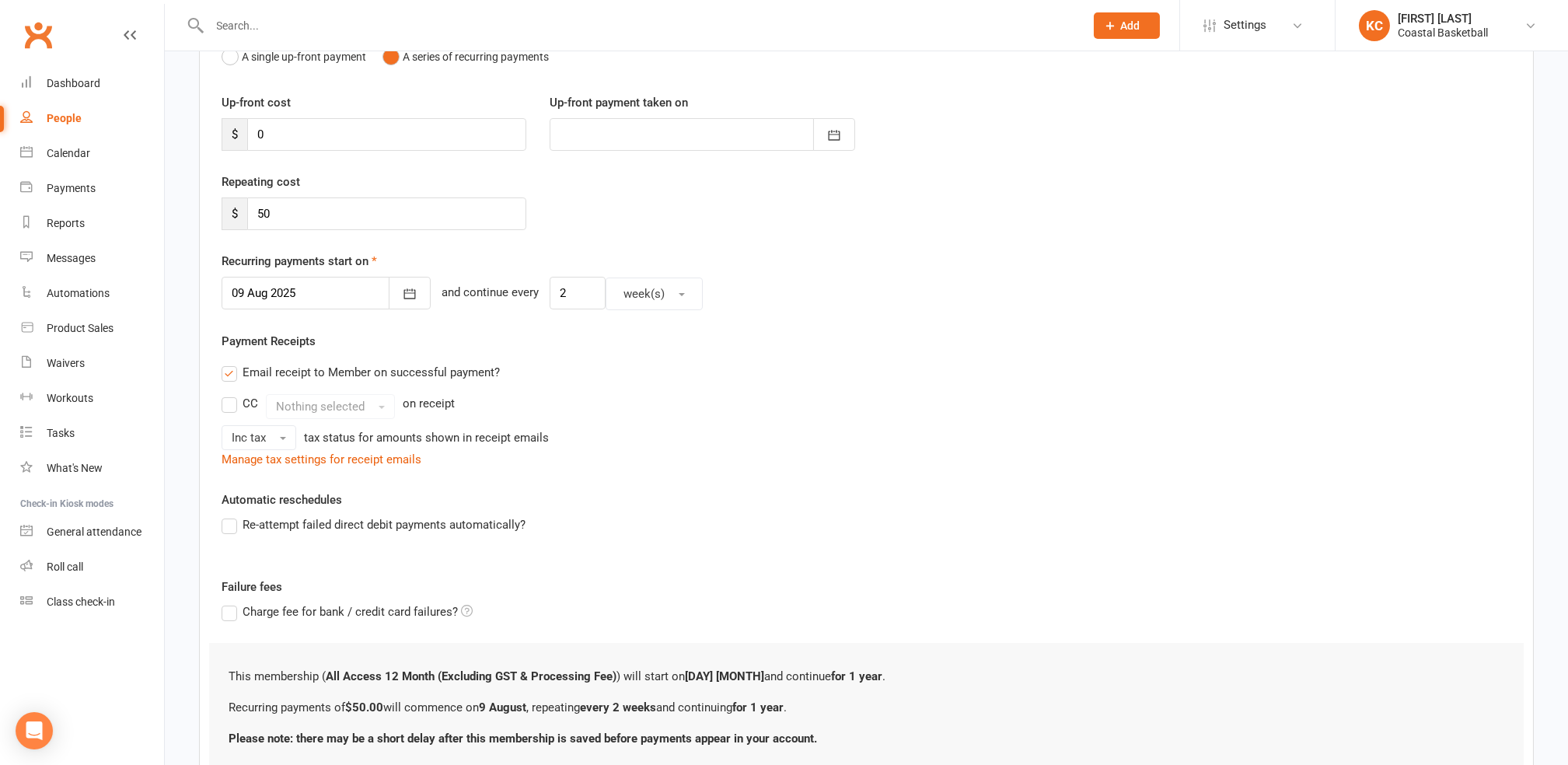 scroll, scrollTop: 302, scrollLeft: 0, axis: vertical 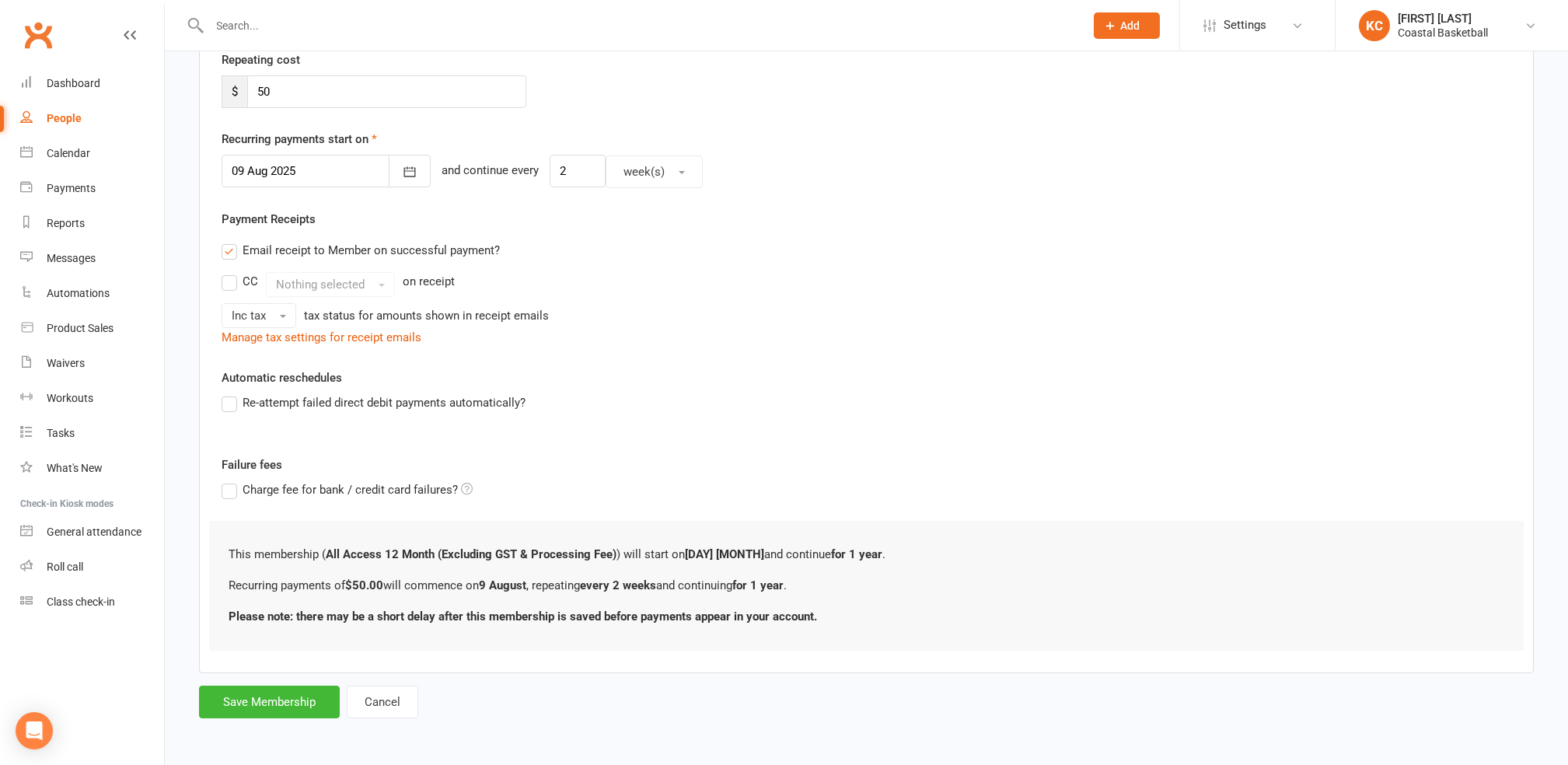 drag, startPoint x: 232, startPoint y: 403, endPoint x: 255, endPoint y: 412, distance: 24.69818 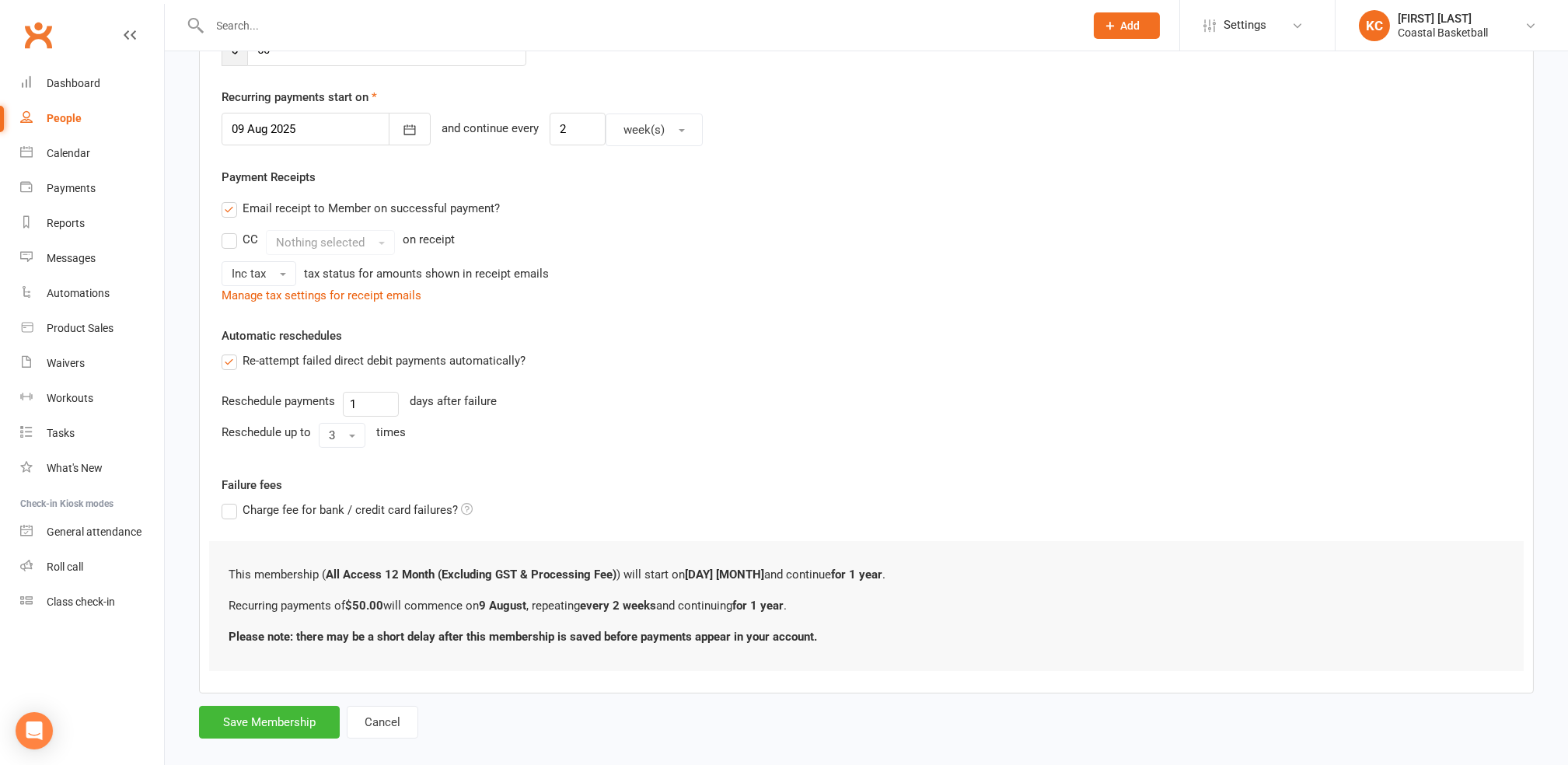 scroll, scrollTop: 365, scrollLeft: 0, axis: vertical 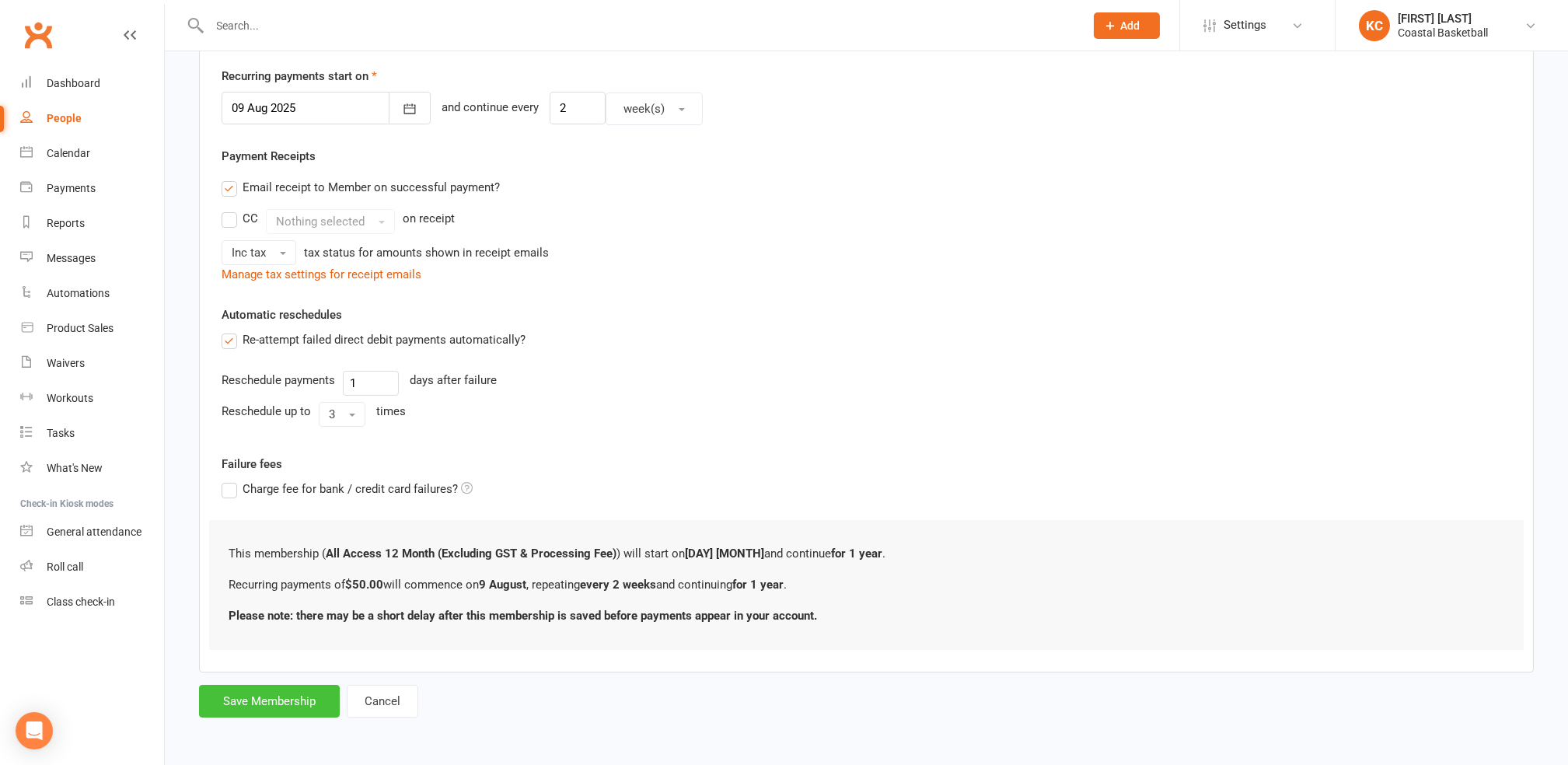 click on "Save Membership" at bounding box center [269, 701] 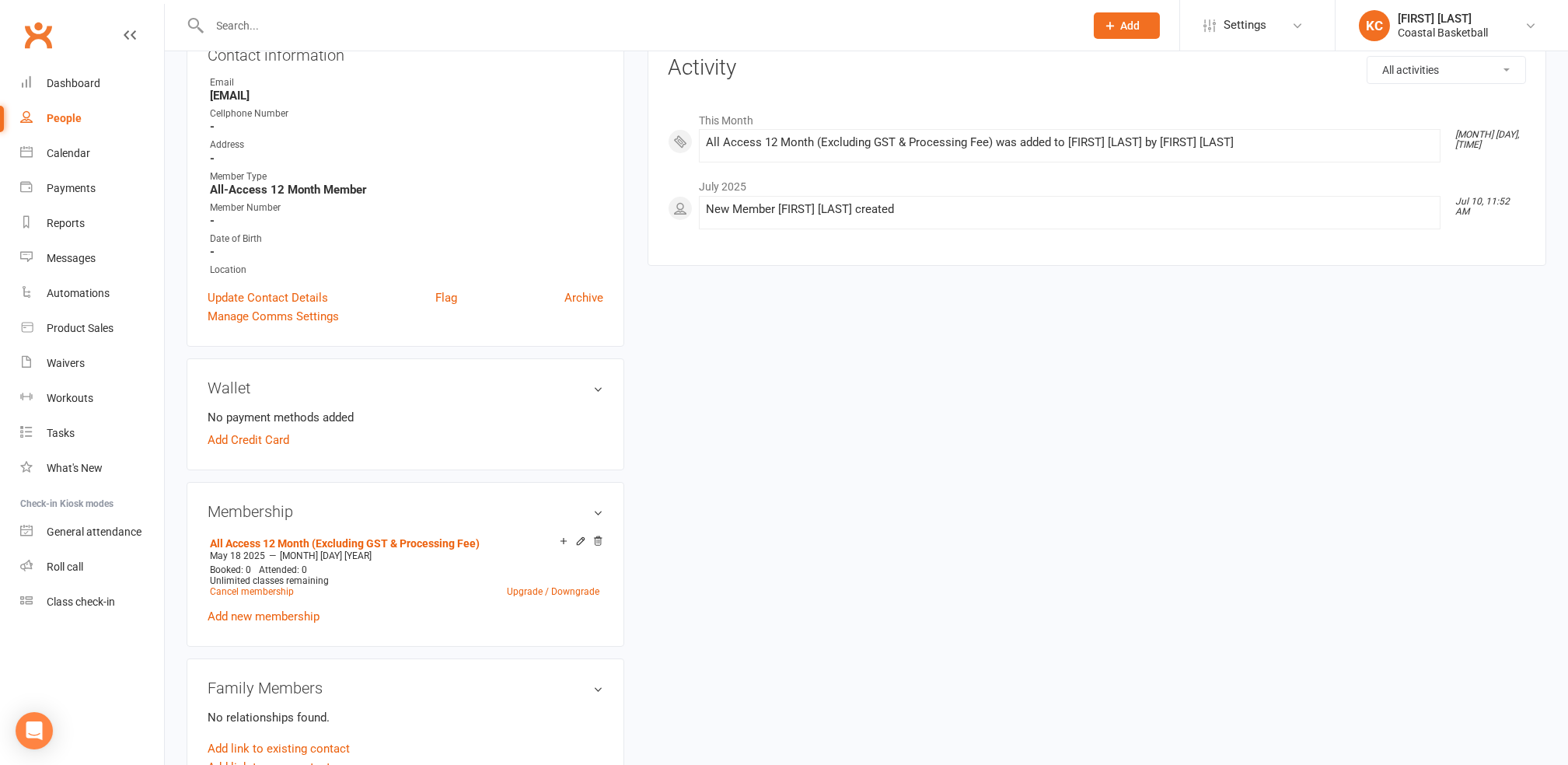 scroll, scrollTop: 0, scrollLeft: 0, axis: both 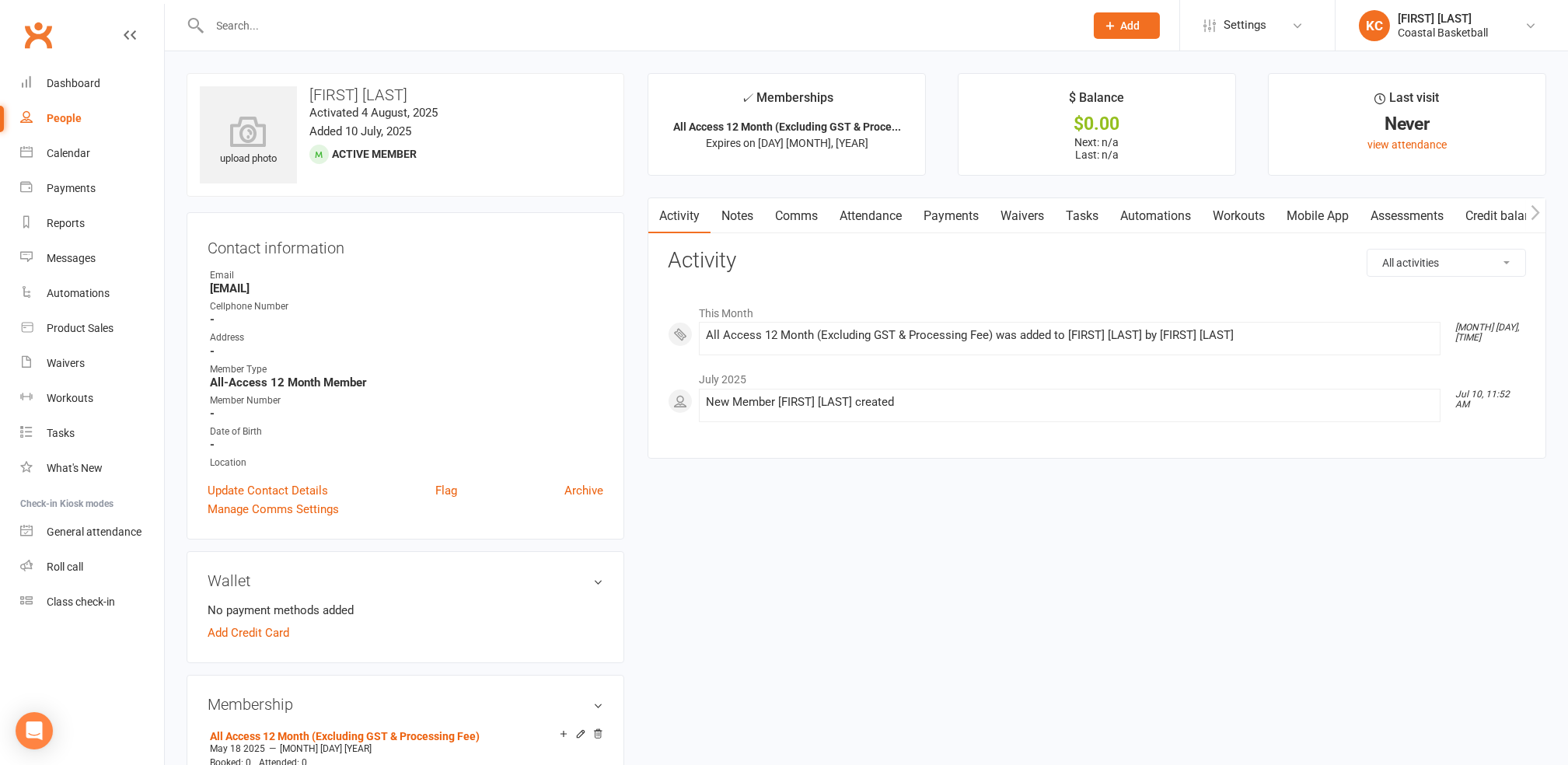 click at bounding box center (640, 26) 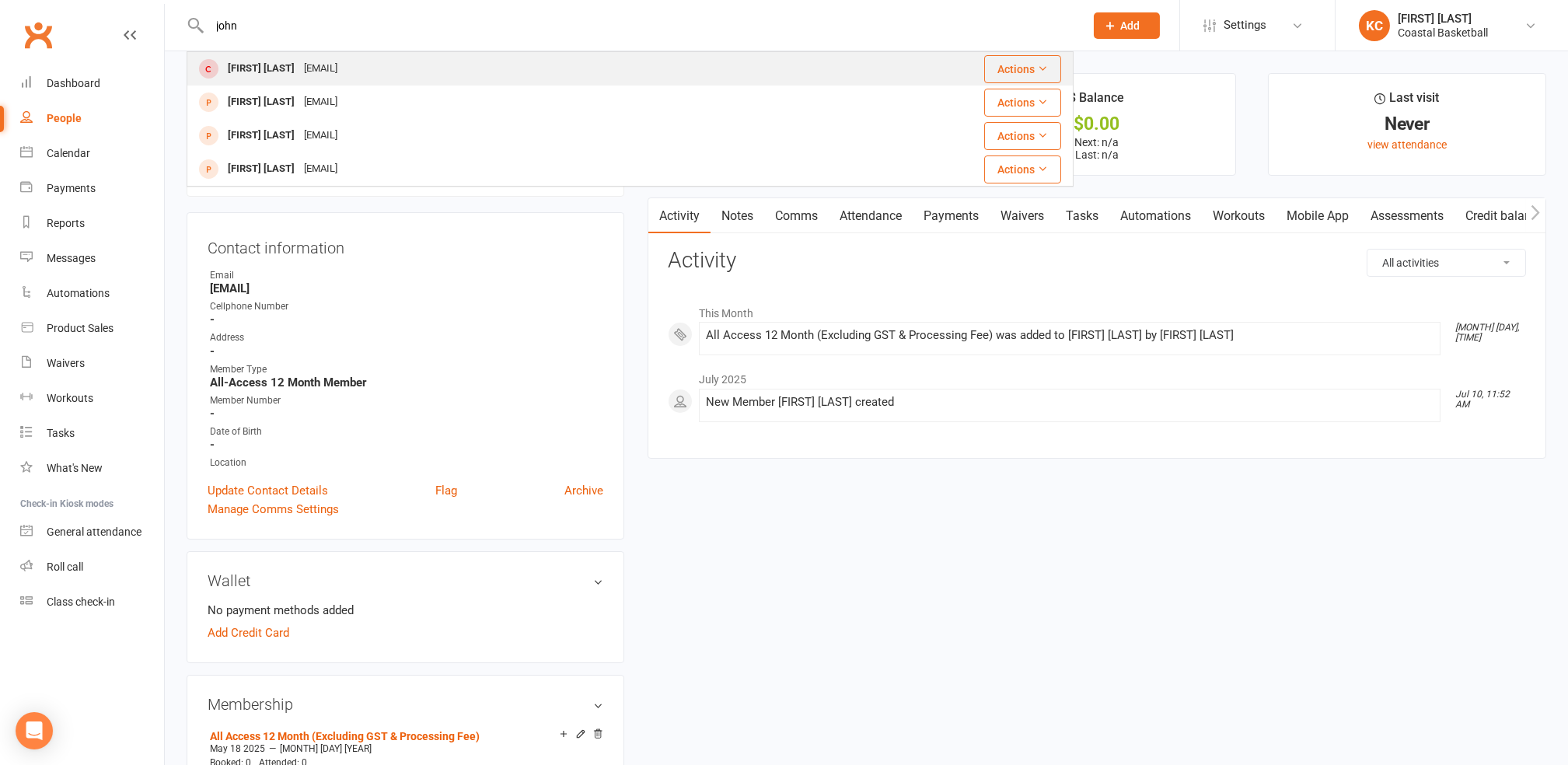 type on "john" 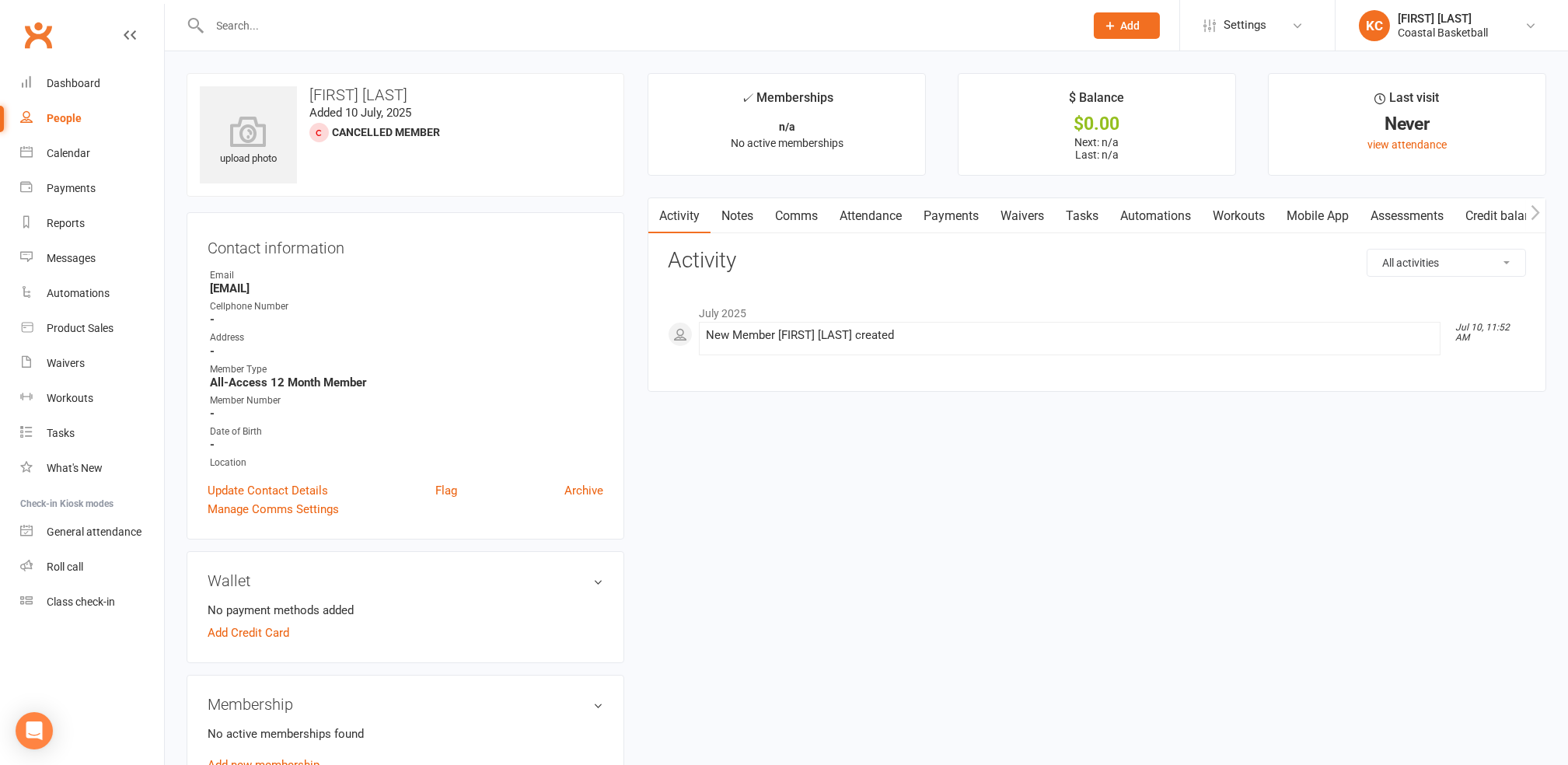 click at bounding box center (640, 26) 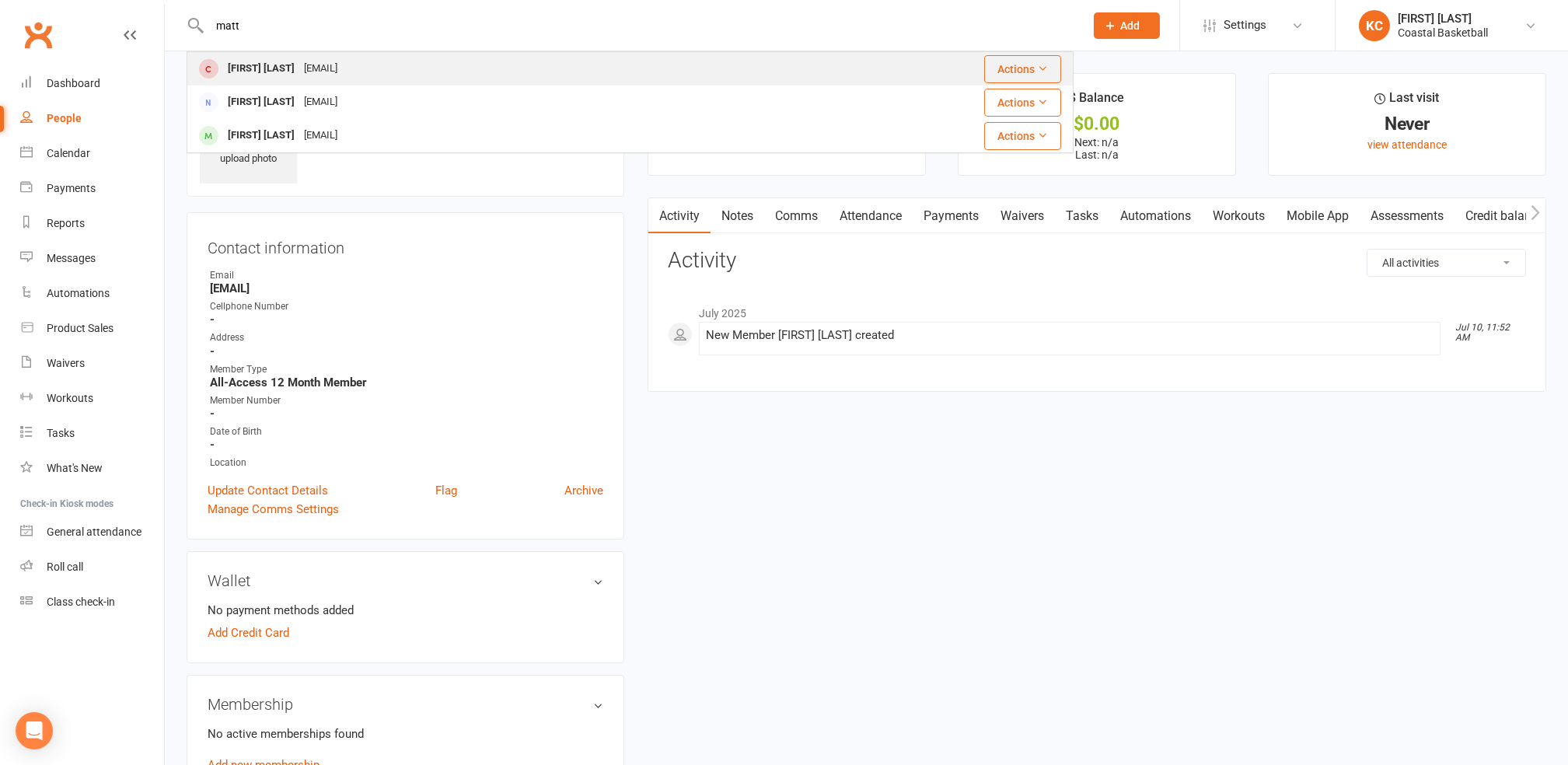 type on "matt" 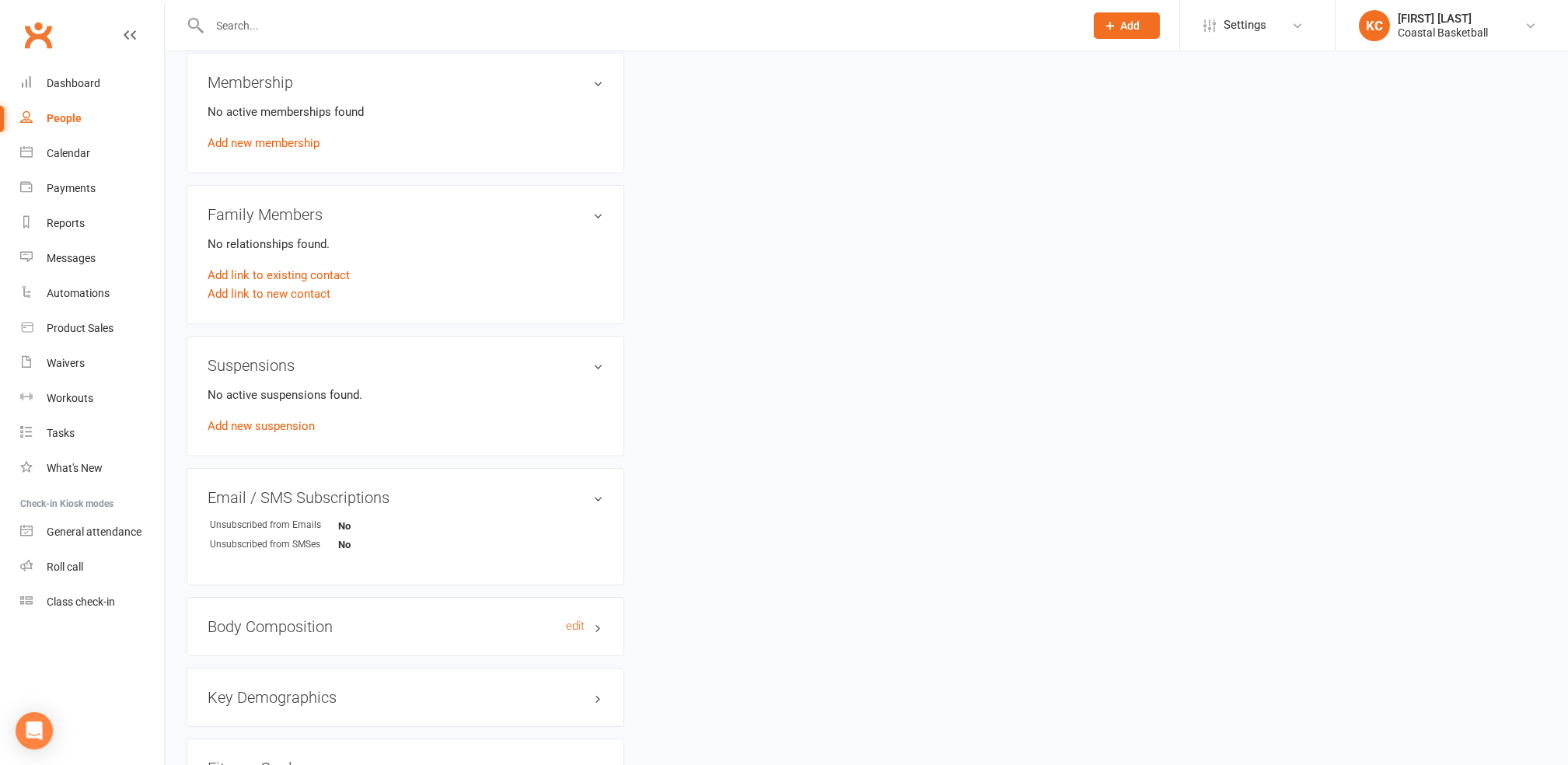 scroll, scrollTop: 978, scrollLeft: 0, axis: vertical 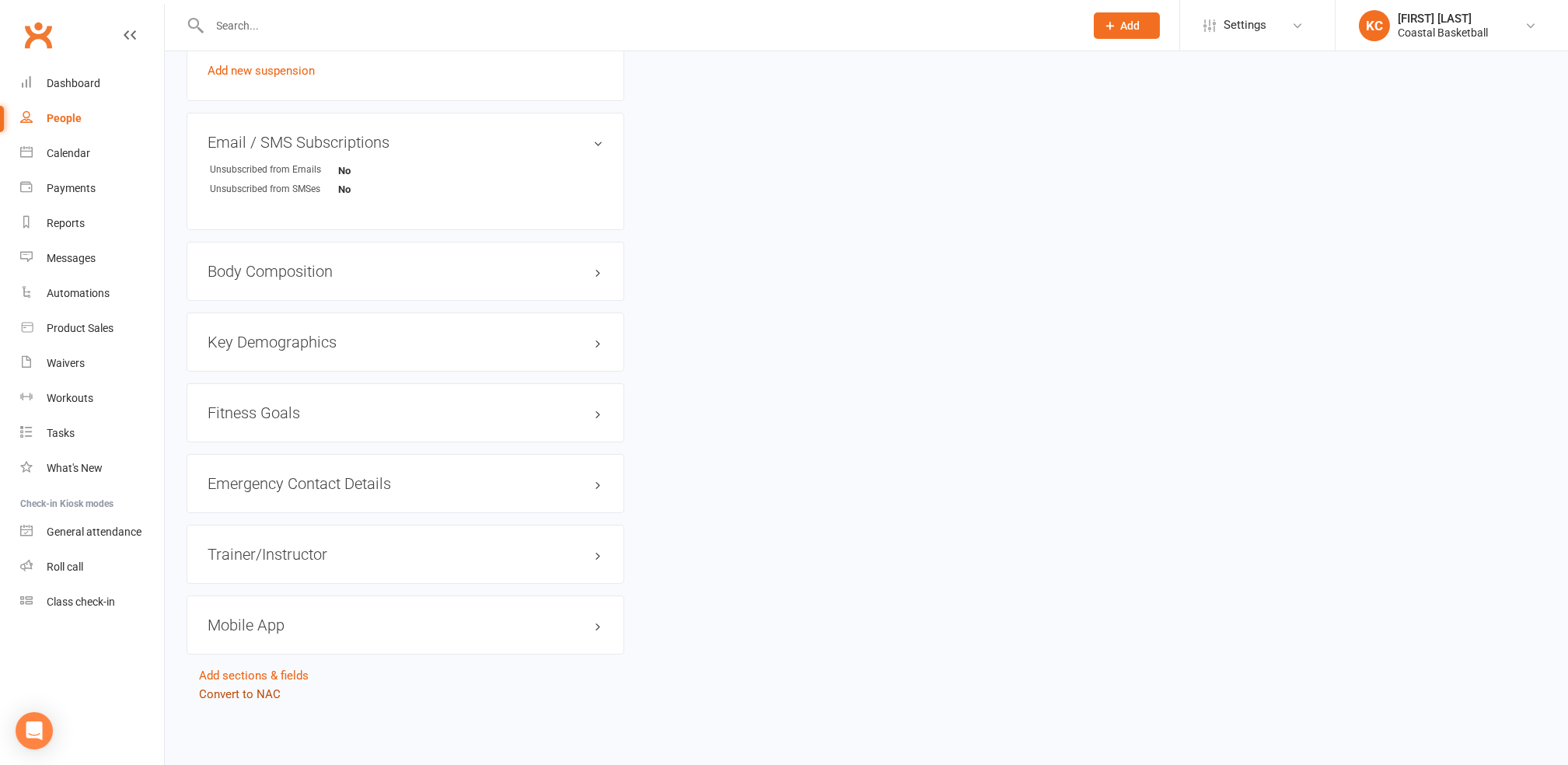 click on "Convert to NAC" at bounding box center (239, 694) 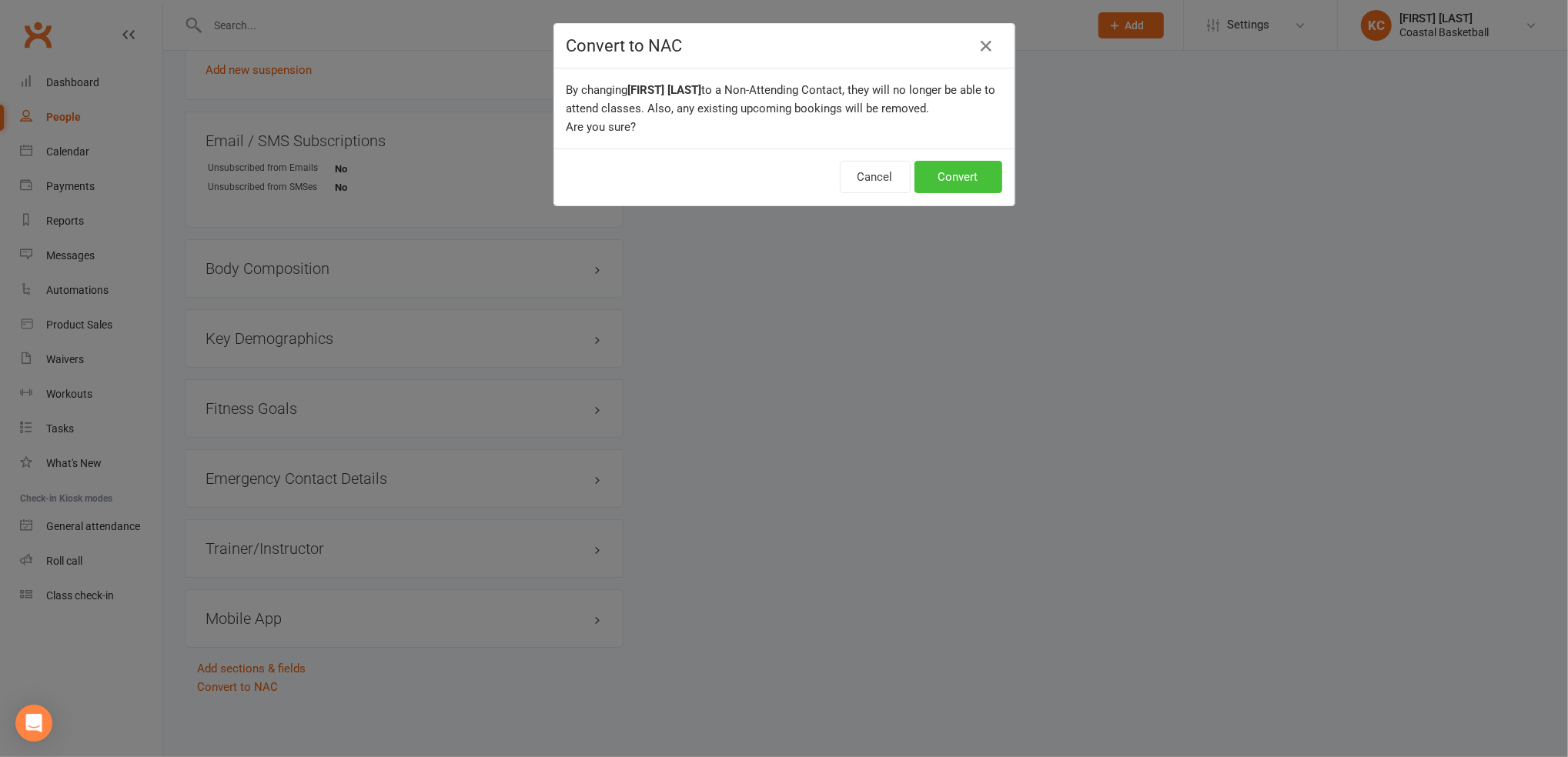 click on "Convert" at bounding box center [958, 177] 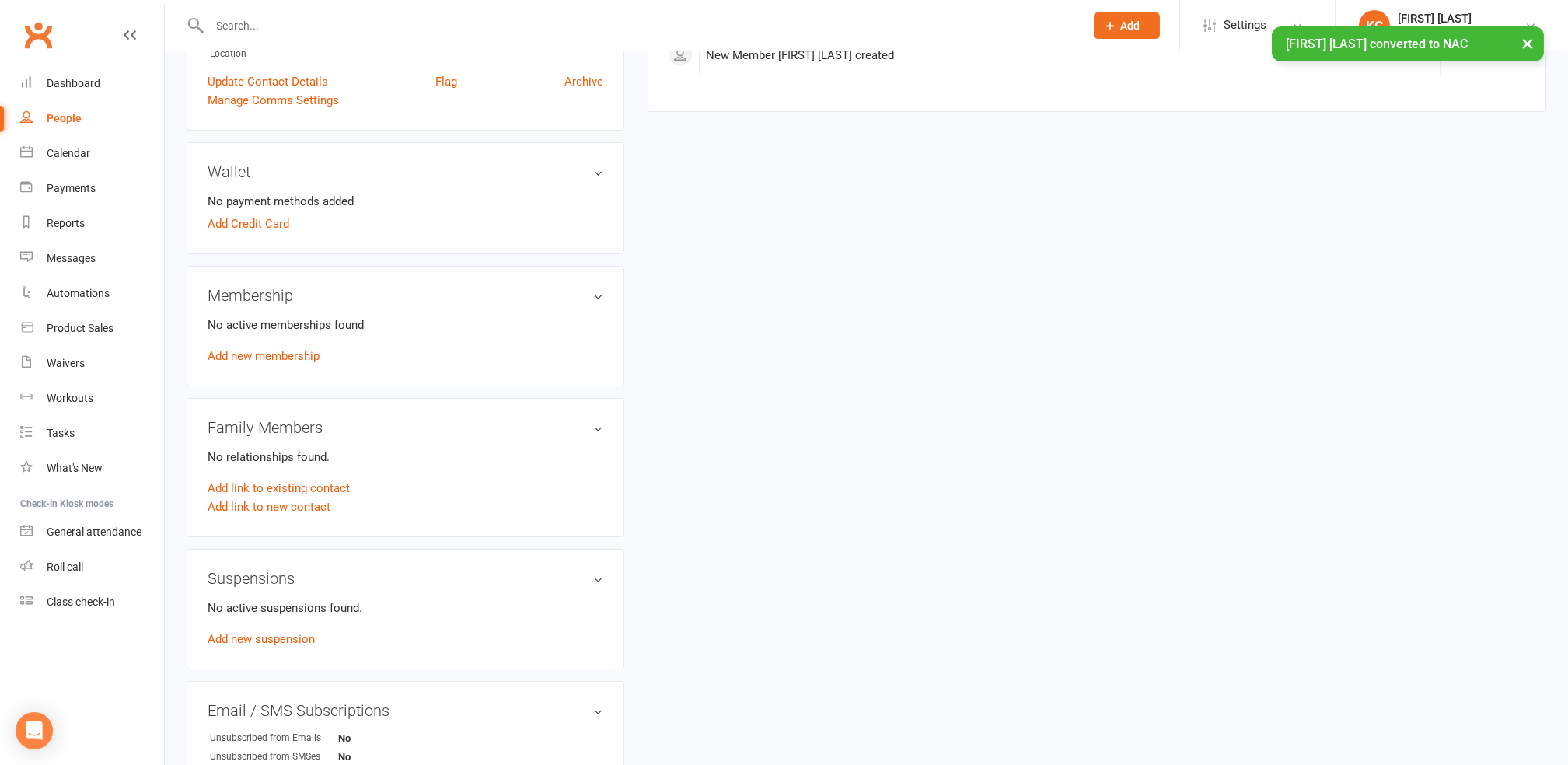 scroll, scrollTop: 414, scrollLeft: 0, axis: vertical 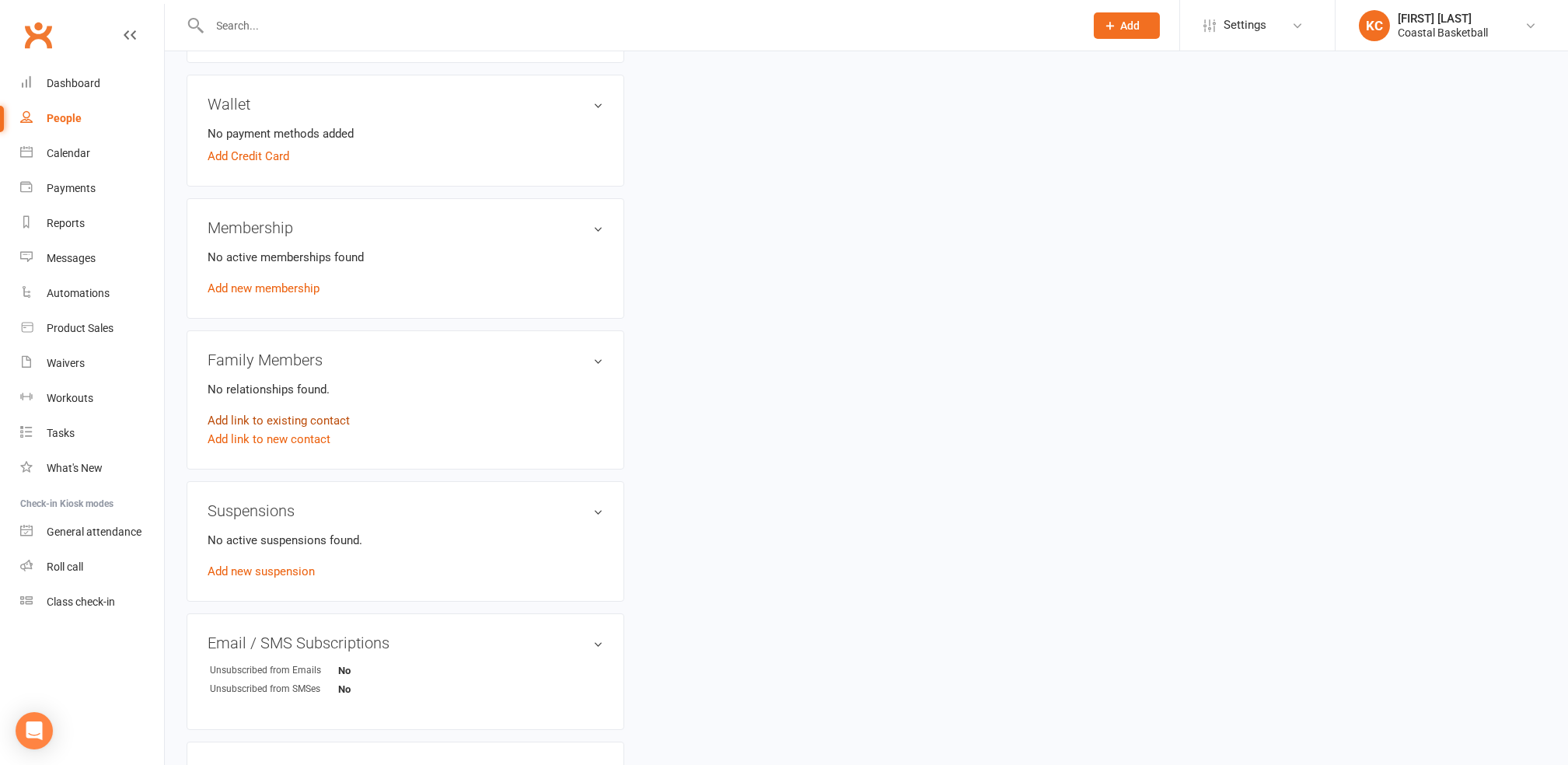 click on "Add link to existing contact" at bounding box center (278, 421) 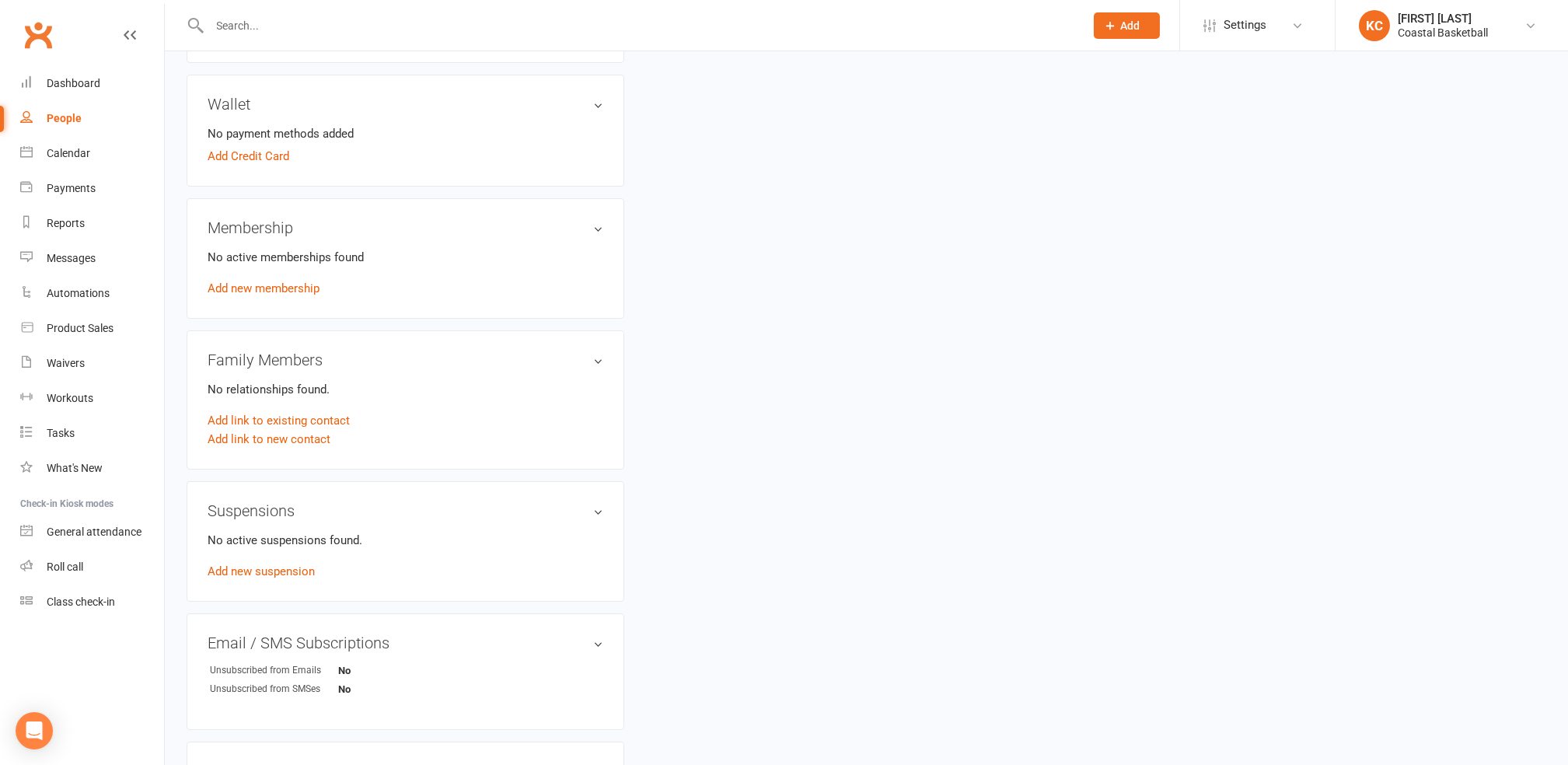 scroll, scrollTop: 0, scrollLeft: 0, axis: both 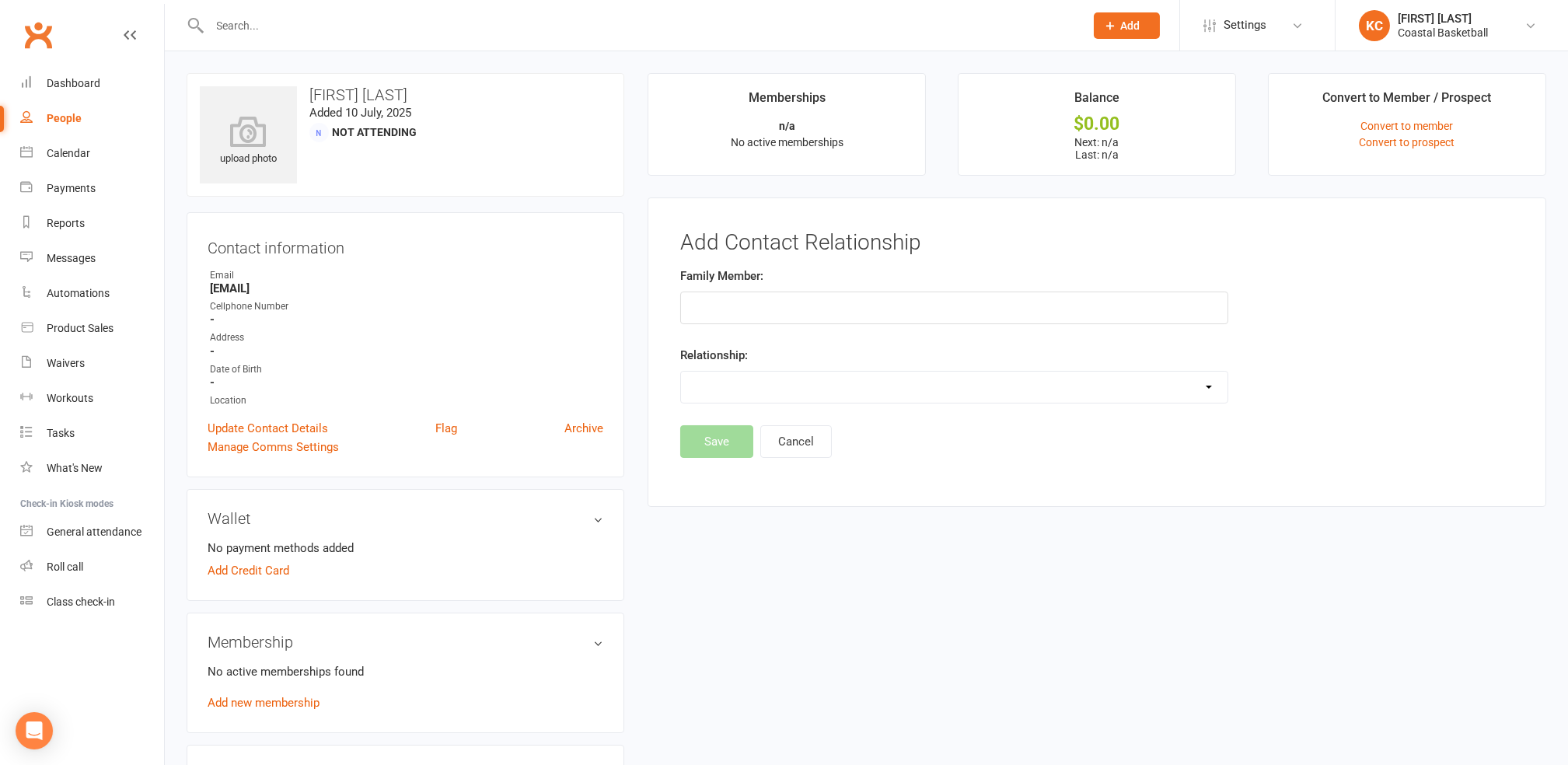 click at bounding box center (954, 308) 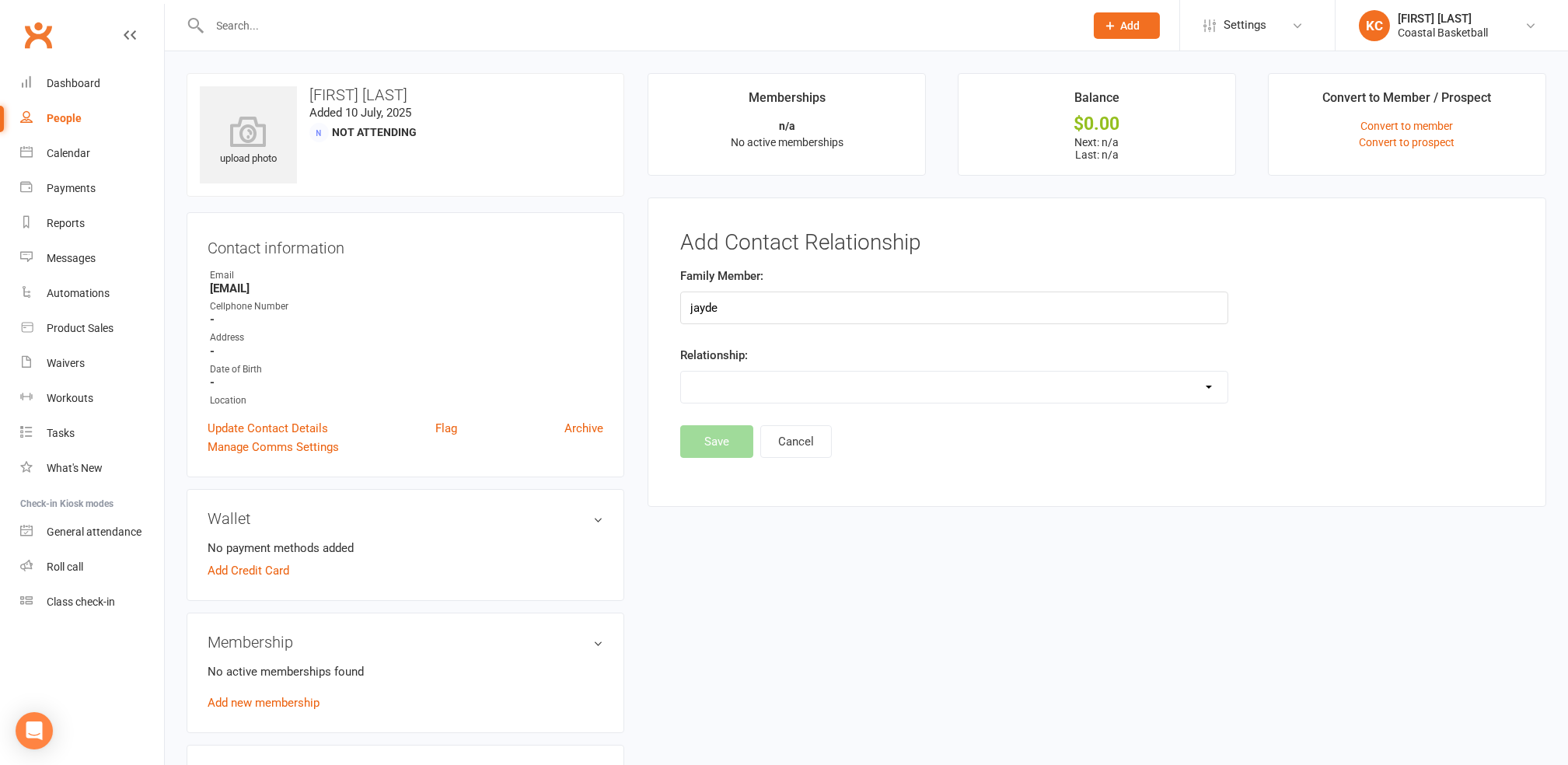 type on "jayden" 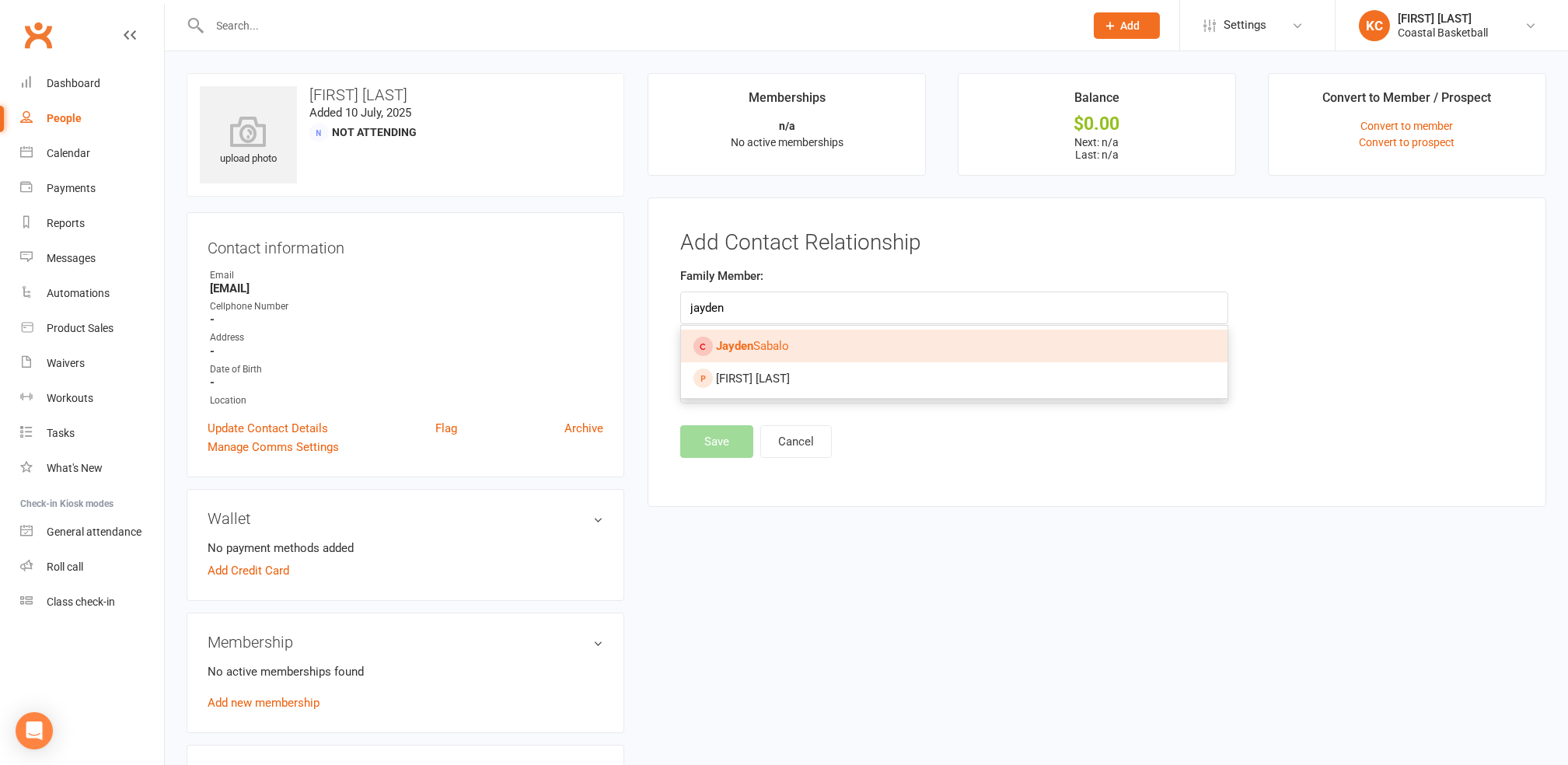 drag, startPoint x: 840, startPoint y: 308, endPoint x: 637, endPoint y: 309, distance: 203.00246 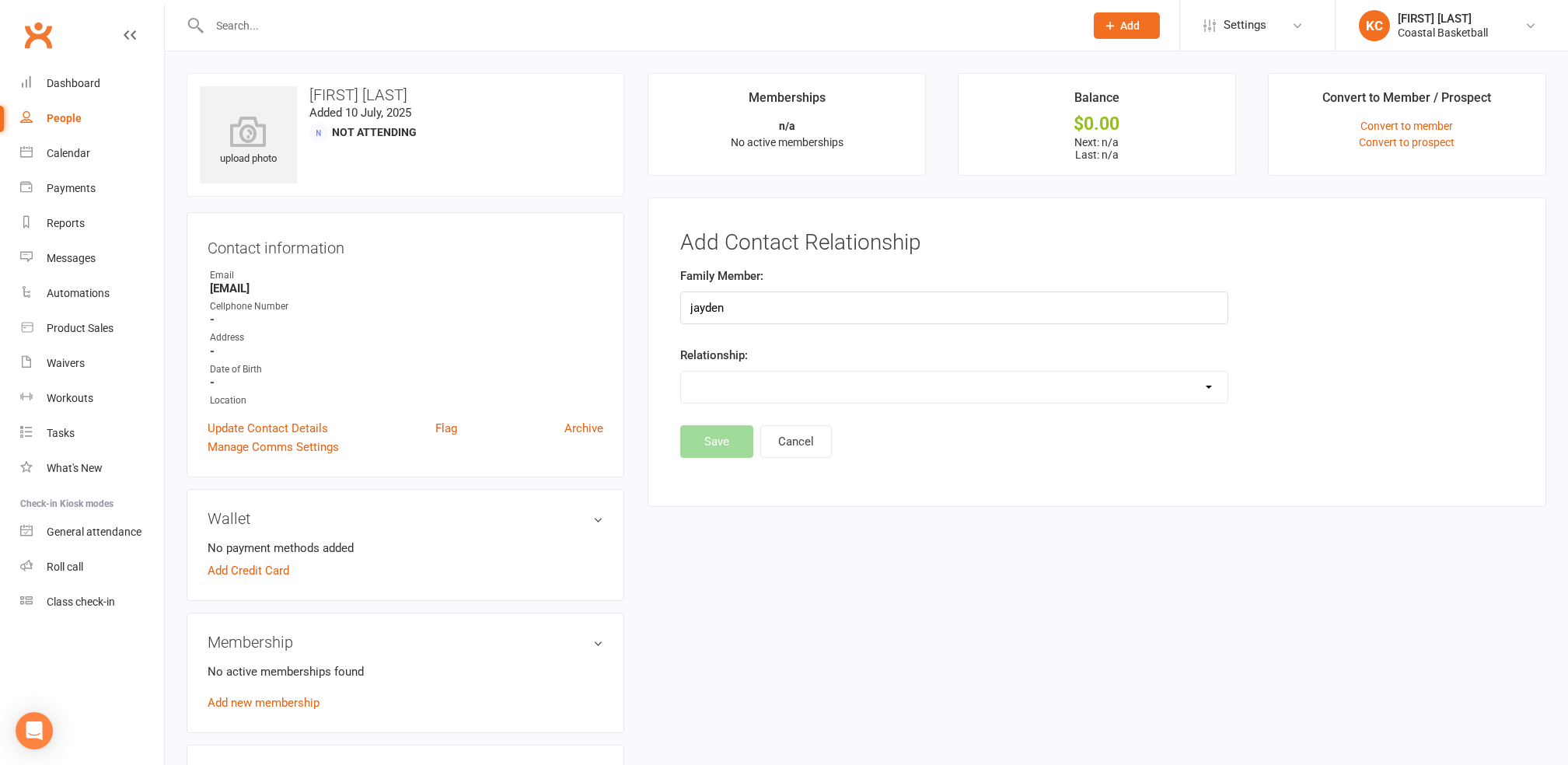type 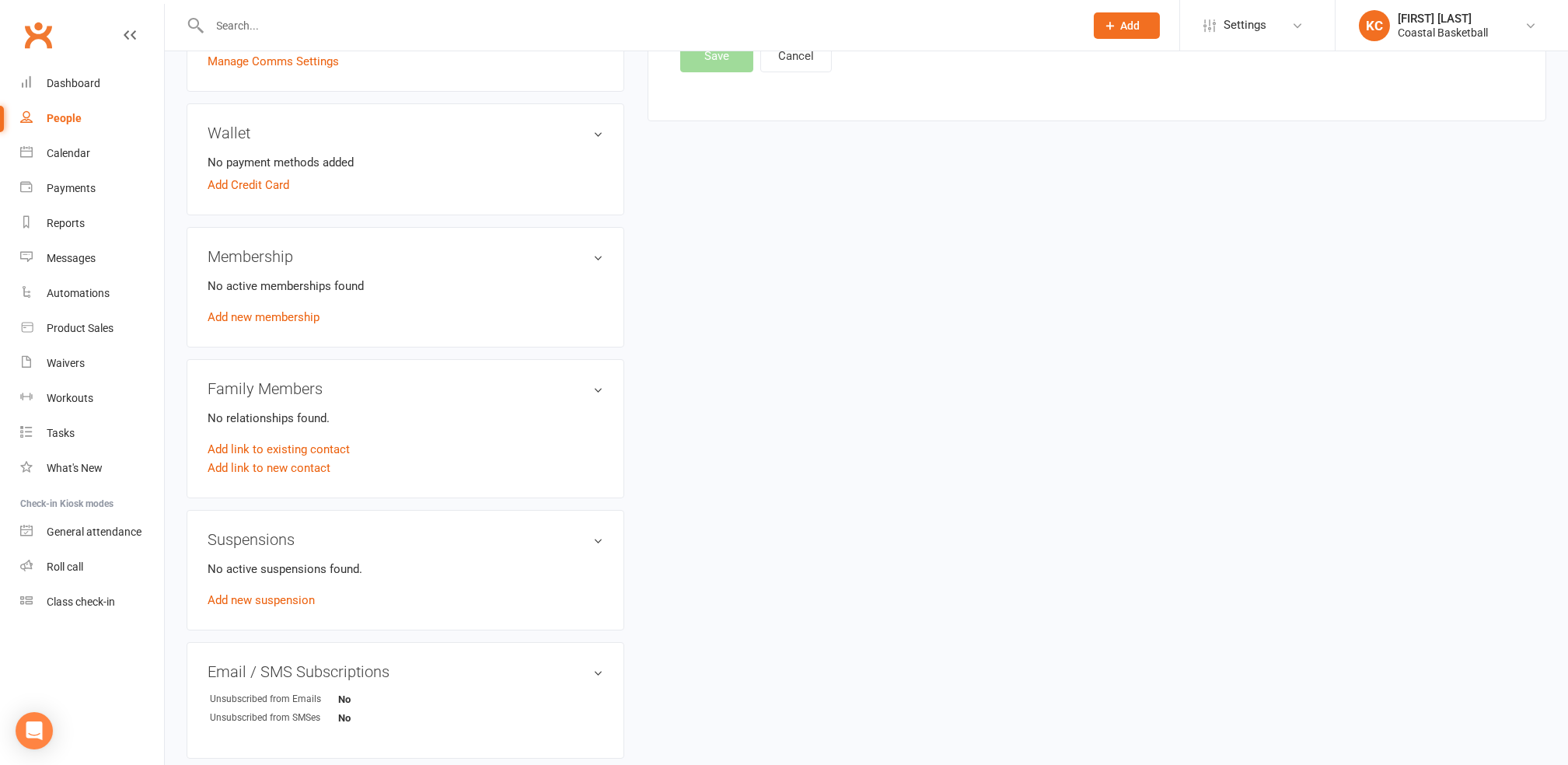 scroll, scrollTop: 414, scrollLeft: 0, axis: vertical 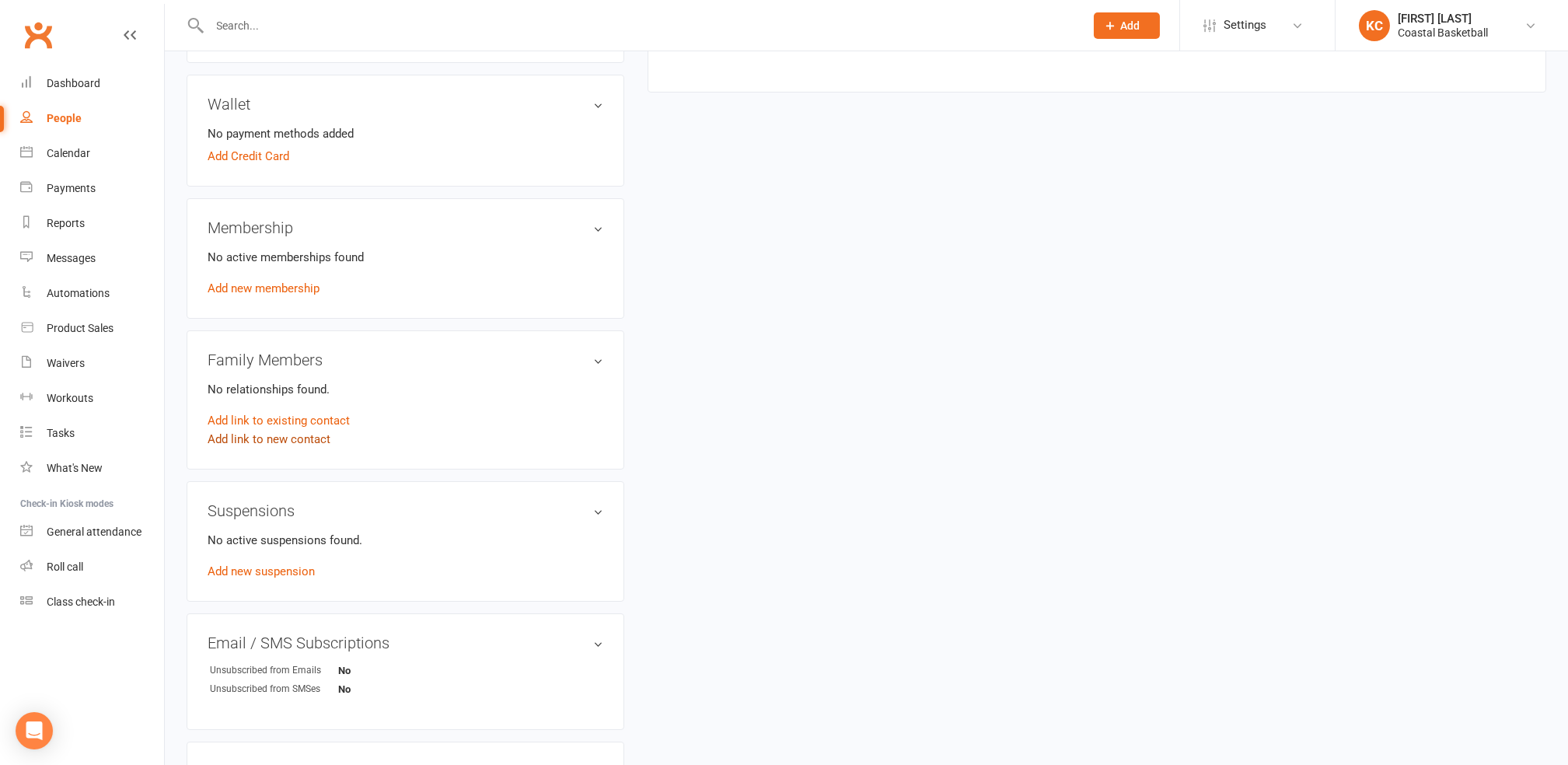 click on "Add link to new contact" at bounding box center (269, 439) 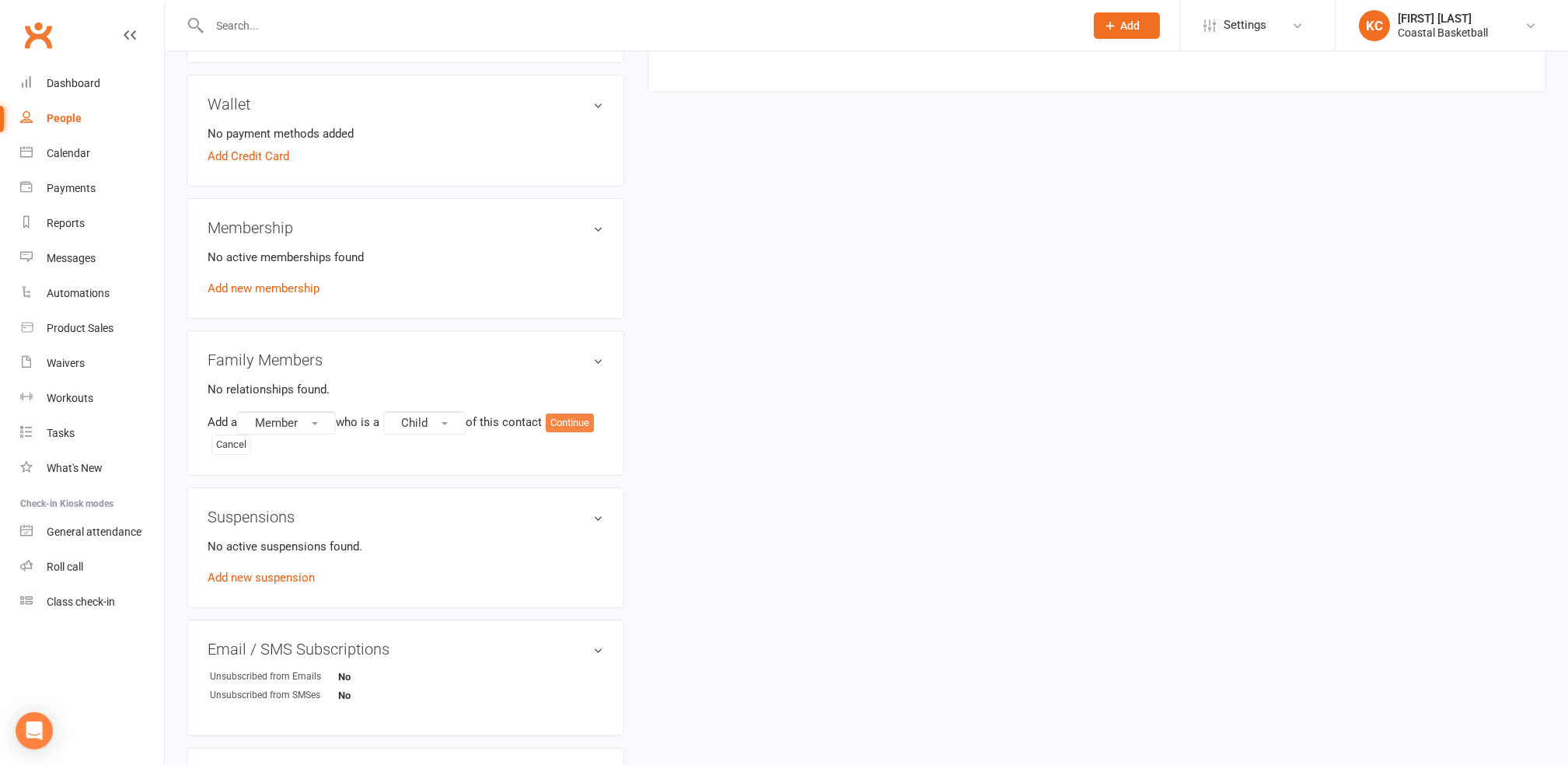 click on "Continue" at bounding box center [570, 423] 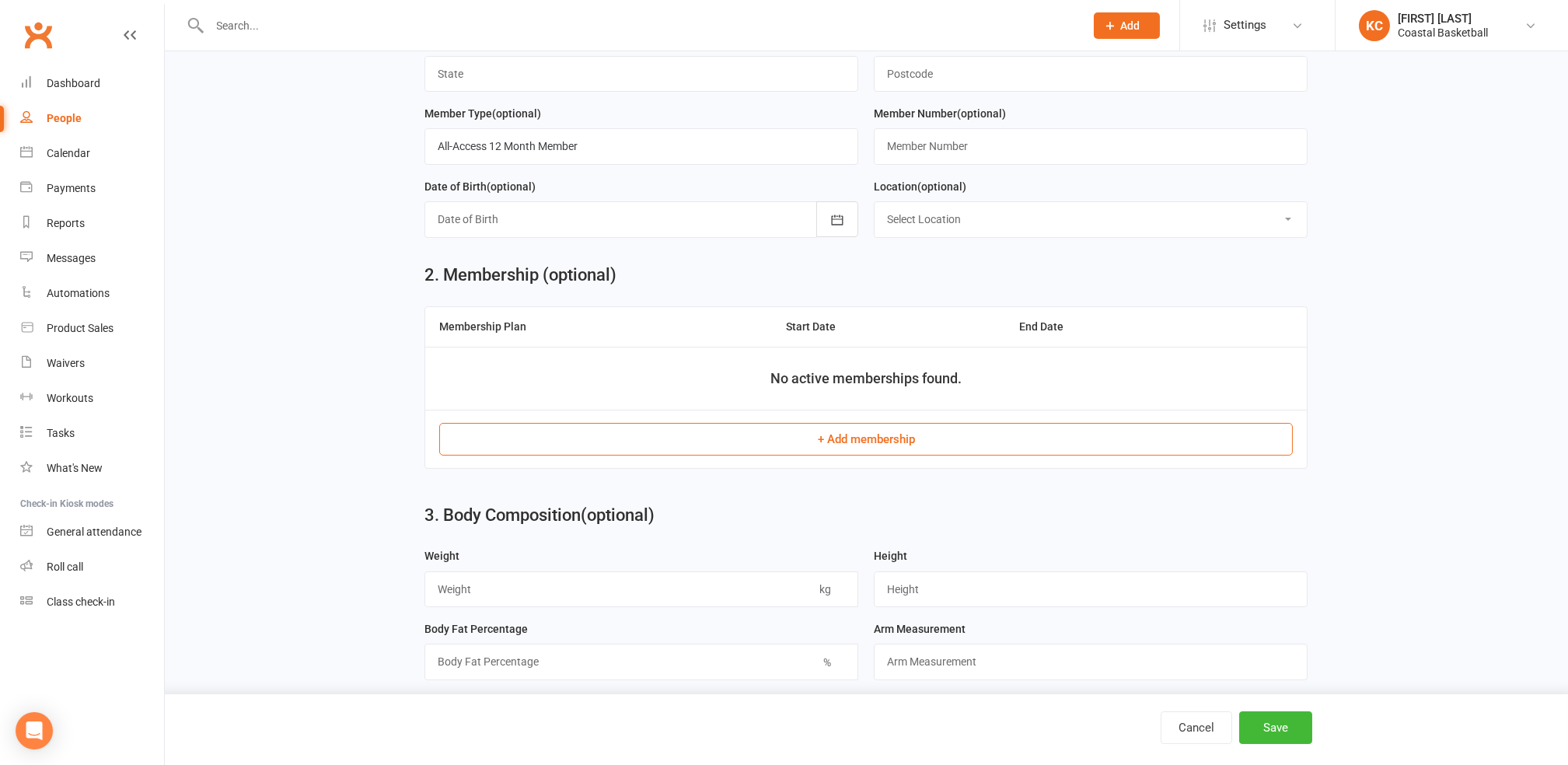 scroll, scrollTop: 0, scrollLeft: 0, axis: both 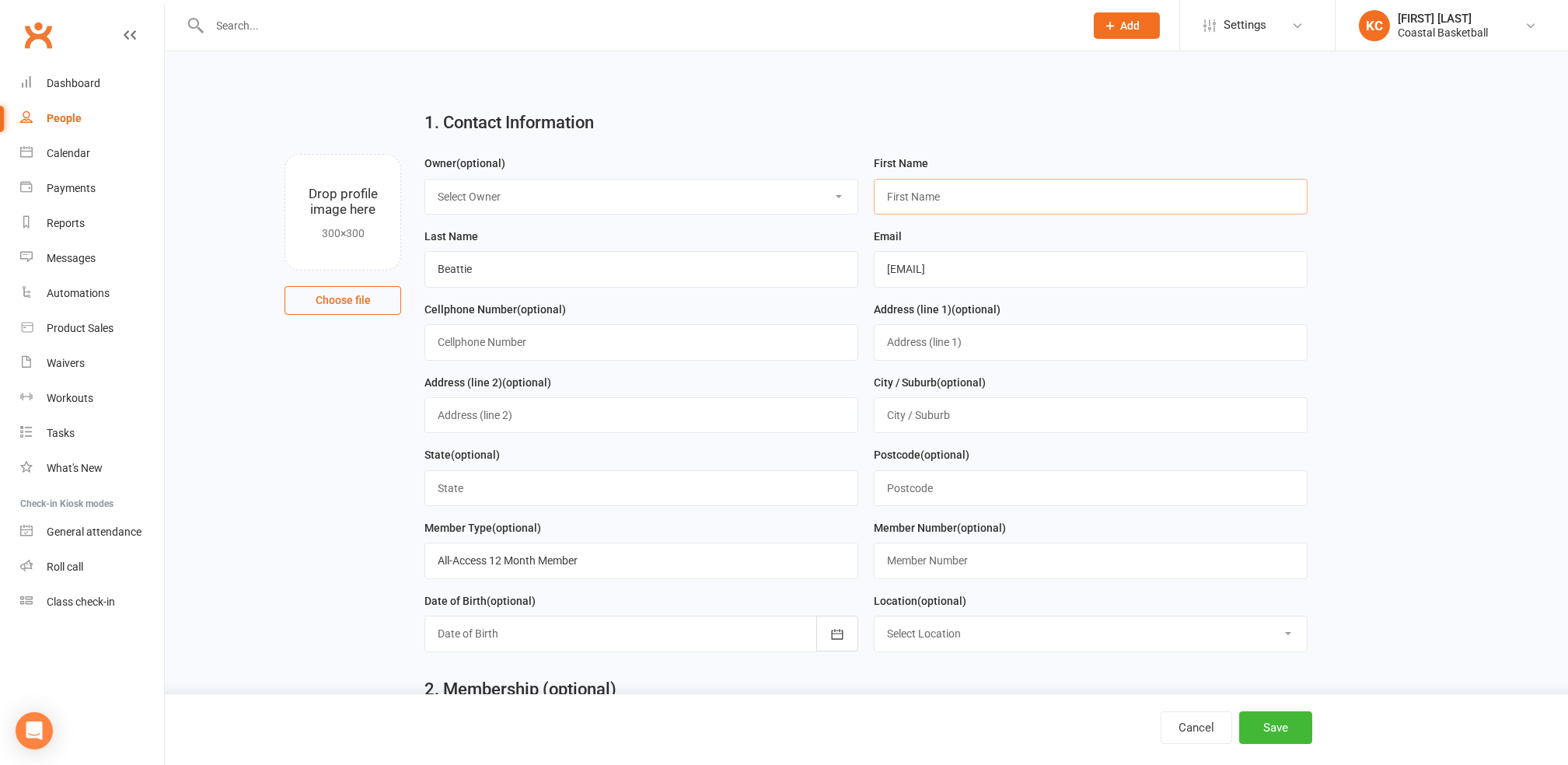 click at bounding box center (1091, 197) 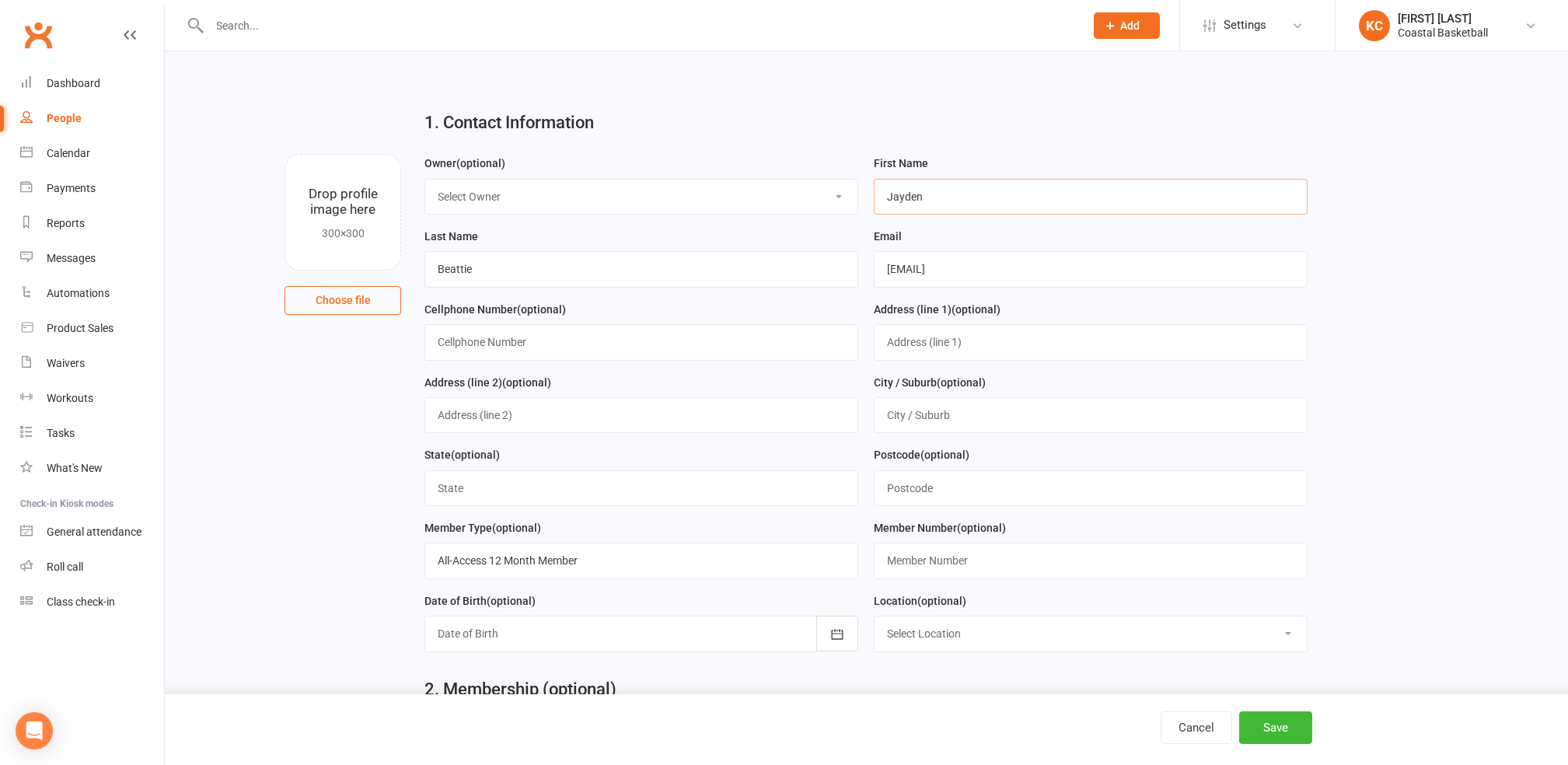 type on "Jayden" 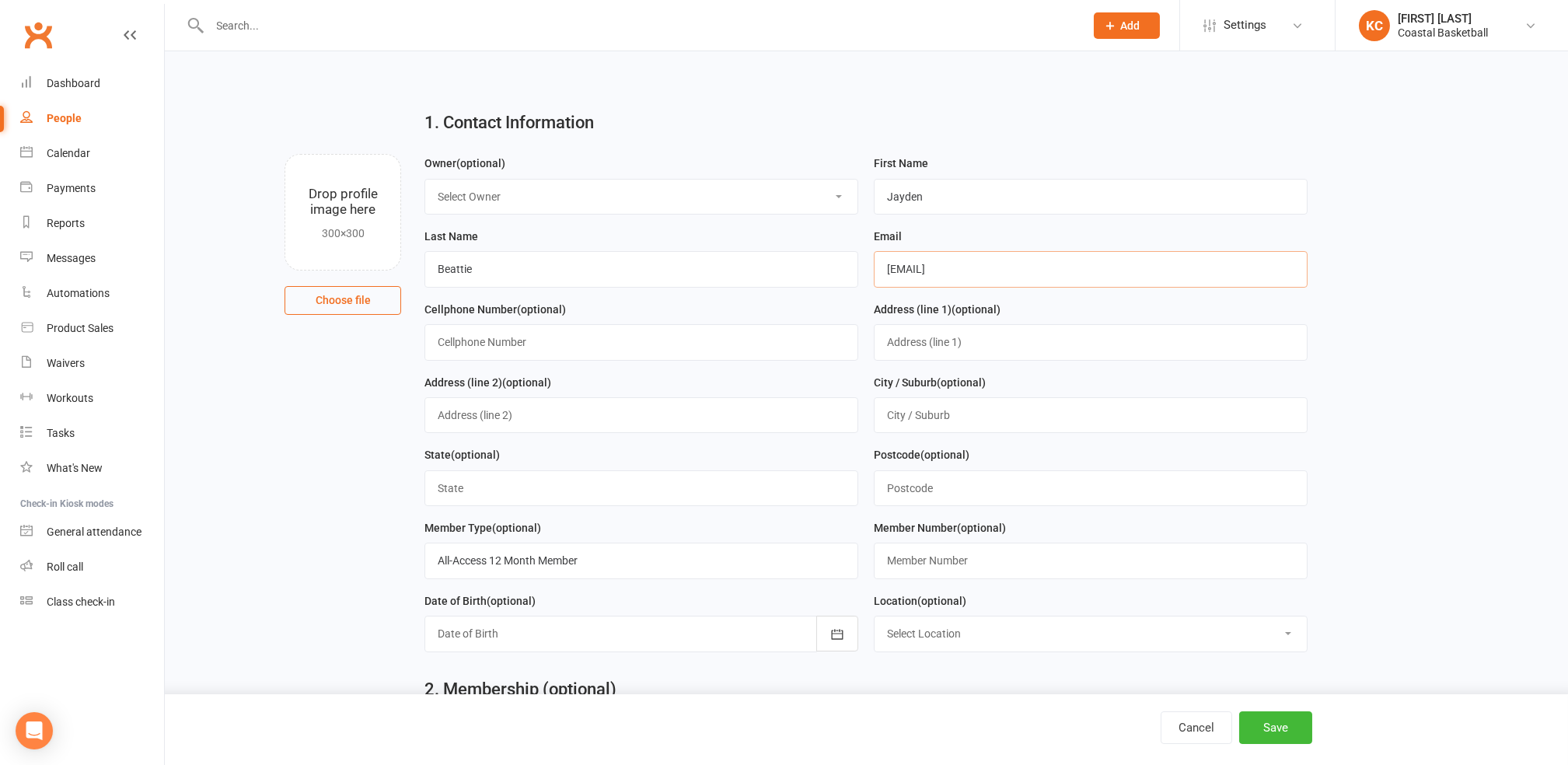 click on "[EMAIL]" at bounding box center (1091, 269) 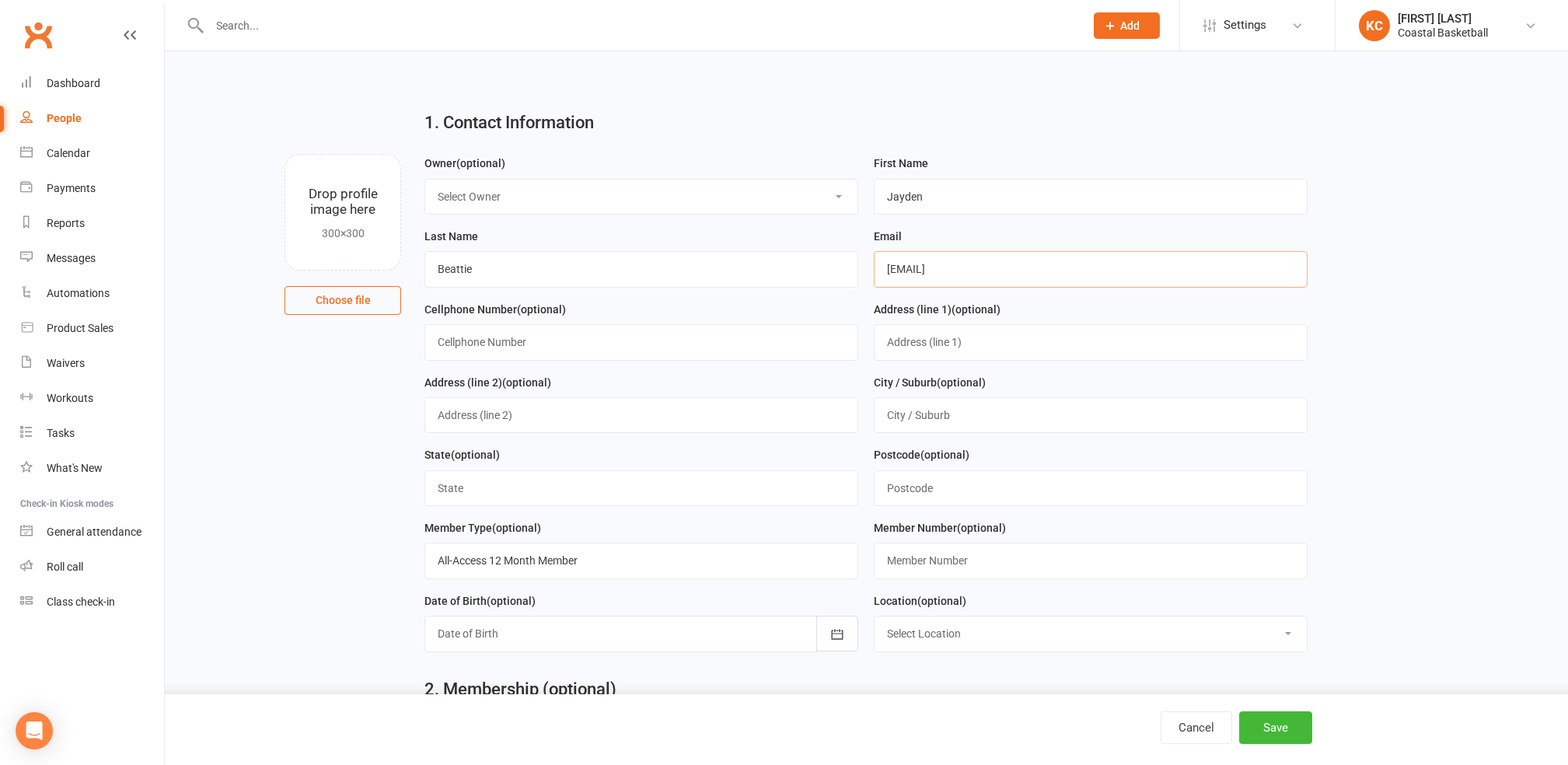 drag, startPoint x: 1043, startPoint y: 262, endPoint x: 794, endPoint y: 292, distance: 250.8007 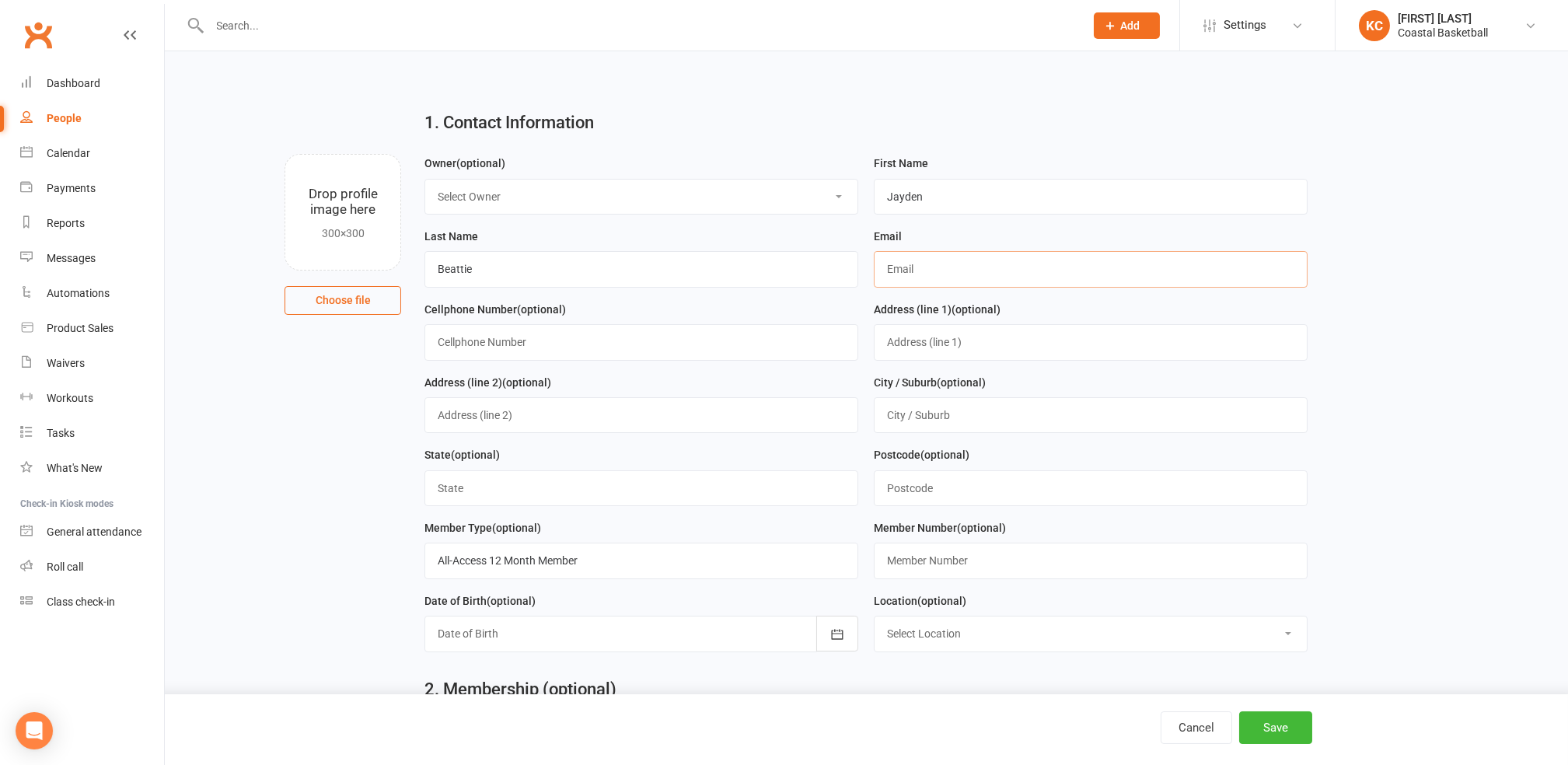 click at bounding box center (1091, 269) 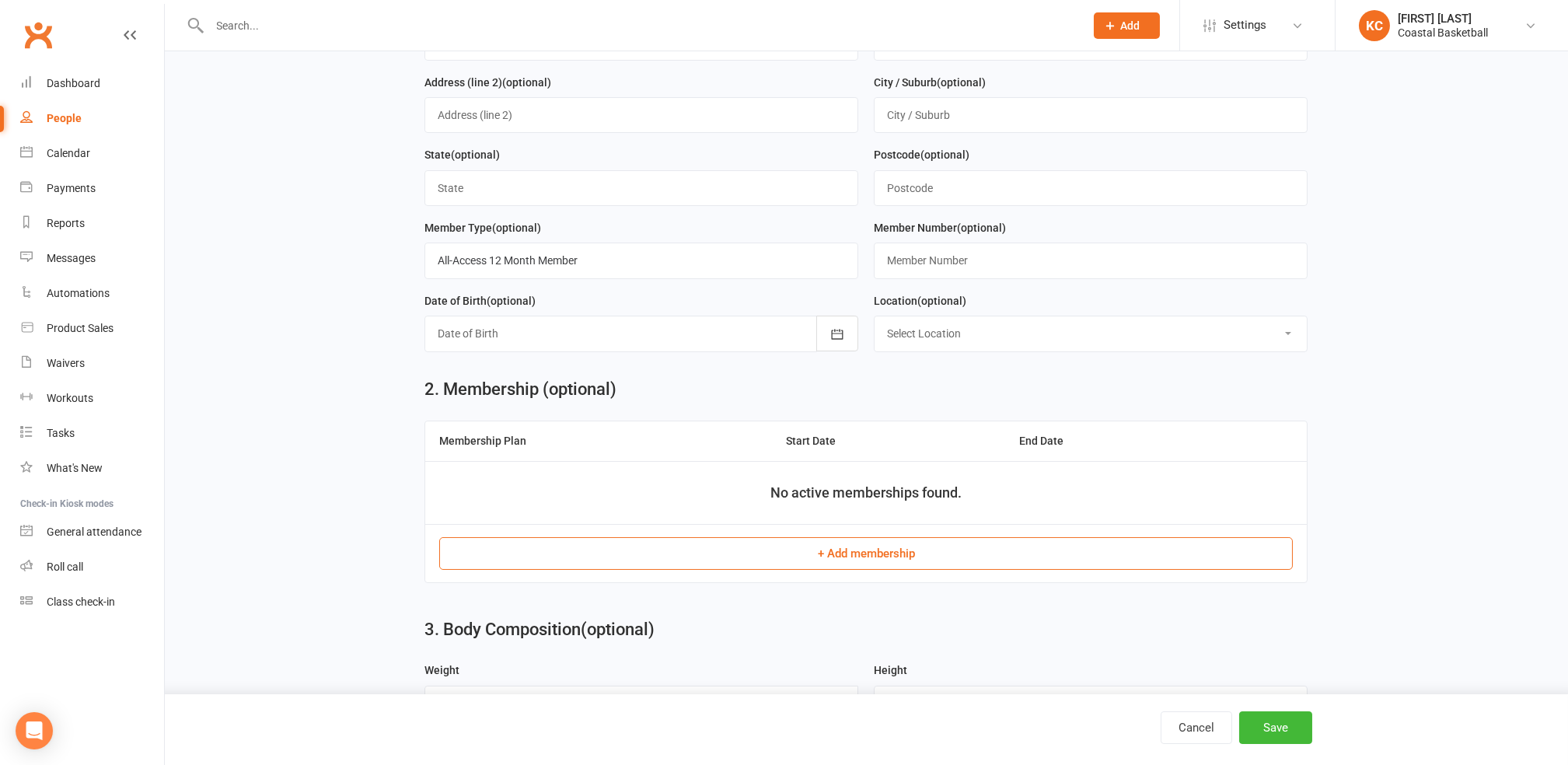 scroll, scrollTop: 414, scrollLeft: 0, axis: vertical 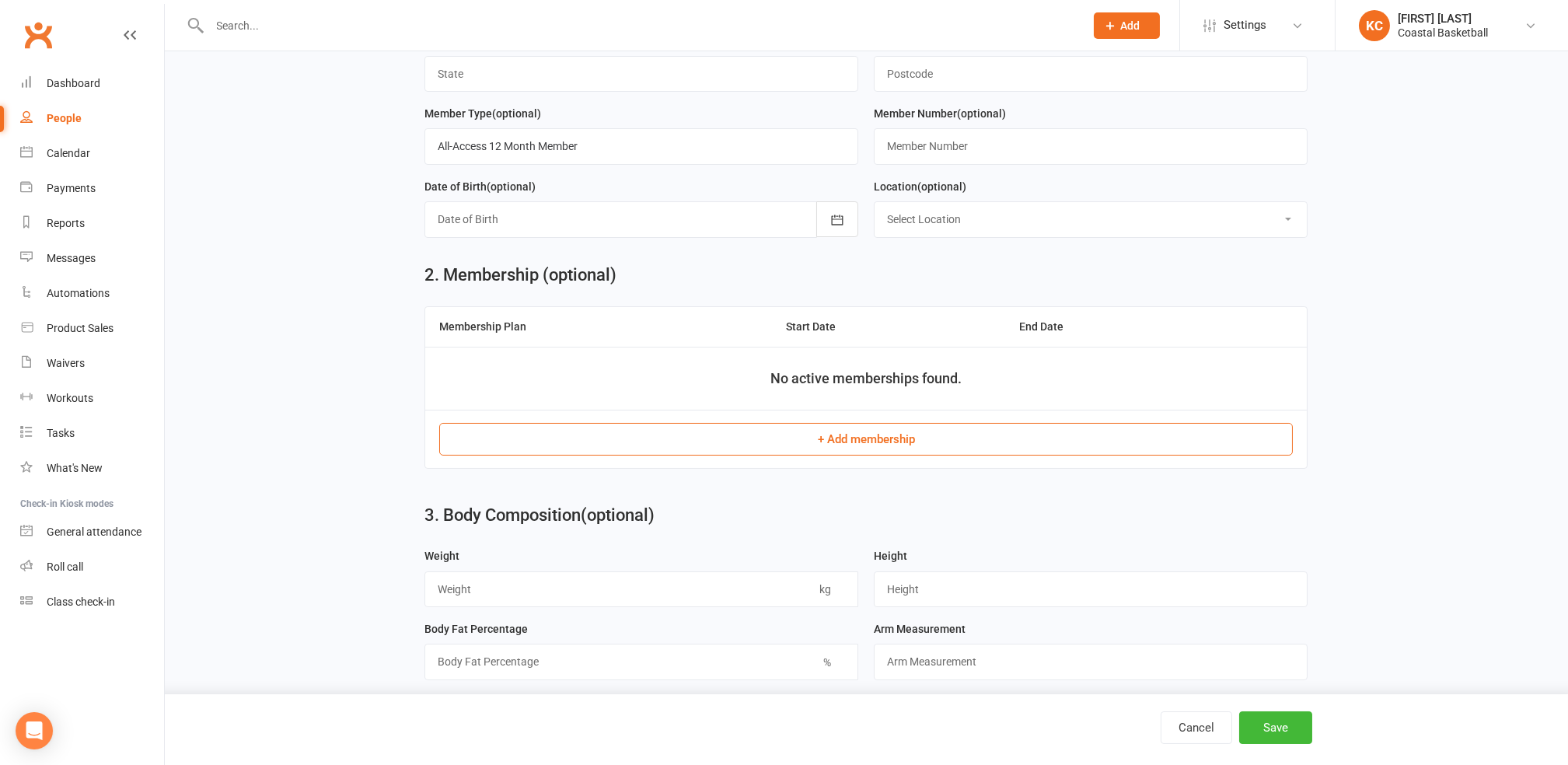 type on "[EMAIL]" 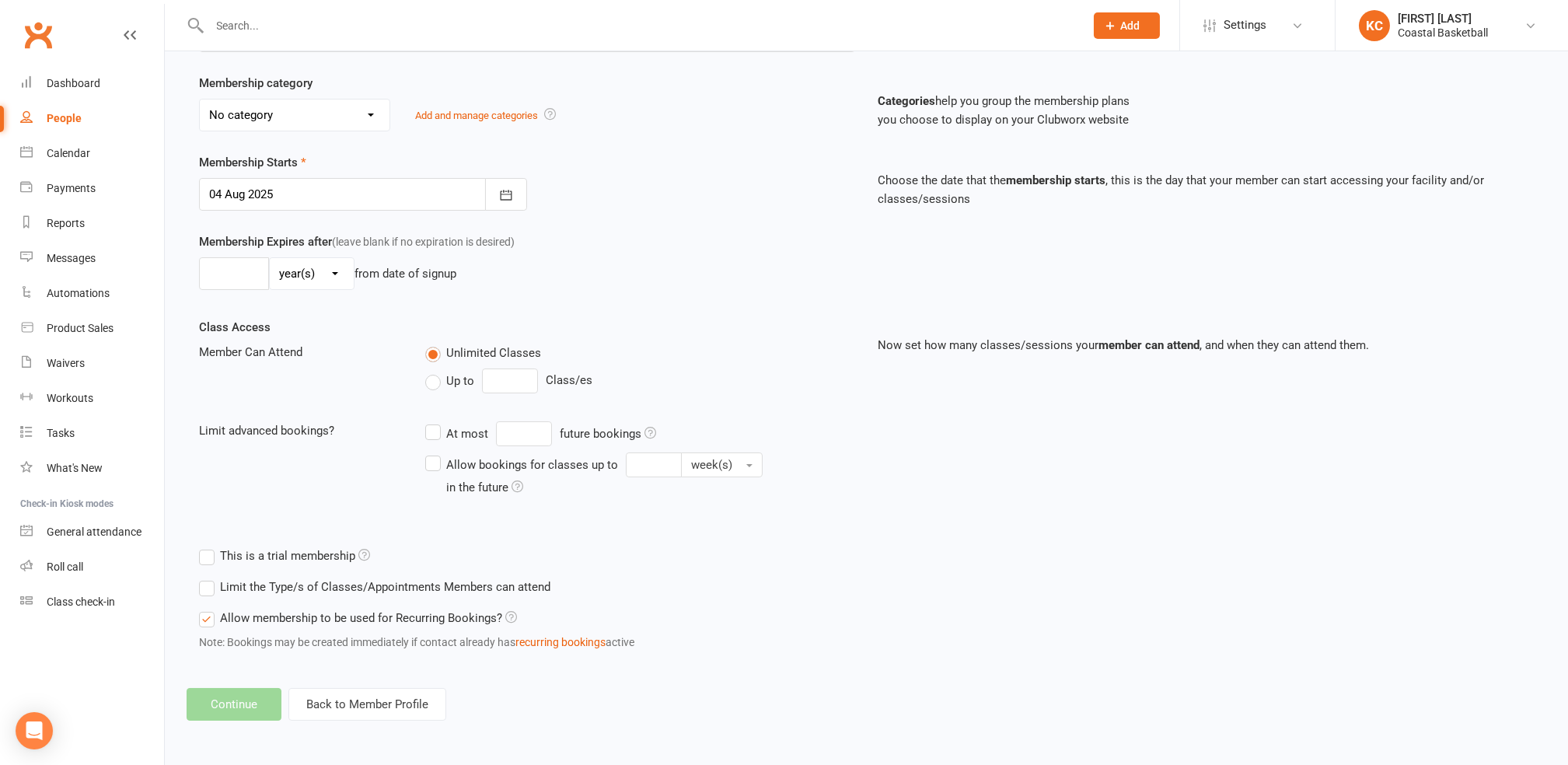 scroll, scrollTop: 0, scrollLeft: 0, axis: both 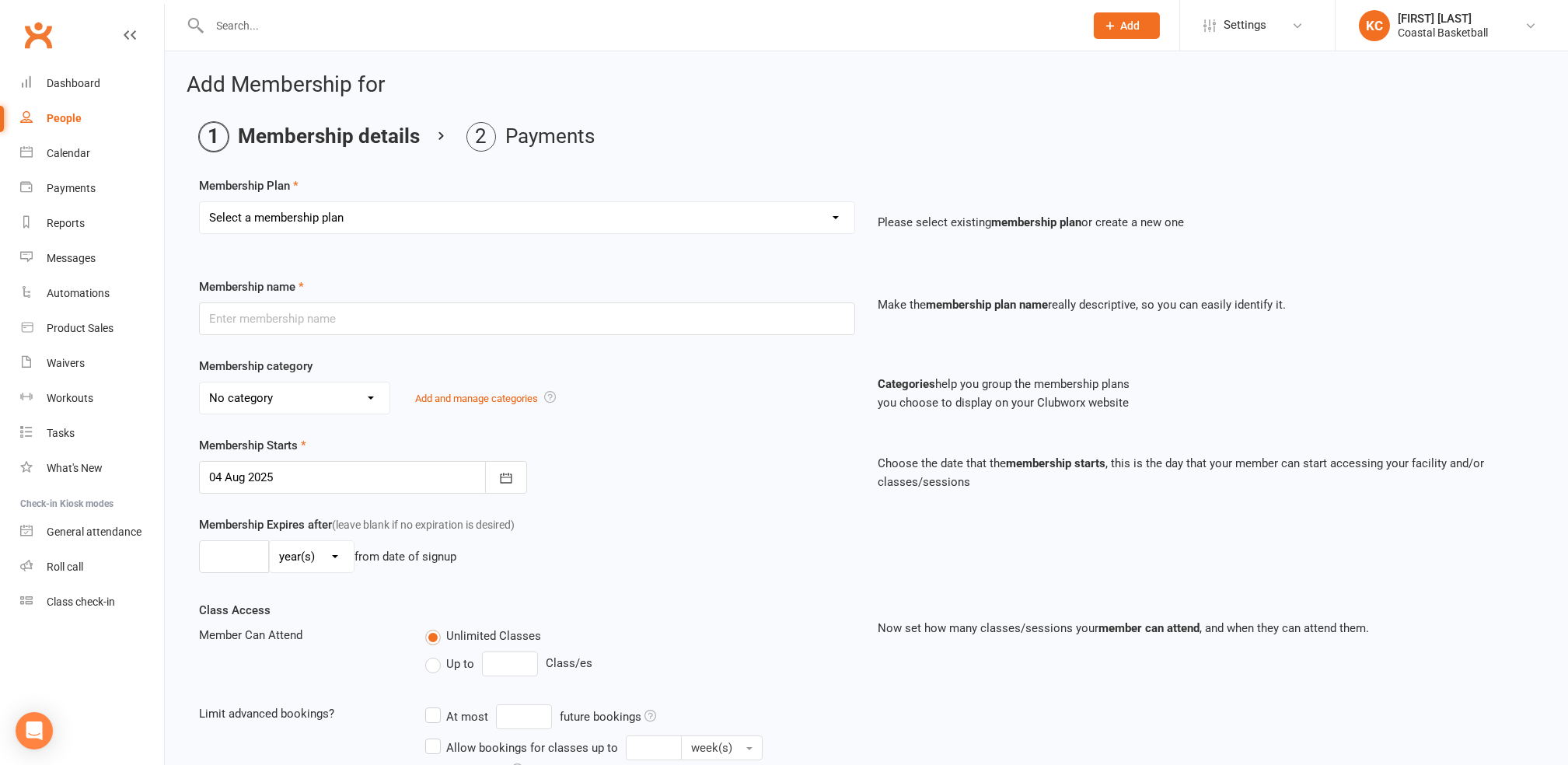 click on "Select a membership plan Create new Membership Plan All Access 12 Month (Excluding GST & Processing Fee) All Access 6 Month (Excluding GST & Processing Fee) All Access 3 Month (Excluding GST & Processing Fee) School Holiday One Week (Excluding GST & Processing Fee) School Holiday Two Week (Excluding GST & Processing Fee) Annual (Excluding GST & Processing Fee) Term 3 Academy 1 Day per Week - Payment Plan (Excluding GST & Processing Fee) Term 3 Academy 2 Days per Week - Upfront (Excluding GST & Processing Fee) Term 3 Academy 2 Days per Week - Payment Plan (Excluding GST & Processing Fee) All-Access Free Trial One Off (Excluding GST & Processing Fee) Term 3 Academy 1 Day per Week - Upfront (Excluding GST & Processing Fee)" at bounding box center (527, 218) 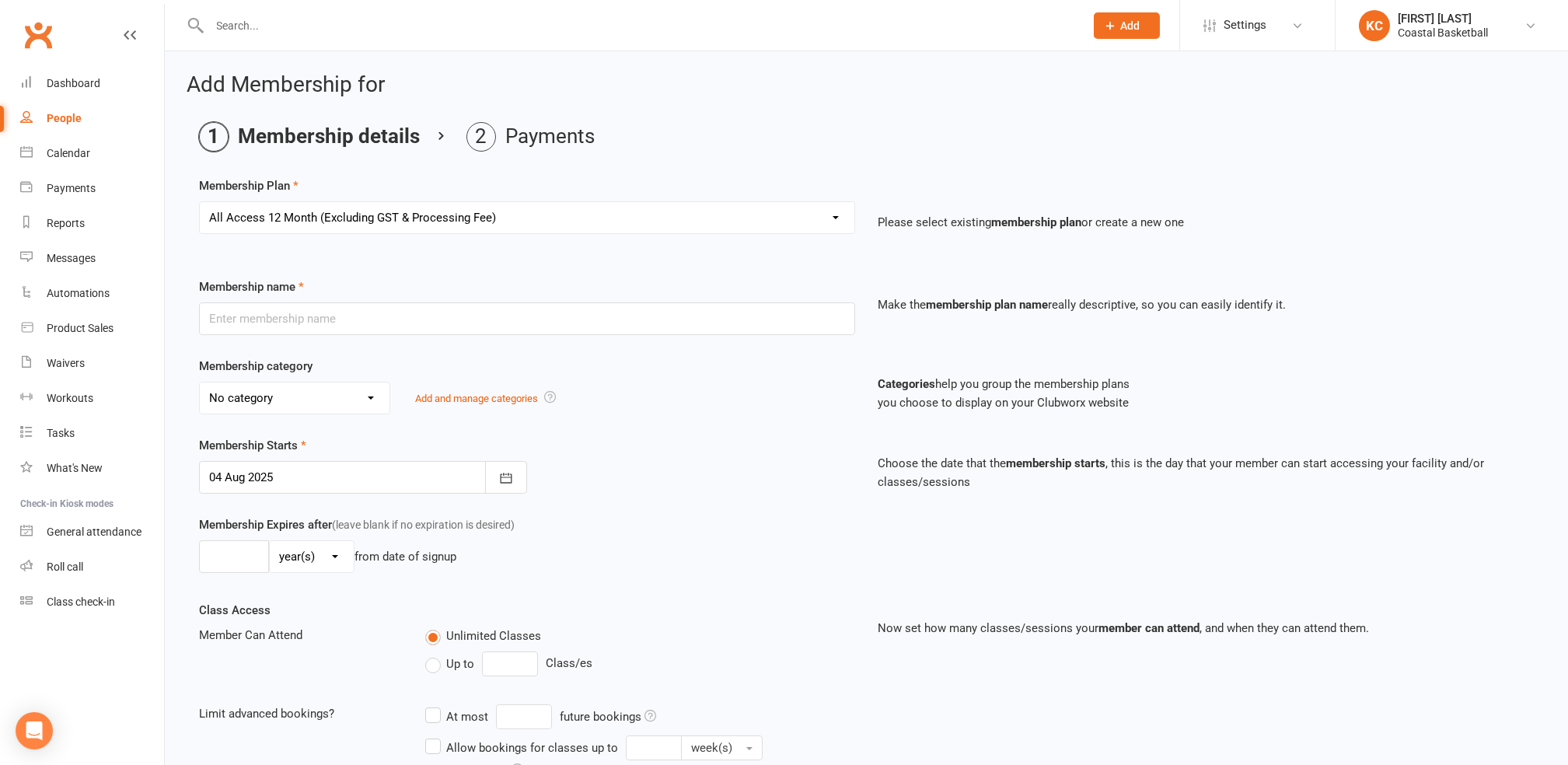click on "Select a membership plan Create new Membership Plan All Access 12 Month (Excluding GST & Processing Fee) All Access 6 Month (Excluding GST & Processing Fee) All Access 3 Month (Excluding GST & Processing Fee) School Holiday One Week (Excluding GST & Processing Fee) School Holiday Two Week (Excluding GST & Processing Fee) Annual (Excluding GST & Processing Fee) Term 3 Academy 1 Day per Week - Payment Plan (Excluding GST & Processing Fee) Term 3 Academy 2 Days per Week - Upfront (Excluding GST & Processing Fee) Term 3 Academy 2 Days per Week - Payment Plan (Excluding GST & Processing Fee) All-Access Free Trial One Off (Excluding GST & Processing Fee) Term 3 Academy 1 Day per Week - Upfront (Excluding GST & Processing Fee)" at bounding box center [527, 218] 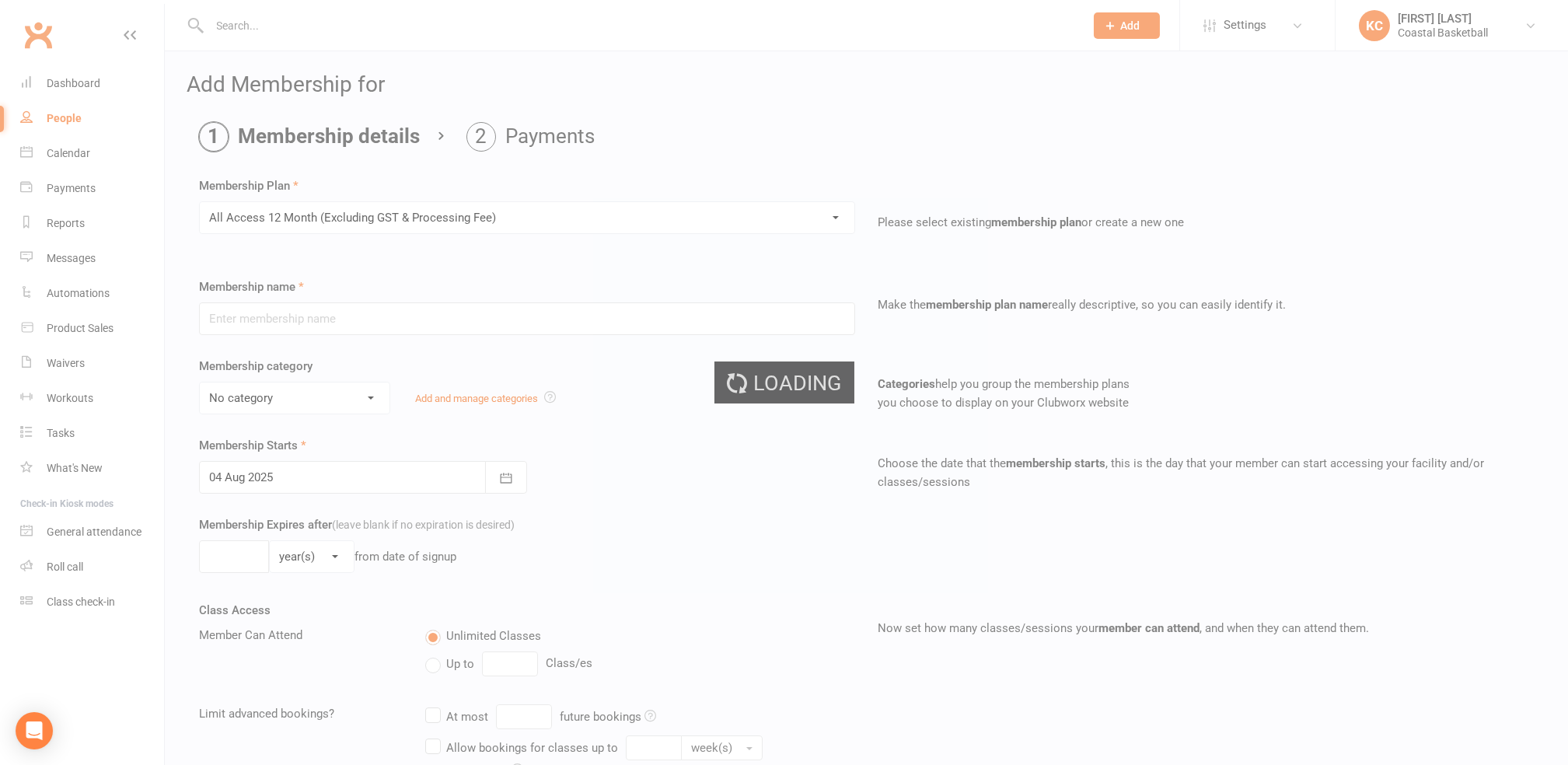 type on "All Access 12 Month (Excluding GST & Processing Fee)" 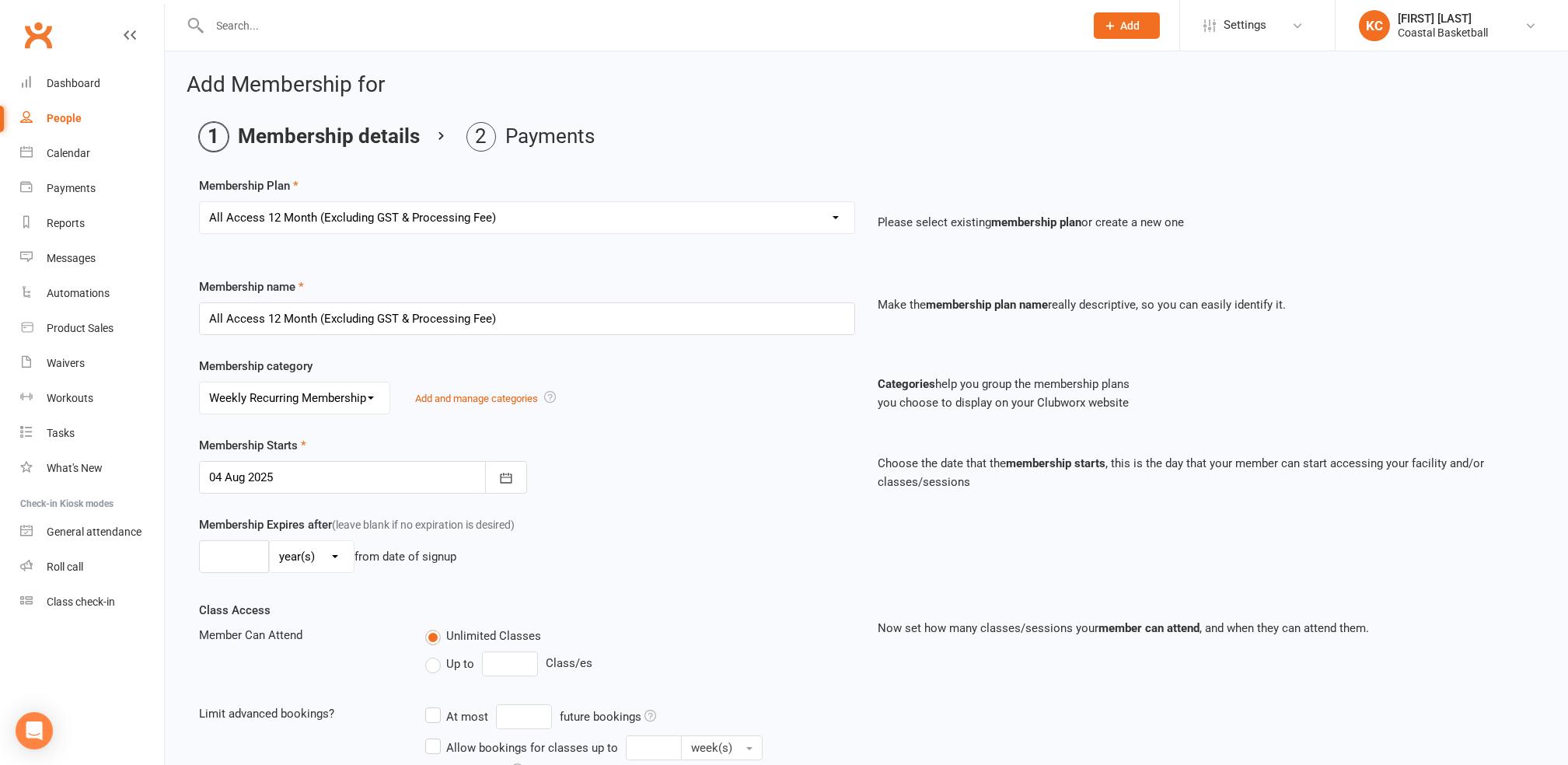 click on "No category All-Access Membership Annual Membership Casual Membership Weekly Recurring Membership" at bounding box center (295, 398) 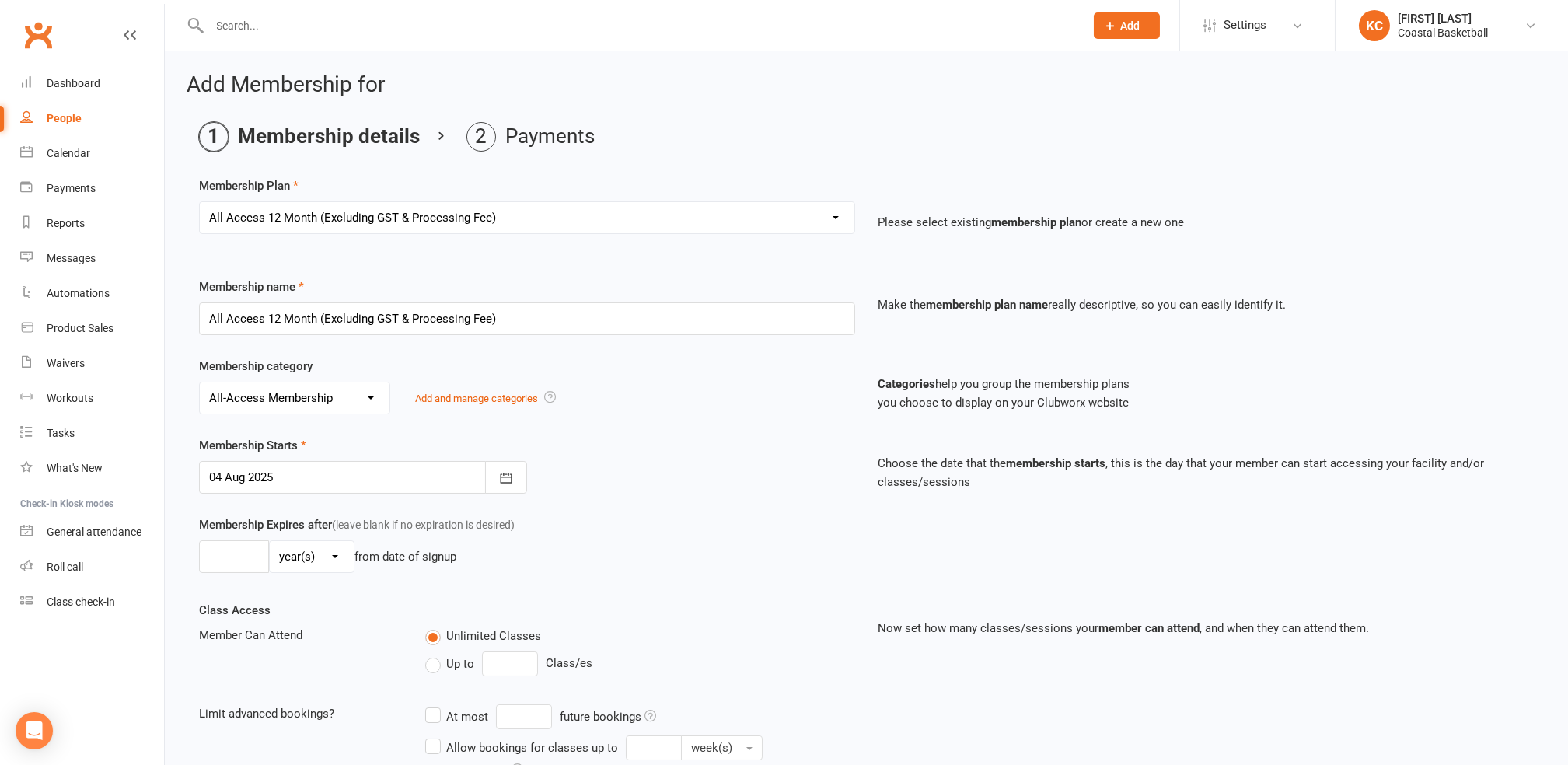click on "No category All-Access Membership Annual Membership Casual Membership Weekly Recurring Membership" at bounding box center [295, 398] 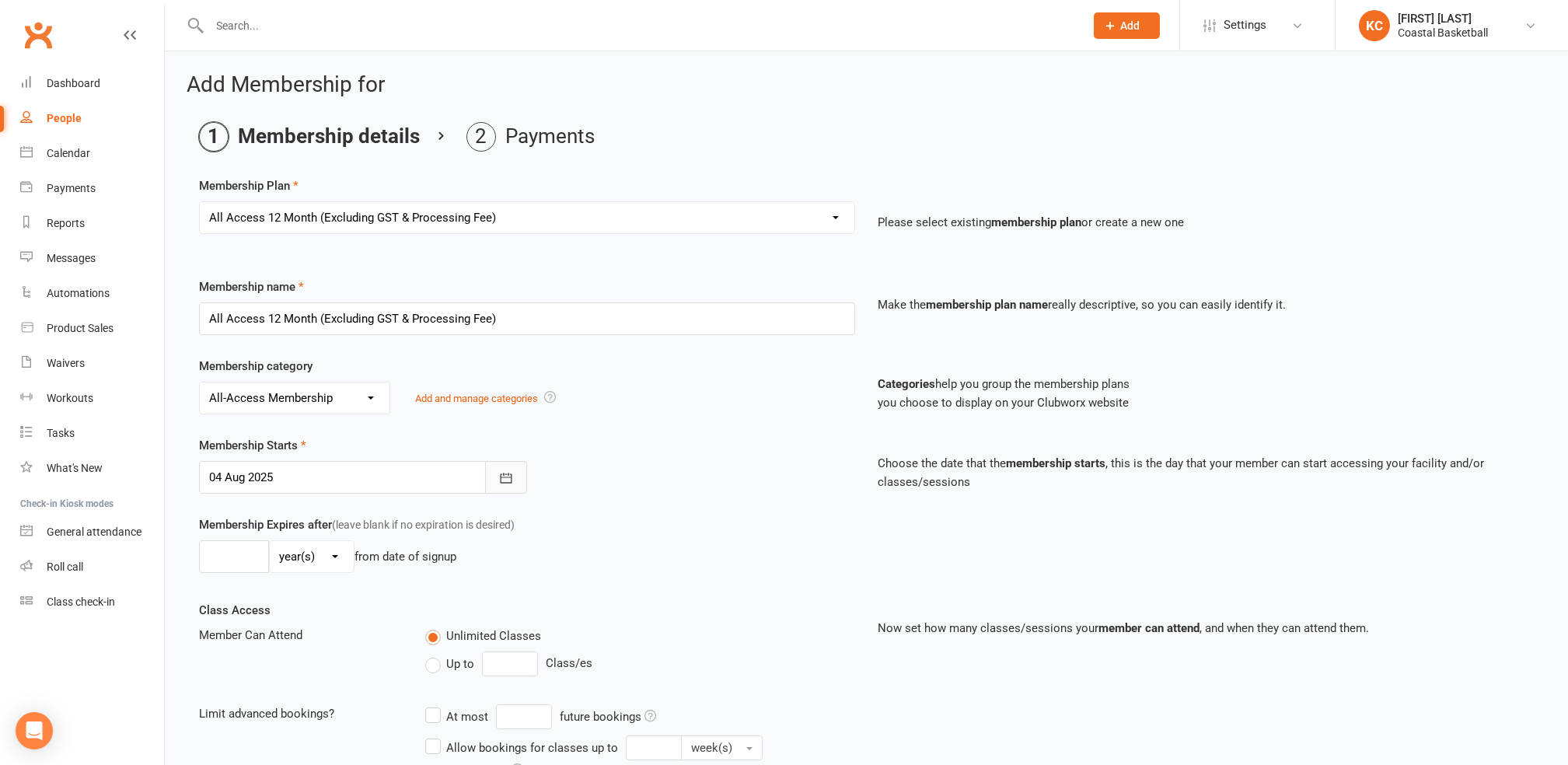 click 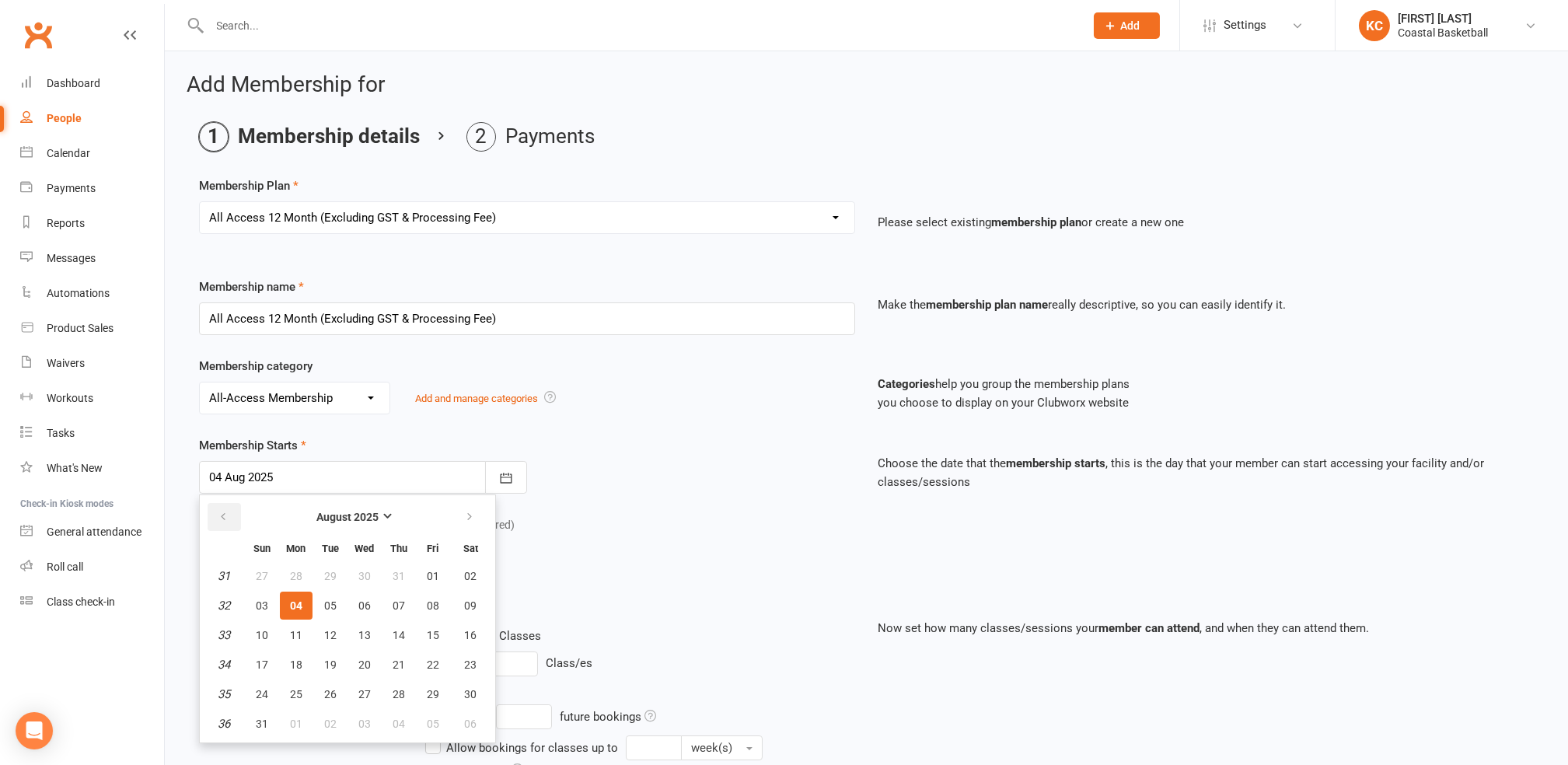 click at bounding box center (224, 517) 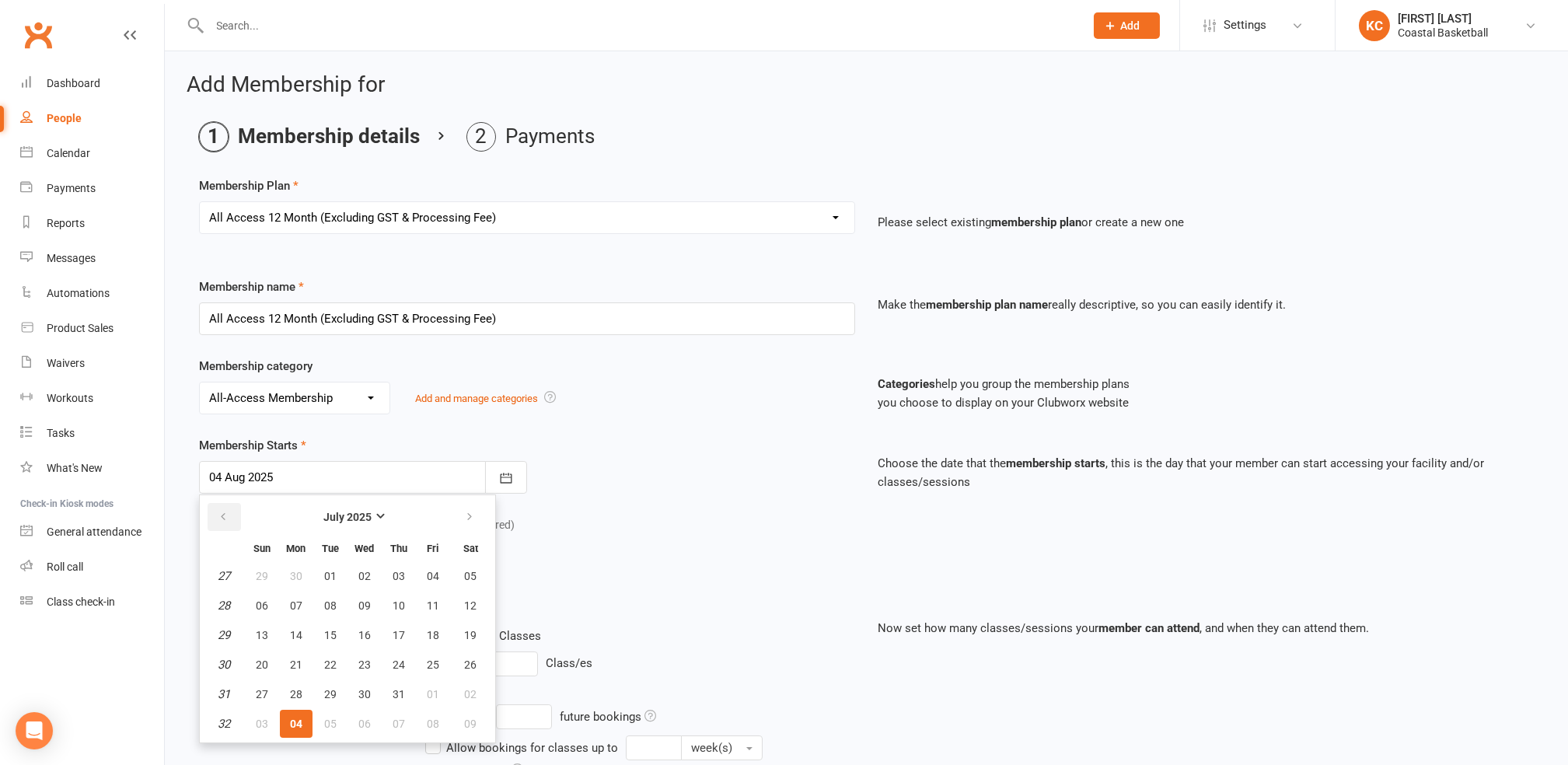 click at bounding box center (224, 517) 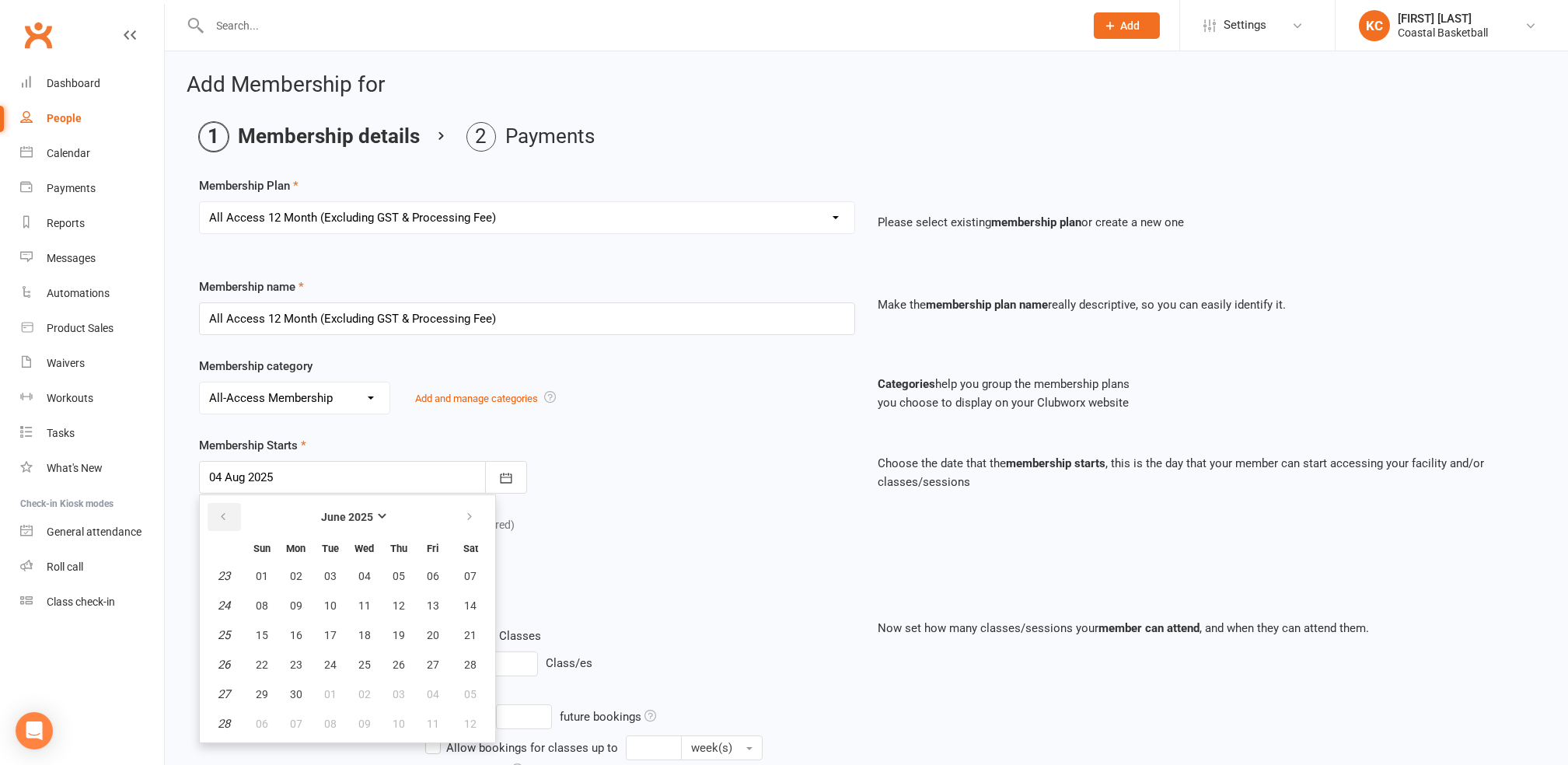 click at bounding box center (224, 517) 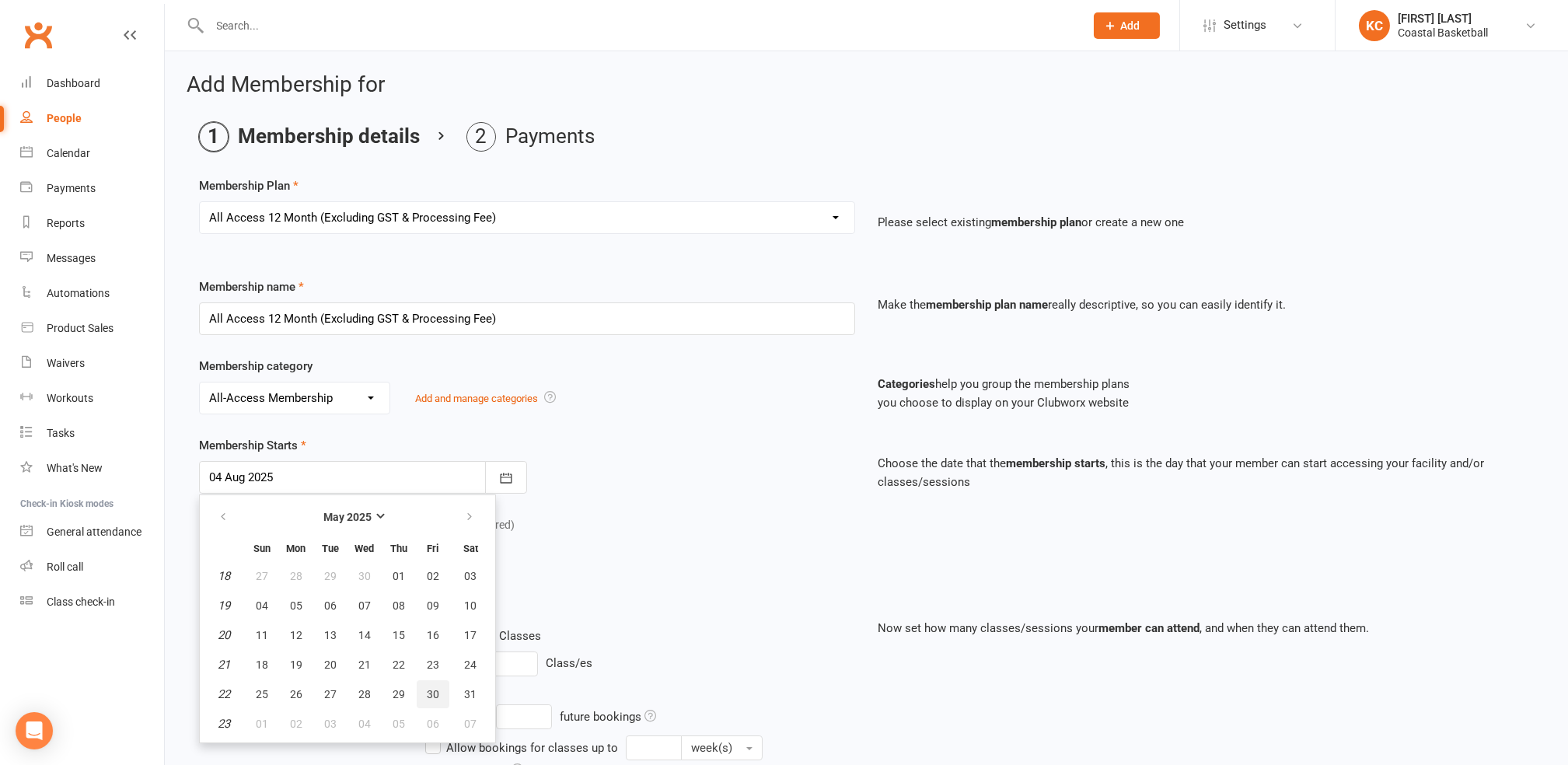 drag, startPoint x: 428, startPoint y: 689, endPoint x: 424, endPoint y: 682, distance: 8.06226 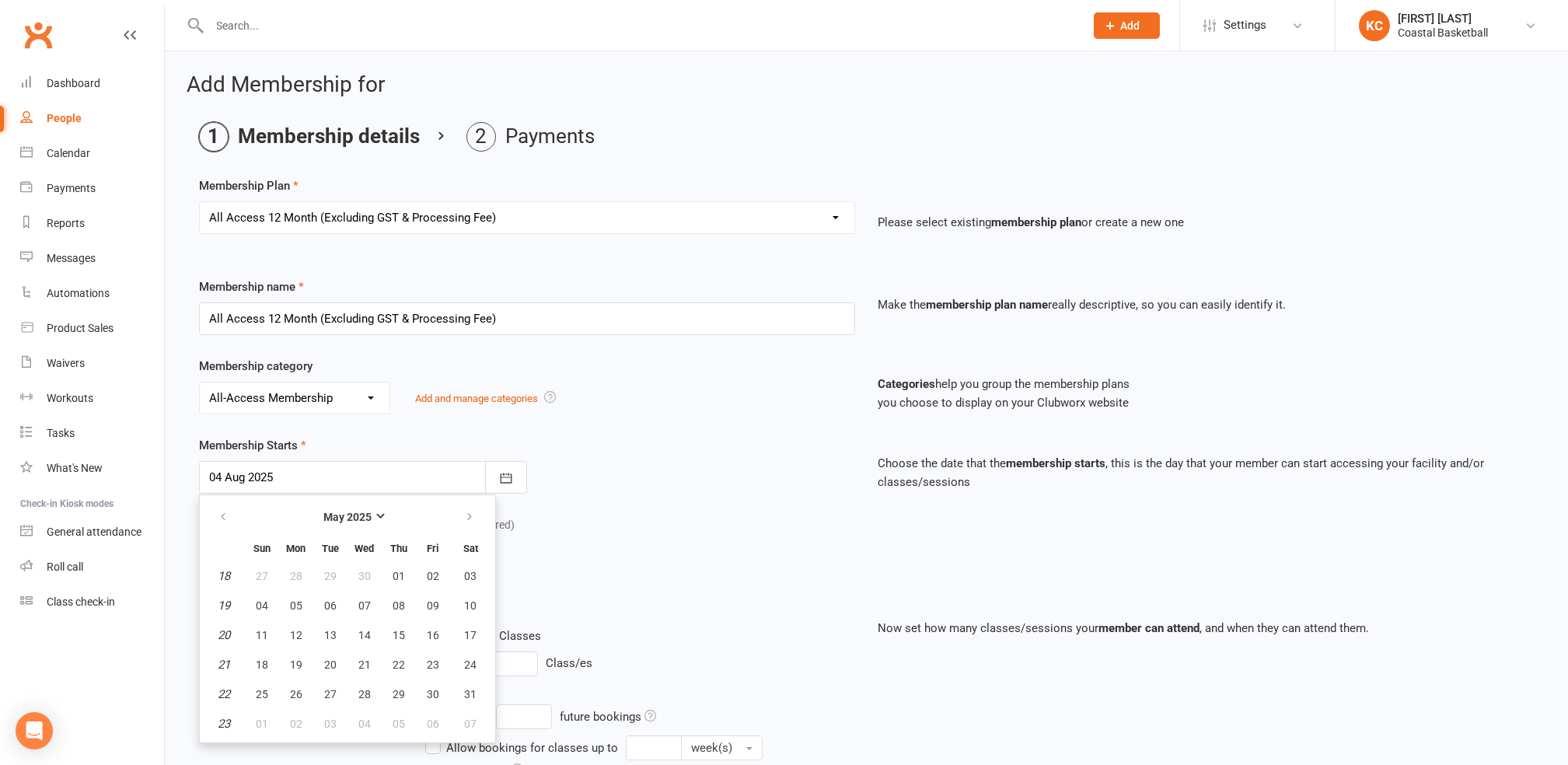 type on "30 May 2025" 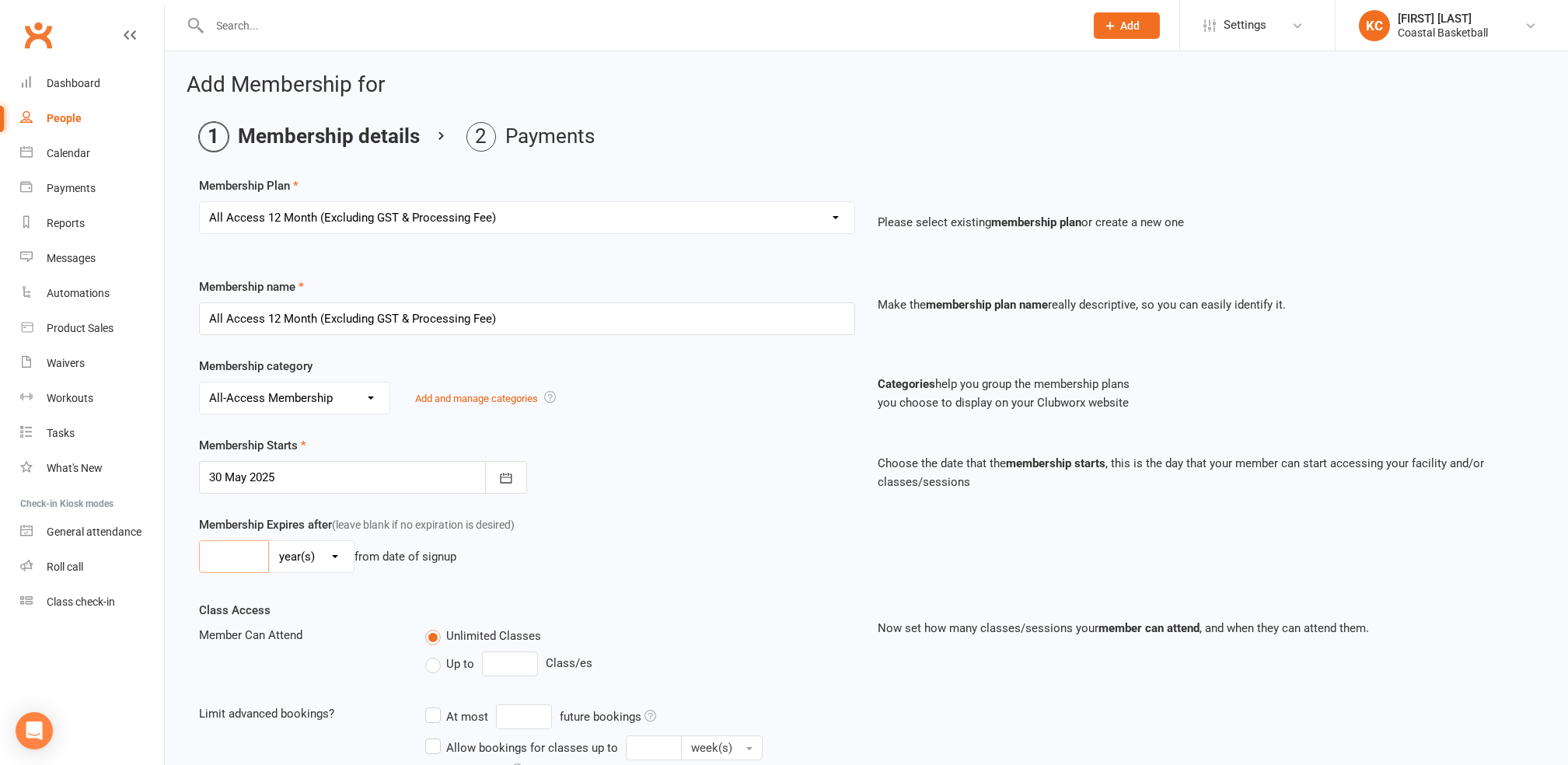 click at bounding box center (234, 557) 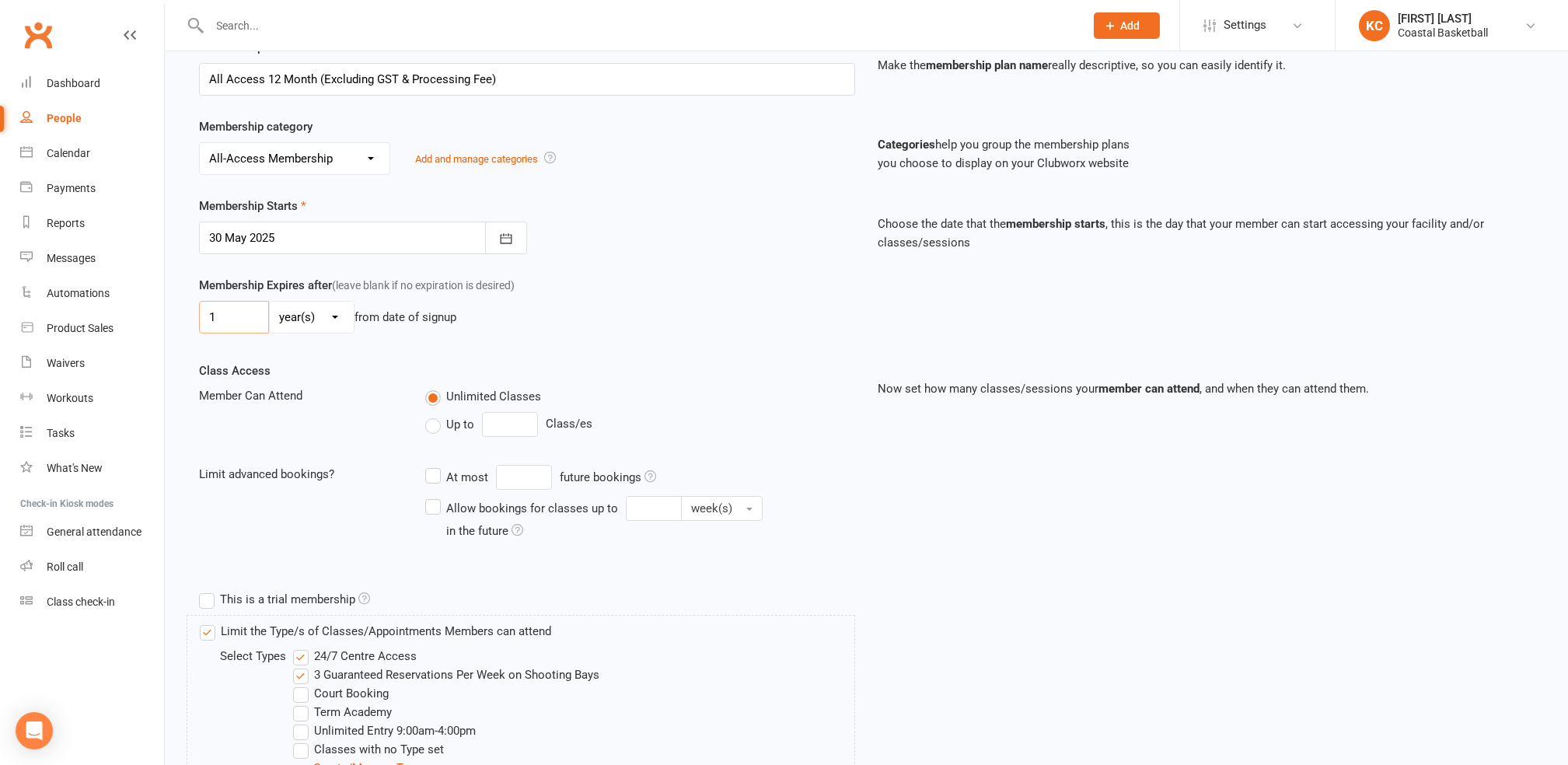 scroll, scrollTop: 311, scrollLeft: 0, axis: vertical 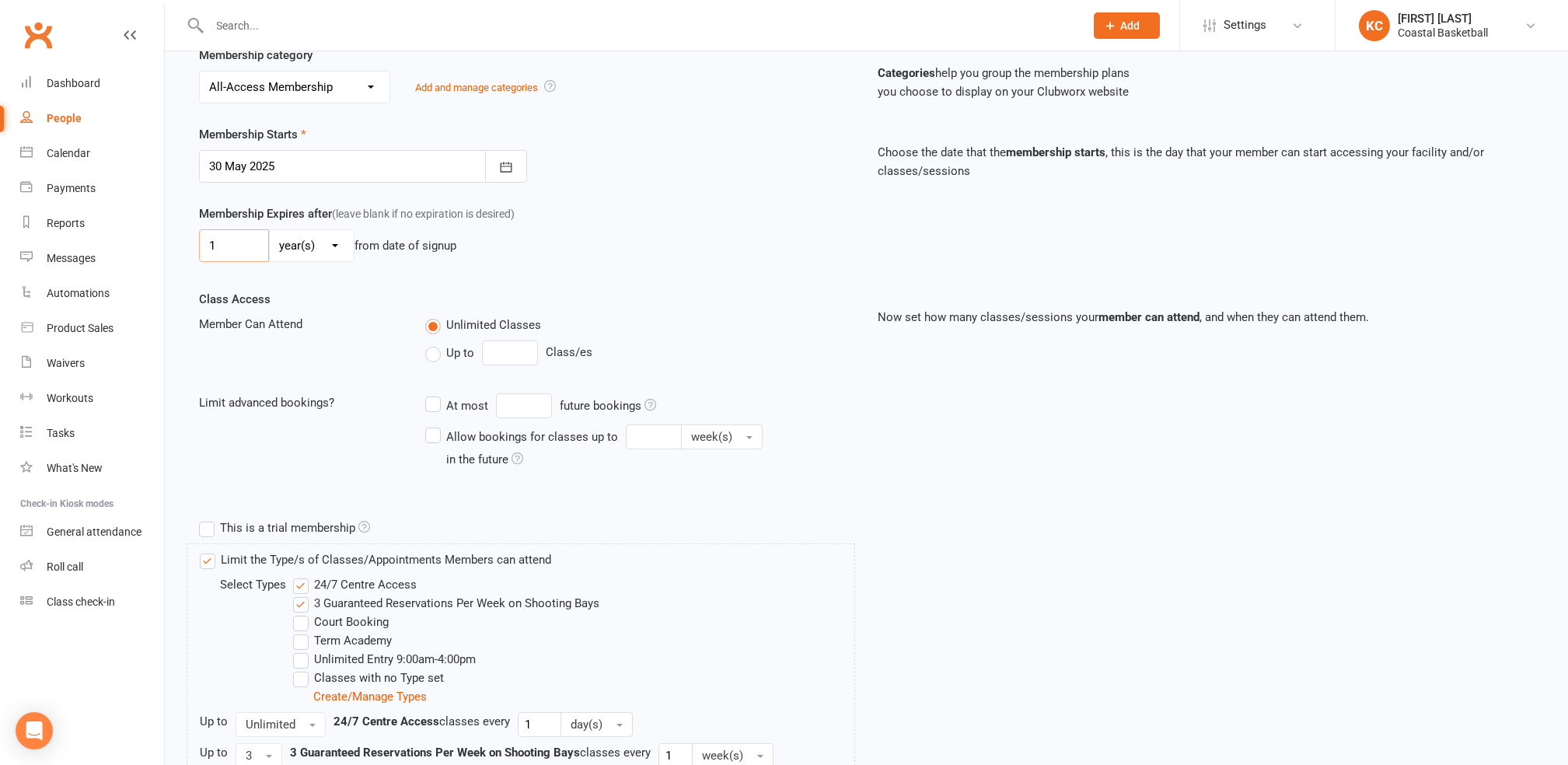 type on "1" 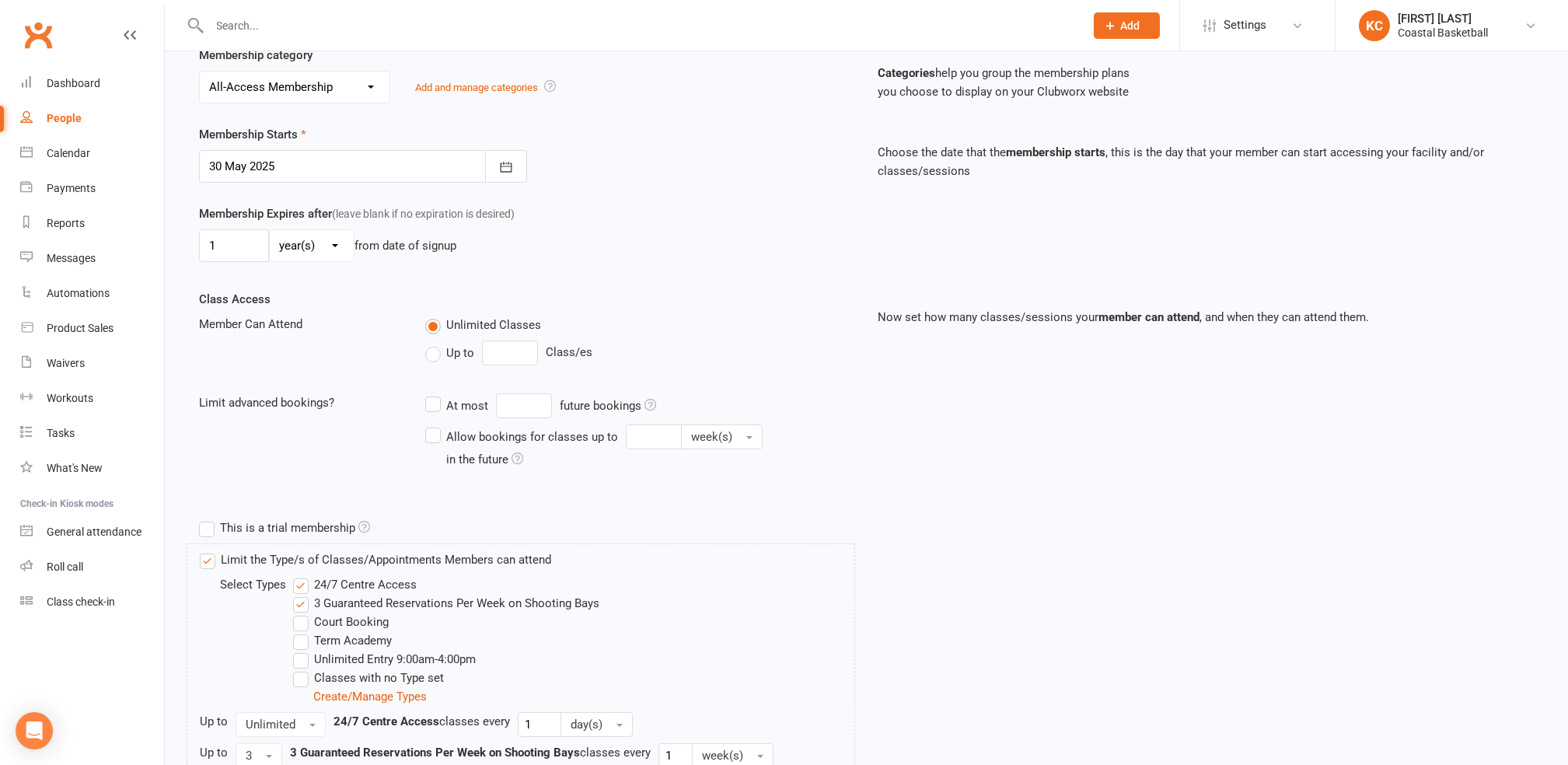 click on "24/7 Centre Access" at bounding box center [354, 585] 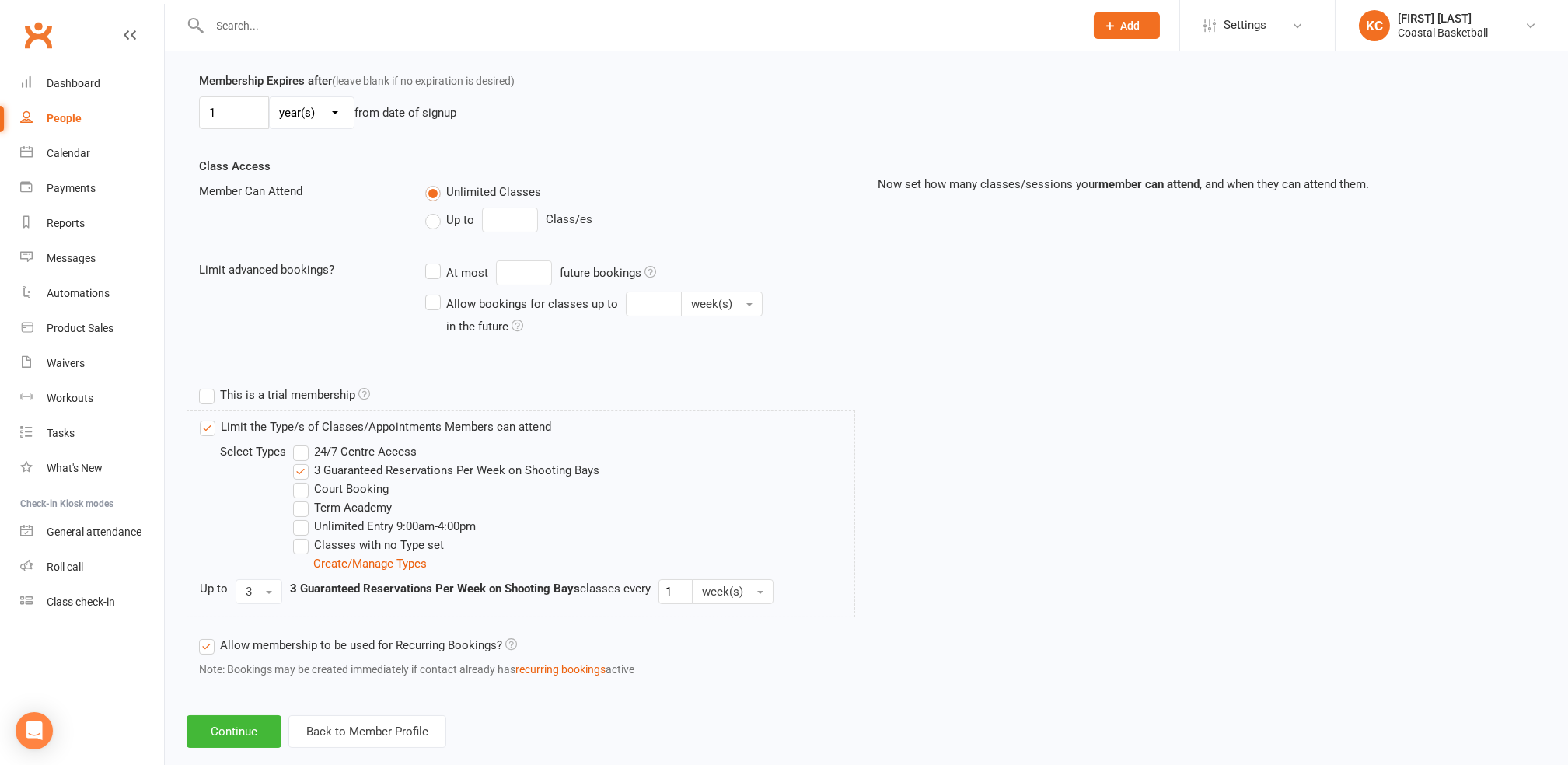 scroll, scrollTop: 452, scrollLeft: 0, axis: vertical 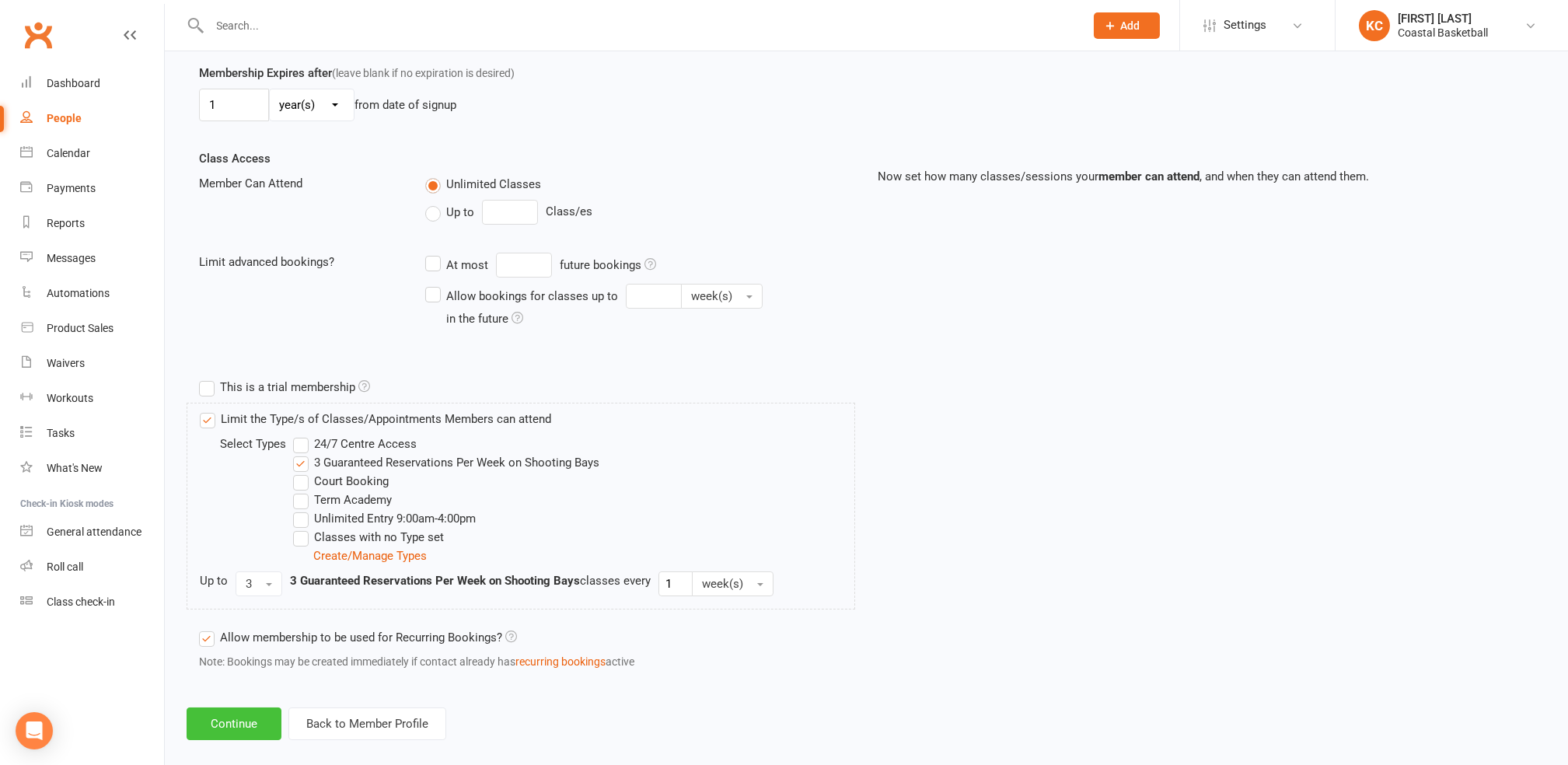 click on "Continue" at bounding box center [234, 724] 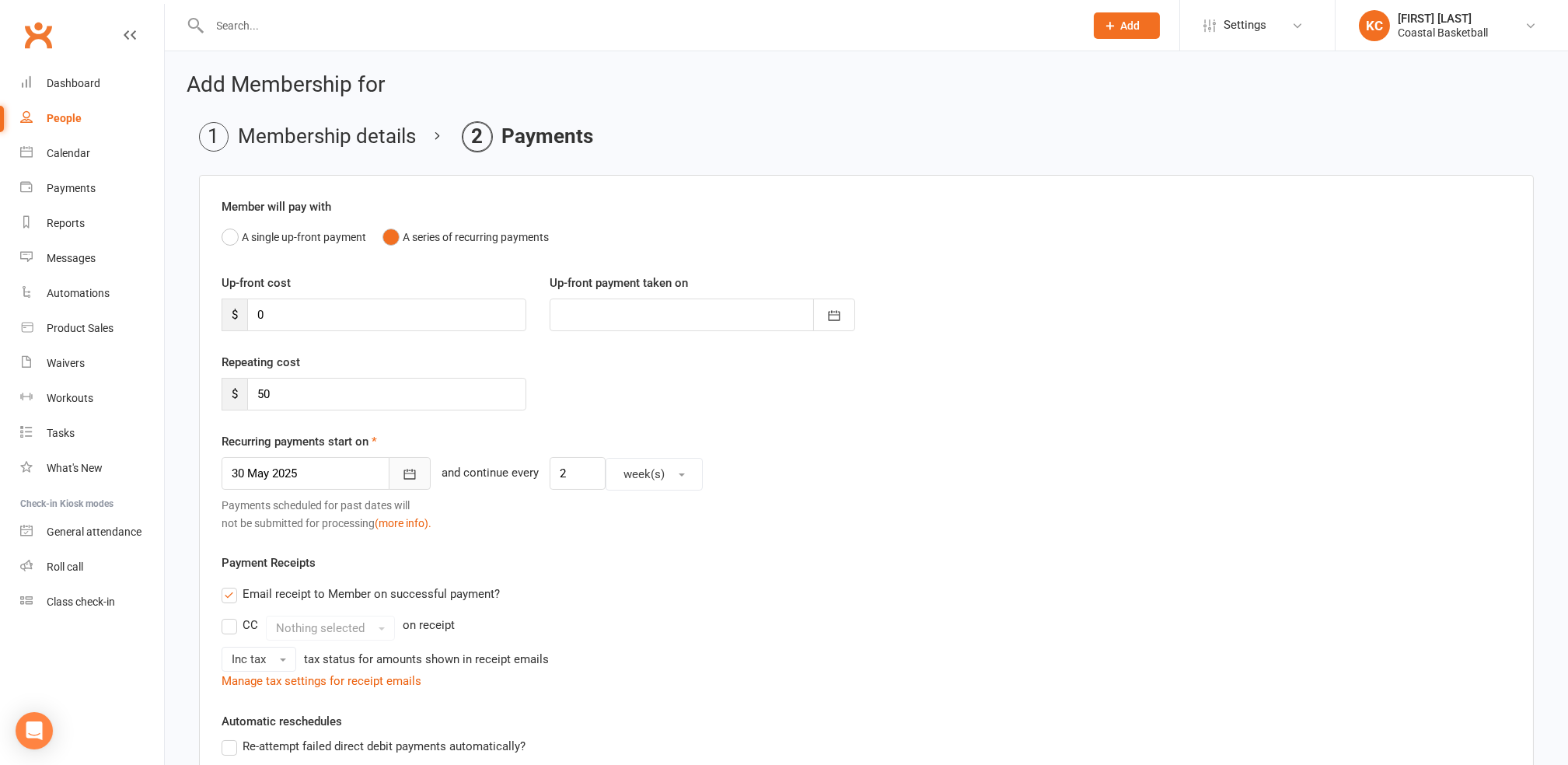 click at bounding box center [410, 473] 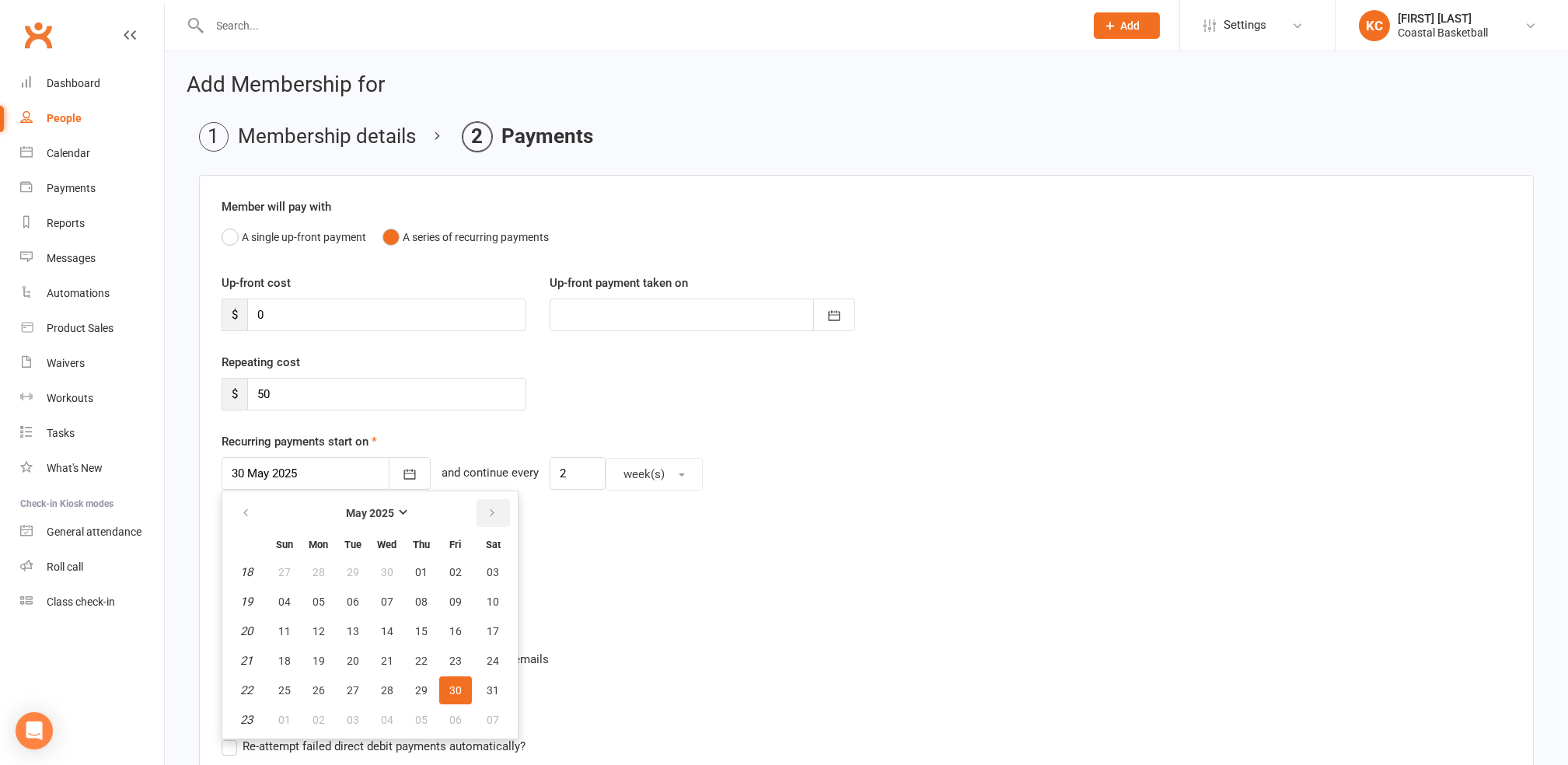 click at bounding box center (492, 513) 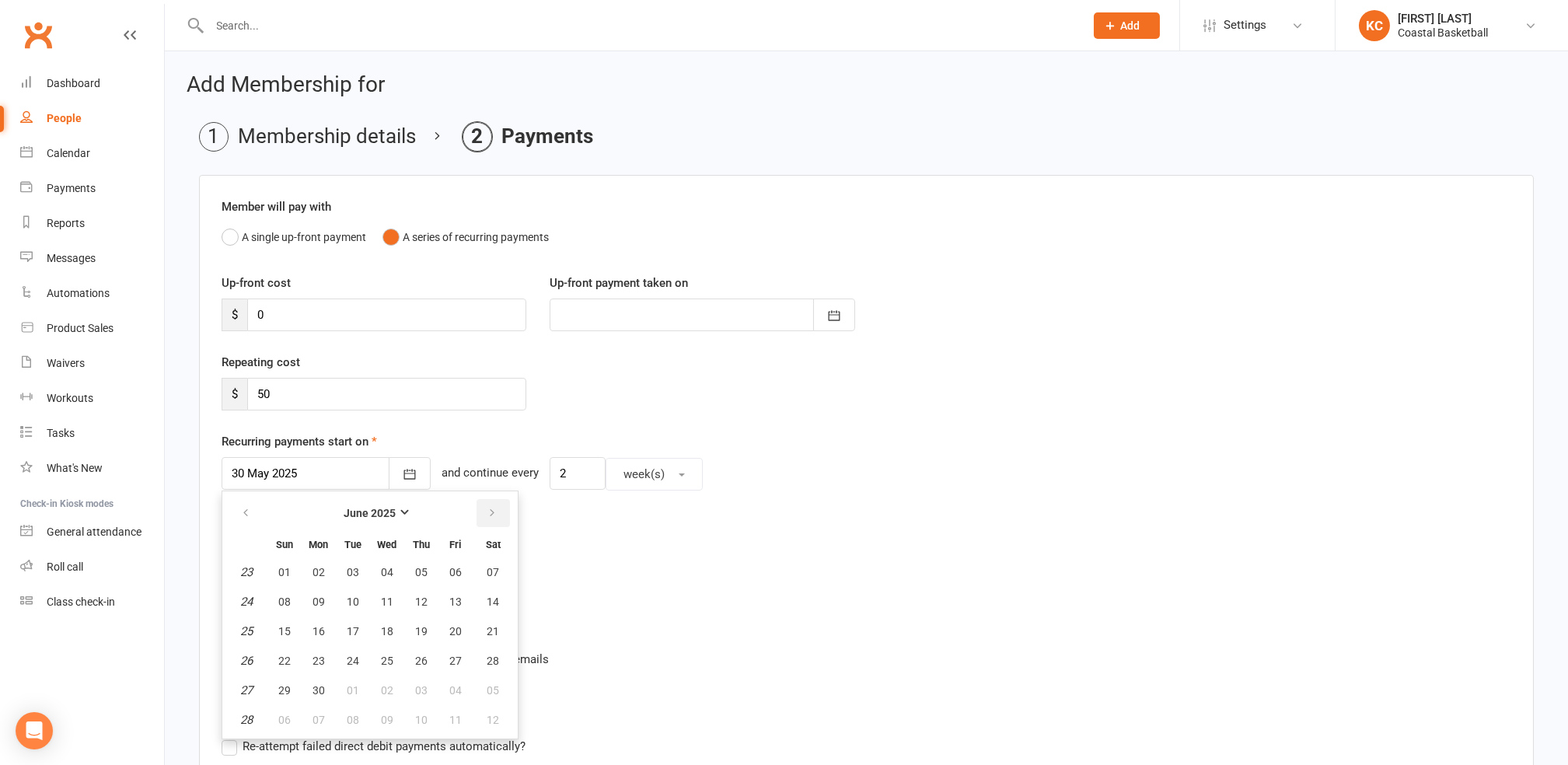 click at bounding box center (492, 513) 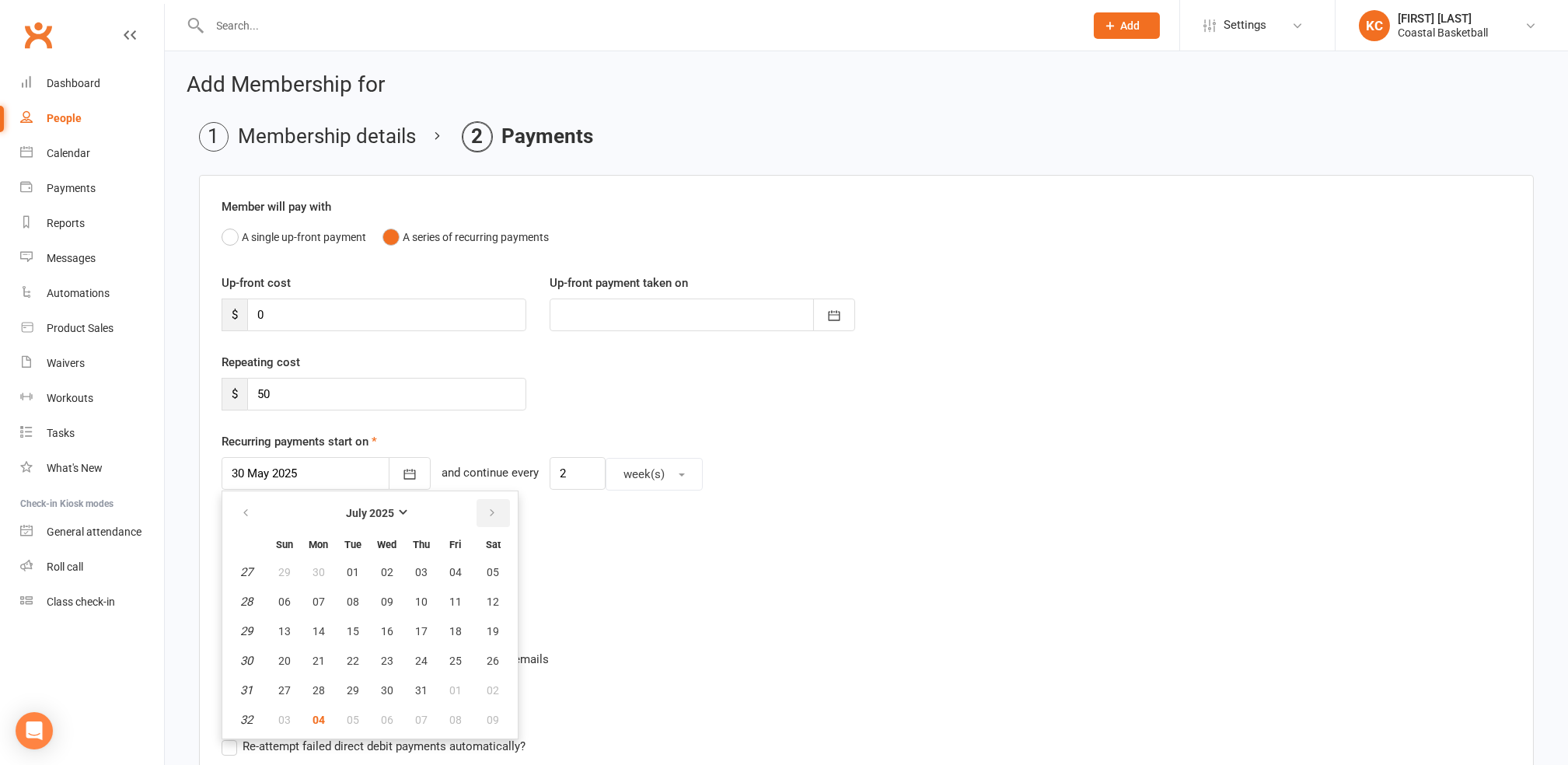 click at bounding box center (492, 513) 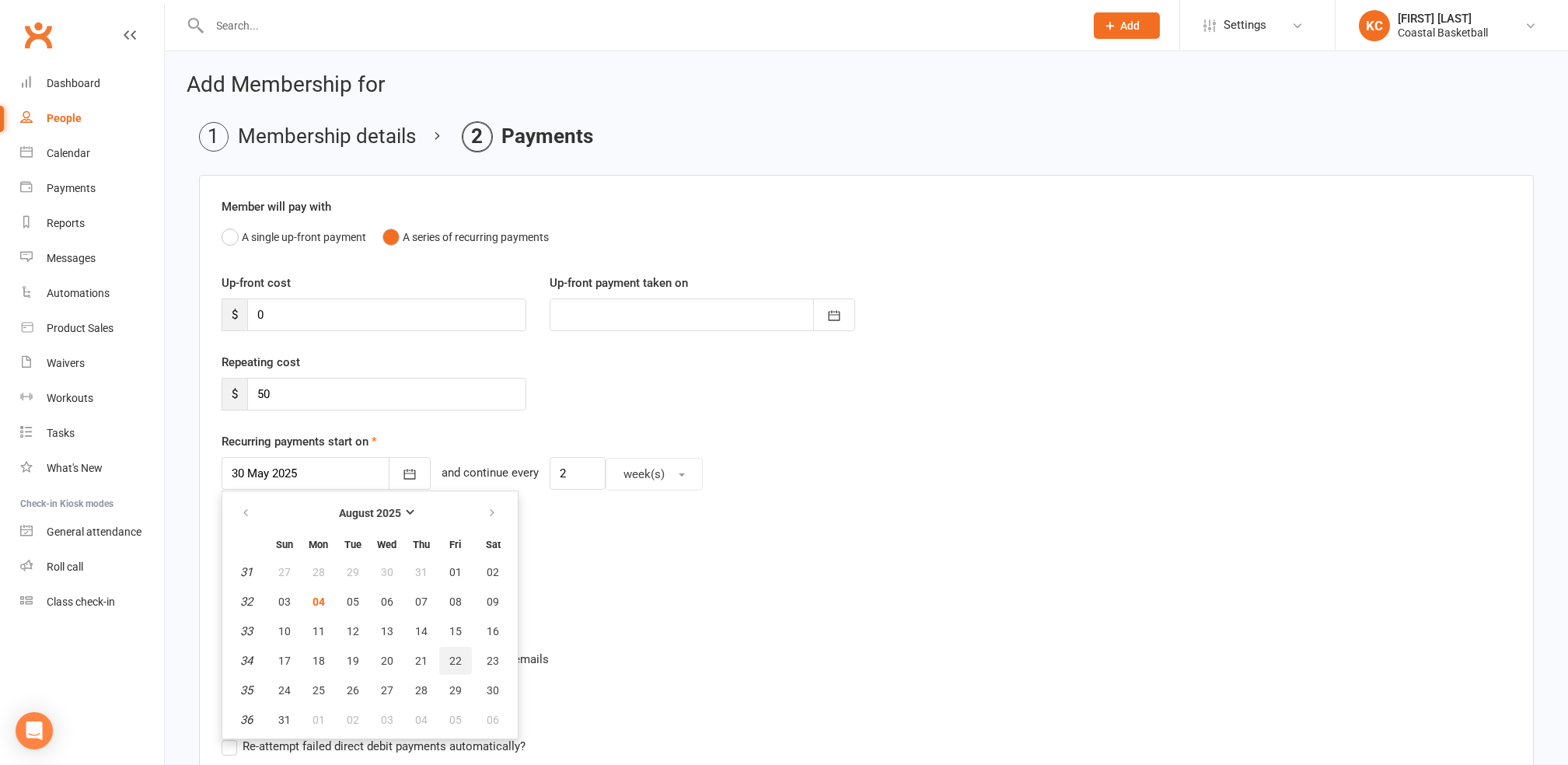 click on "22" at bounding box center [456, 661] 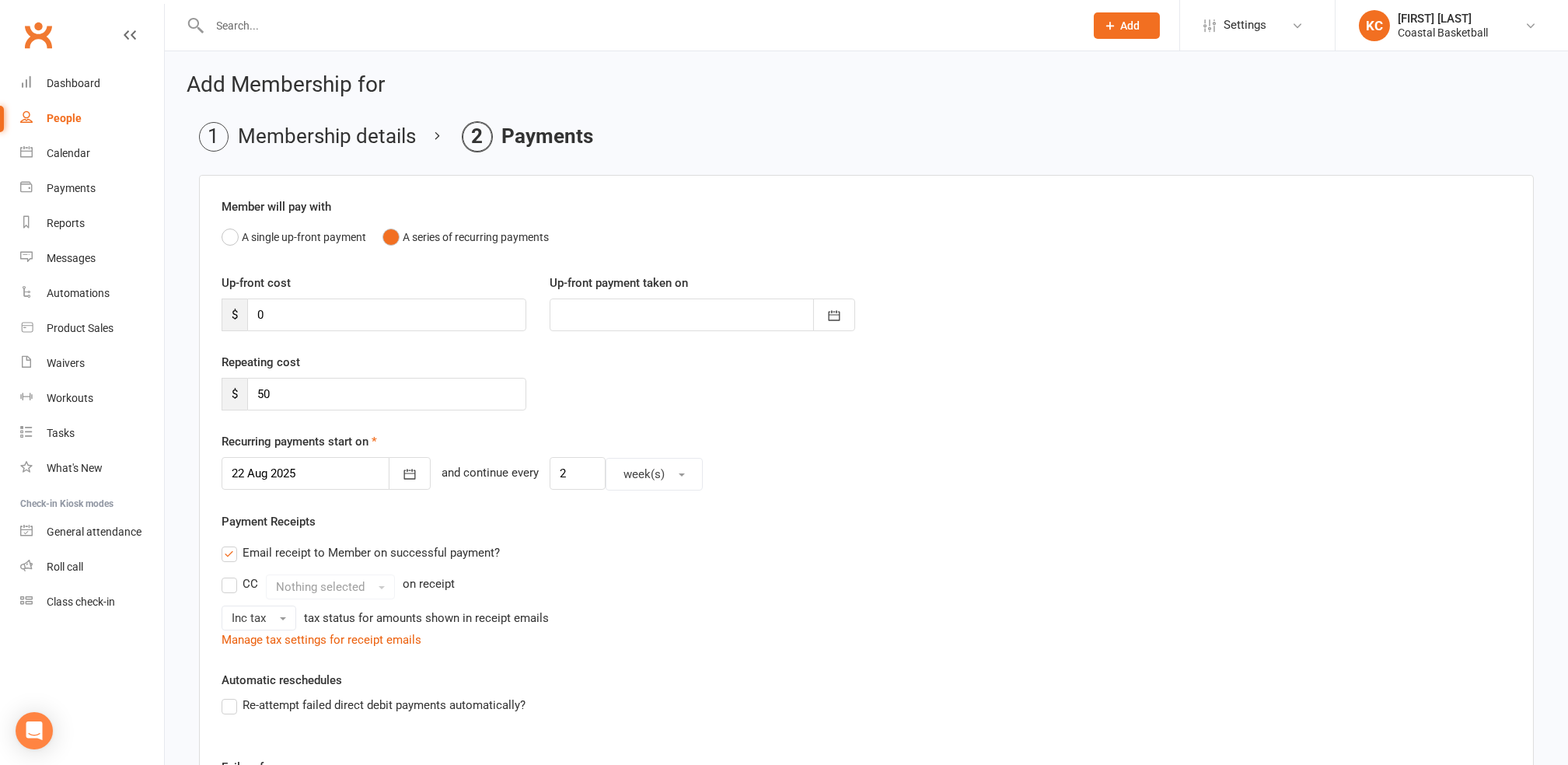 click on "CC
Nothing selected
on receipt" at bounding box center (866, 587) 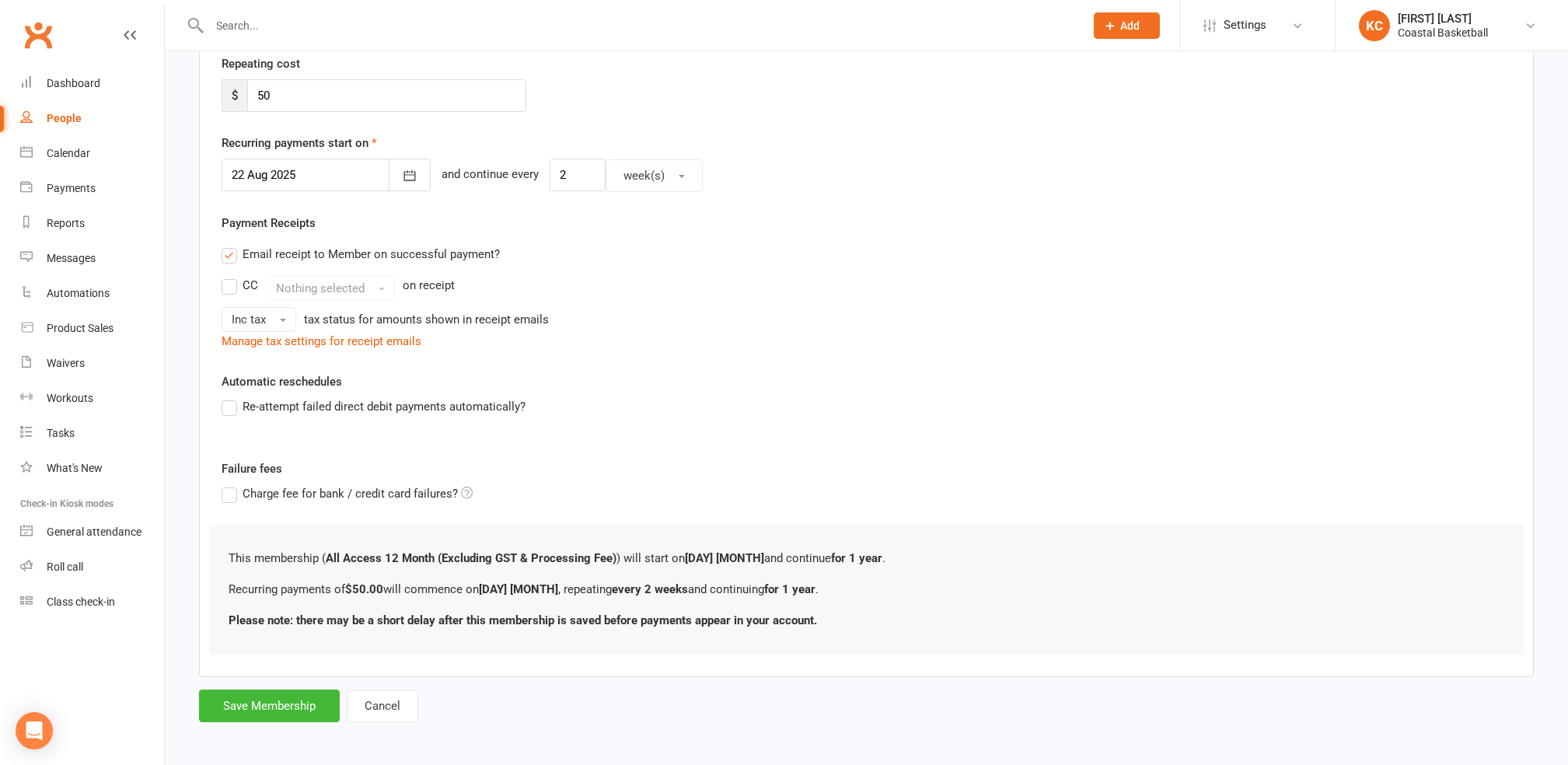 scroll, scrollTop: 302, scrollLeft: 0, axis: vertical 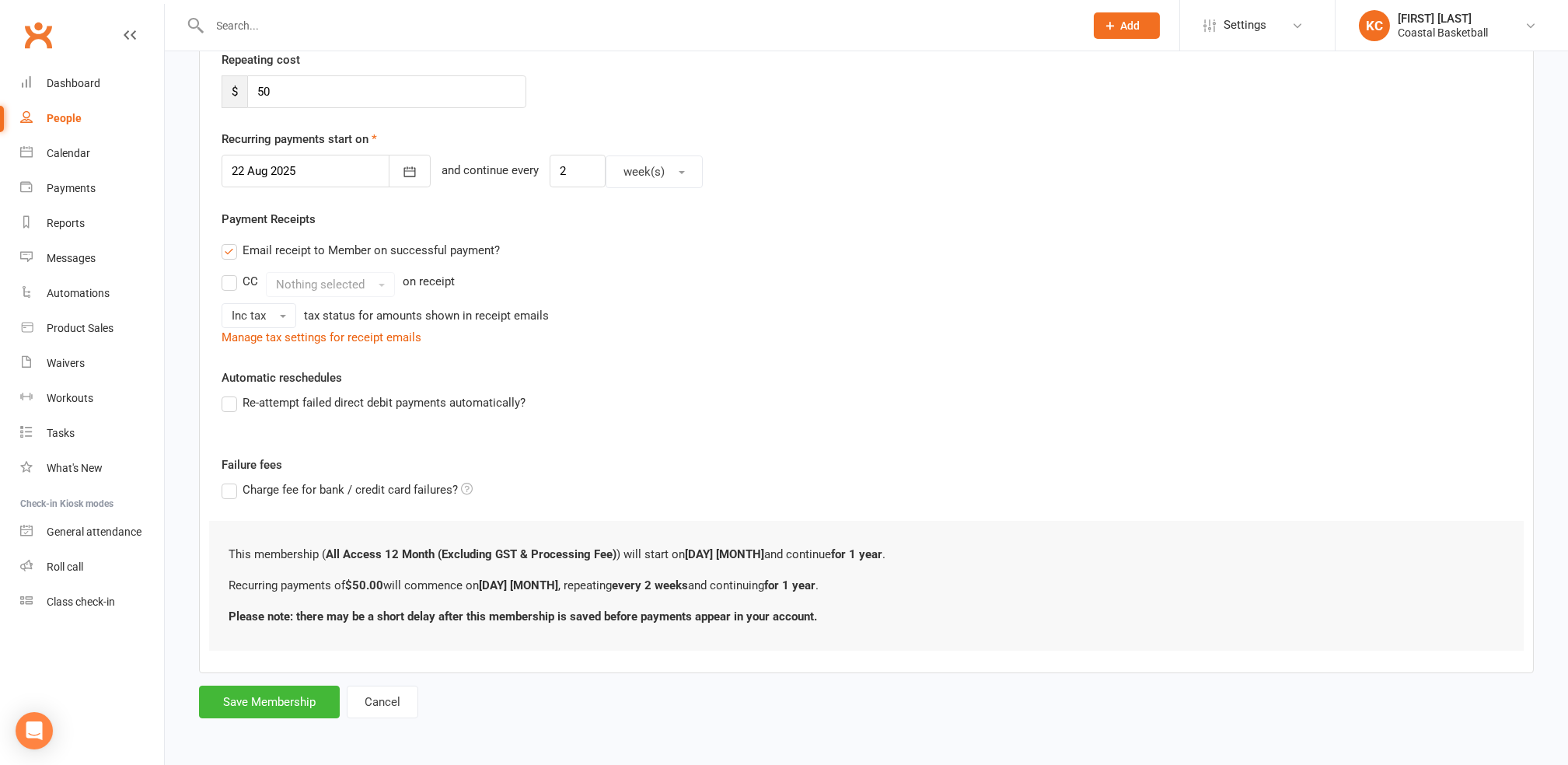 click on "Re-attempt failed direct debit payments automatically?" at bounding box center [866, 414] 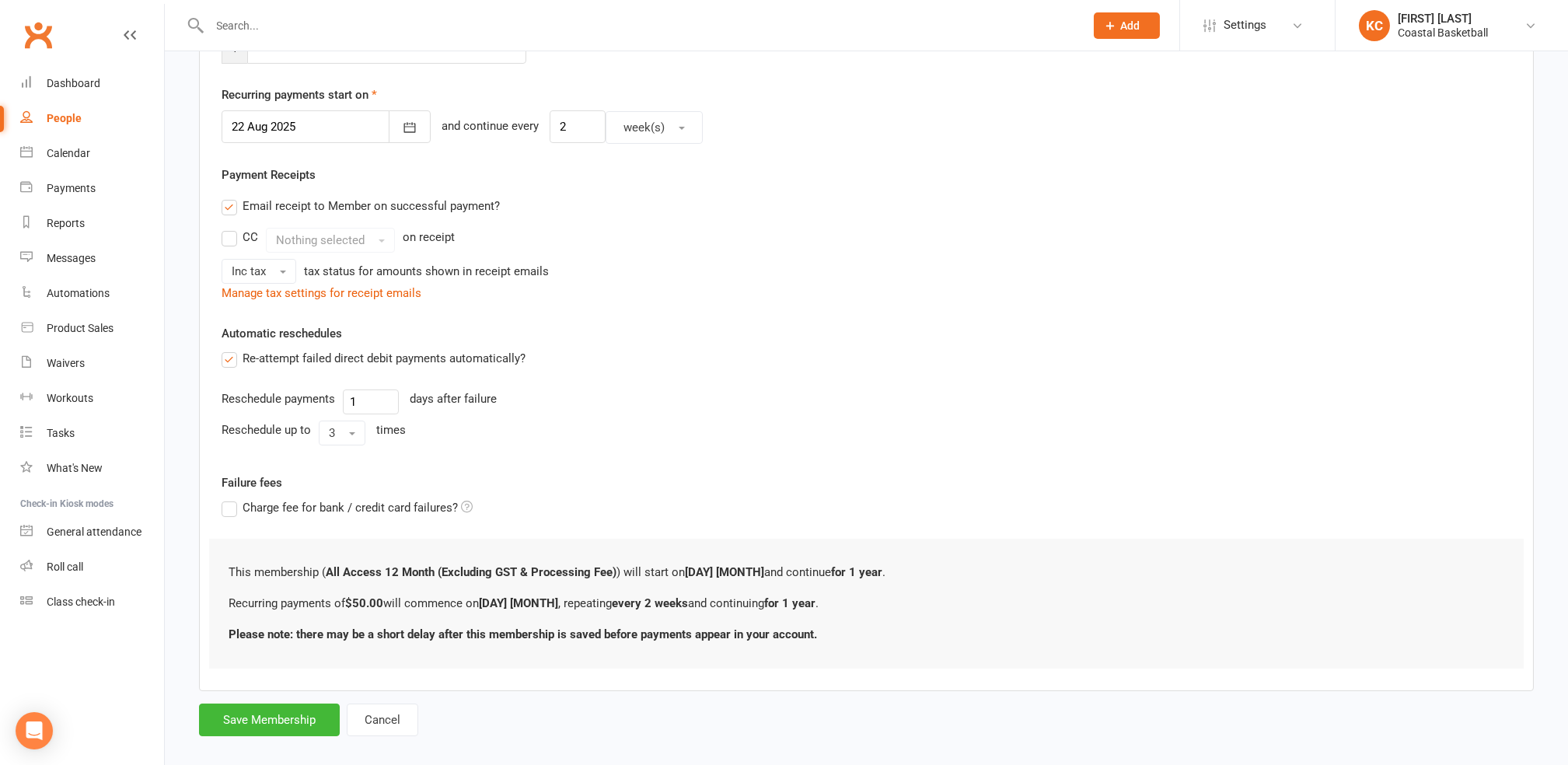 scroll, scrollTop: 365, scrollLeft: 0, axis: vertical 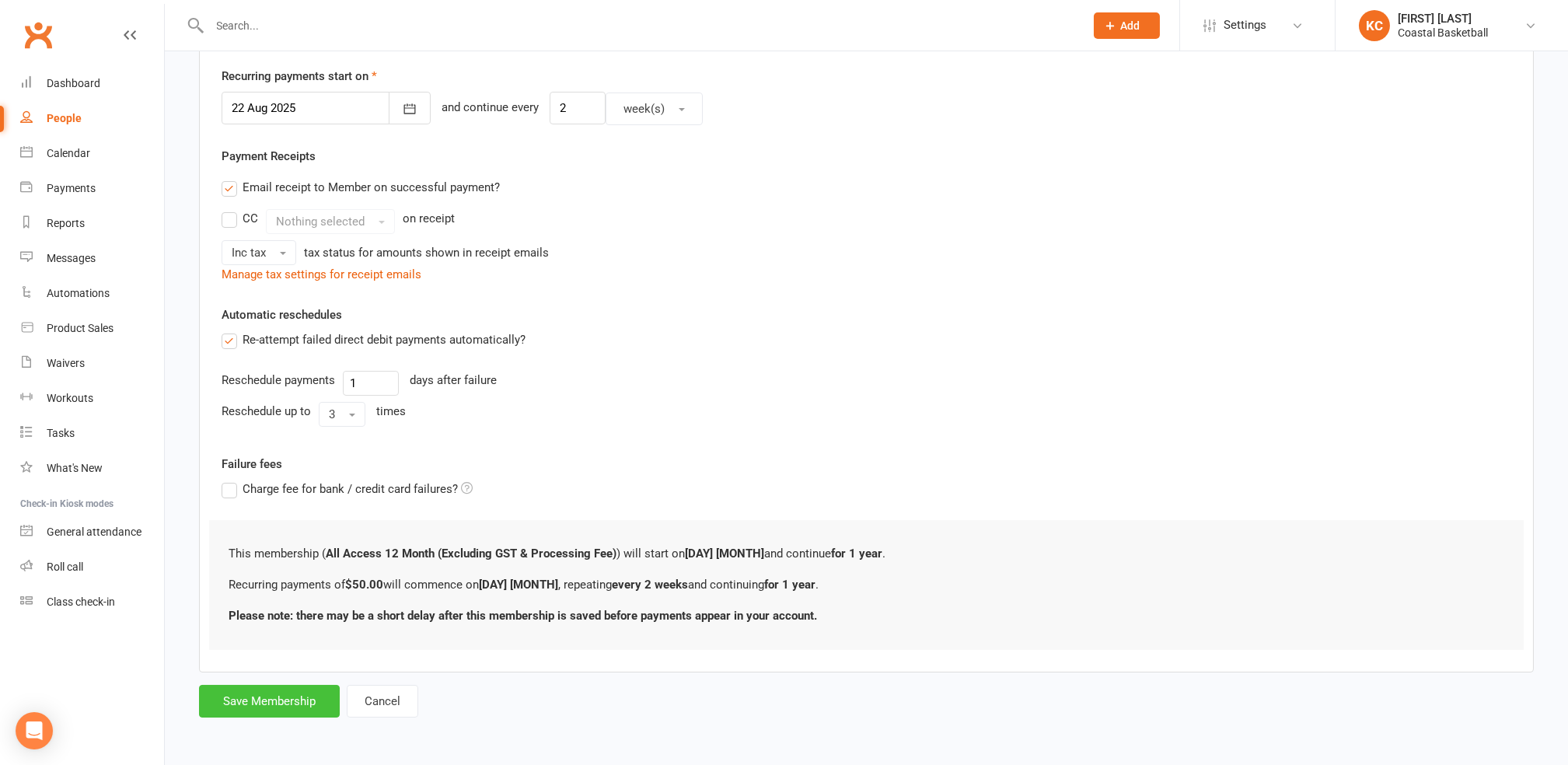 click on "Save Membership" at bounding box center (269, 701) 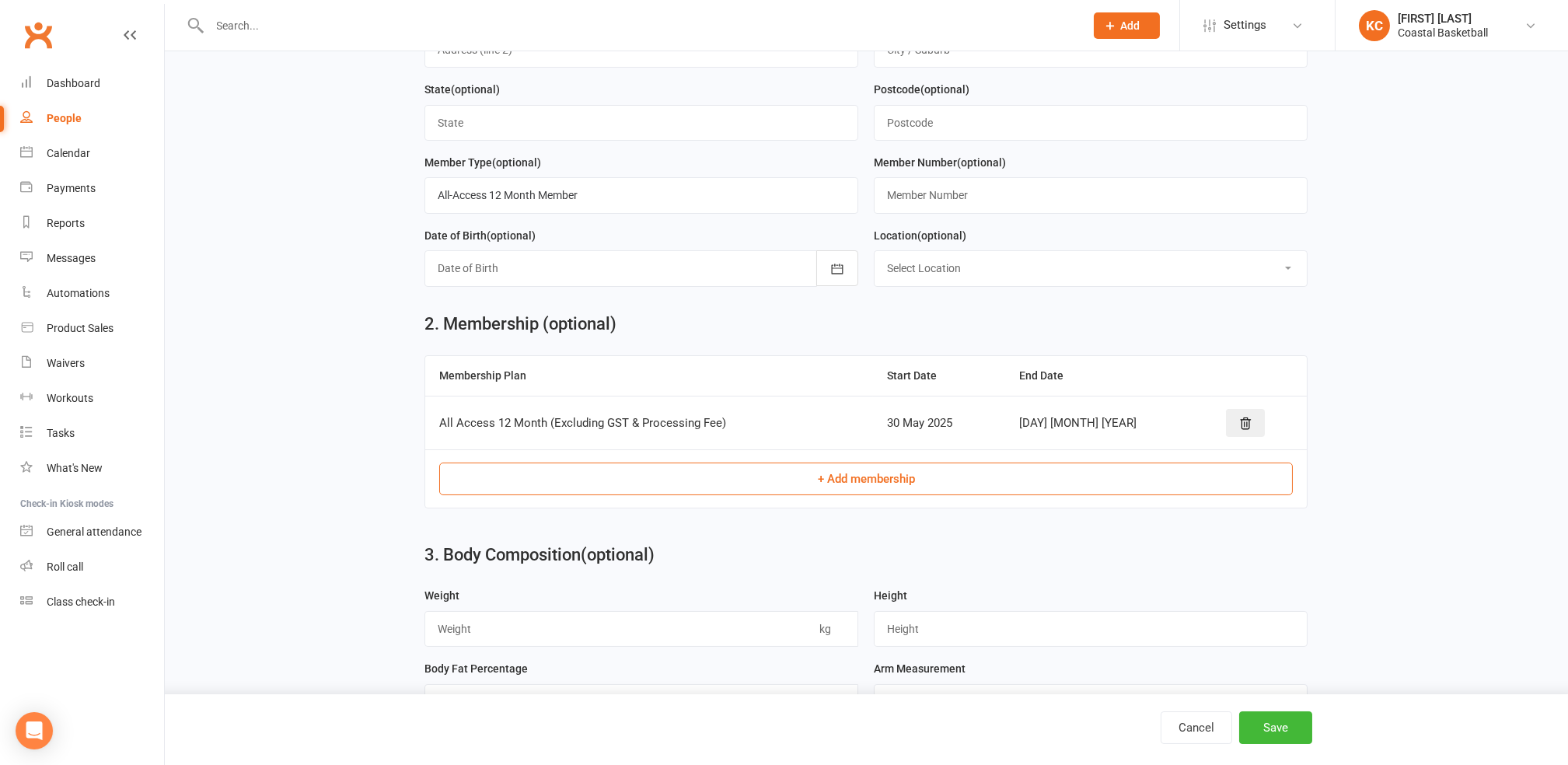 scroll, scrollTop: 660, scrollLeft: 0, axis: vertical 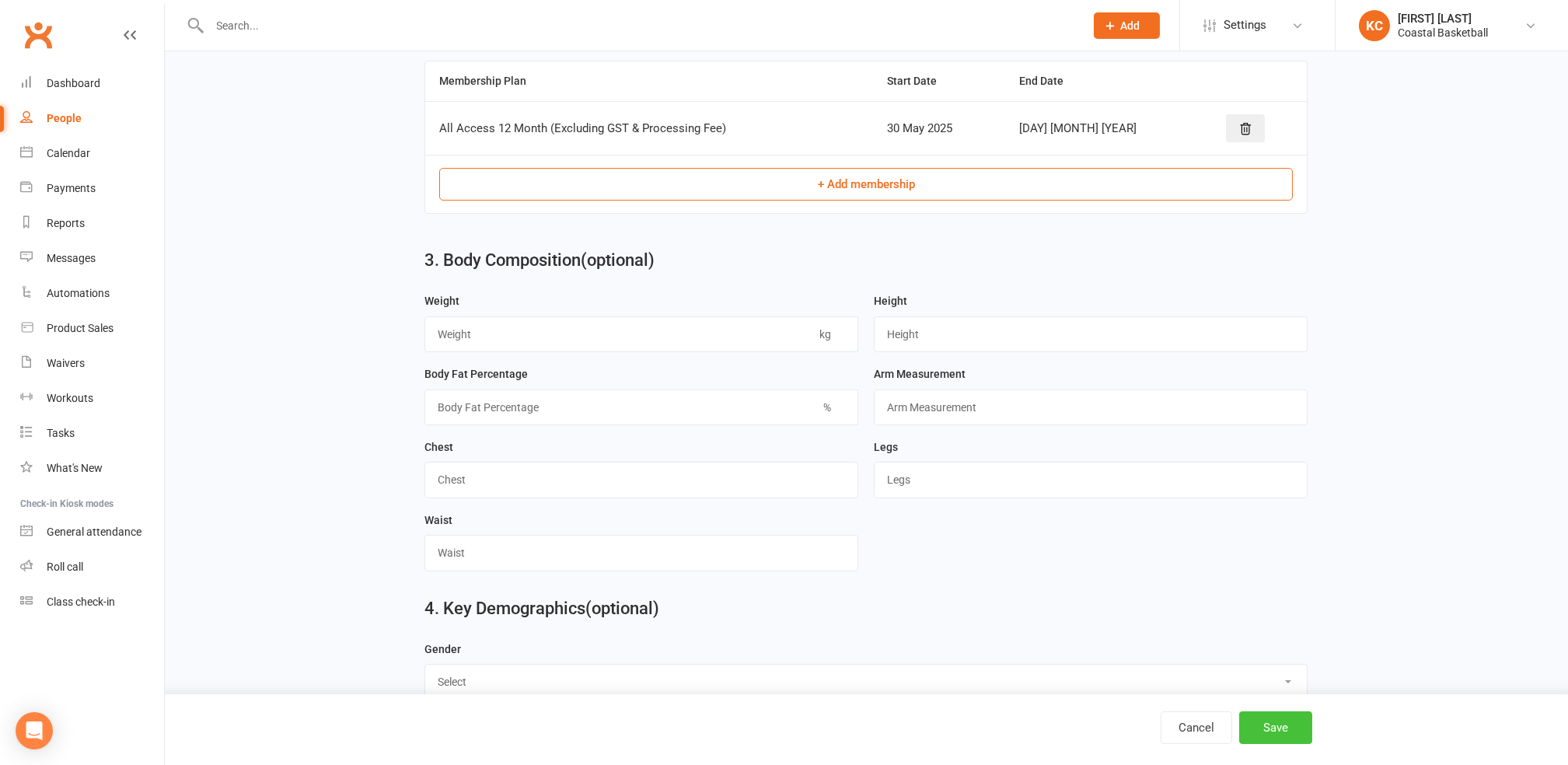 click on "Save" at bounding box center [1276, 728] 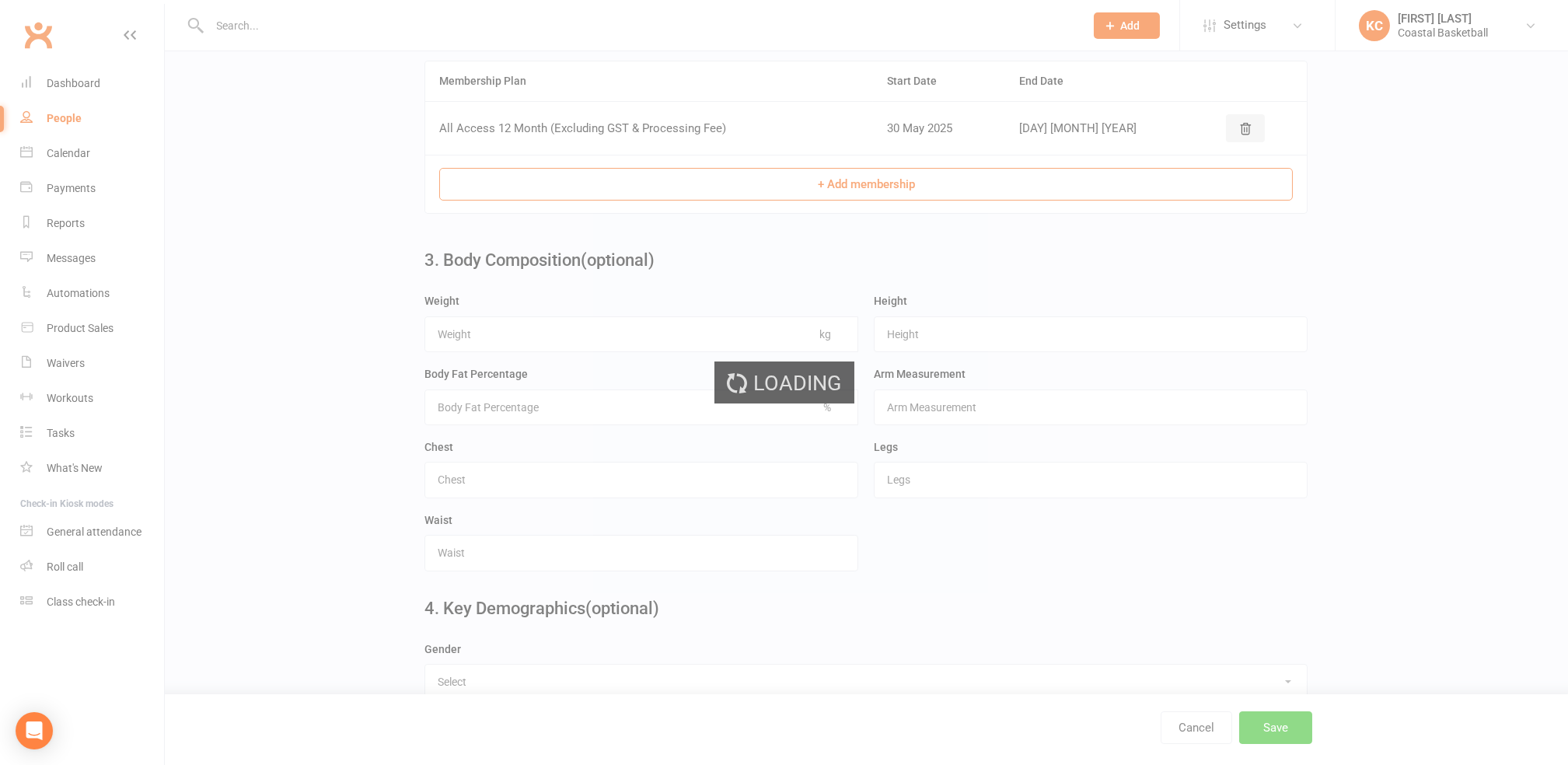 scroll, scrollTop: 0, scrollLeft: 0, axis: both 